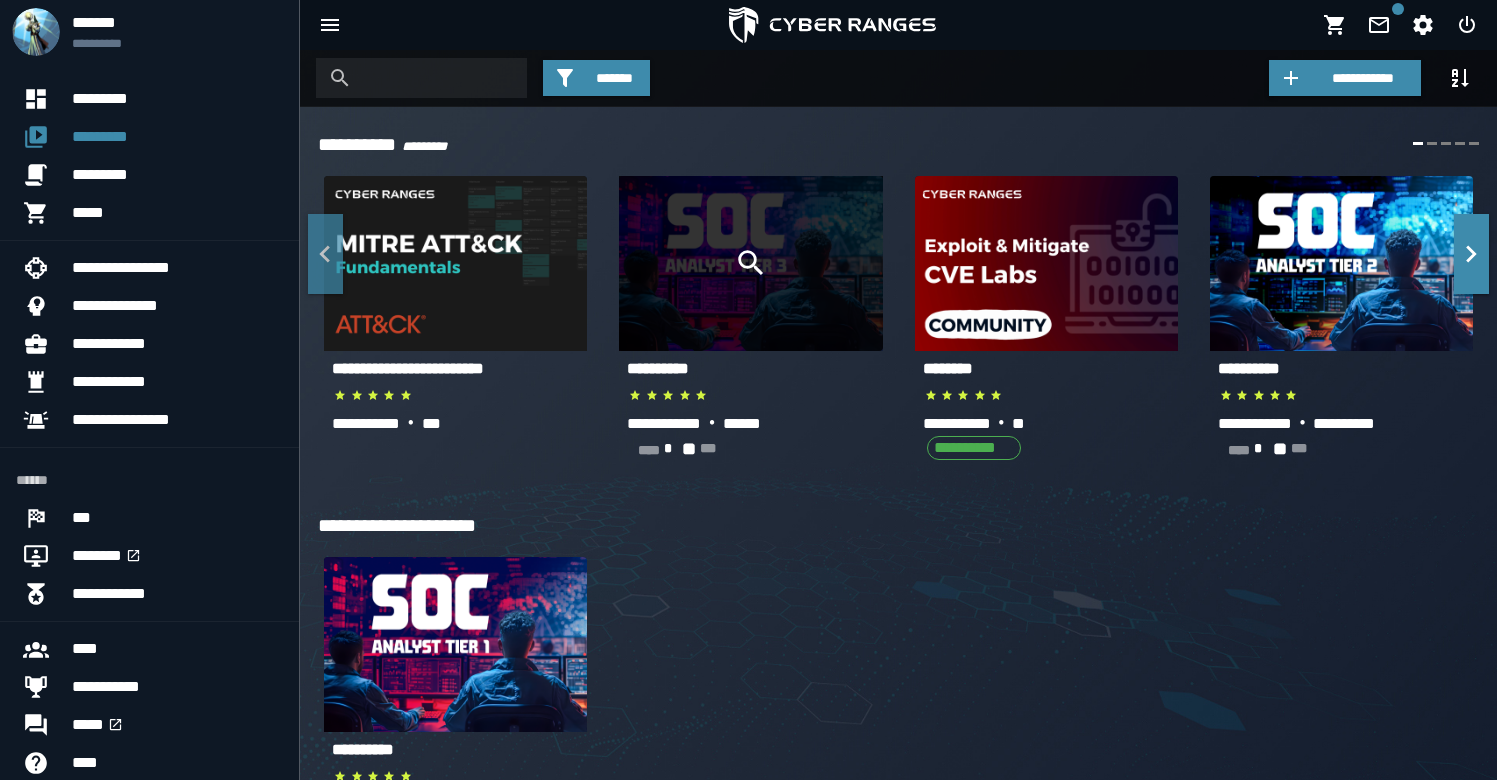scroll, scrollTop: 0, scrollLeft: 0, axis: both 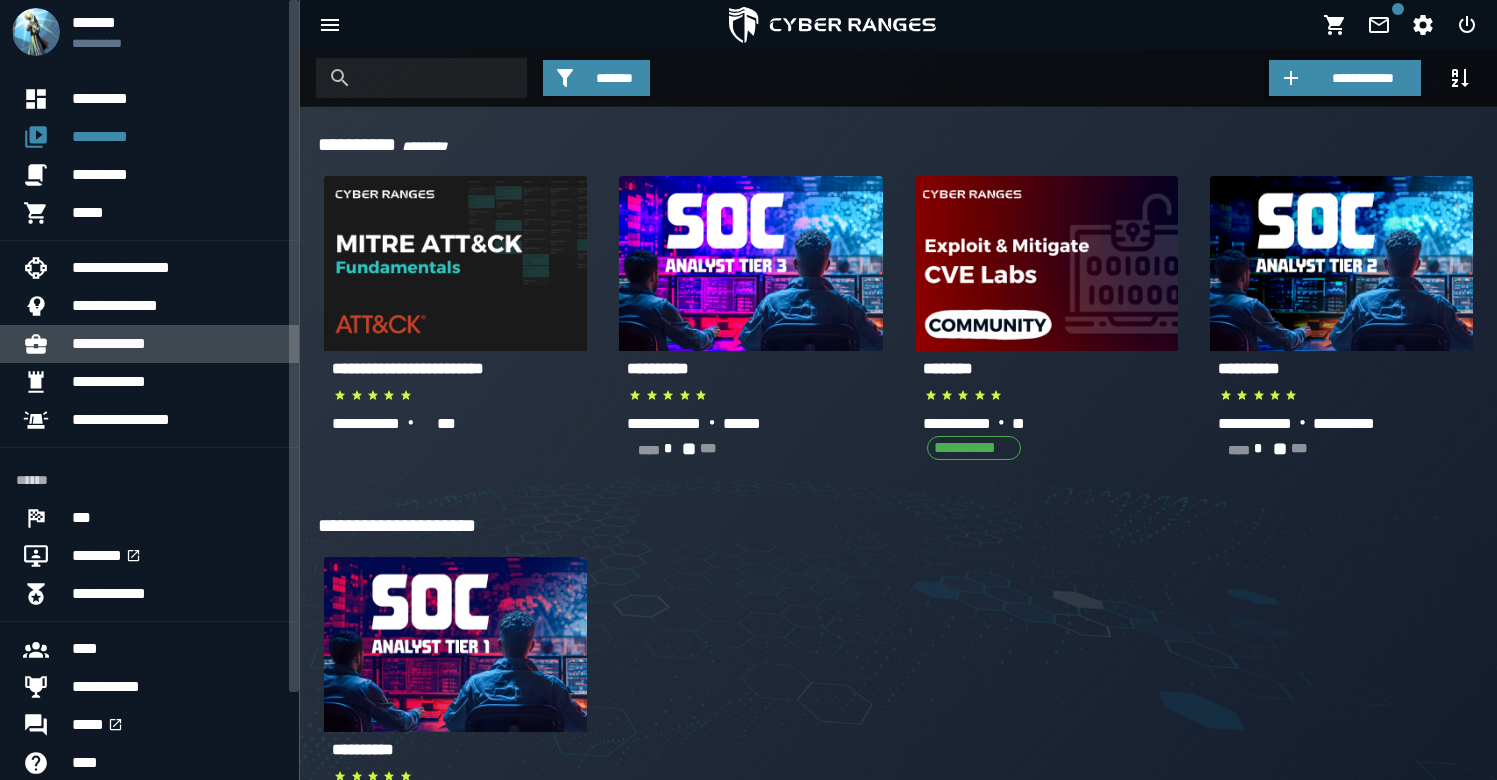 click on "**********" at bounding box center (177, 344) 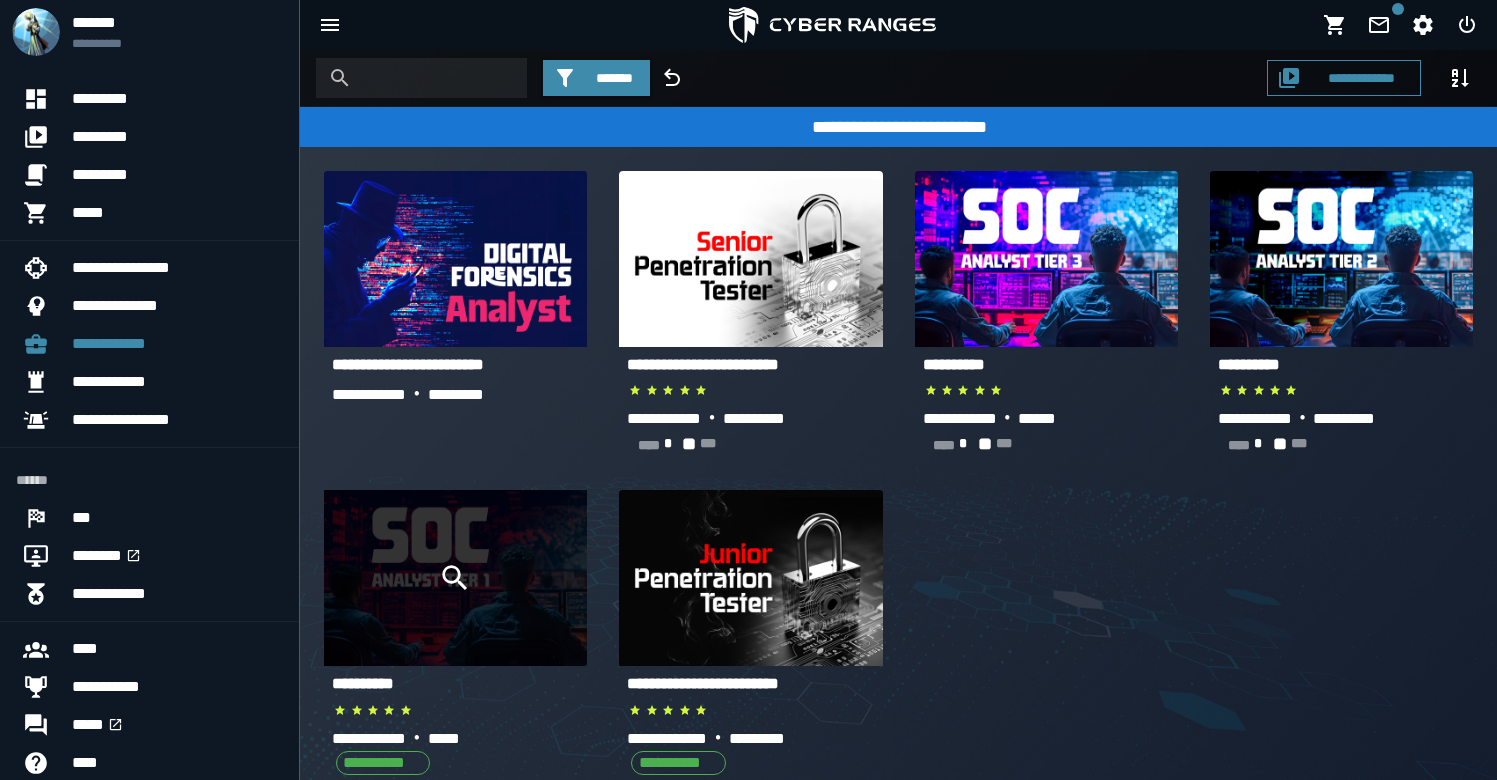 click 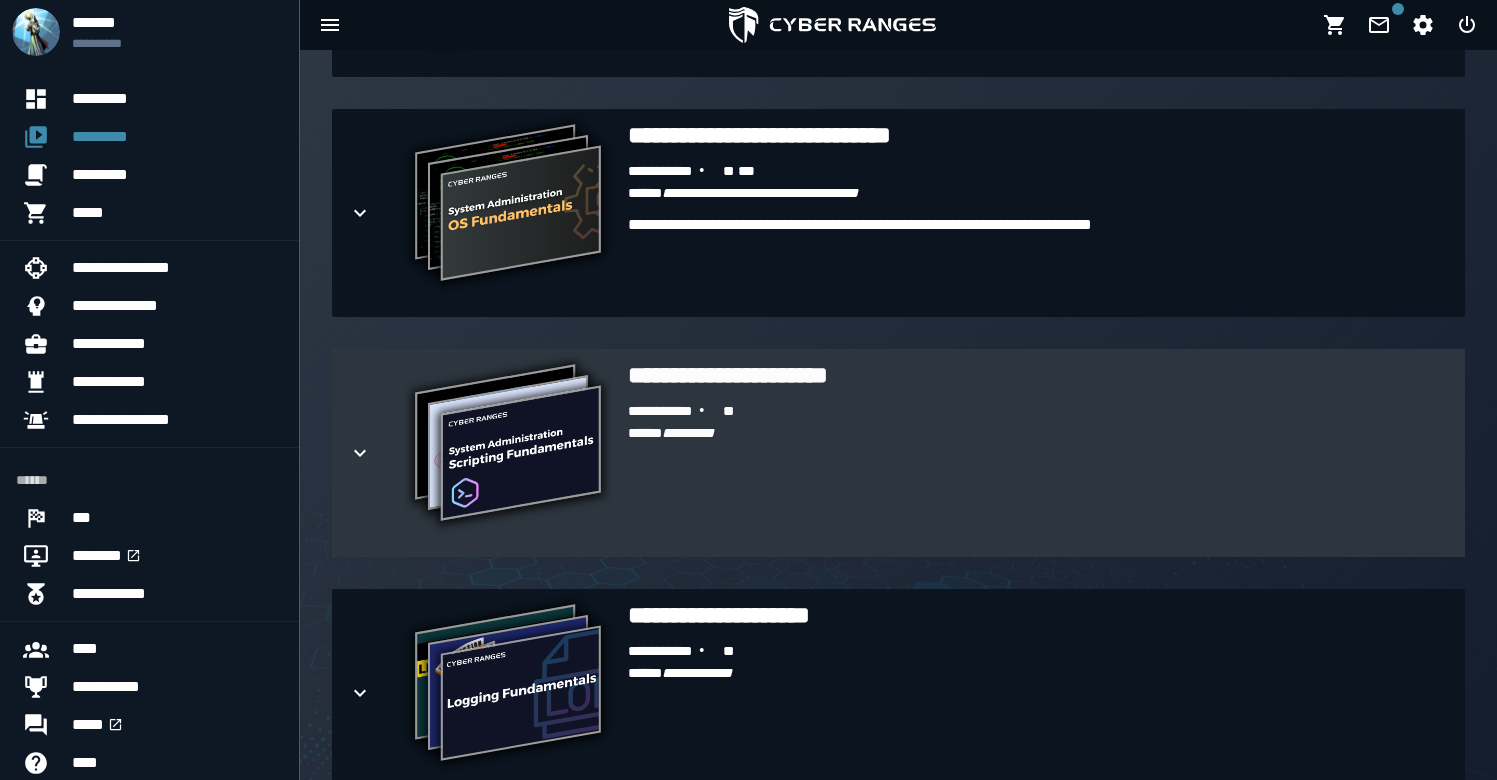 scroll, scrollTop: 385, scrollLeft: 0, axis: vertical 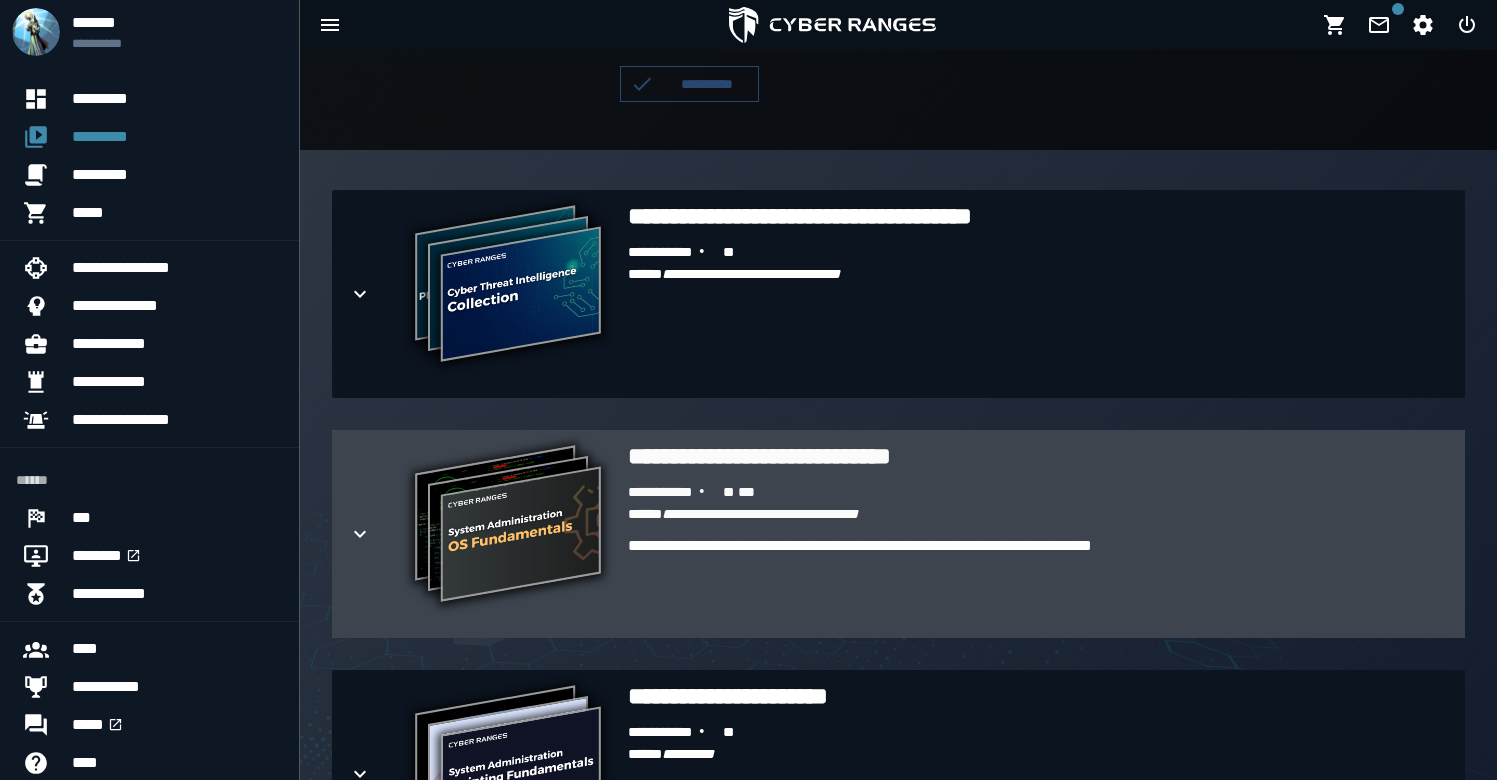 click 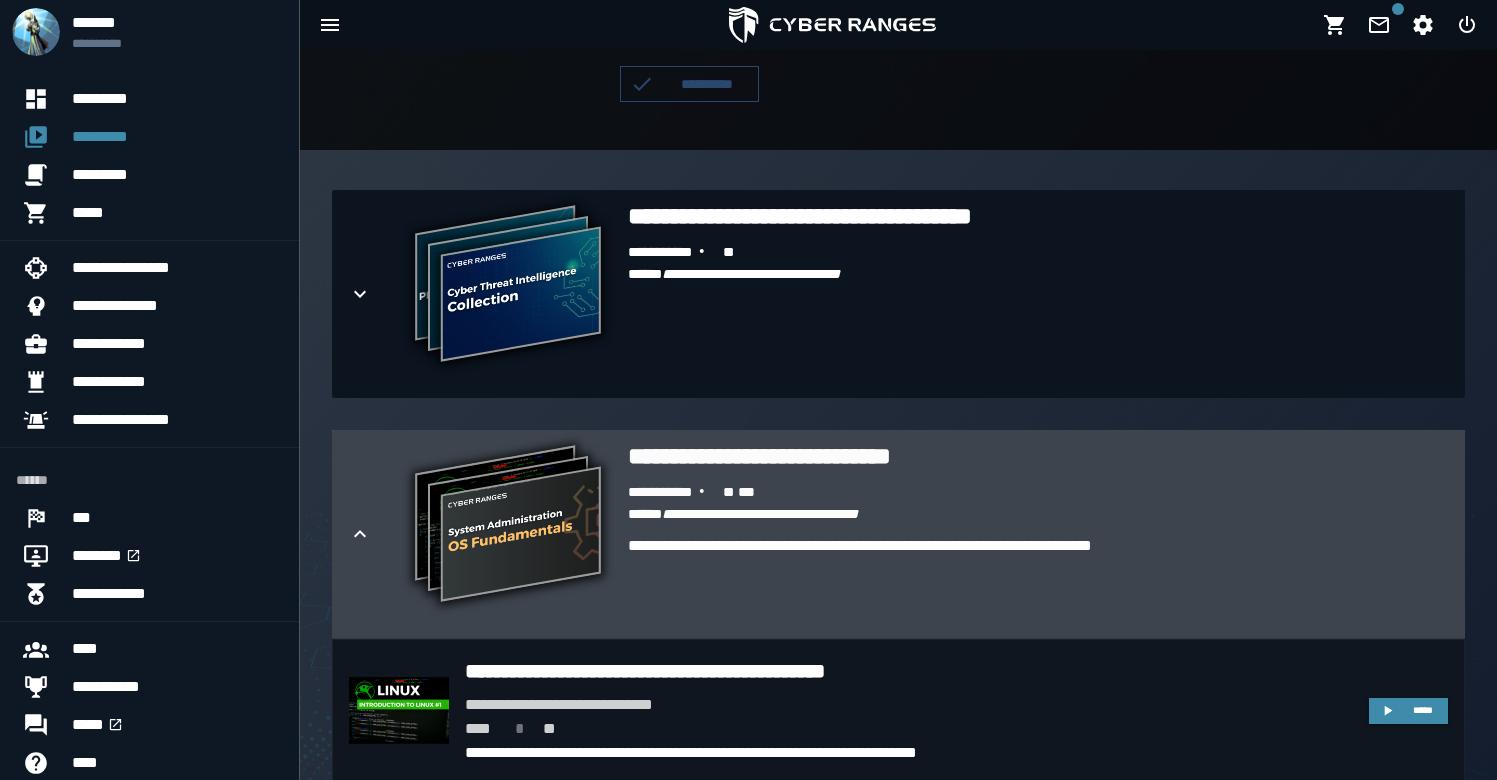 click at bounding box center (376, 534) 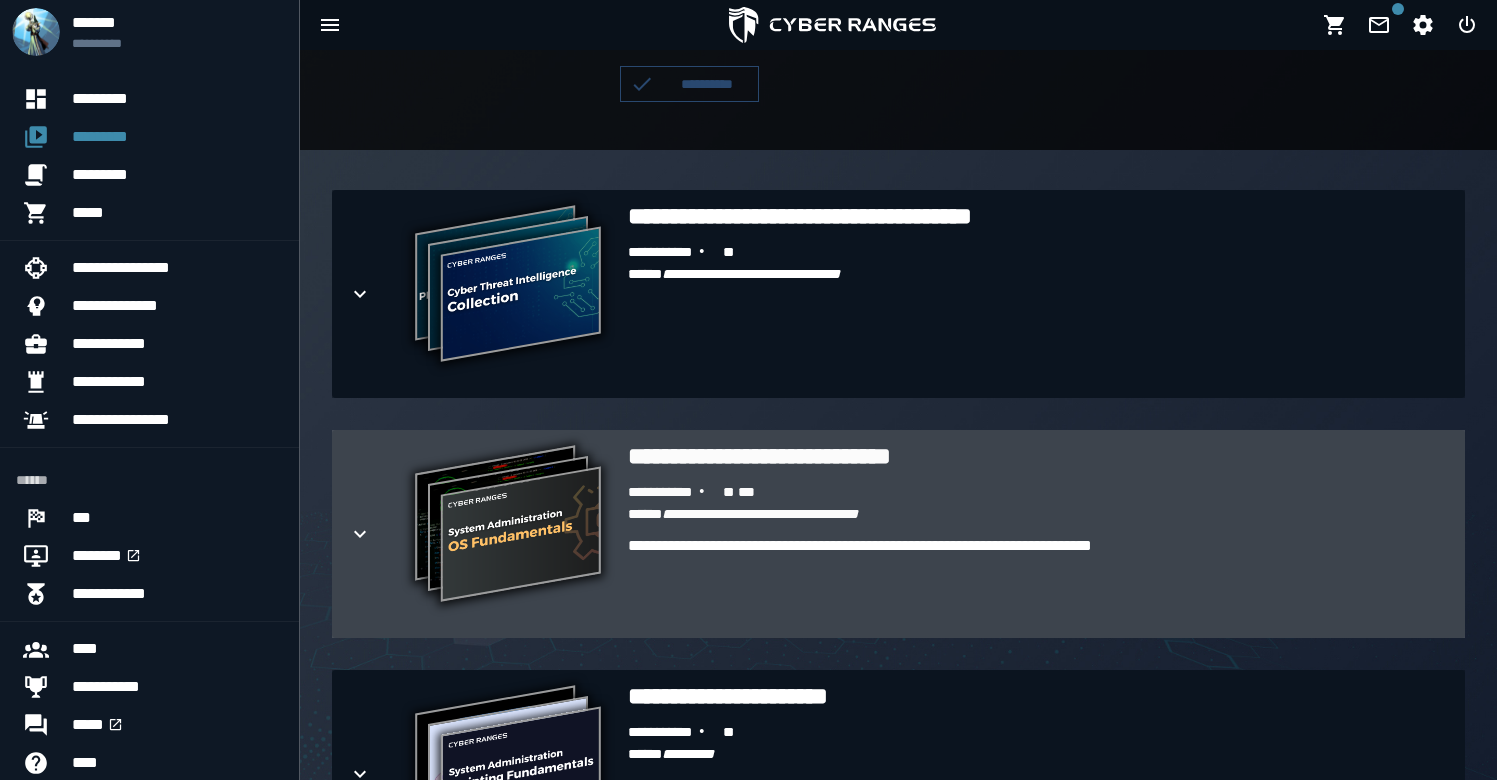 click on "**********" at bounding box center (508, 526) 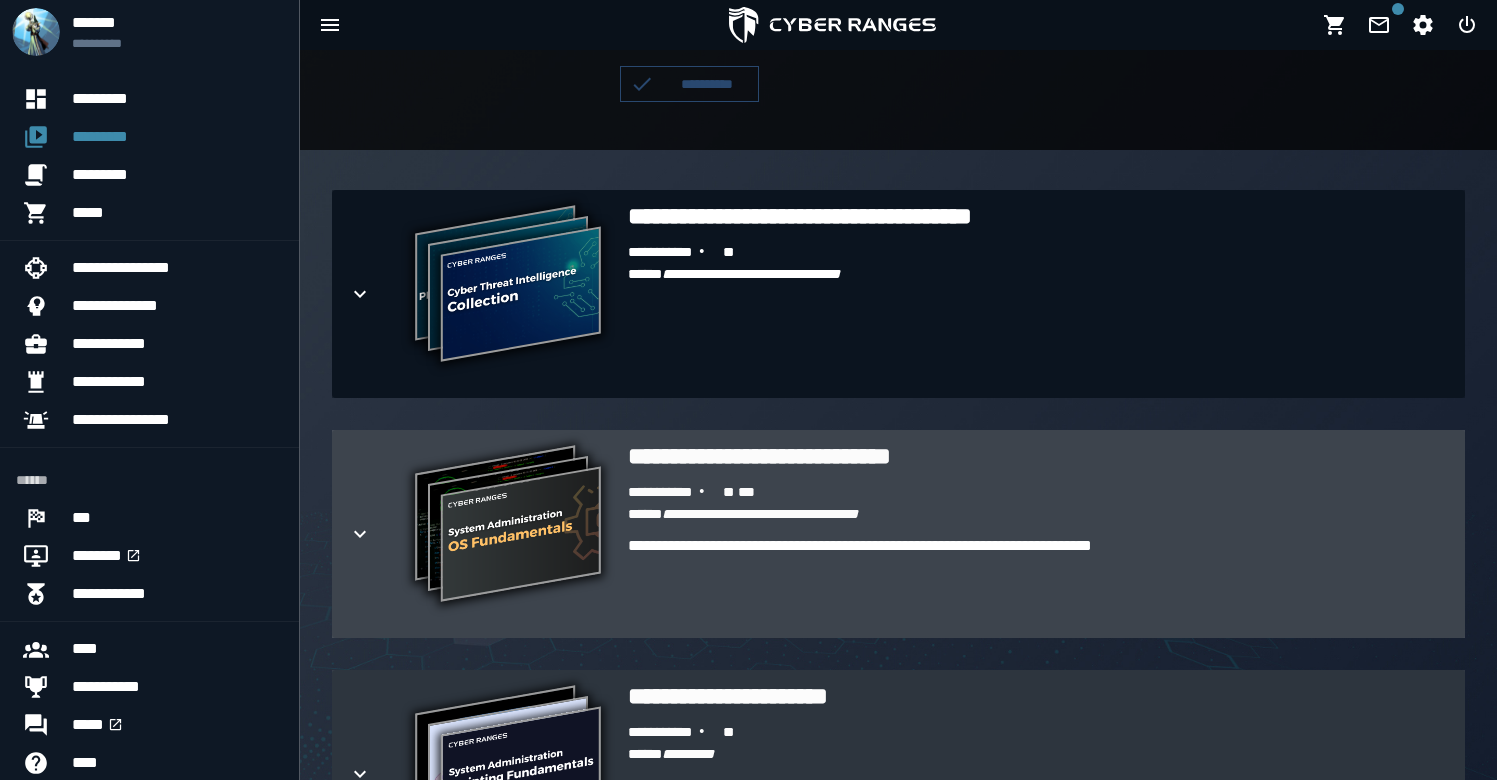 scroll, scrollTop: 526, scrollLeft: 0, axis: vertical 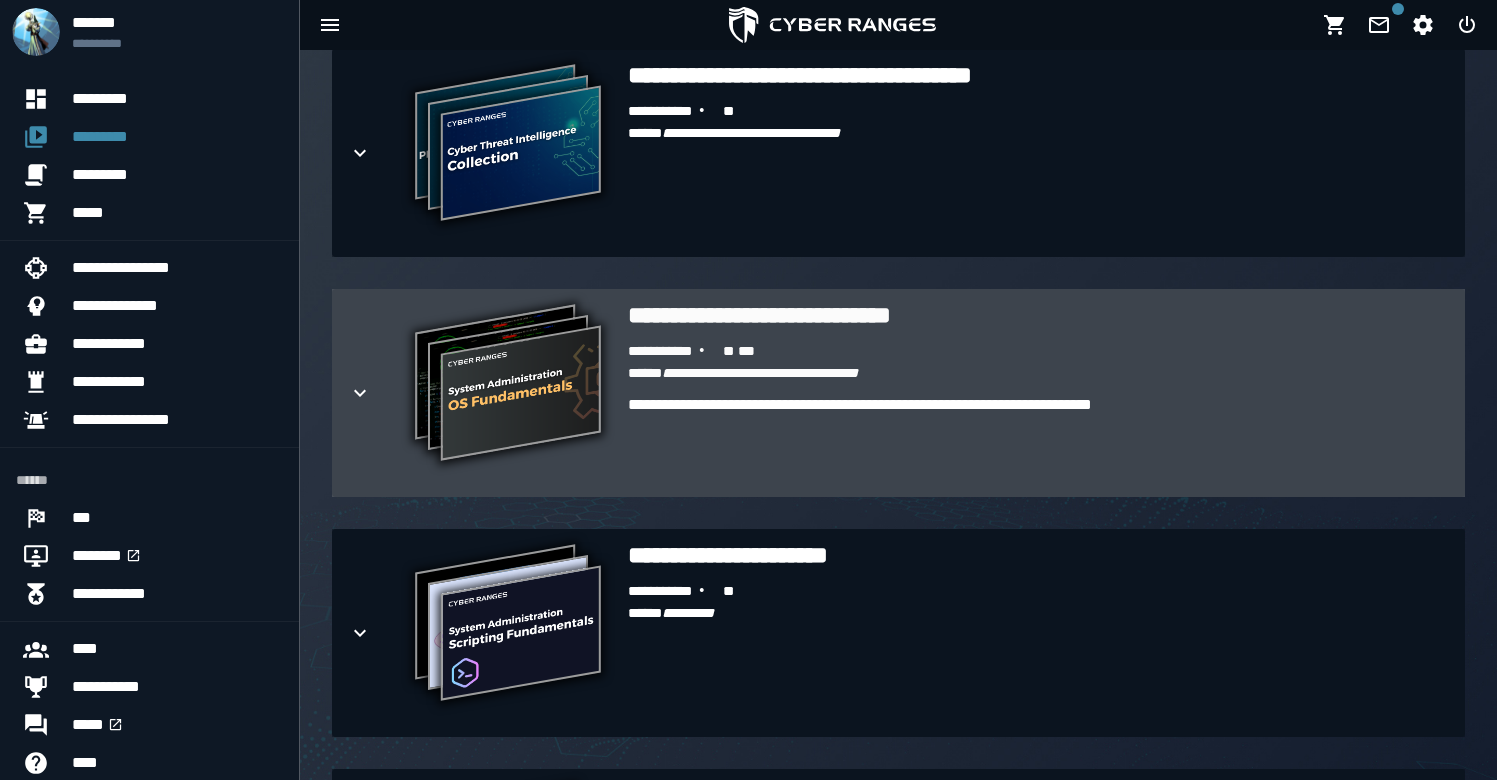 click on "**********" at bounding box center (1038, 315) 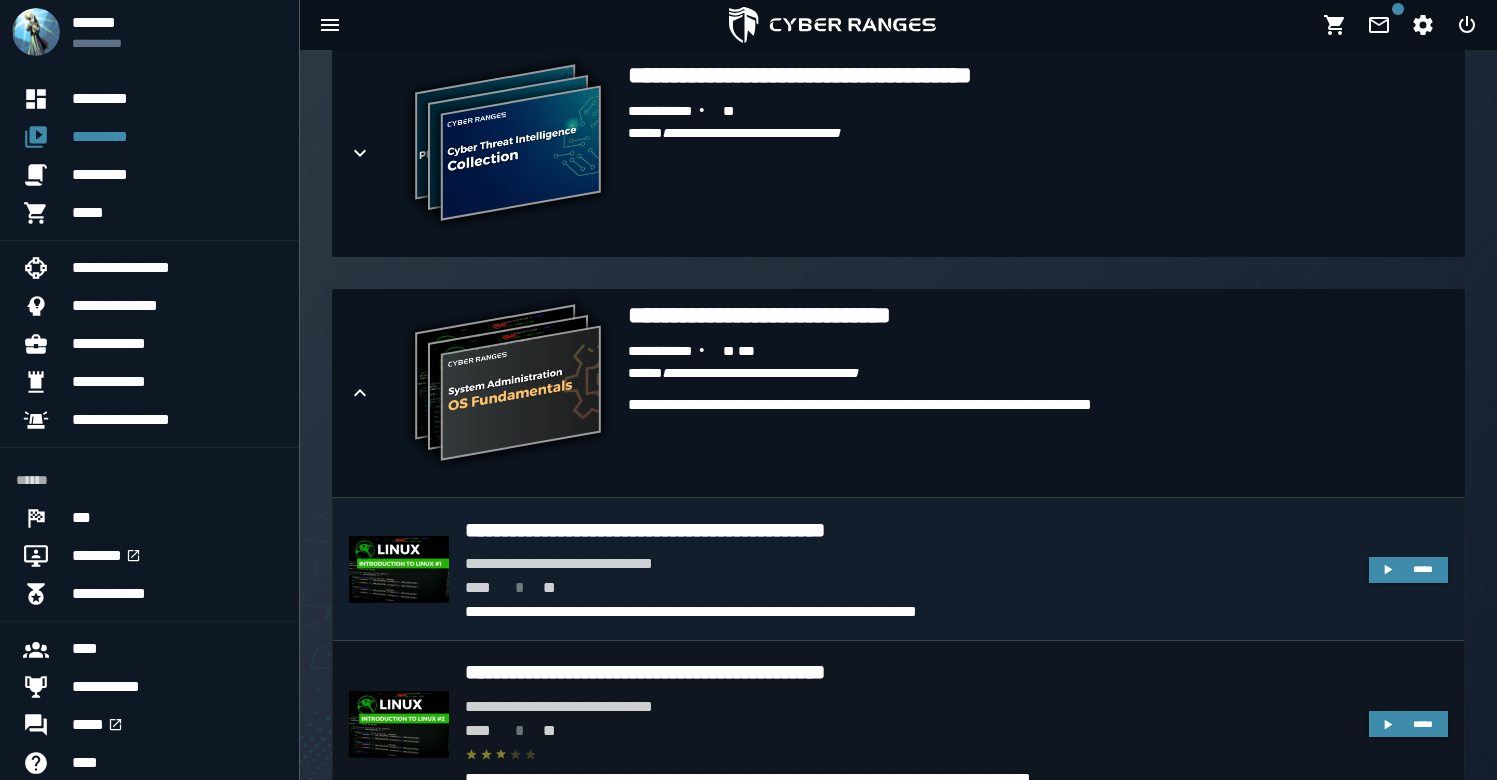 scroll, scrollTop: 552, scrollLeft: 0, axis: vertical 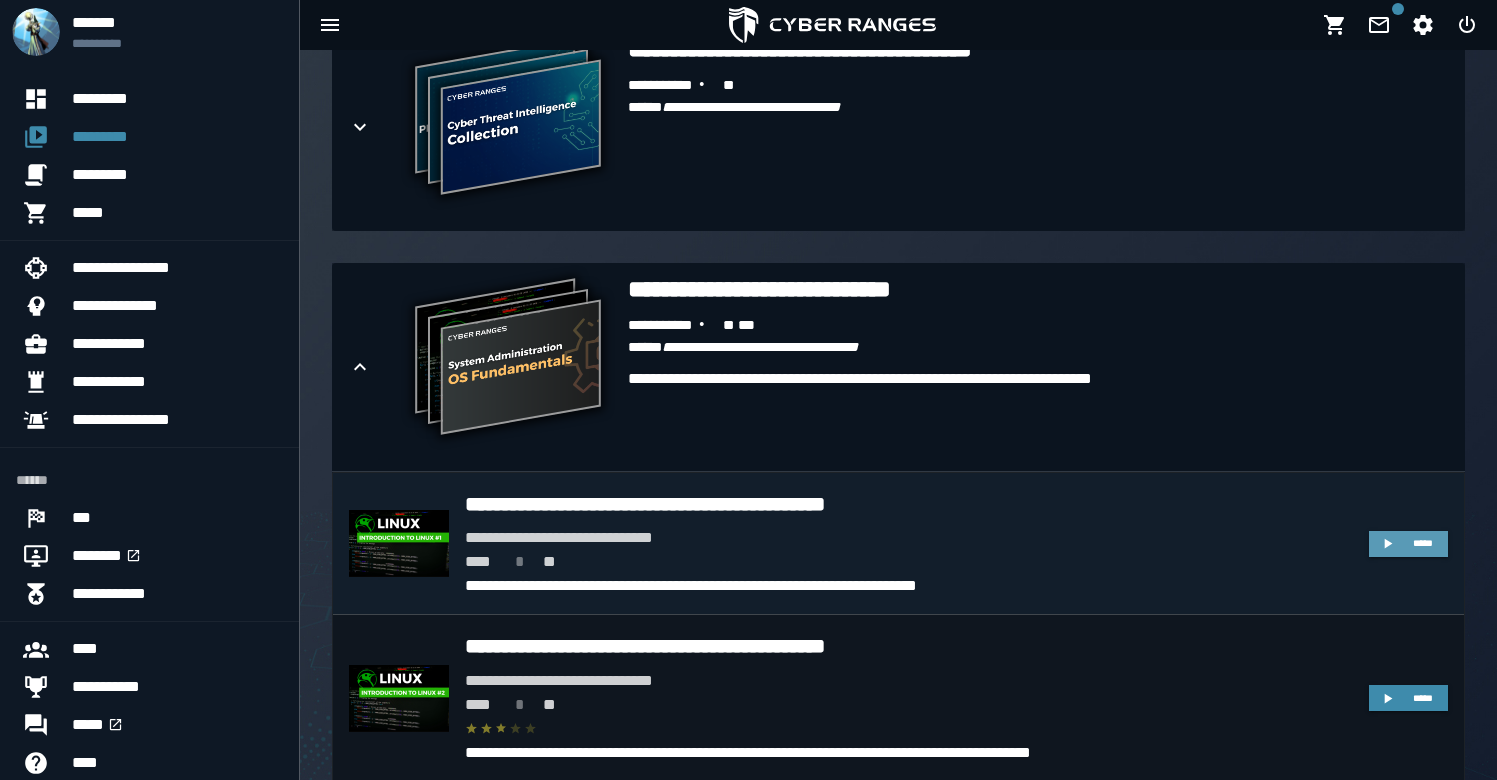 click on "*****" at bounding box center (1423, 543) 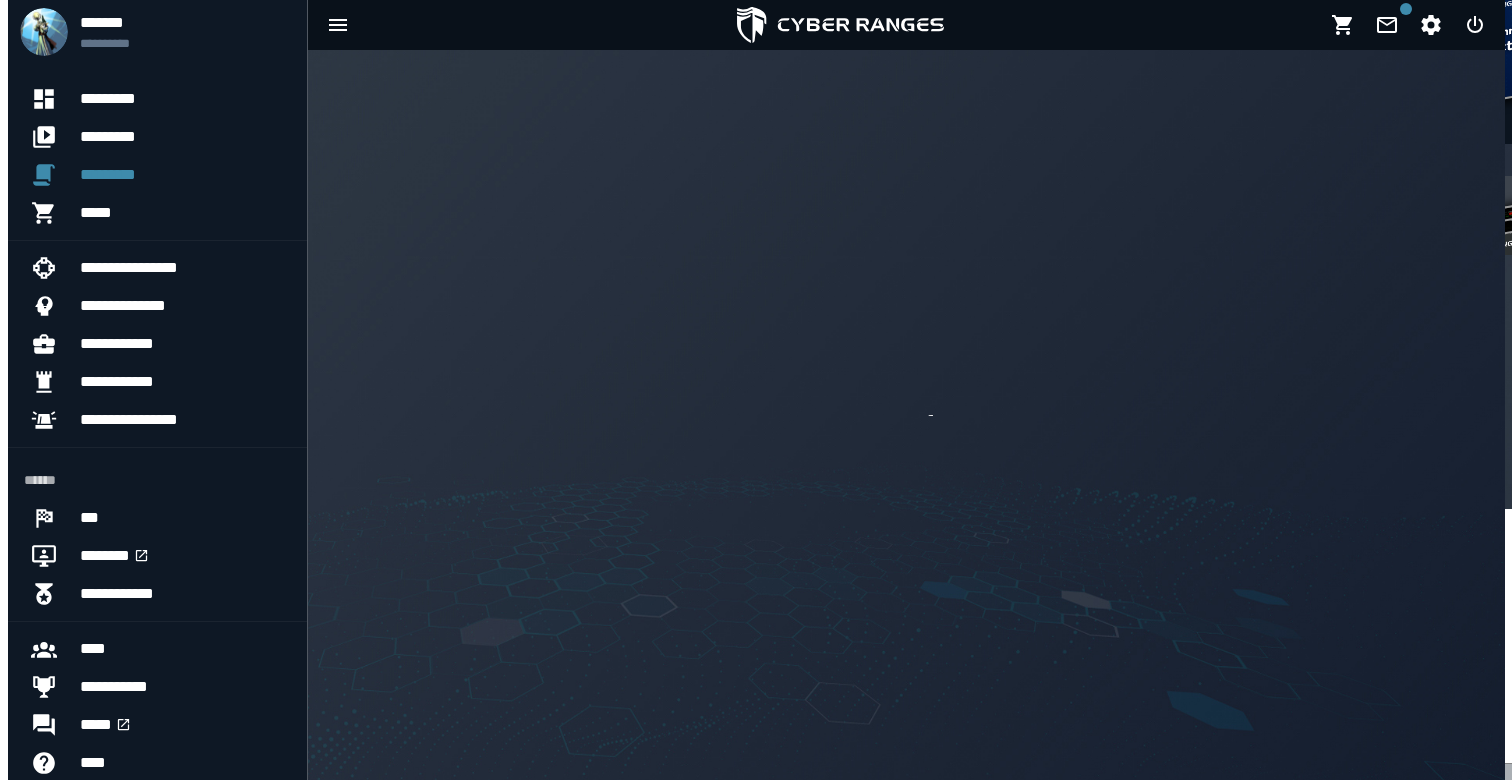 scroll, scrollTop: 0, scrollLeft: 0, axis: both 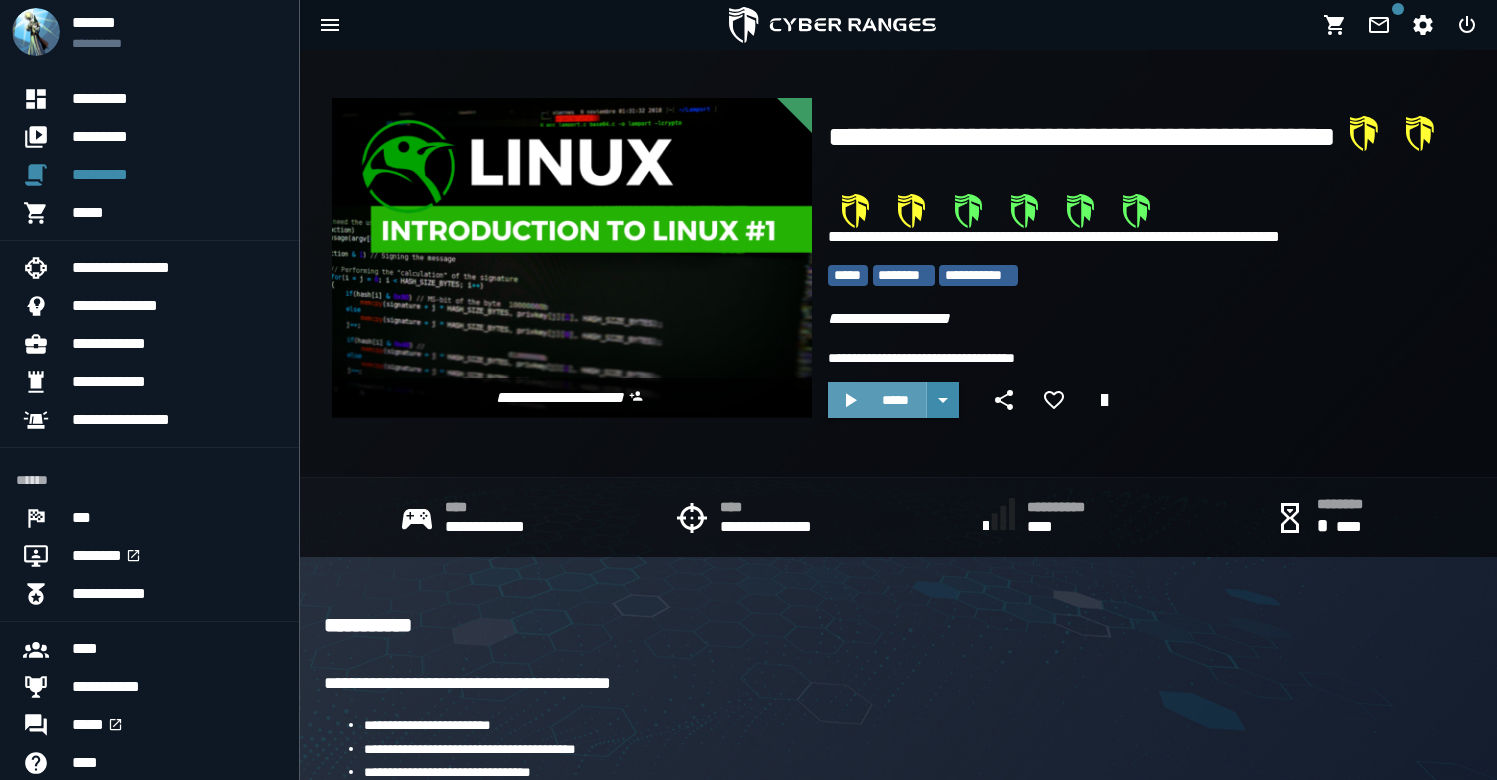 click on "*****" at bounding box center [877, 400] 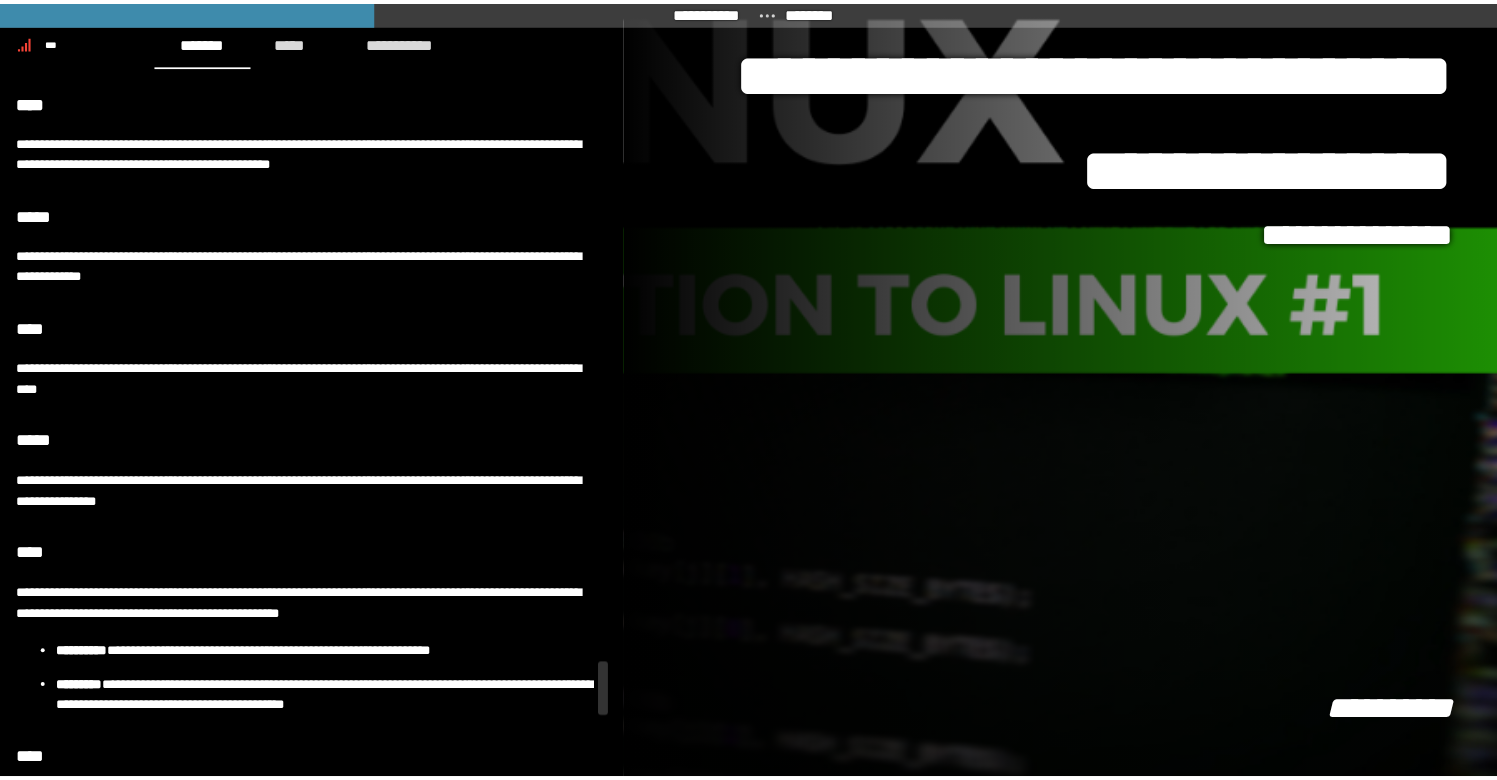 scroll, scrollTop: 7904, scrollLeft: 0, axis: vertical 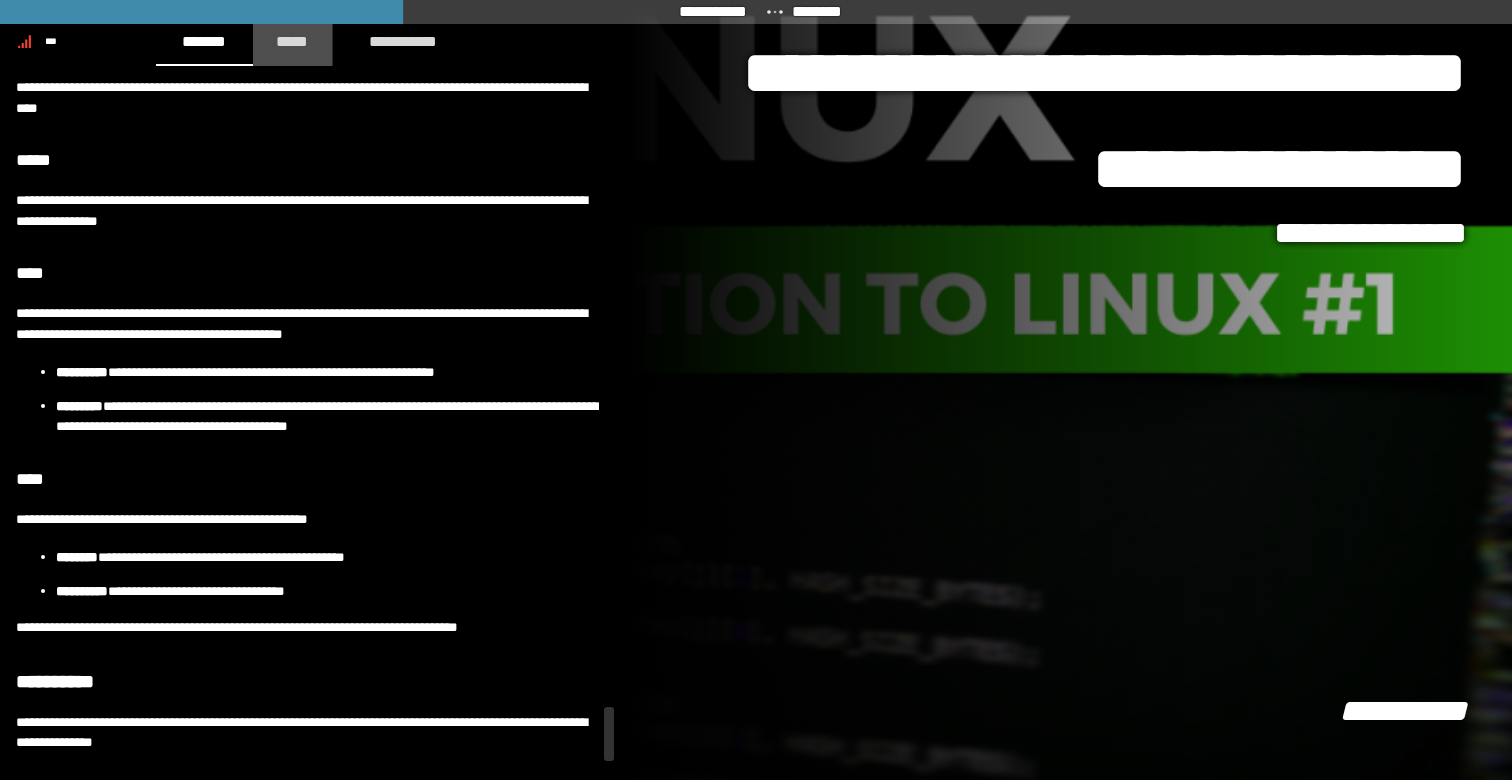click on "*****" at bounding box center [293, 41] 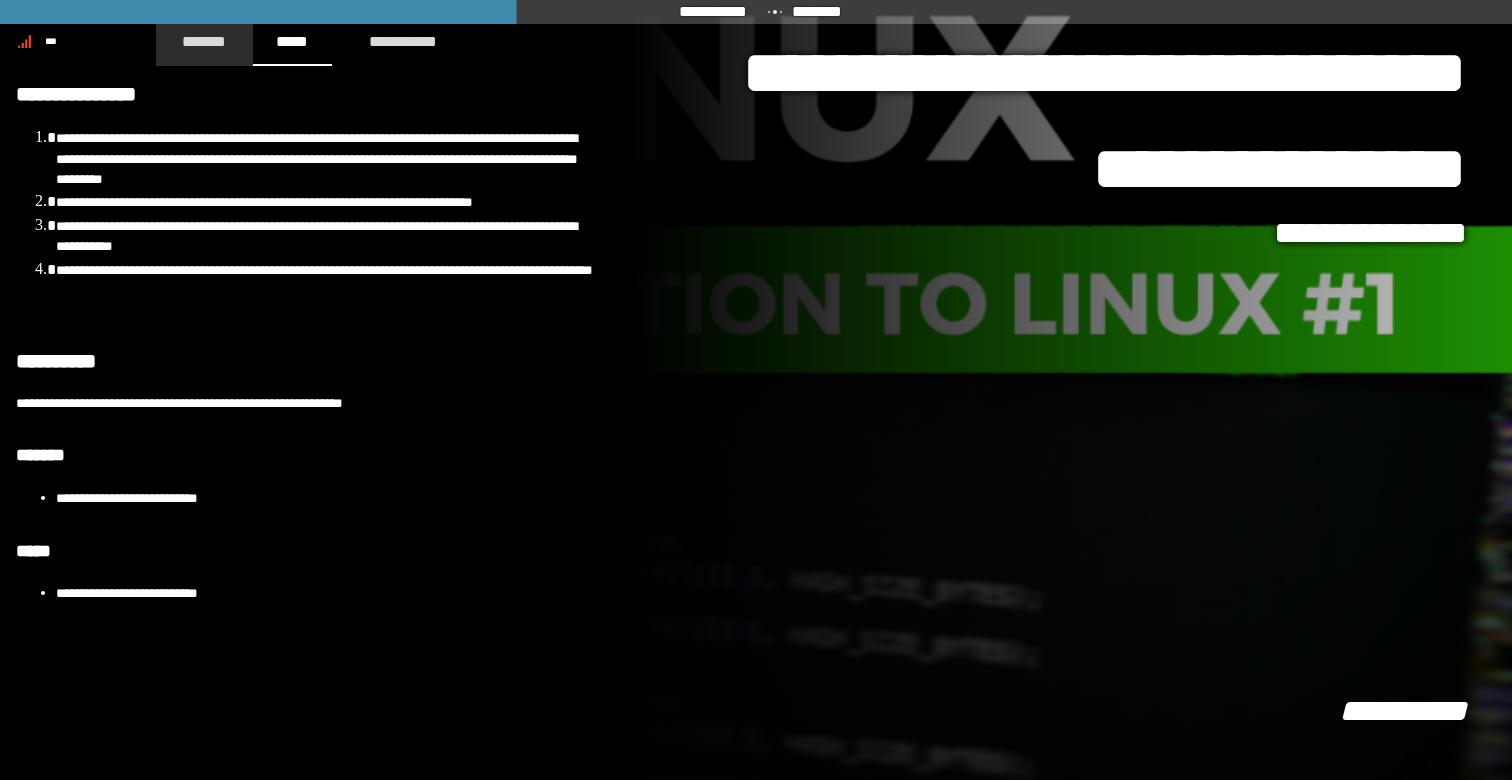 click on "*******" at bounding box center [204, 41] 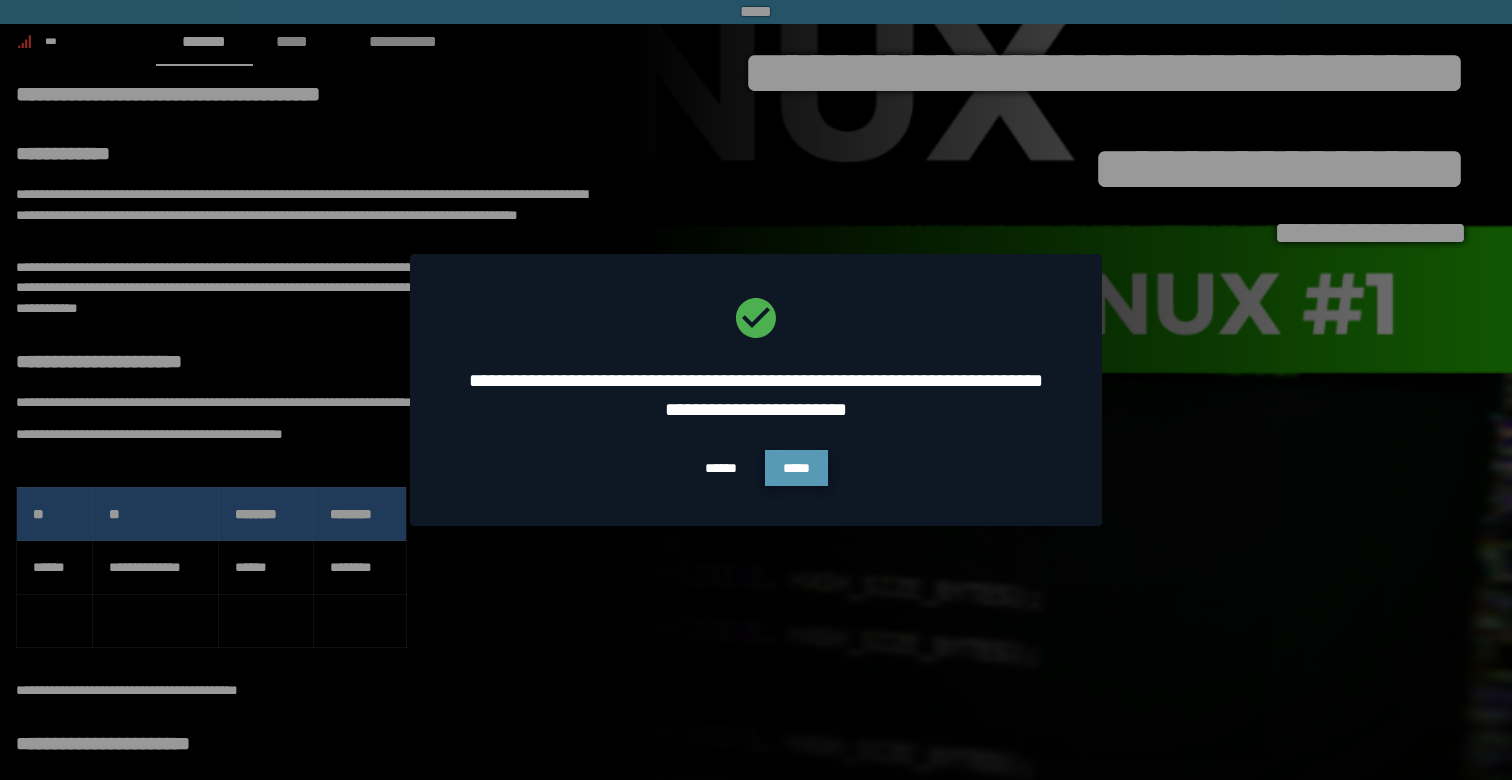 click on "*****" at bounding box center (796, 468) 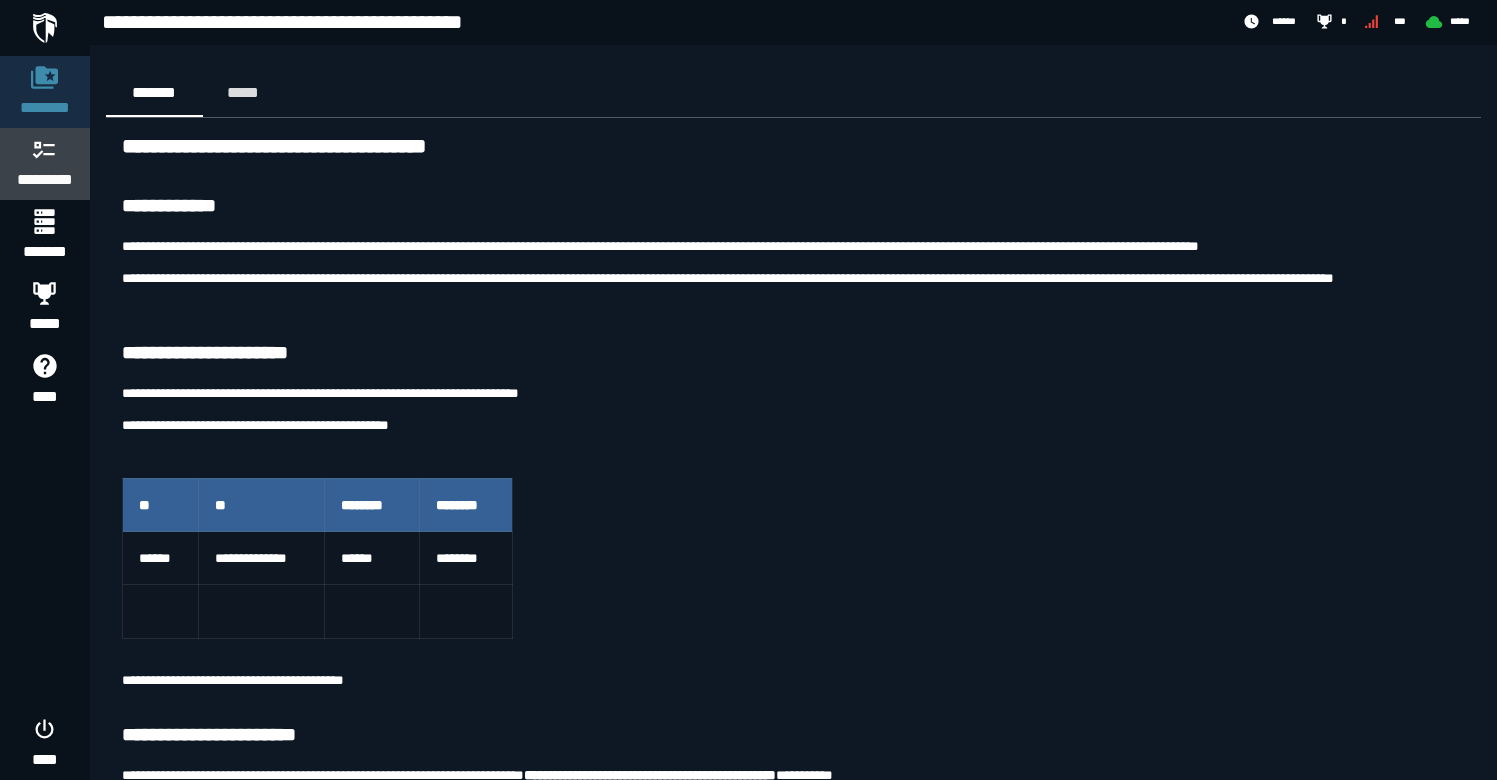 click on "*********" at bounding box center [45, 164] 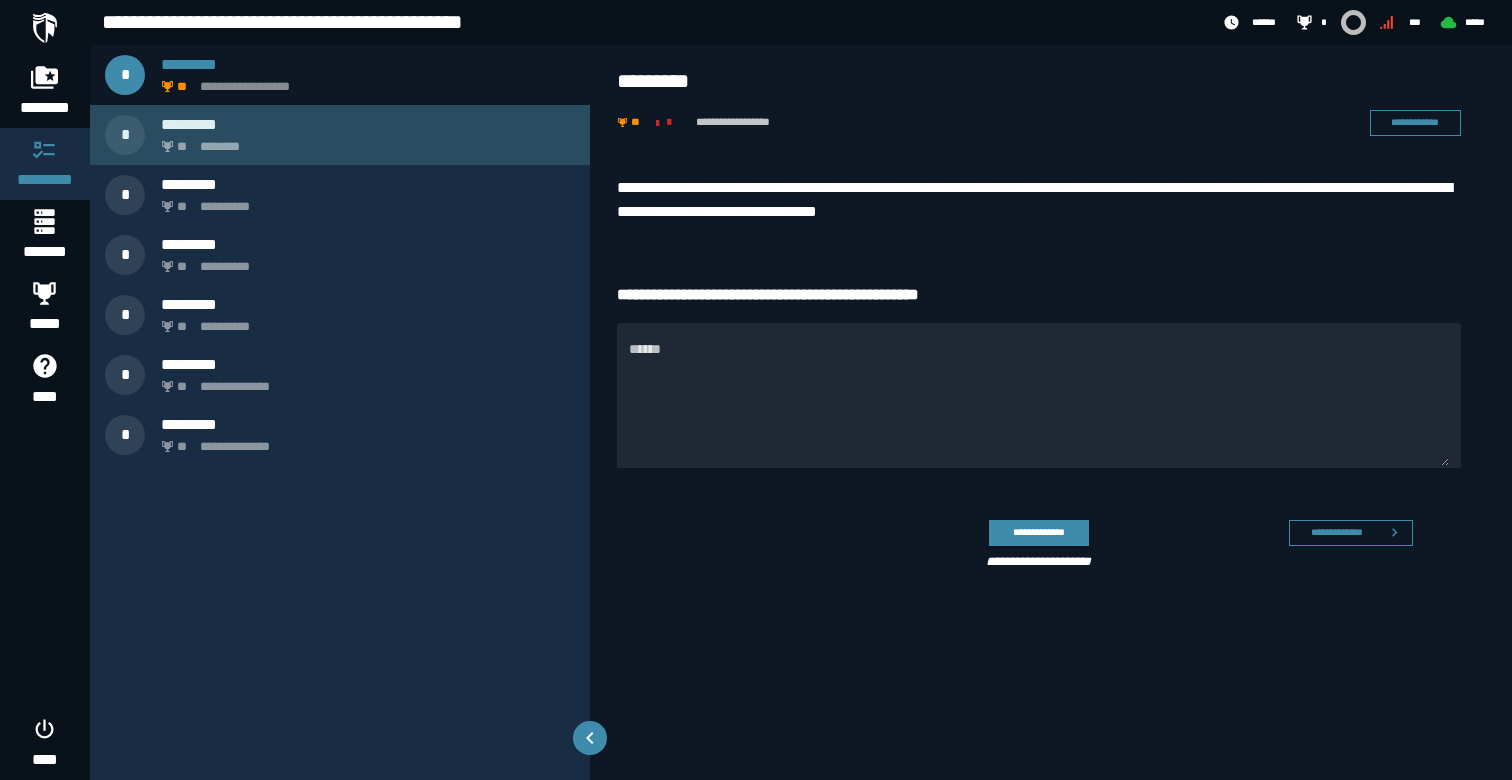click on "** ********" at bounding box center (364, 141) 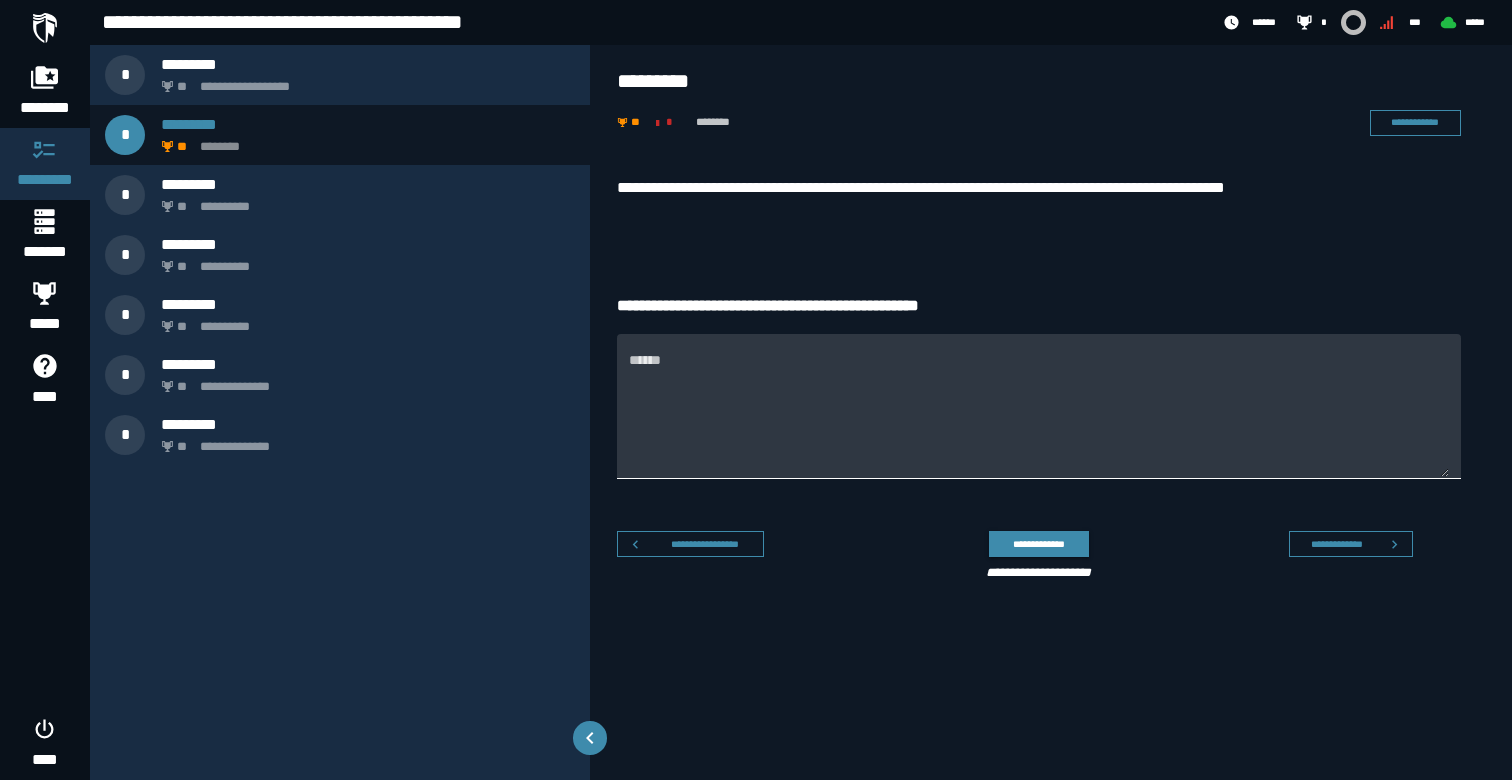 click on "******" at bounding box center (1039, 418) 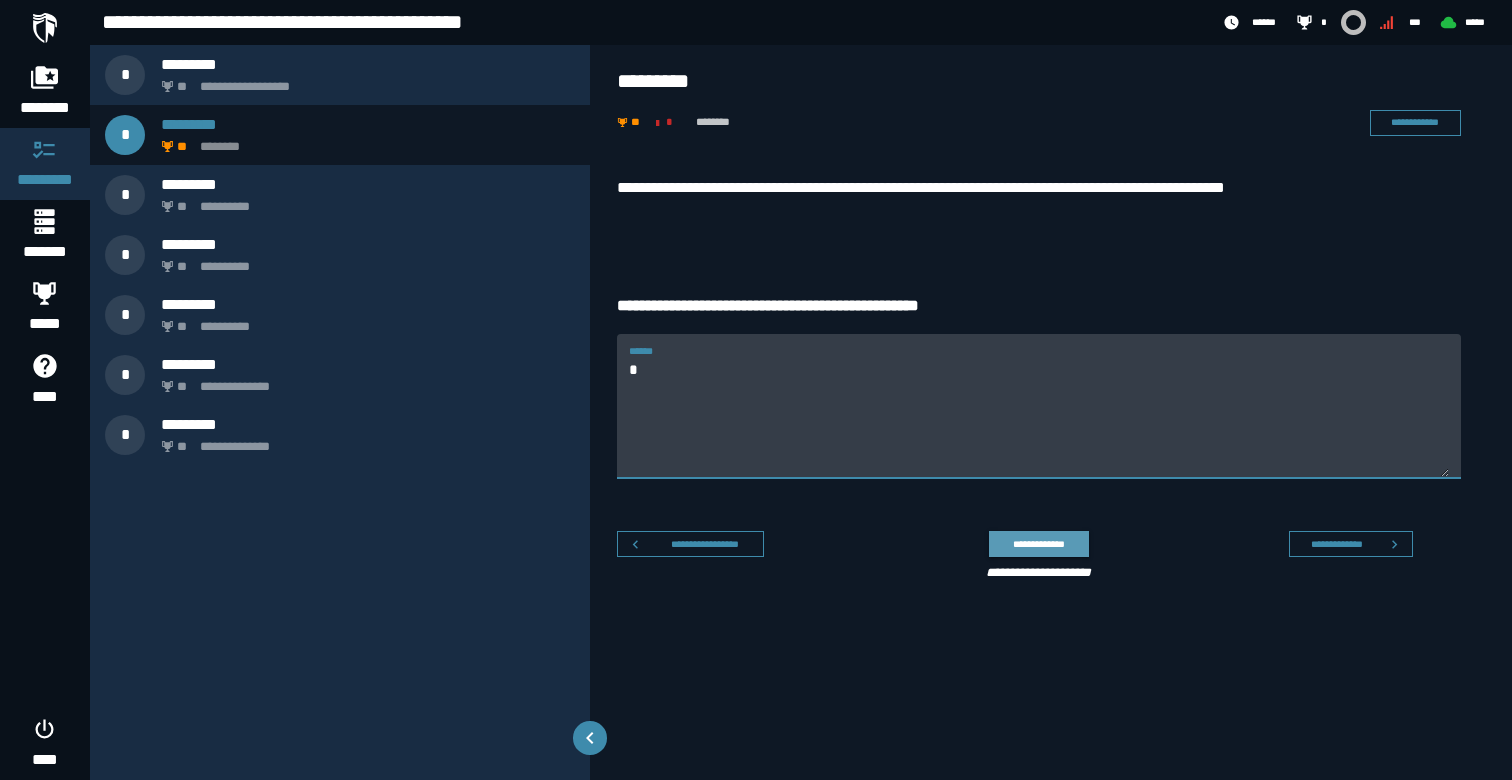 type on "*" 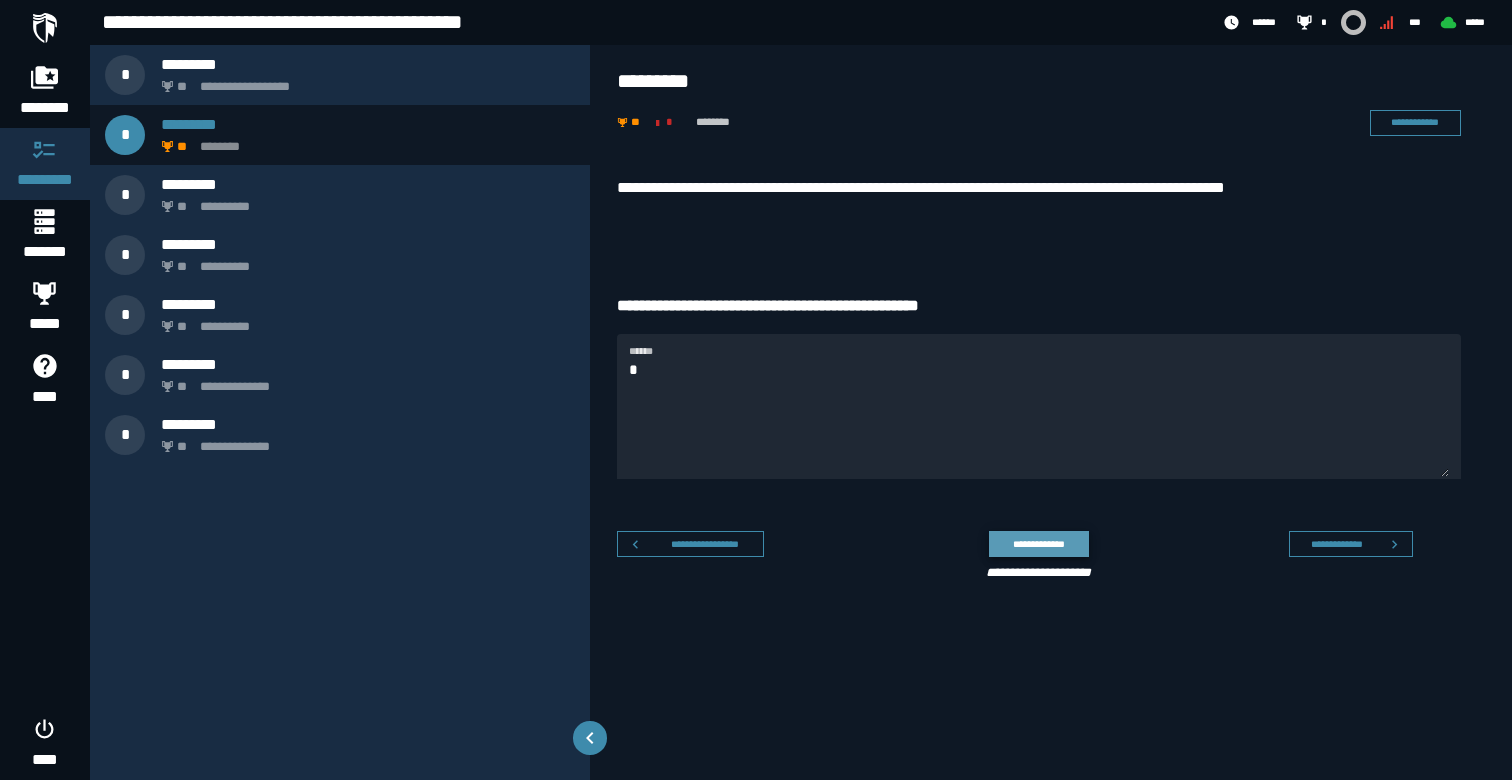 click on "**********" at bounding box center [1038, 543] 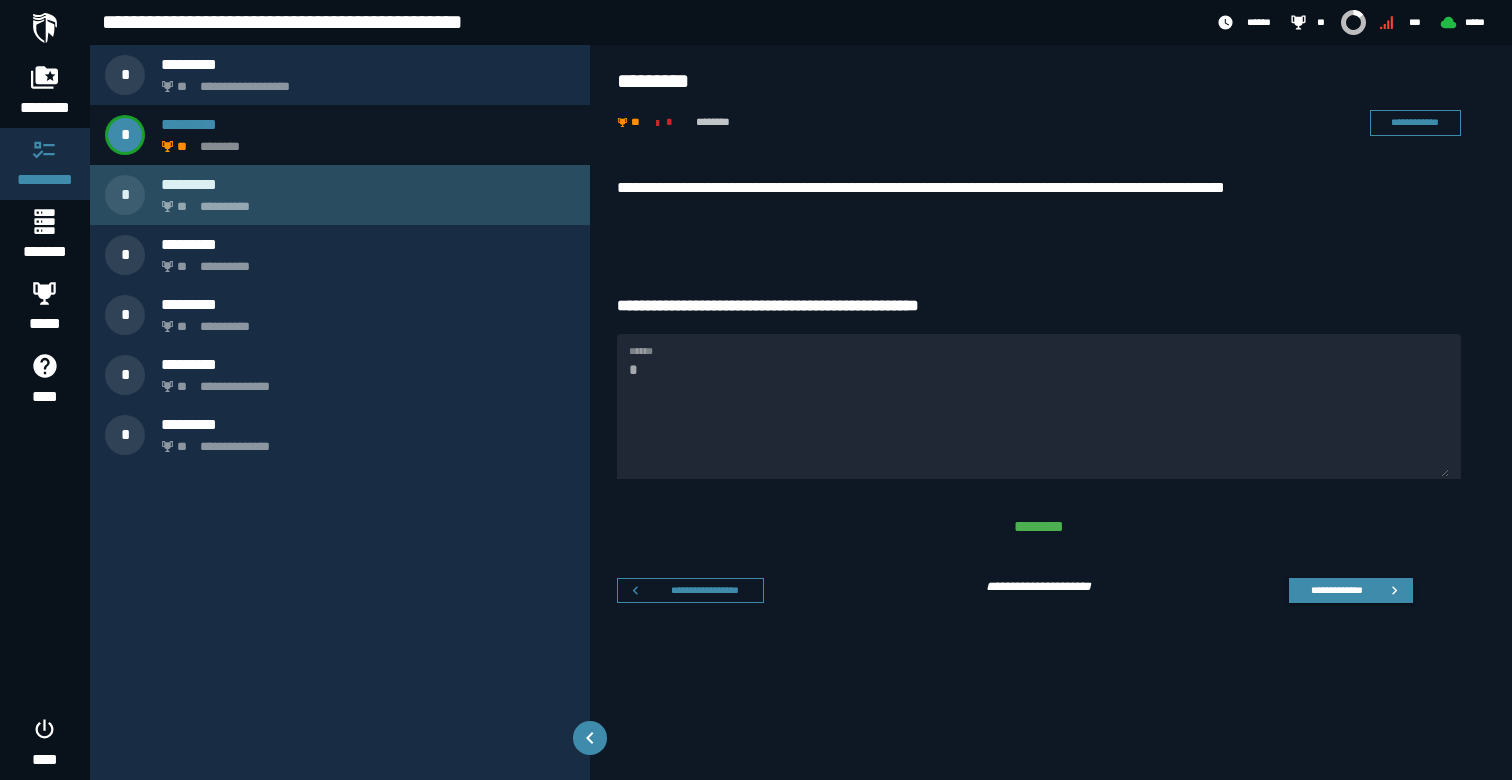 drag, startPoint x: 196, startPoint y: 201, endPoint x: 208, endPoint y: 220, distance: 22.472204 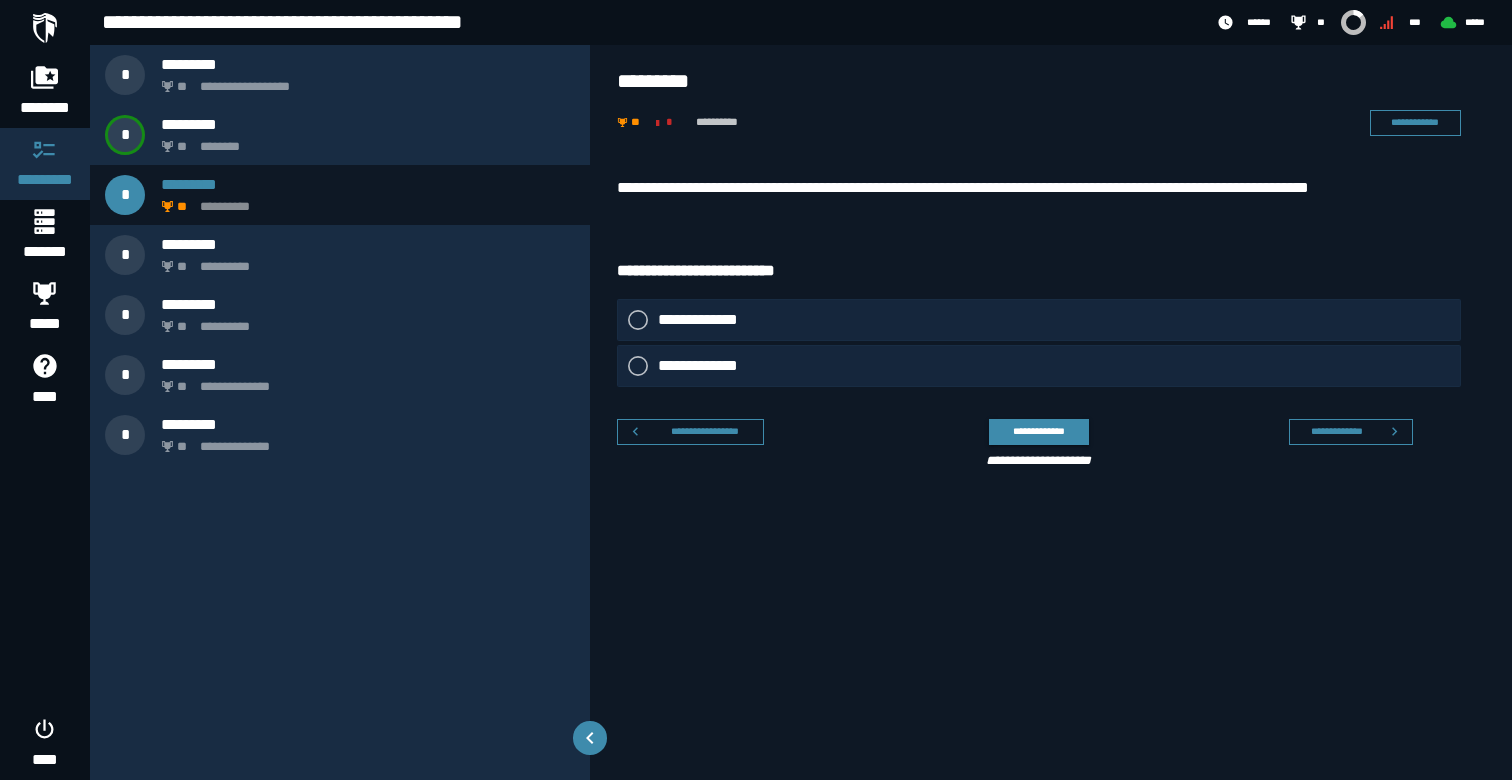 click on "**********" 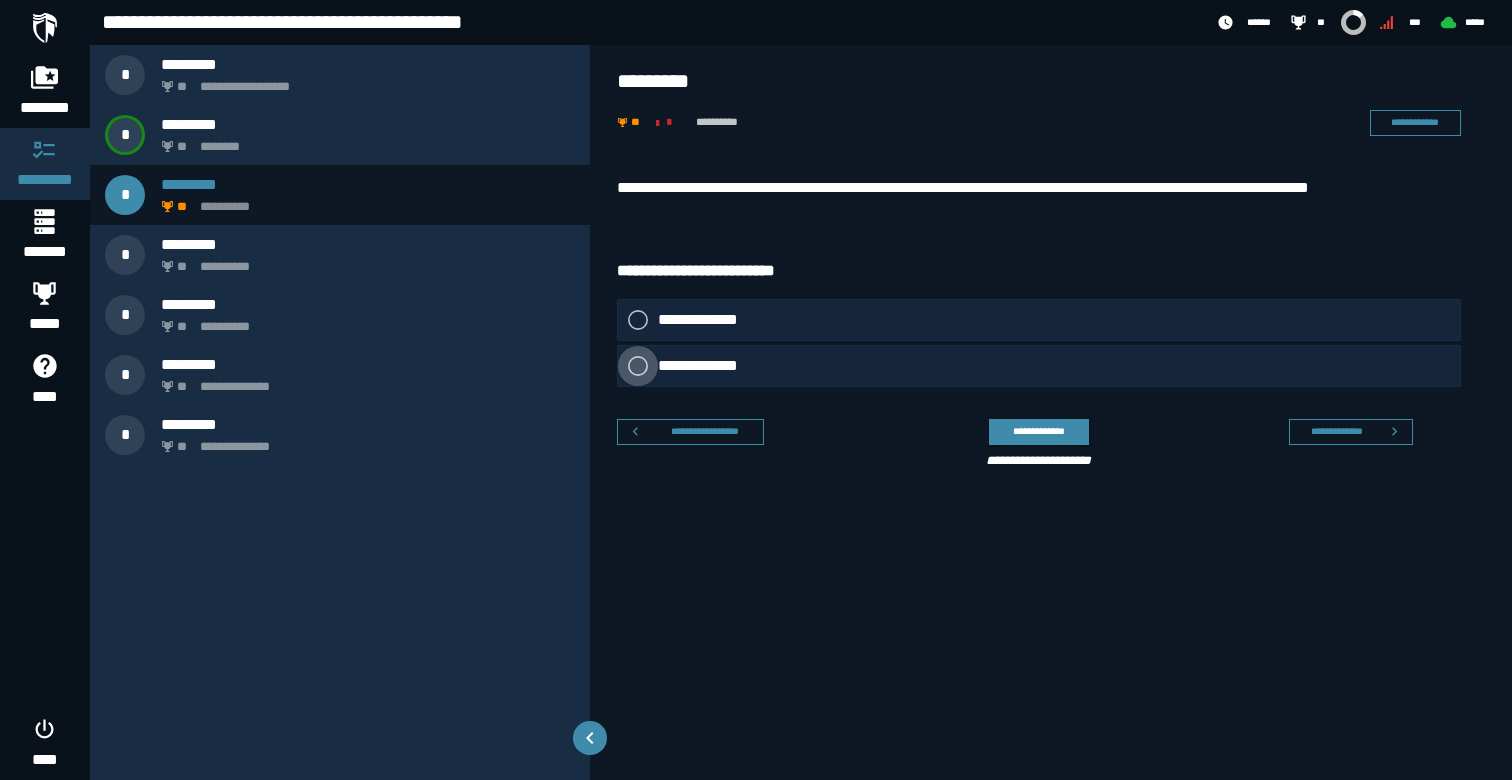 click 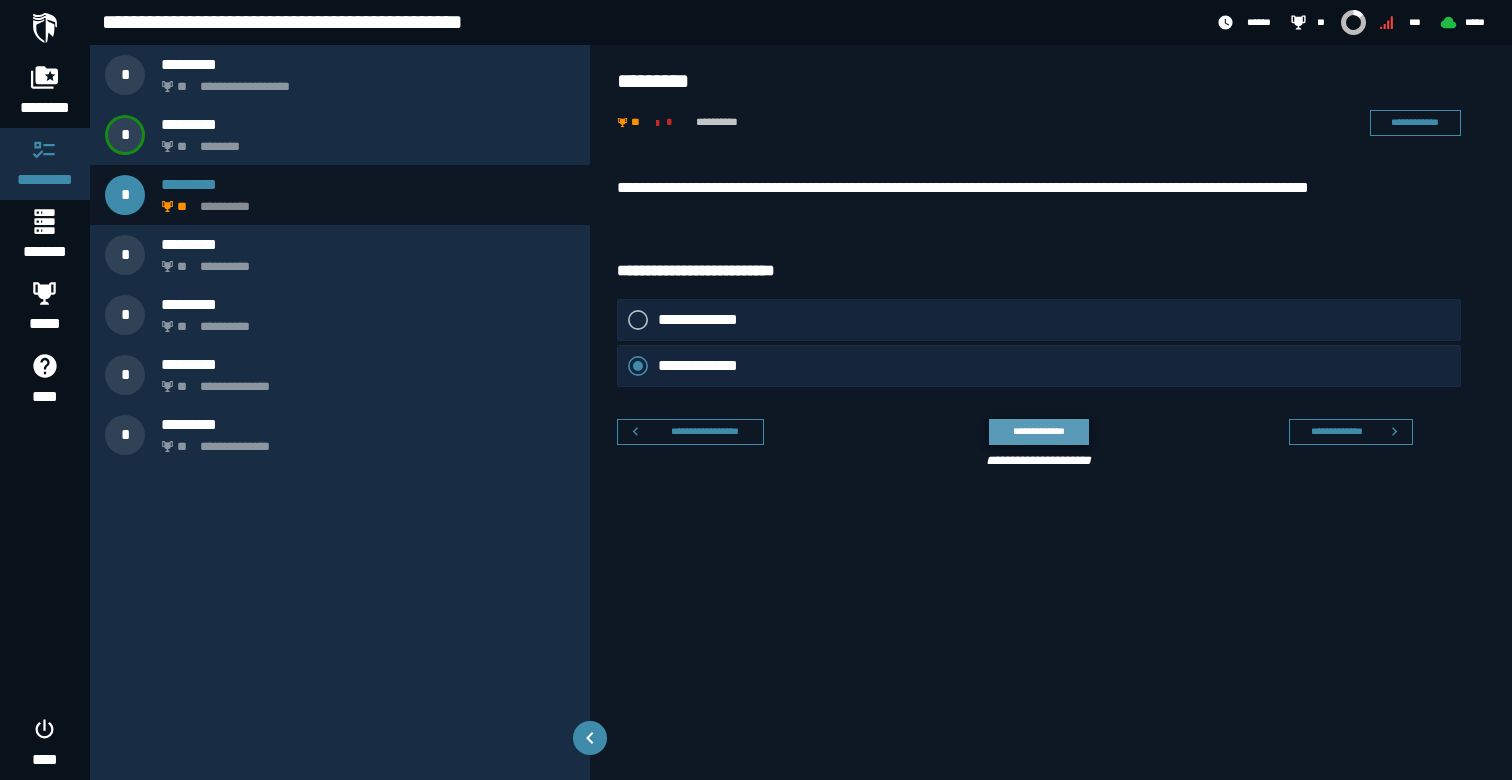 click on "**********" at bounding box center (1038, 431) 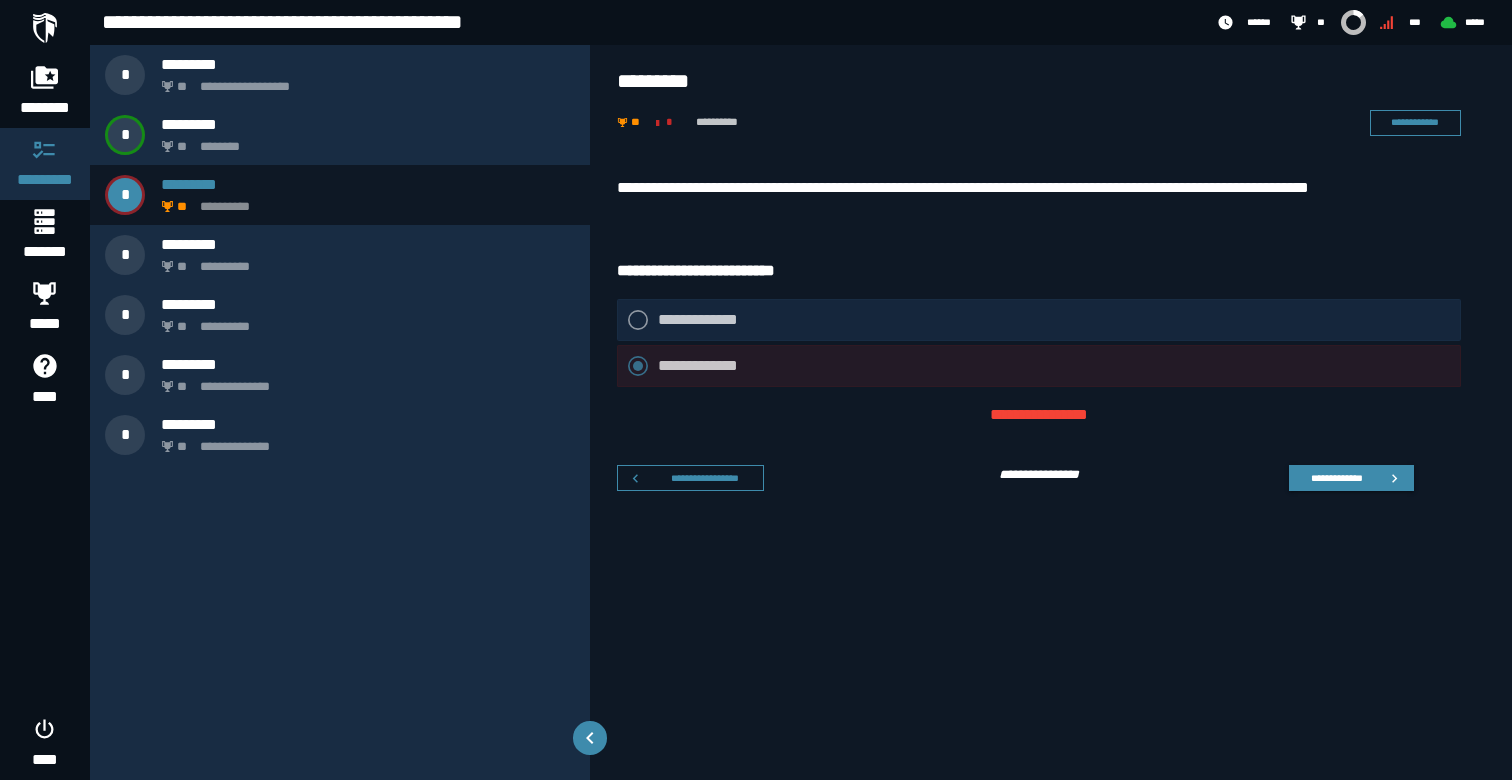 click at bounding box center [638, 320] 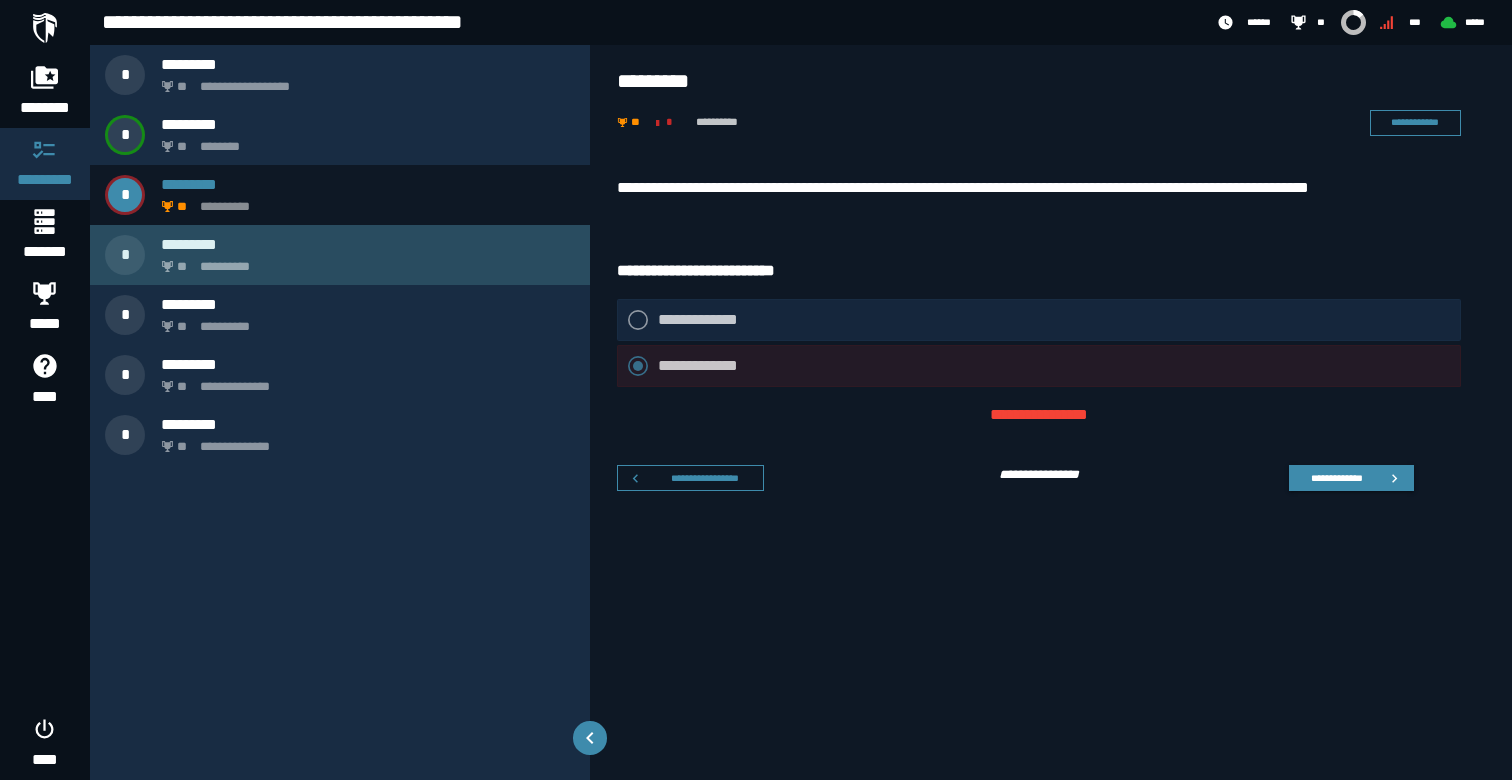 click on "**********" at bounding box center (364, 261) 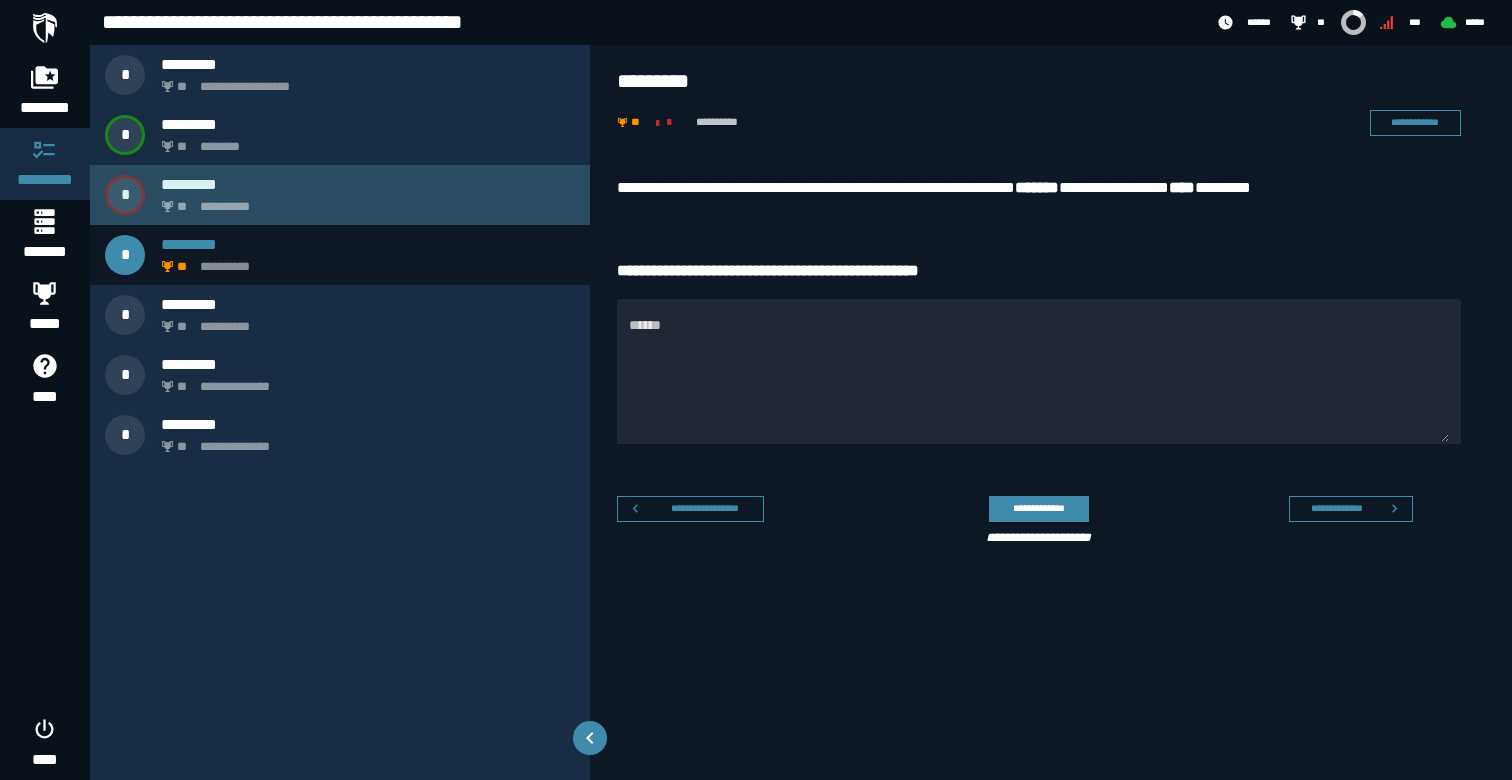 click on "**********" at bounding box center [364, 201] 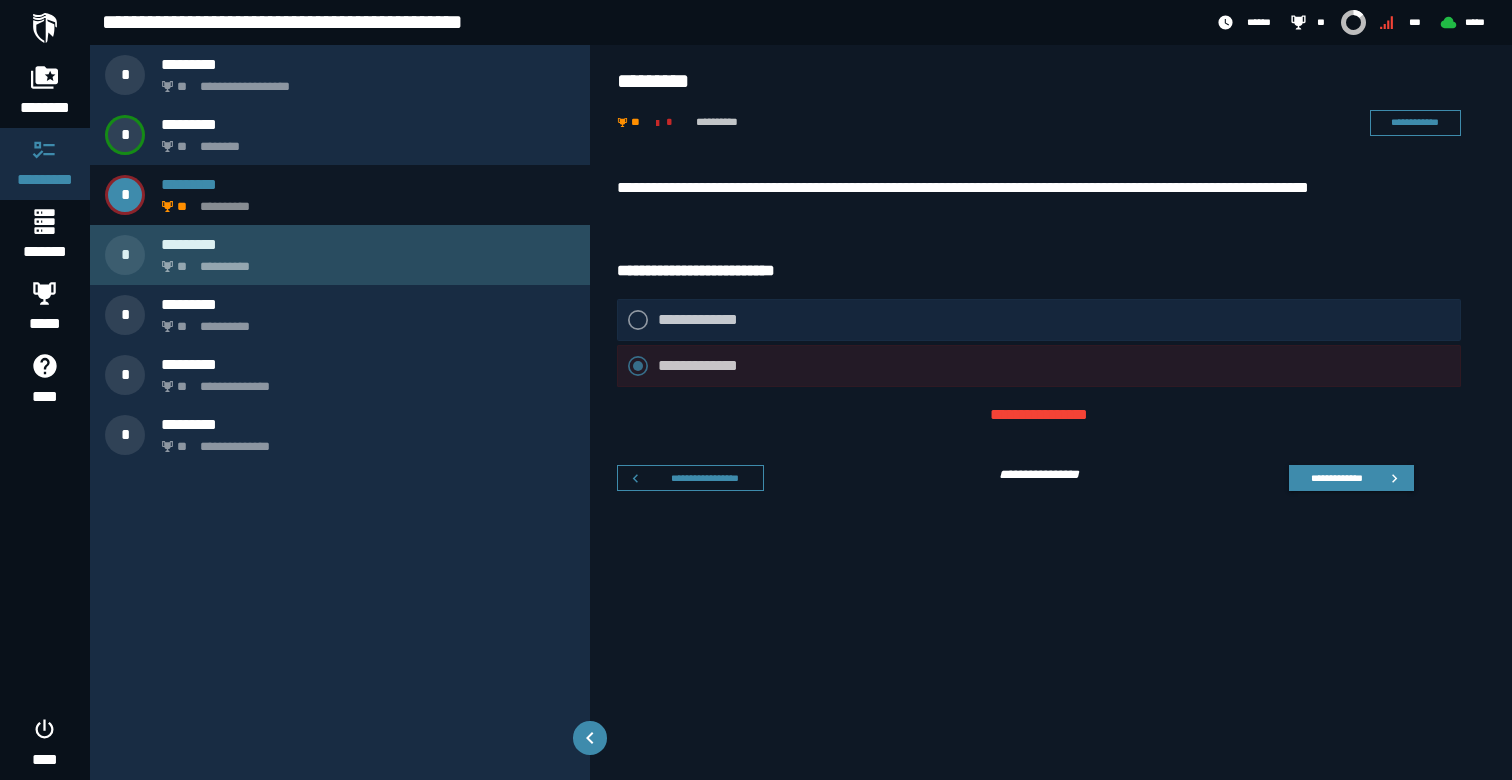 click on "**********" at bounding box center [364, 261] 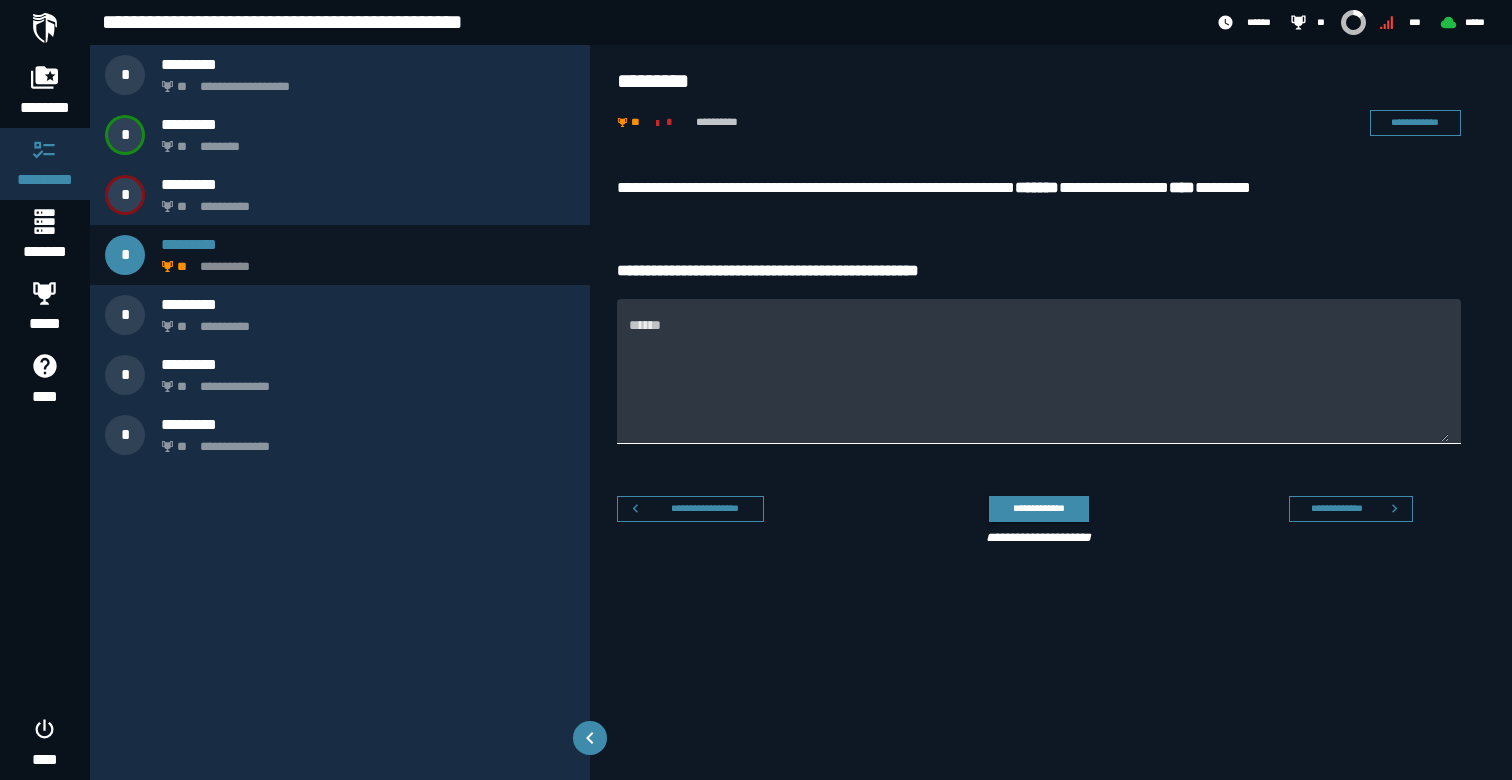 click on "******" at bounding box center [1039, 383] 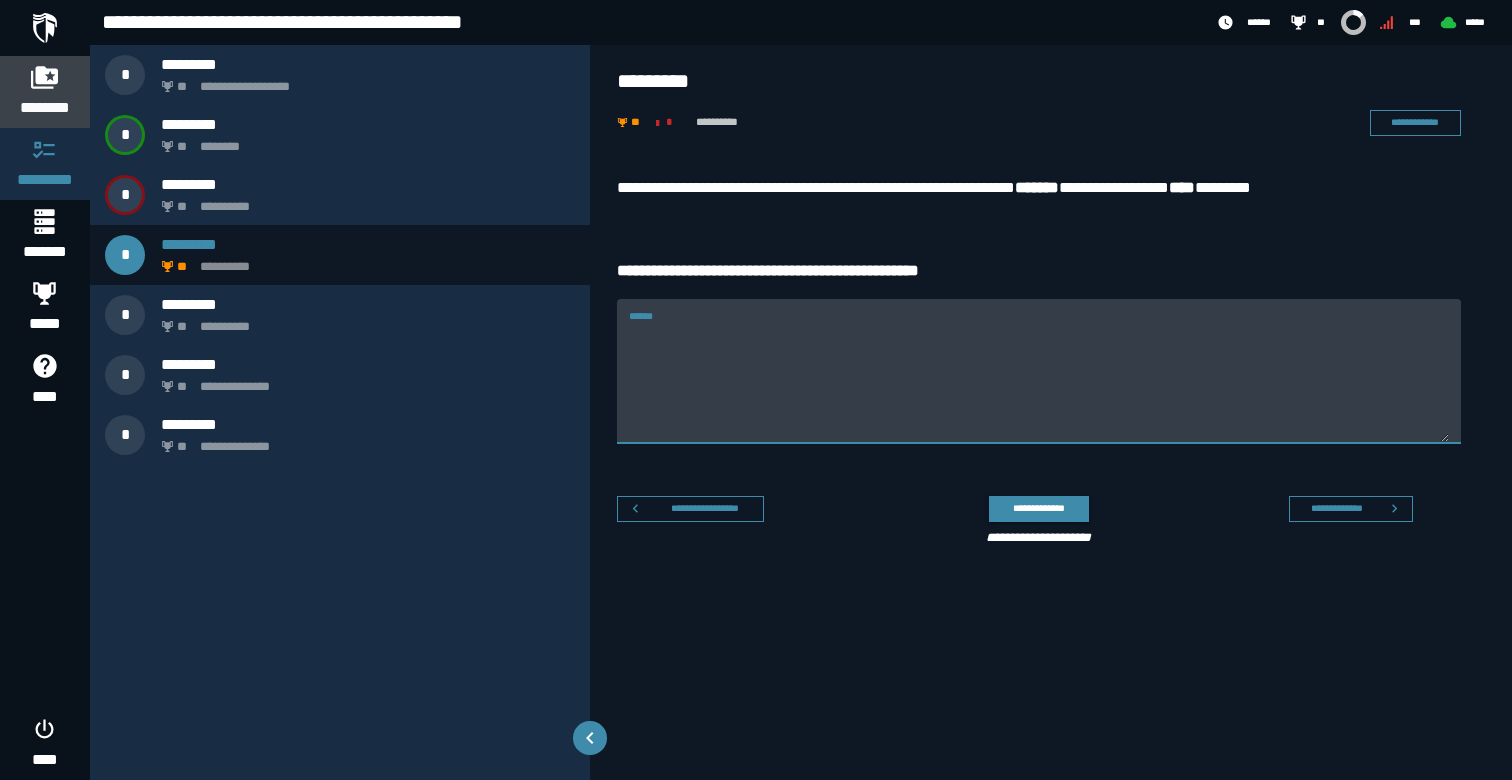 click 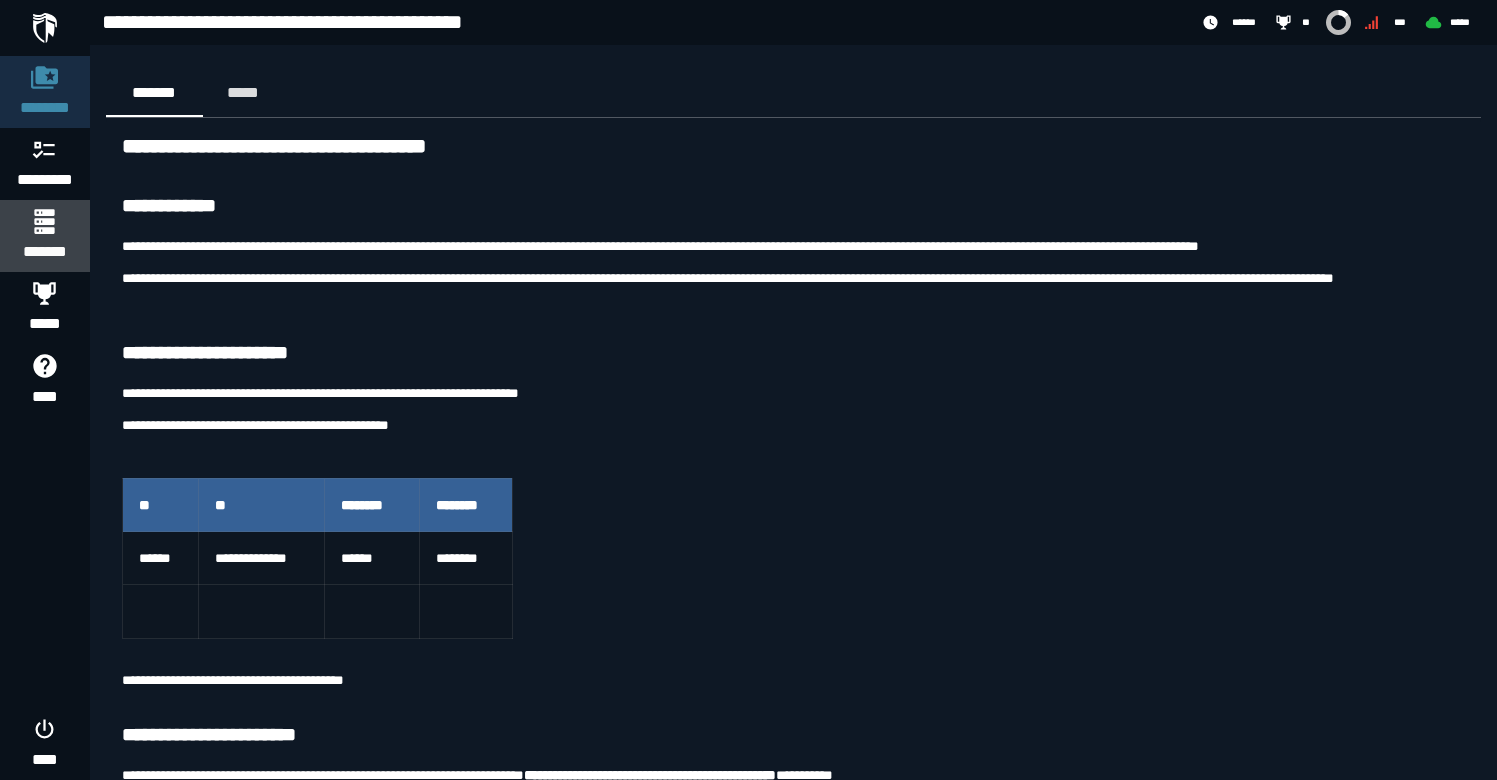 click 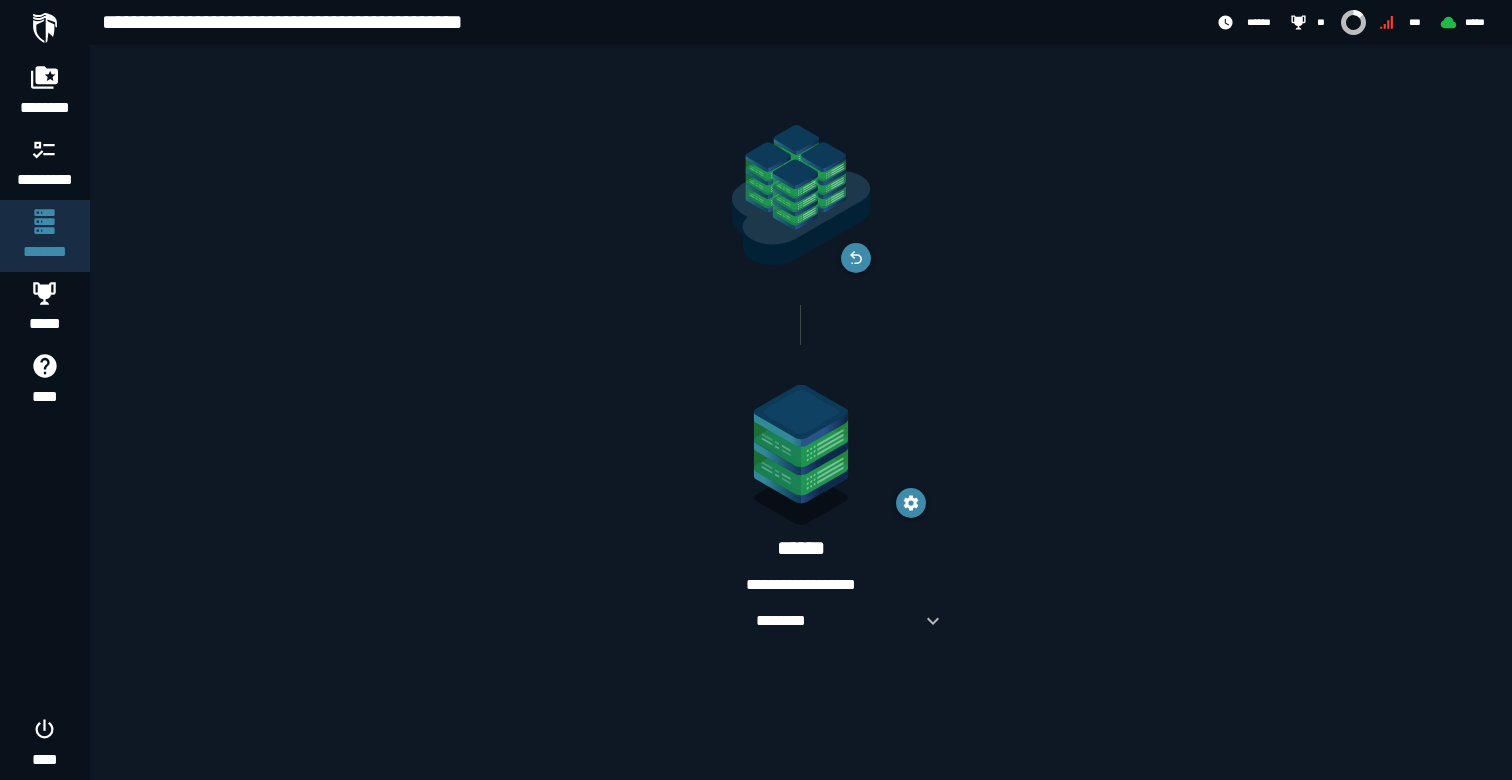 click 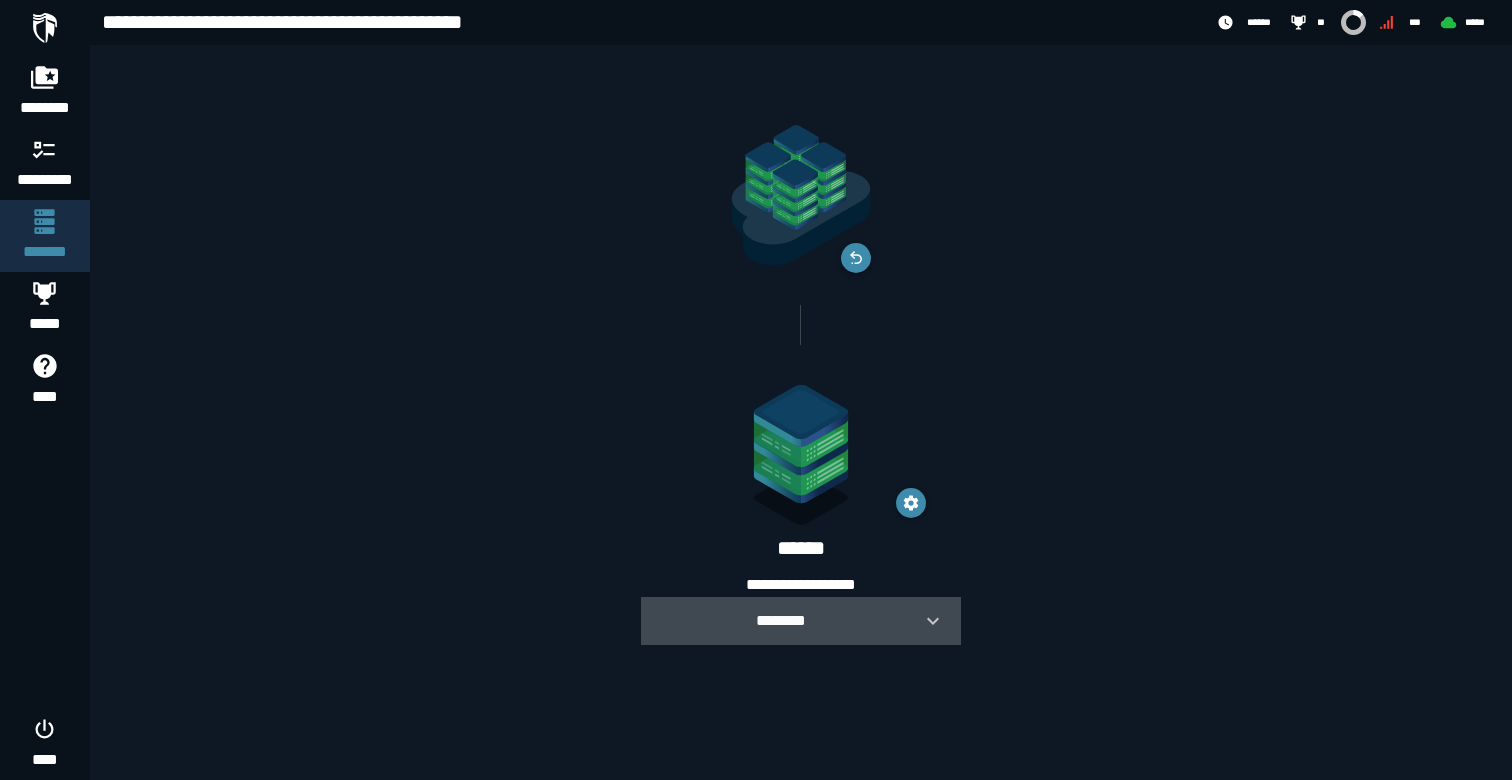 click on "********" at bounding box center [781, 621] 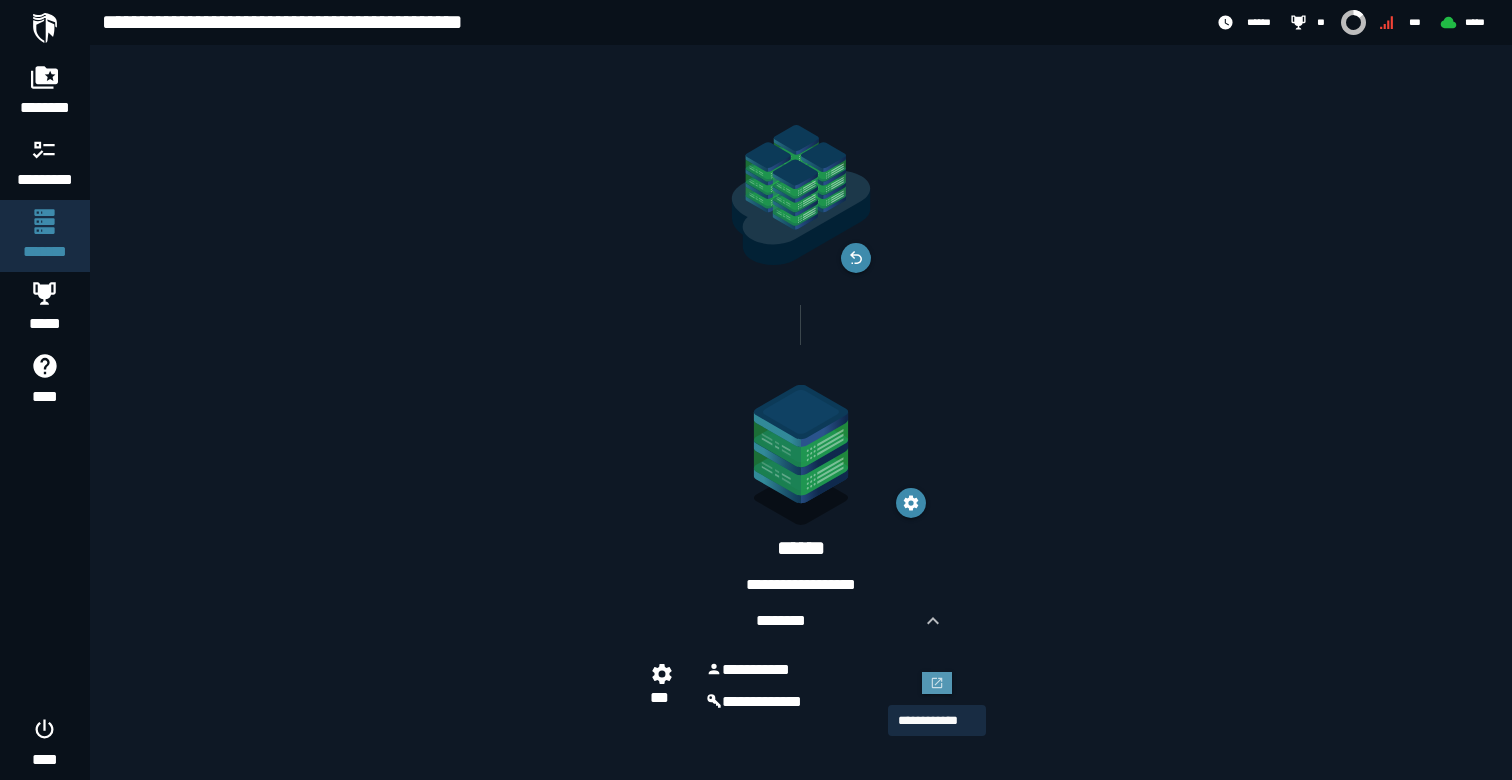 click 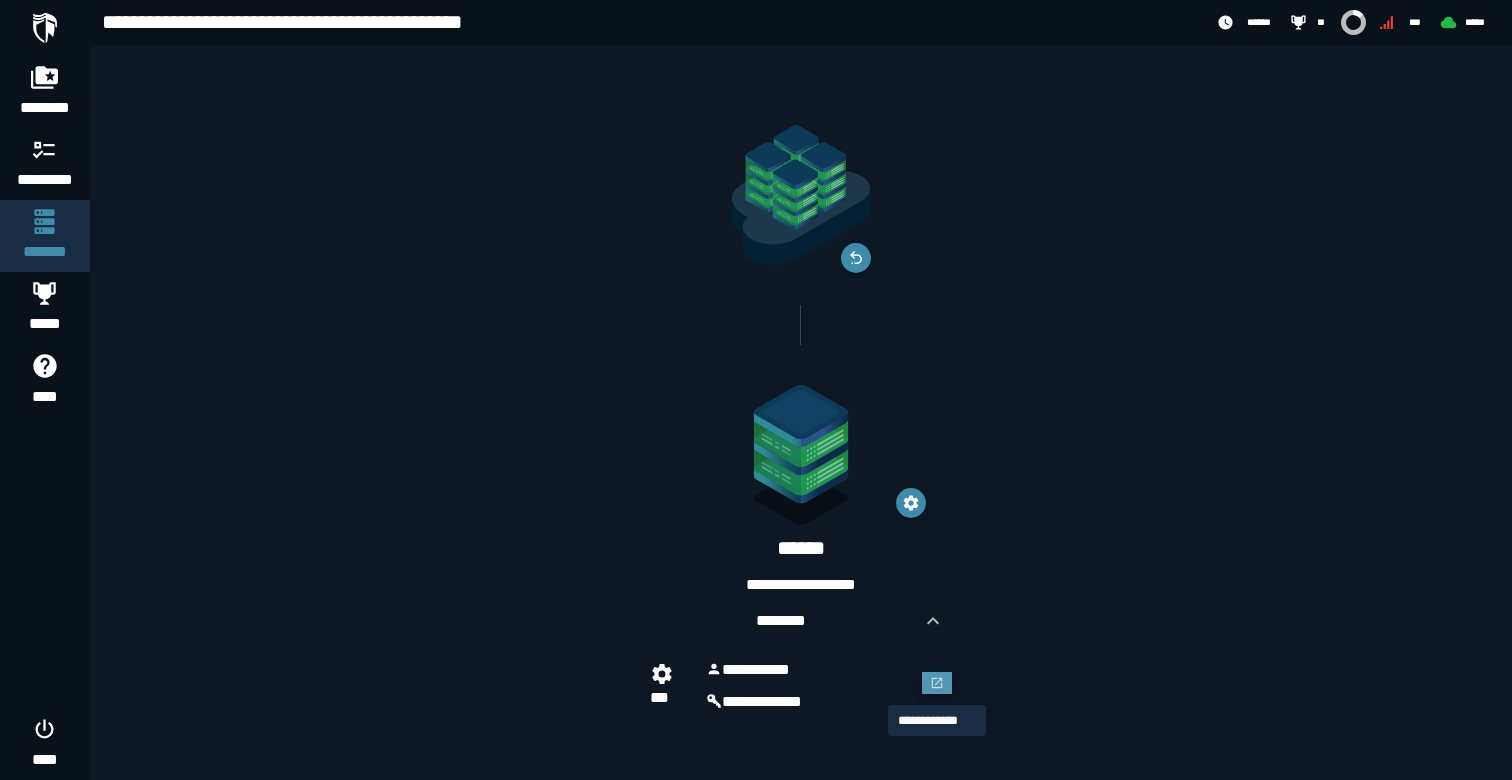 click 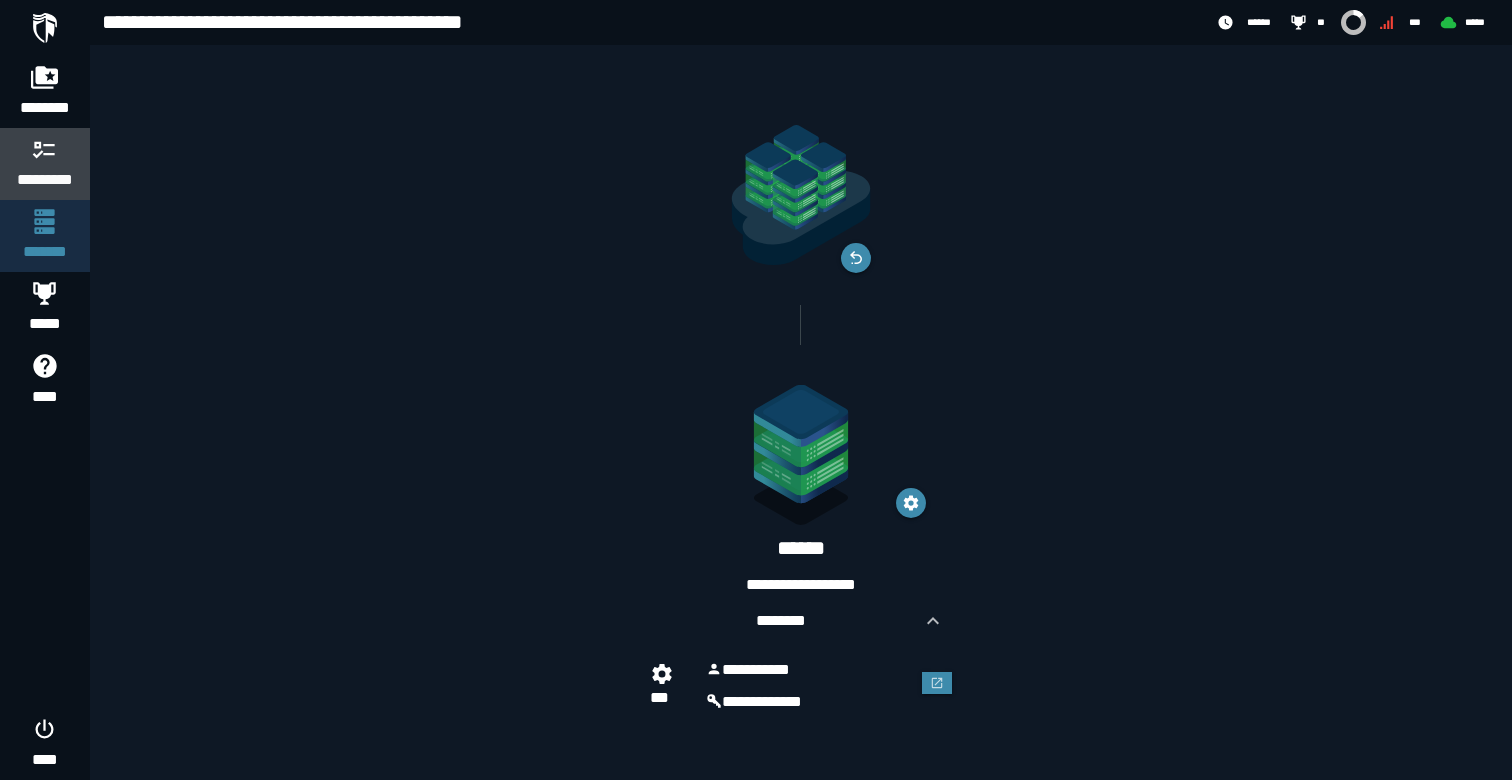 click on "*********" 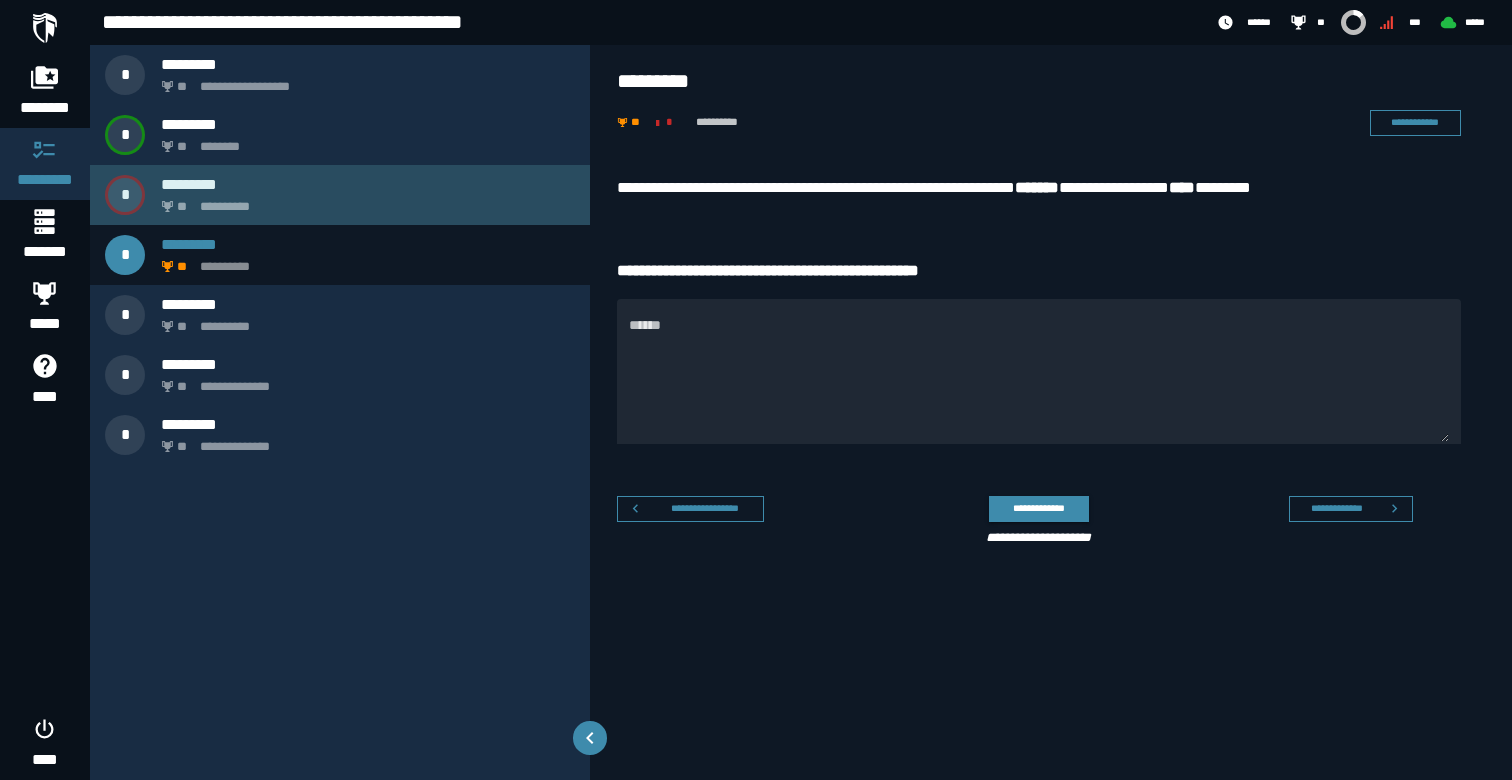 click on "**********" at bounding box center (364, 201) 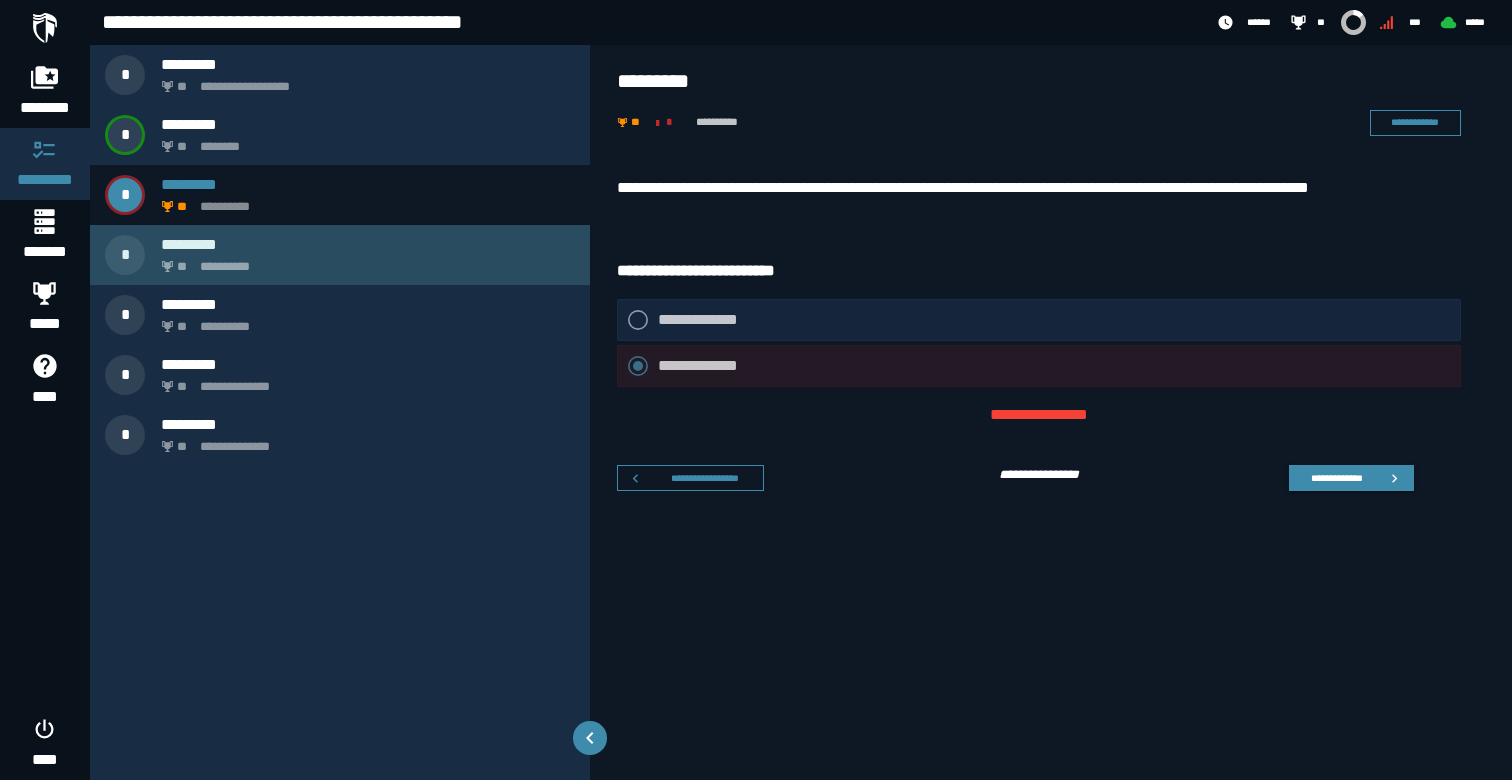 click on "**********" at bounding box center (340, 255) 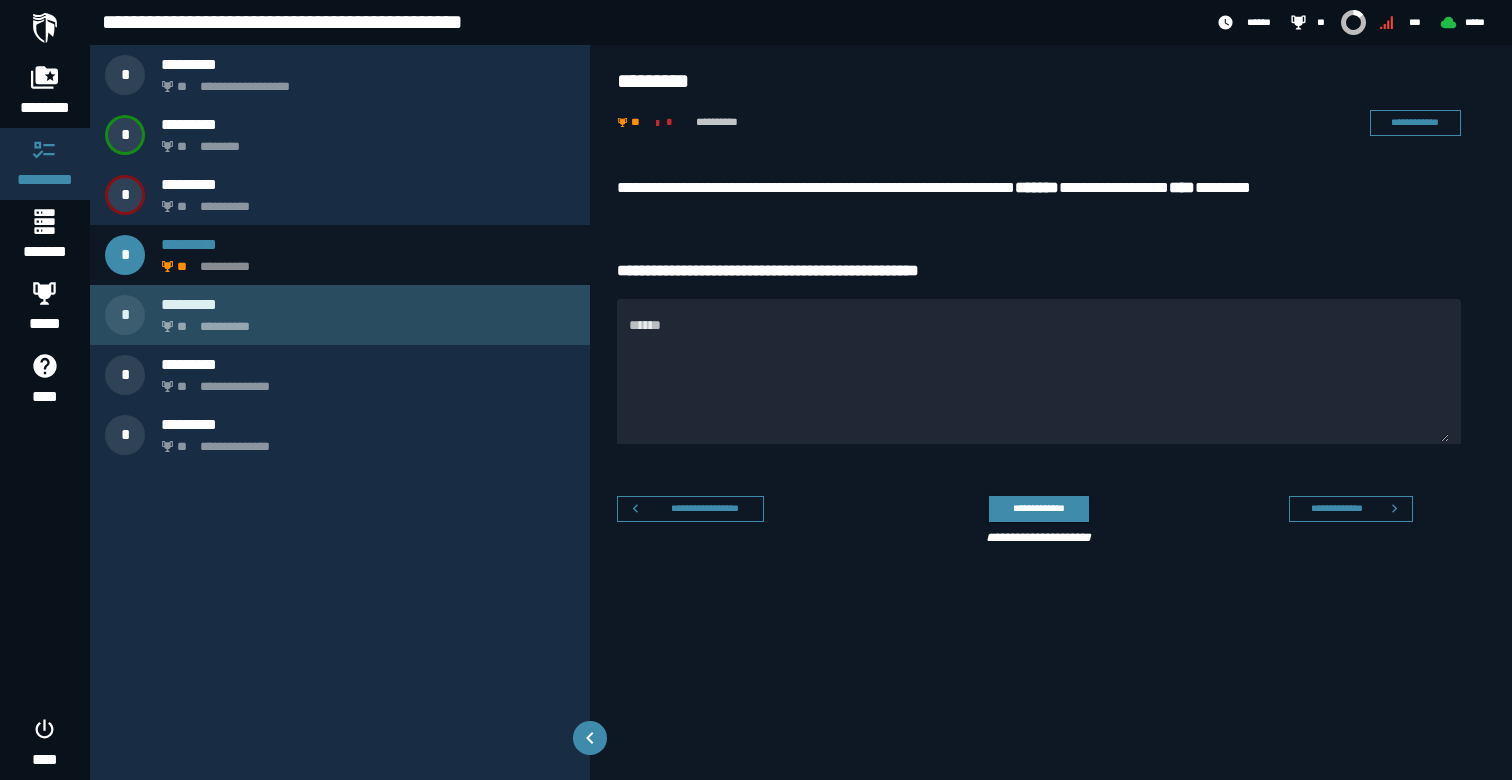 click on "**********" at bounding box center [364, 321] 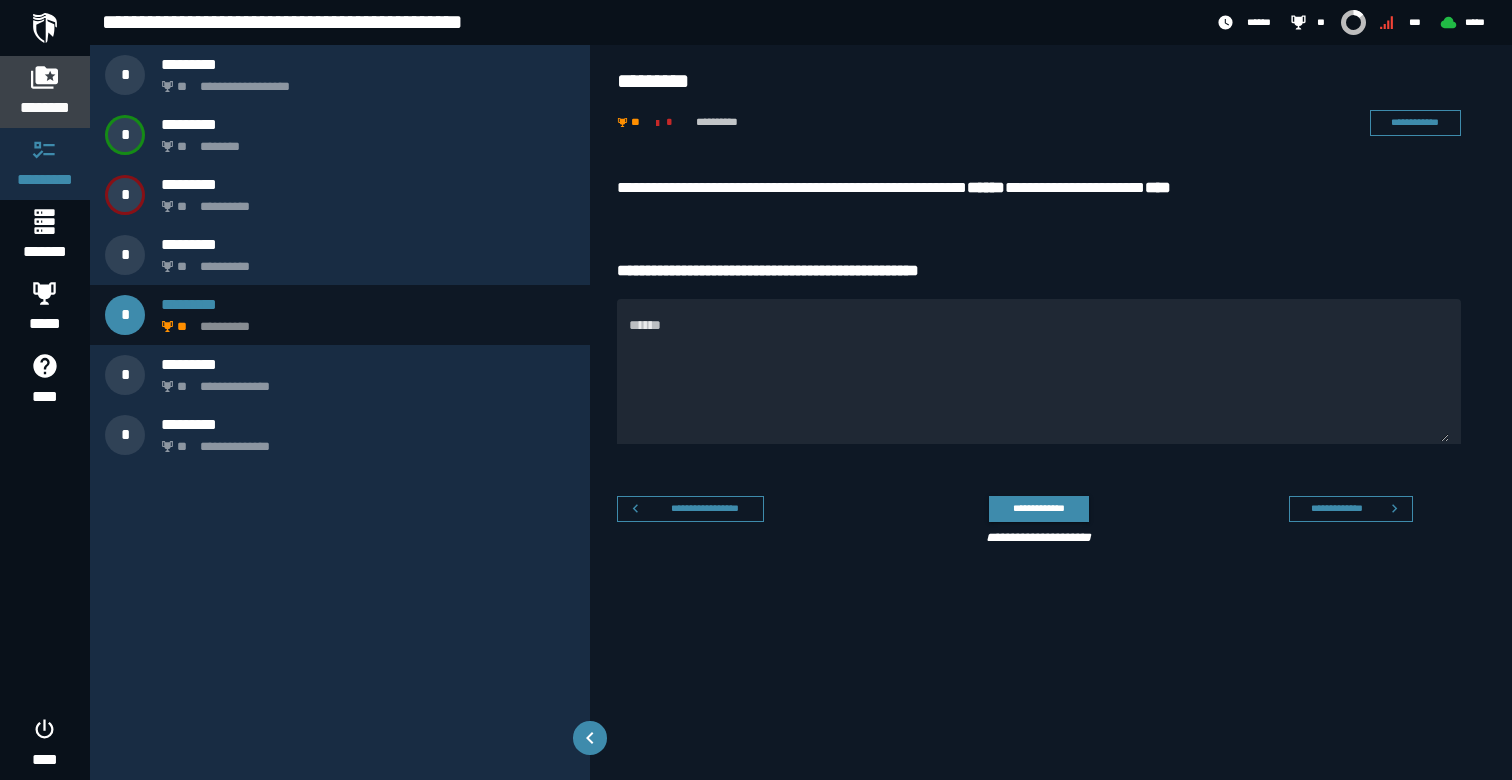click on "********" at bounding box center [45, 108] 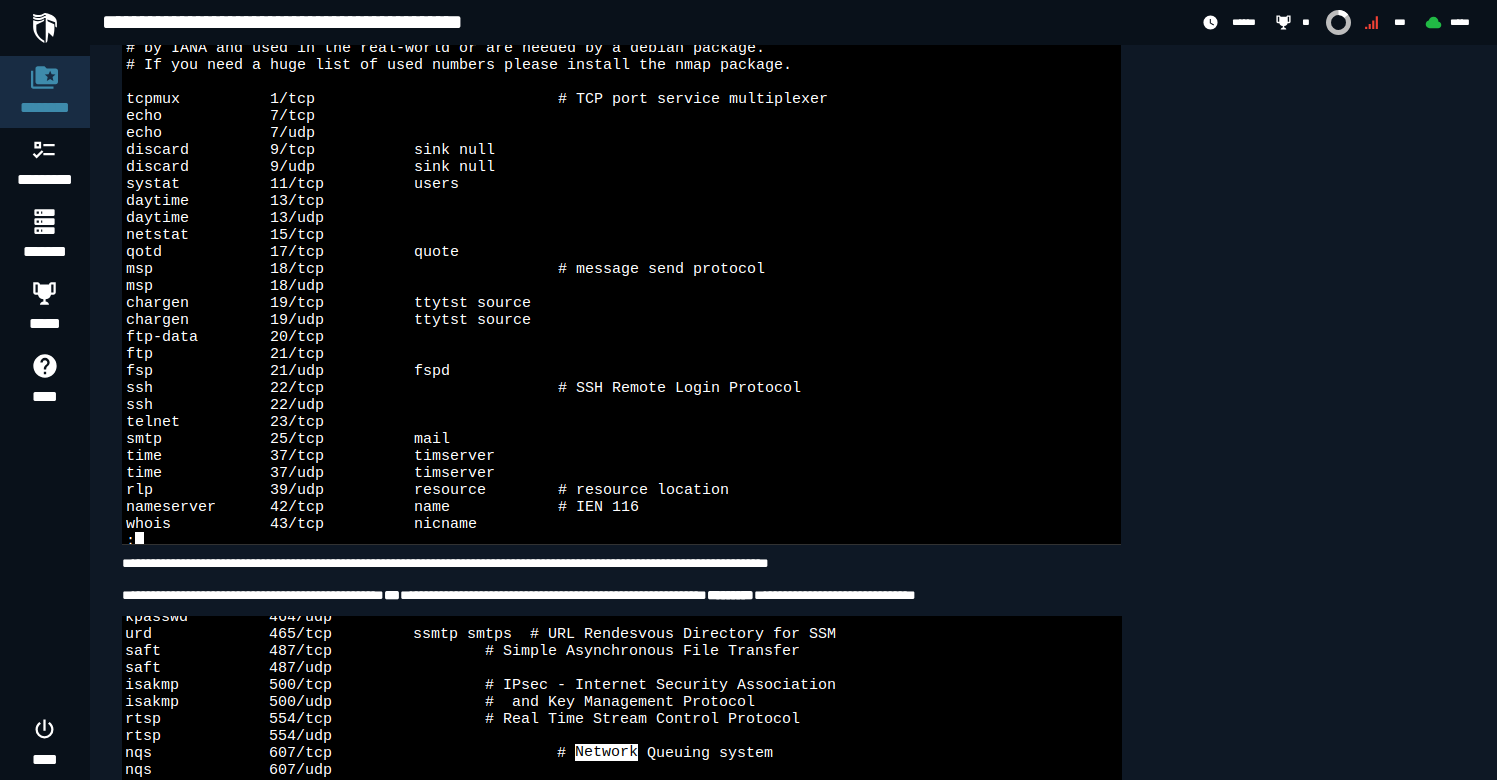 scroll, scrollTop: 4130, scrollLeft: 0, axis: vertical 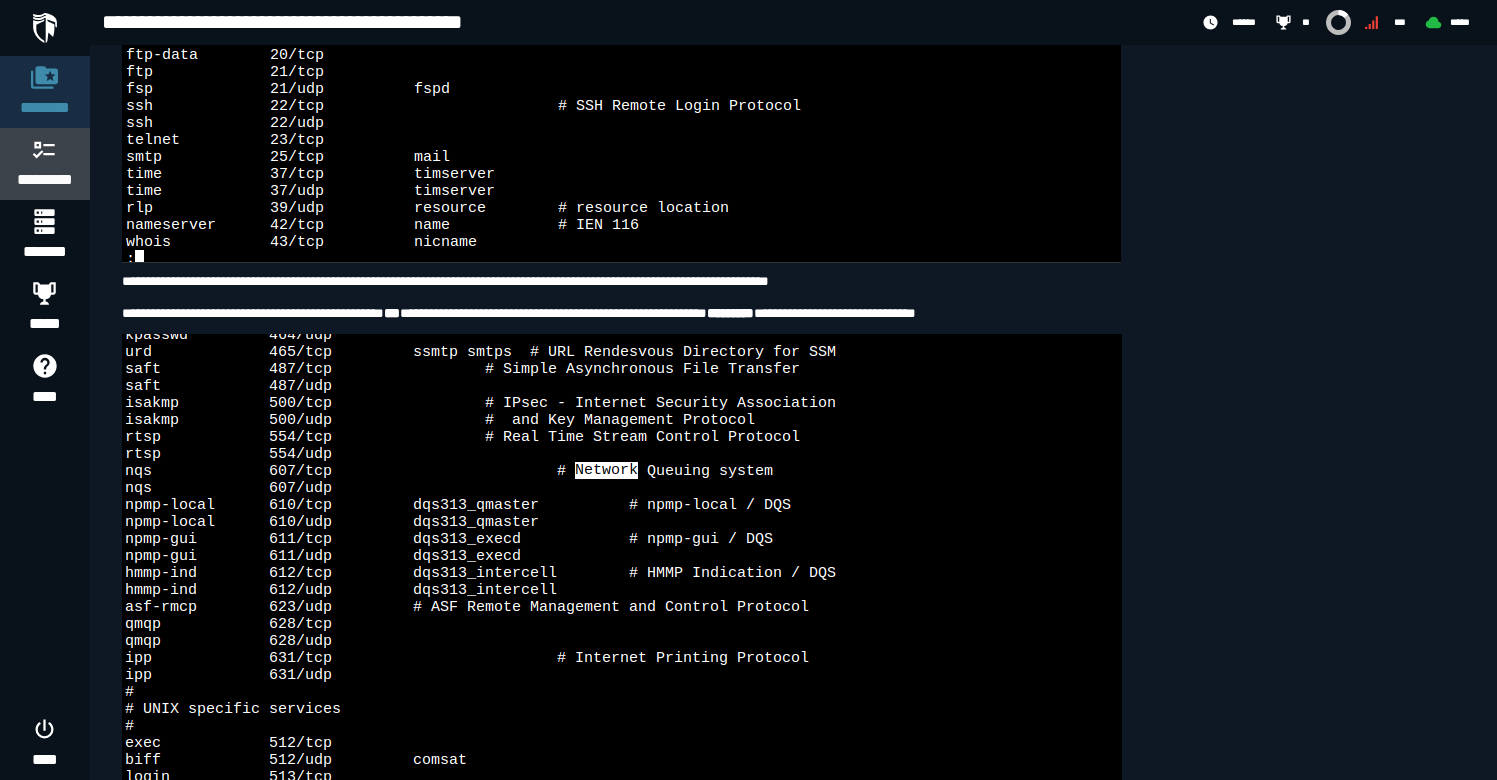 click 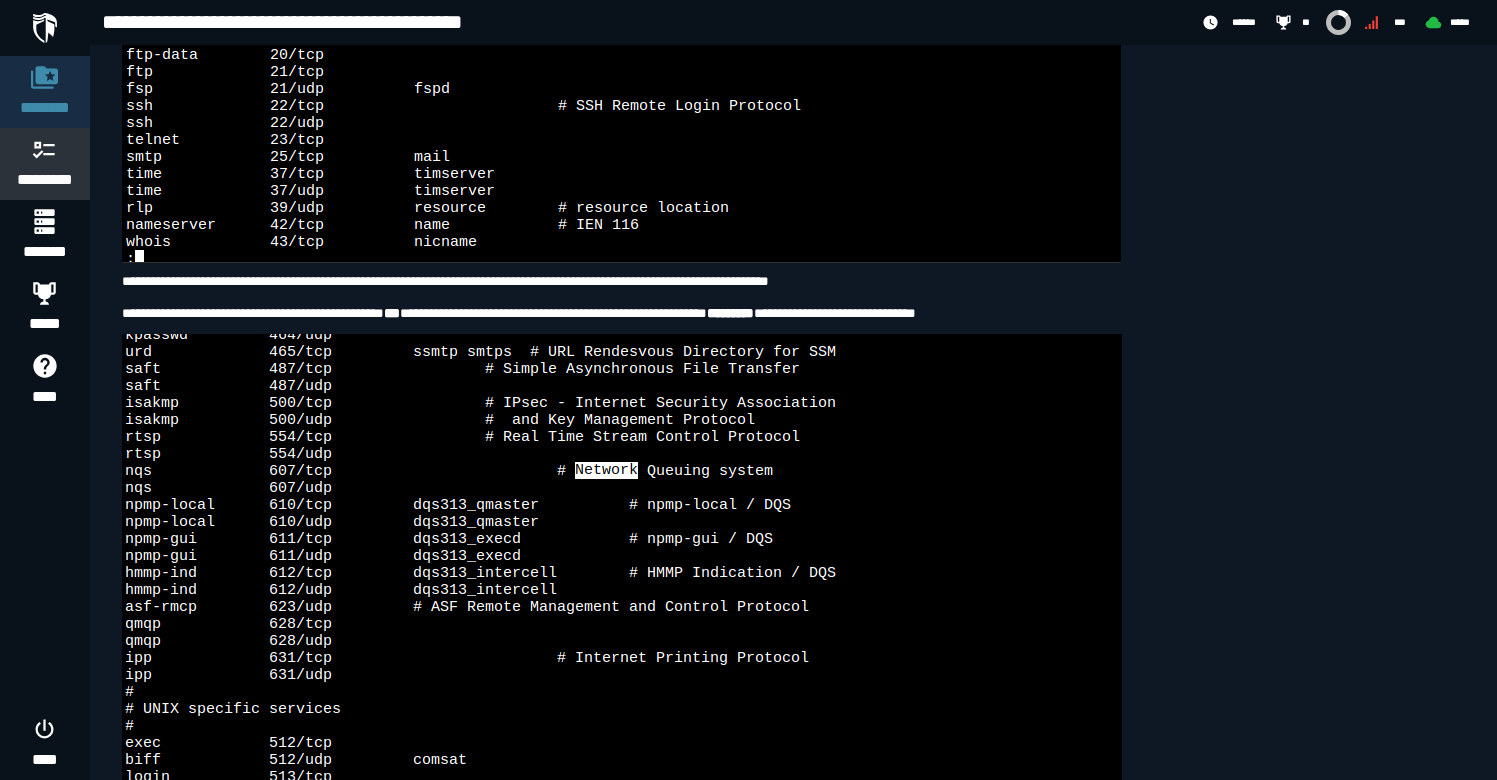 scroll, scrollTop: 0, scrollLeft: 0, axis: both 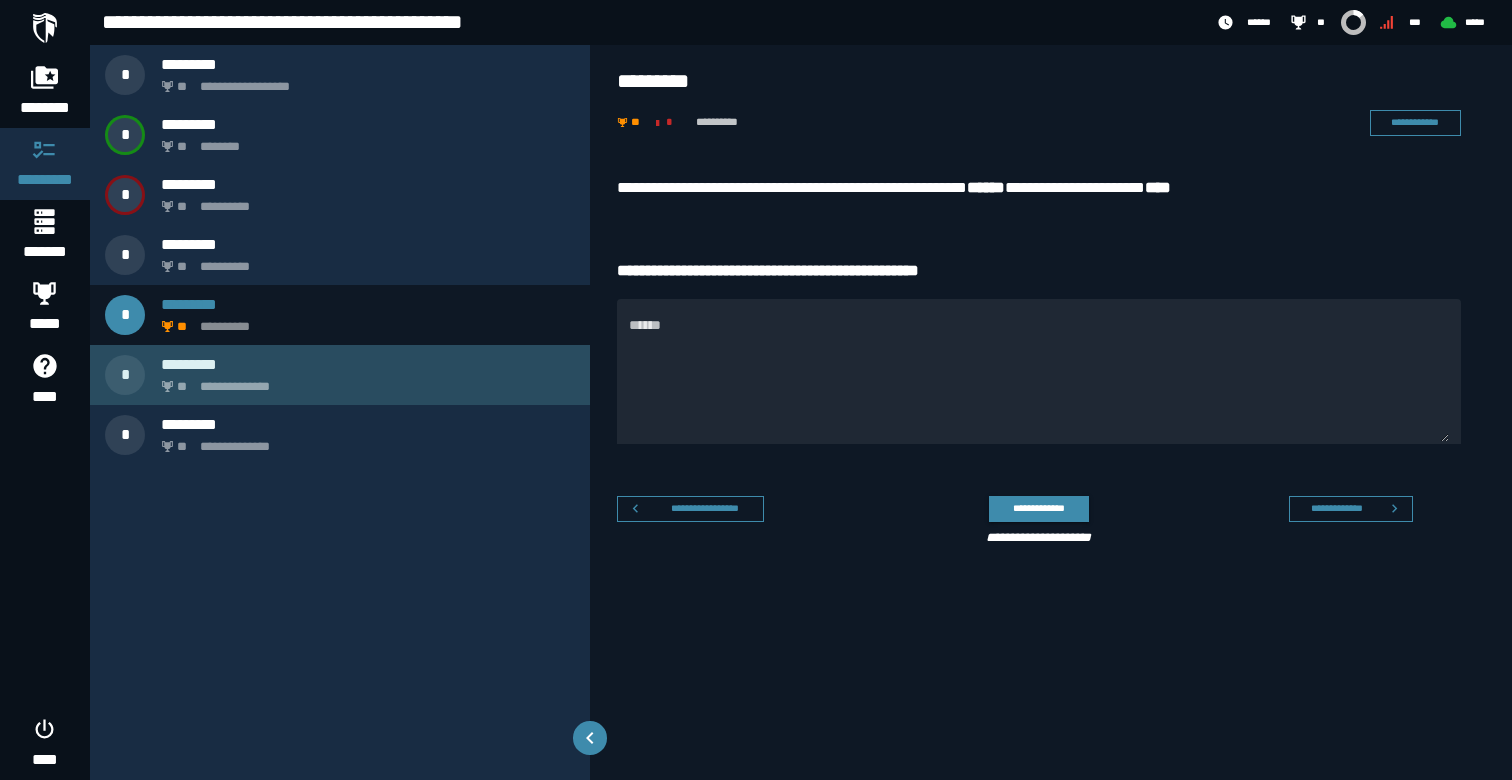 click on "**********" at bounding box center [340, 375] 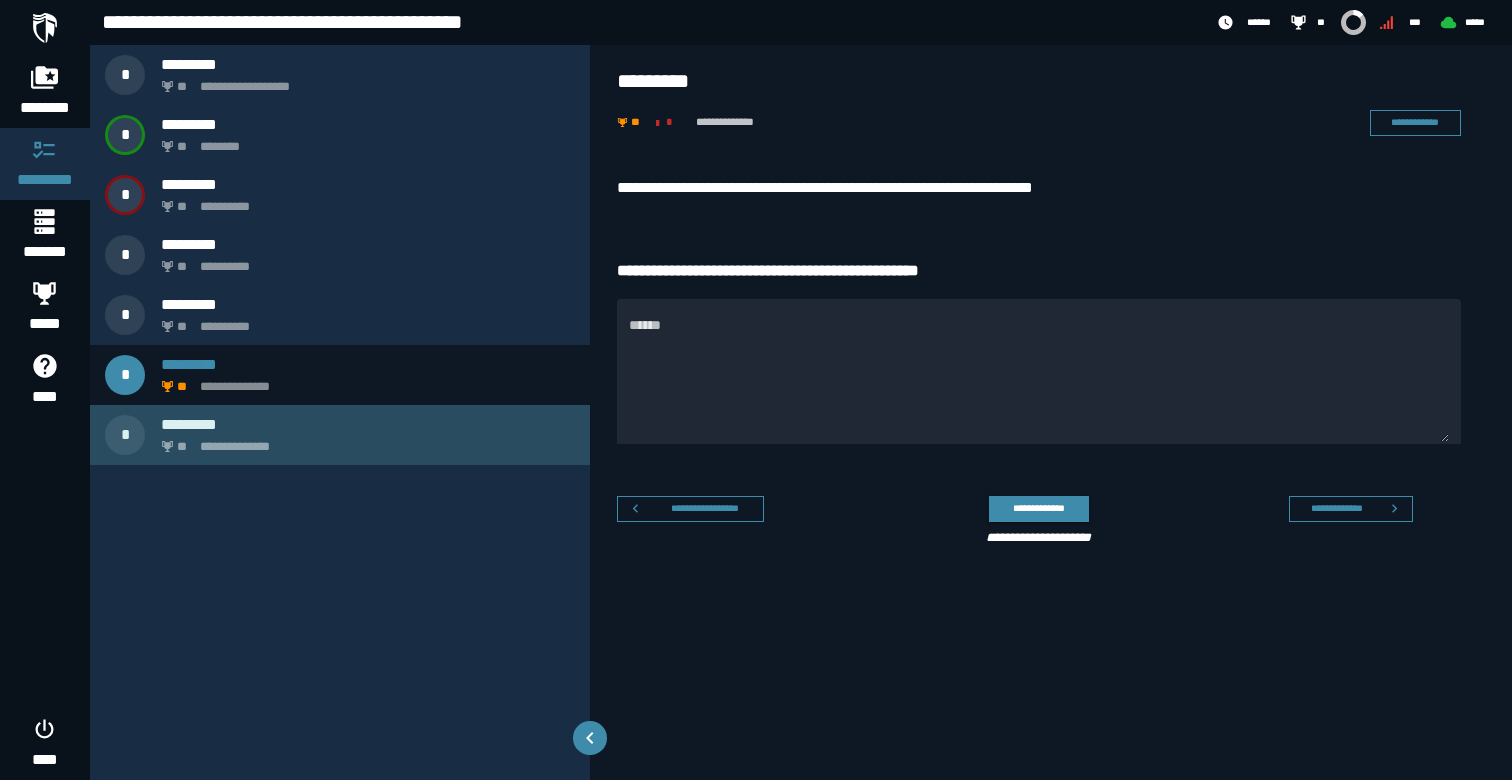 click on "*********" at bounding box center (368, 424) 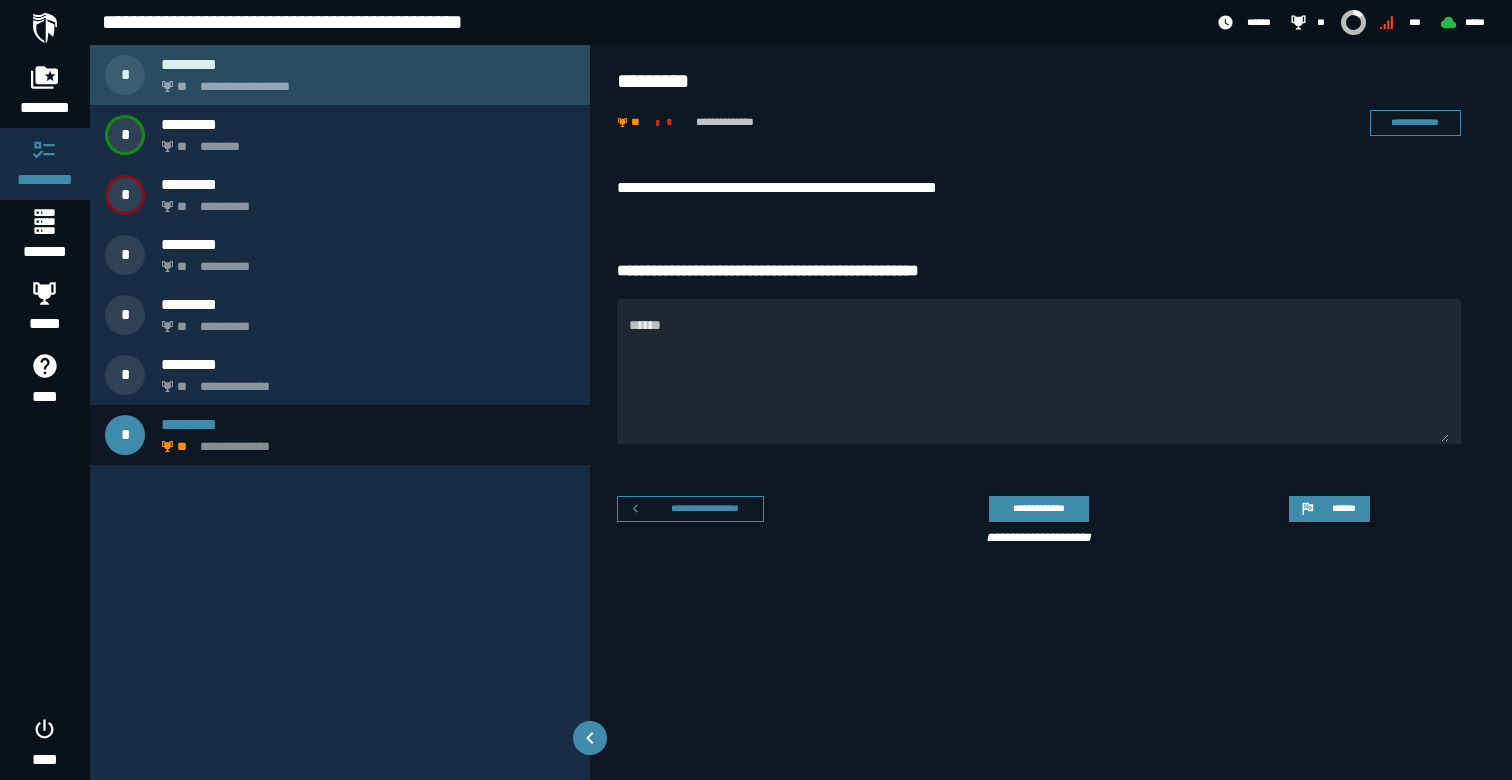 click on "**********" 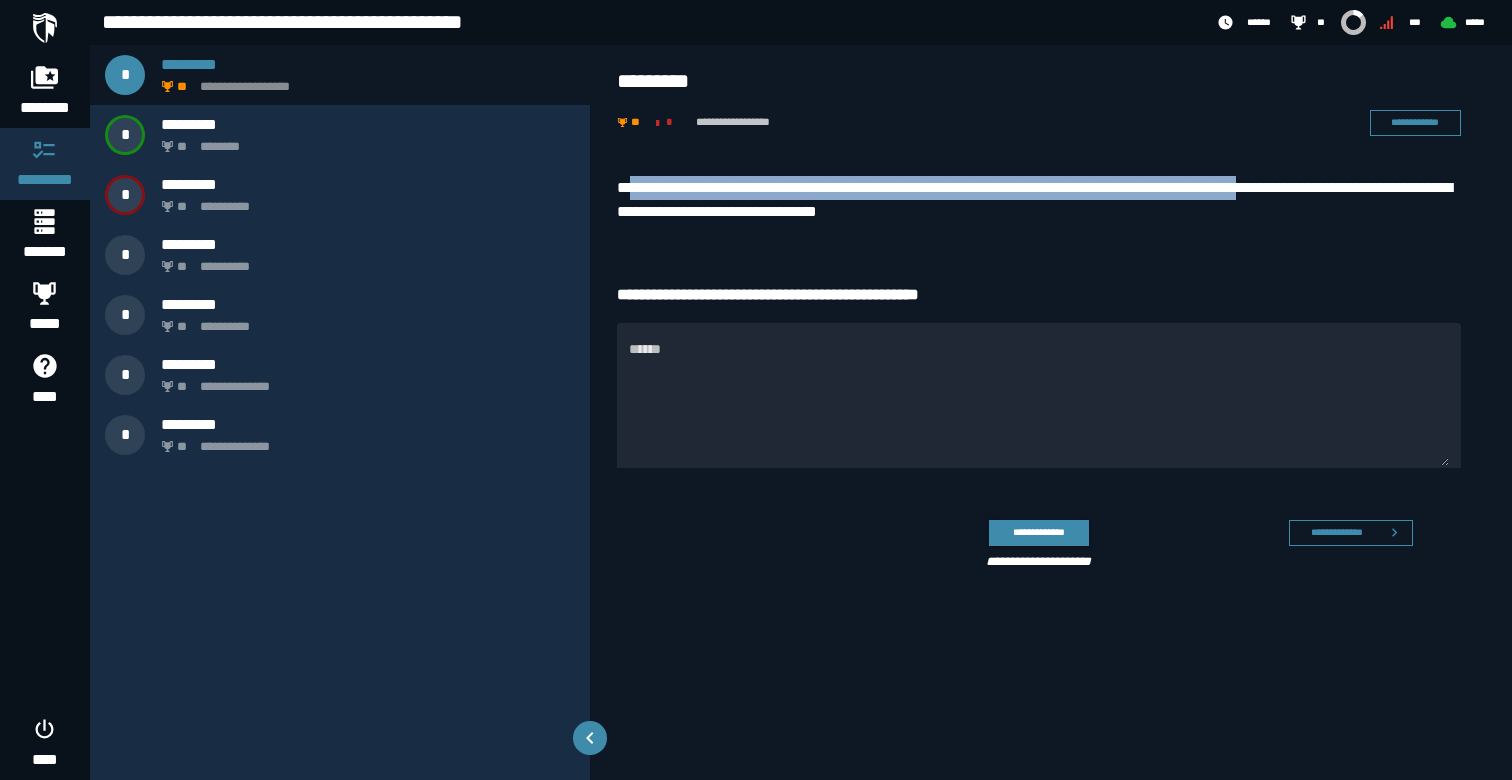 drag, startPoint x: 643, startPoint y: 195, endPoint x: 1327, endPoint y: 190, distance: 684.01825 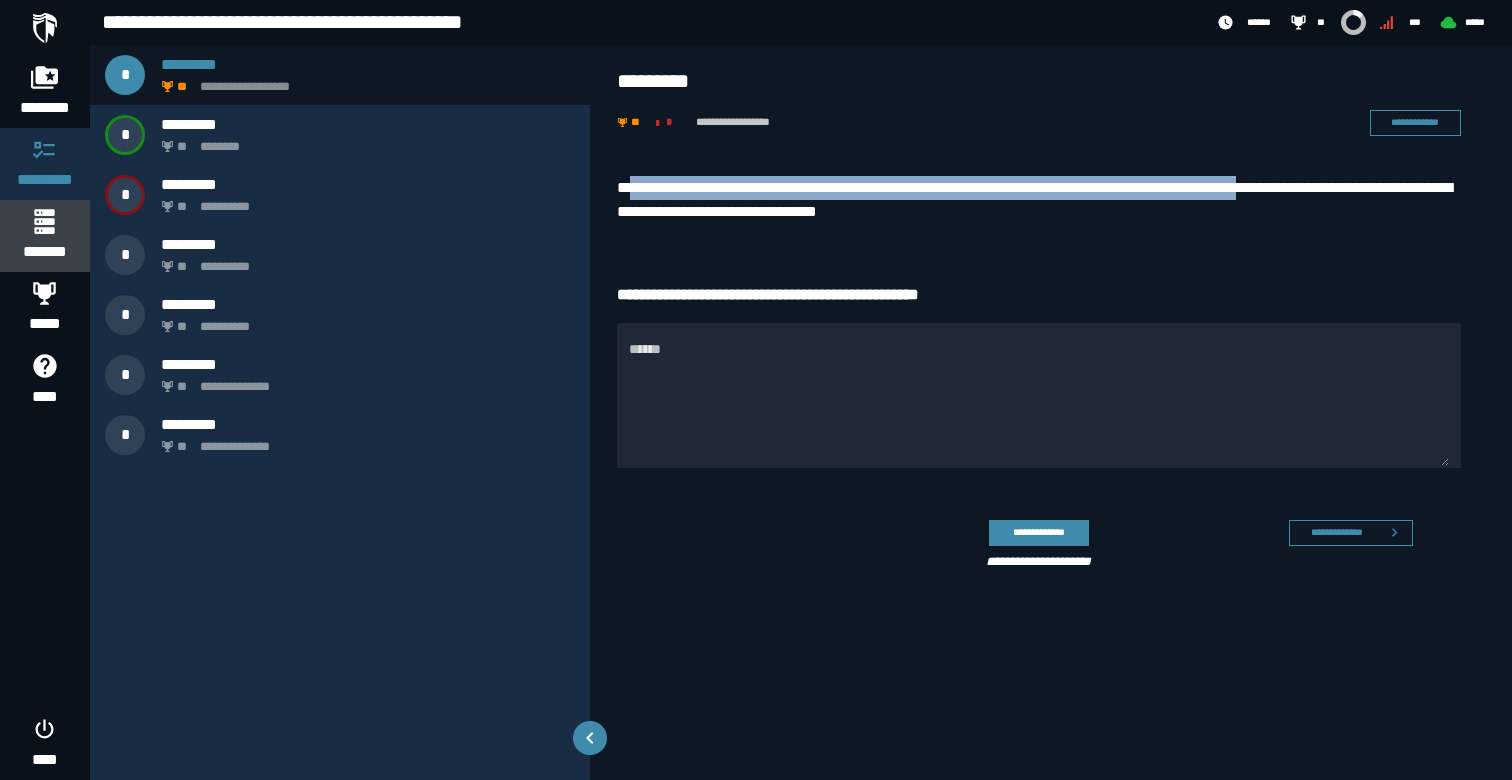 click 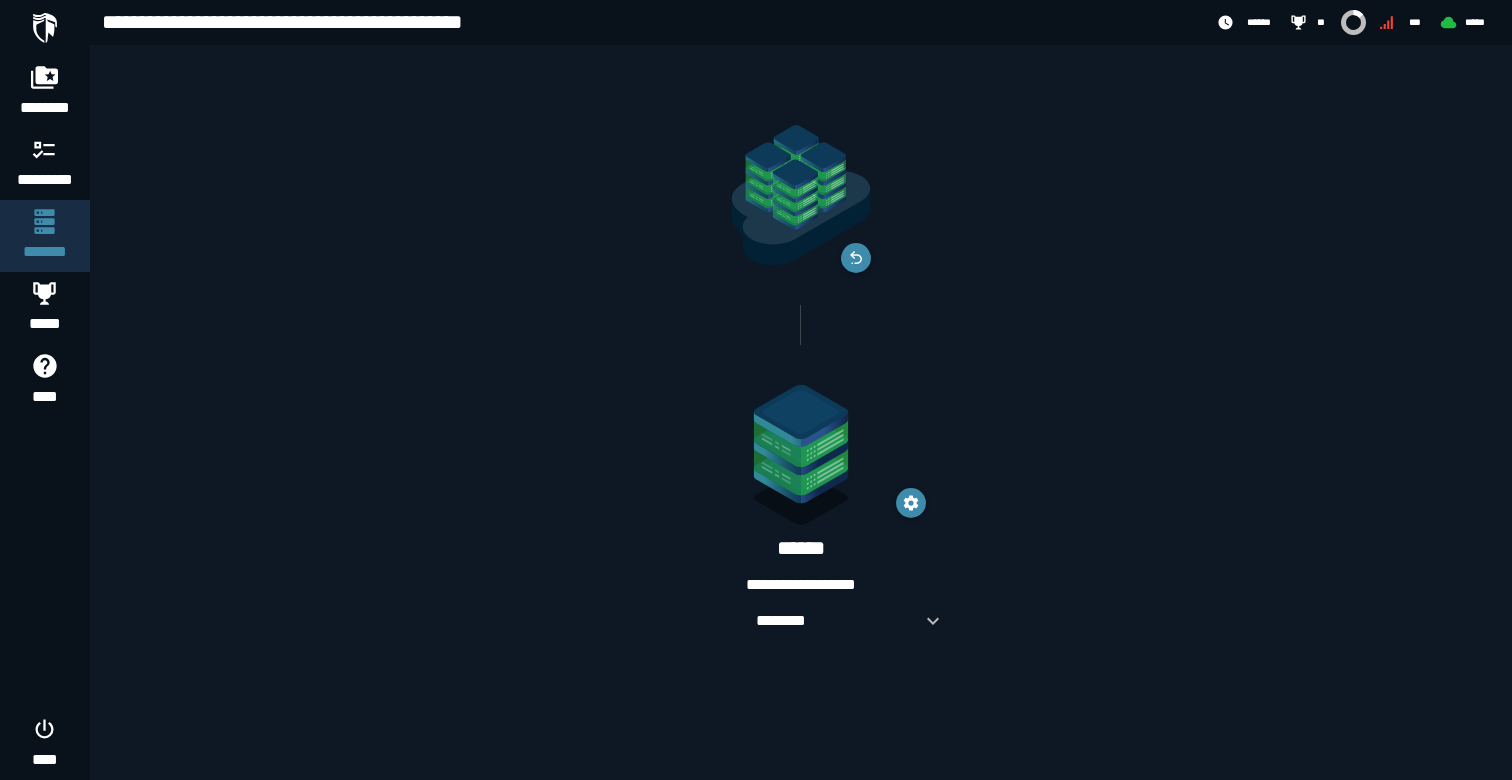 click 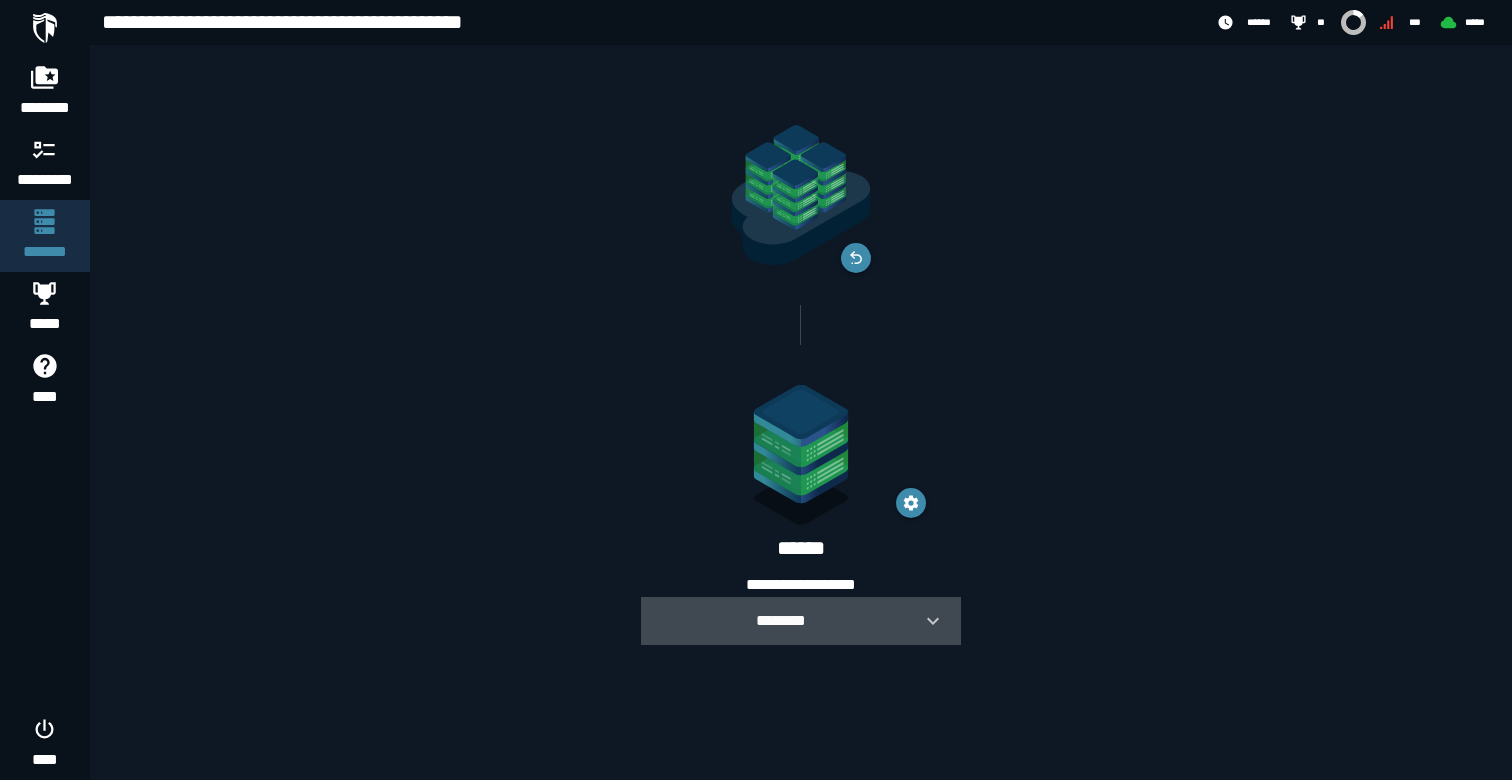 click 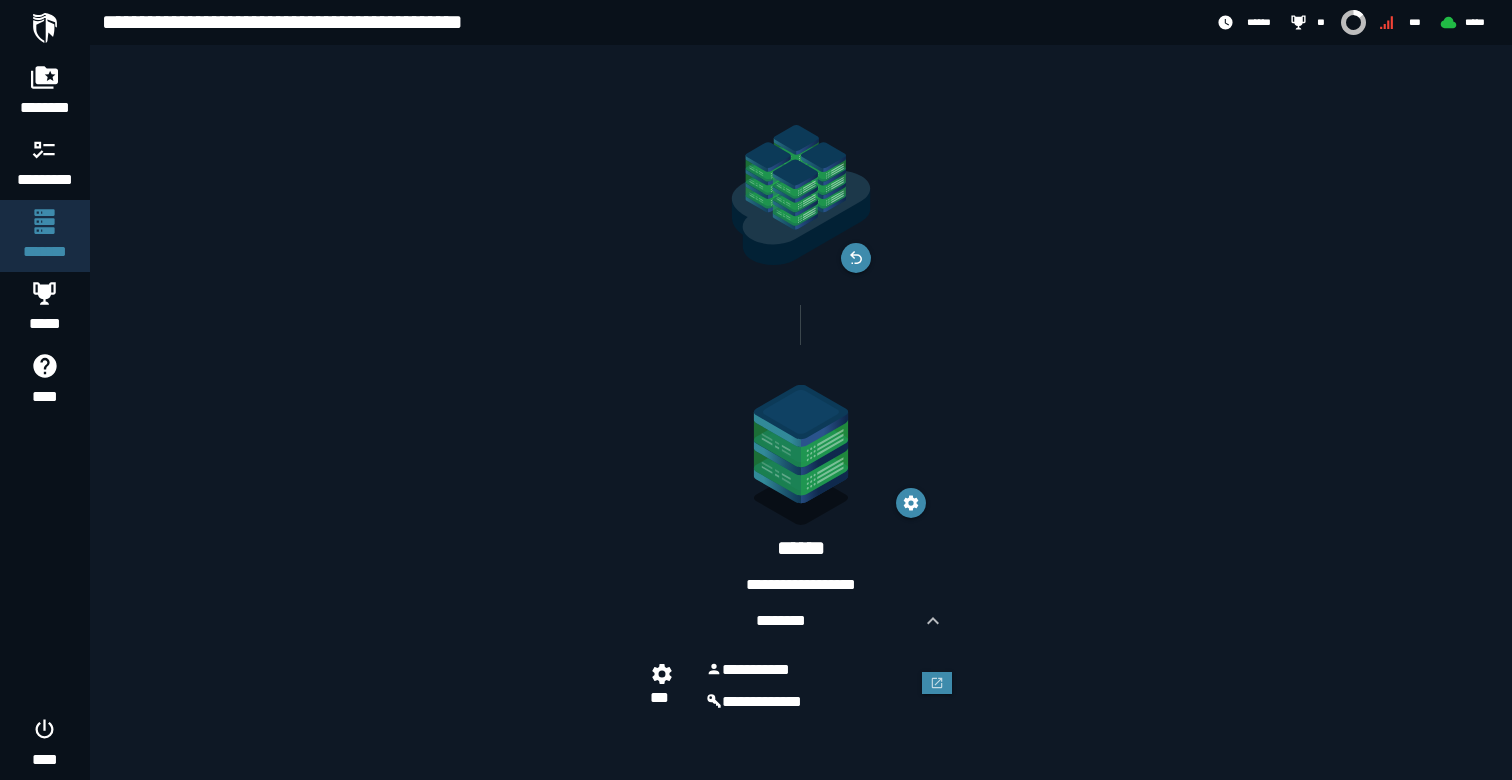 click on "**********" 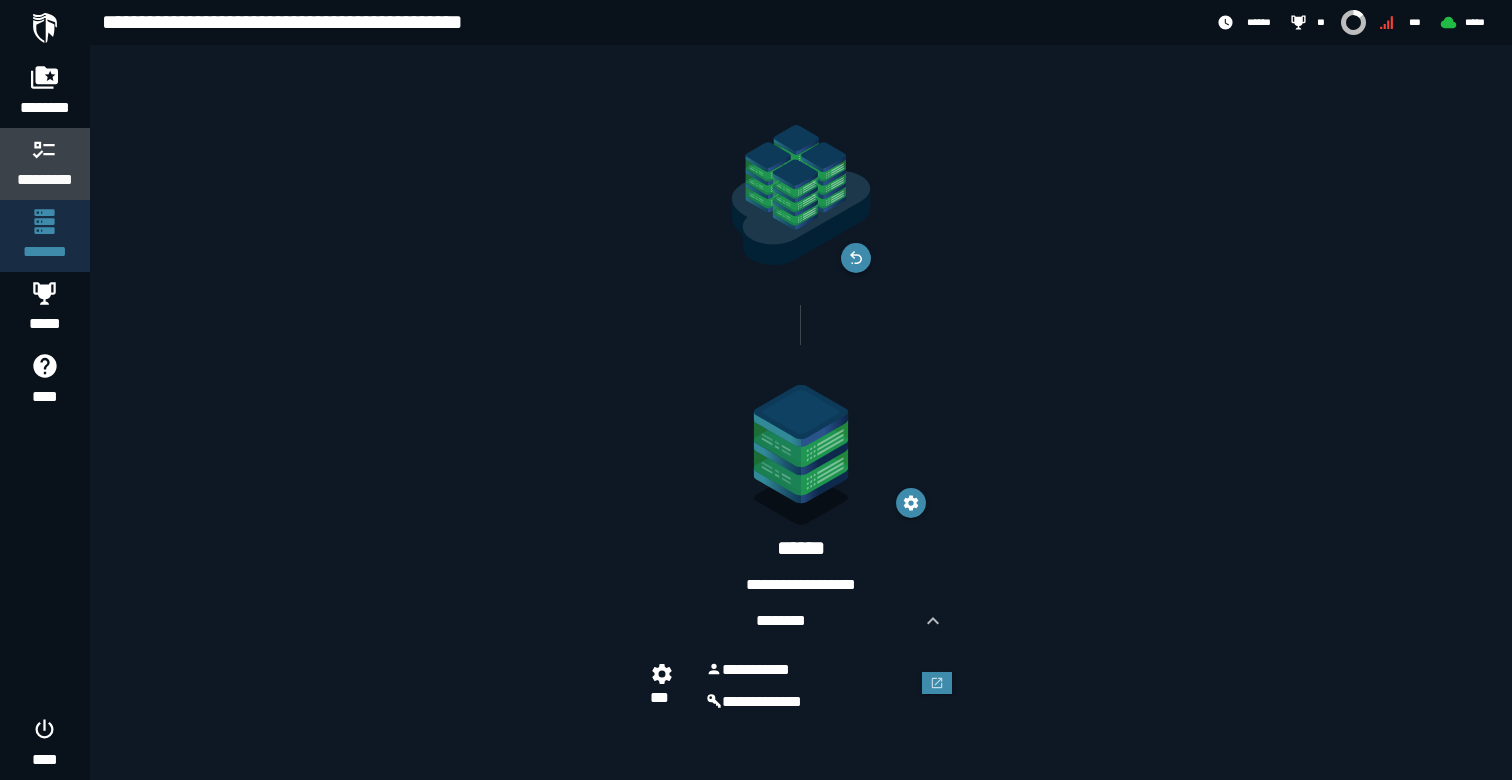 click on "*********" 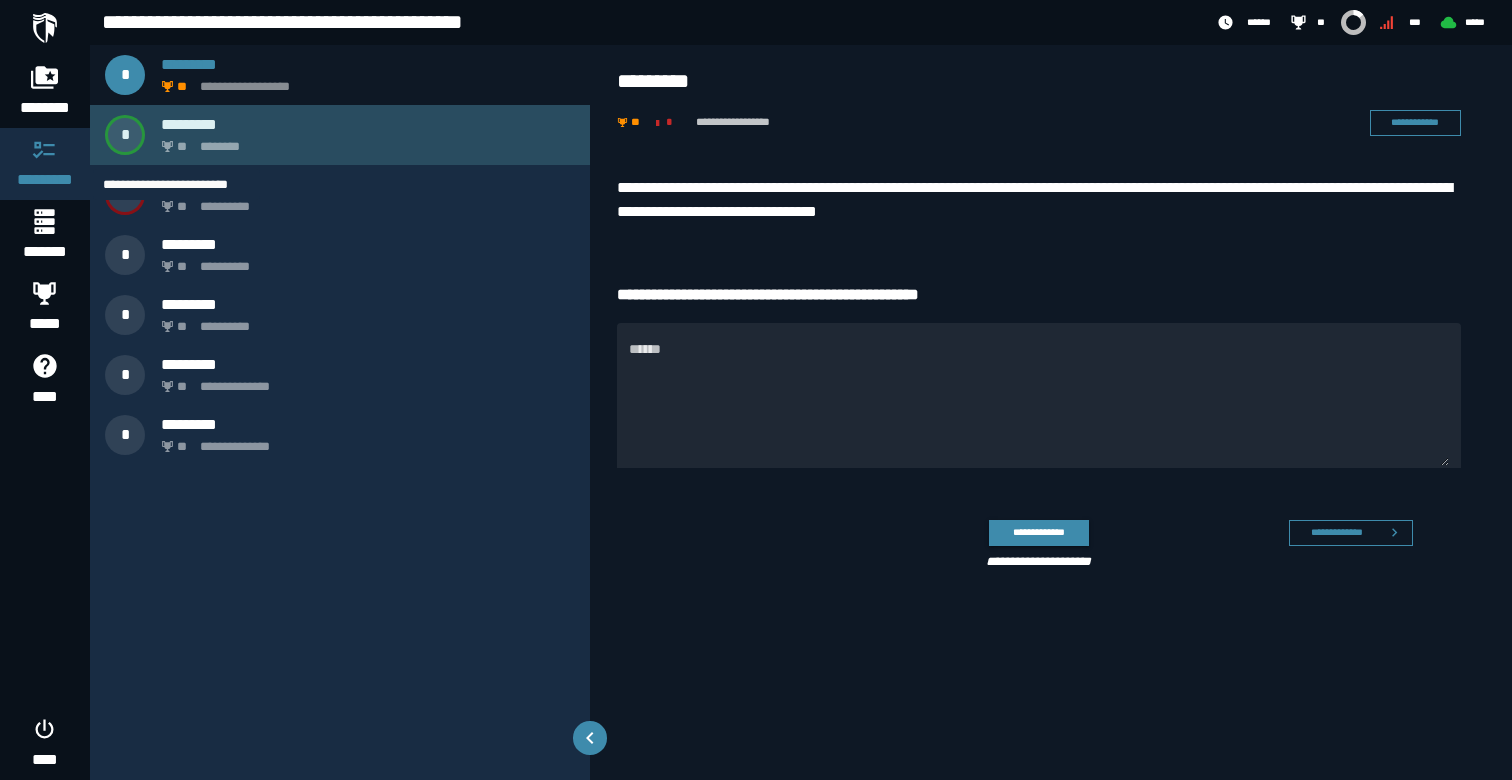click on "**" at bounding box center [183, 147] 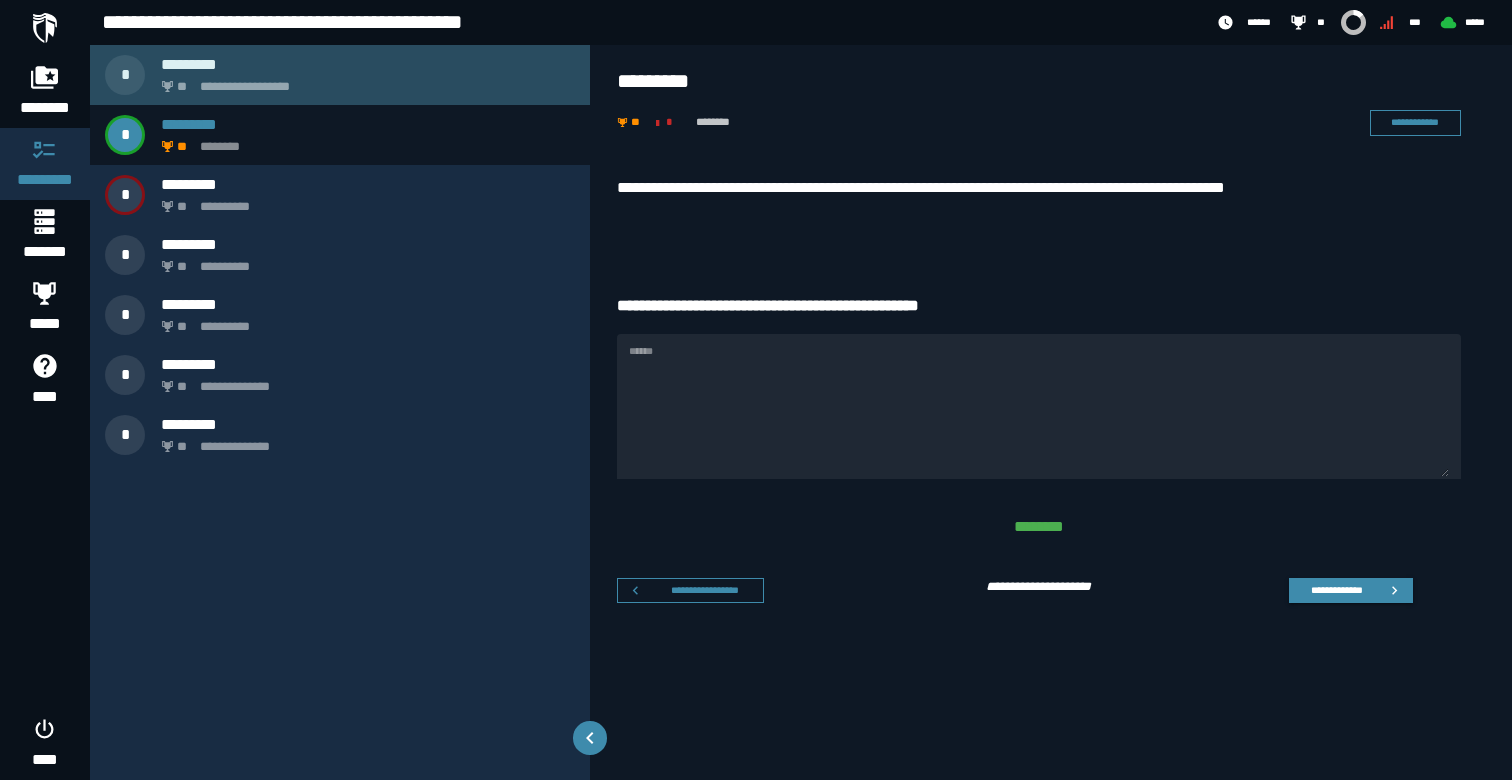 click on "**********" 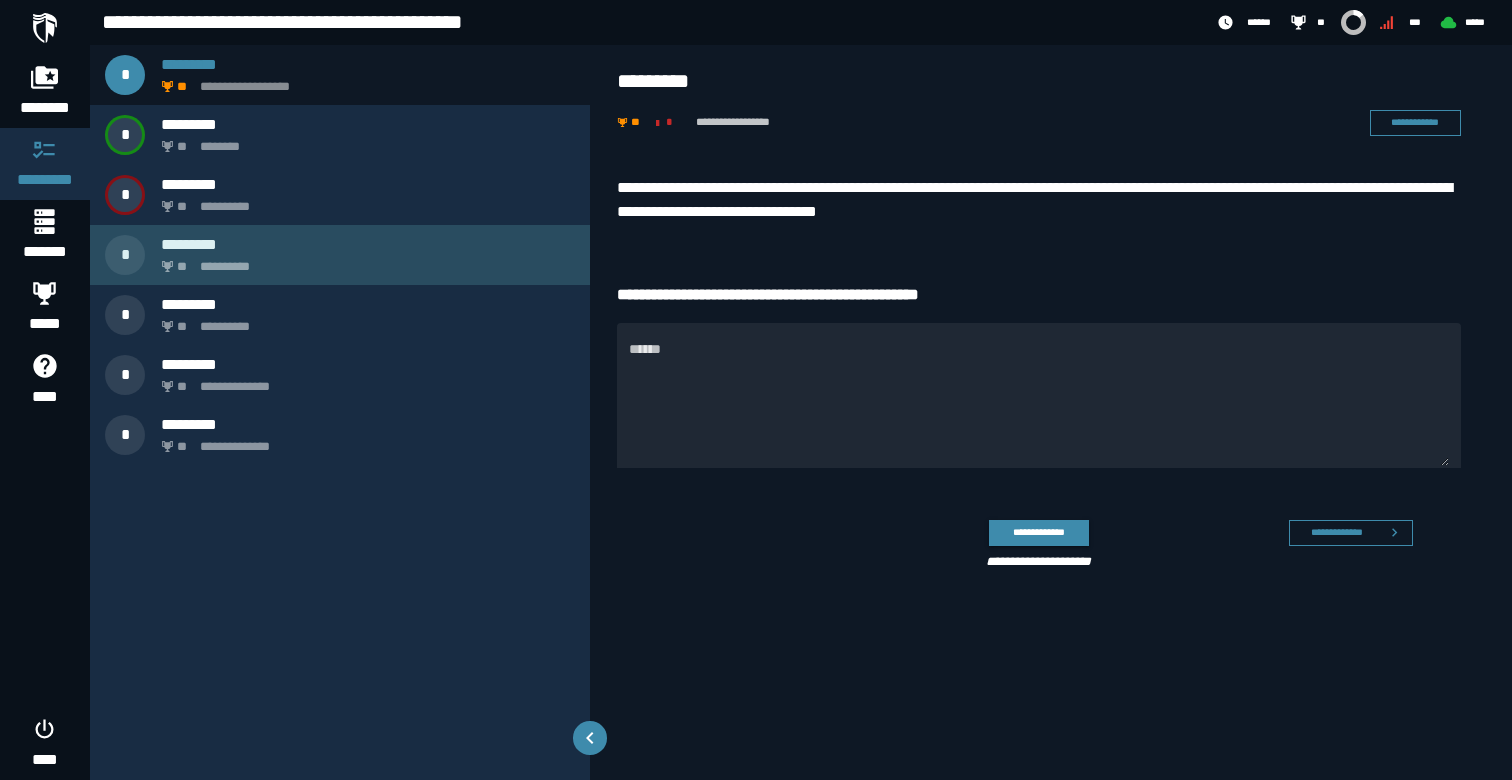 click on "**********" 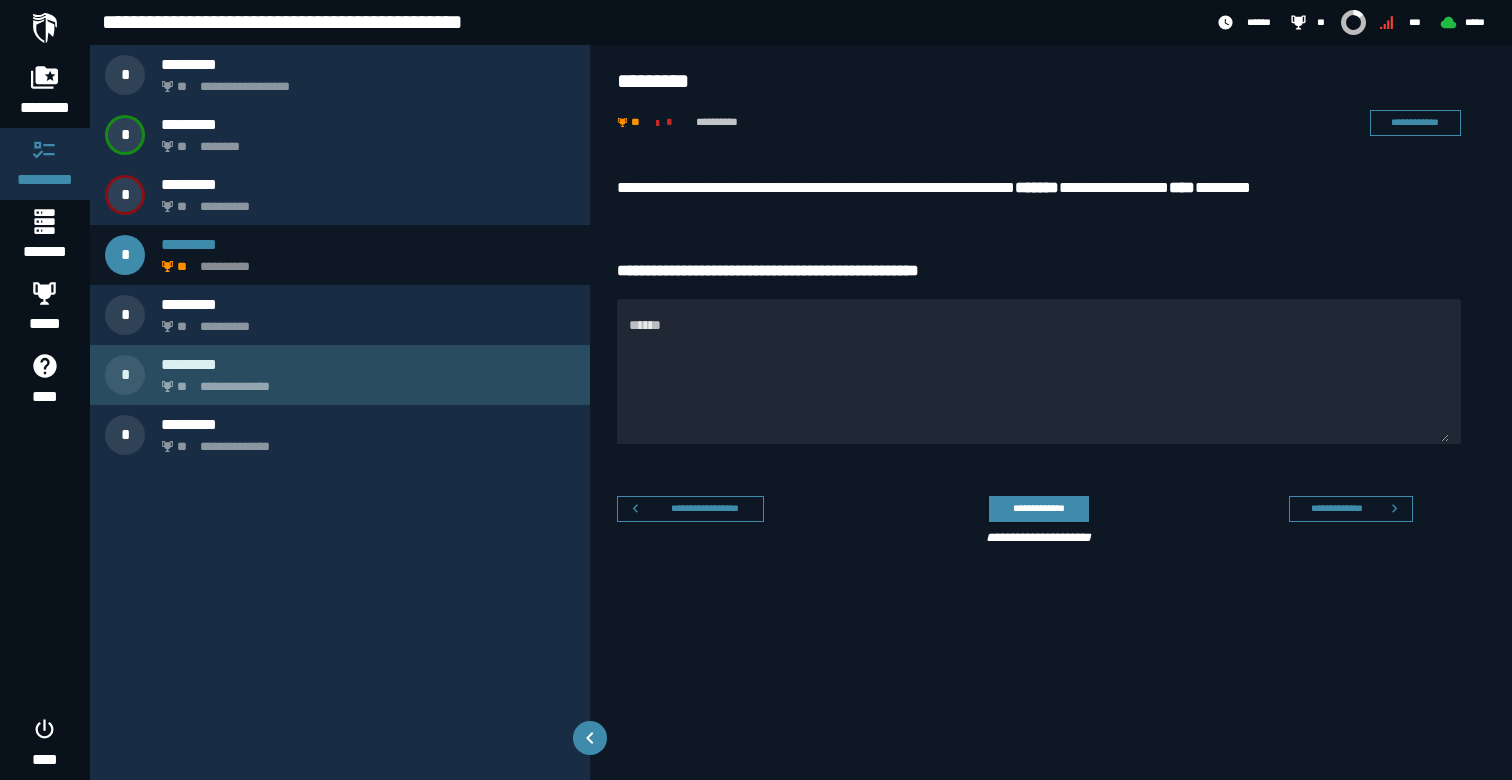 click on "*********" at bounding box center (368, 364) 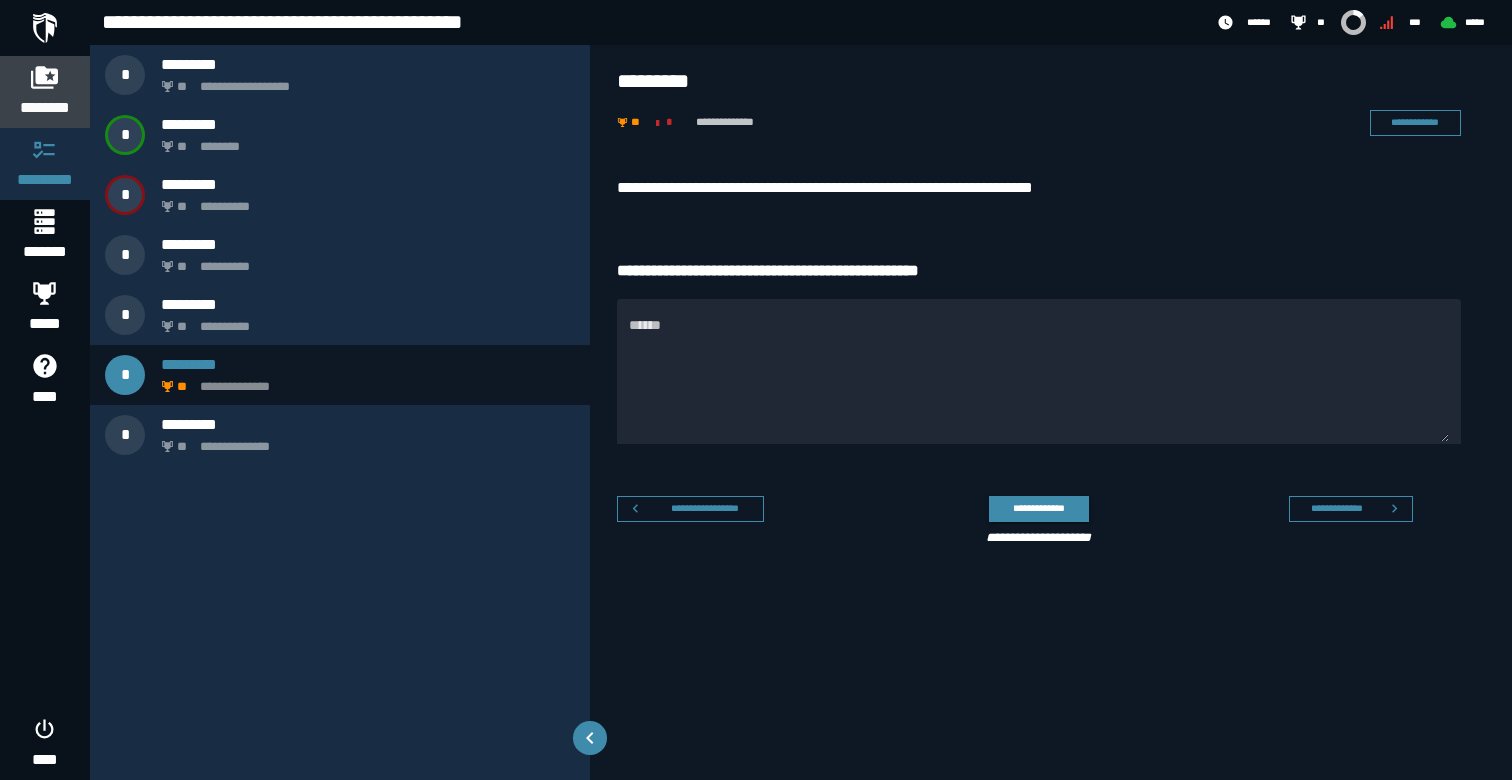 click on "********" at bounding box center [45, 108] 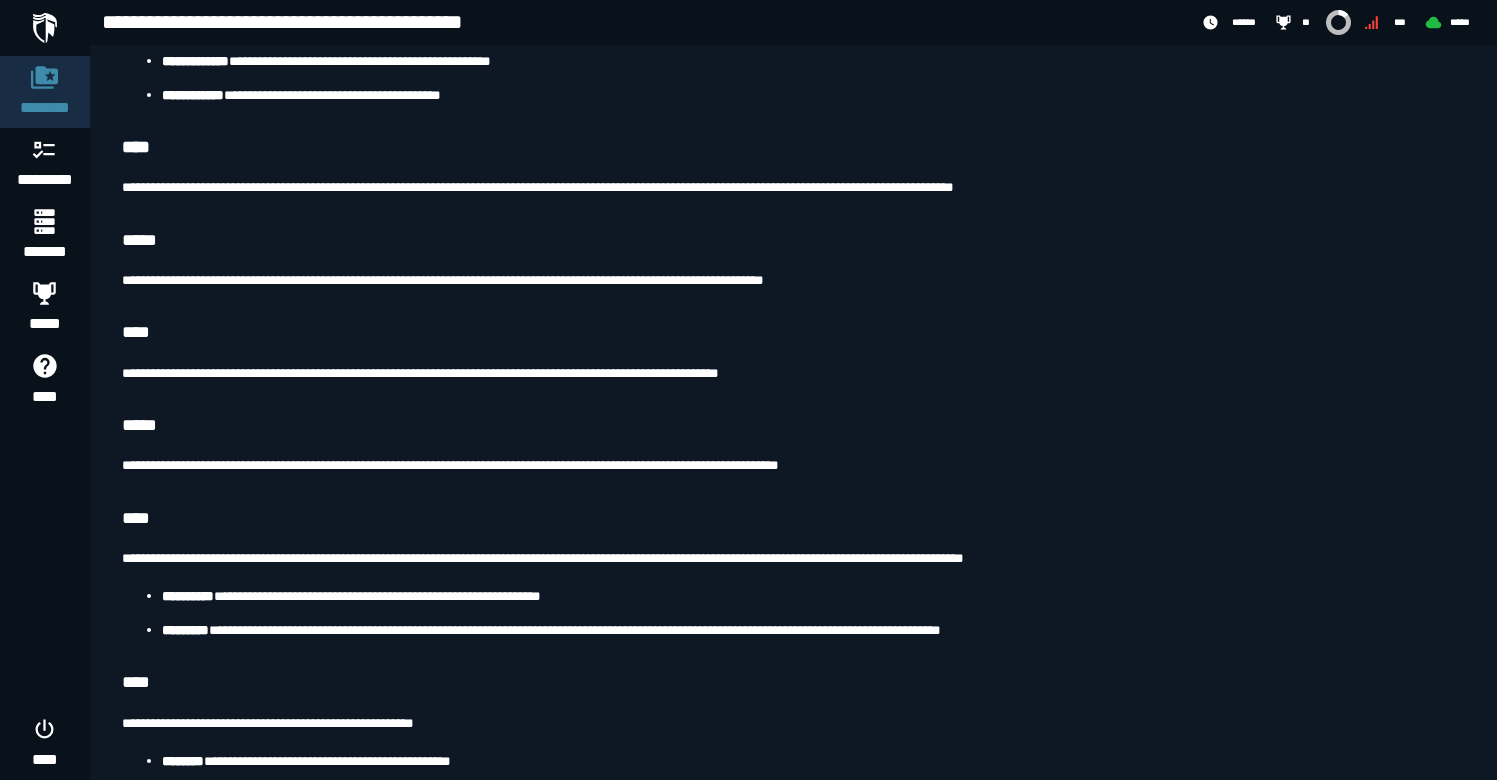 scroll, scrollTop: 7772, scrollLeft: 0, axis: vertical 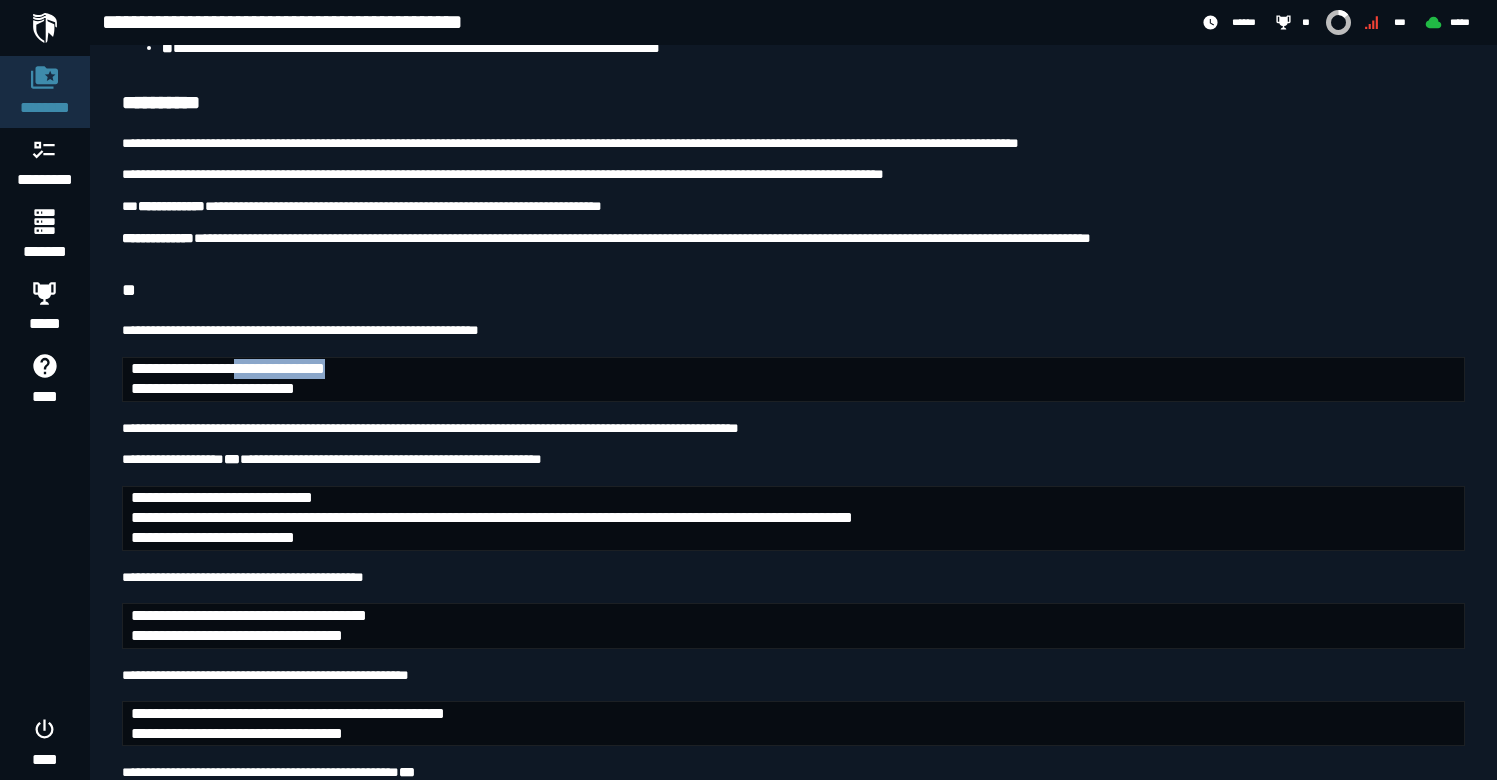 drag, startPoint x: 296, startPoint y: 387, endPoint x: 447, endPoint y: 394, distance: 151.16217 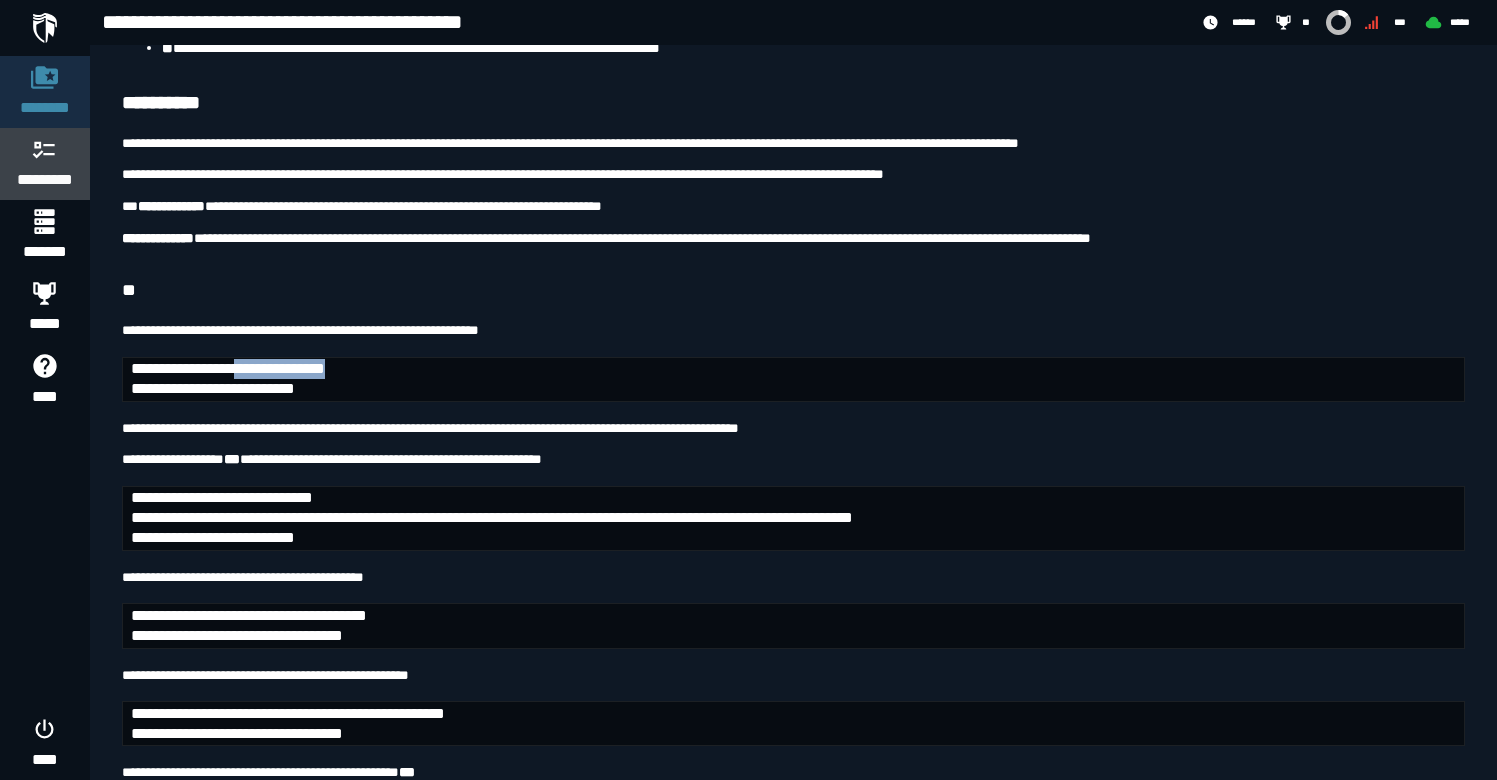 click on "*********" at bounding box center (45, 164) 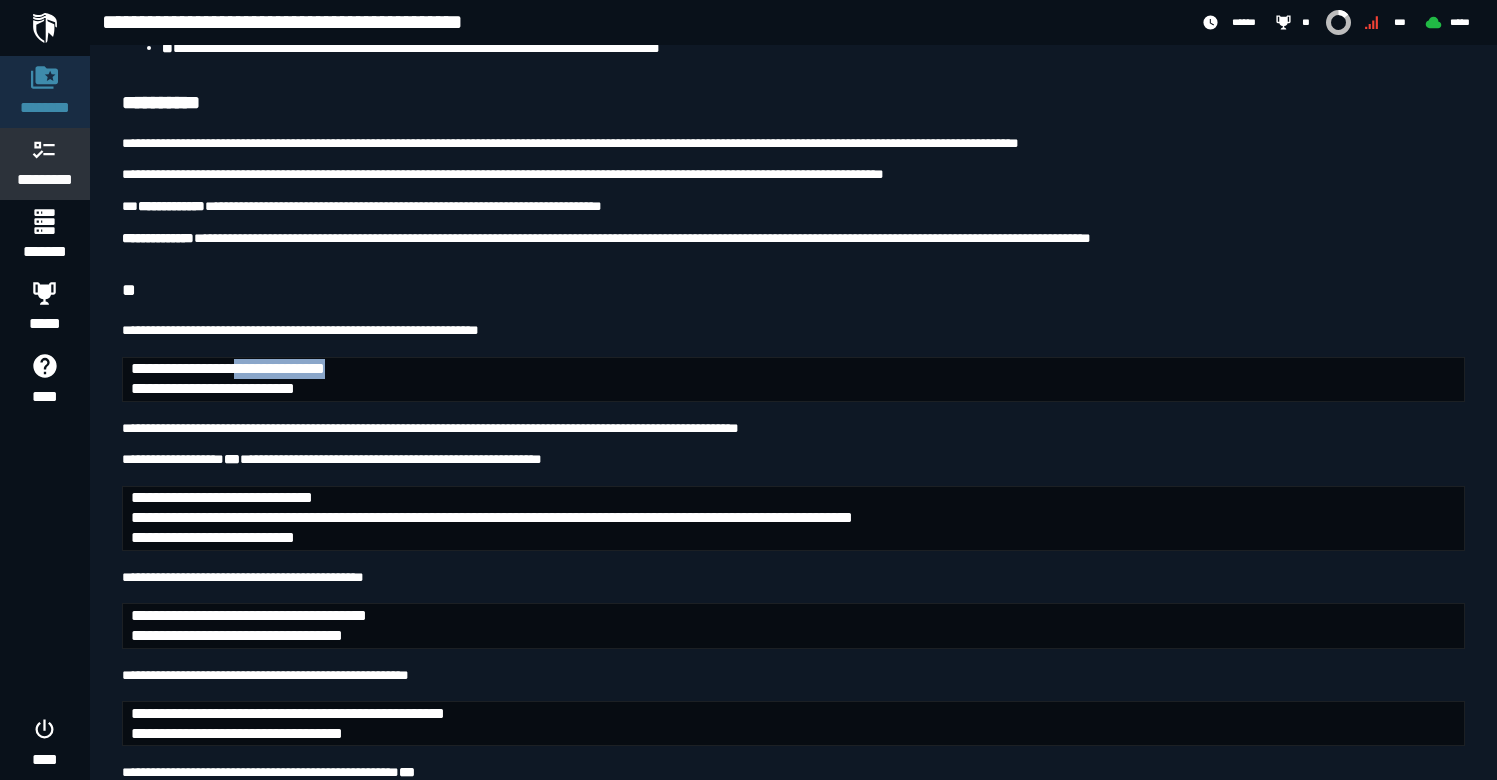 scroll, scrollTop: 0, scrollLeft: 0, axis: both 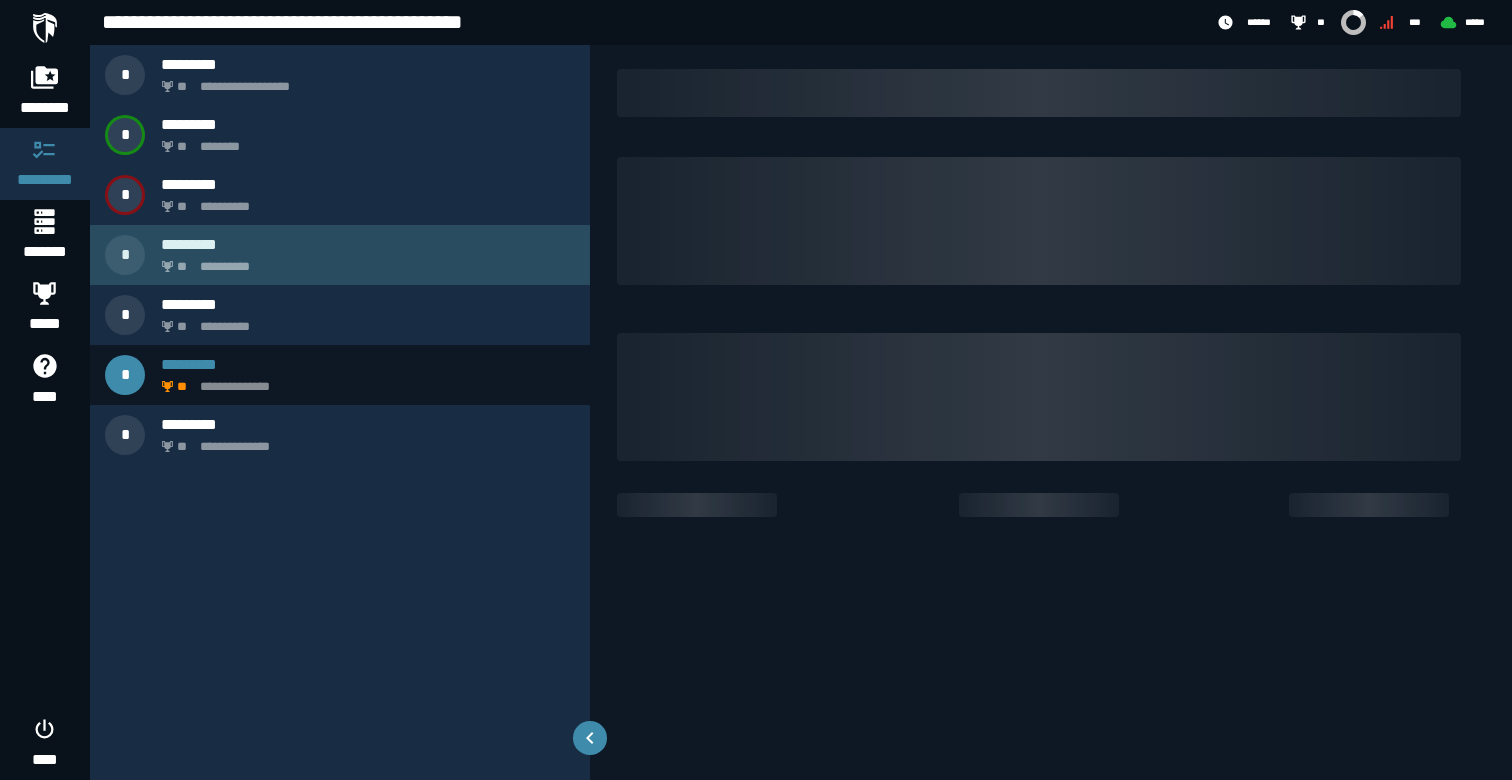 click on "**********" at bounding box center (364, 261) 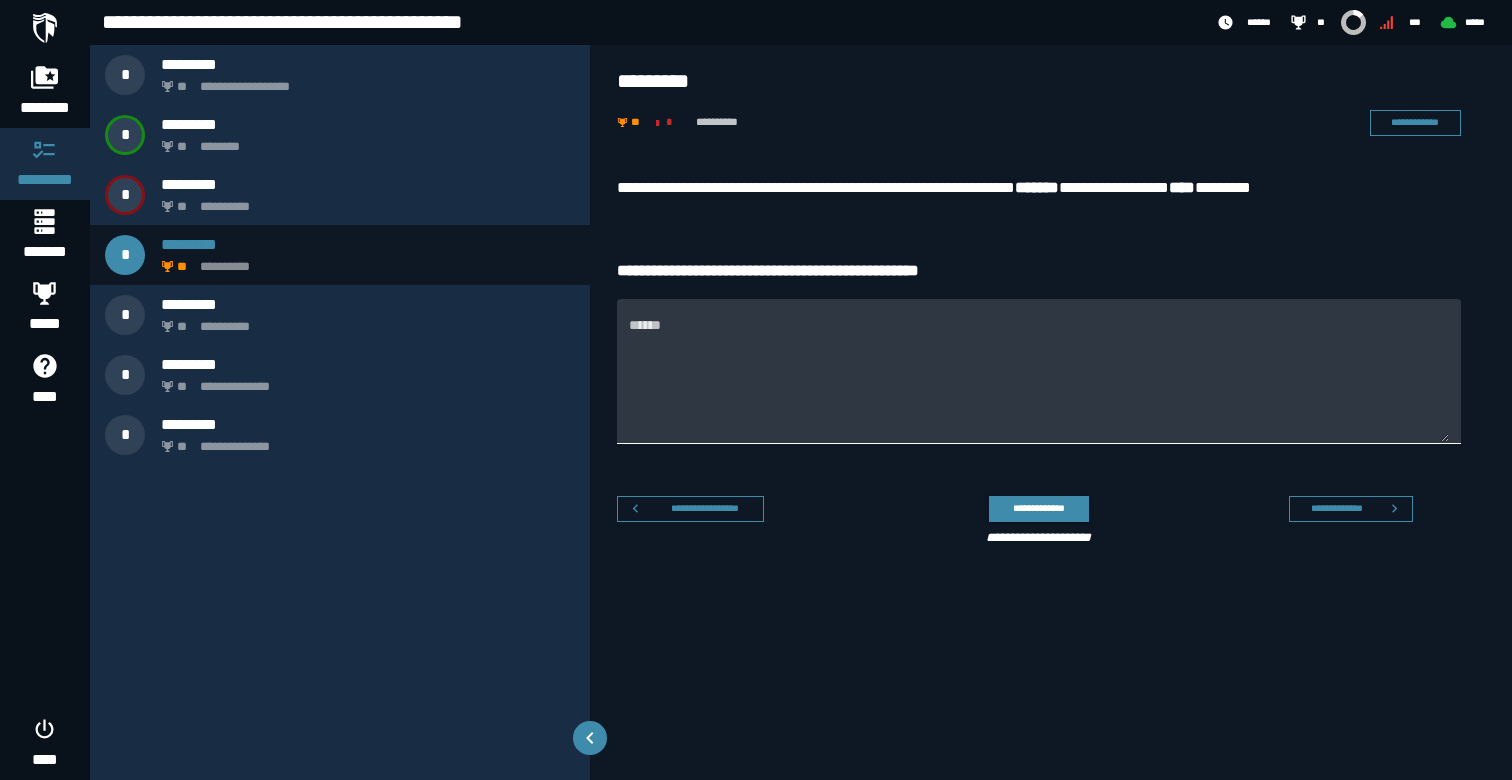 click on "******" at bounding box center [1039, 371] 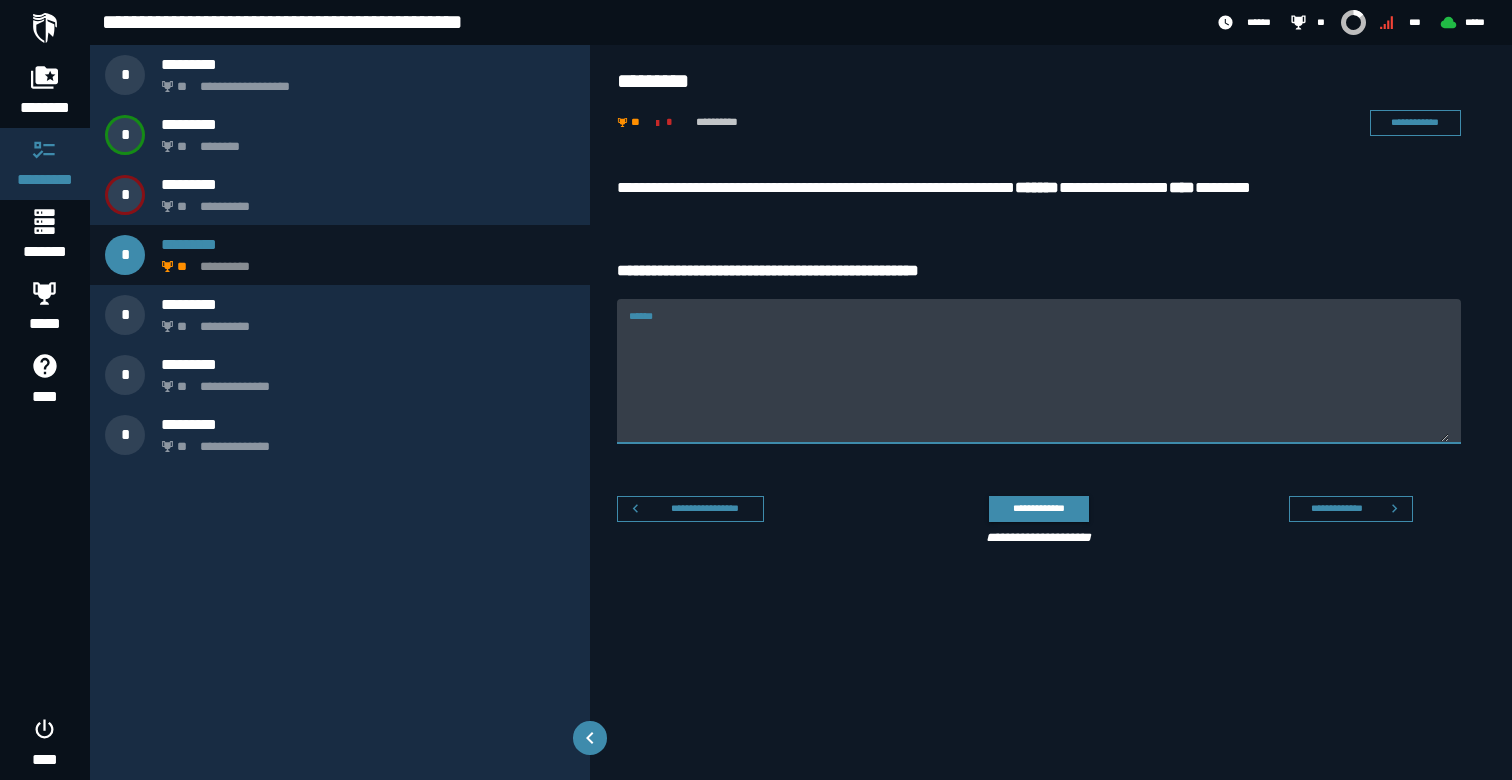 paste on "**********" 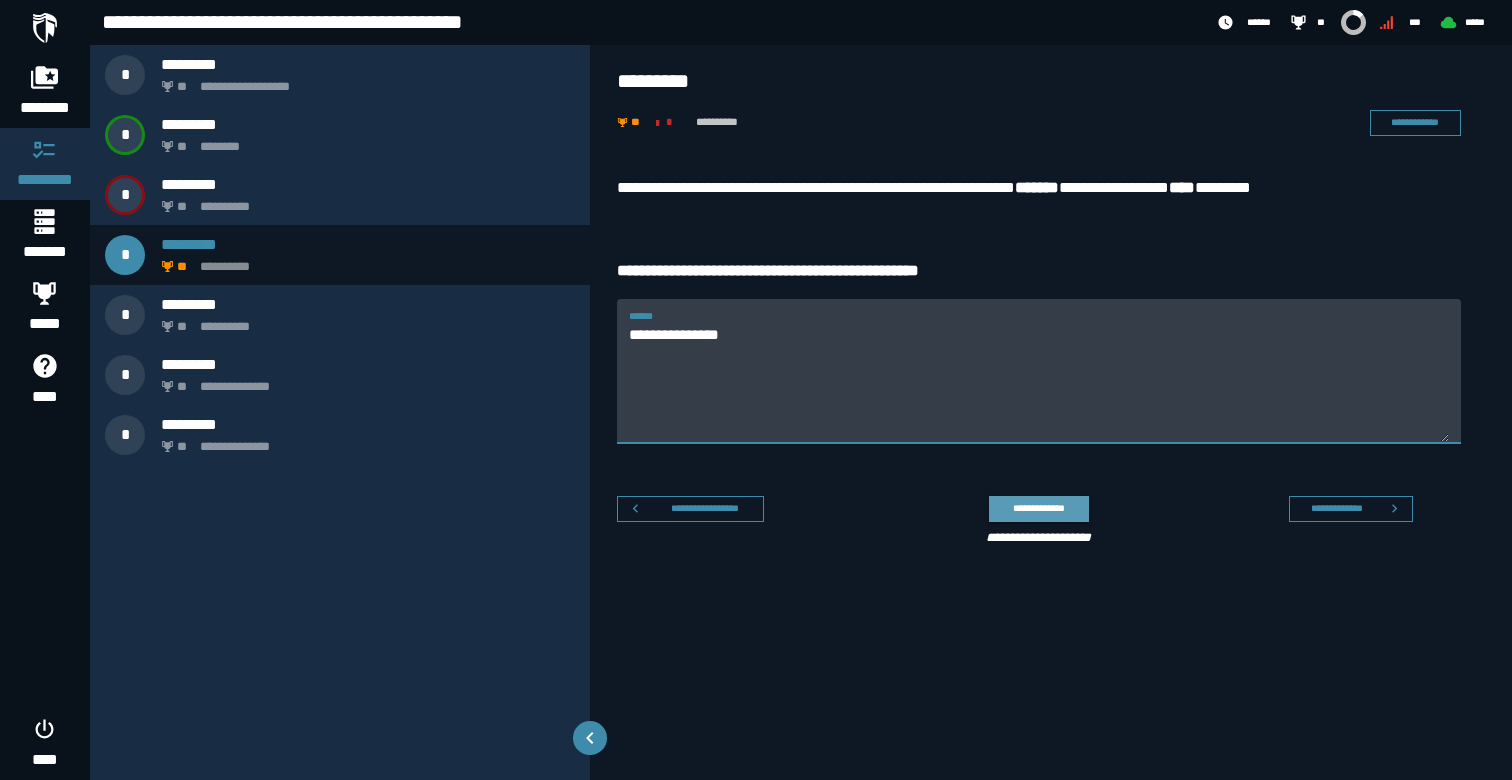 type on "**********" 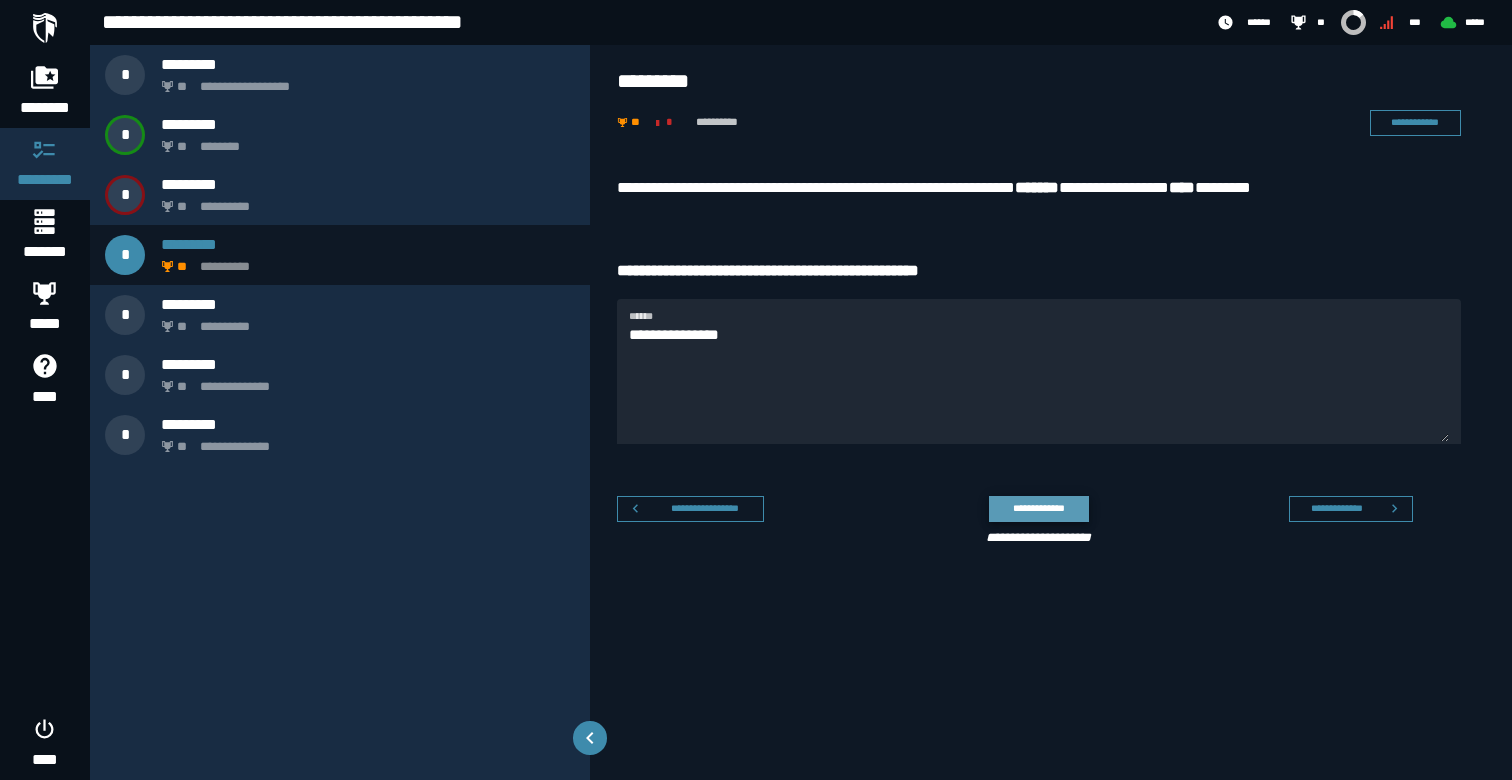 click on "**********" 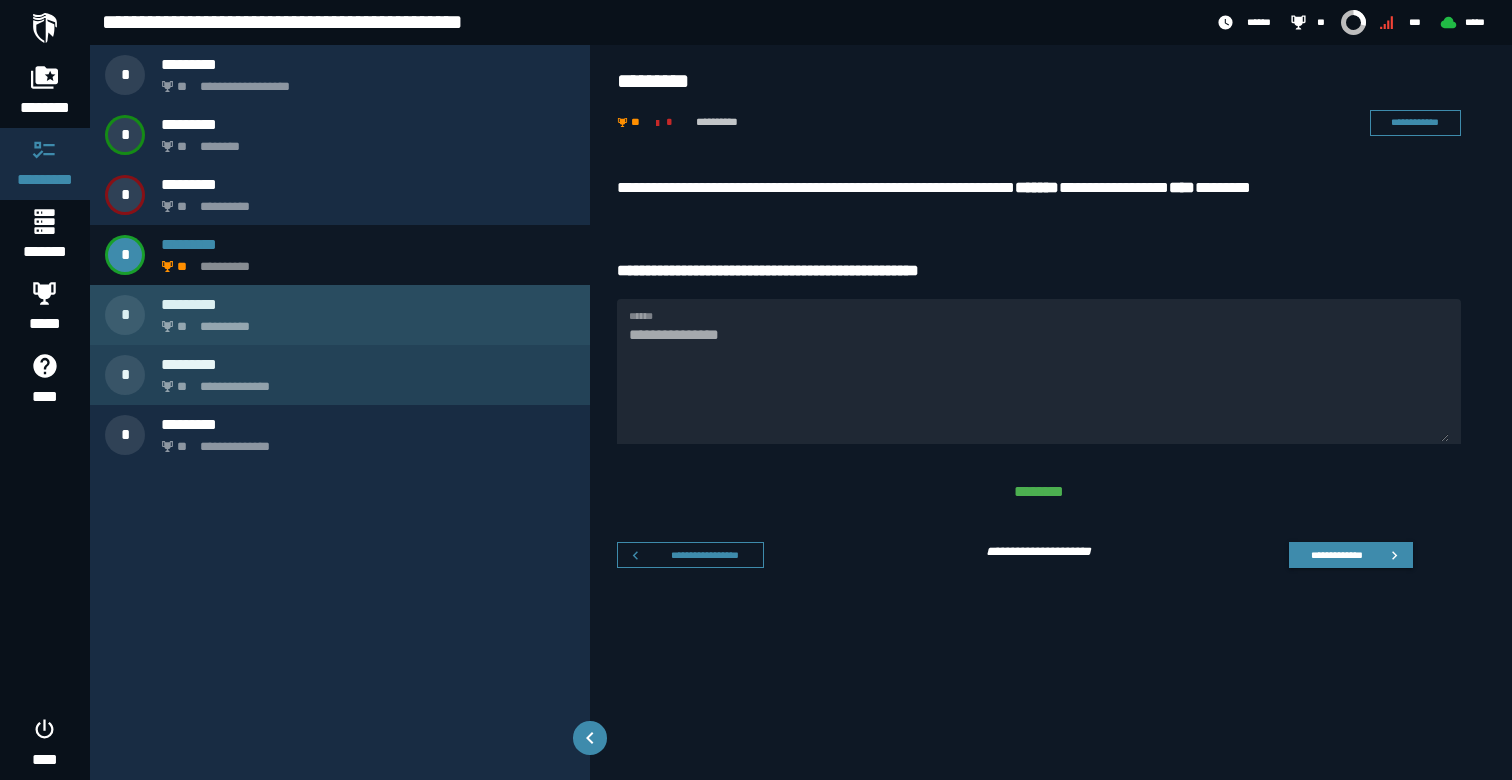 click on "**********" at bounding box center [364, 321] 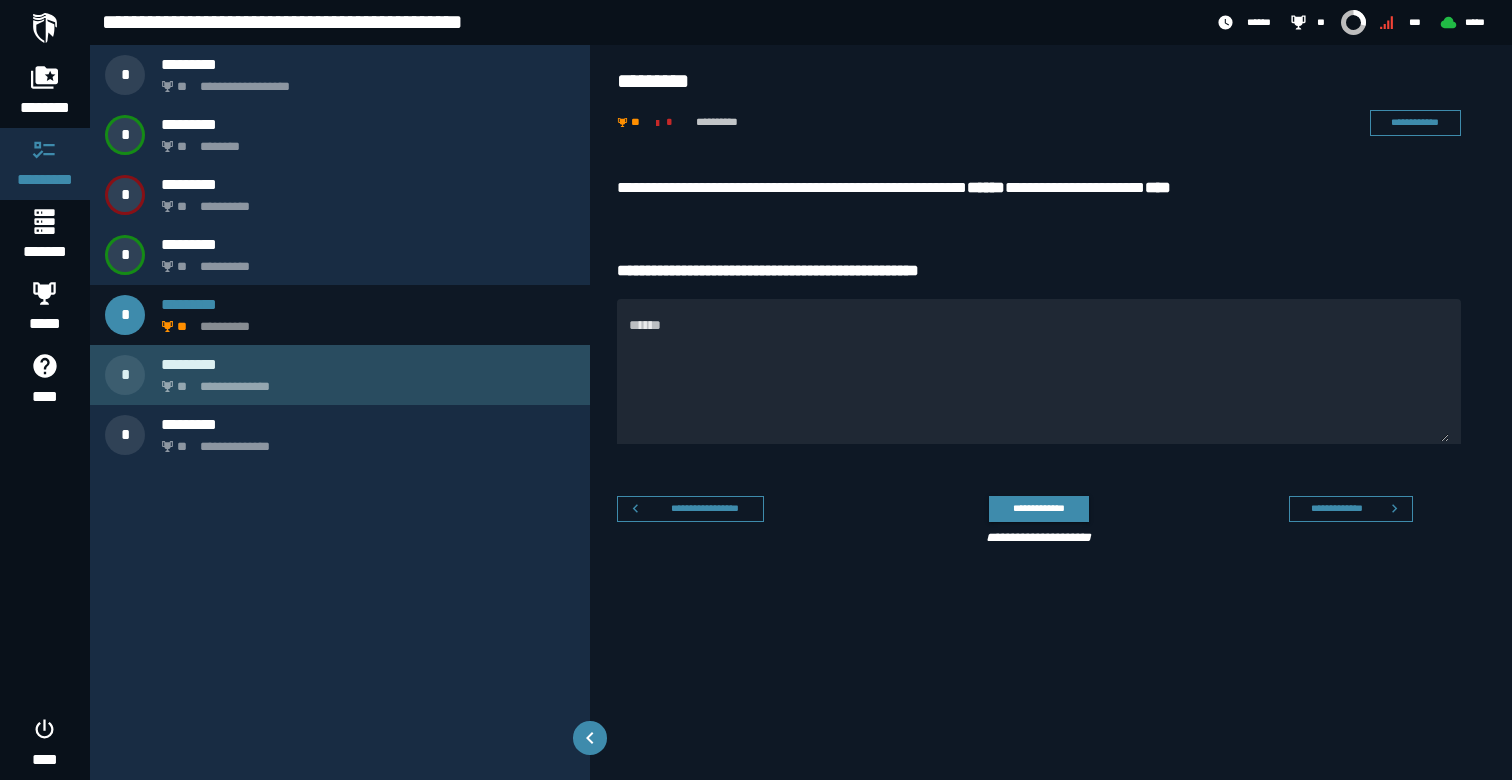 click on "**********" at bounding box center [364, 381] 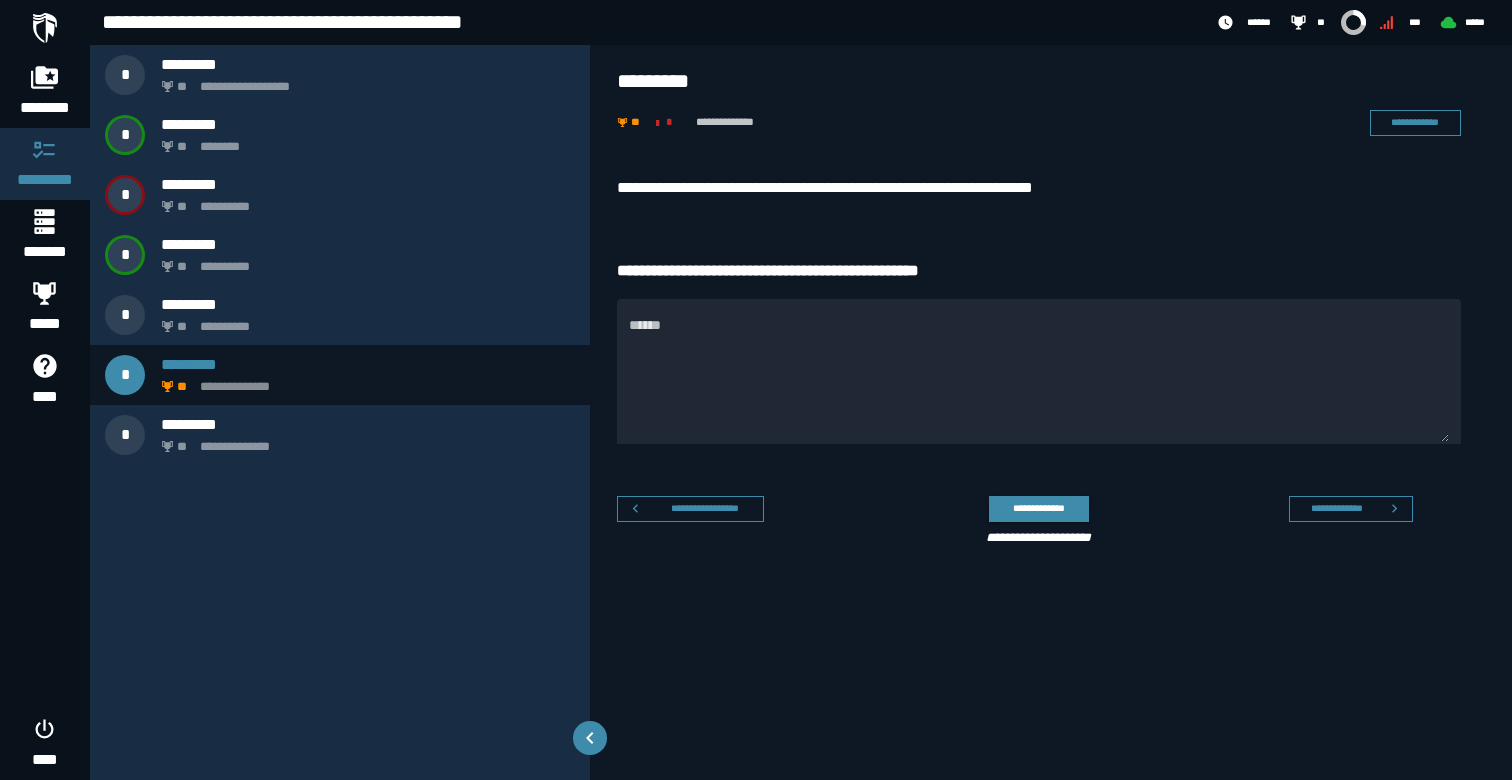click on "**********" at bounding box center (1039, 188) 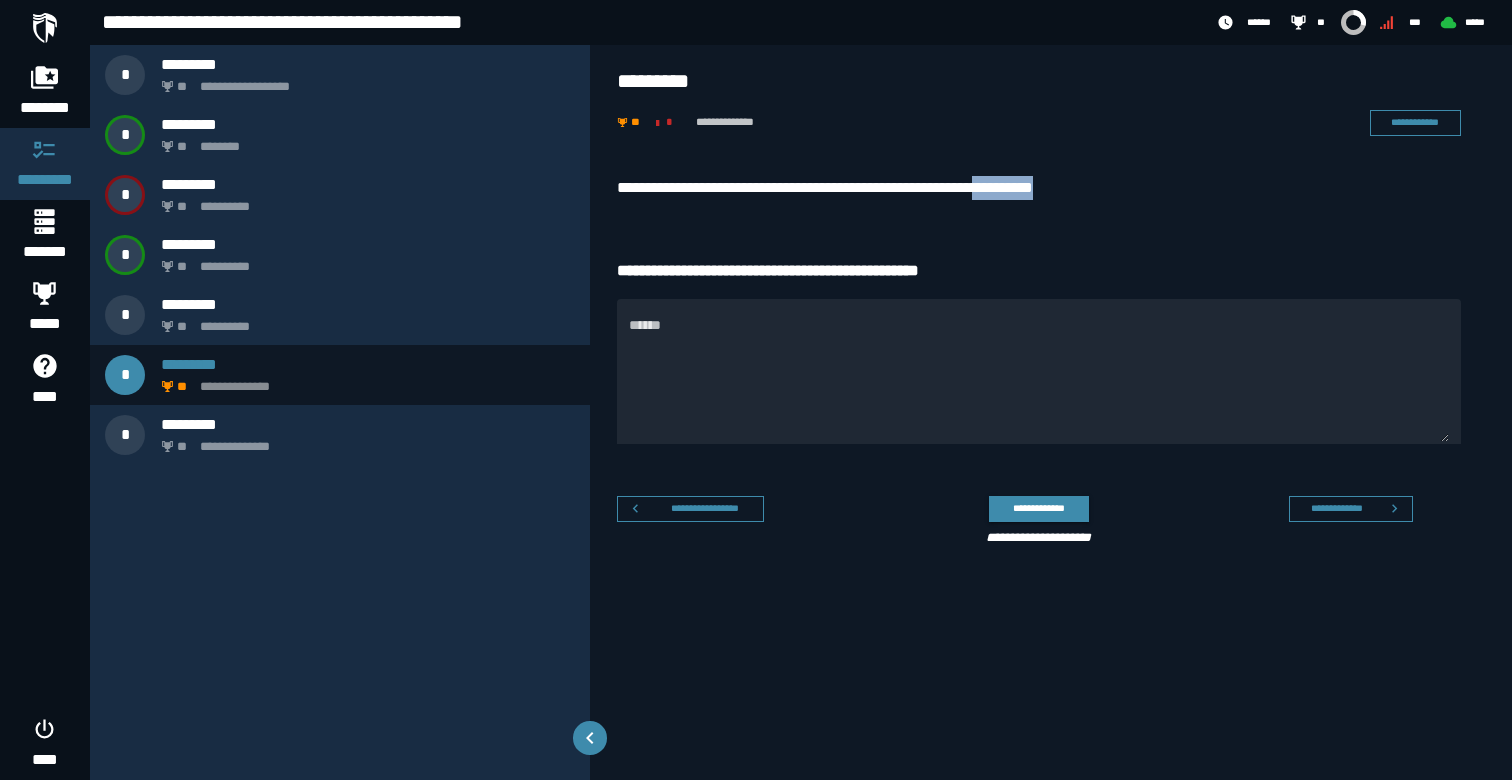 drag, startPoint x: 1052, startPoint y: 189, endPoint x: 1090, endPoint y: 188, distance: 38.013157 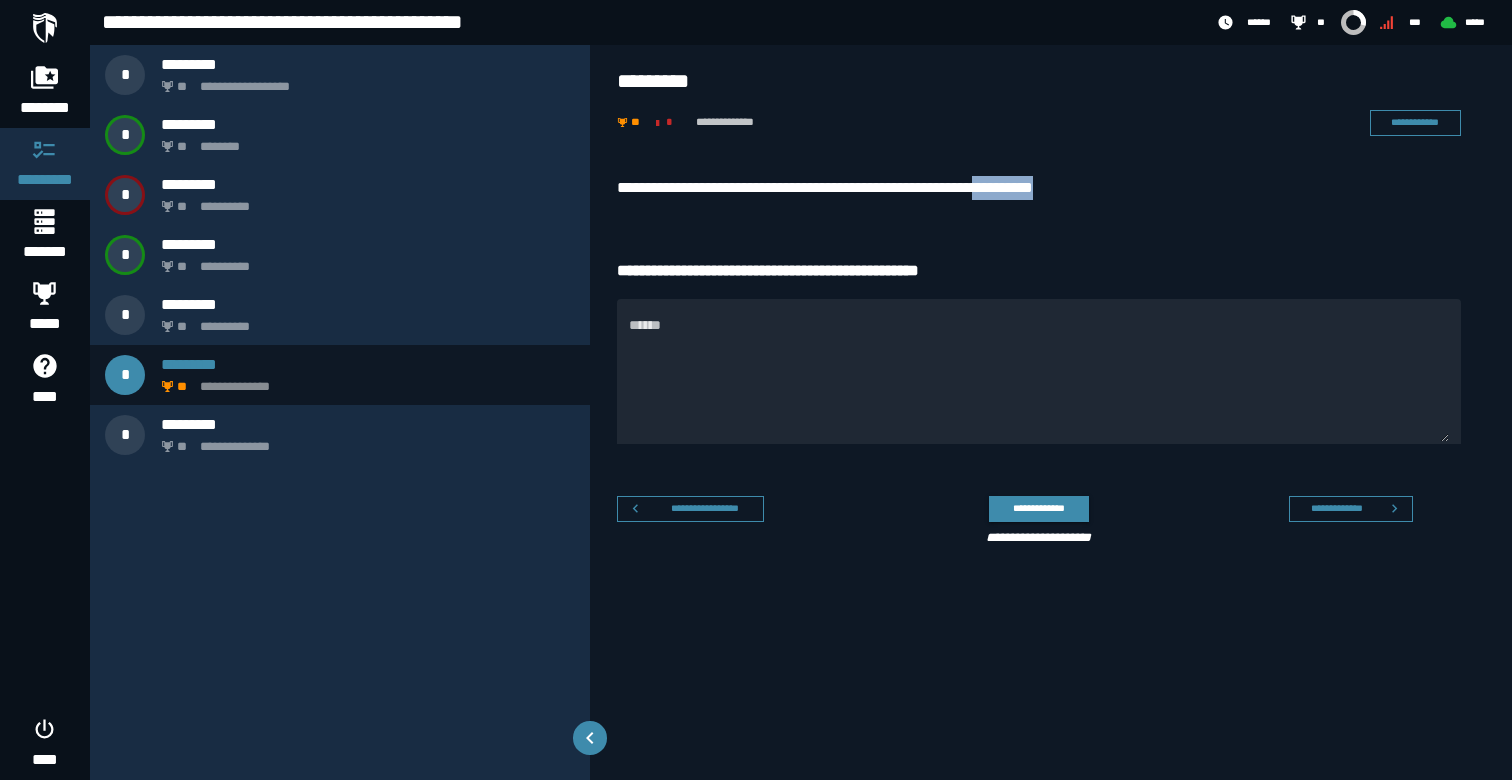 copy on "**********" 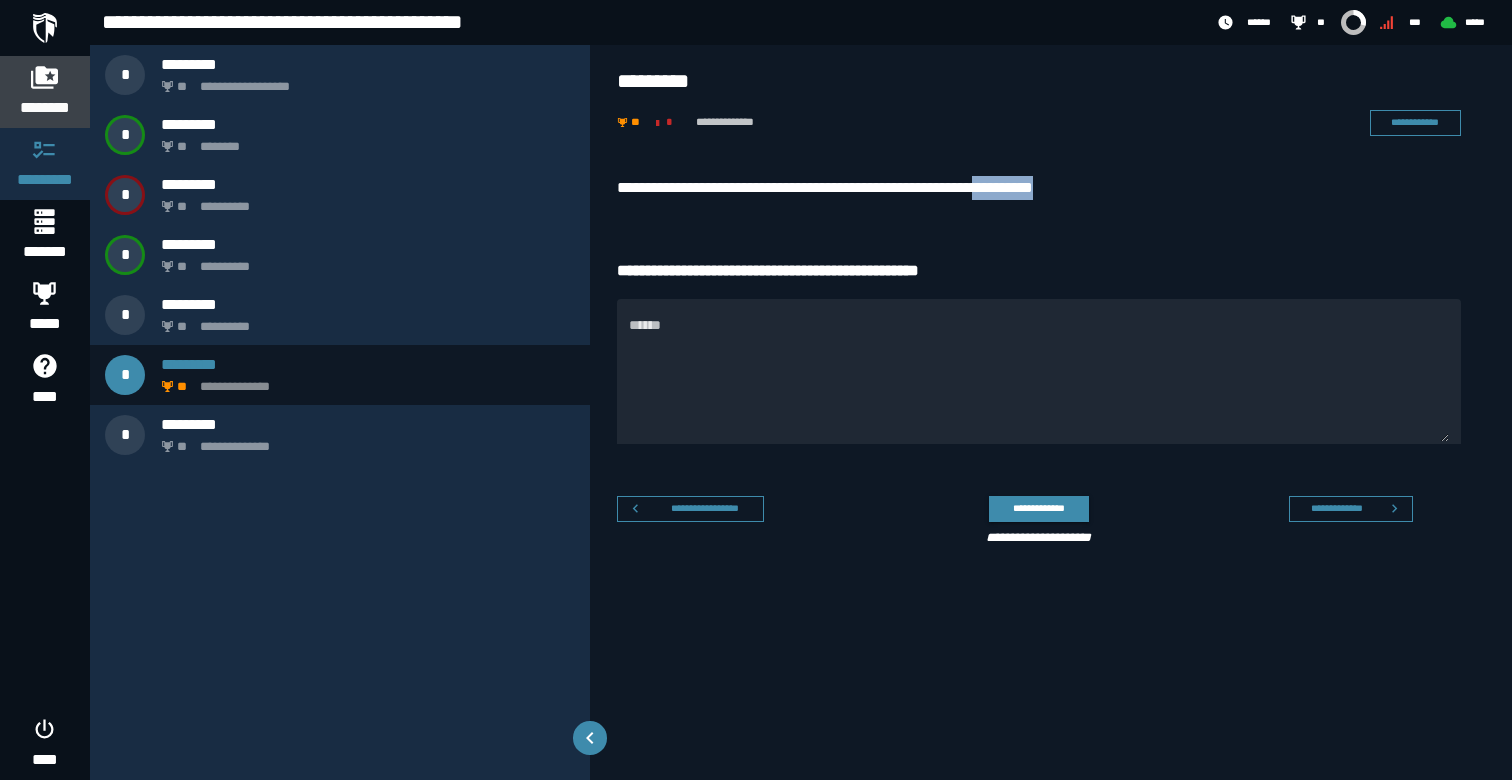 click on "********" at bounding box center [45, 108] 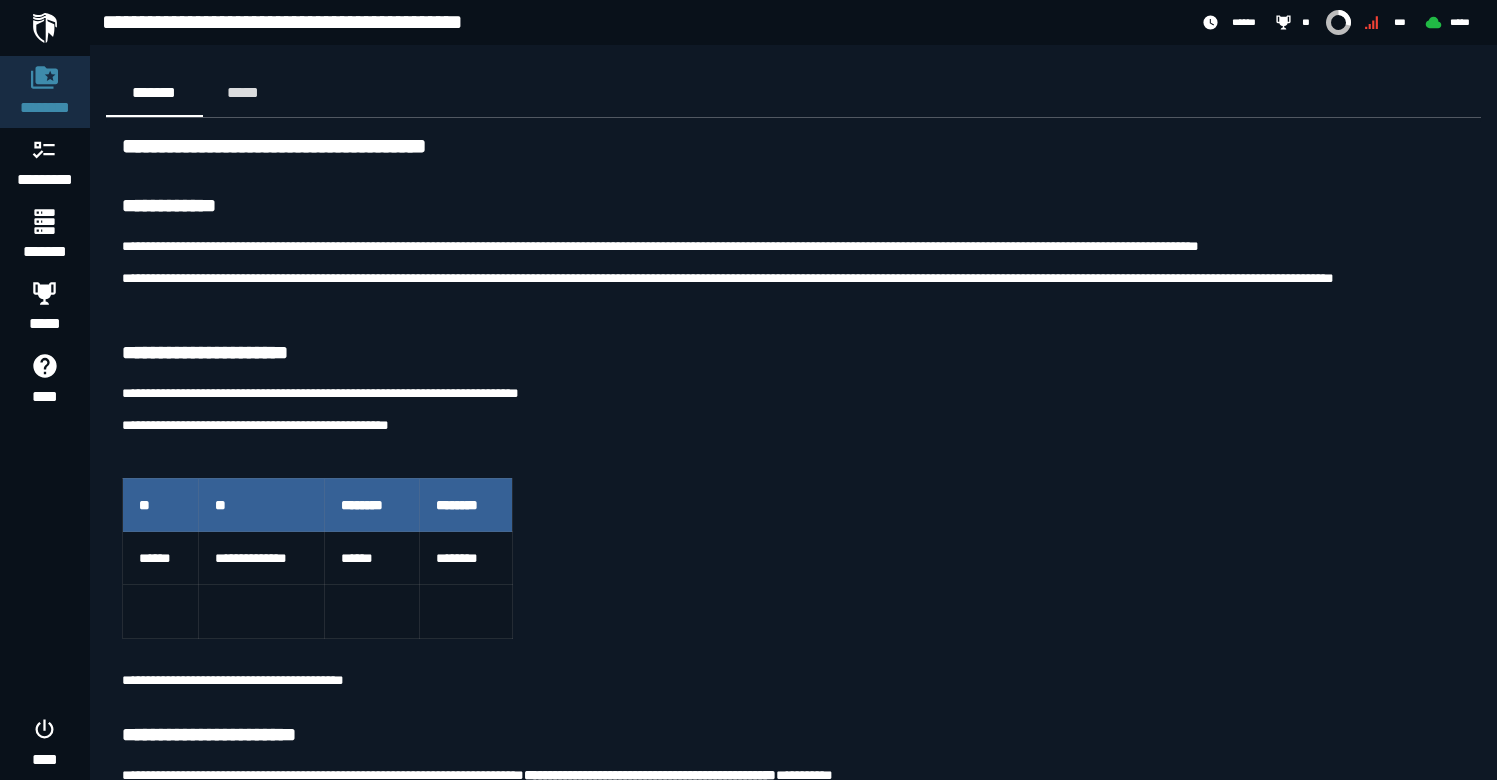 scroll, scrollTop: 6155, scrollLeft: 0, axis: vertical 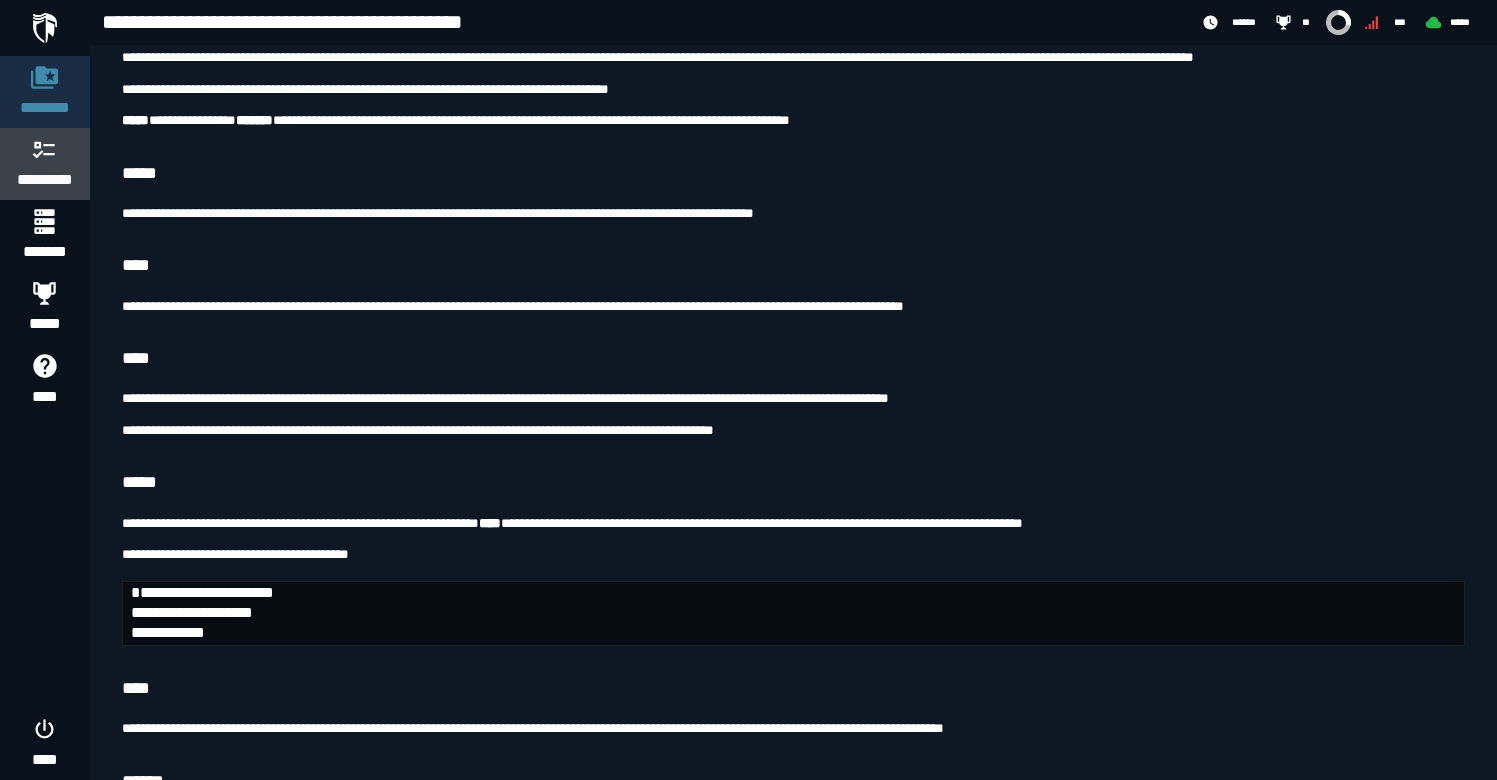 click 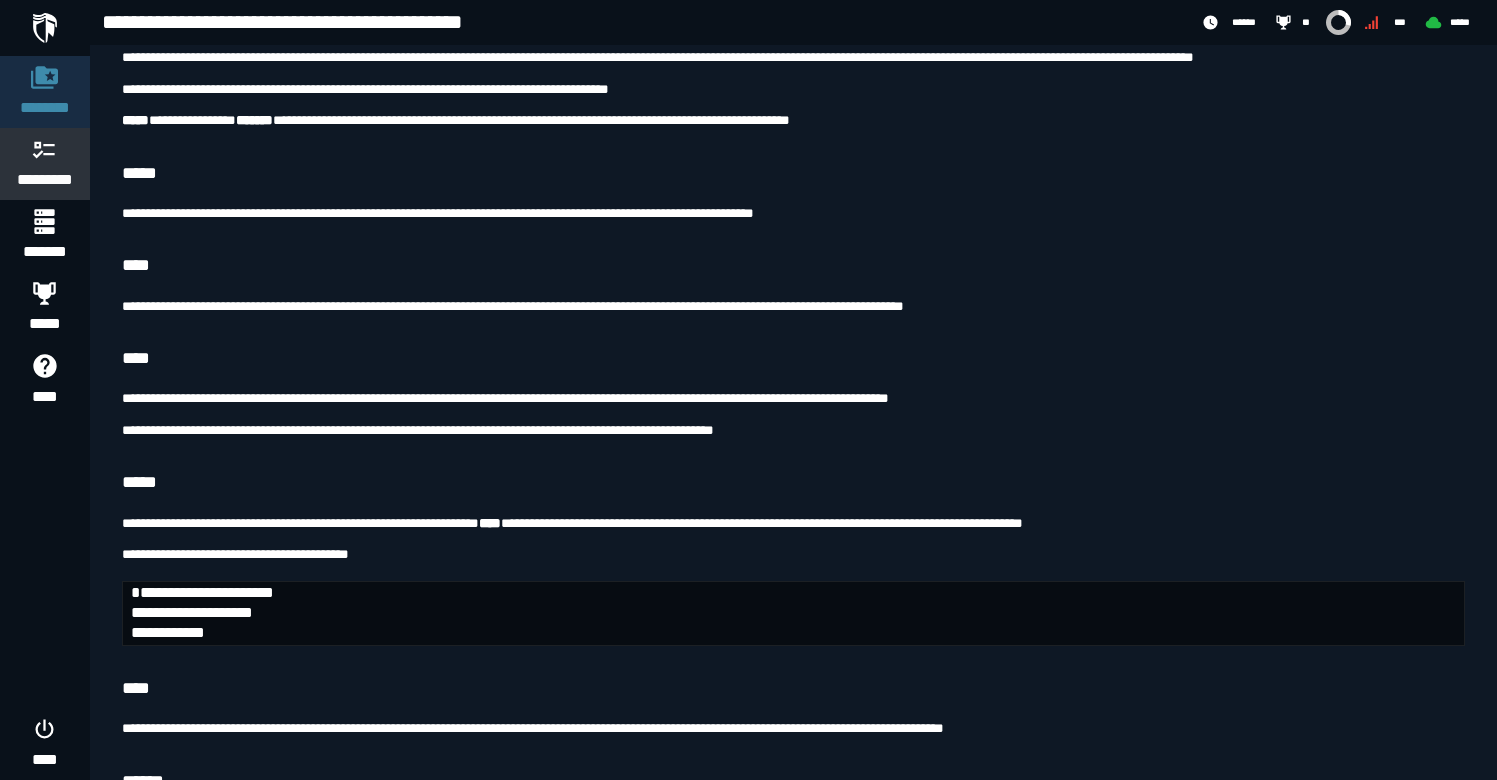 scroll, scrollTop: 0, scrollLeft: 0, axis: both 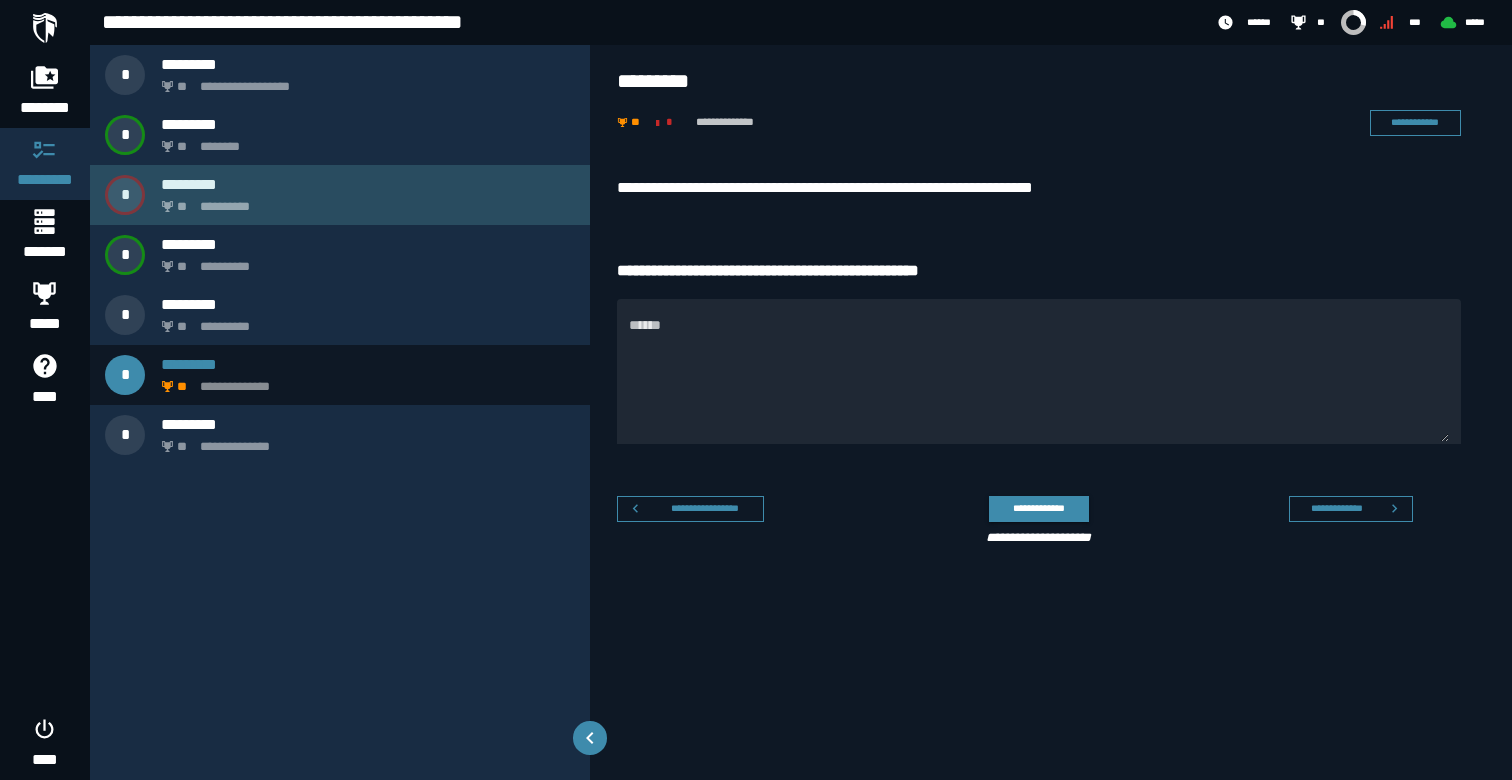 click on "**********" at bounding box center [364, 201] 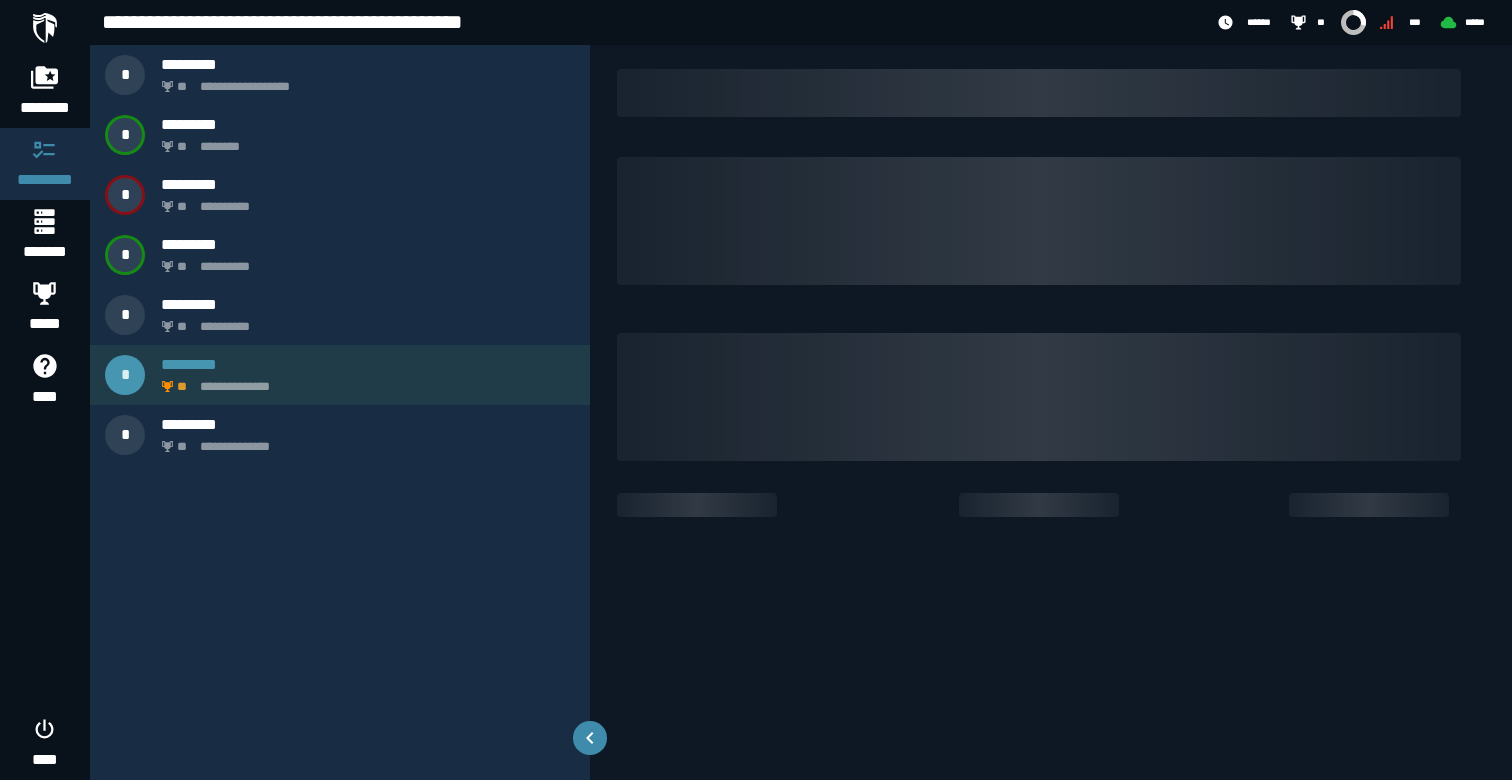click on "*********" at bounding box center (368, 364) 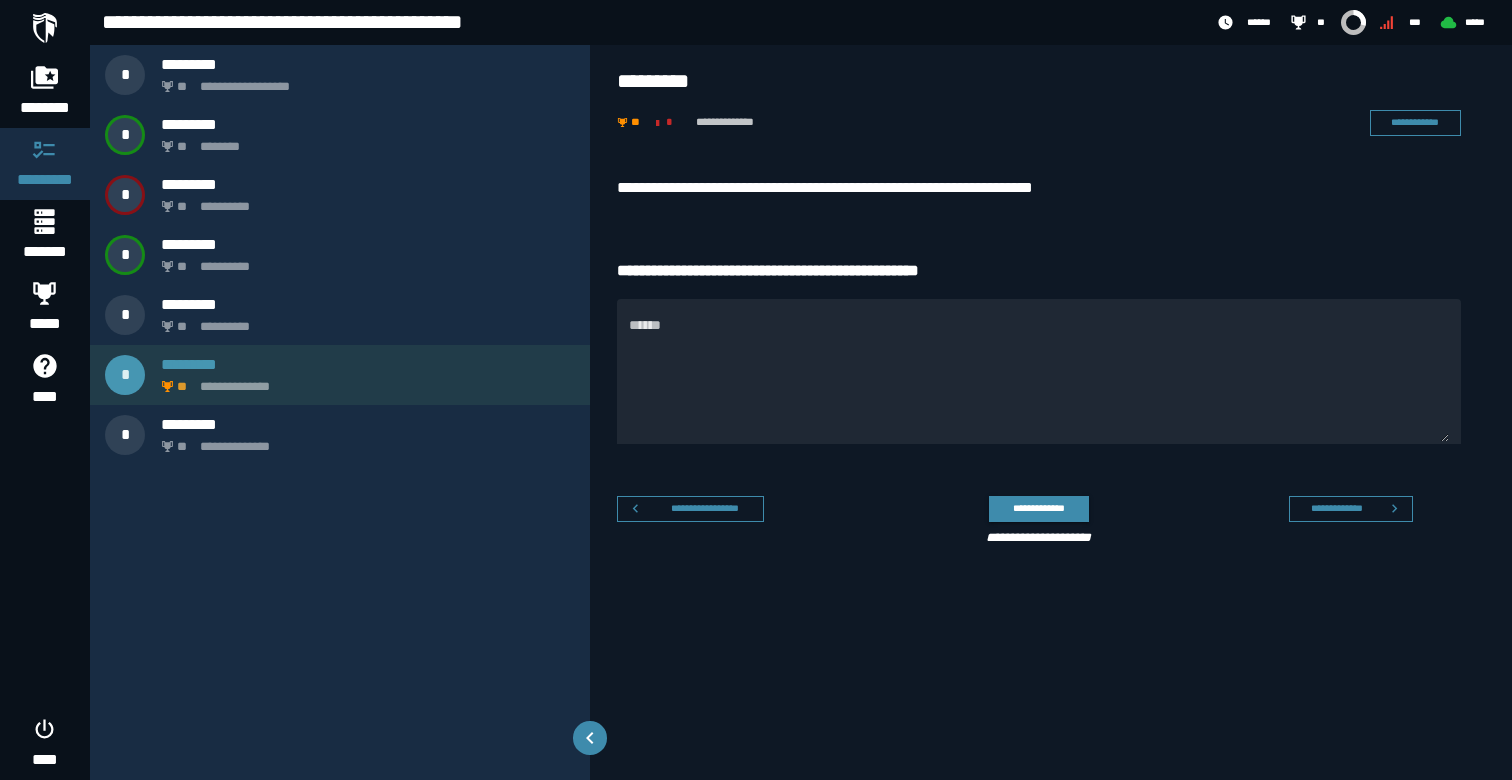click on "*********" at bounding box center [368, 364] 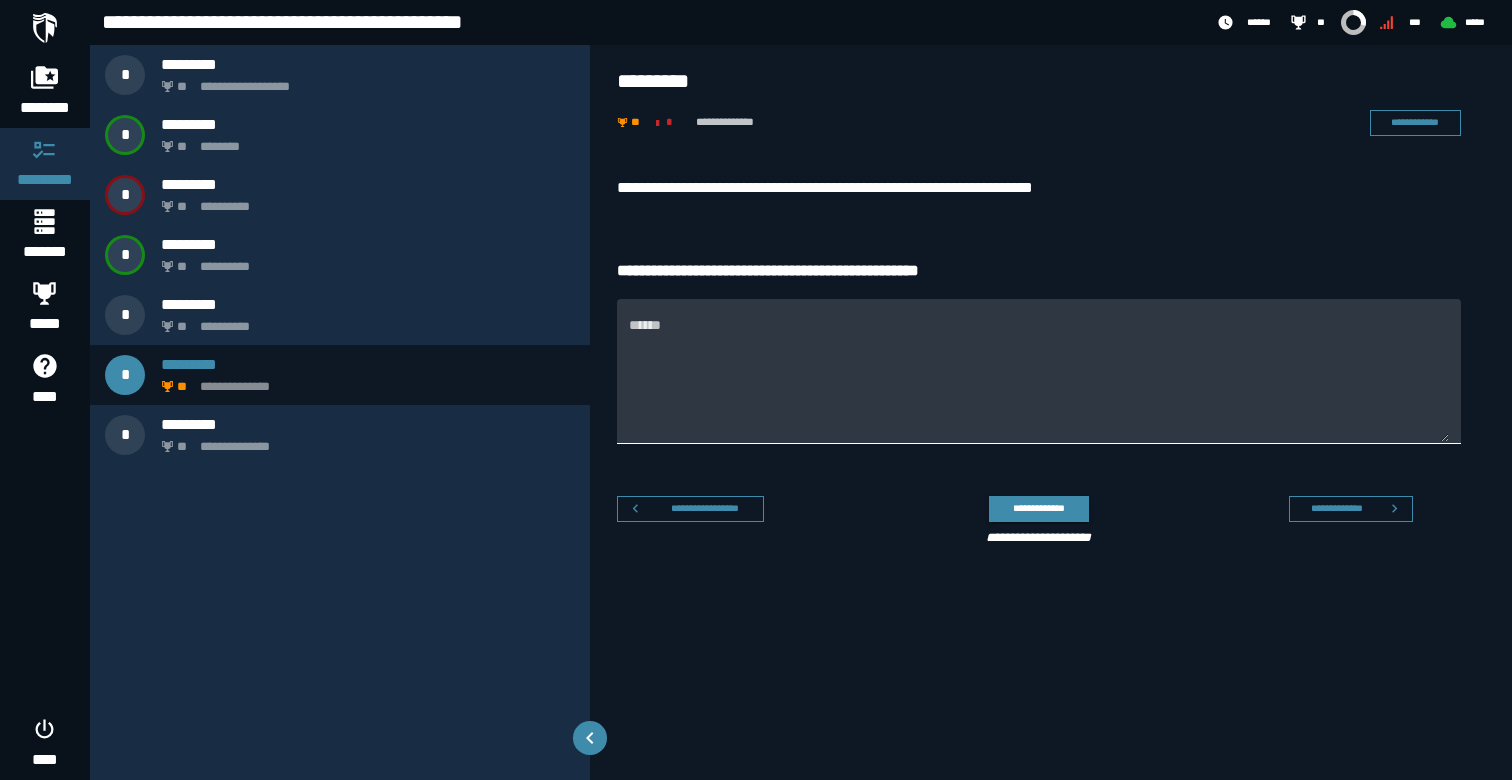 click on "******" at bounding box center (1039, 383) 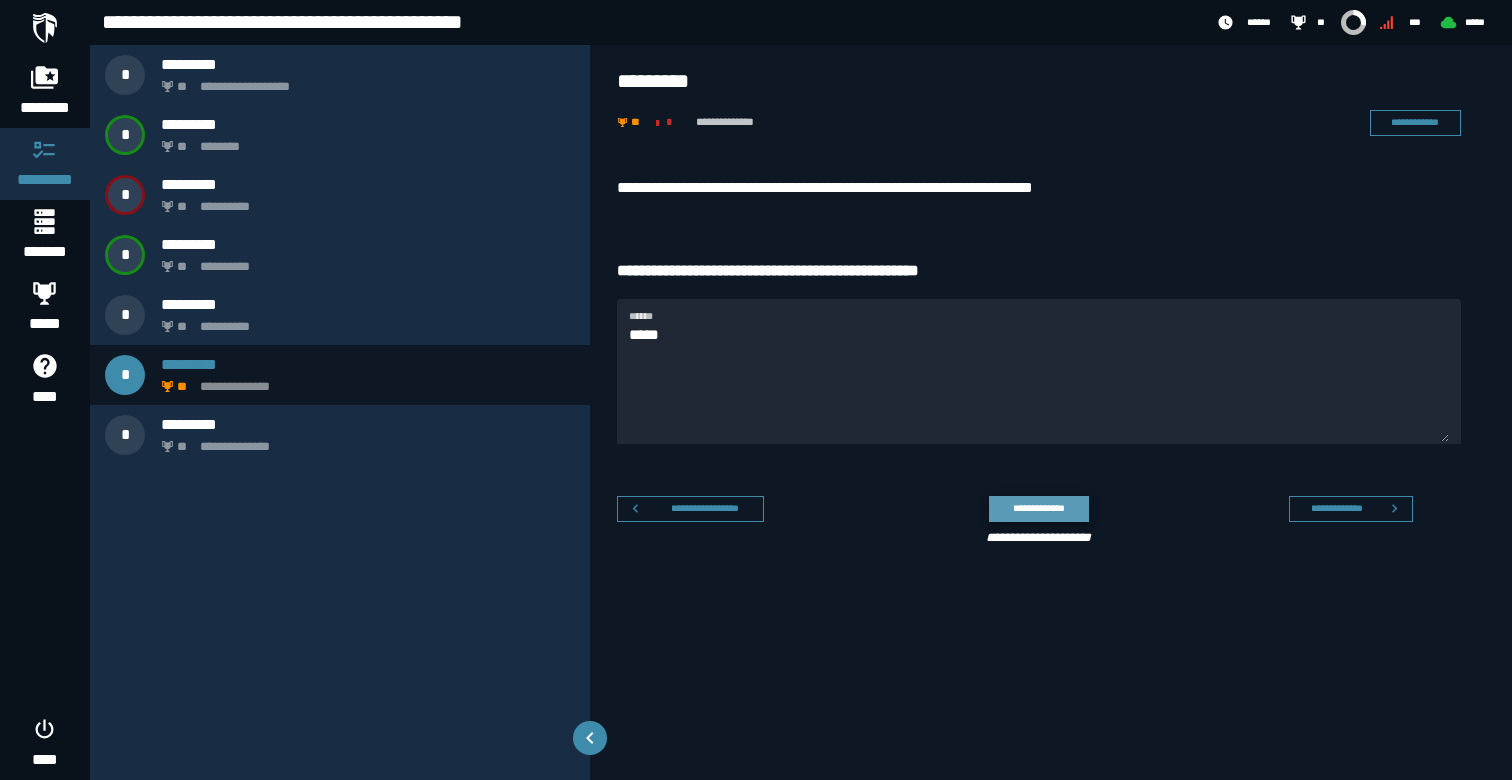 click on "**********" at bounding box center [1038, 508] 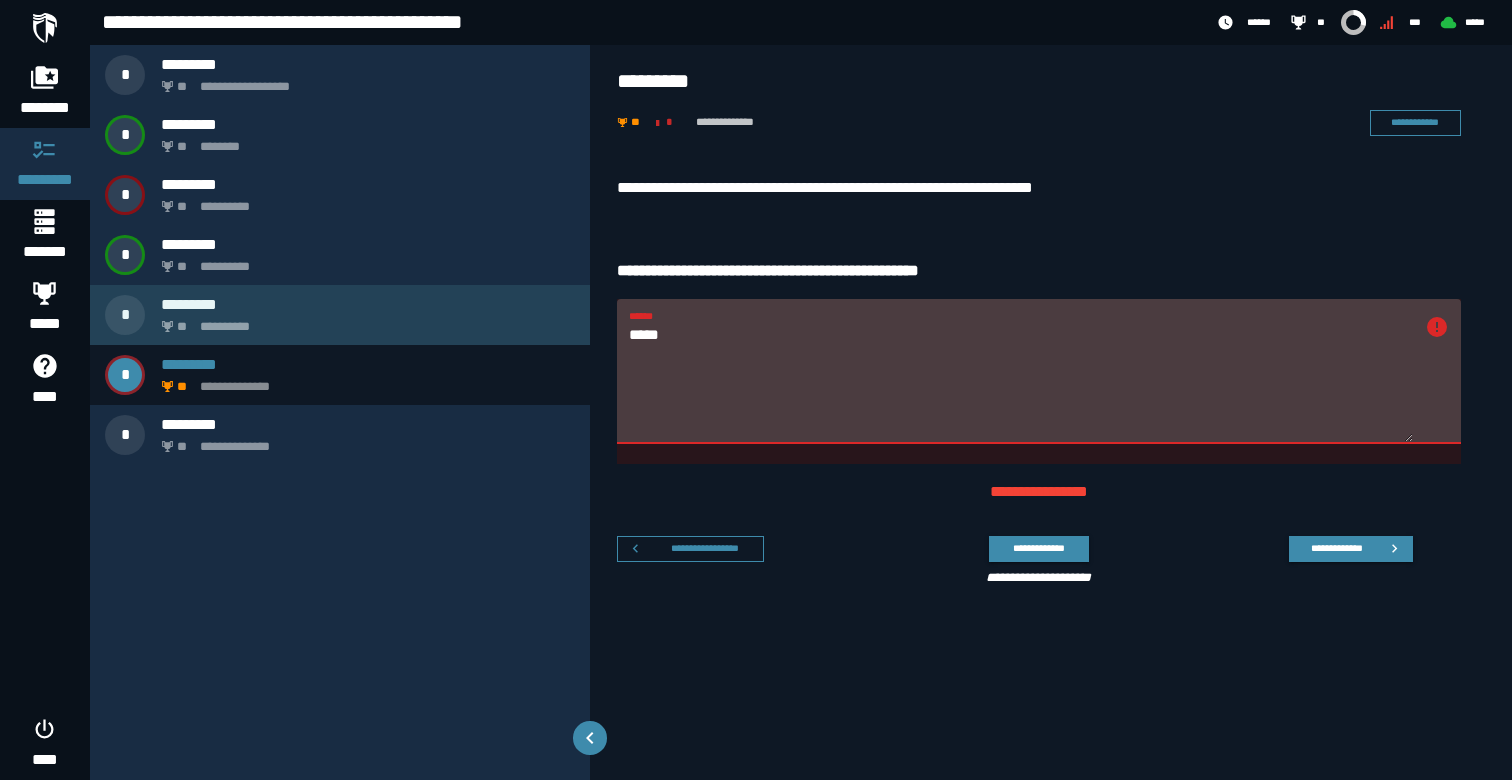 drag, startPoint x: 636, startPoint y: 338, endPoint x: 536, endPoint y: 339, distance: 100.005 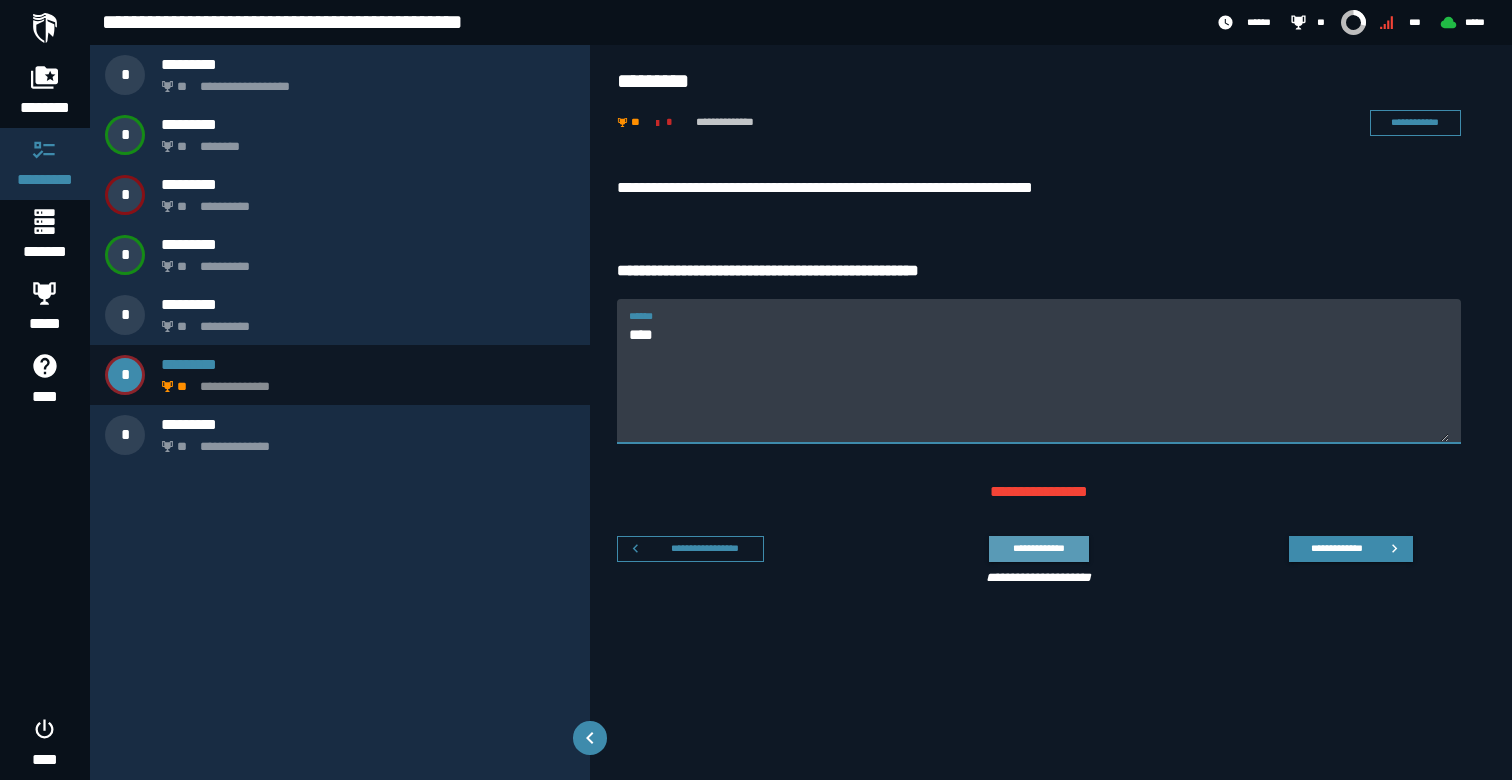 type on "****" 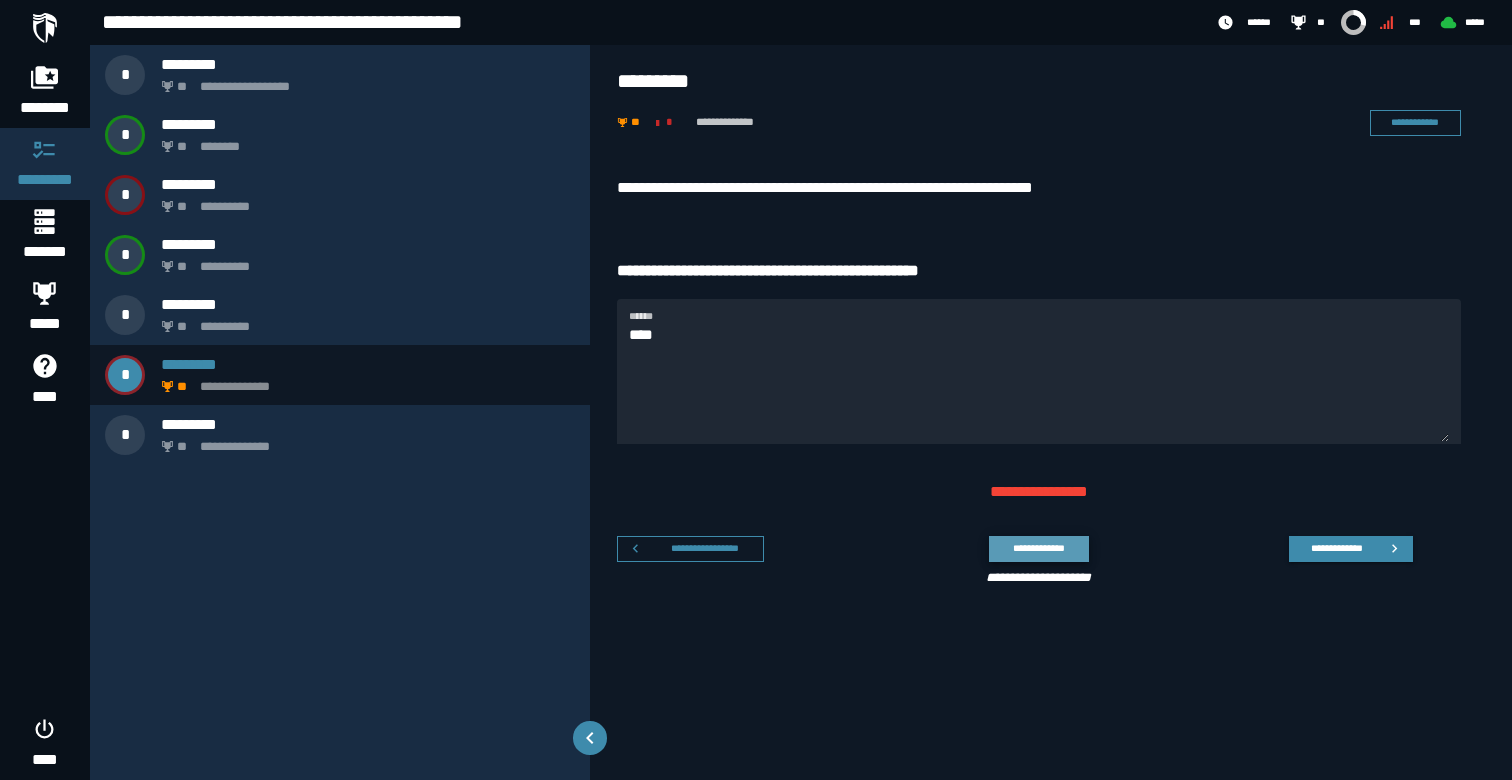click on "**********" at bounding box center (1038, 548) 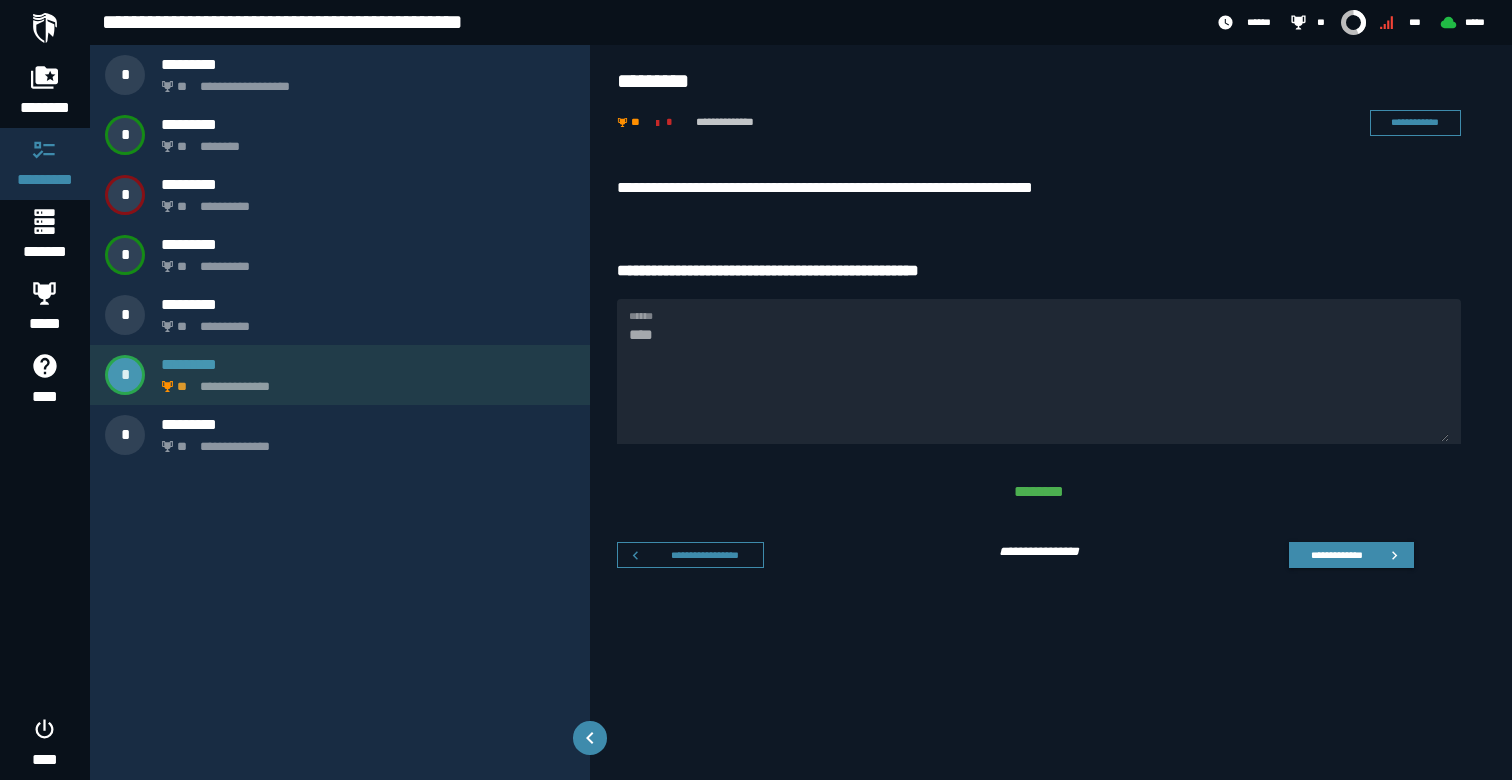 click on "**********" at bounding box center [340, 375] 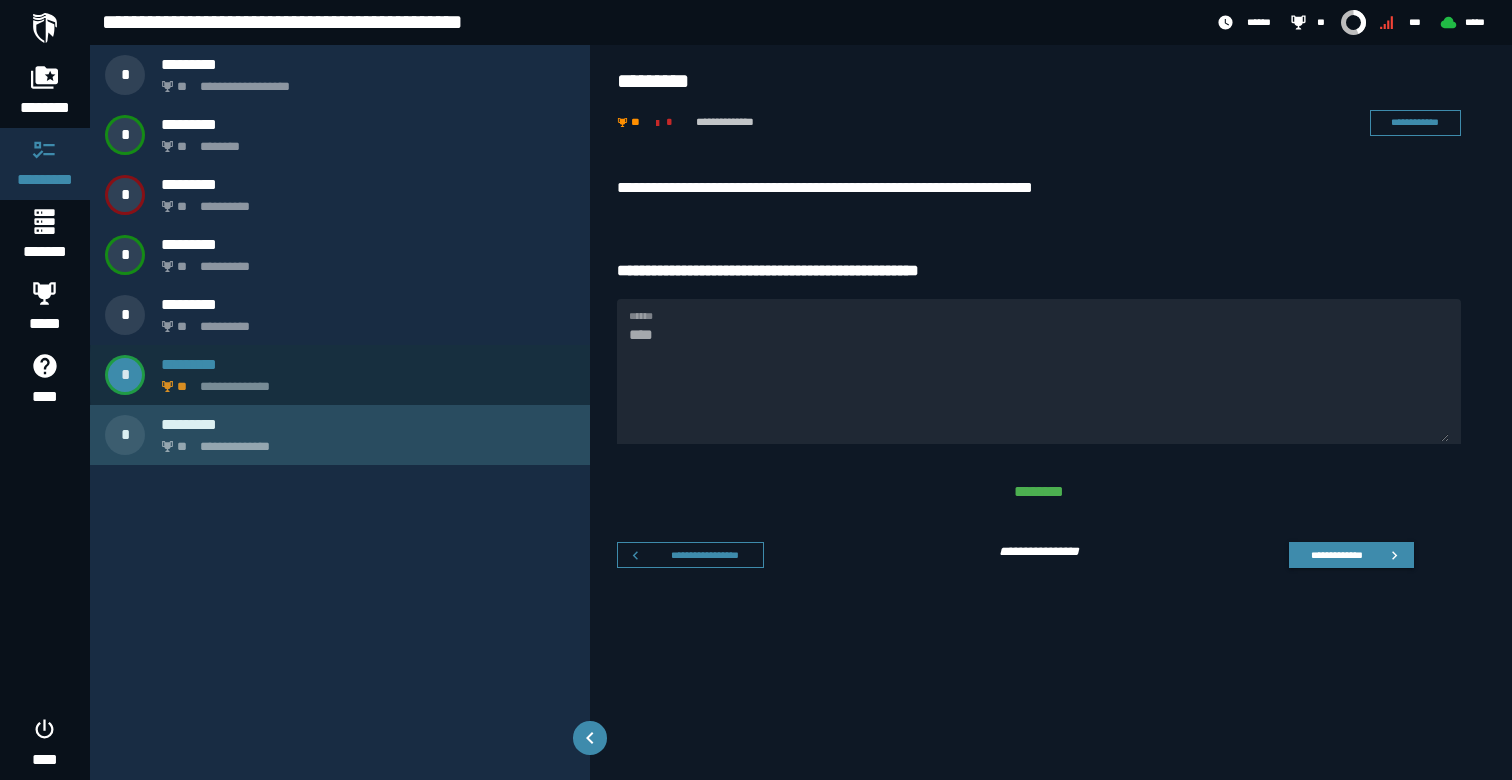 click on "*********" at bounding box center (368, 424) 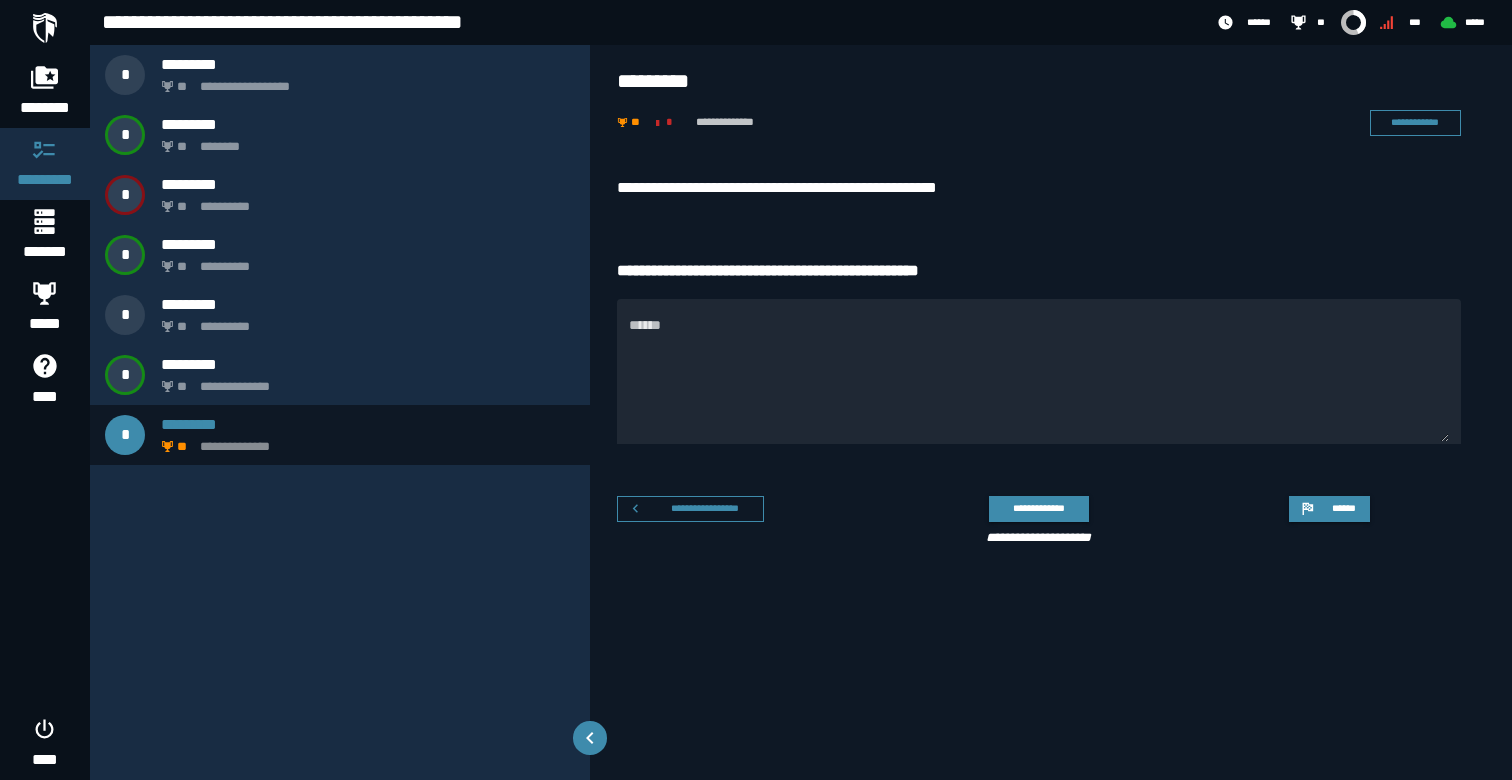click on "**********" at bounding box center [1039, 188] 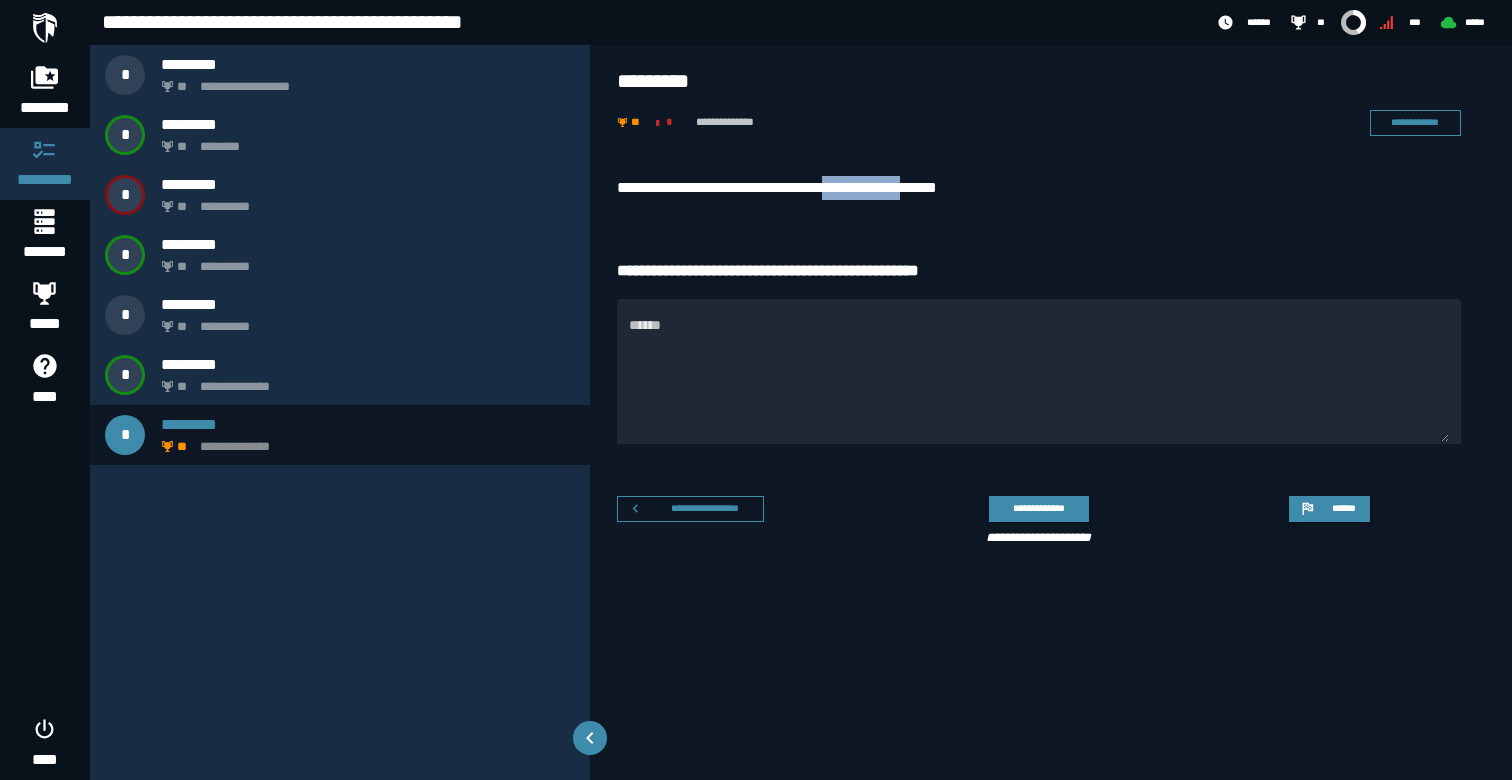 click on "**********" at bounding box center [1039, 188] 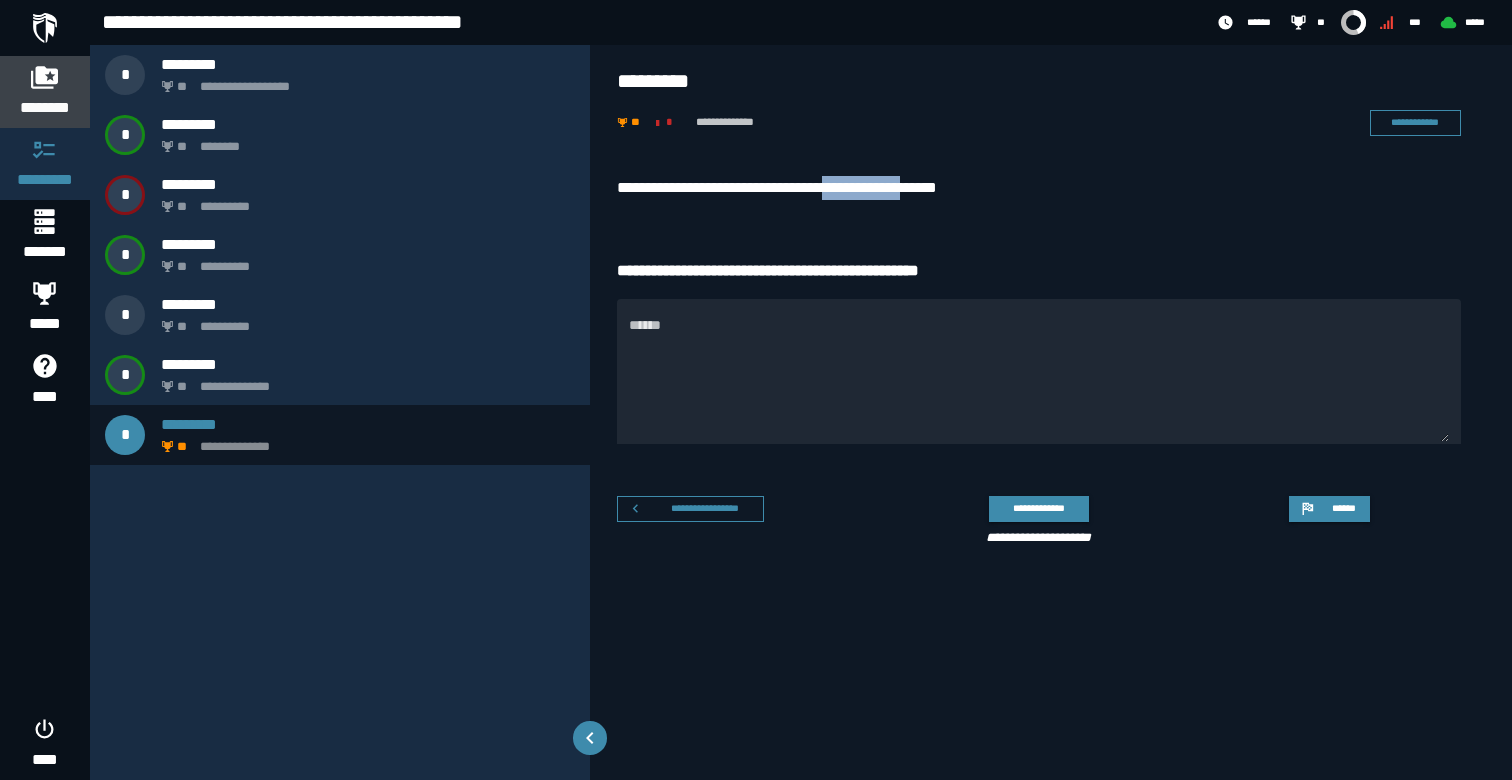 click 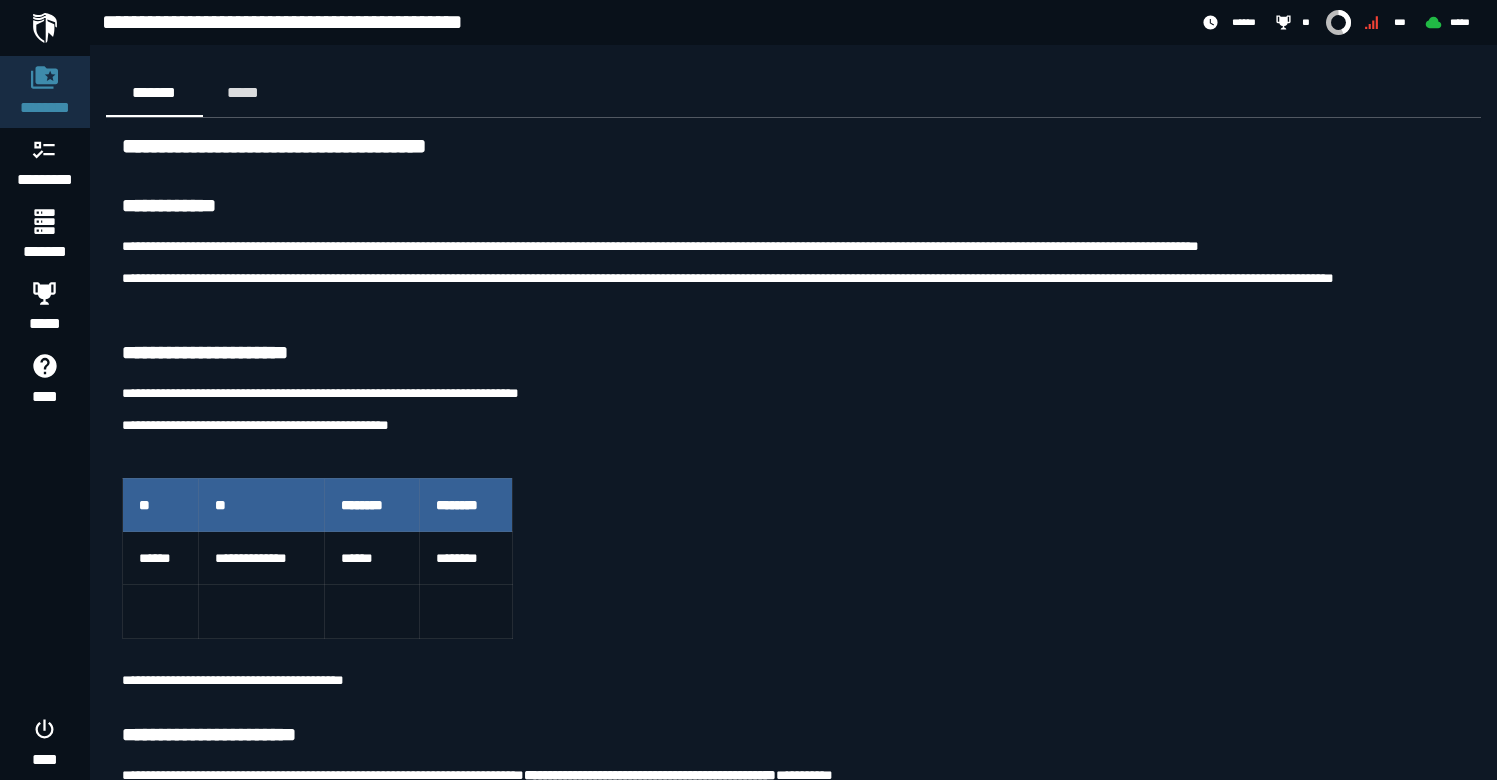 scroll, scrollTop: 6341, scrollLeft: 0, axis: vertical 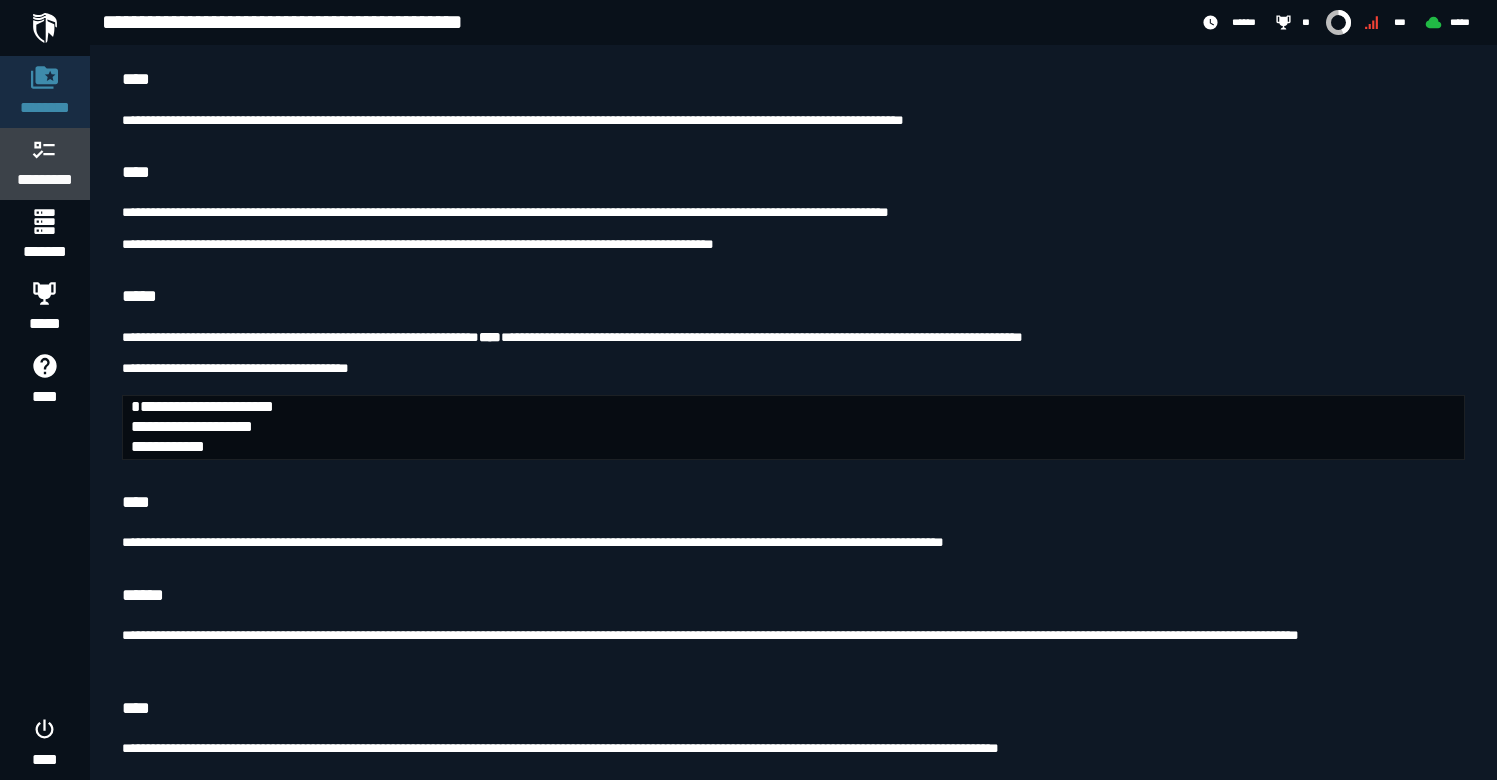 click on "*********" at bounding box center [45, 180] 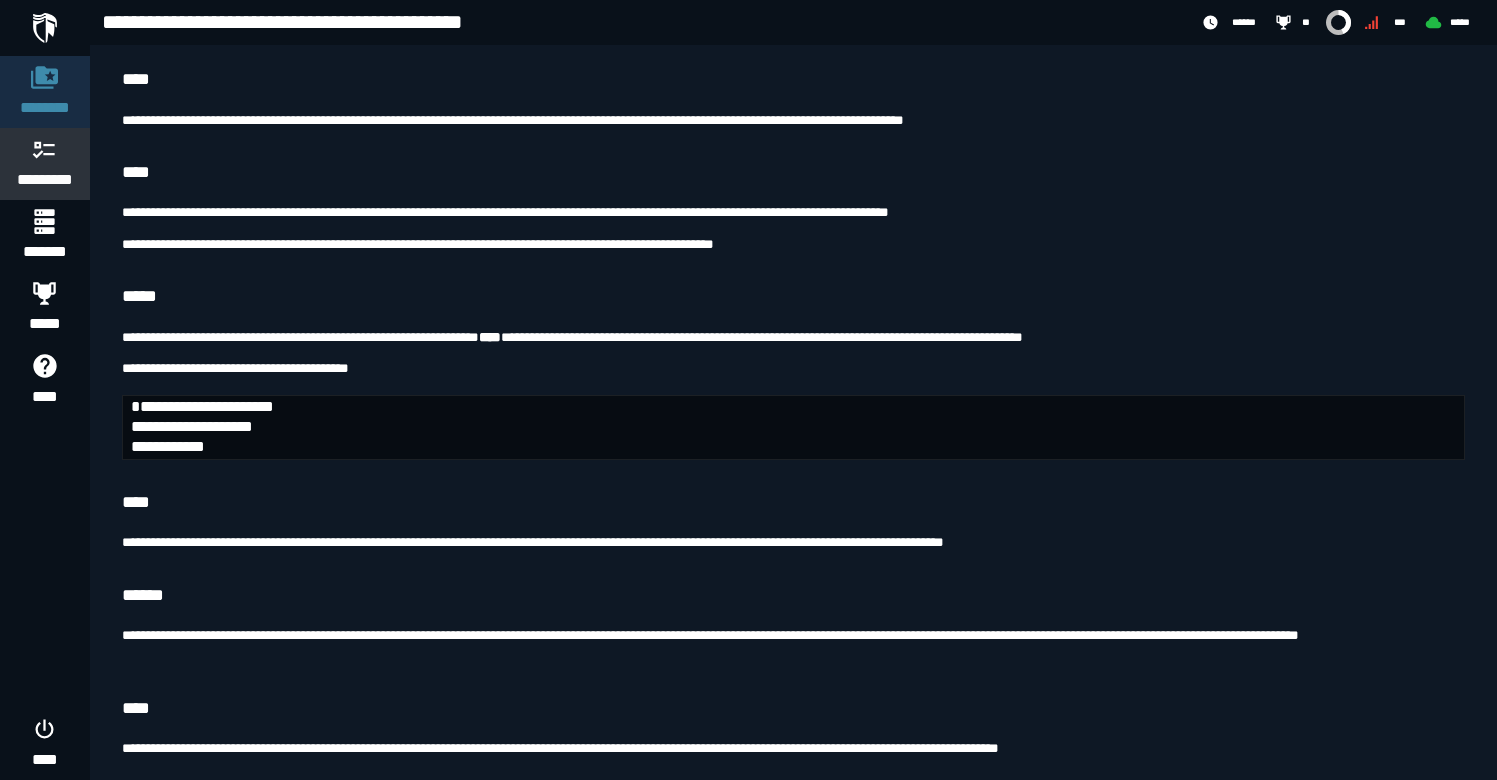 scroll, scrollTop: 0, scrollLeft: 0, axis: both 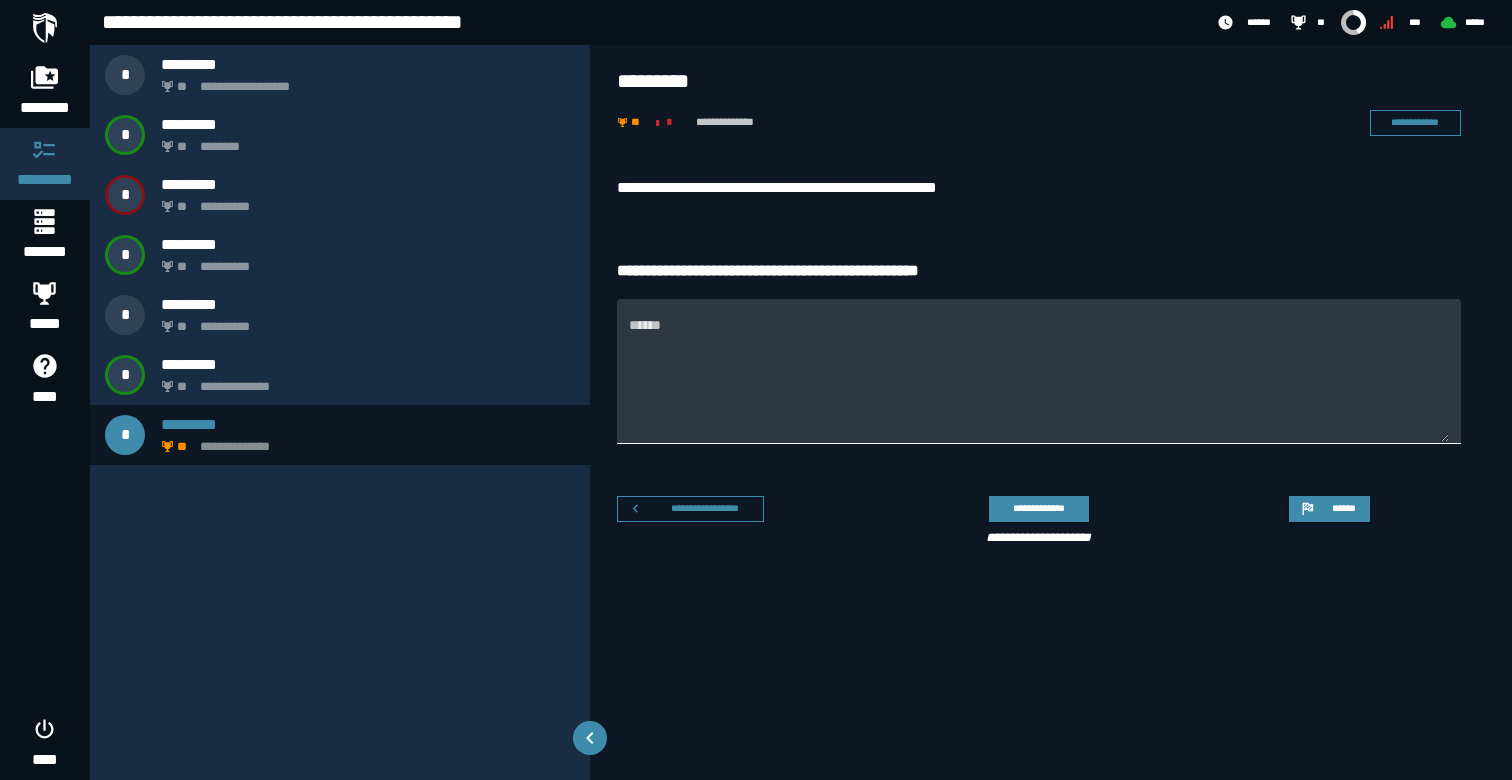 click on "******" at bounding box center [1039, 383] 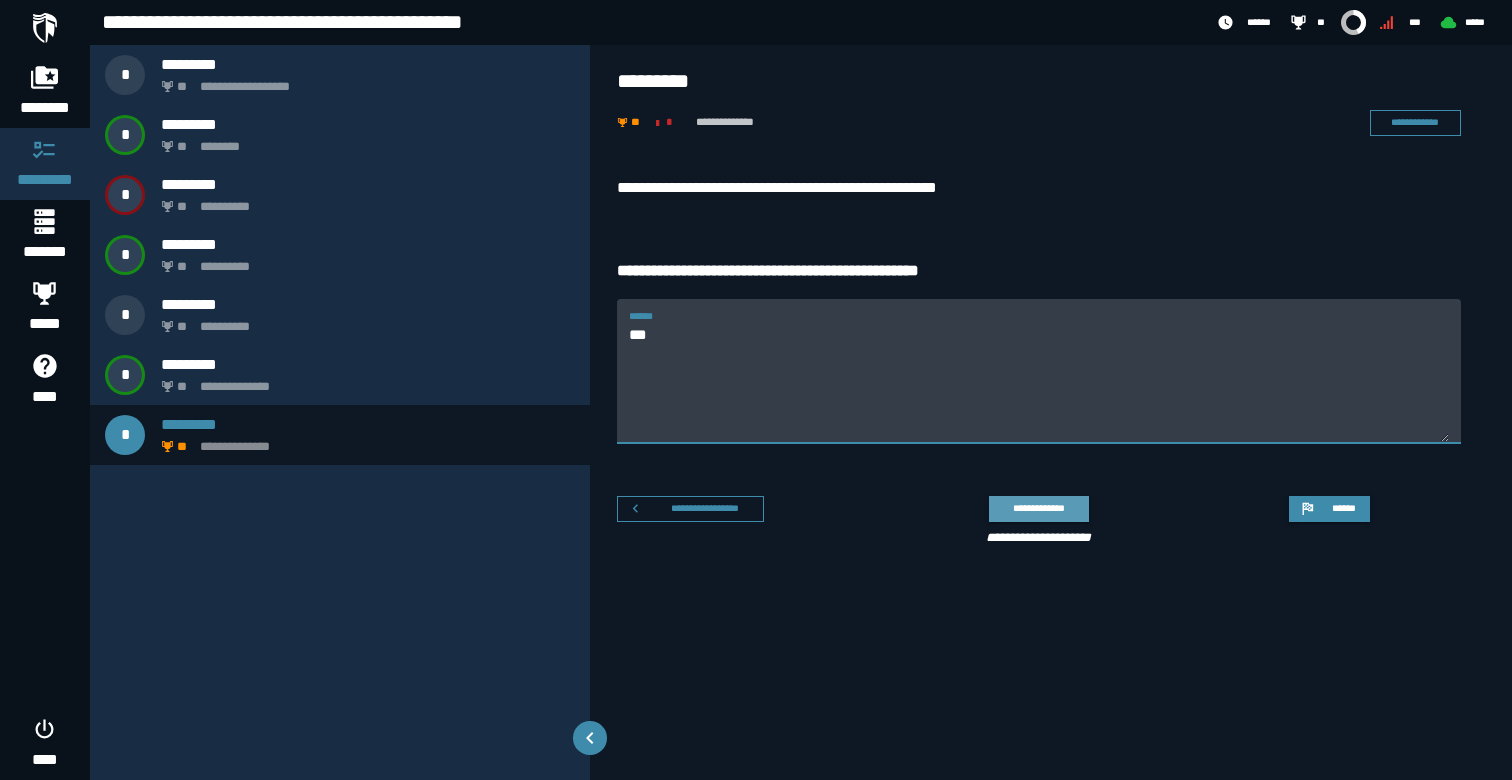 type on "***" 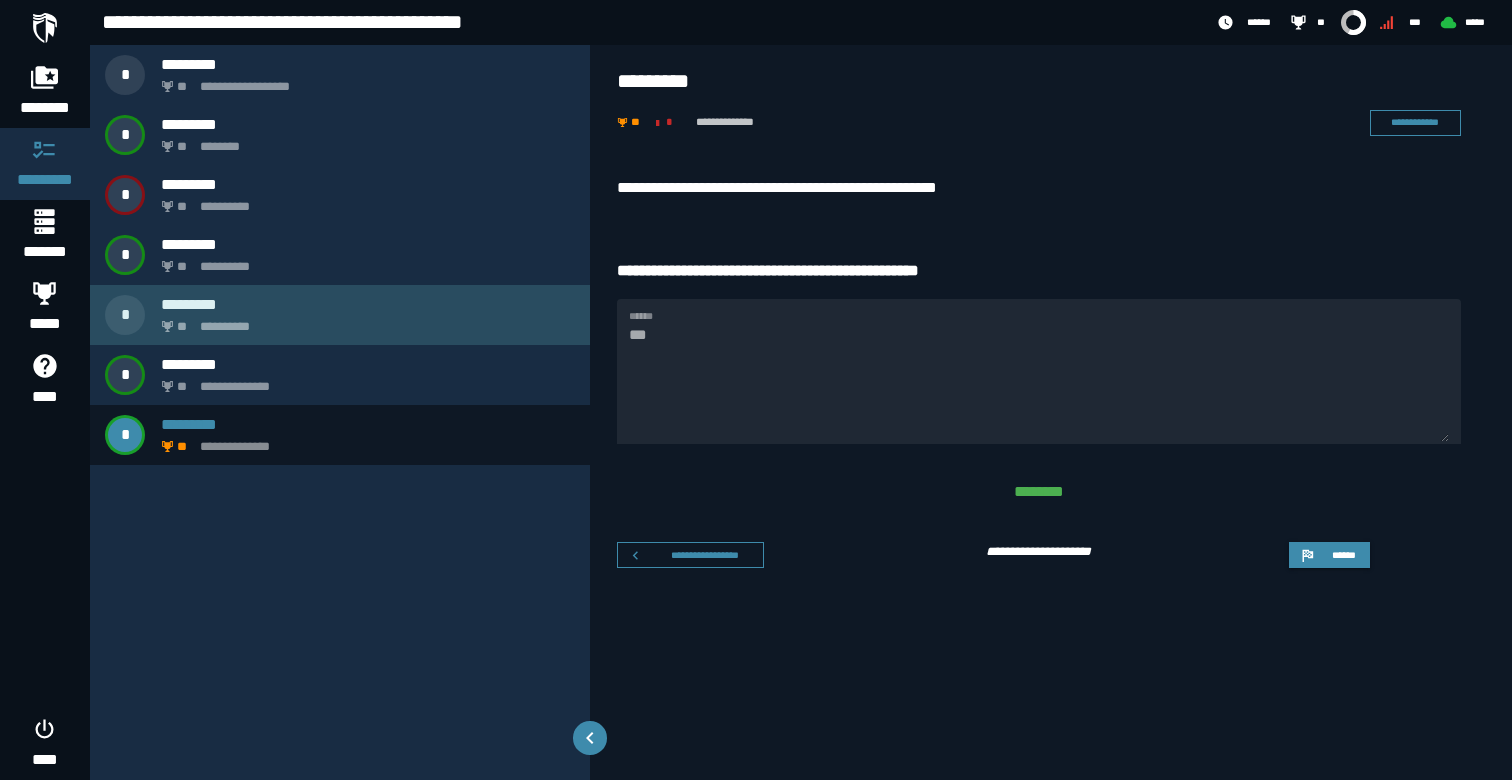 click on "**********" at bounding box center [340, 315] 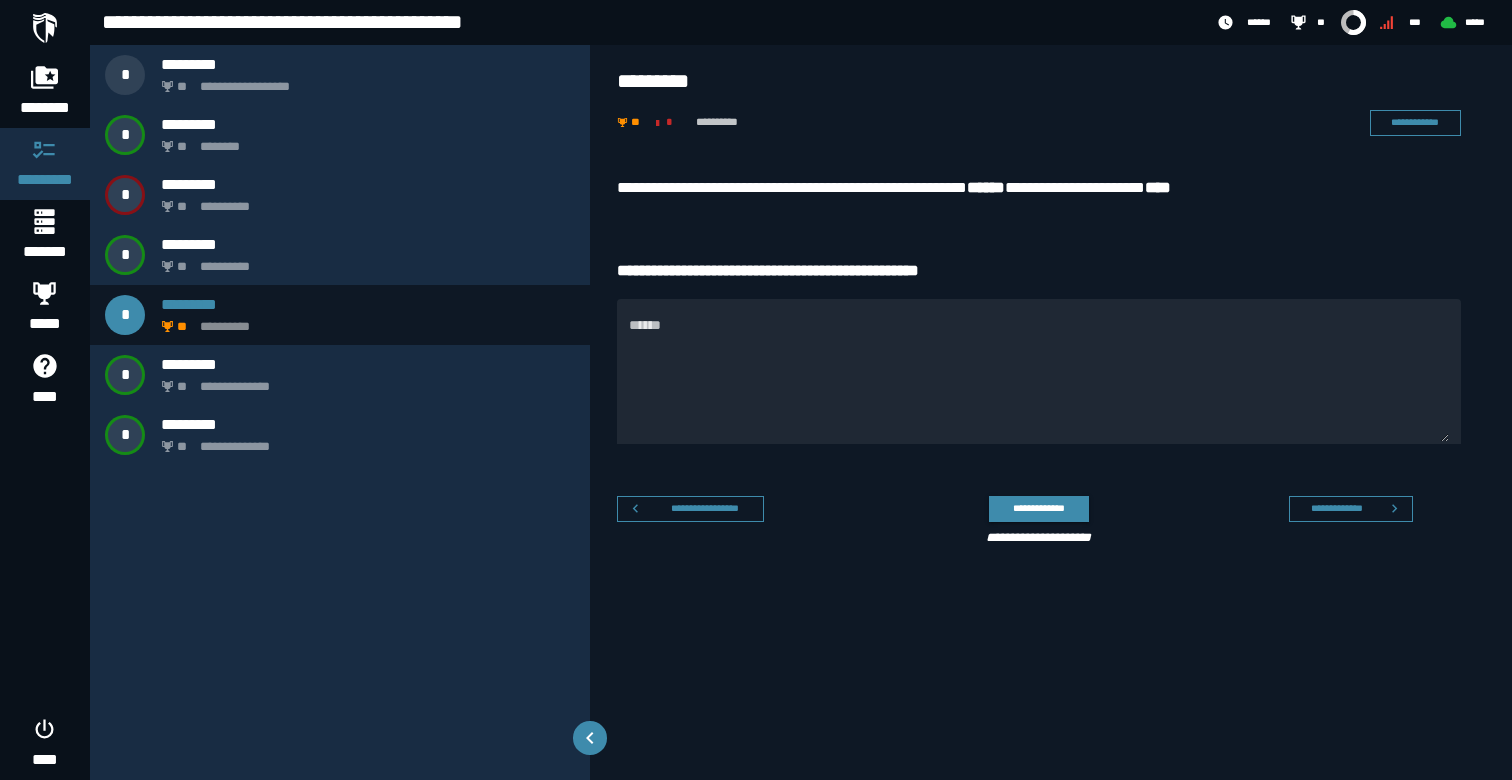 click on "**********" at bounding box center [1039, 188] 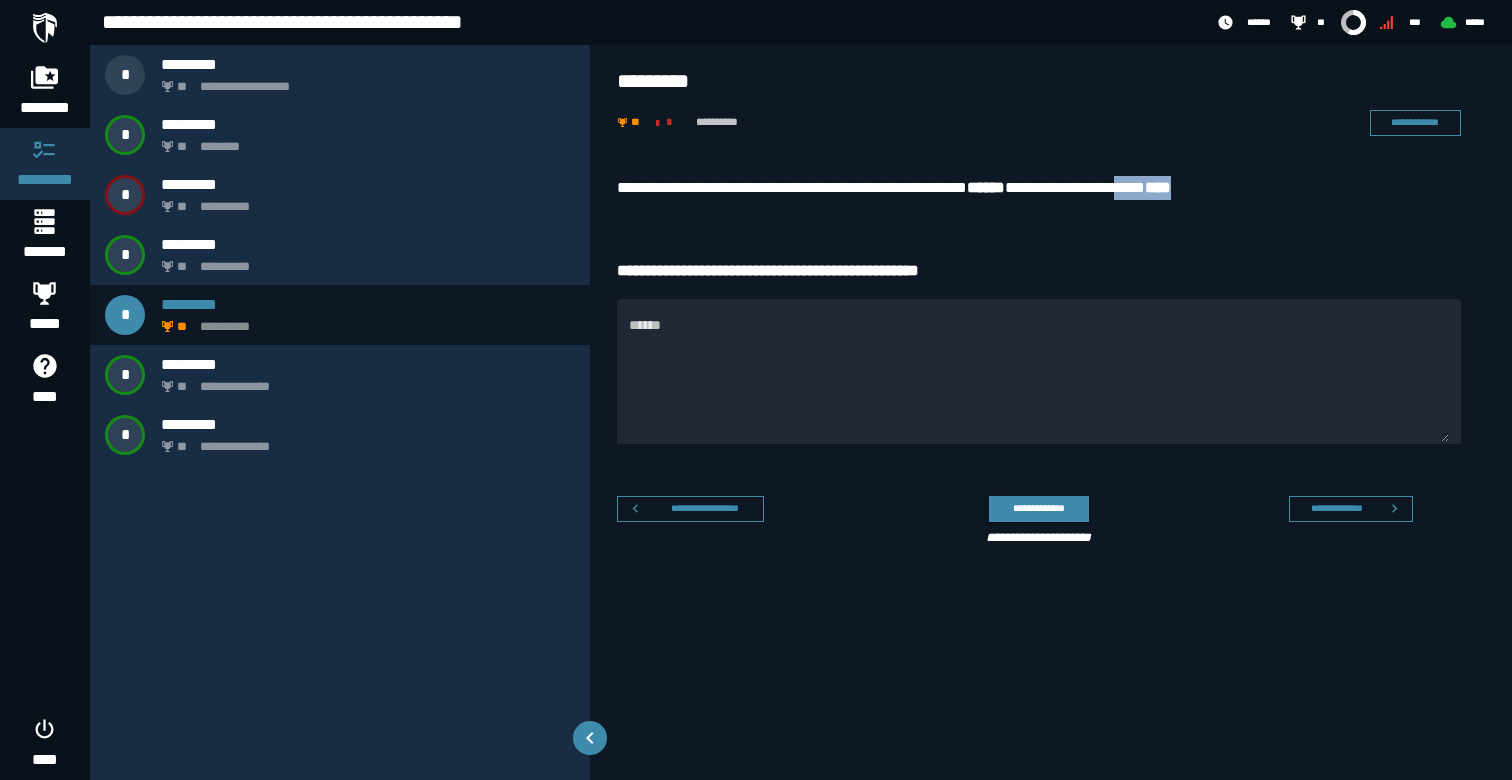 drag, startPoint x: 1203, startPoint y: 189, endPoint x: 1252, endPoint y: 192, distance: 49.09175 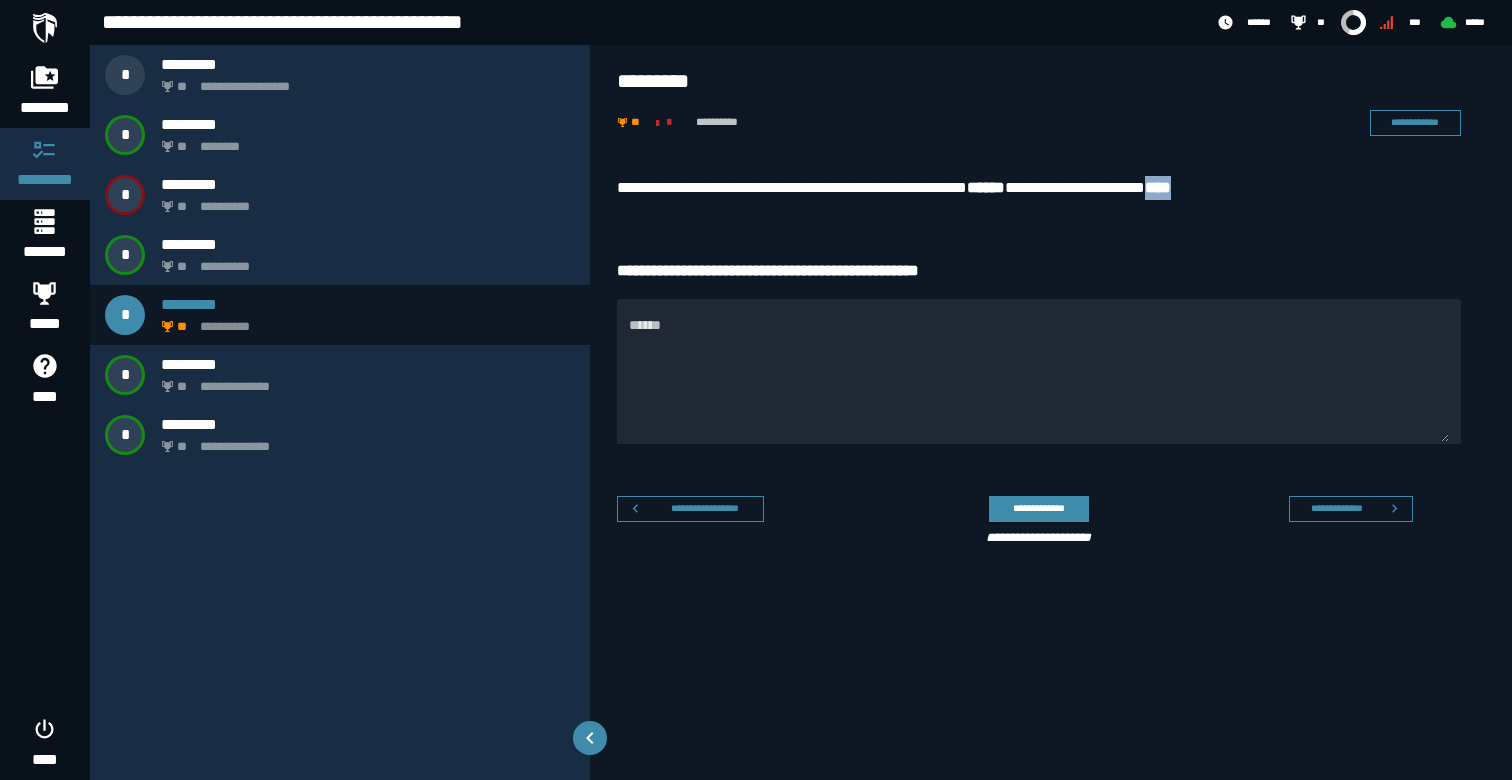 click on "****" at bounding box center [1158, 187] 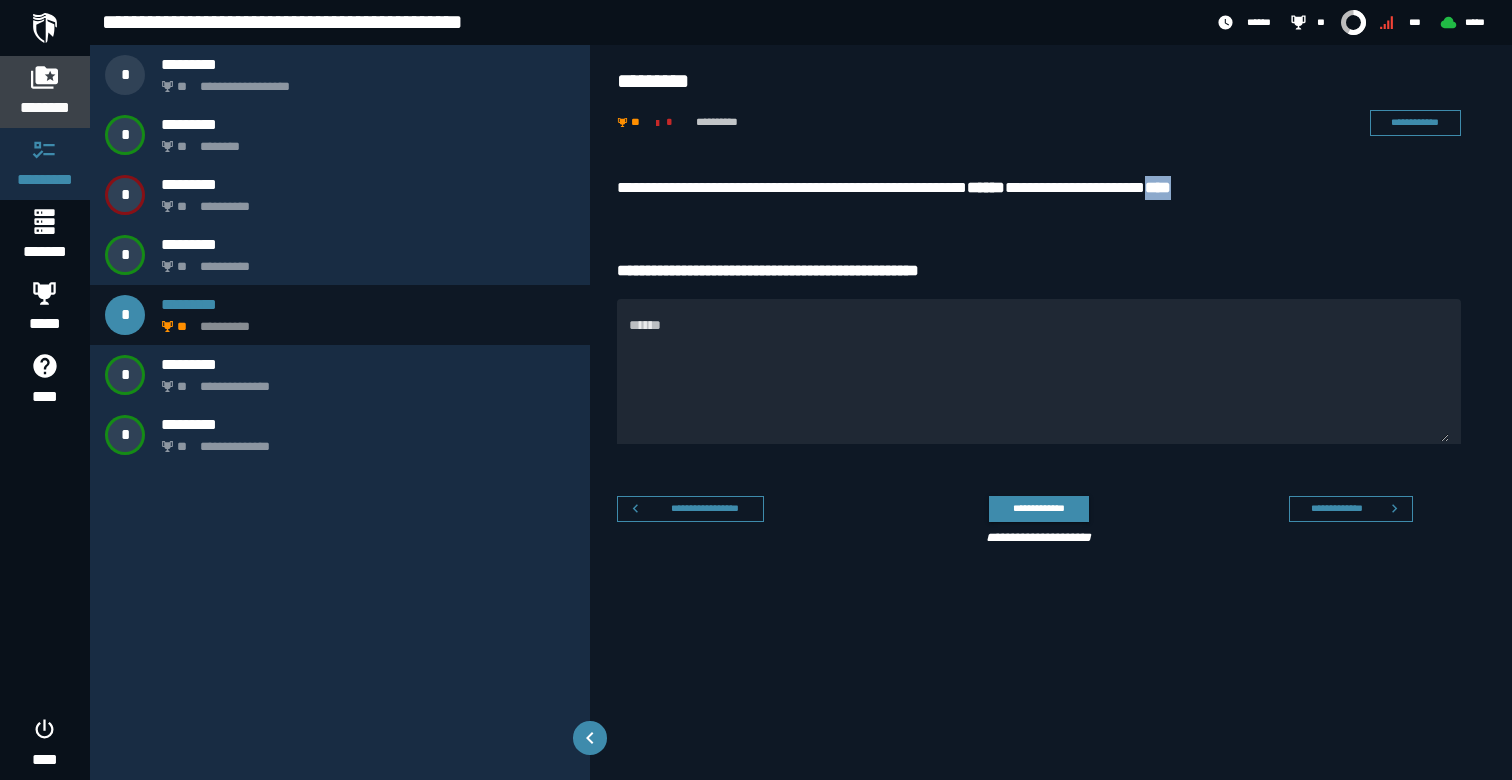 click on "********" at bounding box center [45, 108] 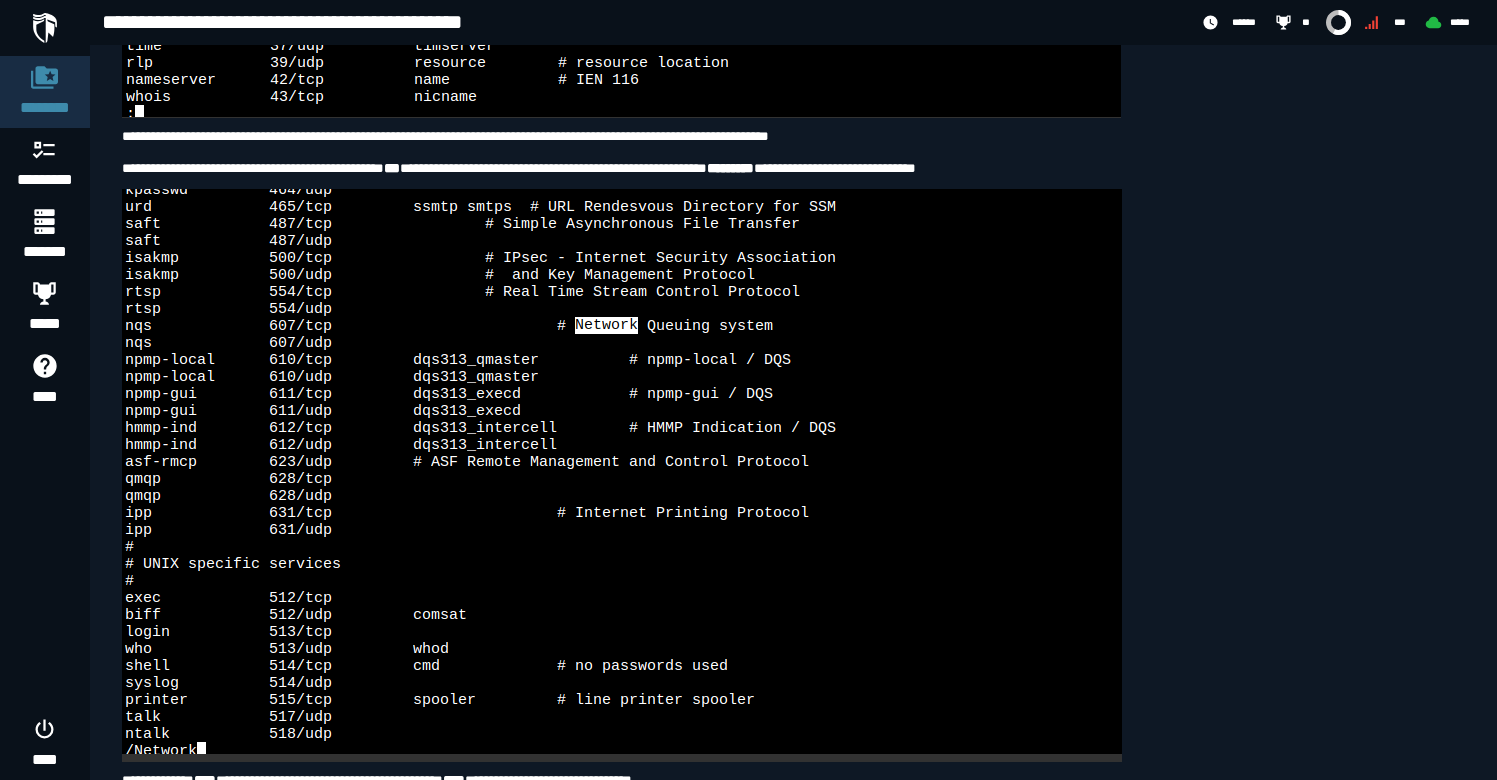 scroll, scrollTop: 4312, scrollLeft: 0, axis: vertical 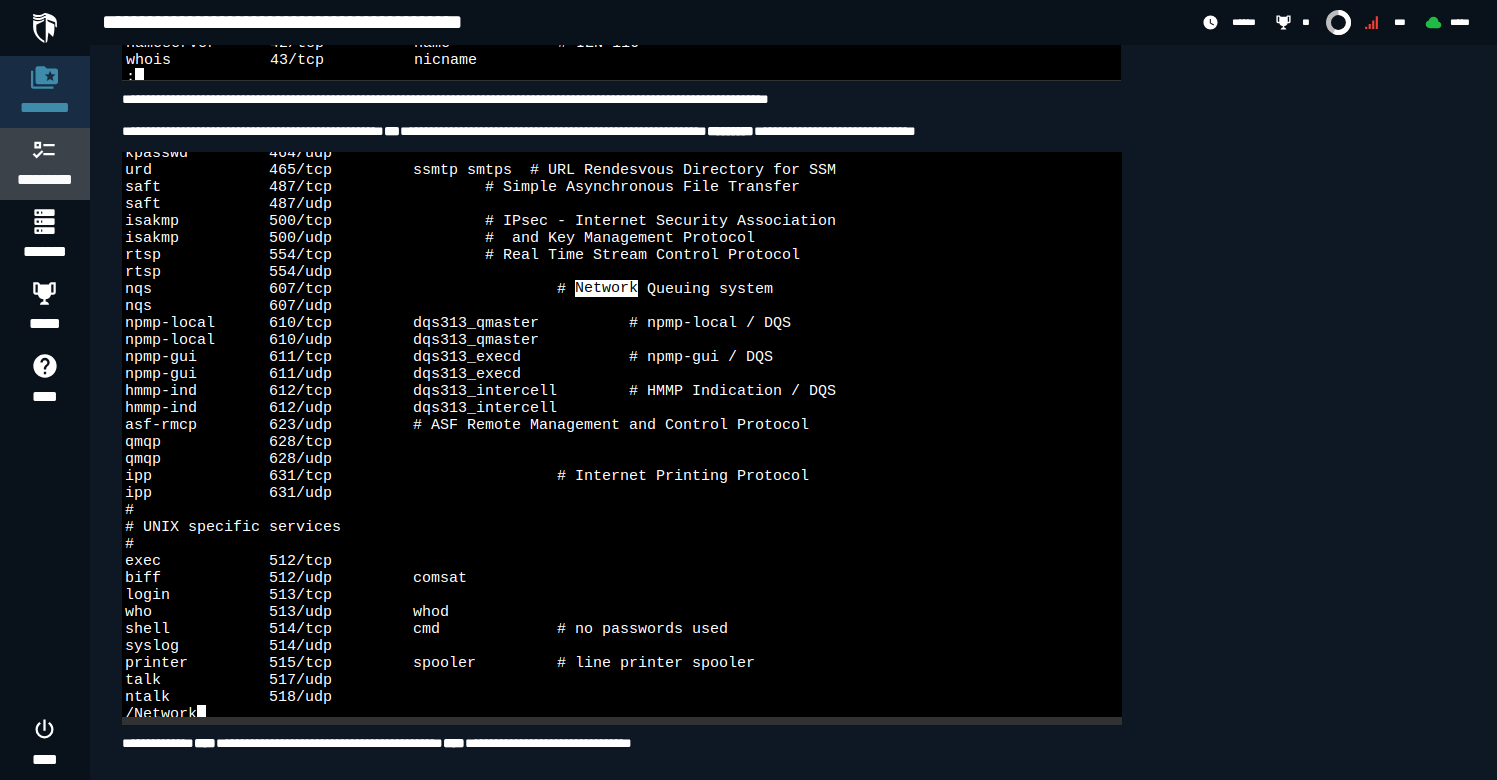 click on "*********" at bounding box center (45, 180) 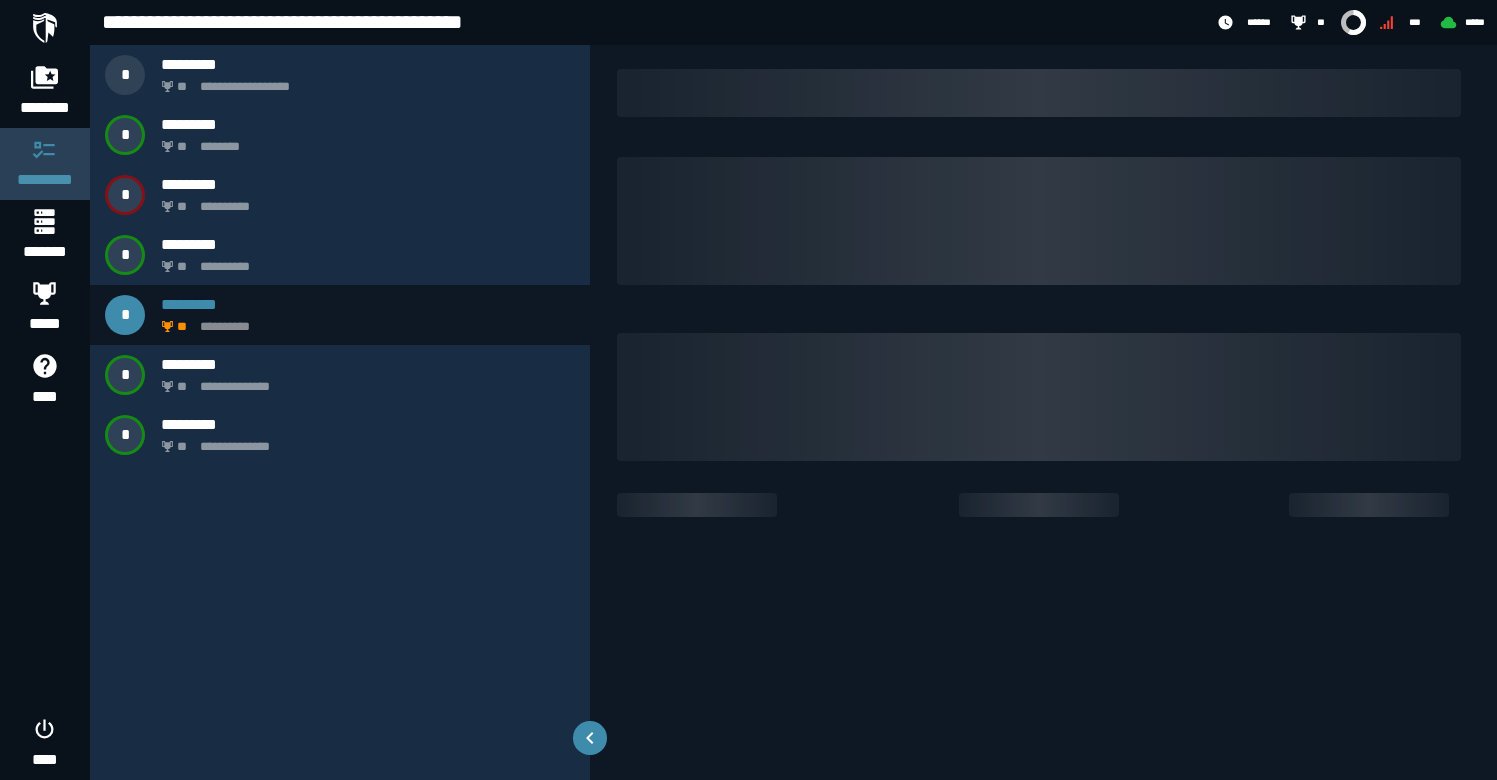 scroll, scrollTop: 0, scrollLeft: 0, axis: both 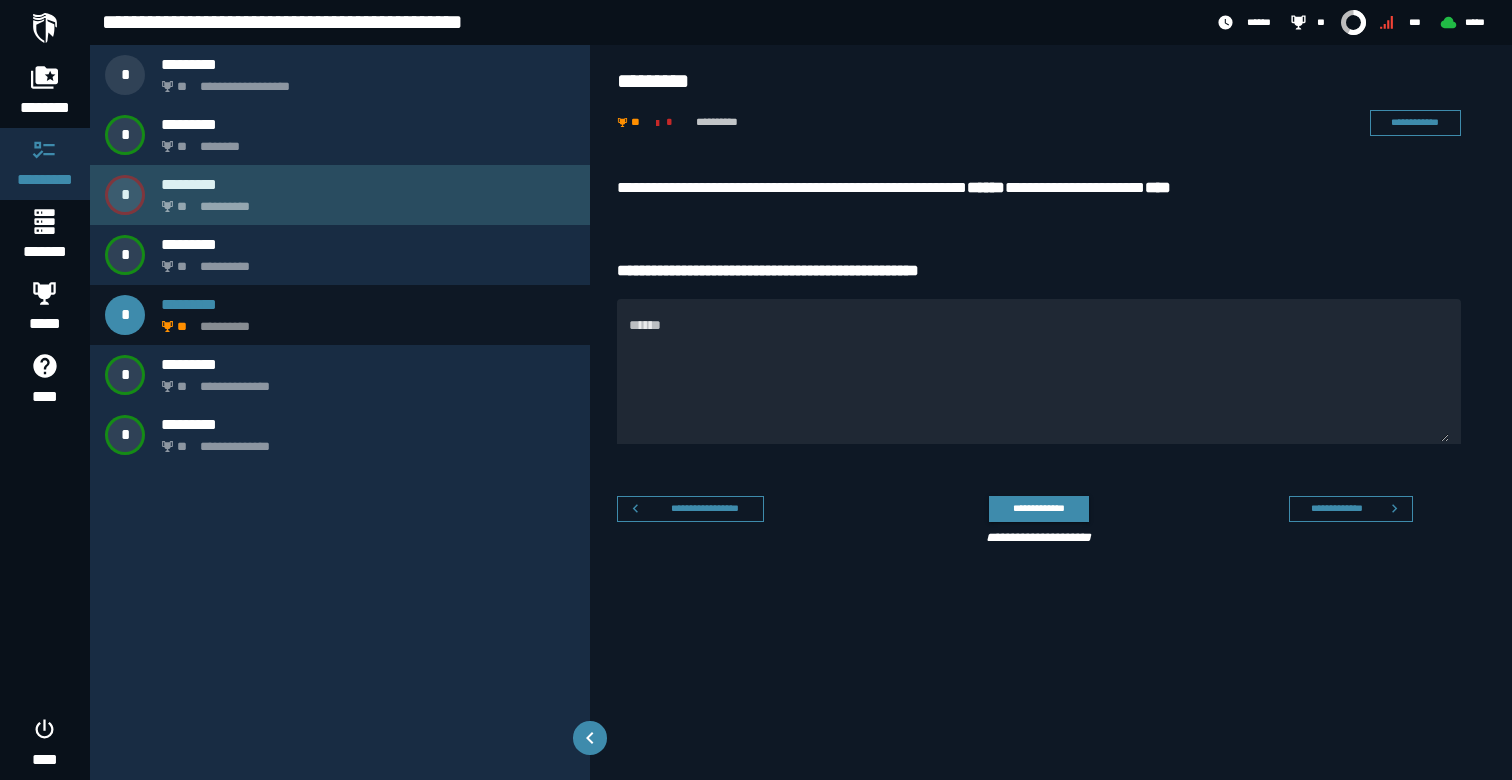 click on "**********" at bounding box center [364, 201] 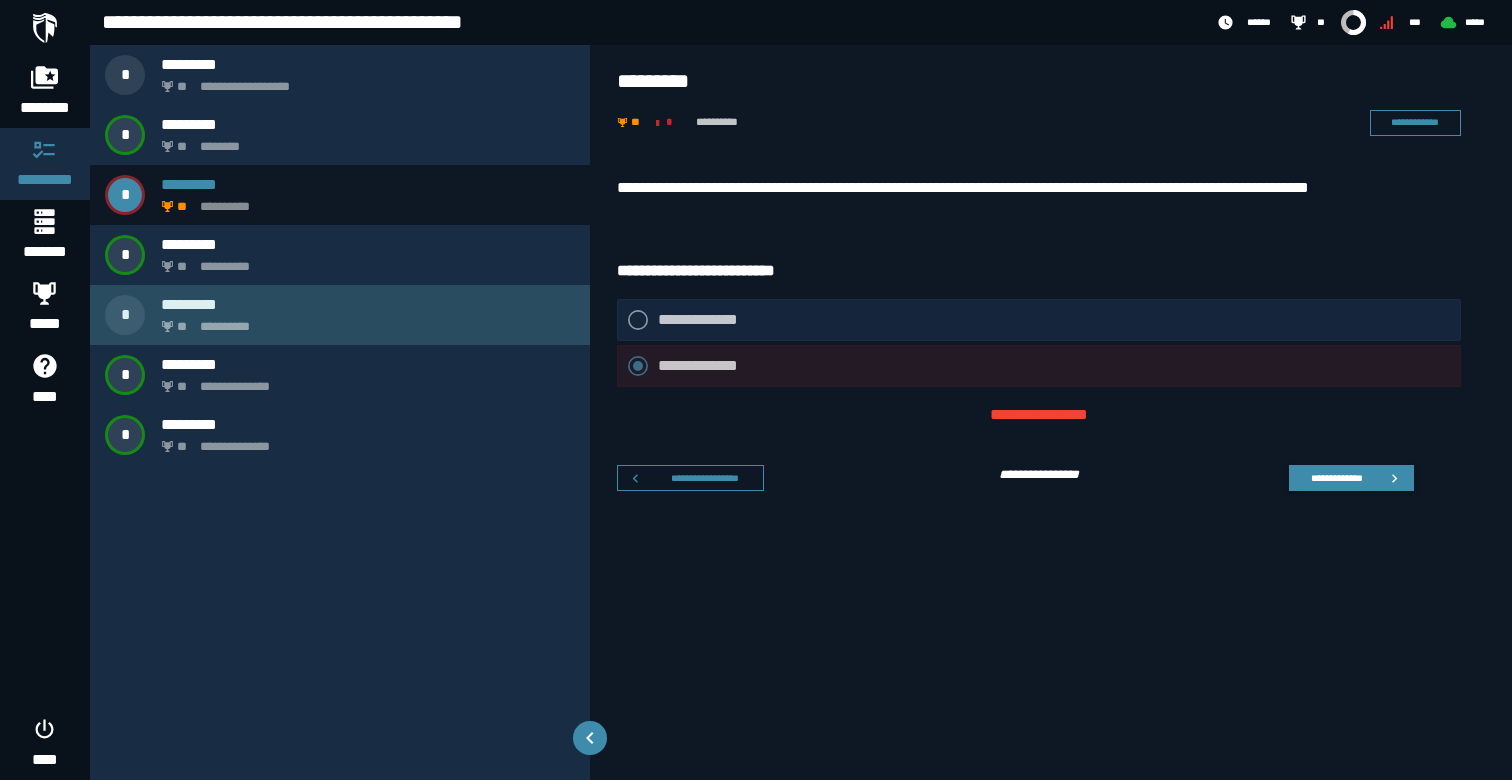 click on "*********" at bounding box center [368, 304] 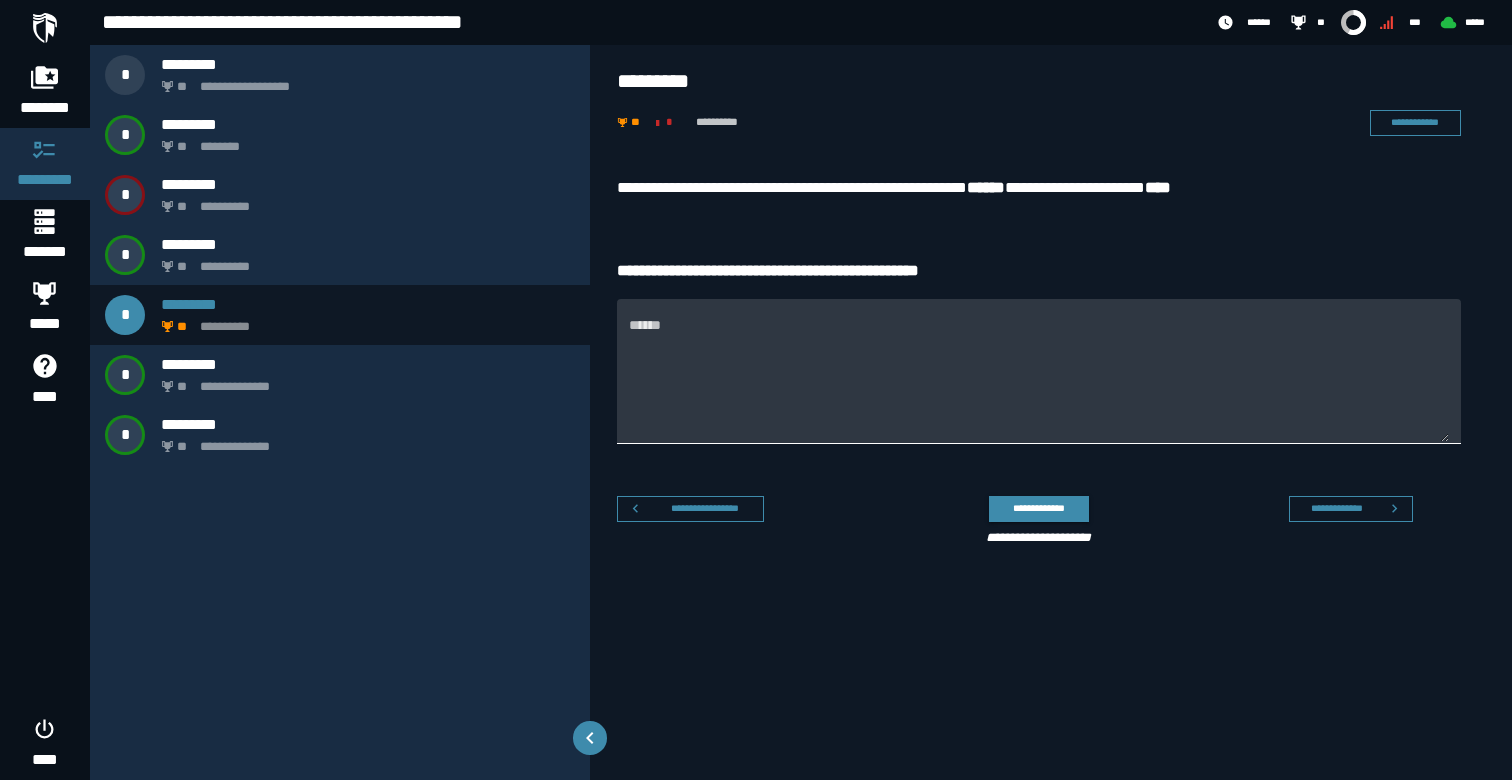 click on "******" at bounding box center [1039, 383] 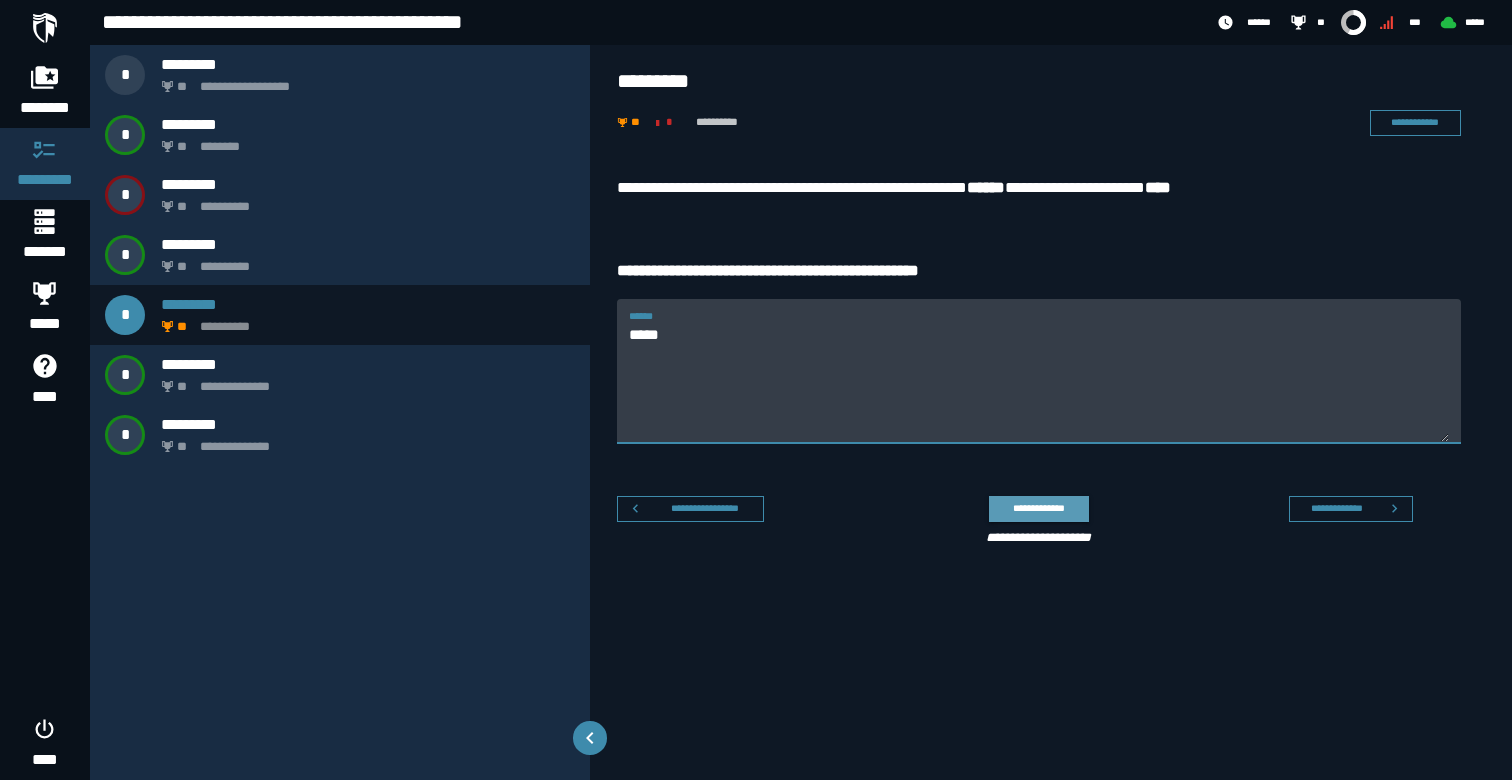 type on "*****" 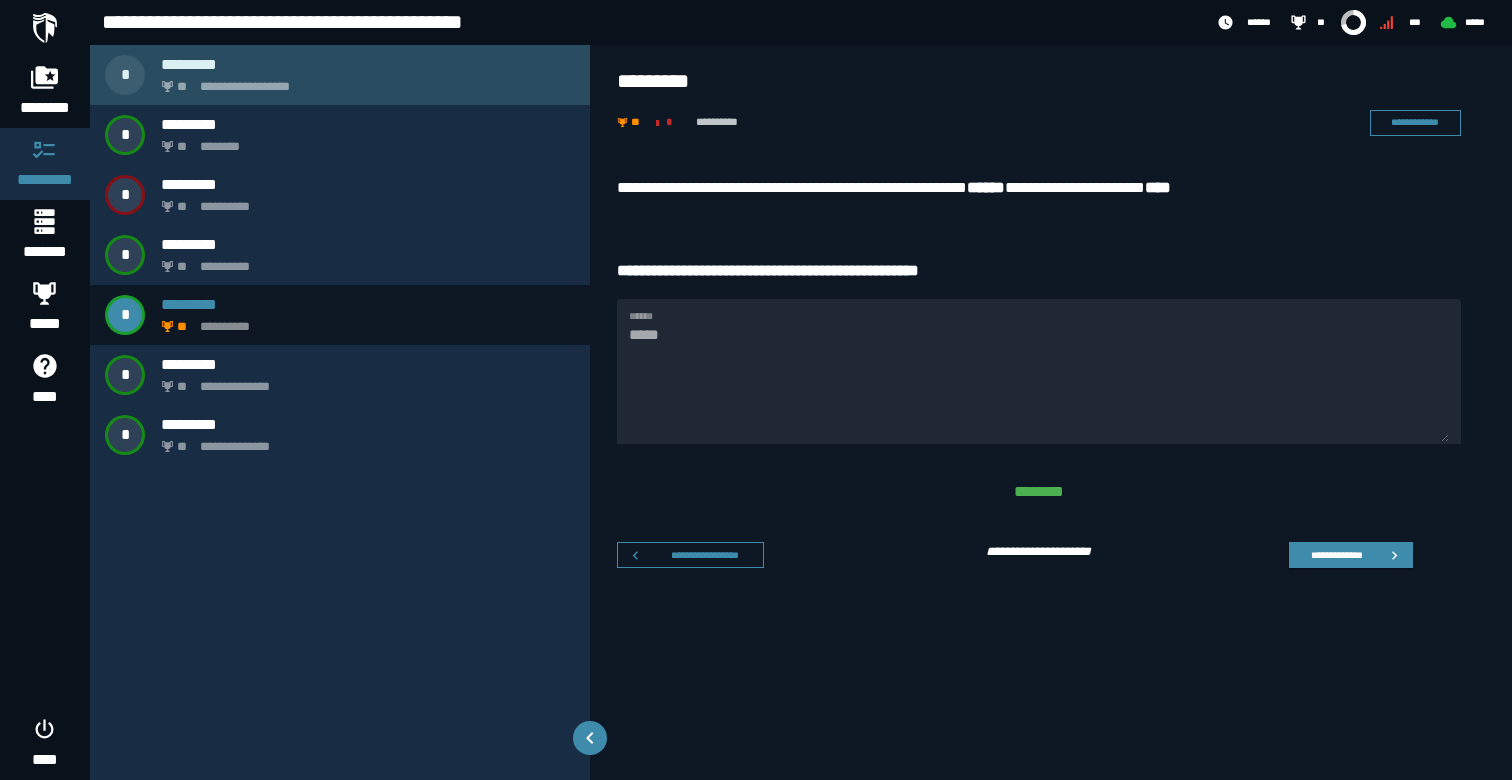 click on "**********" at bounding box center [364, 81] 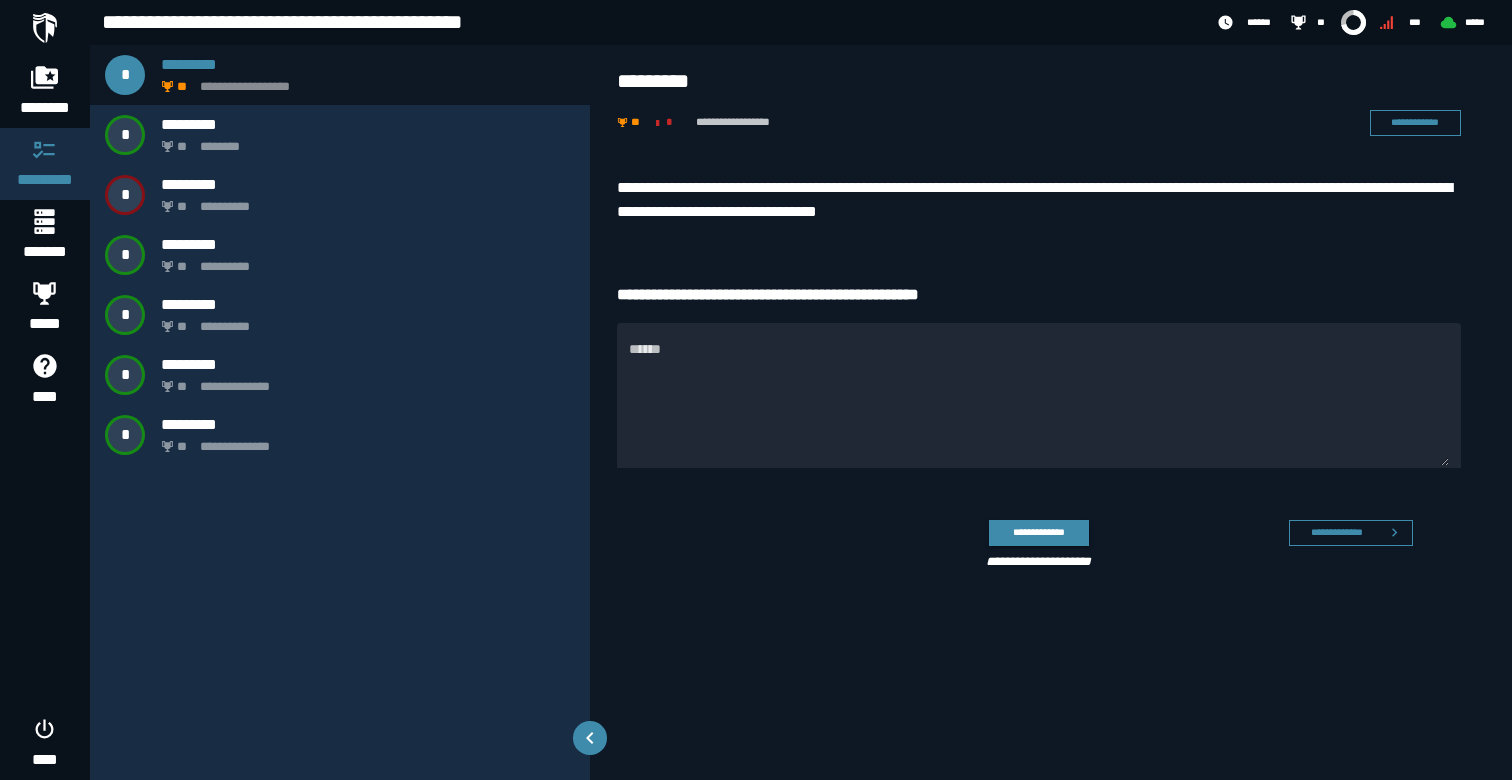 click on "**********" at bounding box center [1039, 200] 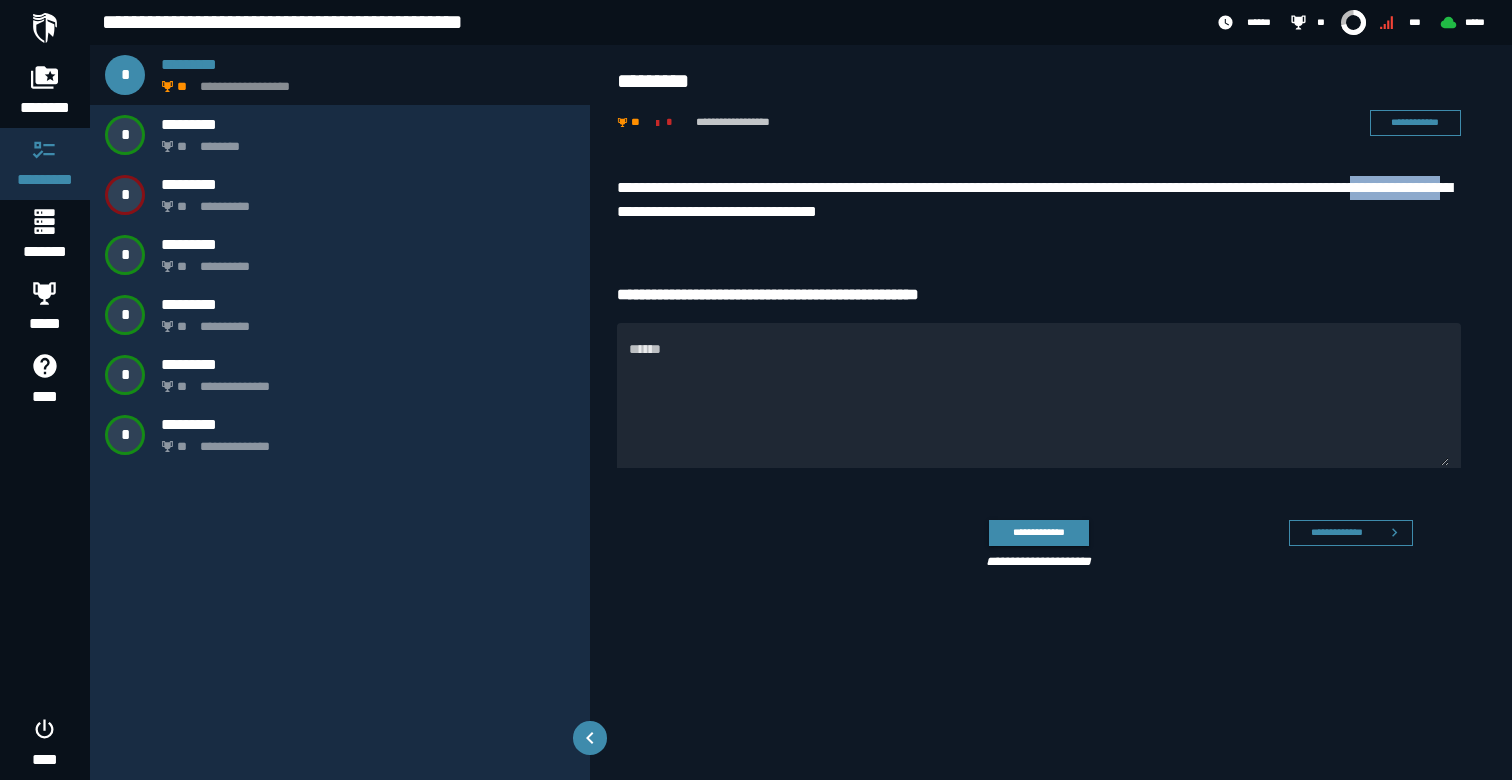 drag, startPoint x: 632, startPoint y: 215, endPoint x: 711, endPoint y: 221, distance: 79.22752 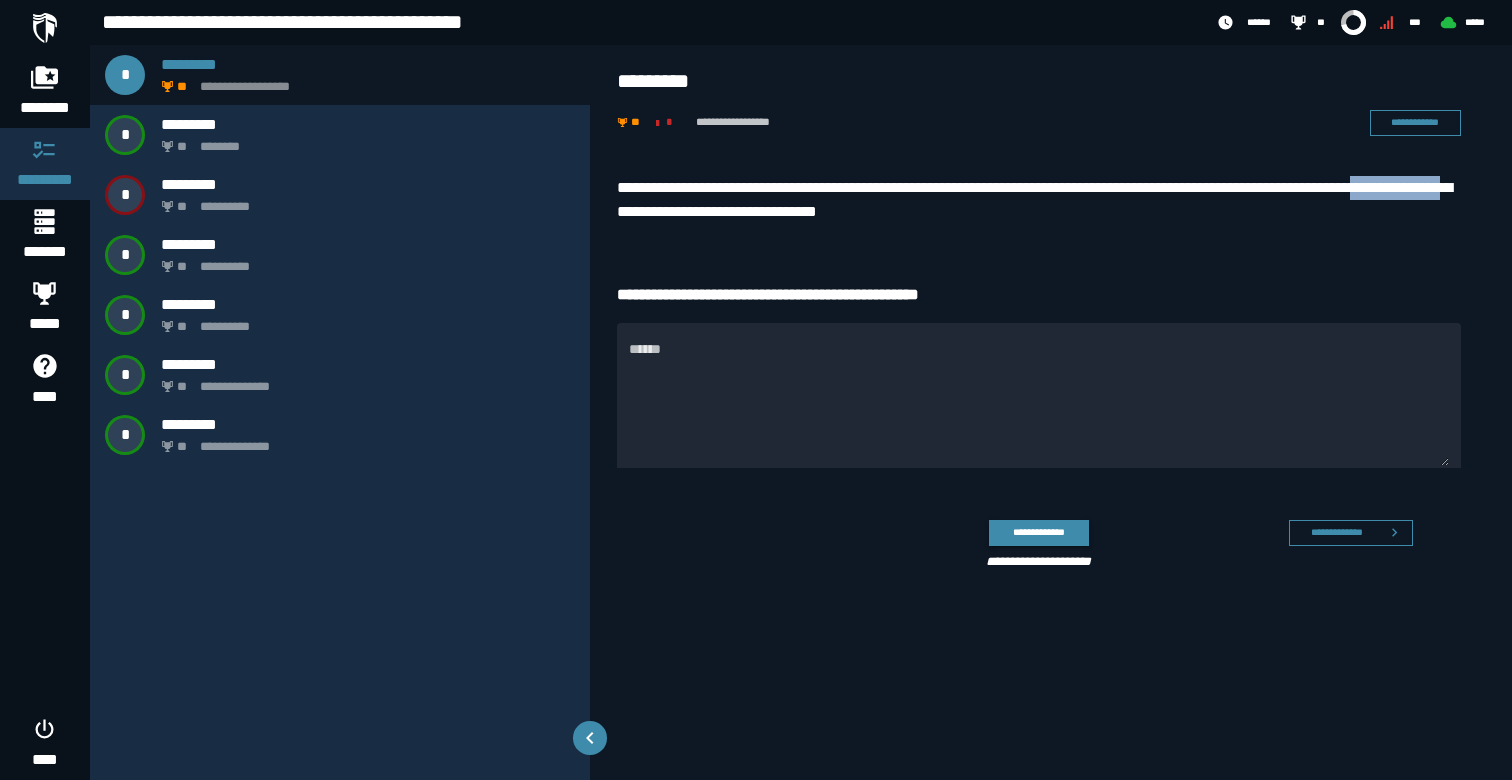 copy on "**********" 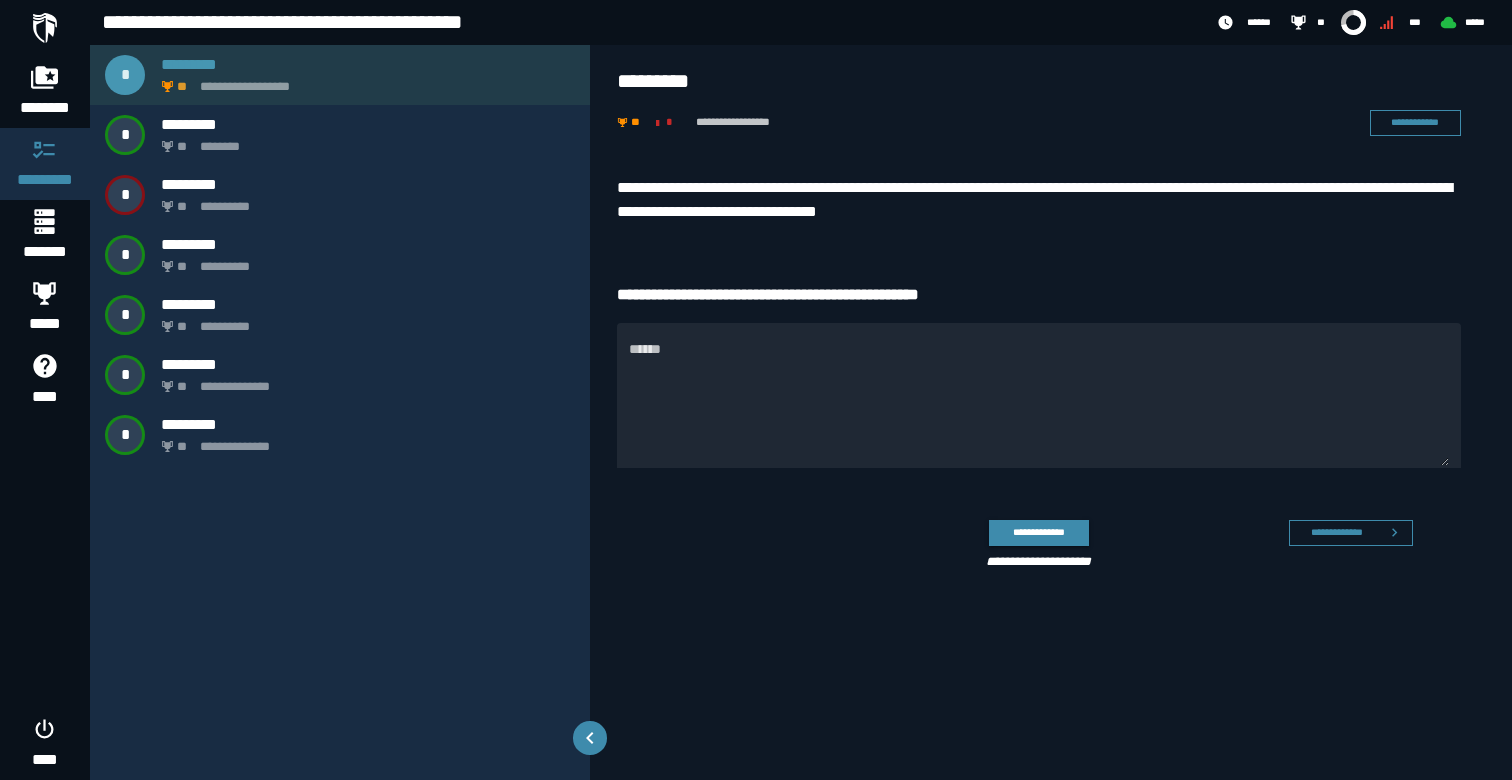 click on "**********" at bounding box center (340, 75) 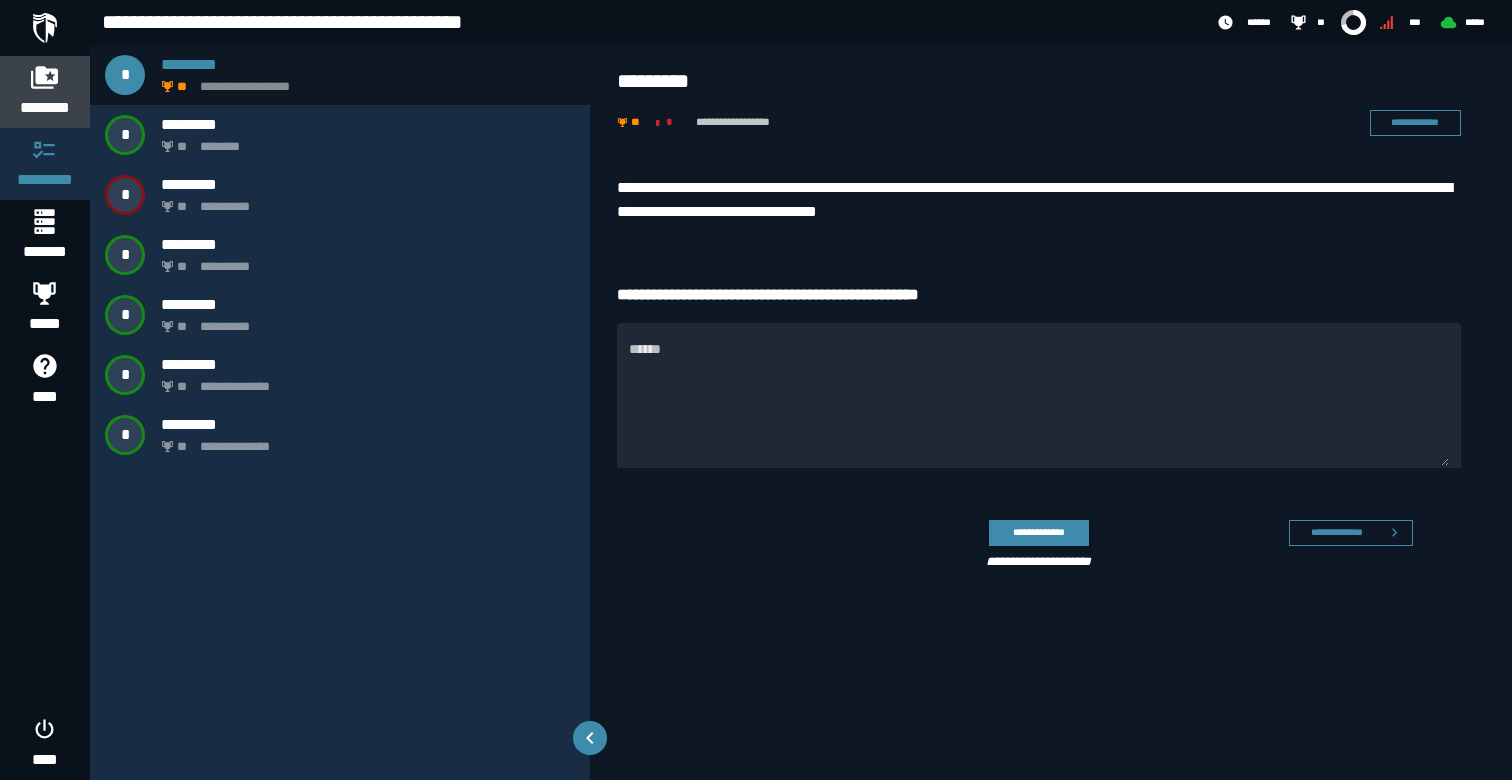 click 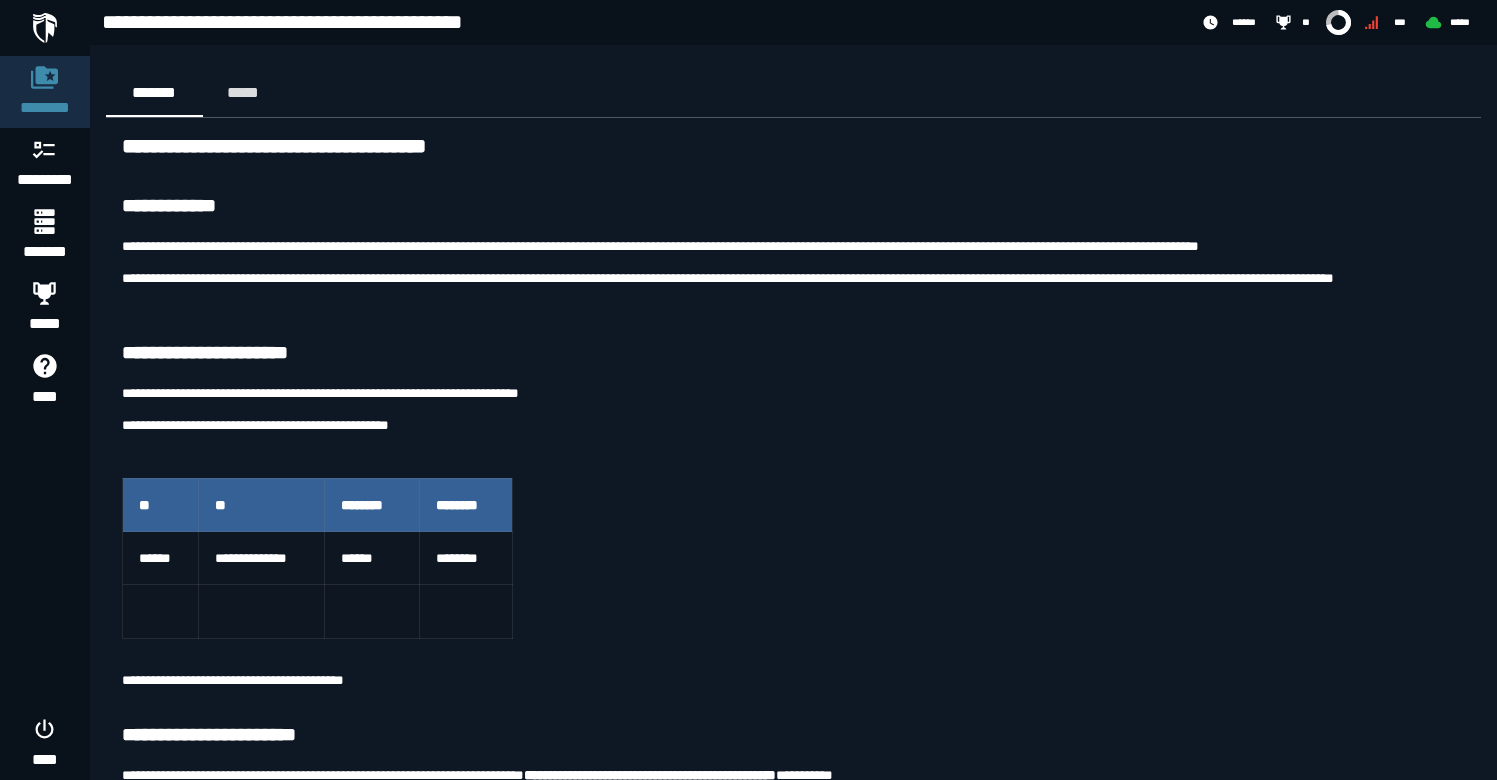 scroll, scrollTop: 480, scrollLeft: 0, axis: vertical 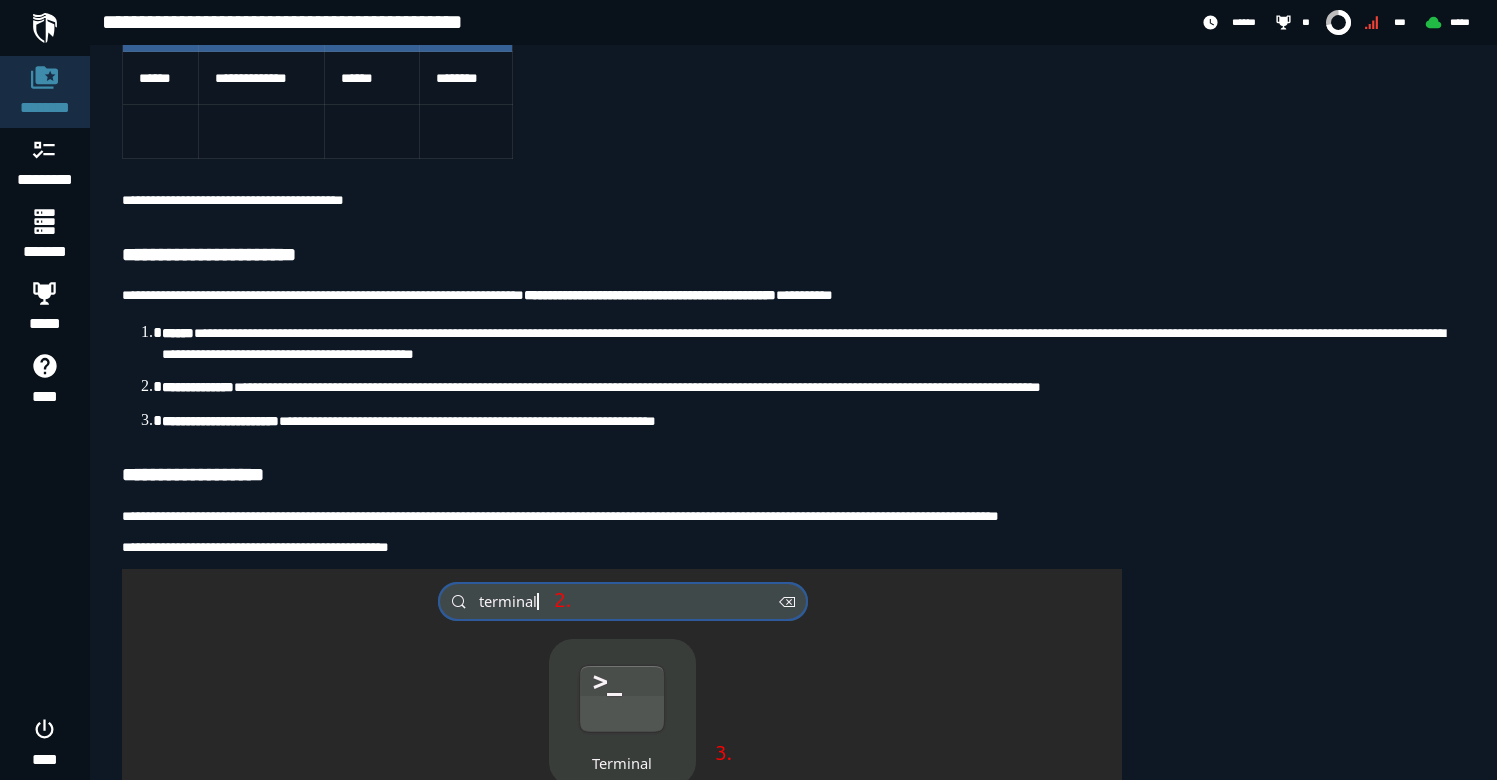 click on "**********" at bounding box center [198, 387] 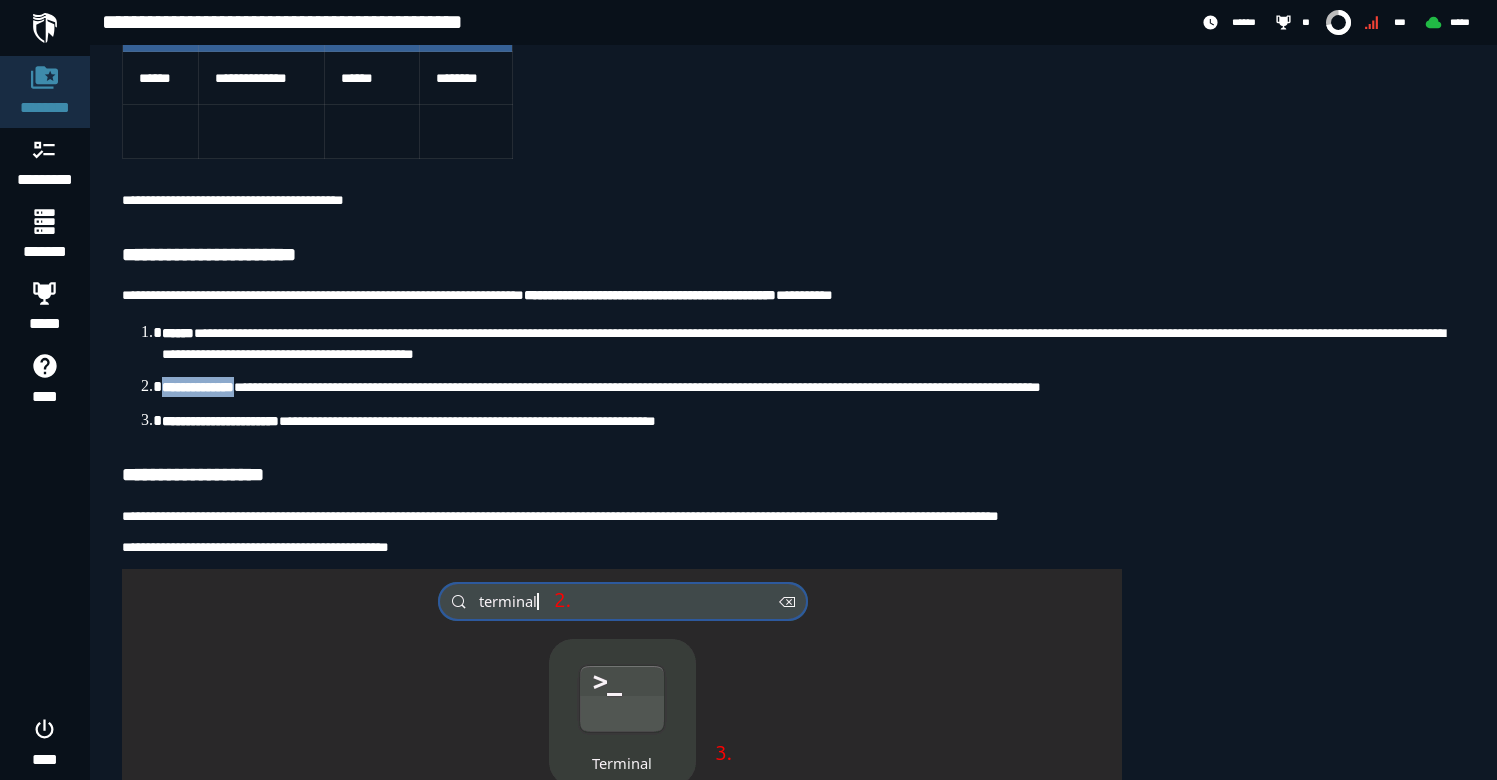 drag, startPoint x: 197, startPoint y: 389, endPoint x: 235, endPoint y: 388, distance: 38.013157 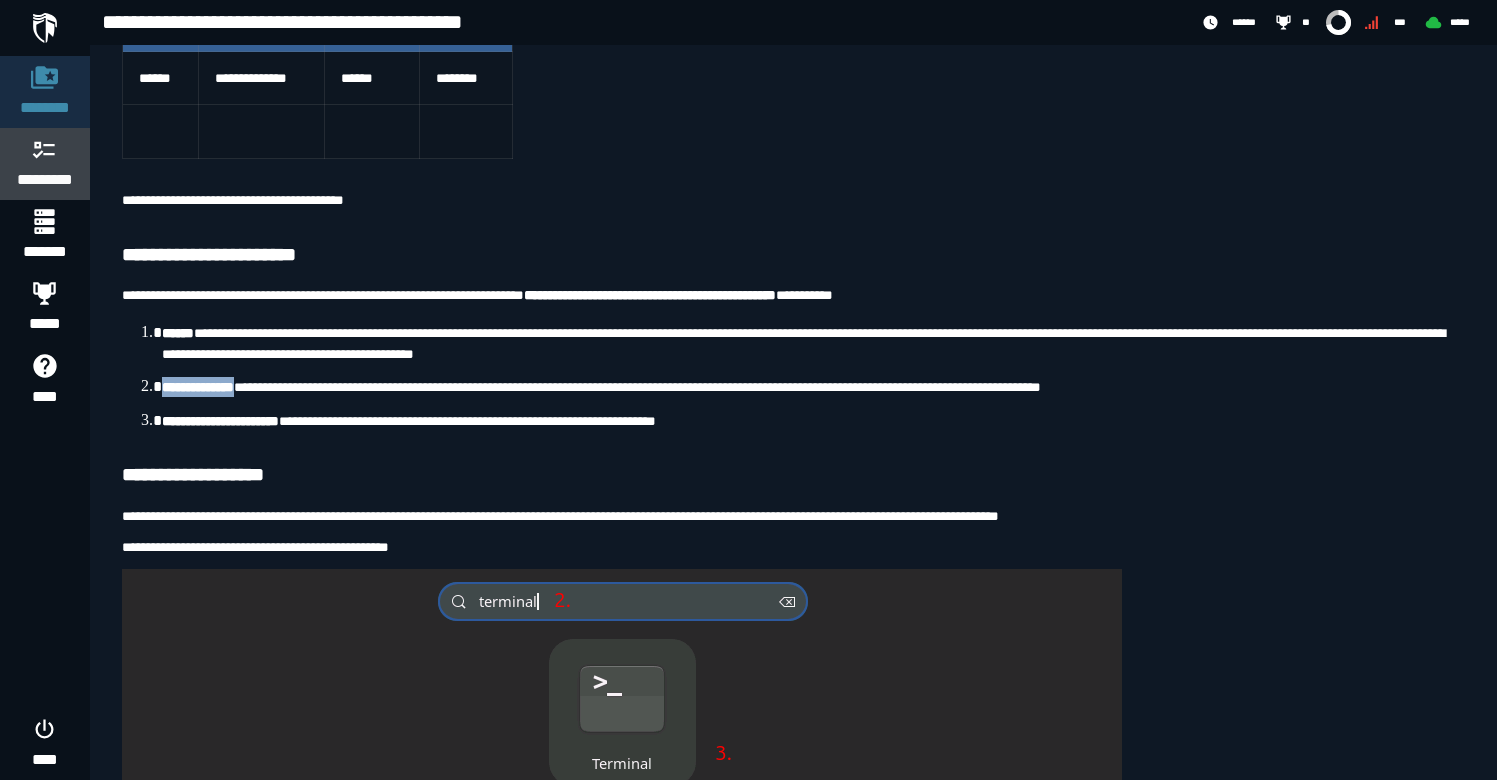 click on "*********" at bounding box center (45, 180) 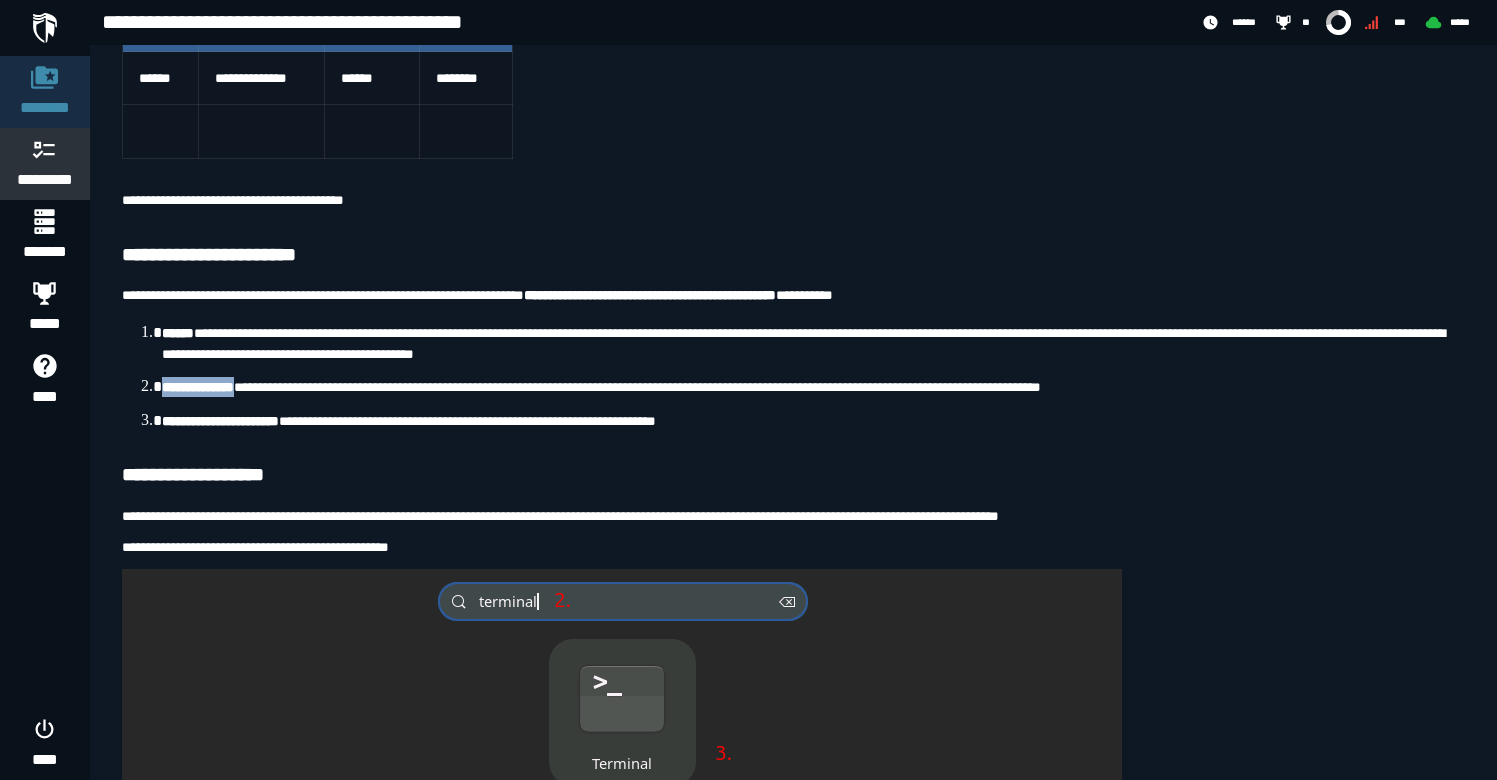 scroll, scrollTop: 0, scrollLeft: 0, axis: both 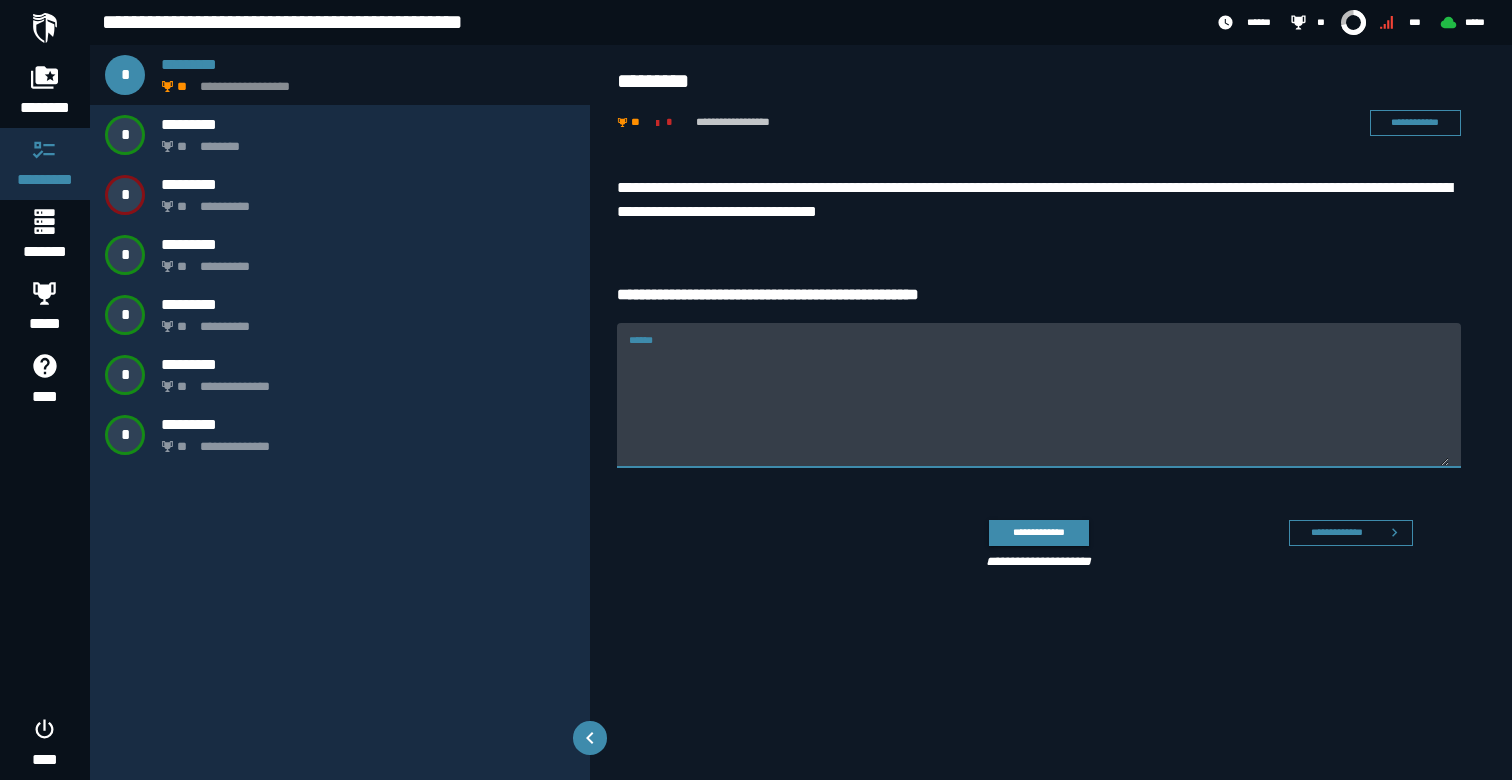 click on "******" at bounding box center (1039, 407) 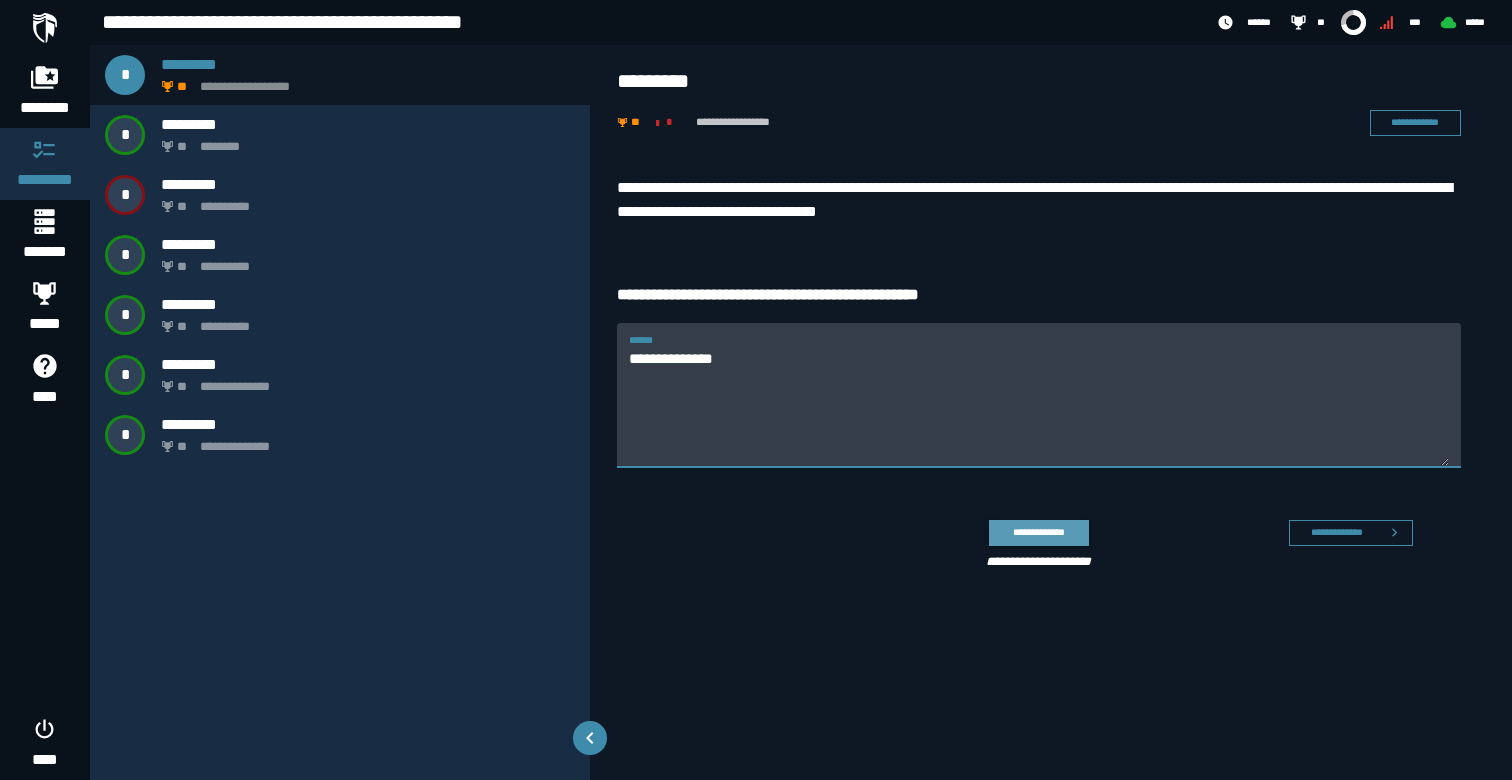 type on "**********" 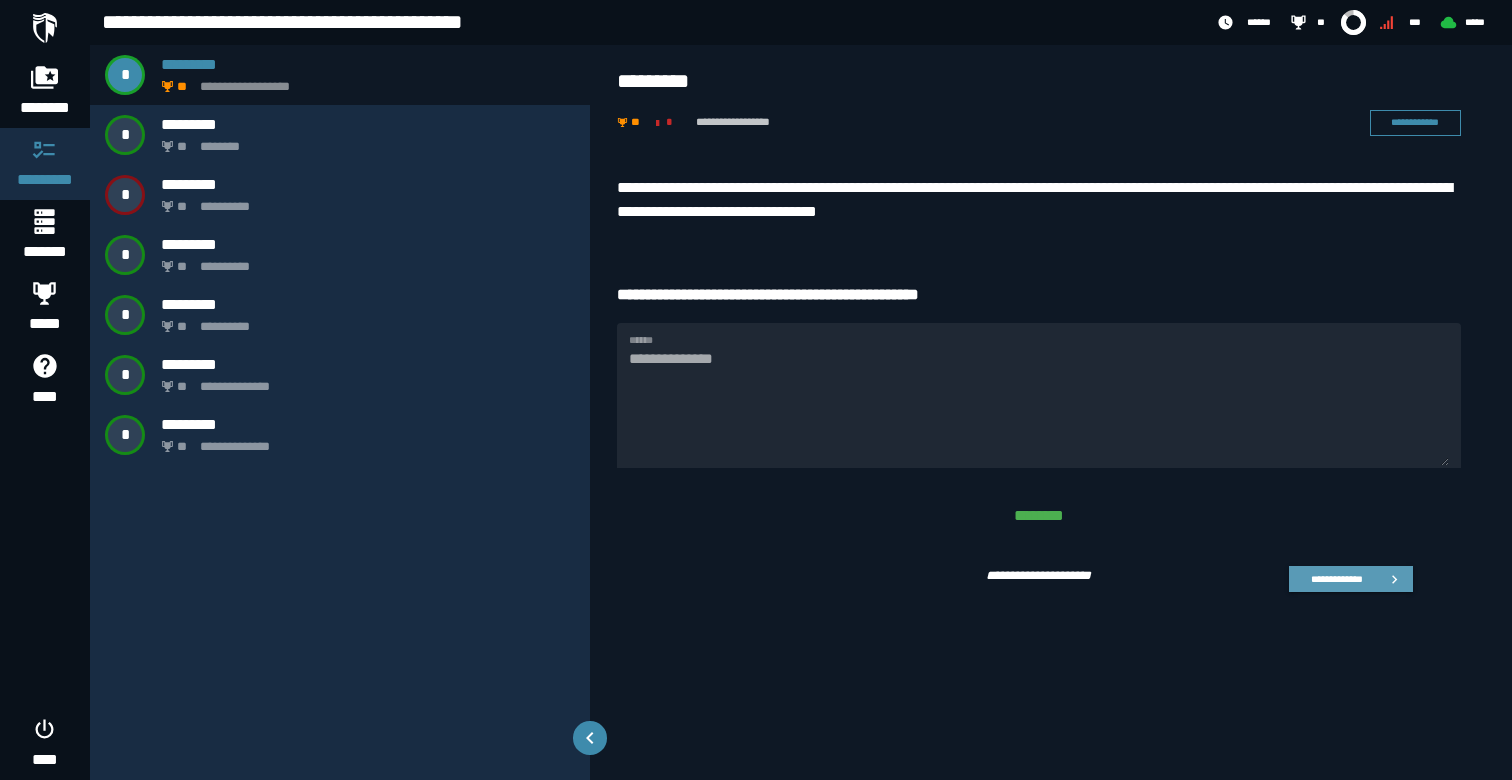 click on "**********" at bounding box center [1336, 578] 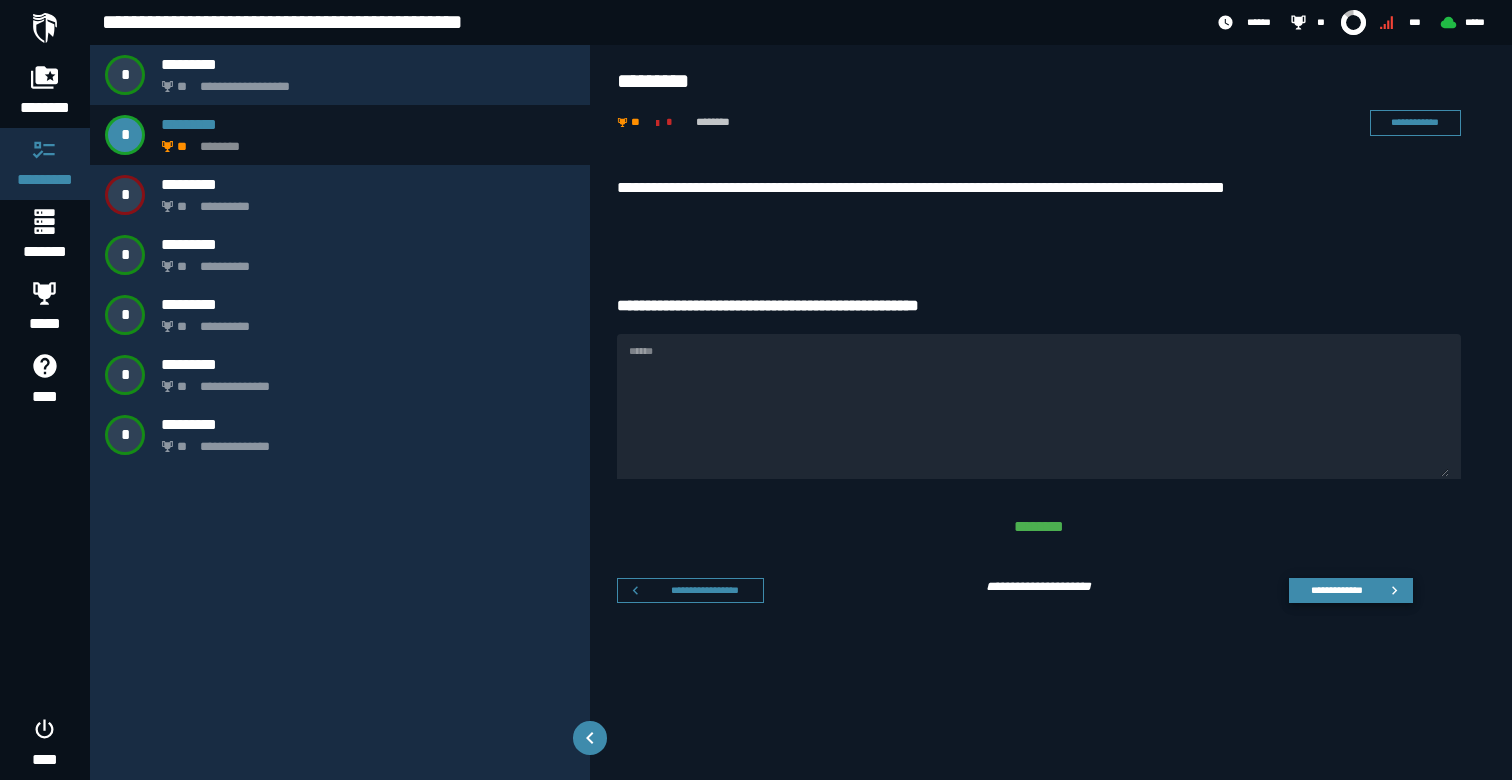click on "**********" at bounding box center [1336, 590] 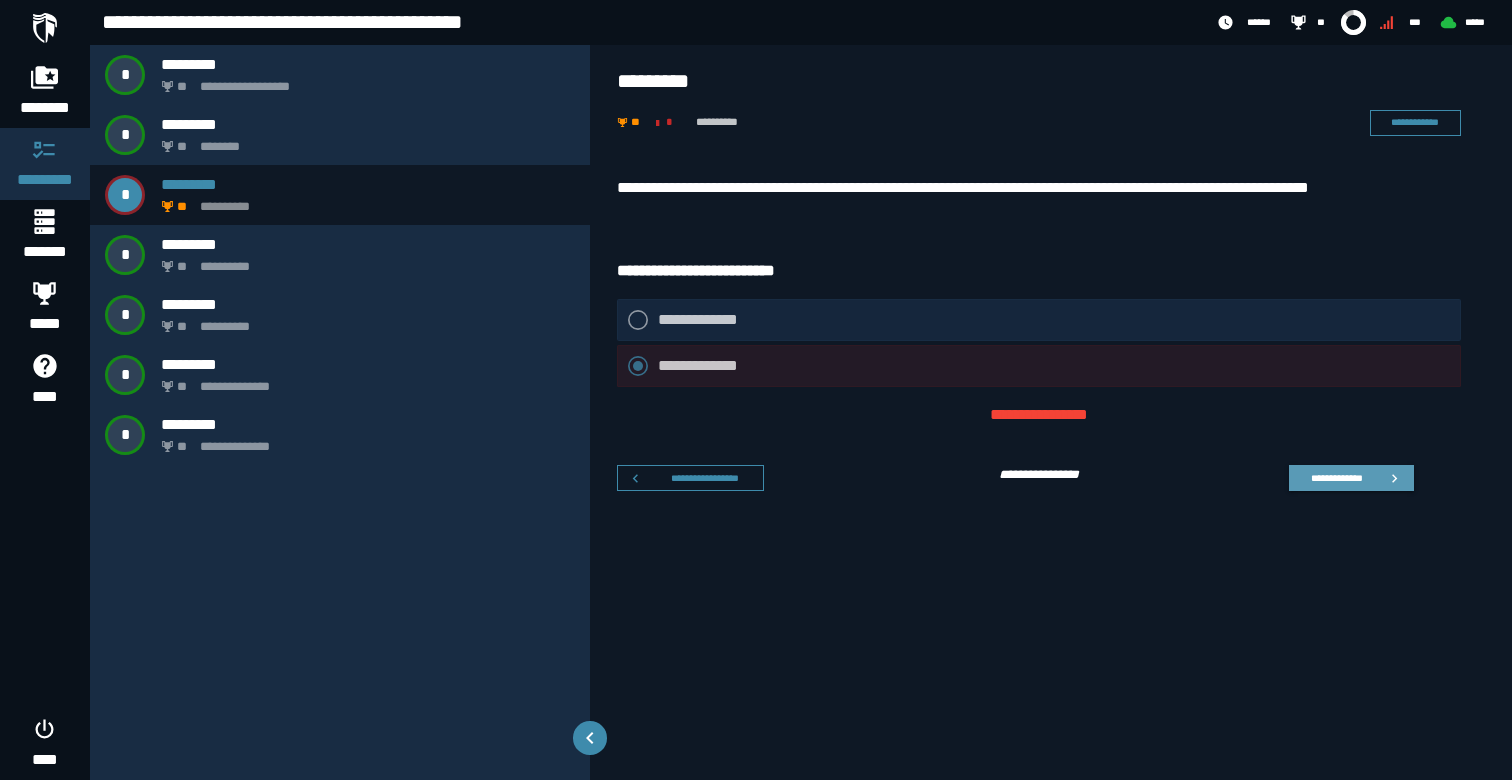 click on "**********" at bounding box center [1351, 478] 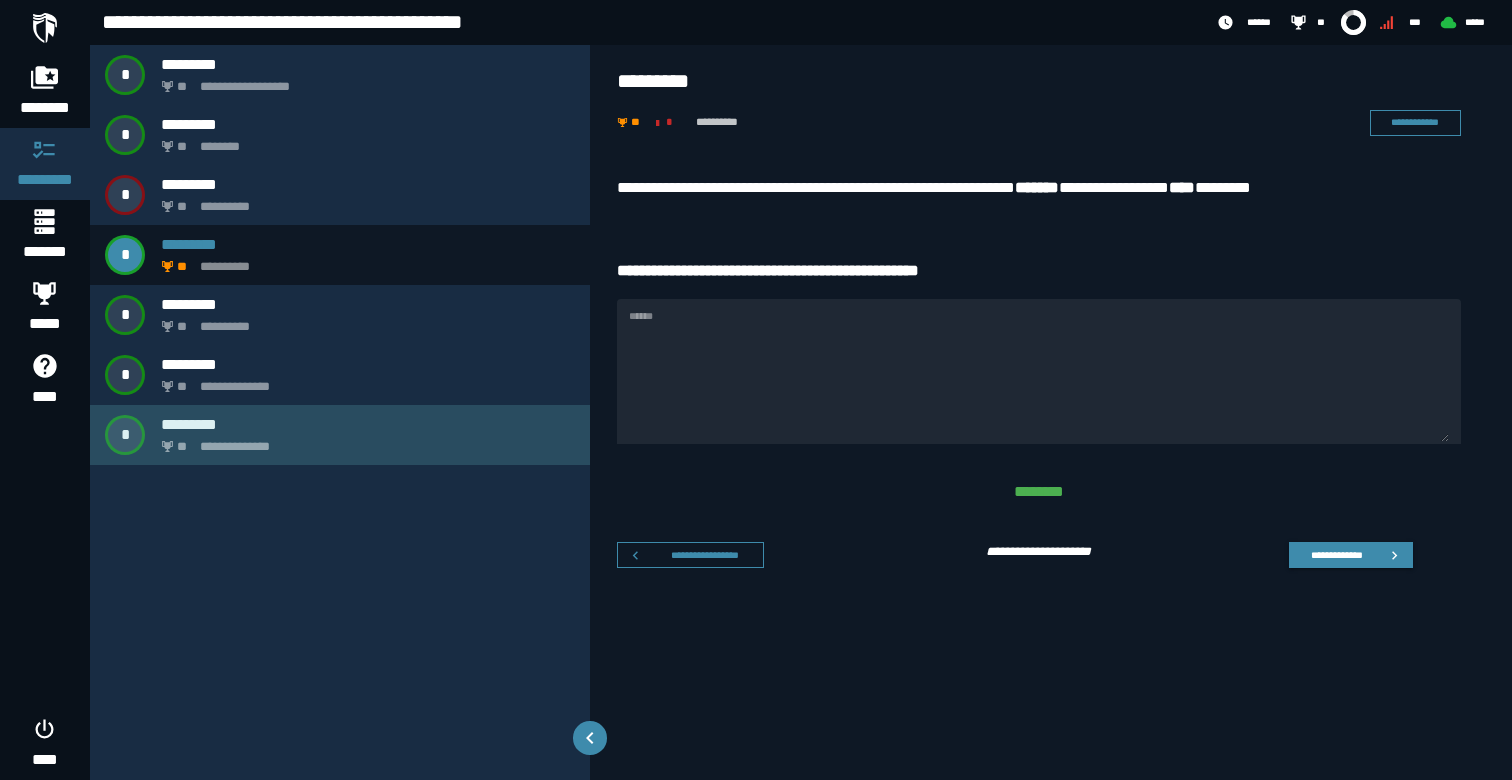 click on "**********" 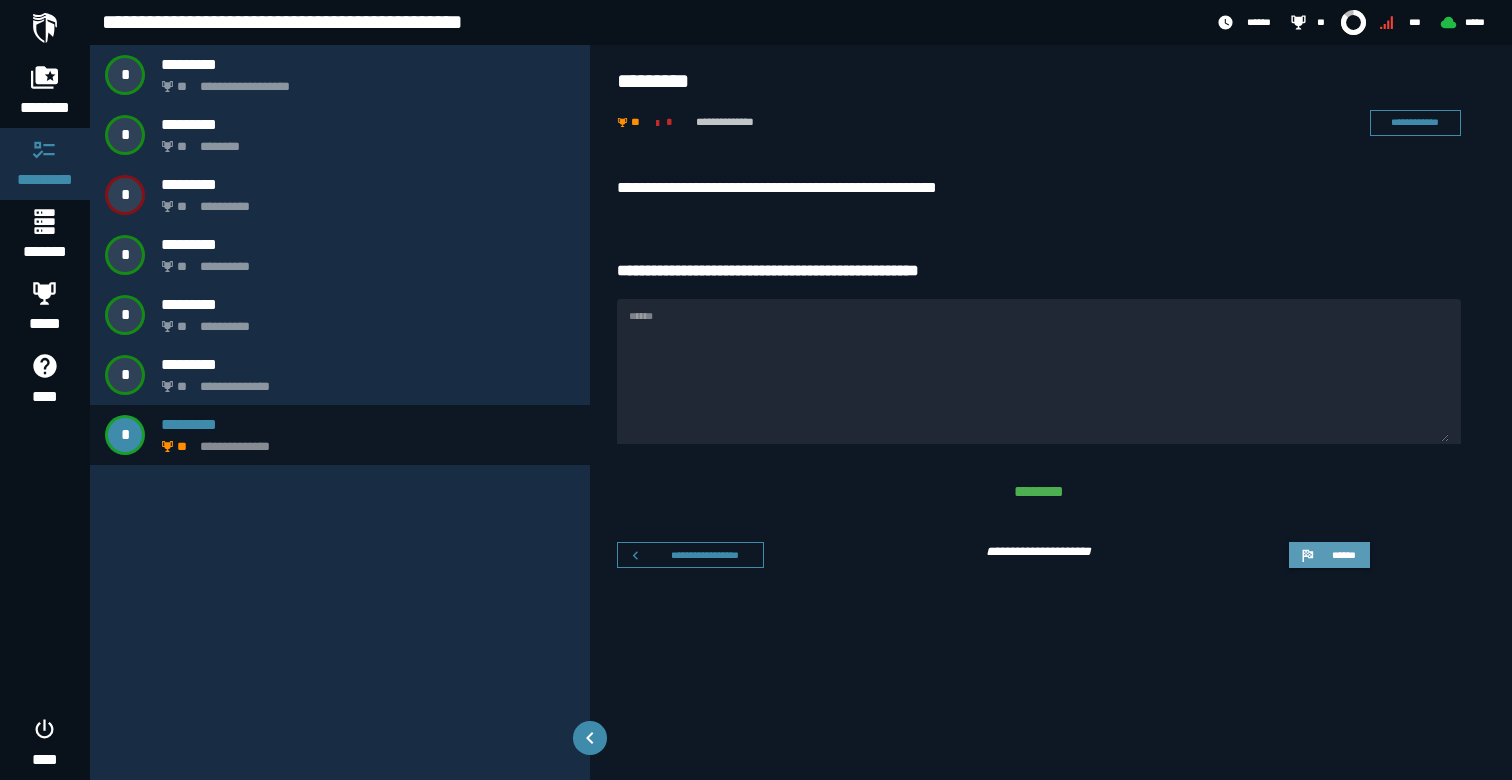click 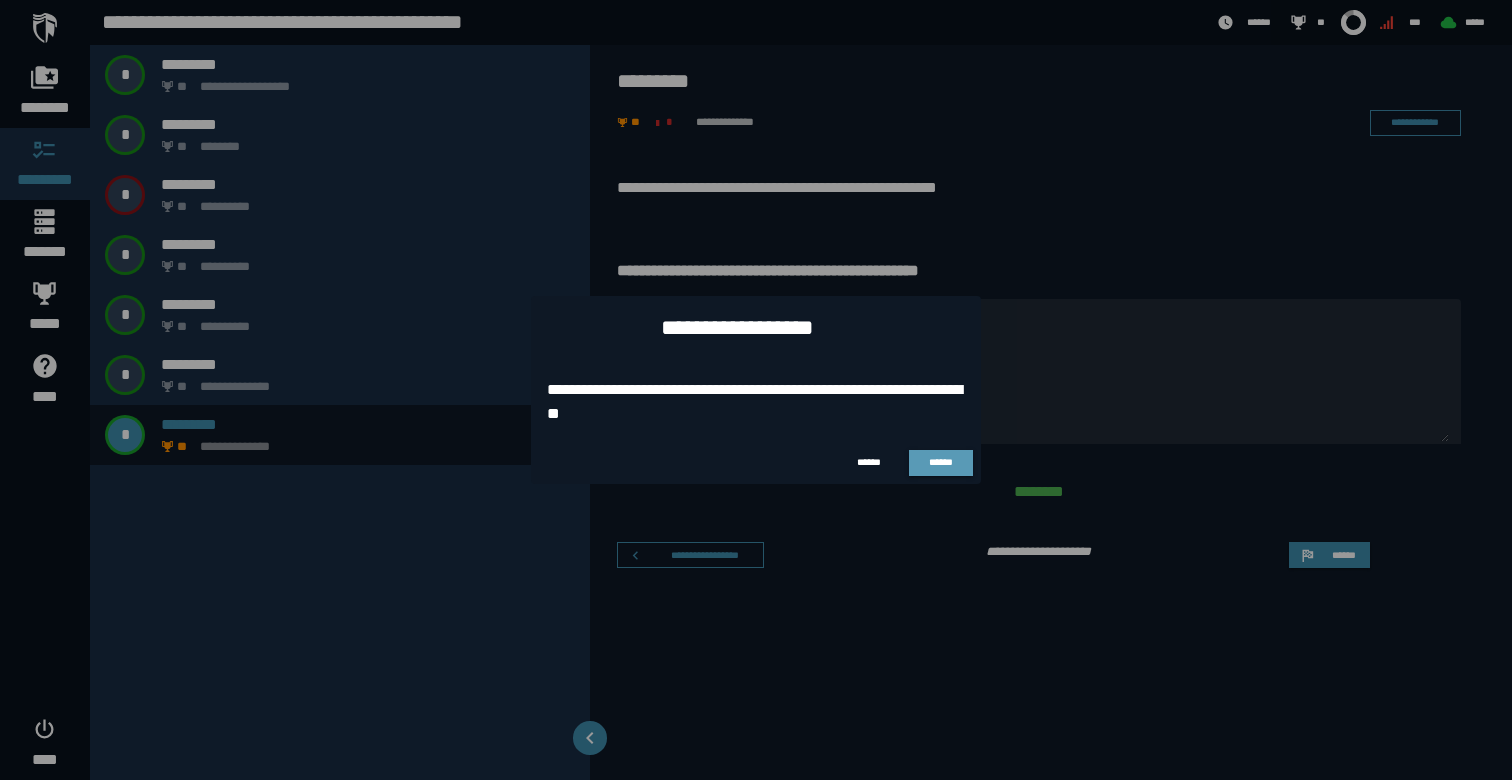 click on "******" at bounding box center [941, 463] 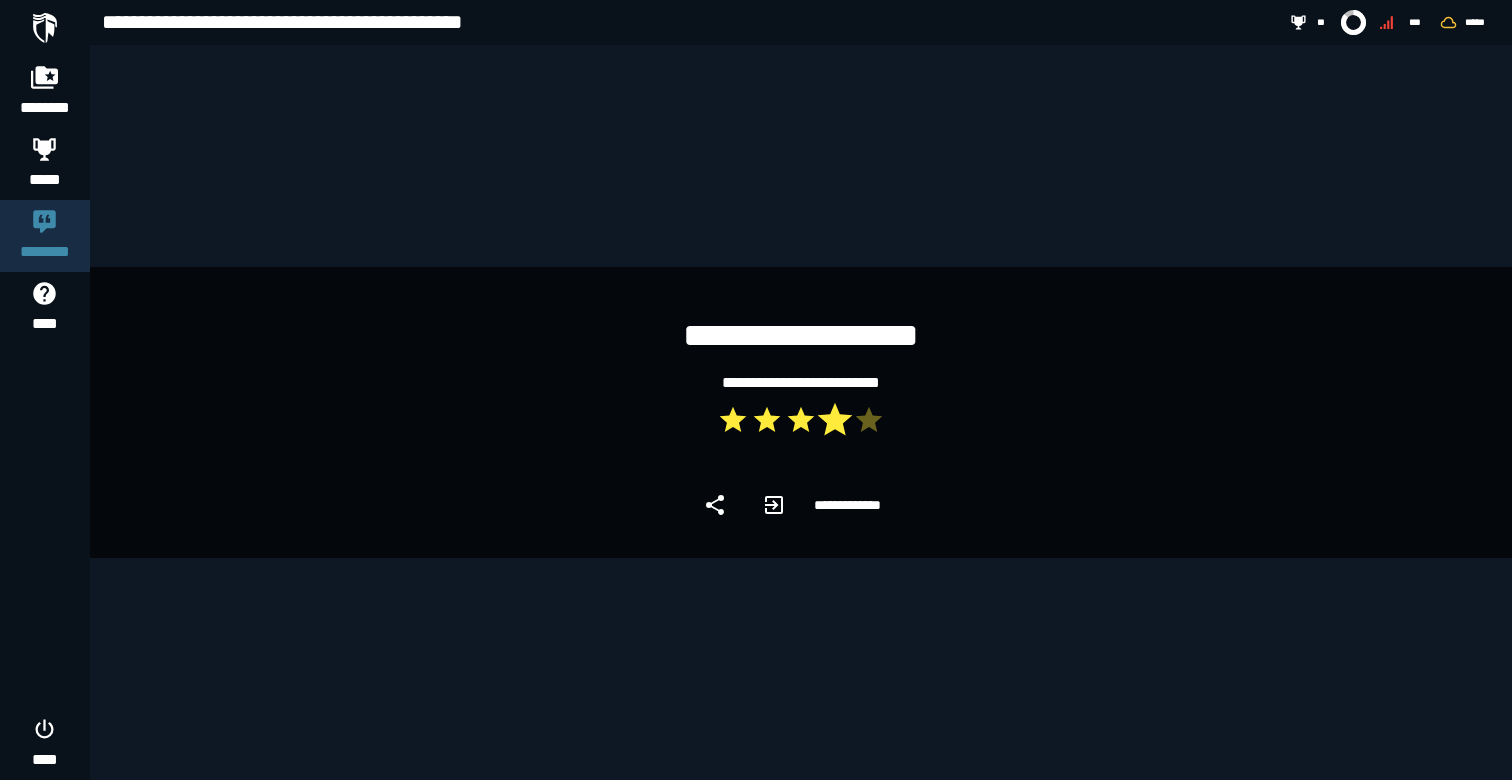 click 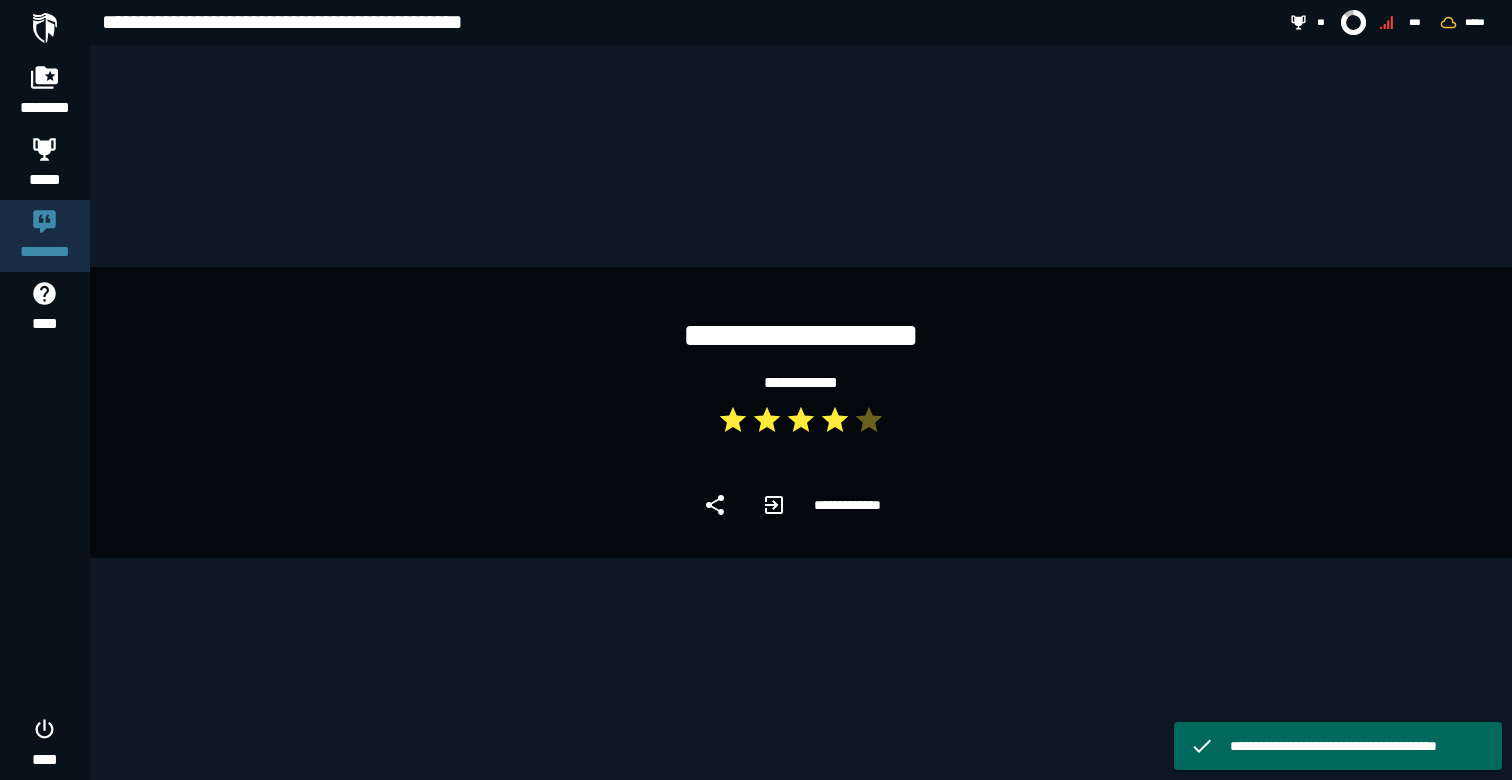 click on "**********" at bounding box center (801, 412) 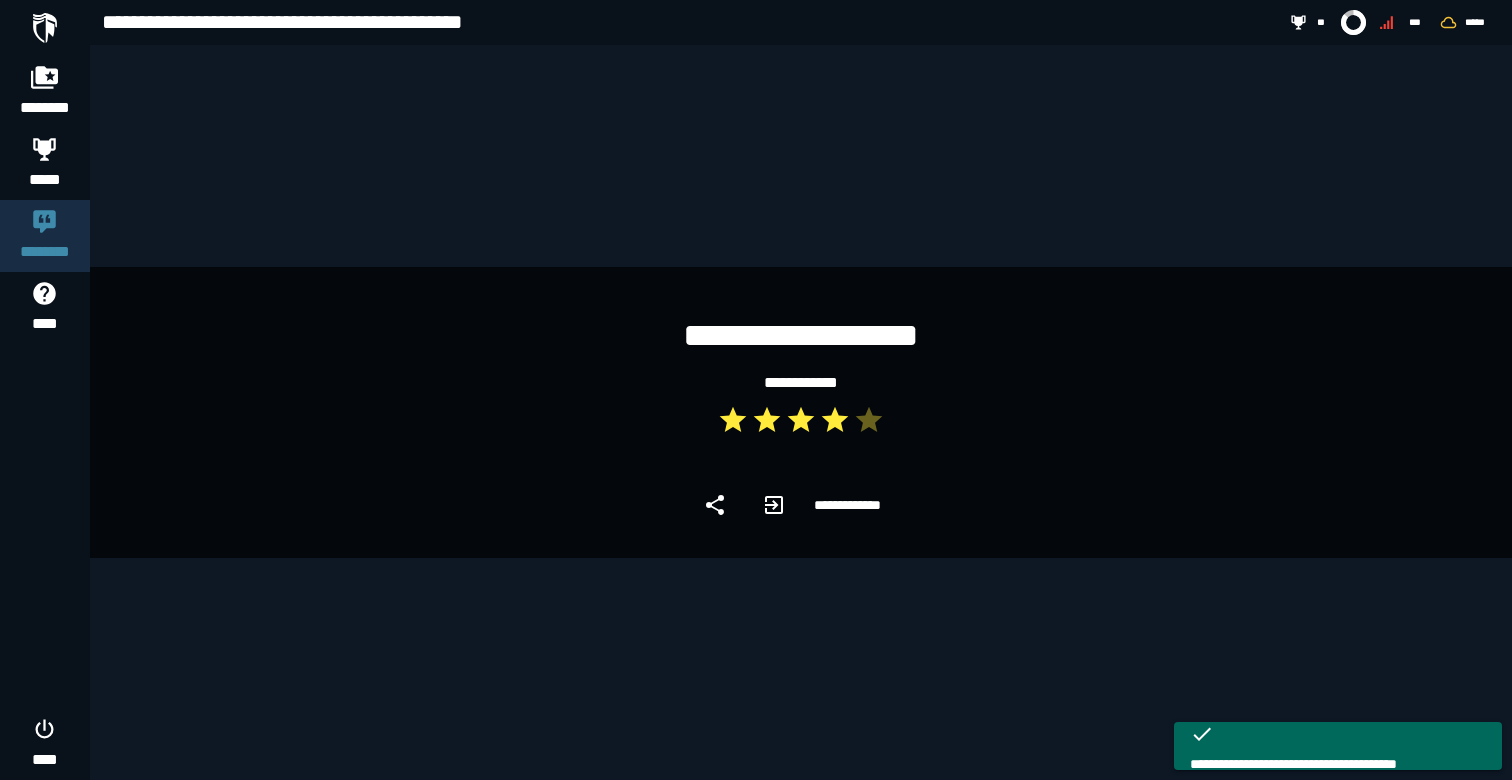 click on "**********" at bounding box center [801, 412] 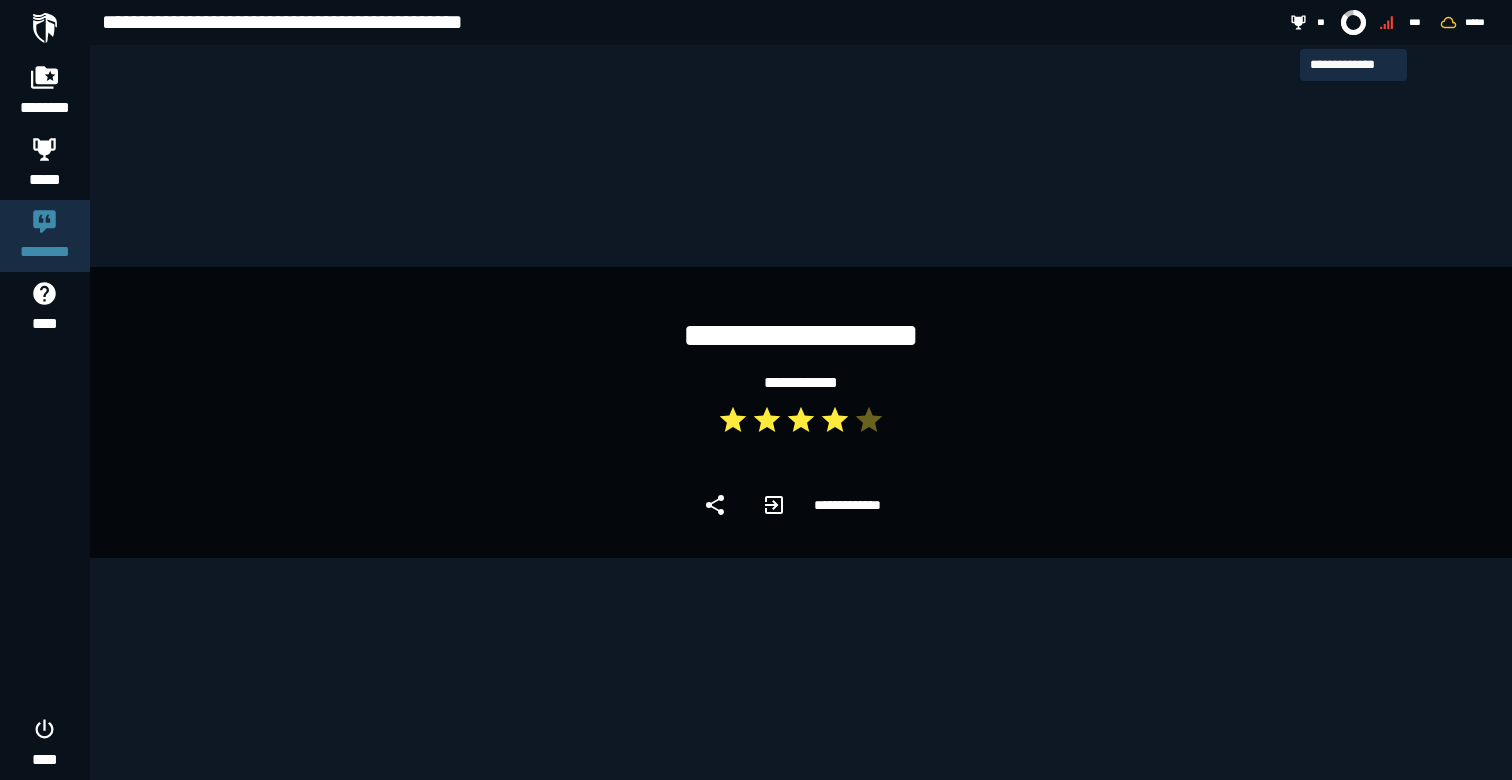 click at bounding box center (1353, 22) 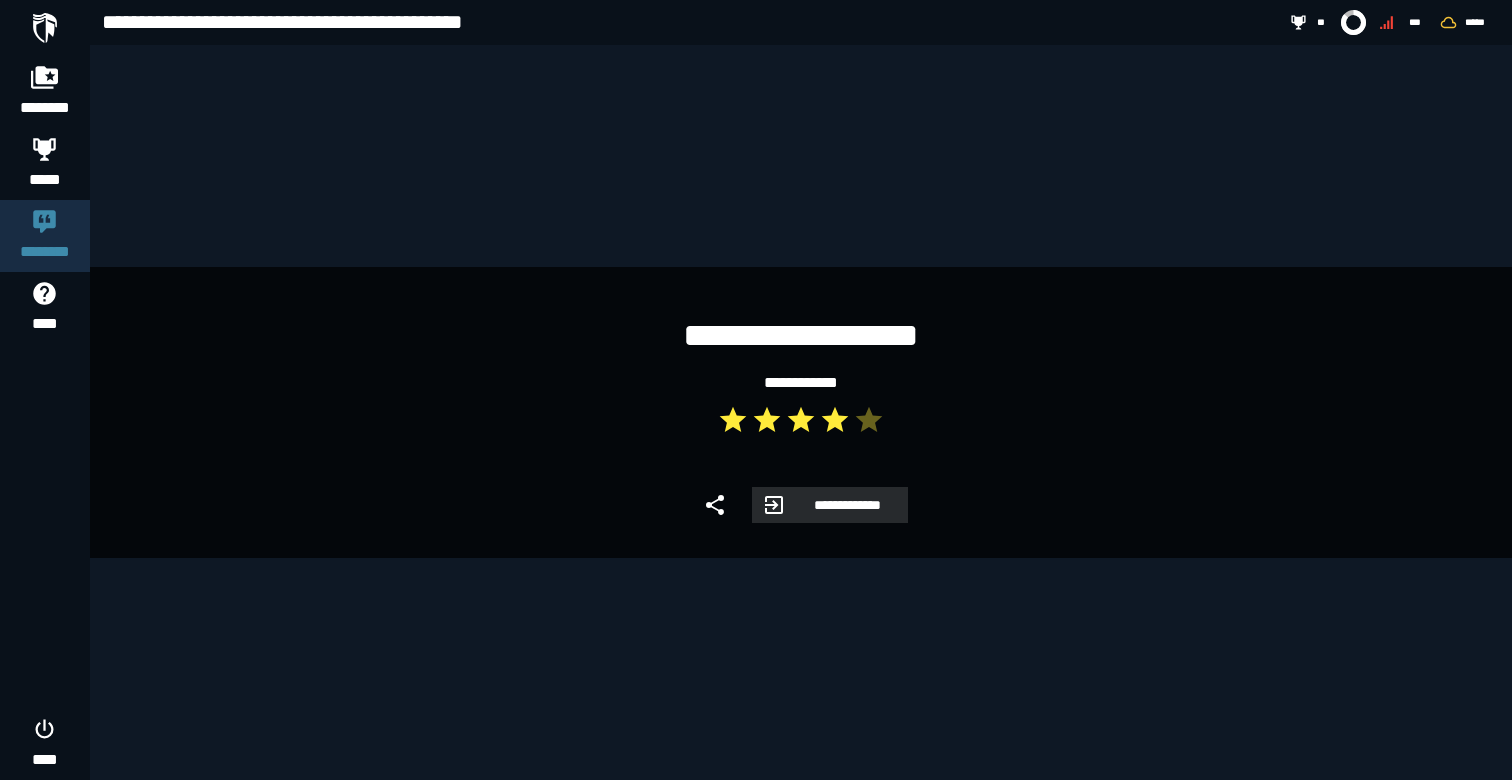 click 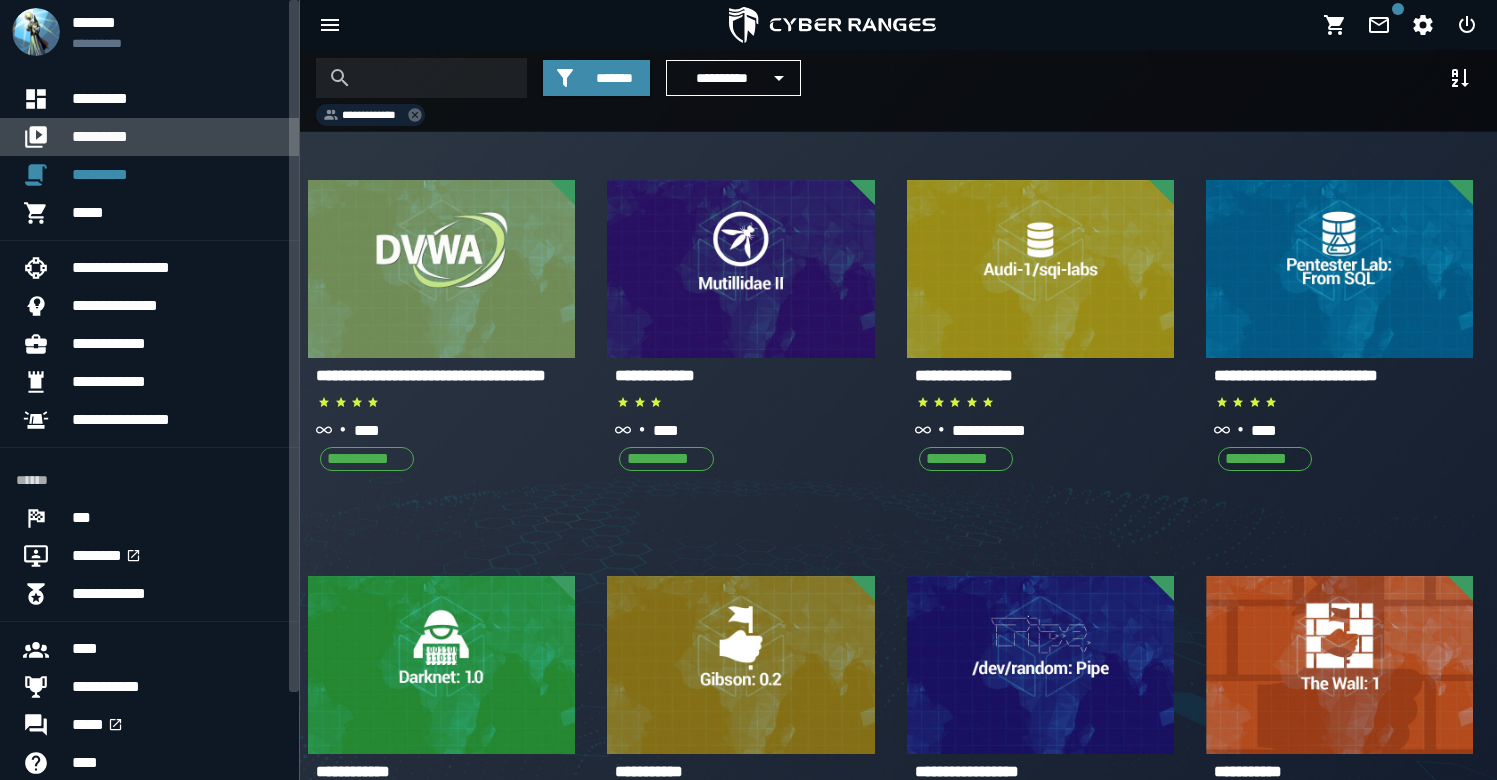 click on "*********" at bounding box center [177, 137] 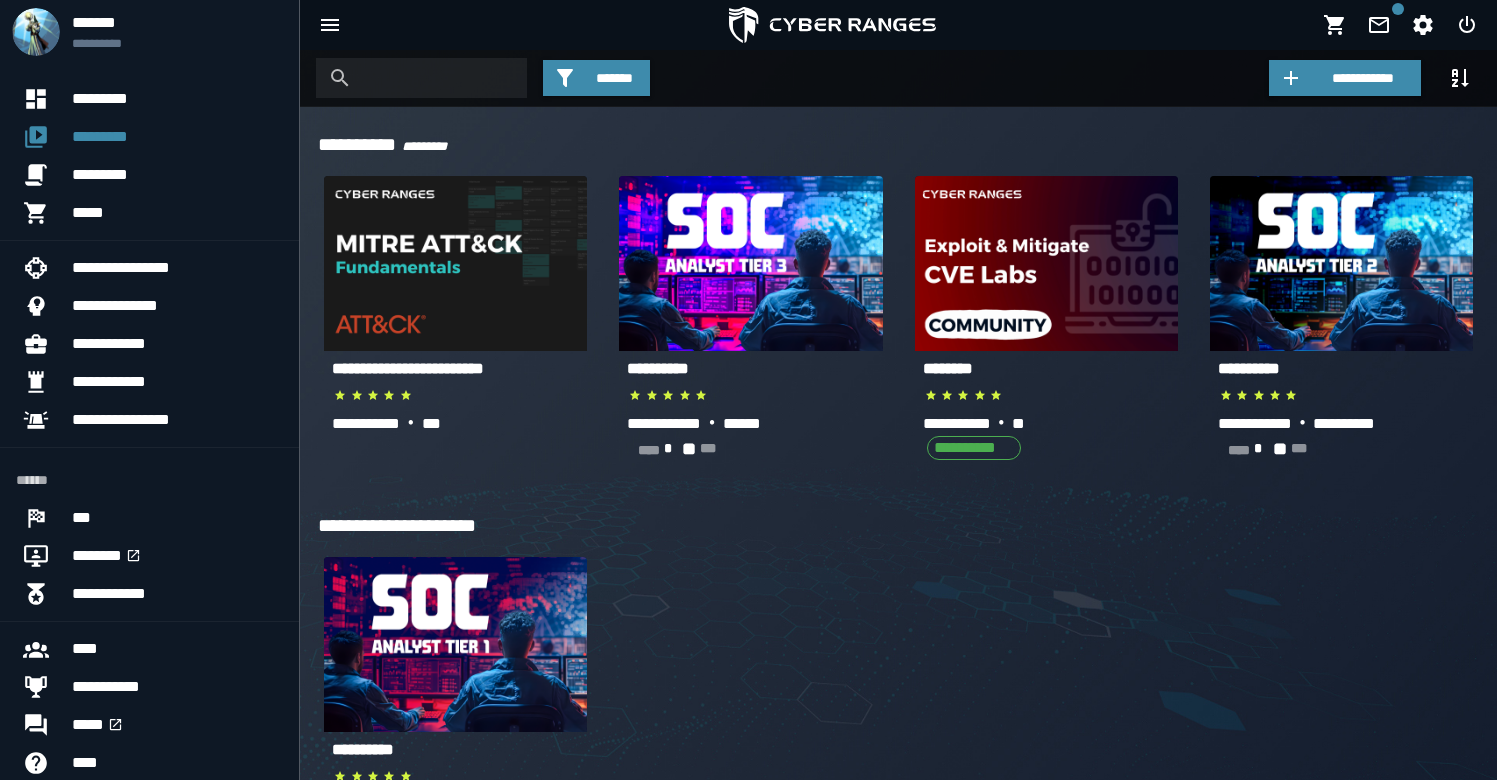 scroll, scrollTop: 98, scrollLeft: 0, axis: vertical 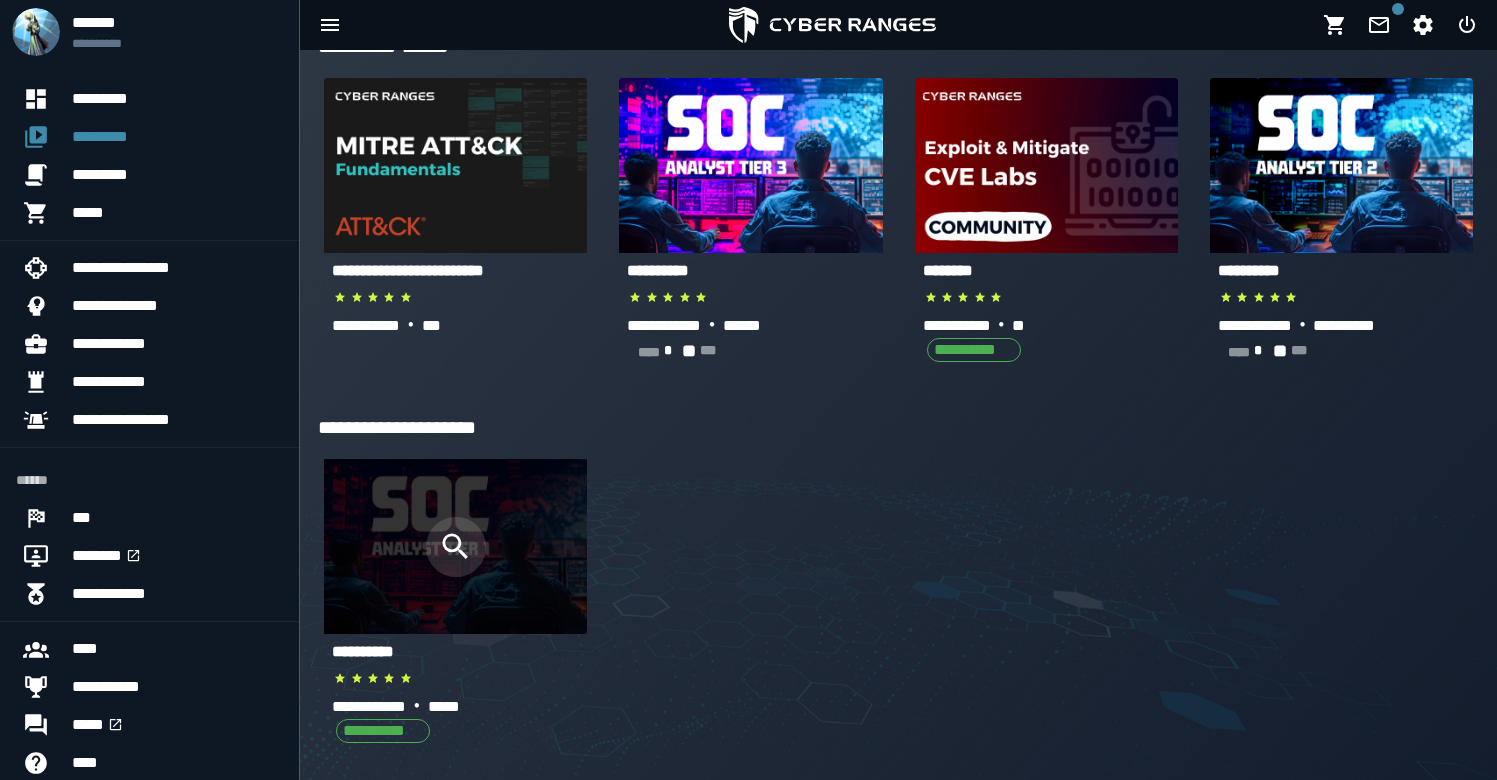 click at bounding box center [456, 547] 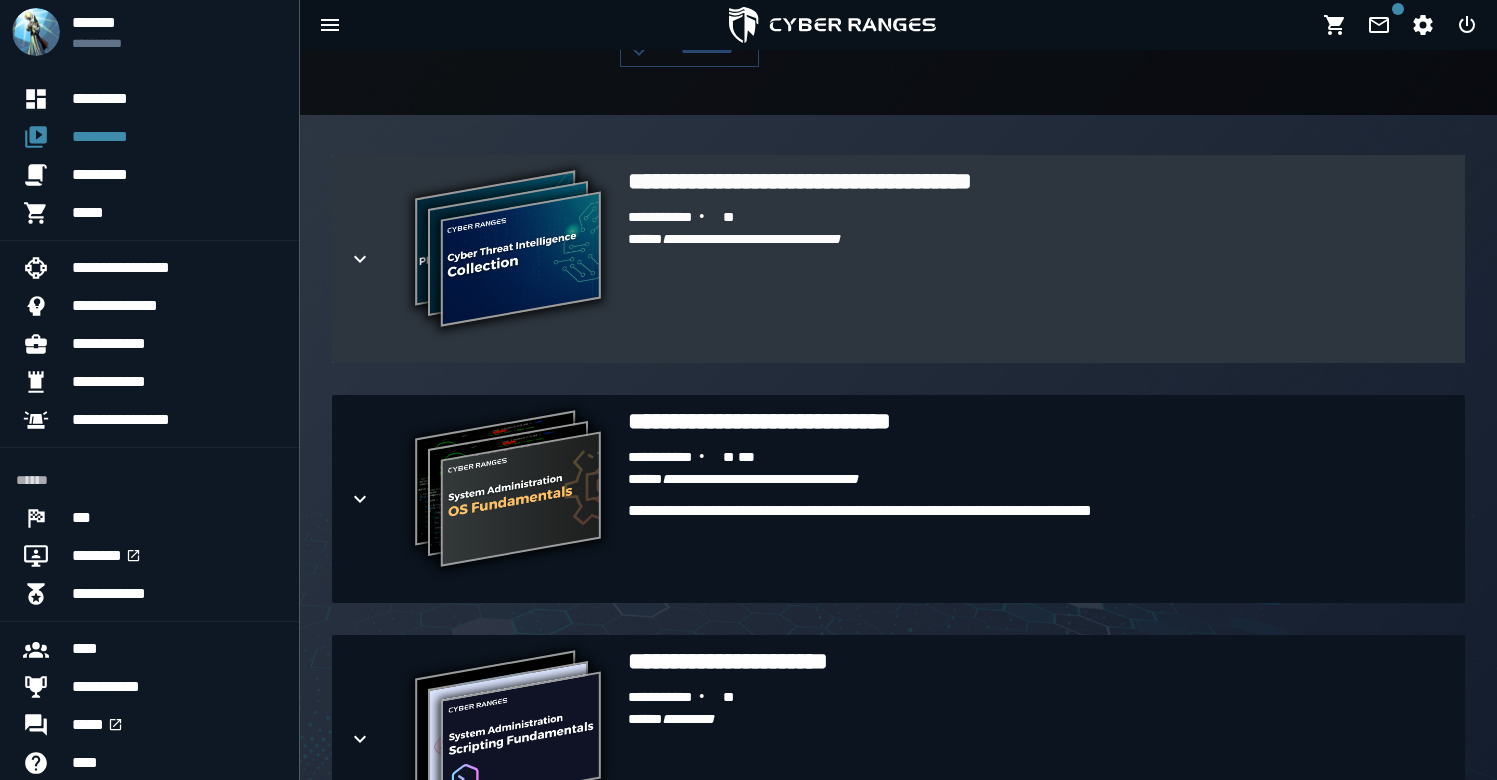 scroll, scrollTop: 462, scrollLeft: 0, axis: vertical 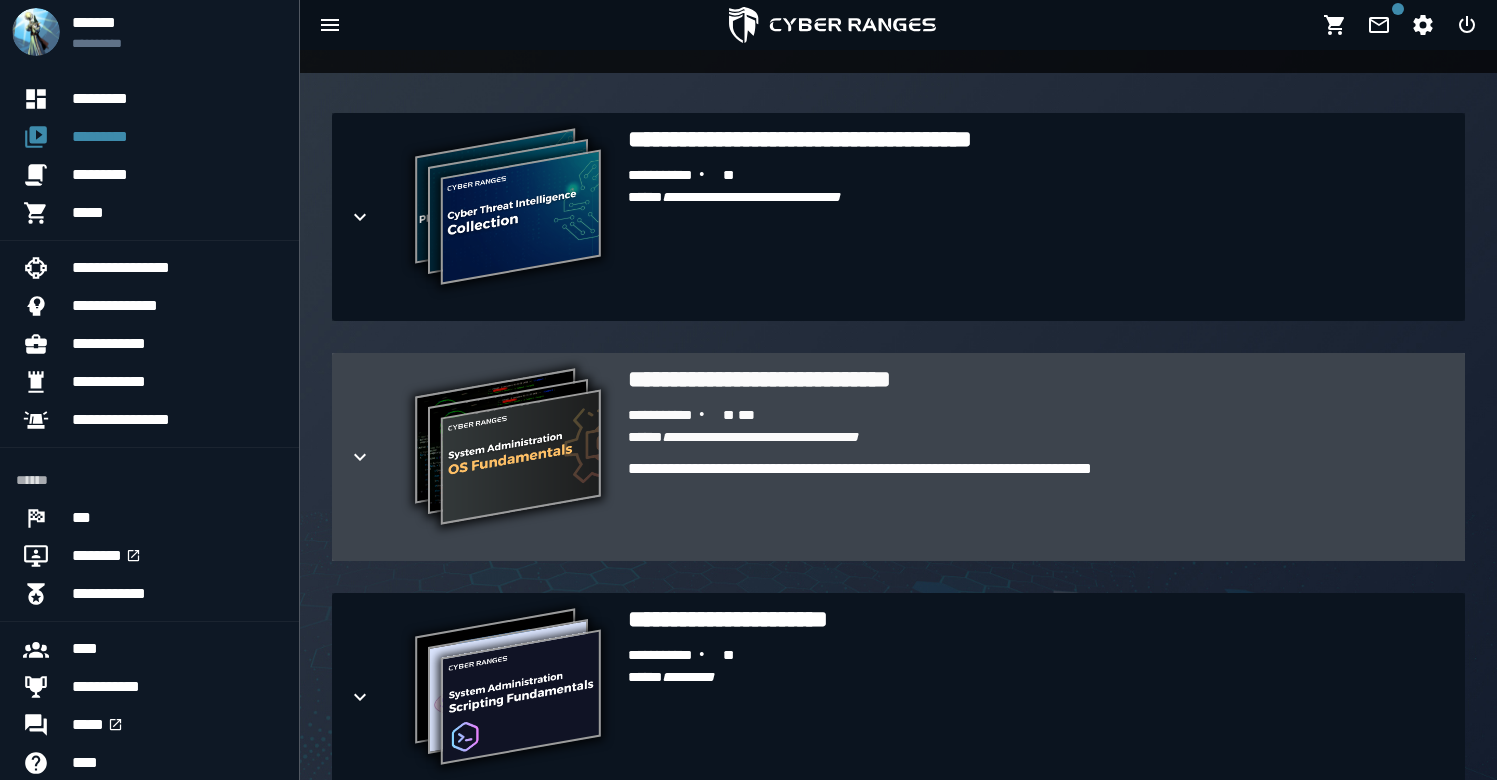 click on "**********" at bounding box center [675, 416] 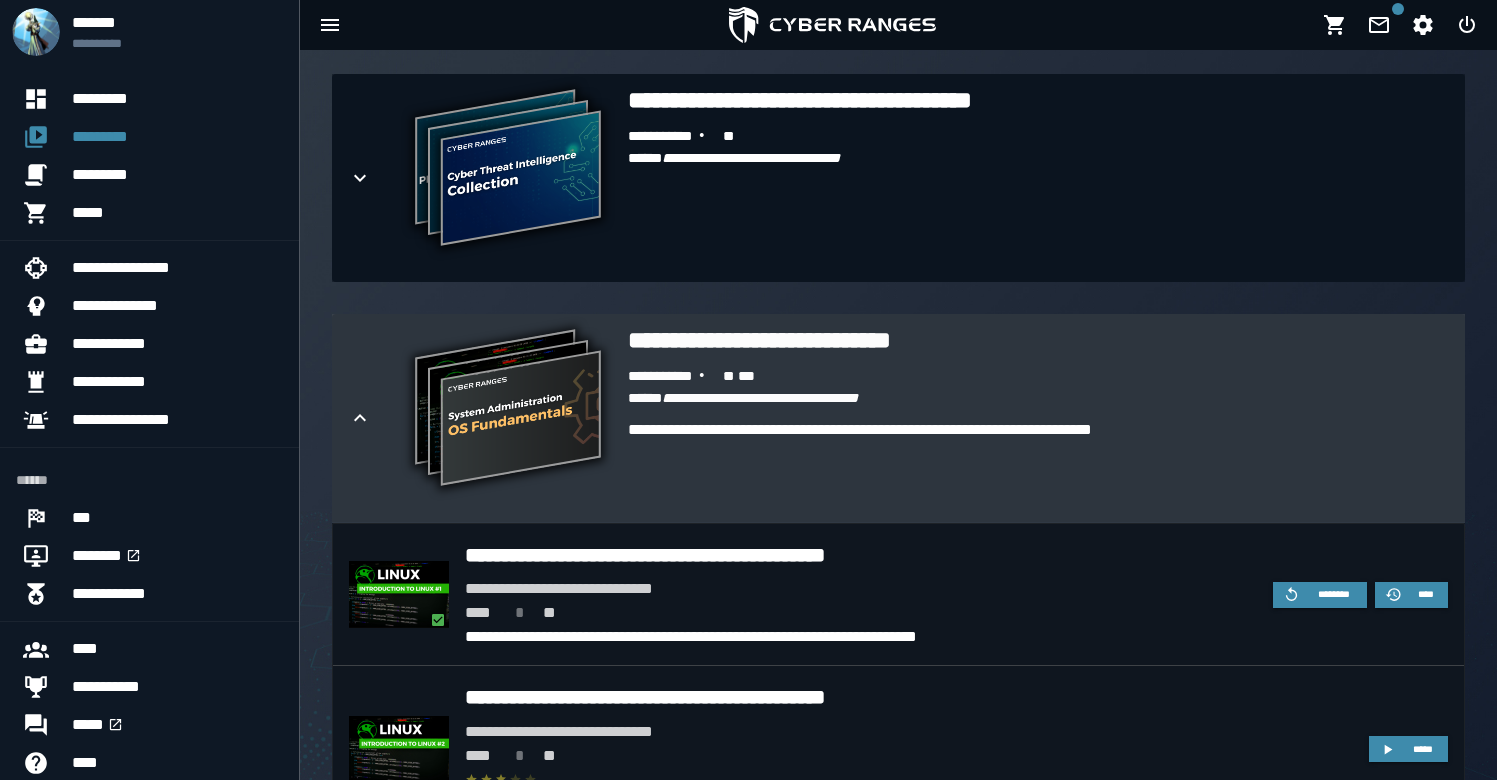 scroll, scrollTop: 631, scrollLeft: 0, axis: vertical 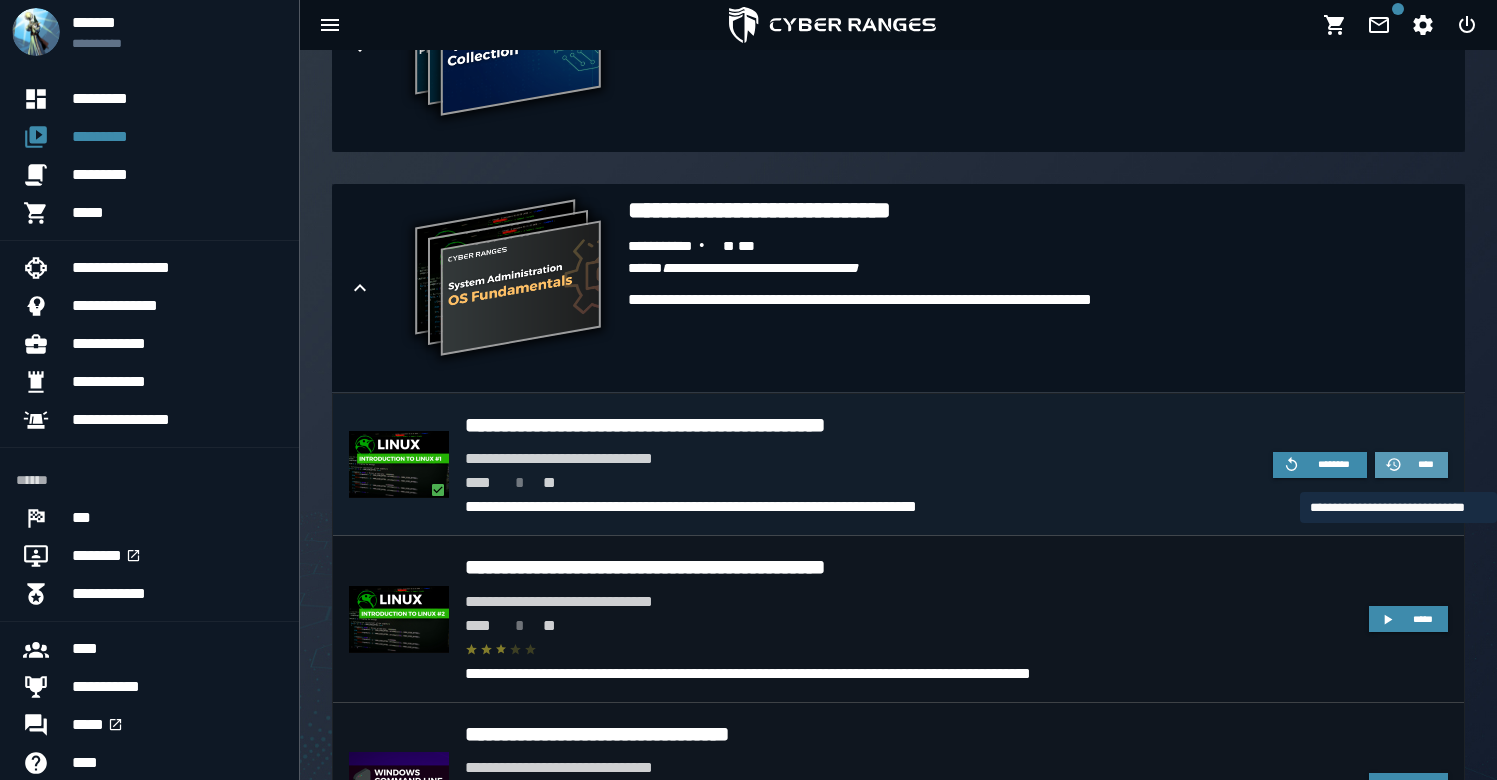 click on "****" at bounding box center (1426, 464) 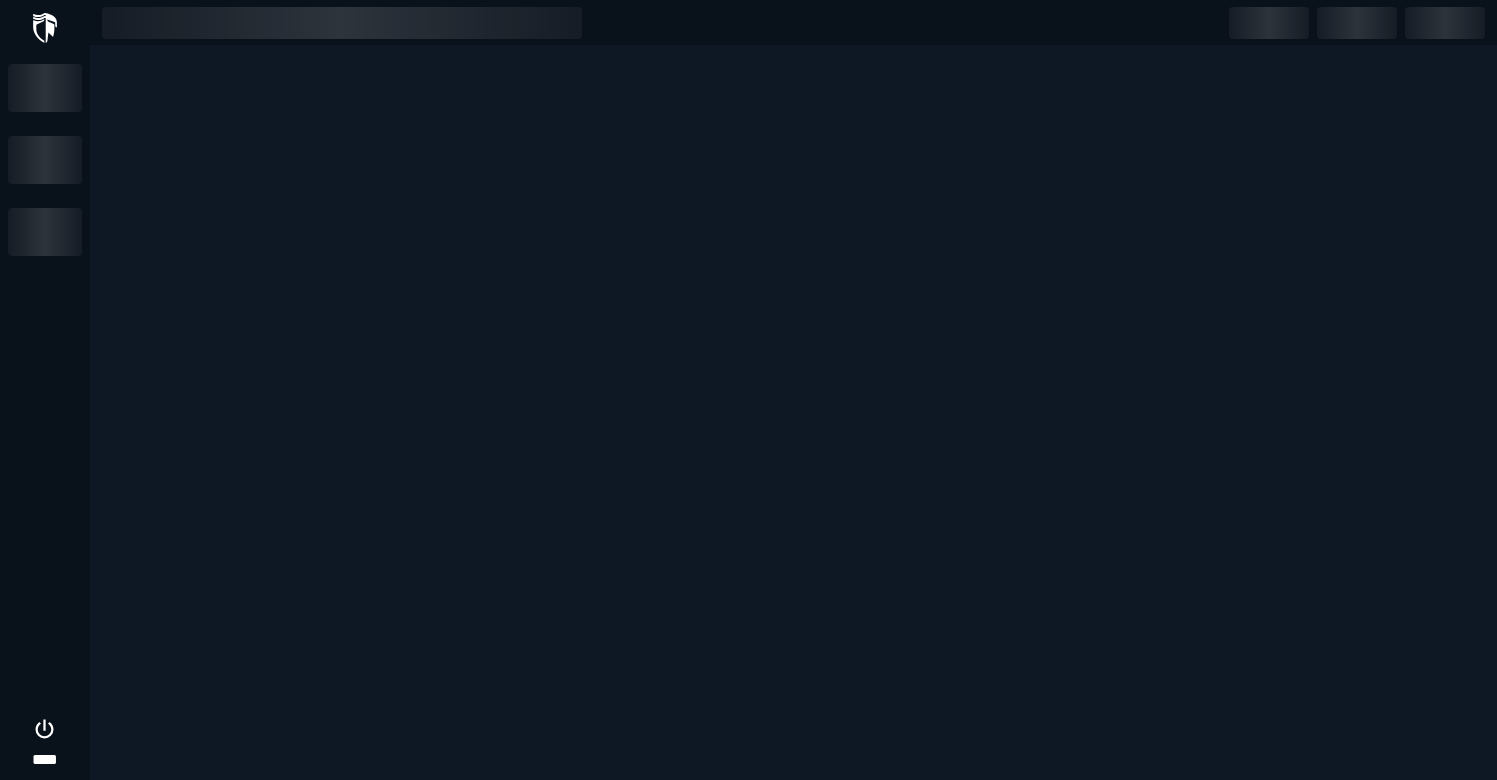 scroll, scrollTop: 0, scrollLeft: 0, axis: both 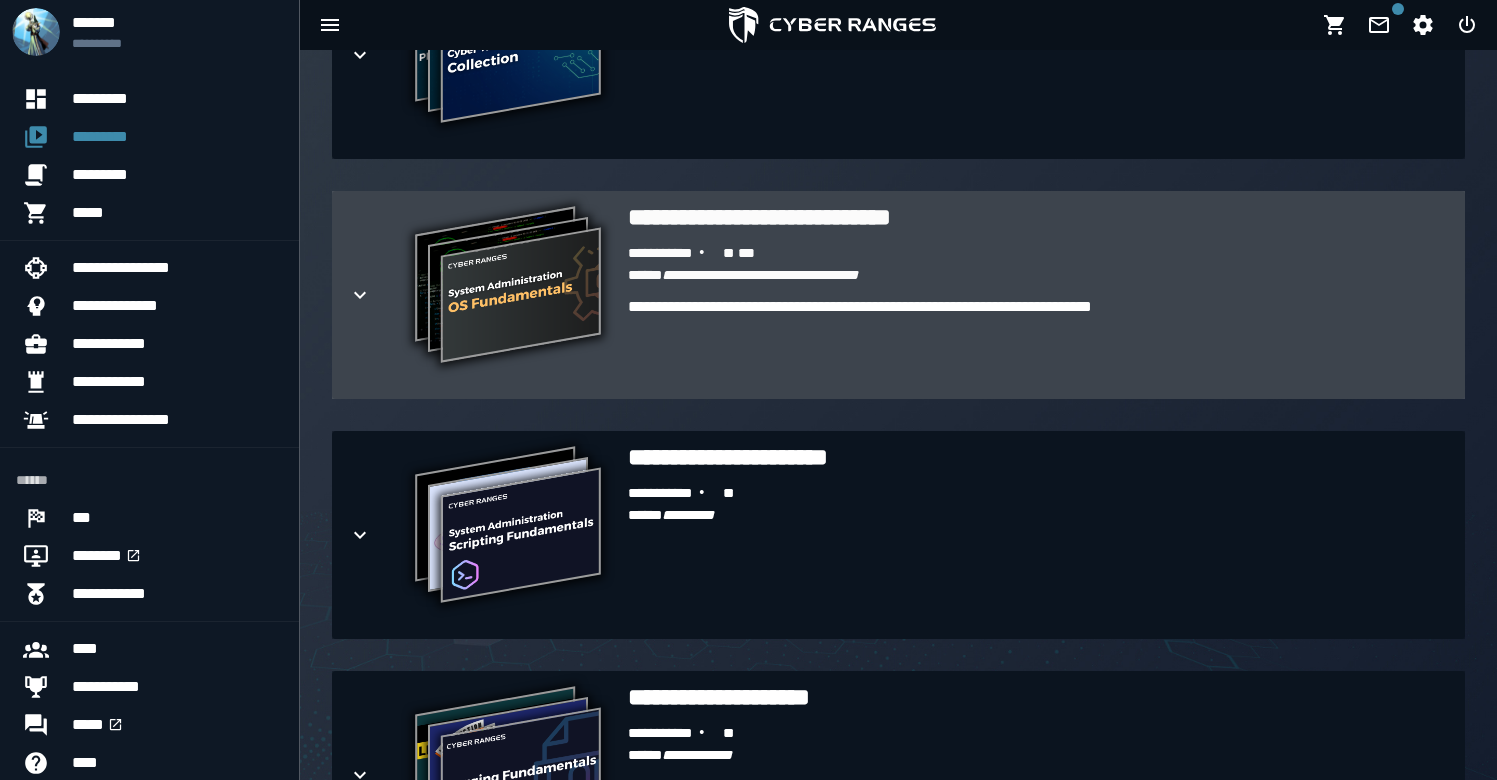 click on "**********" at bounding box center [1038, 343] 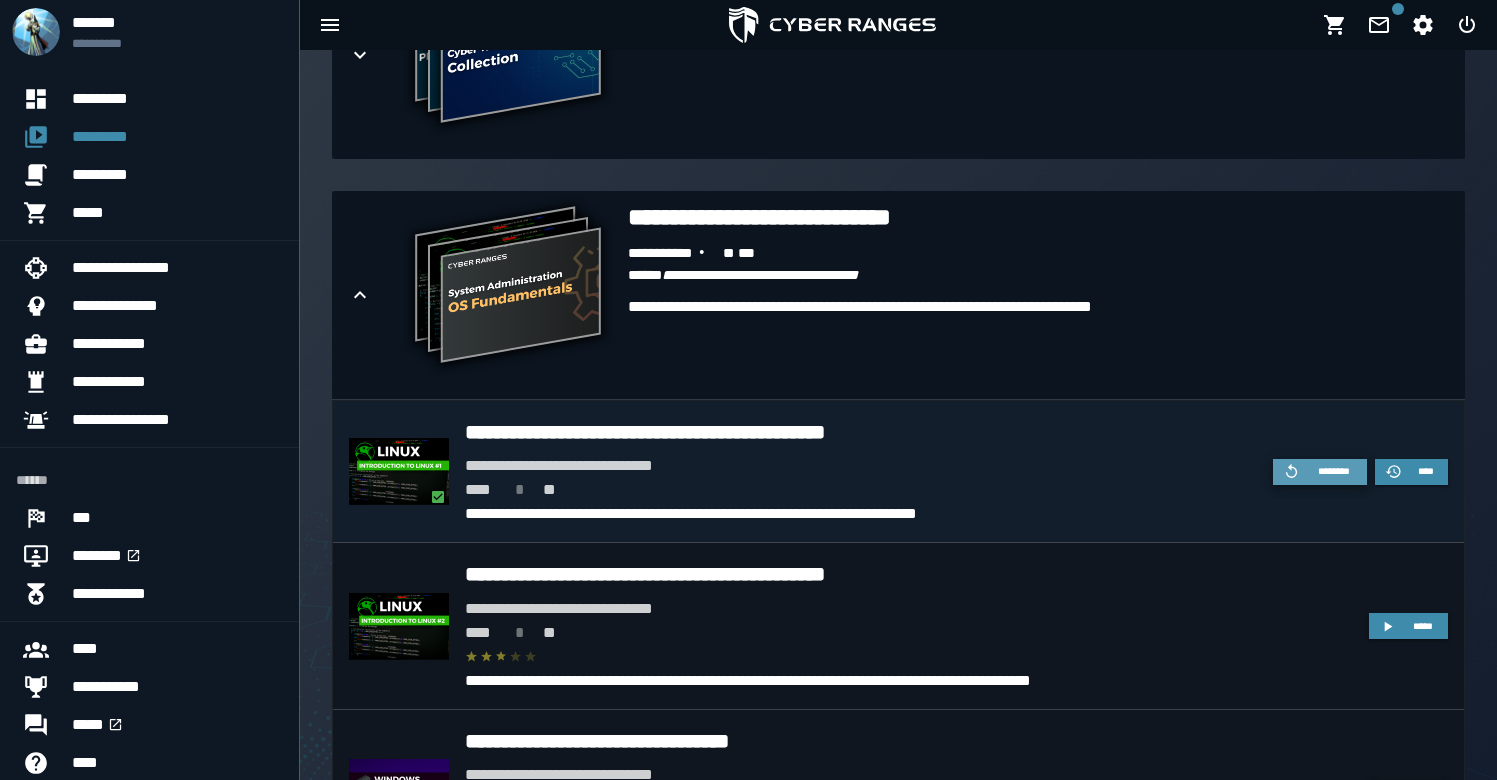 click on "********" at bounding box center [1334, 471] 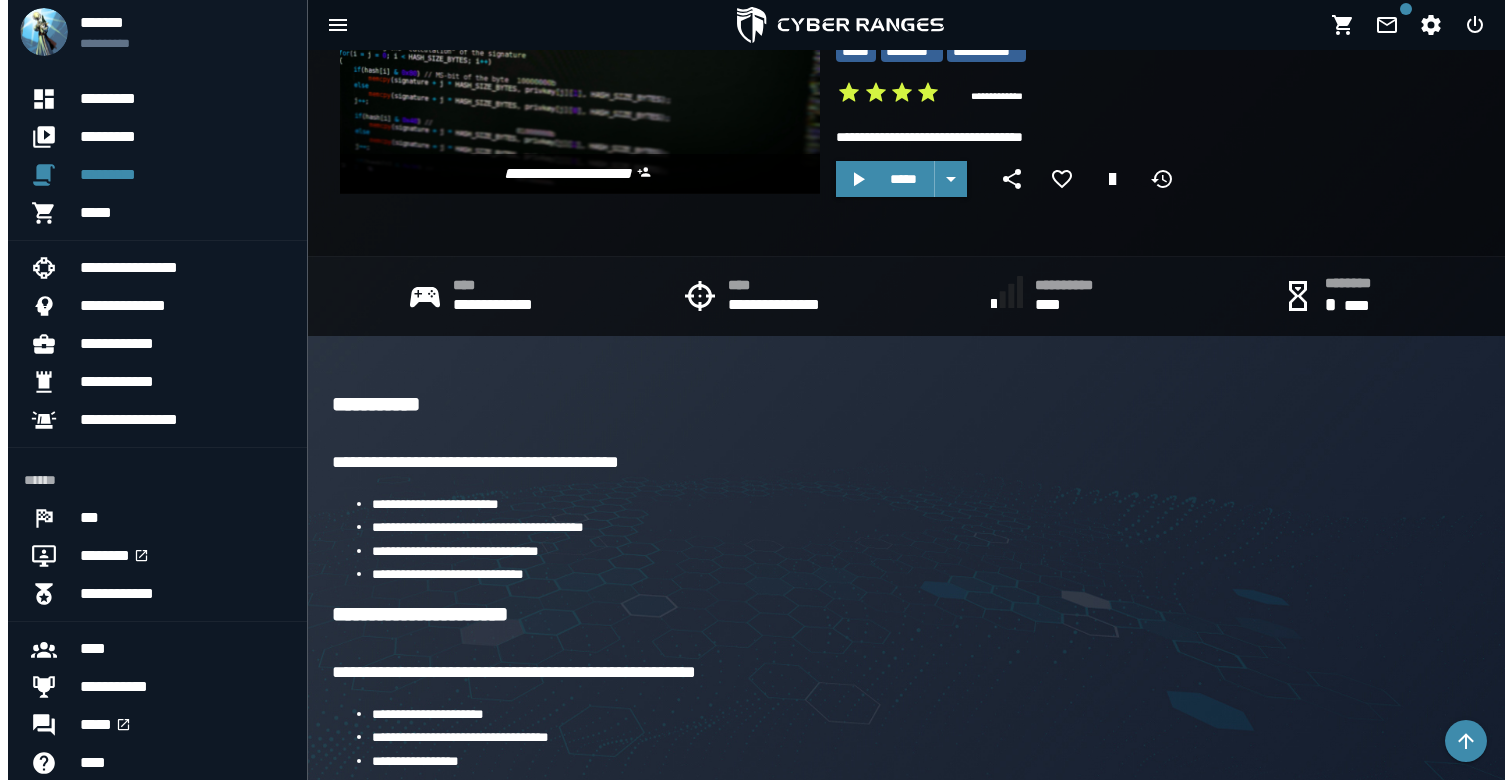 scroll, scrollTop: 0, scrollLeft: 0, axis: both 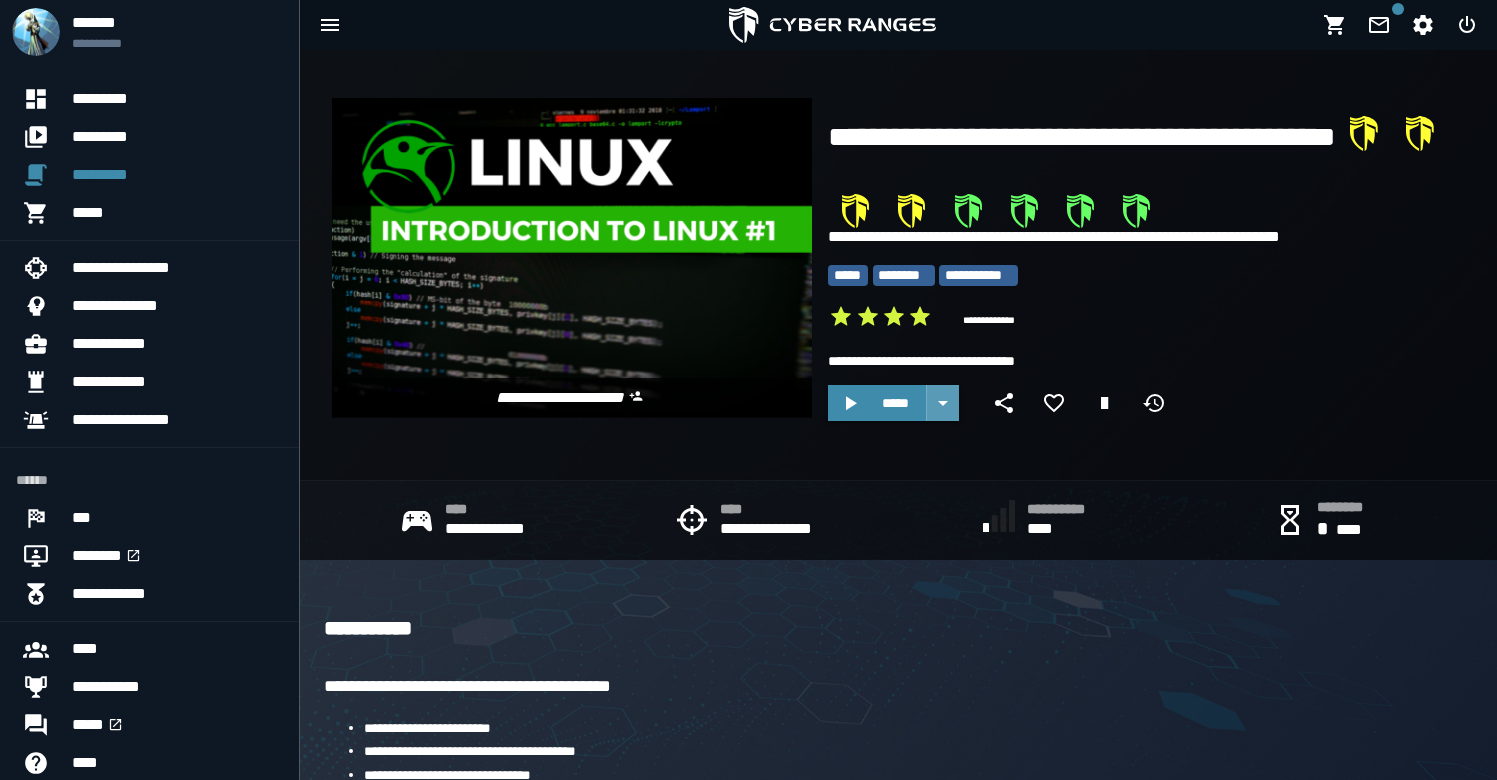 click 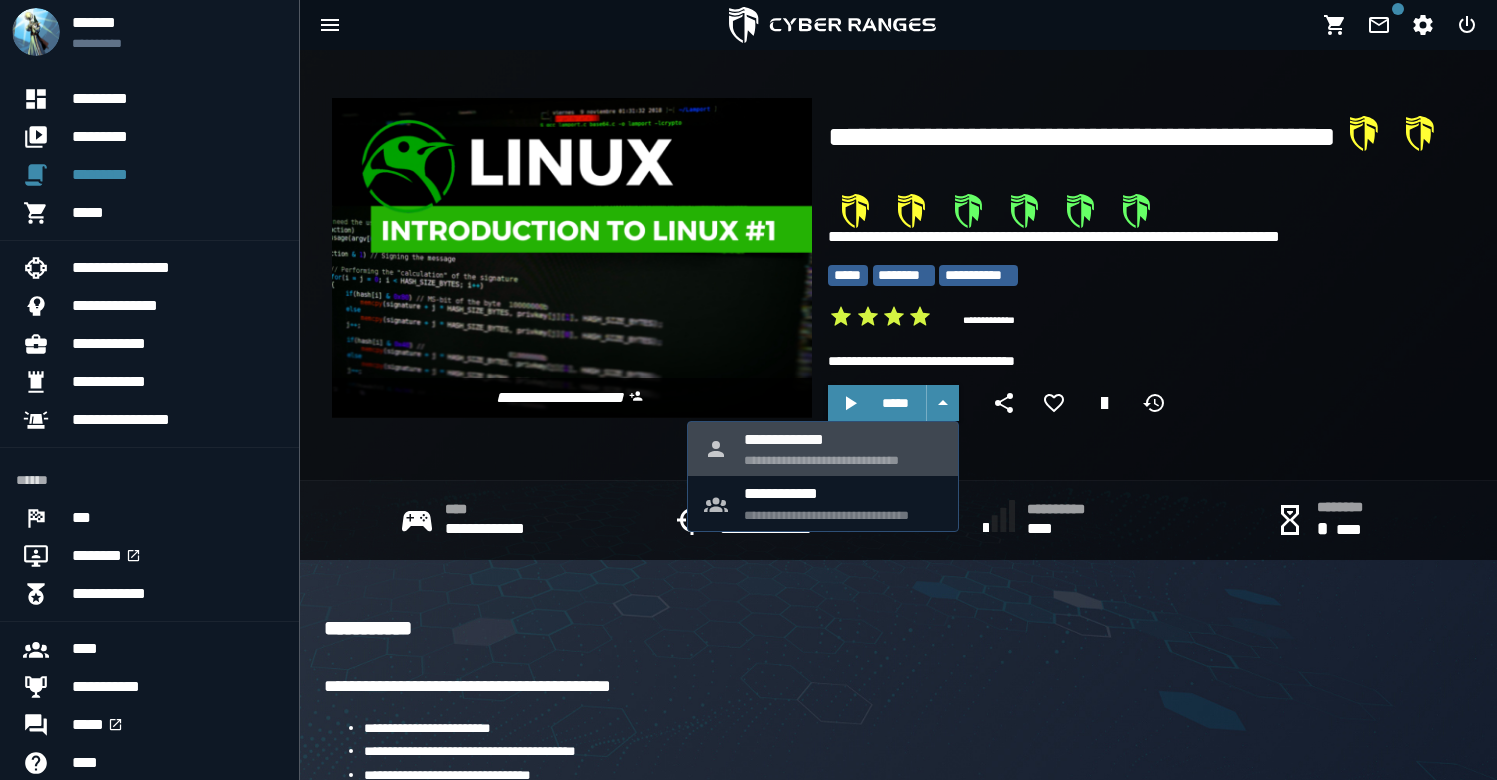 click on "**********" at bounding box center [843, 460] 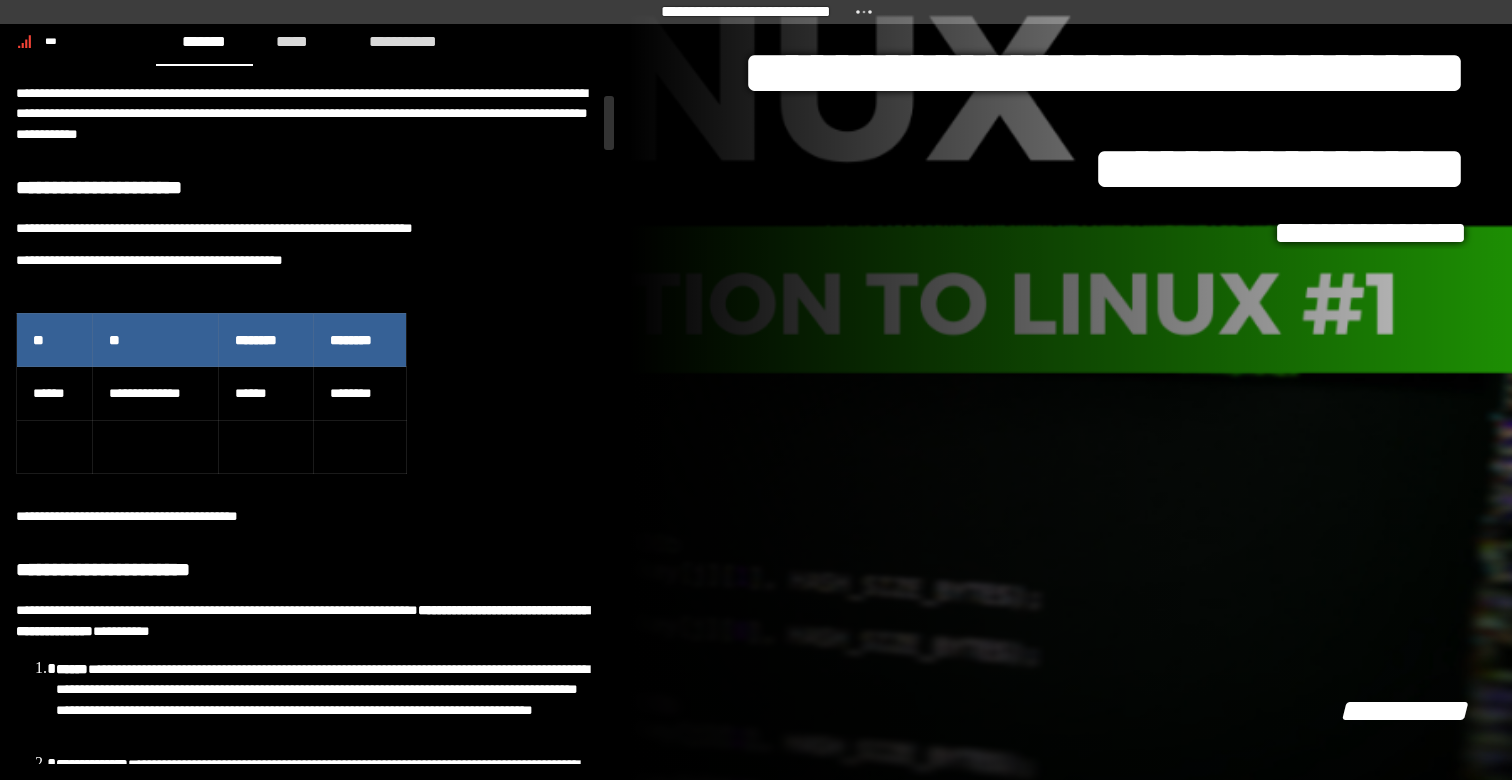 scroll, scrollTop: 0, scrollLeft: 0, axis: both 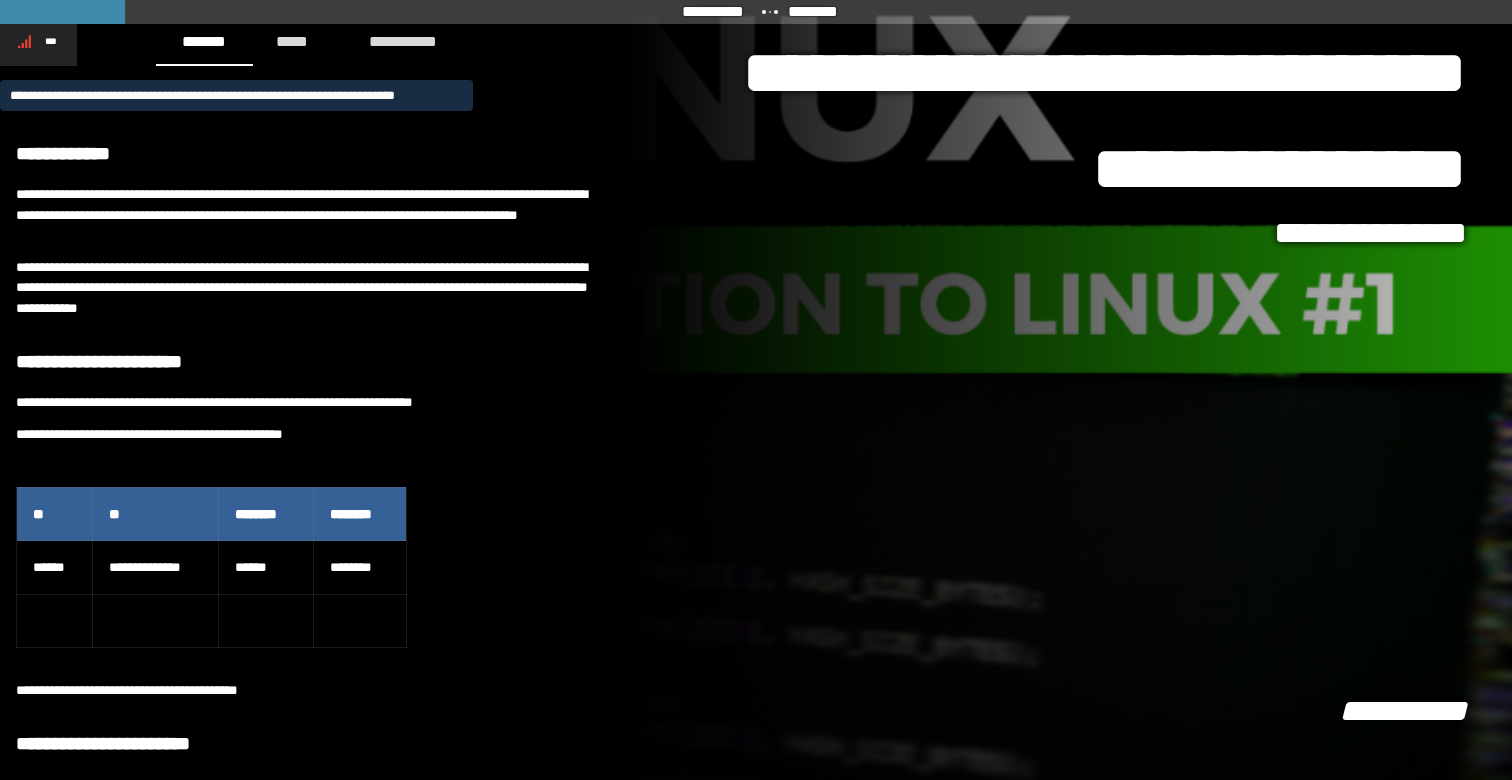 click on "***" at bounding box center [51, 41] 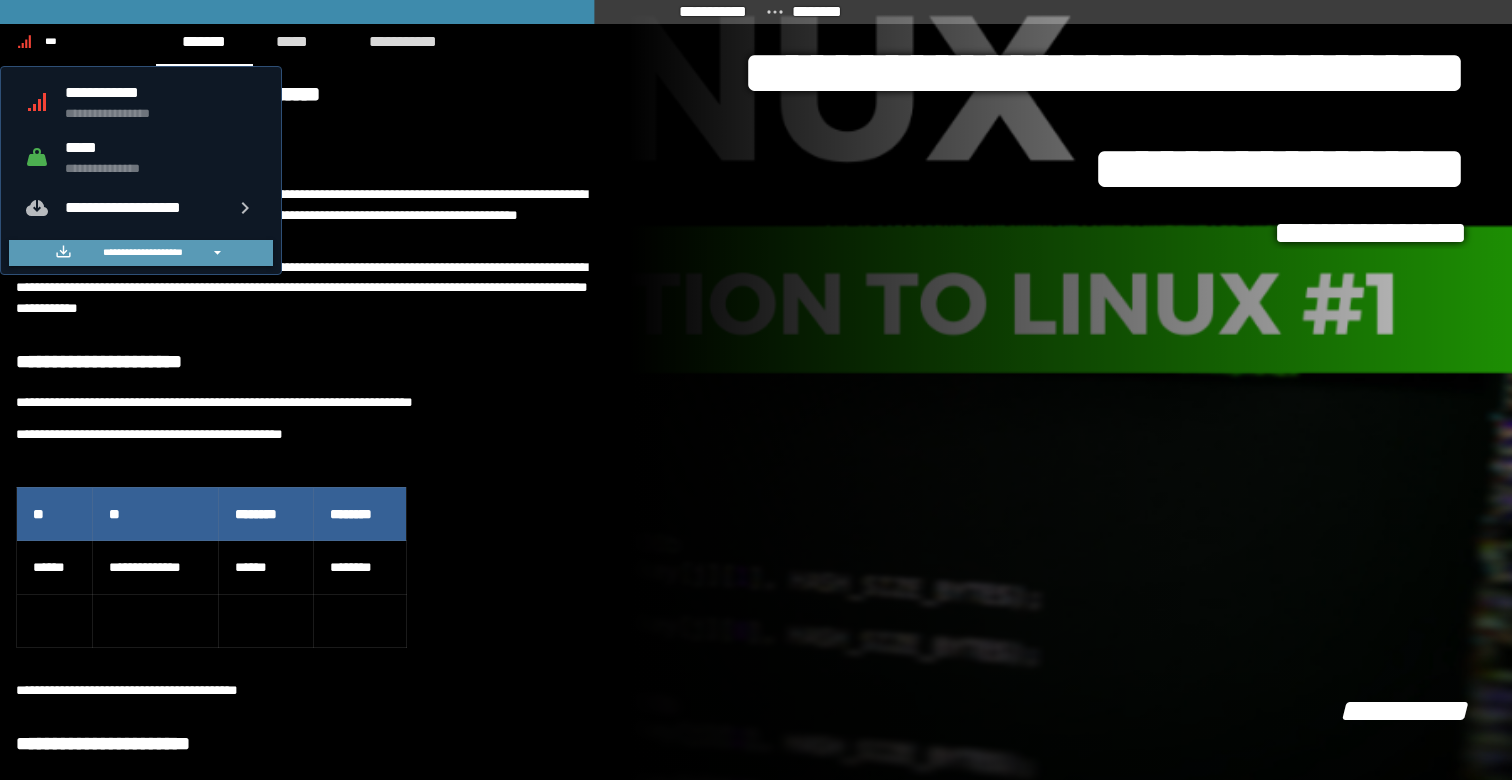 click 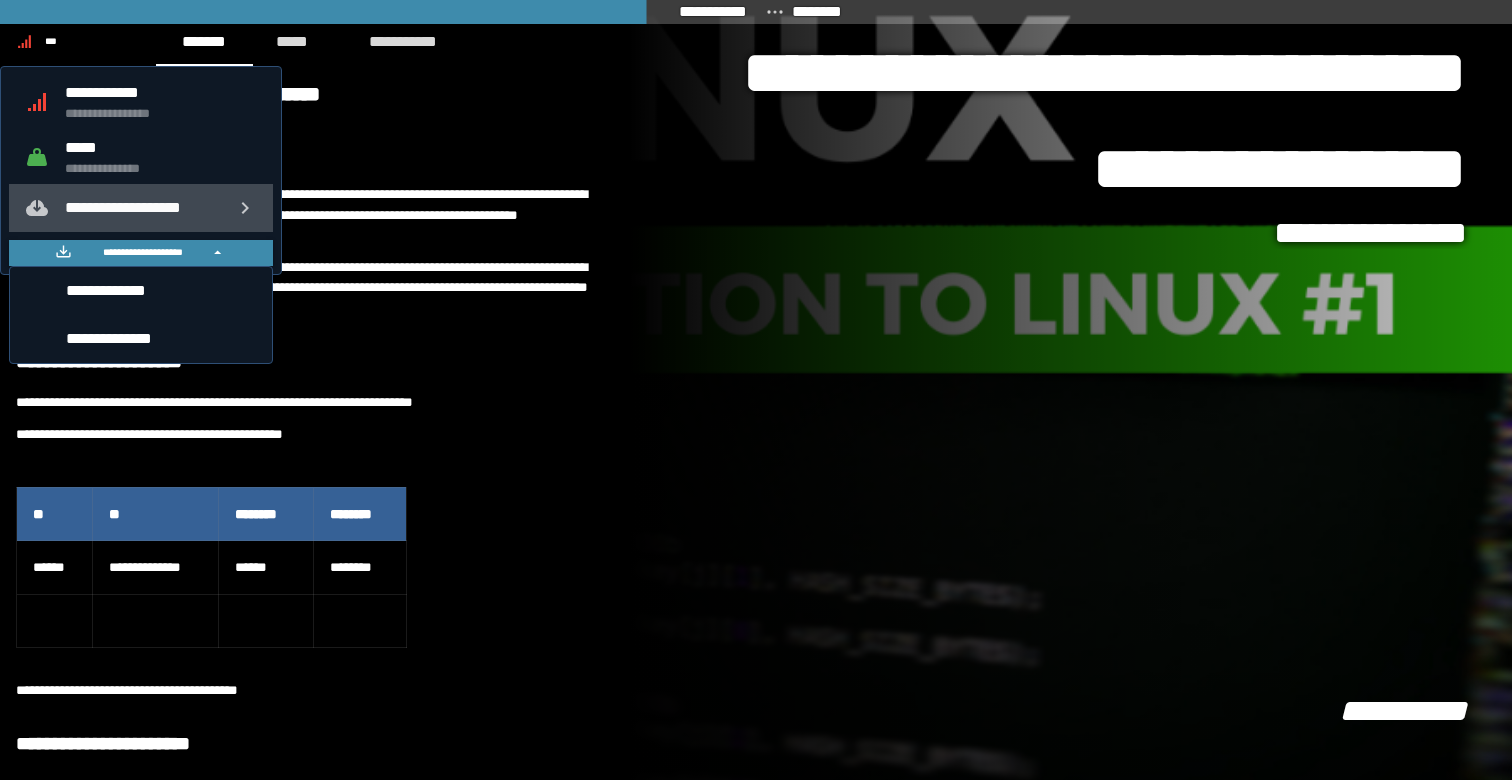 click 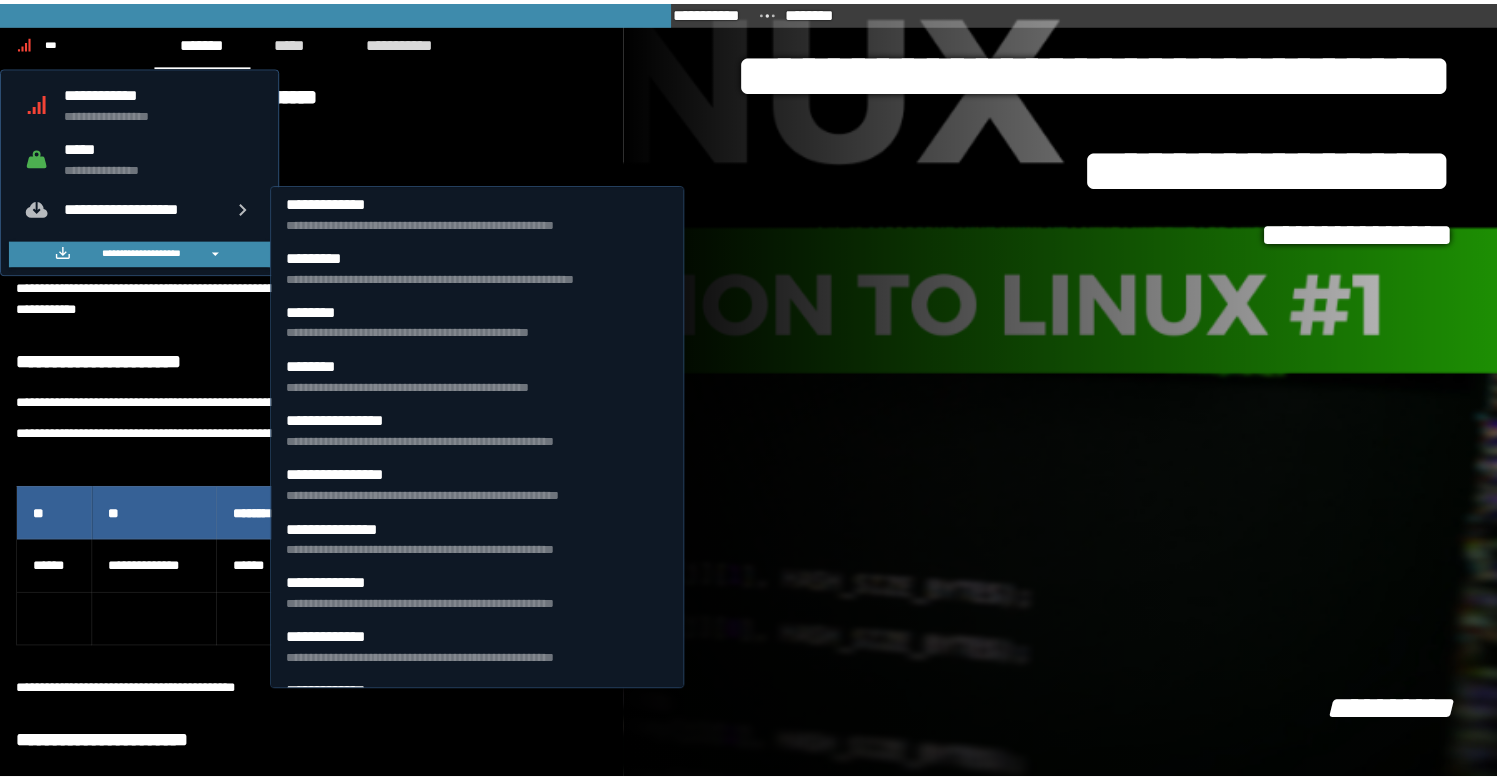 scroll, scrollTop: 586, scrollLeft: 0, axis: vertical 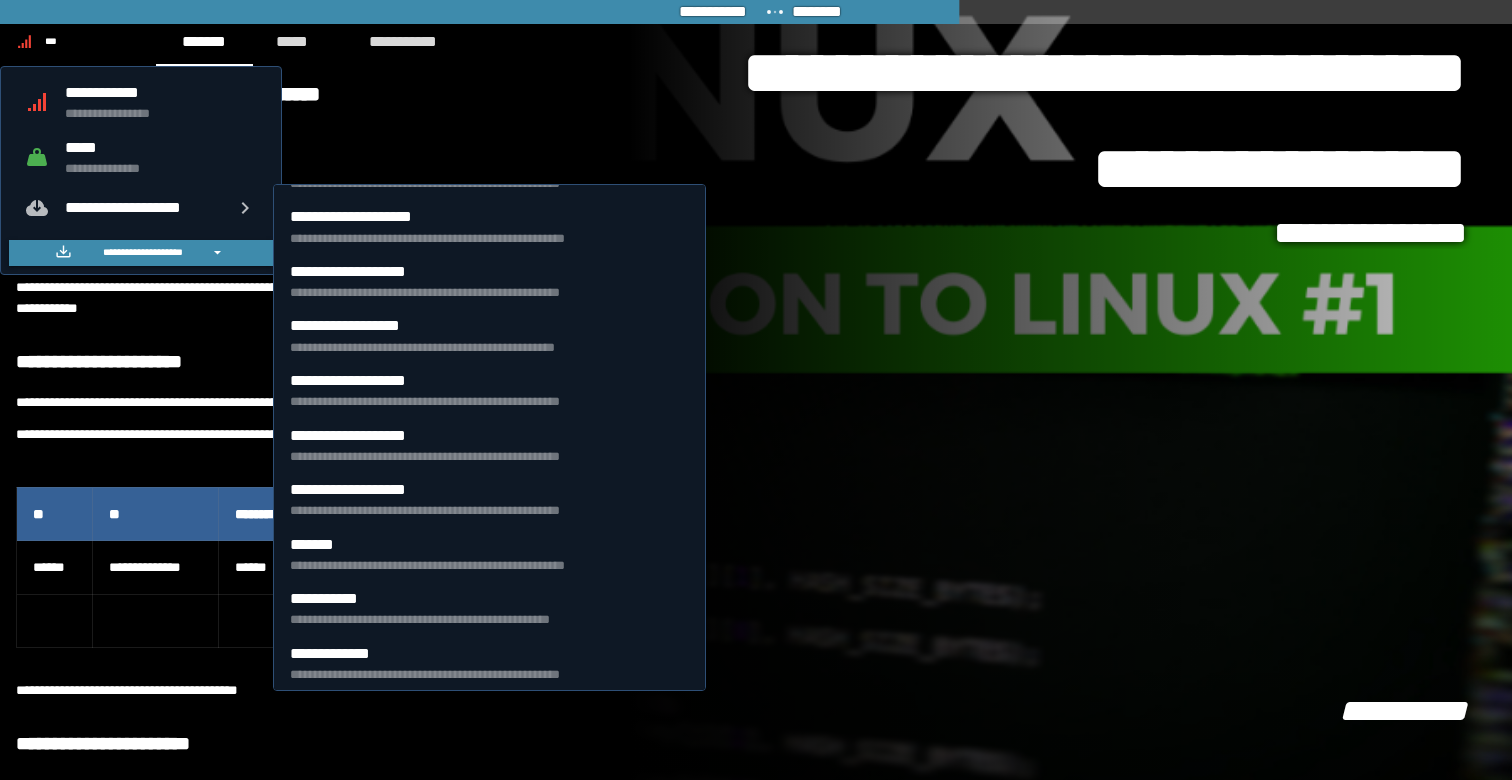 click on "**********" at bounding box center [1048, 121] 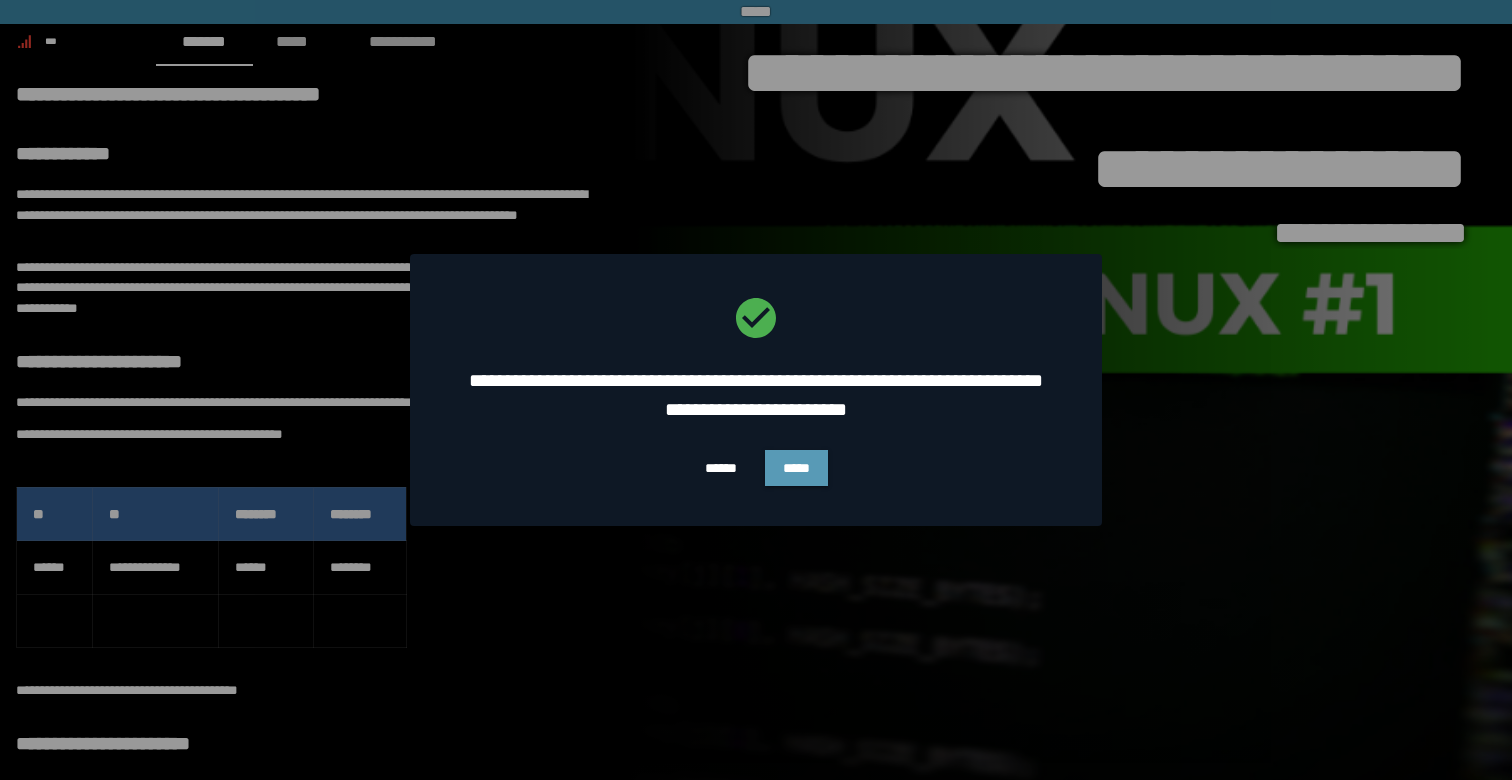 click on "*****" at bounding box center (796, 468) 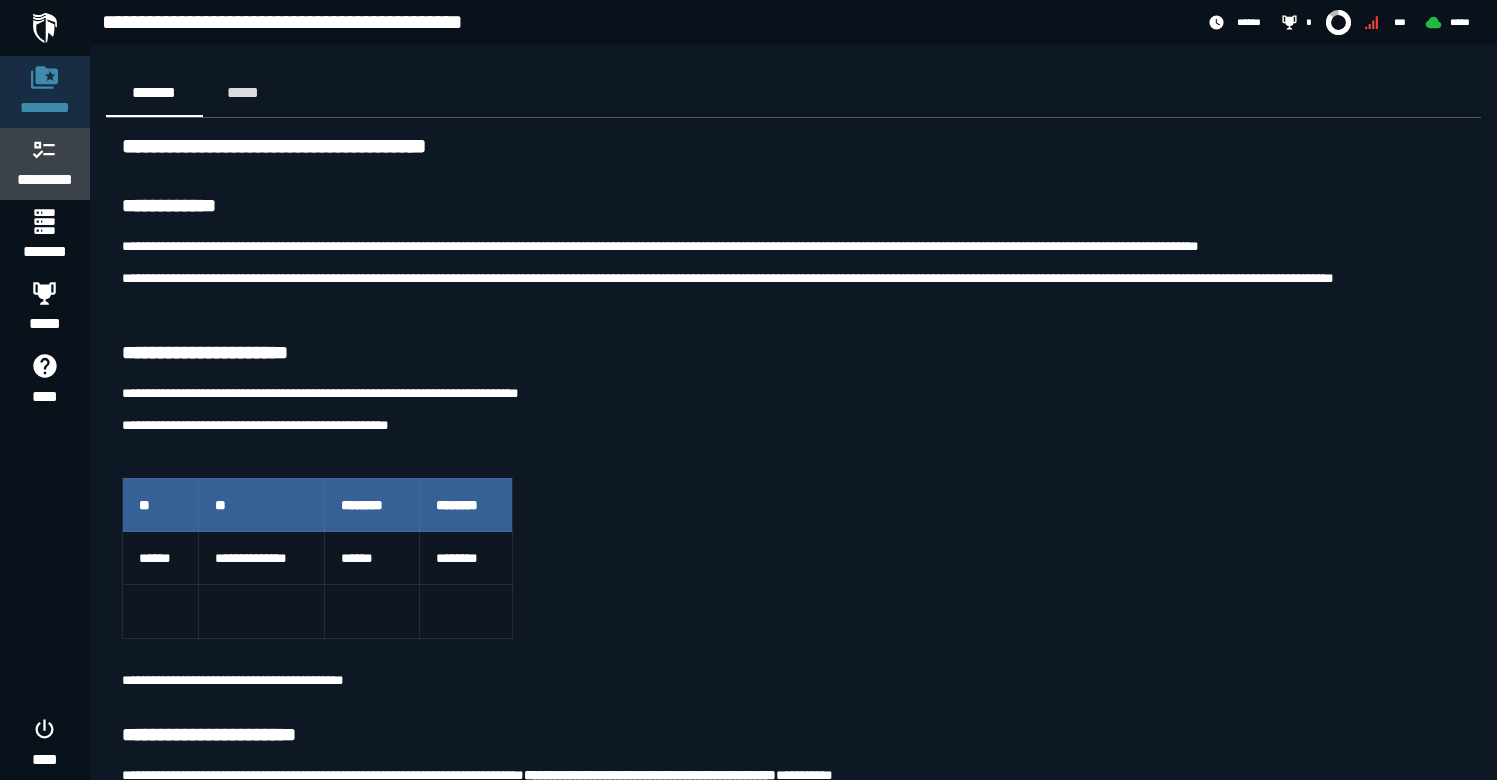 click on "*********" at bounding box center [45, 180] 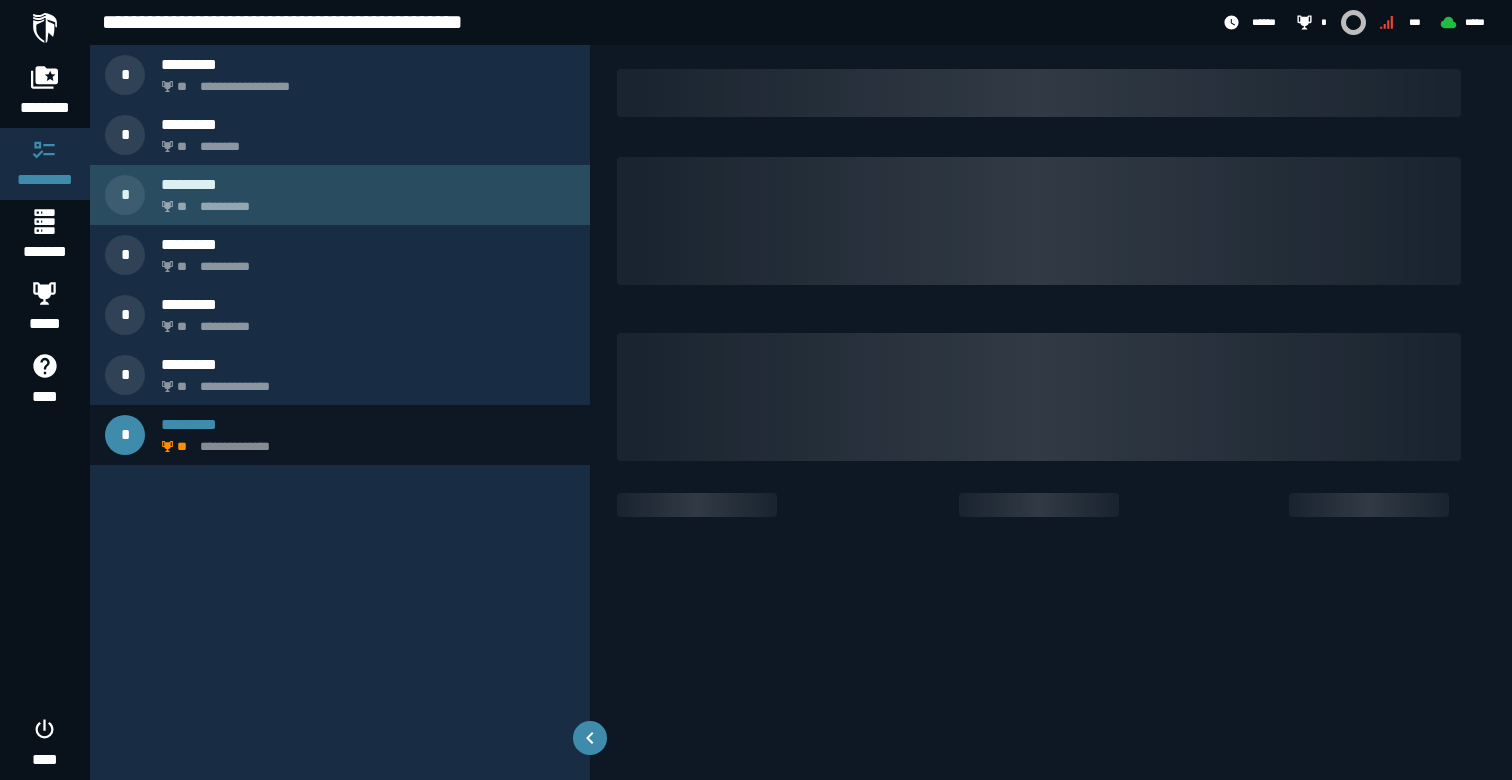 click on "**********" 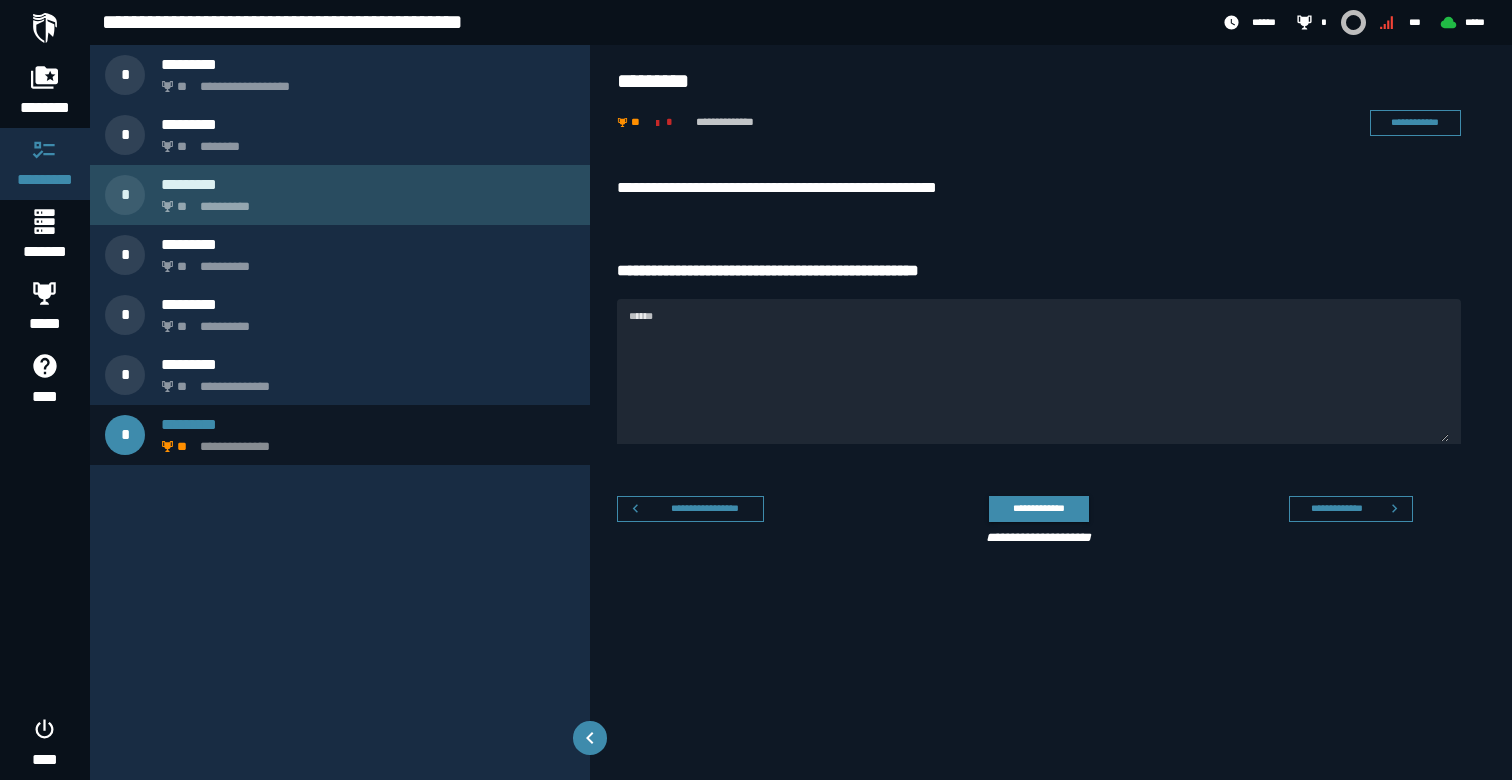 click on "**********" at bounding box center [364, 201] 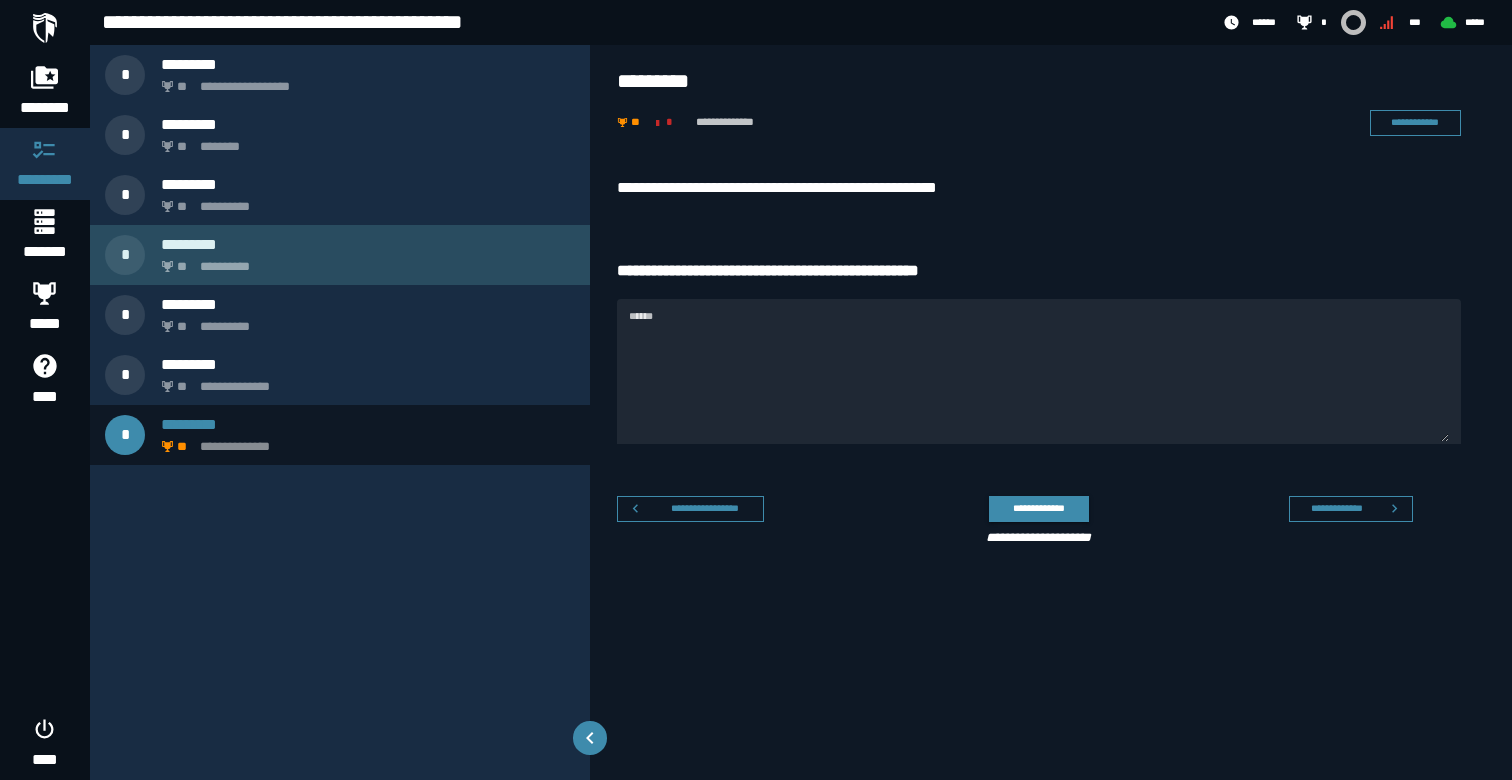click on "**********" at bounding box center (364, 261) 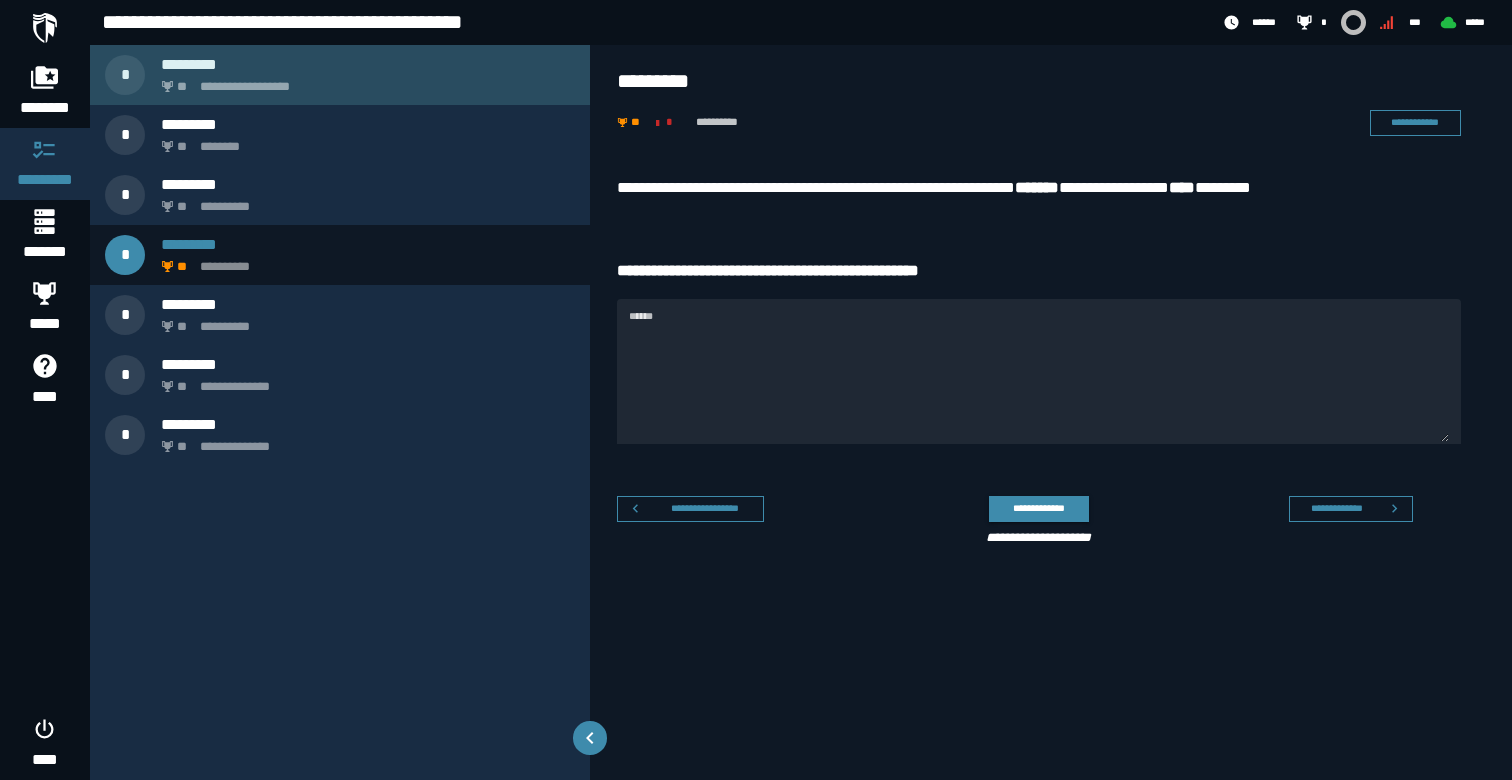 click on "**********" at bounding box center (364, 81) 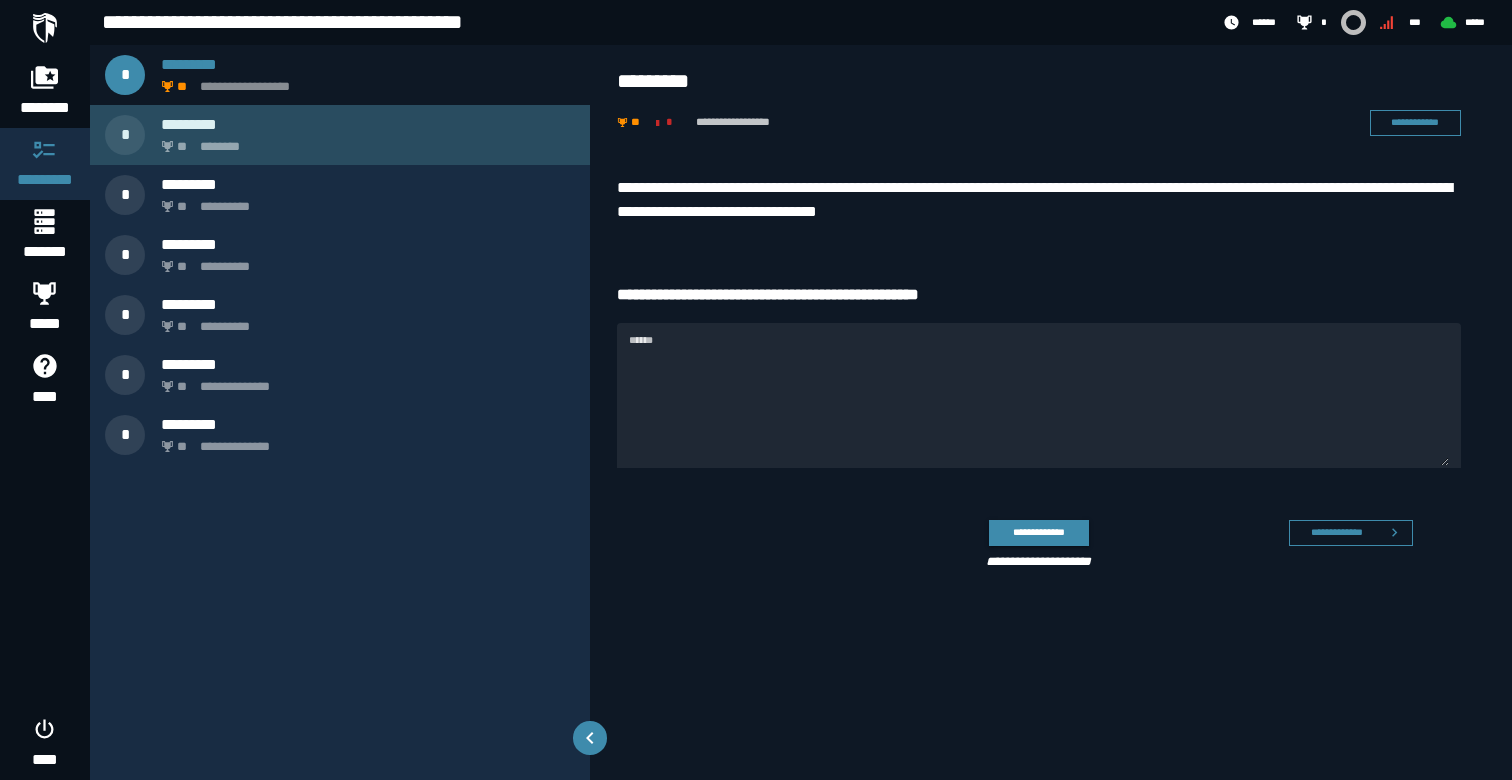 click on "** ********" at bounding box center [364, 141] 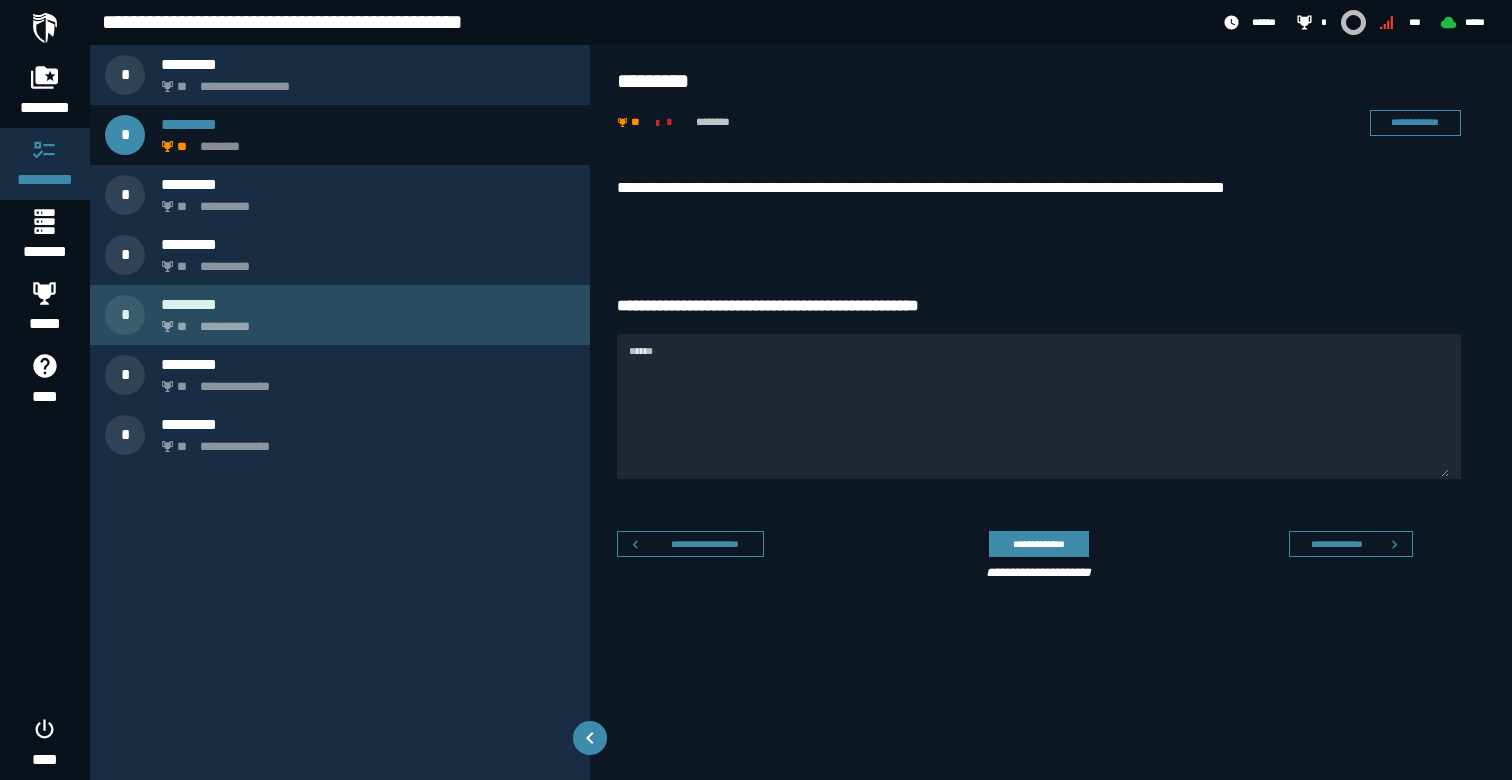 click on "*********" at bounding box center (368, 304) 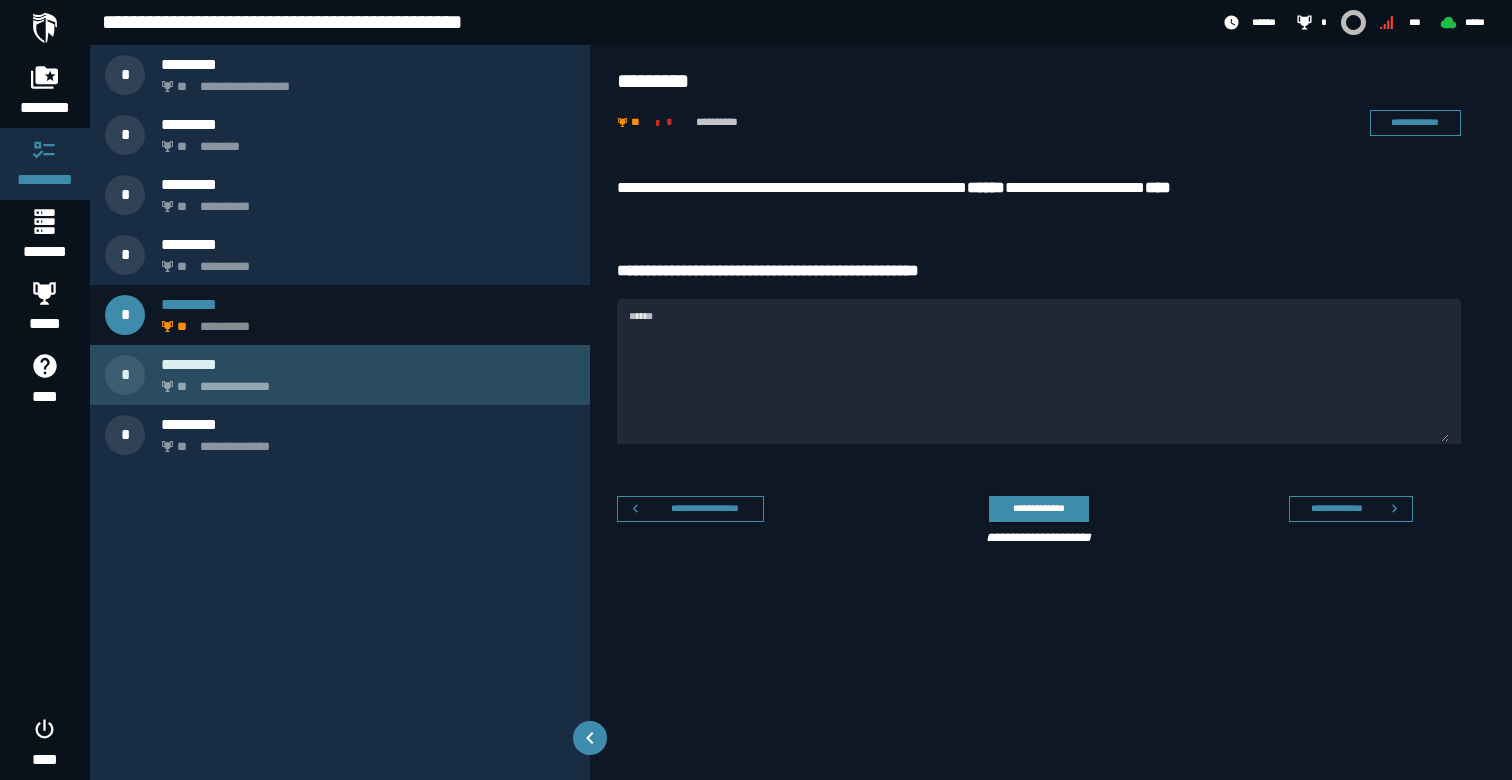 click on "**********" at bounding box center [364, 381] 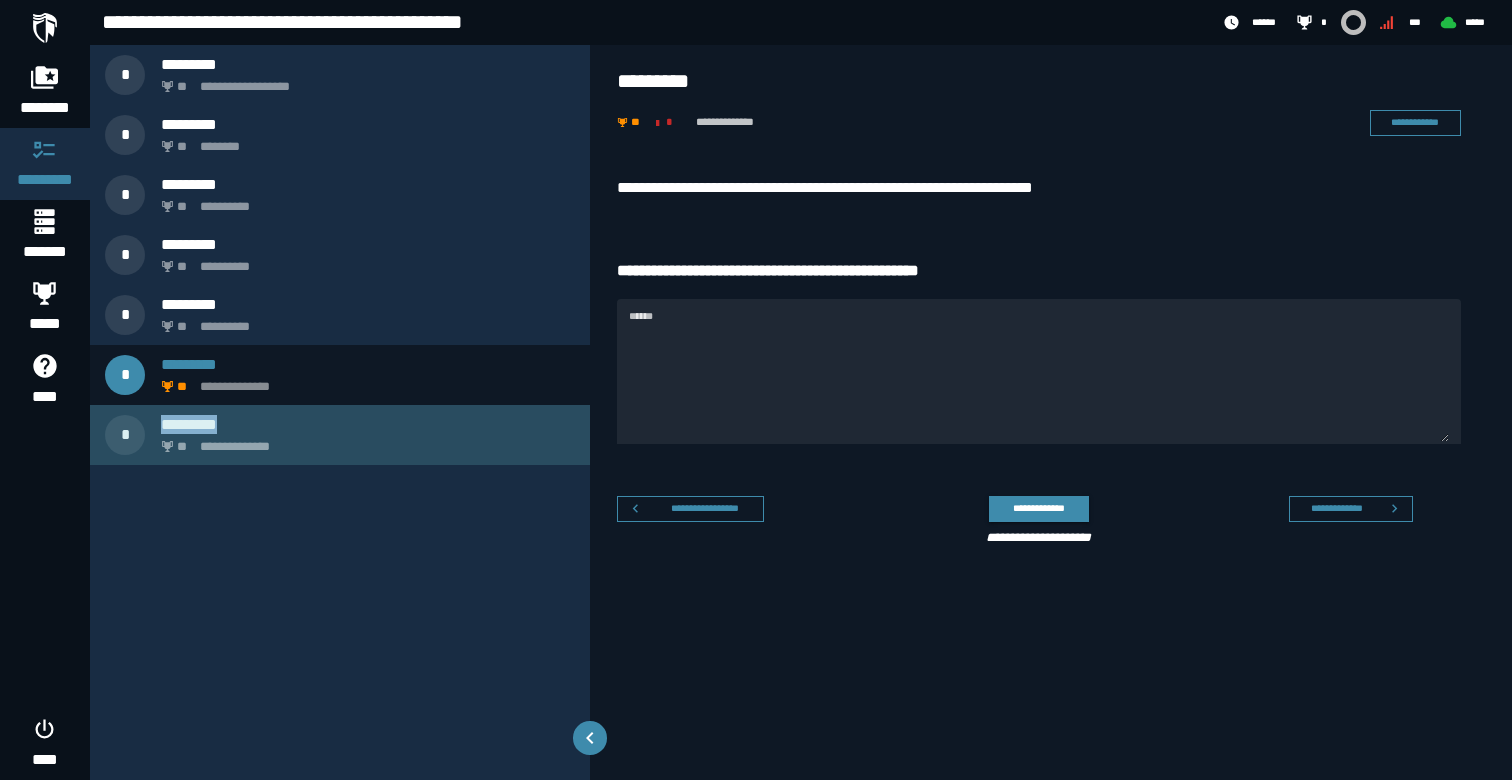 click on "*********" at bounding box center [368, 424] 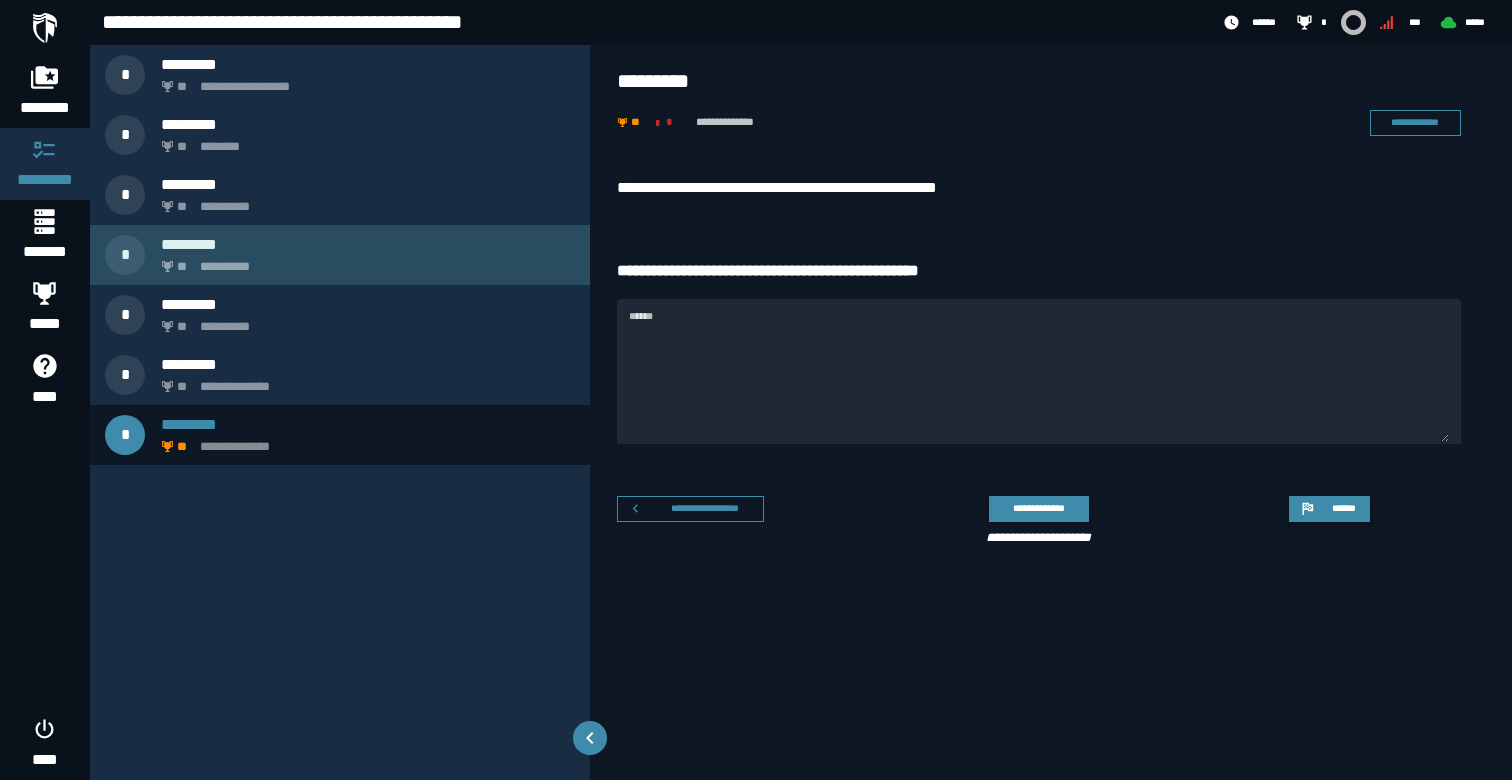 click on "**********" at bounding box center (364, 261) 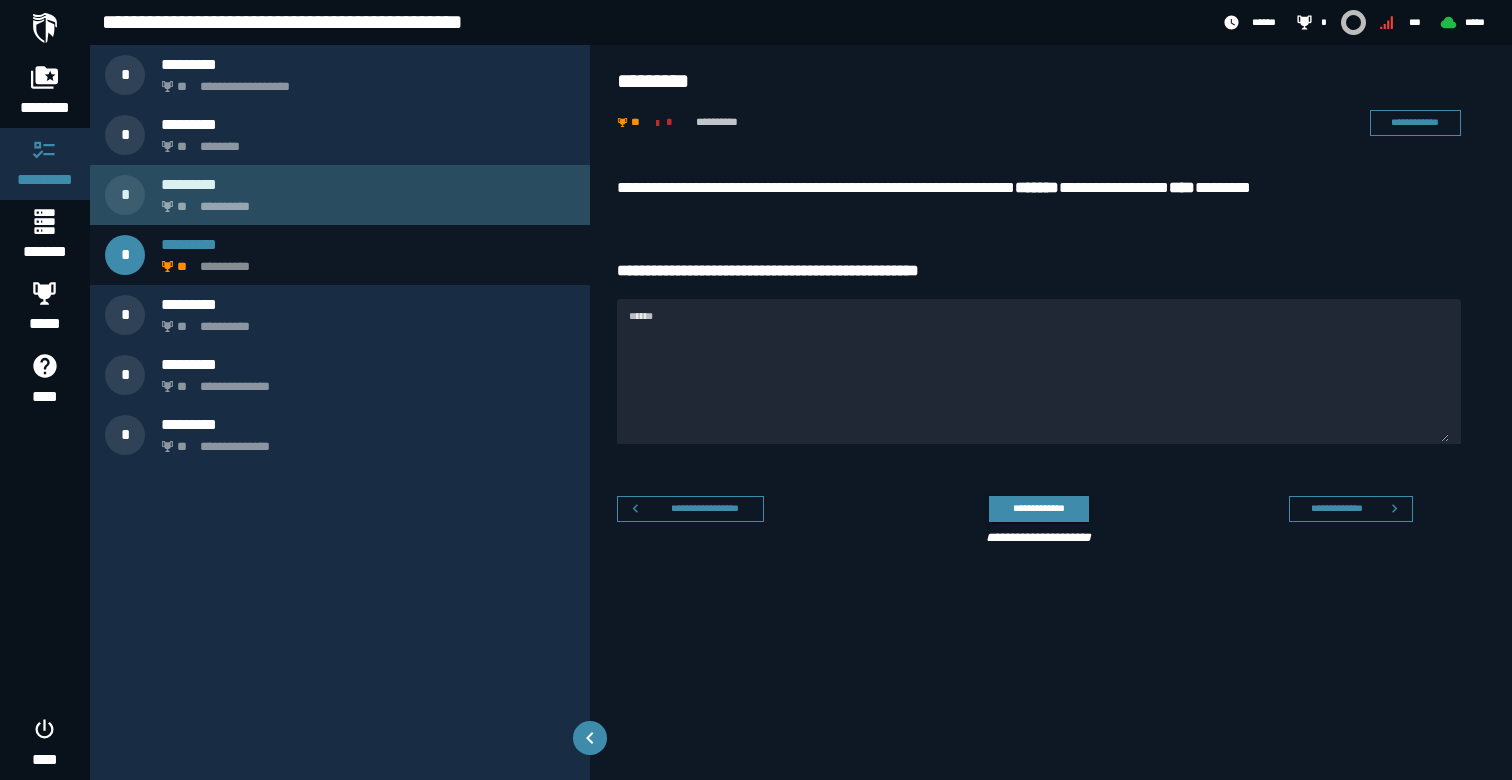 click on "**********" at bounding box center [340, 195] 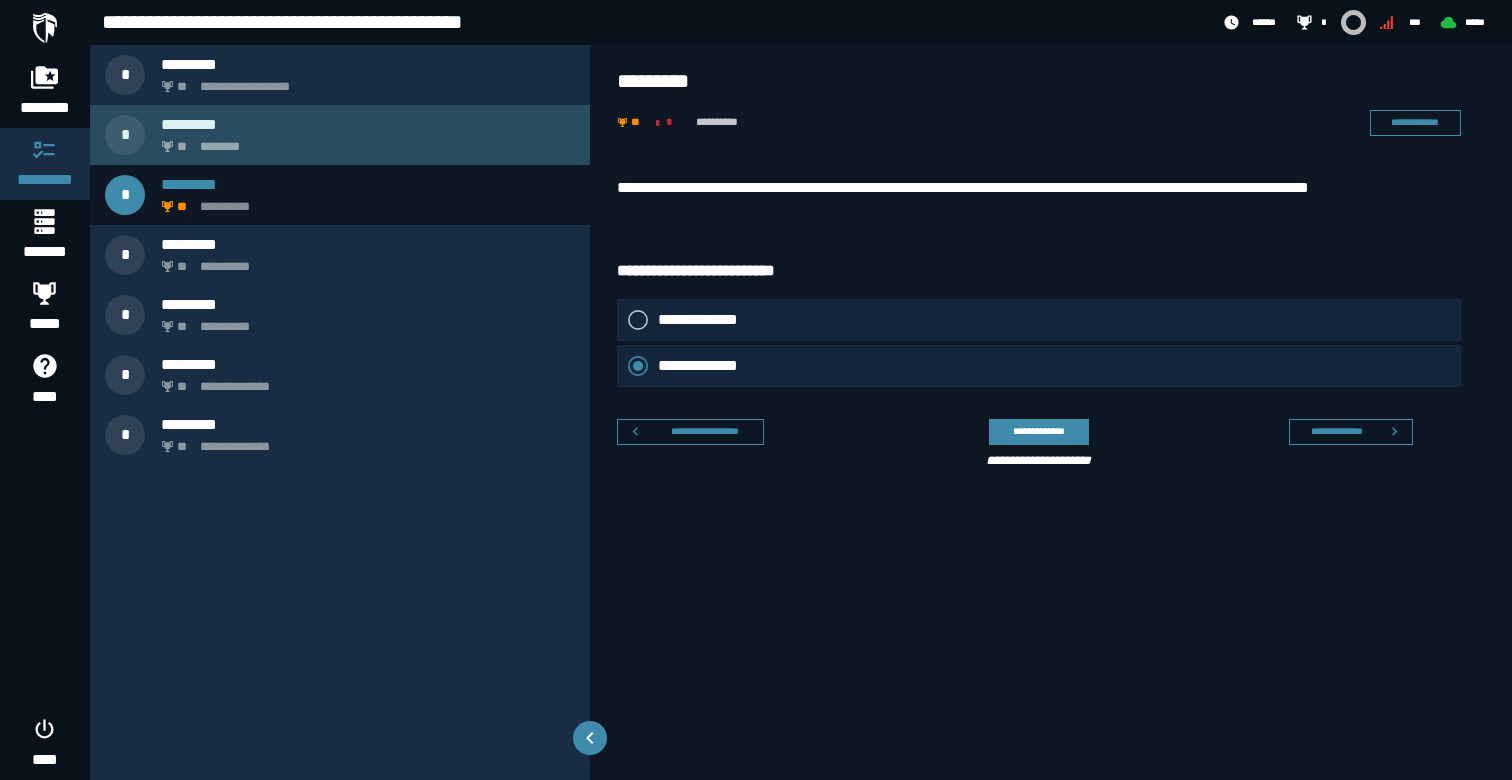 click on "** ********" at bounding box center [364, 141] 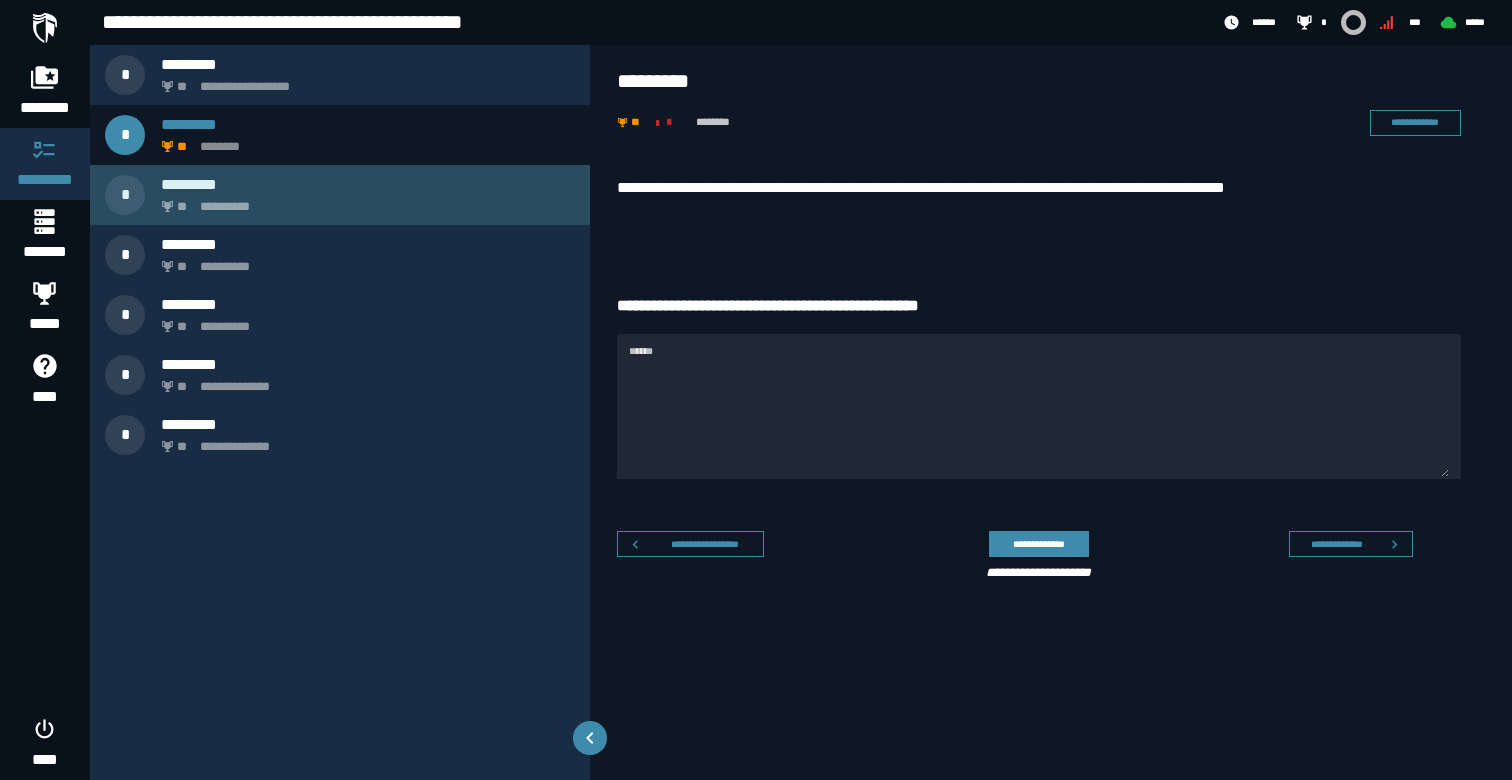 click on "**********" at bounding box center [340, 195] 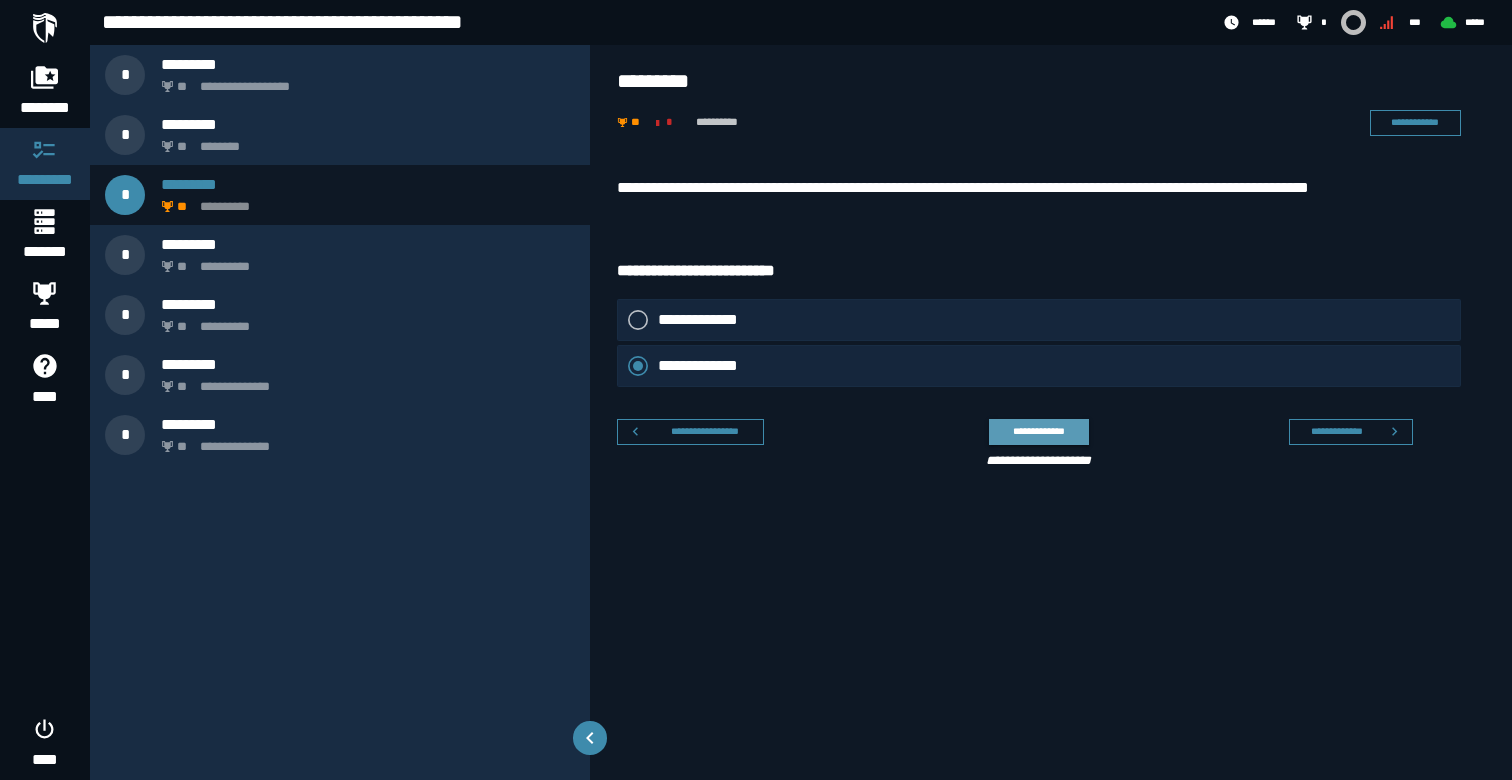 click on "**********" 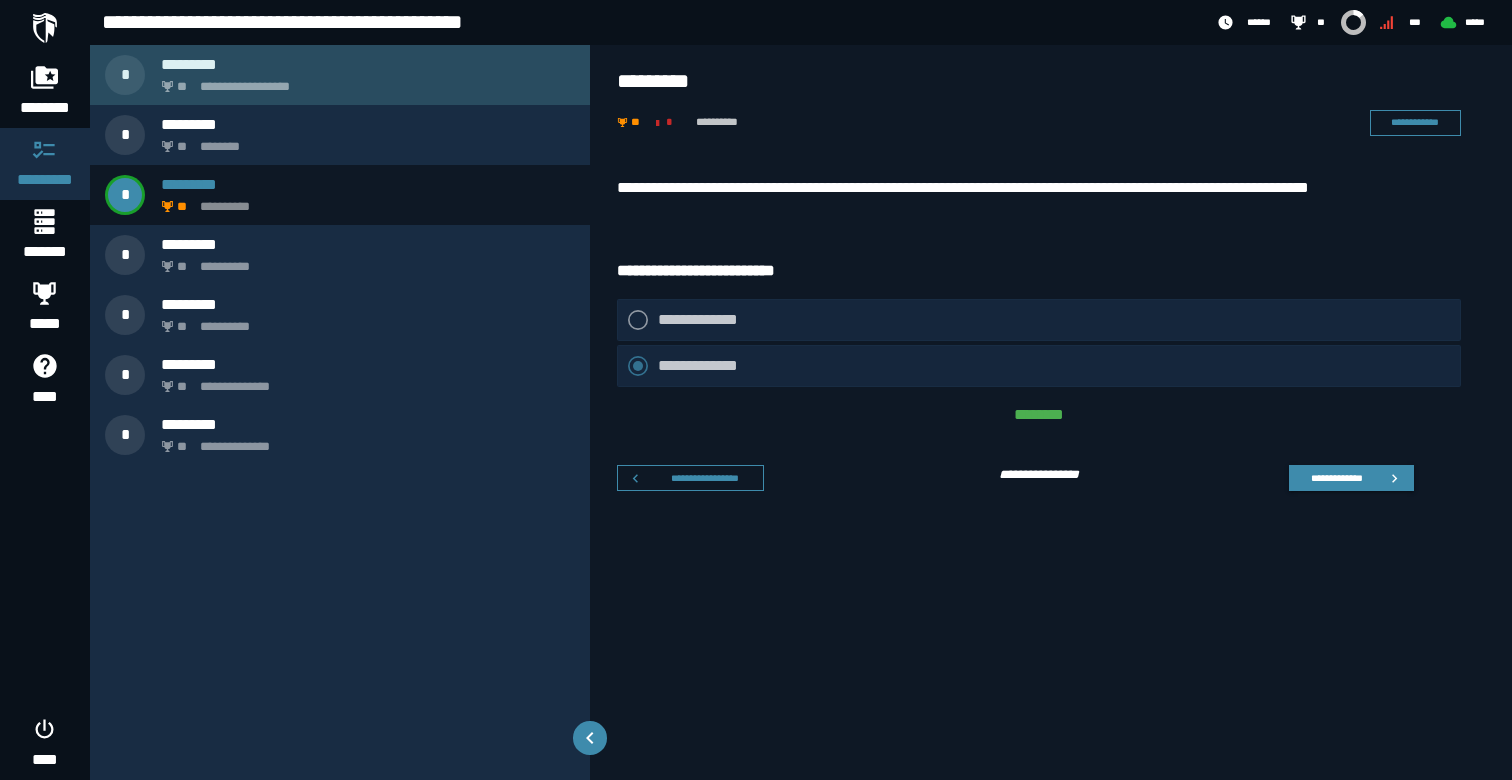 click on "**********" at bounding box center (364, 81) 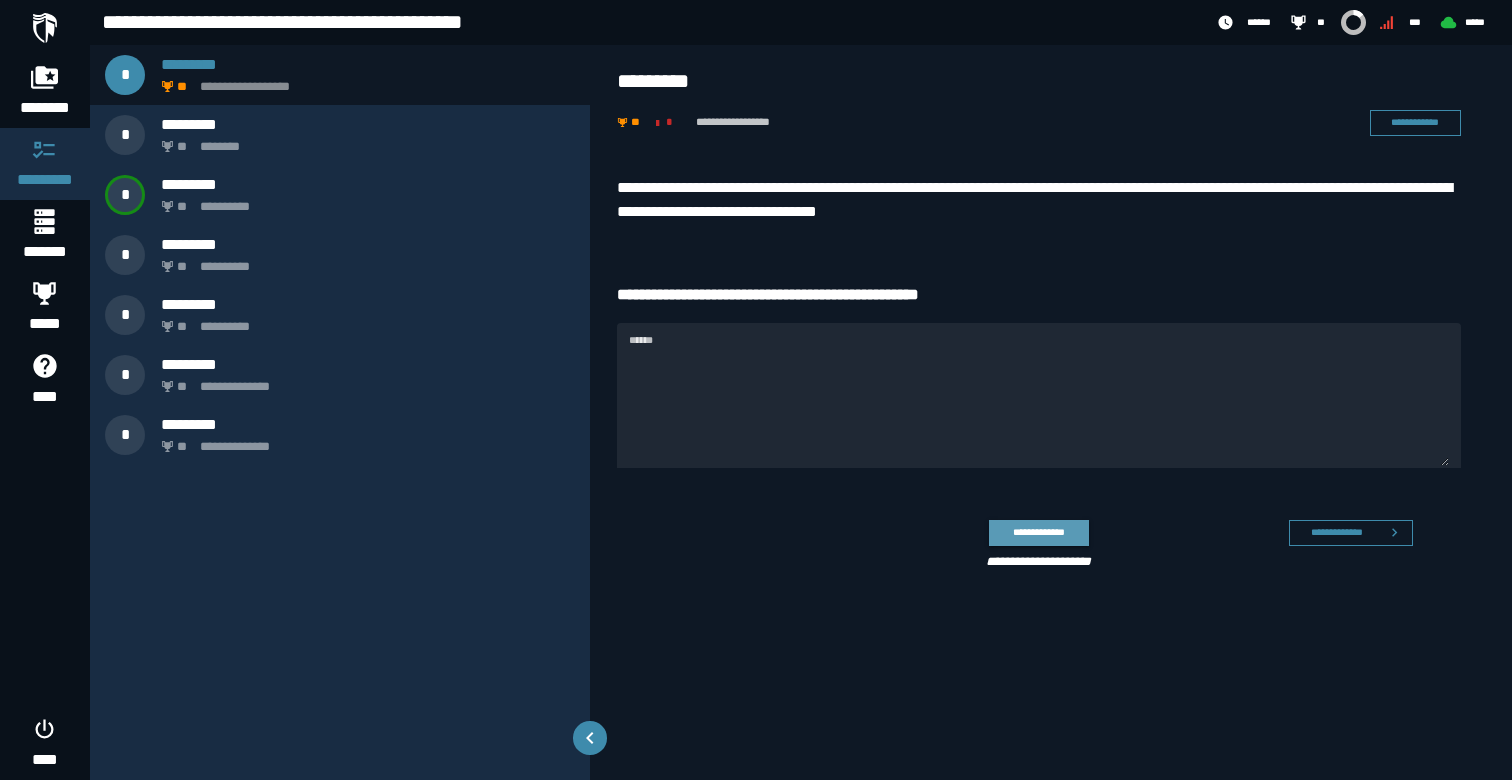 click on "**********" at bounding box center (1038, 532) 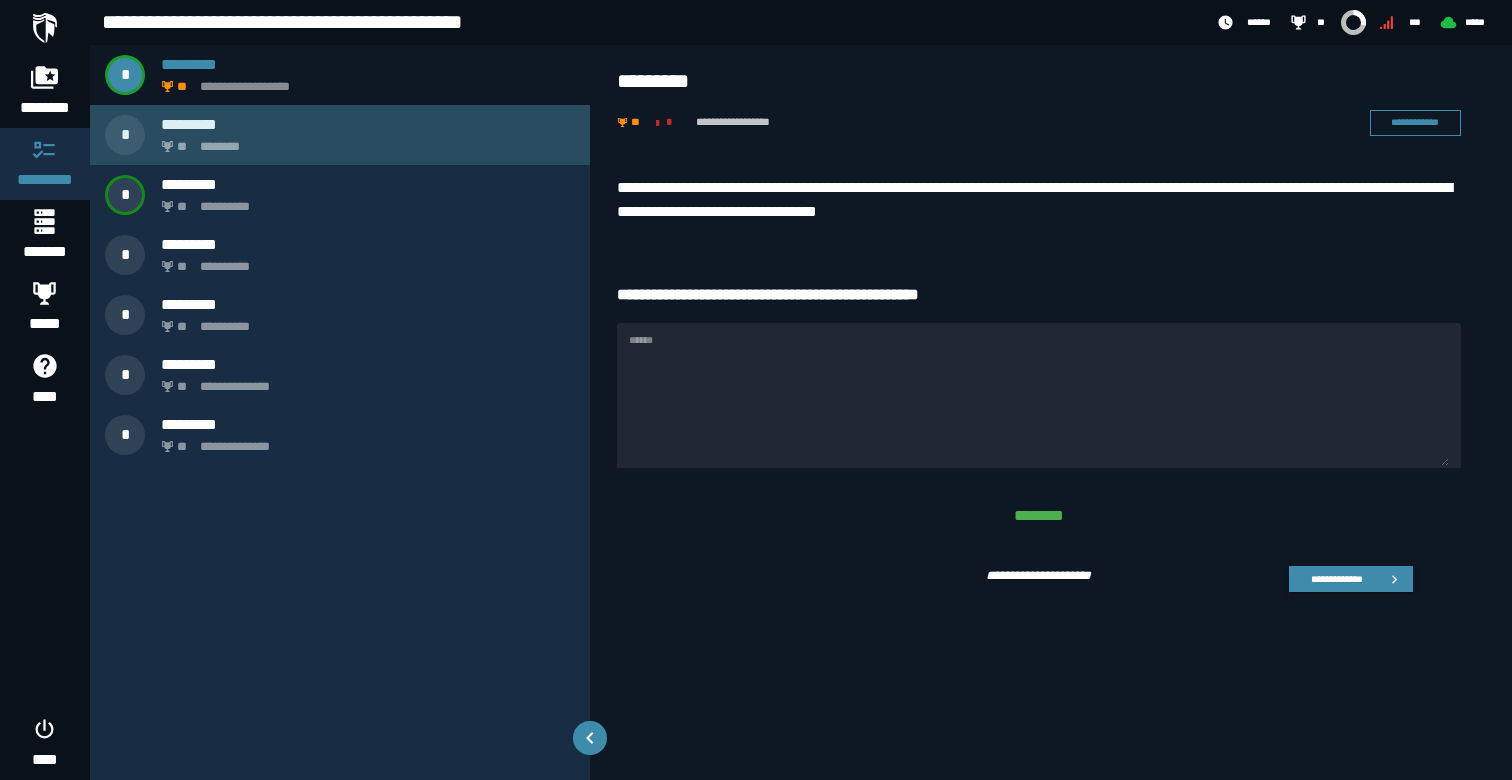 click on "** ********" at bounding box center (364, 141) 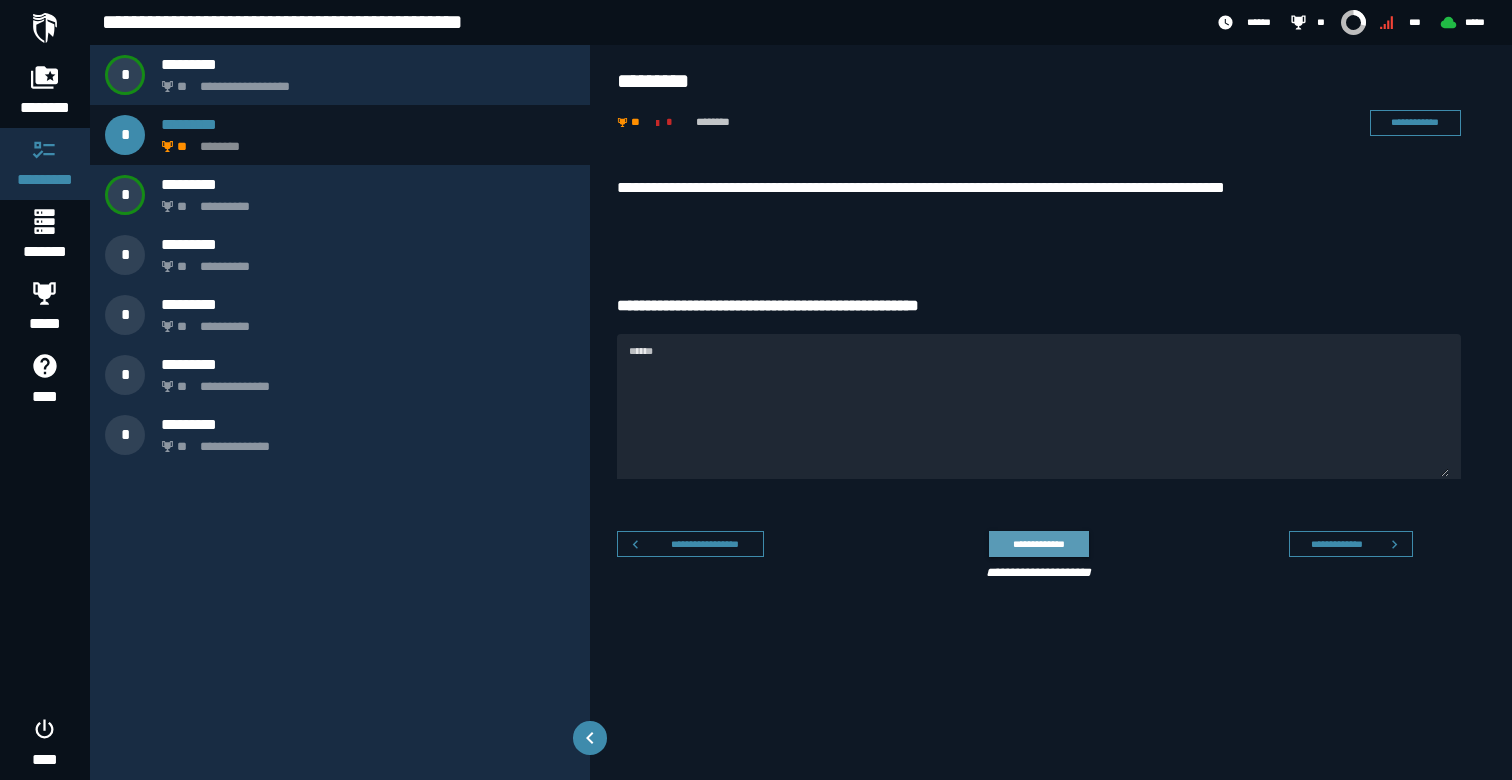 click on "**********" at bounding box center [1038, 543] 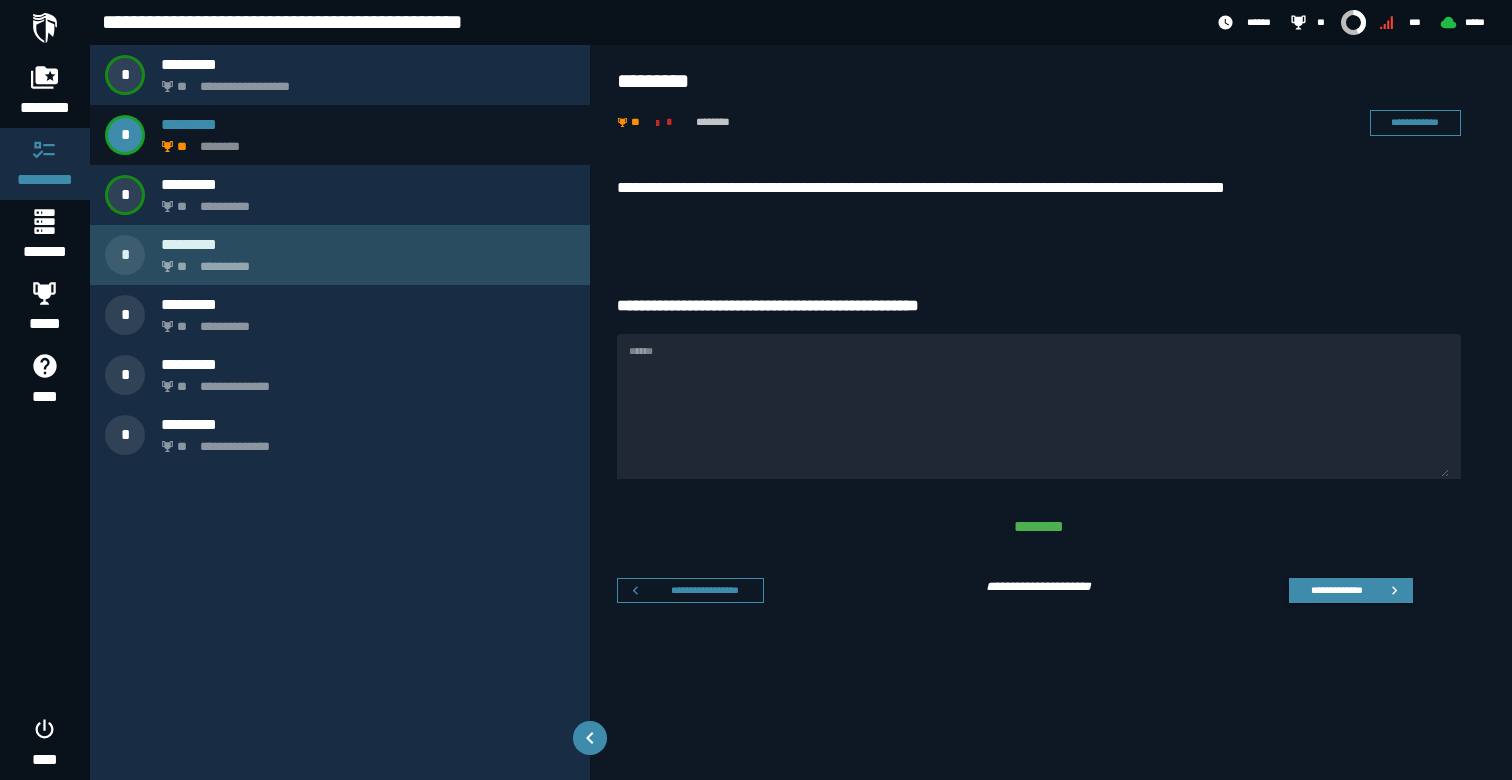 click on "**********" at bounding box center (364, 261) 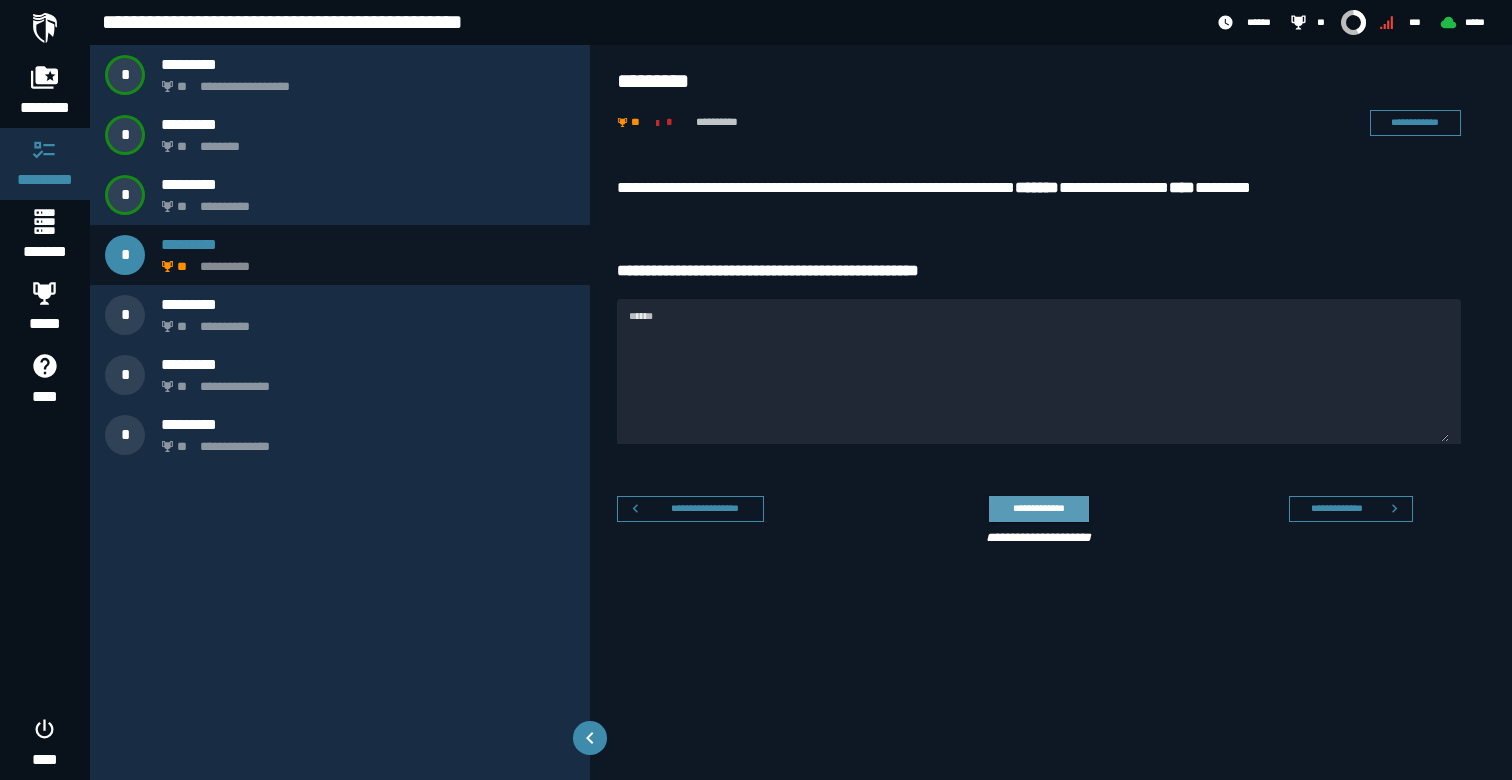 click on "**********" 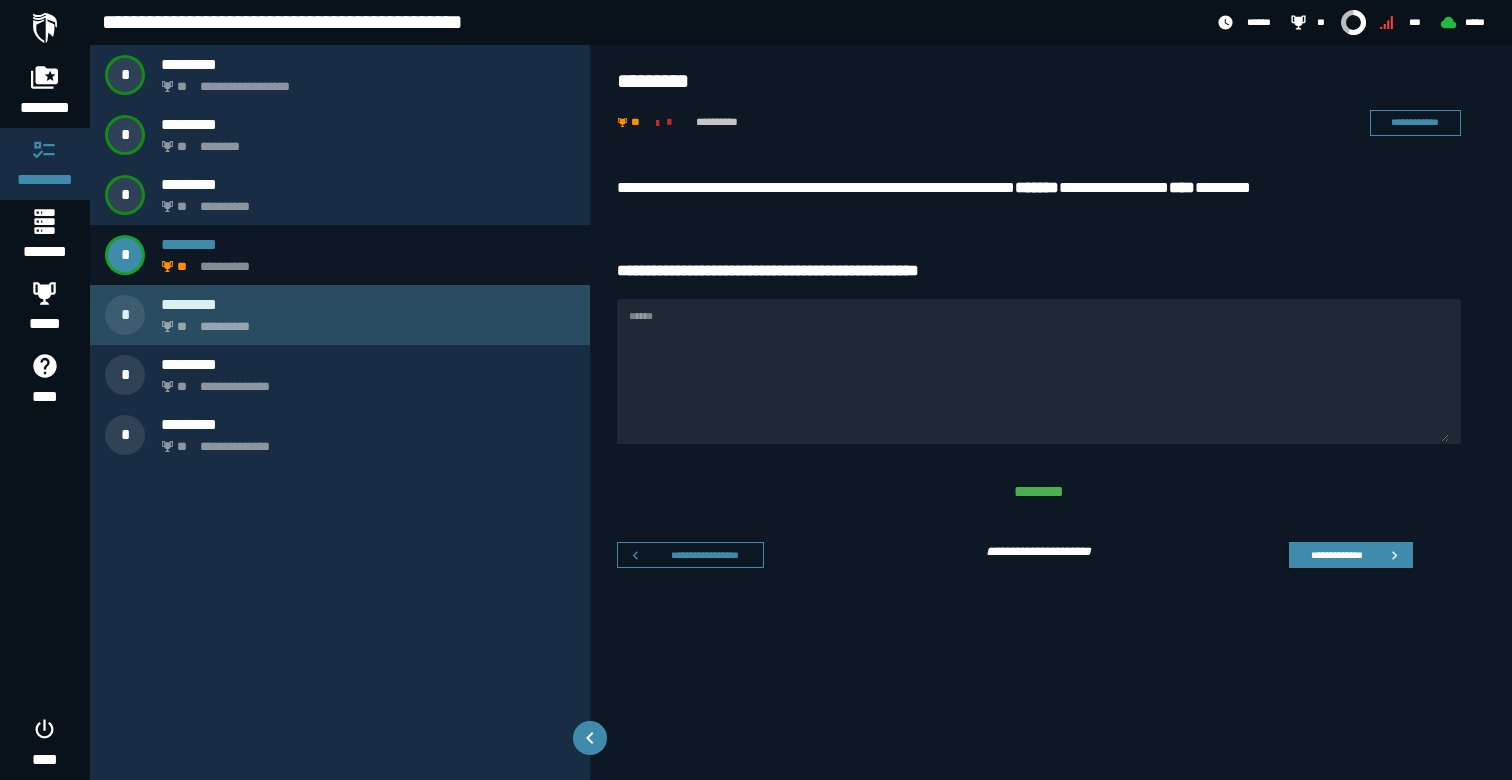 click on "**********" at bounding box center [364, 321] 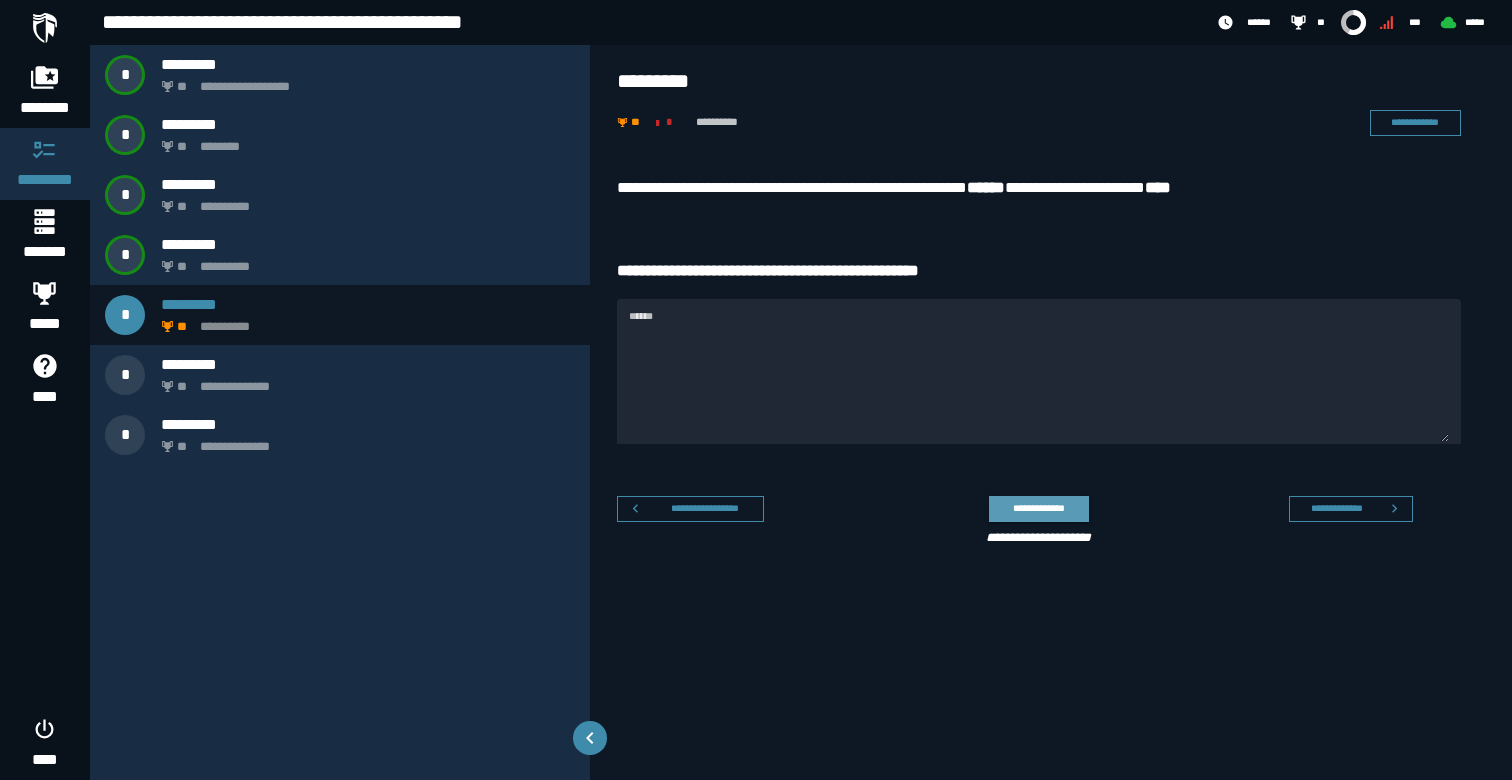 click on "**********" 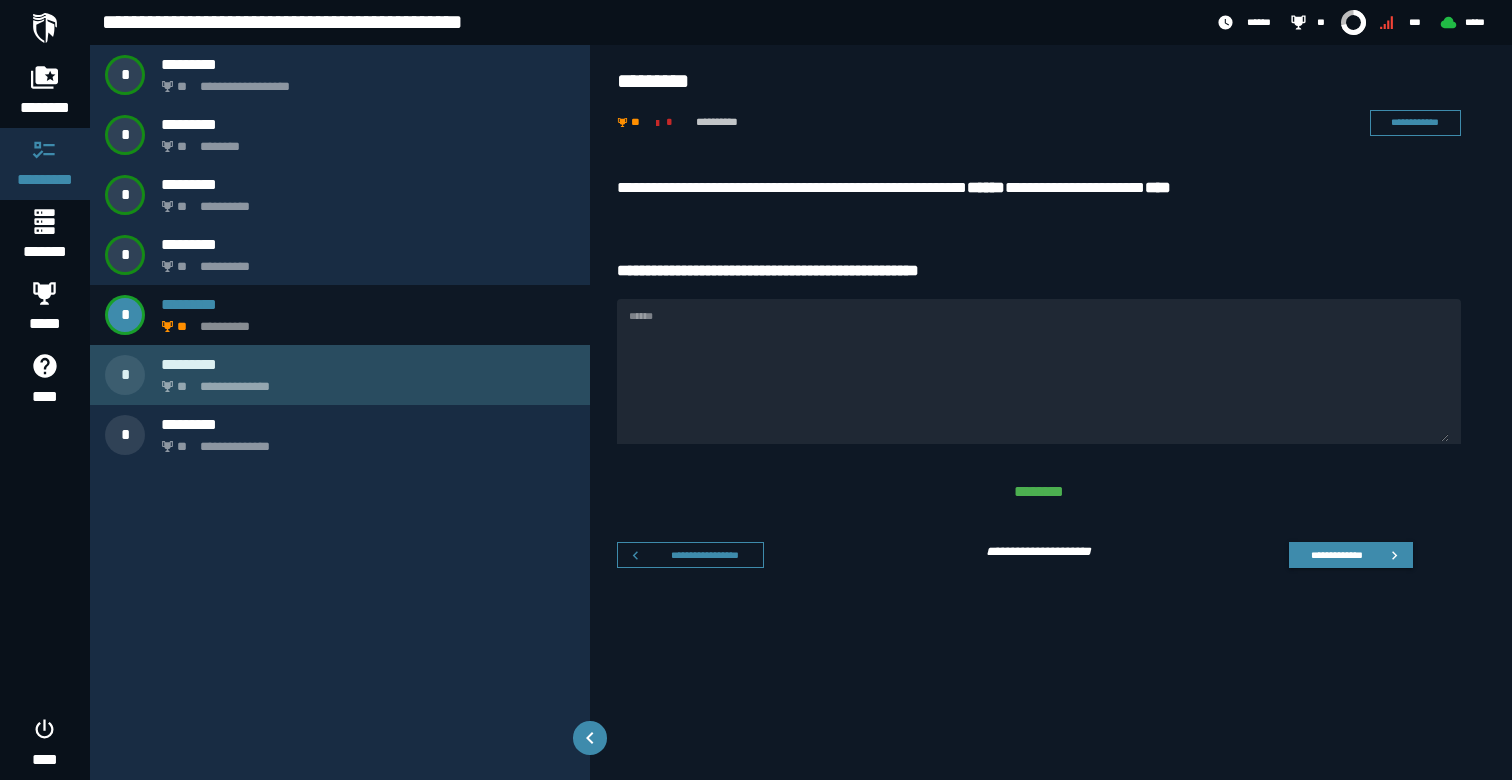 click on "**********" at bounding box center (364, 381) 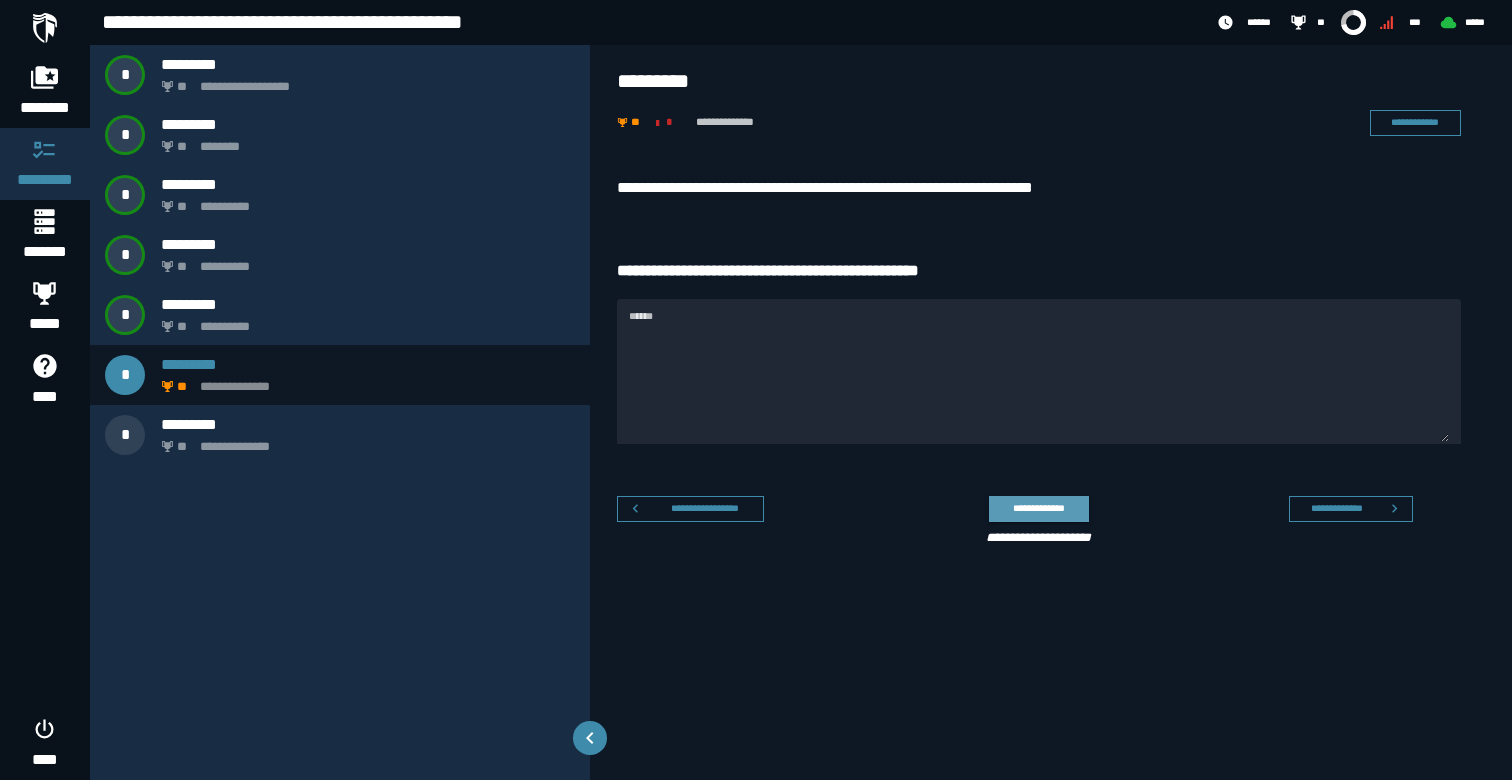 click on "**********" at bounding box center [1038, 508] 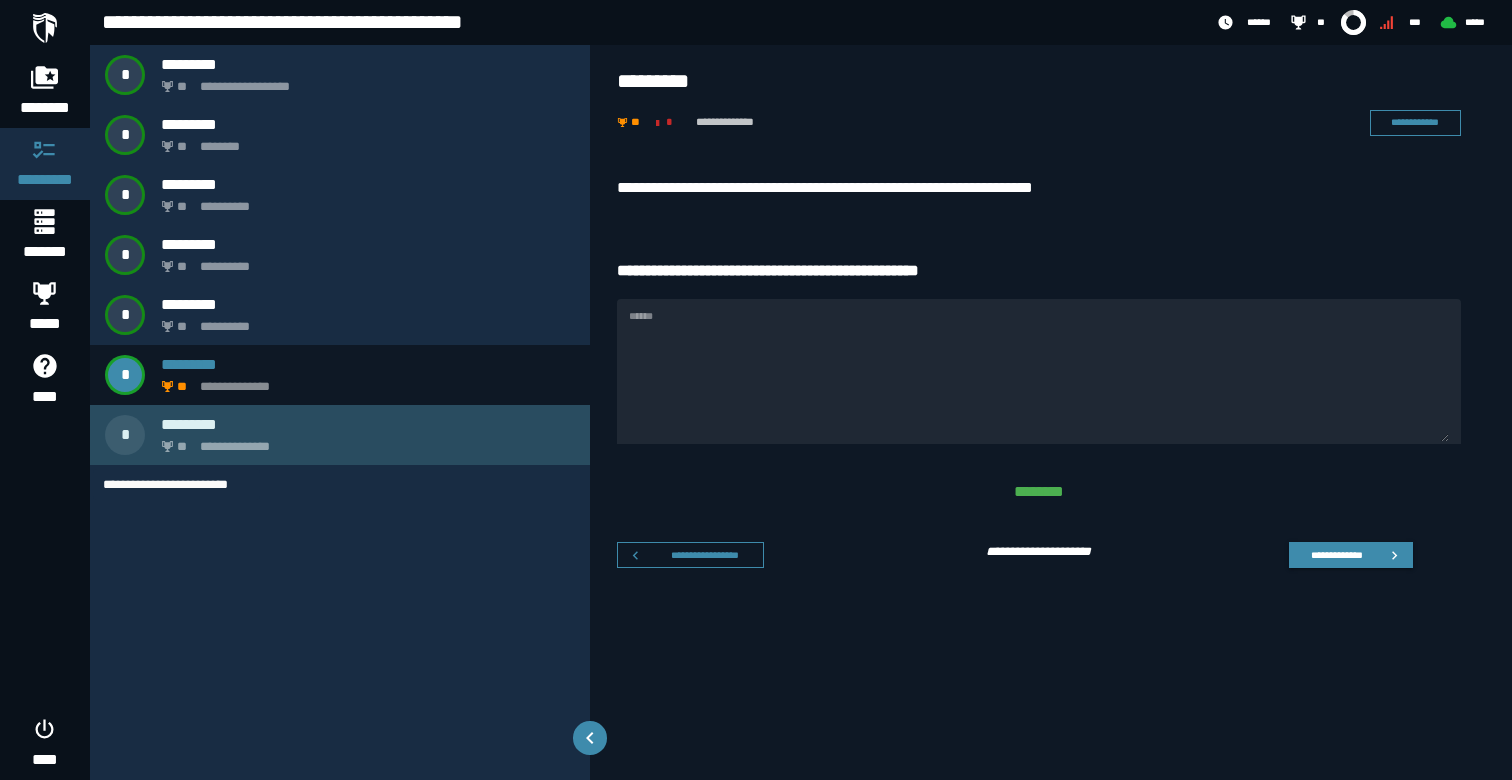 click on "**" at bounding box center [183, 447] 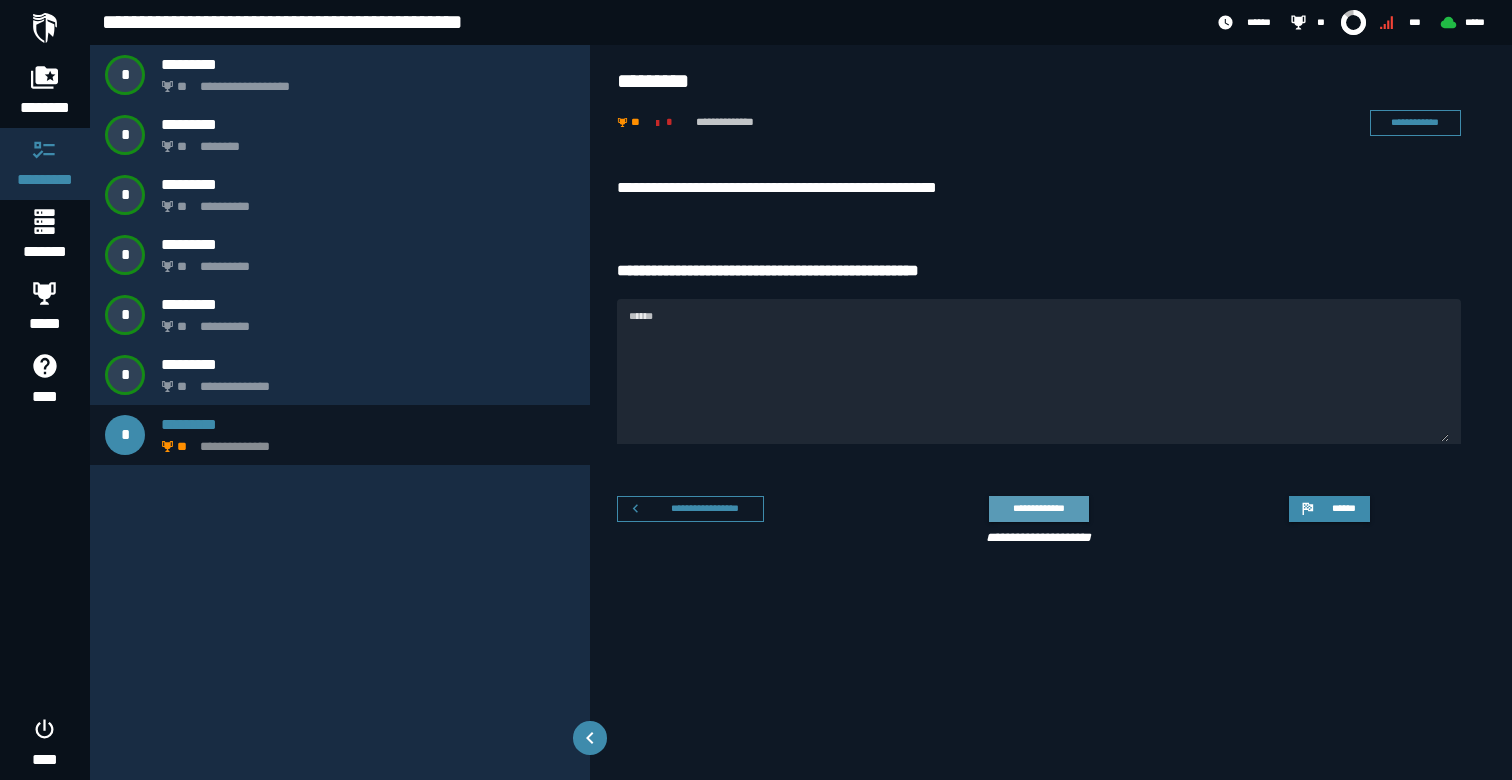 click on "**********" 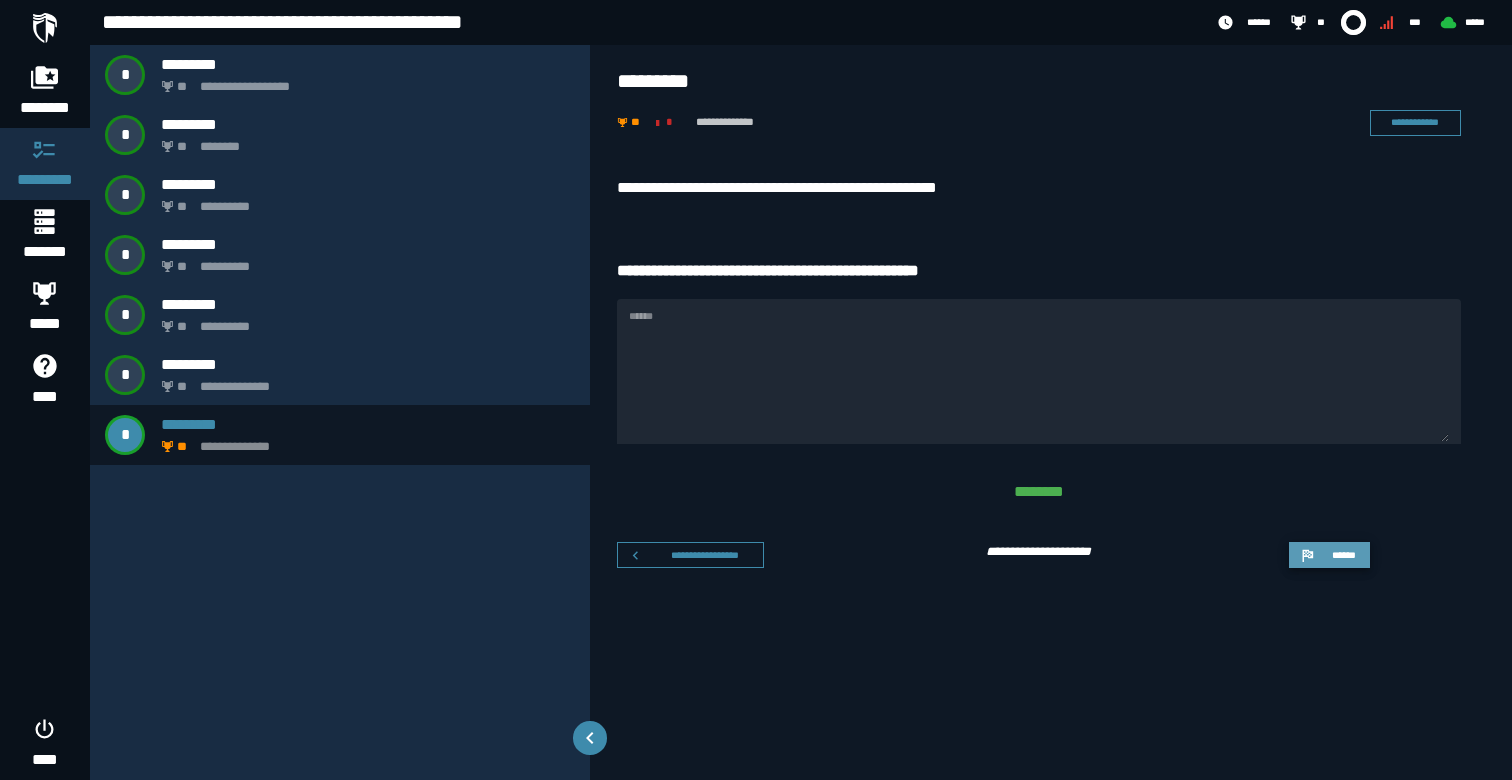 click on "******" at bounding box center [1329, 555] 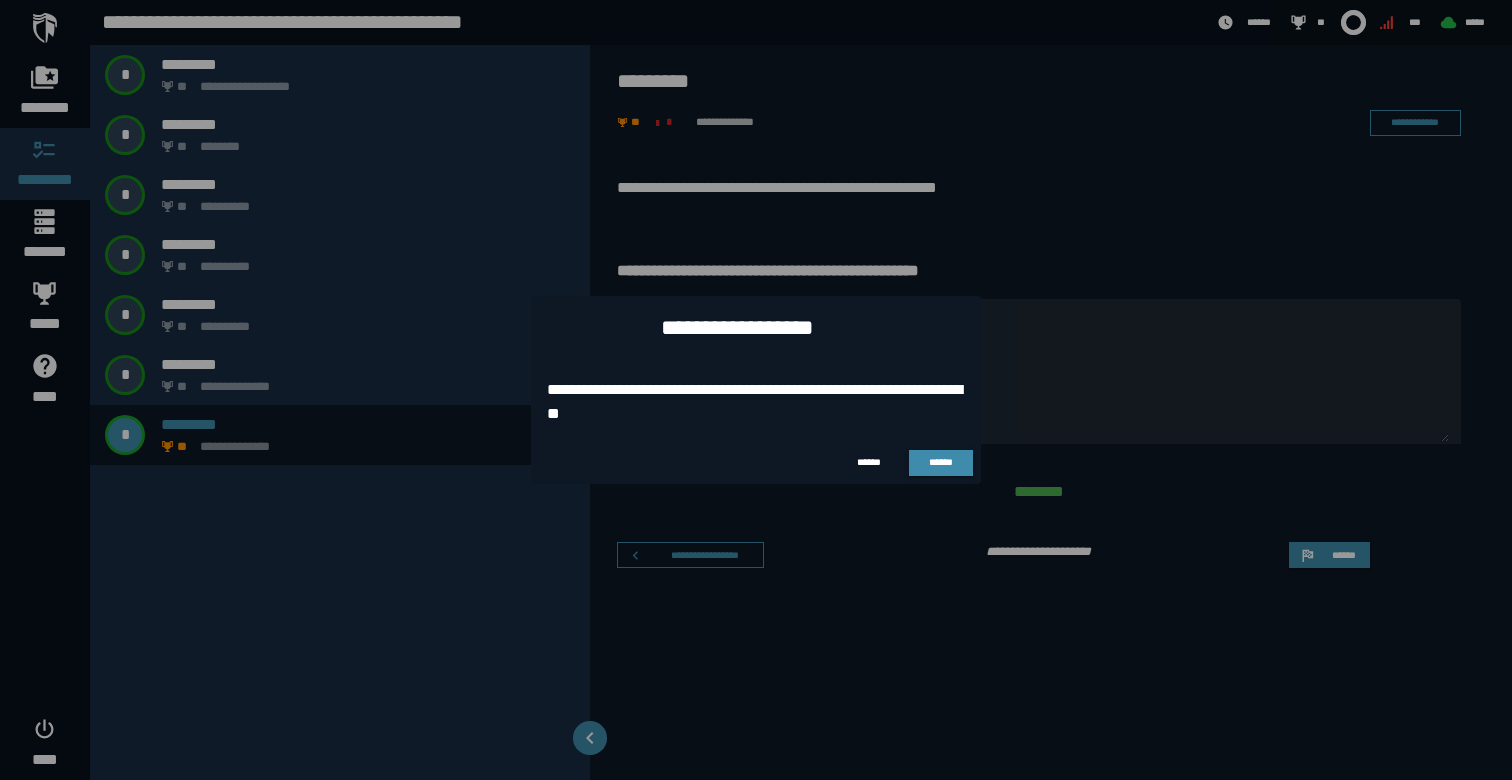 click on "******" at bounding box center [941, 463] 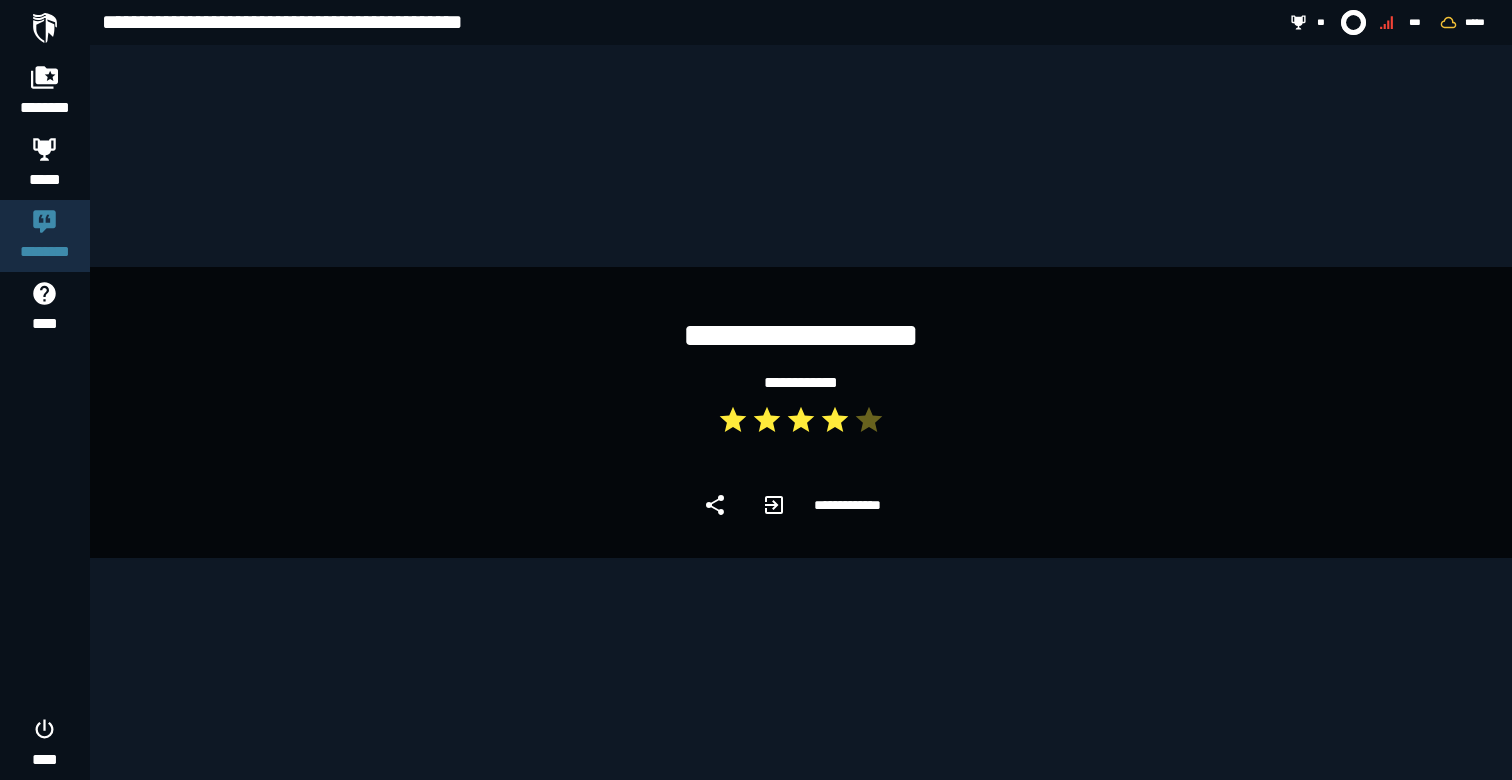 click on "**********" at bounding box center [801, 412] 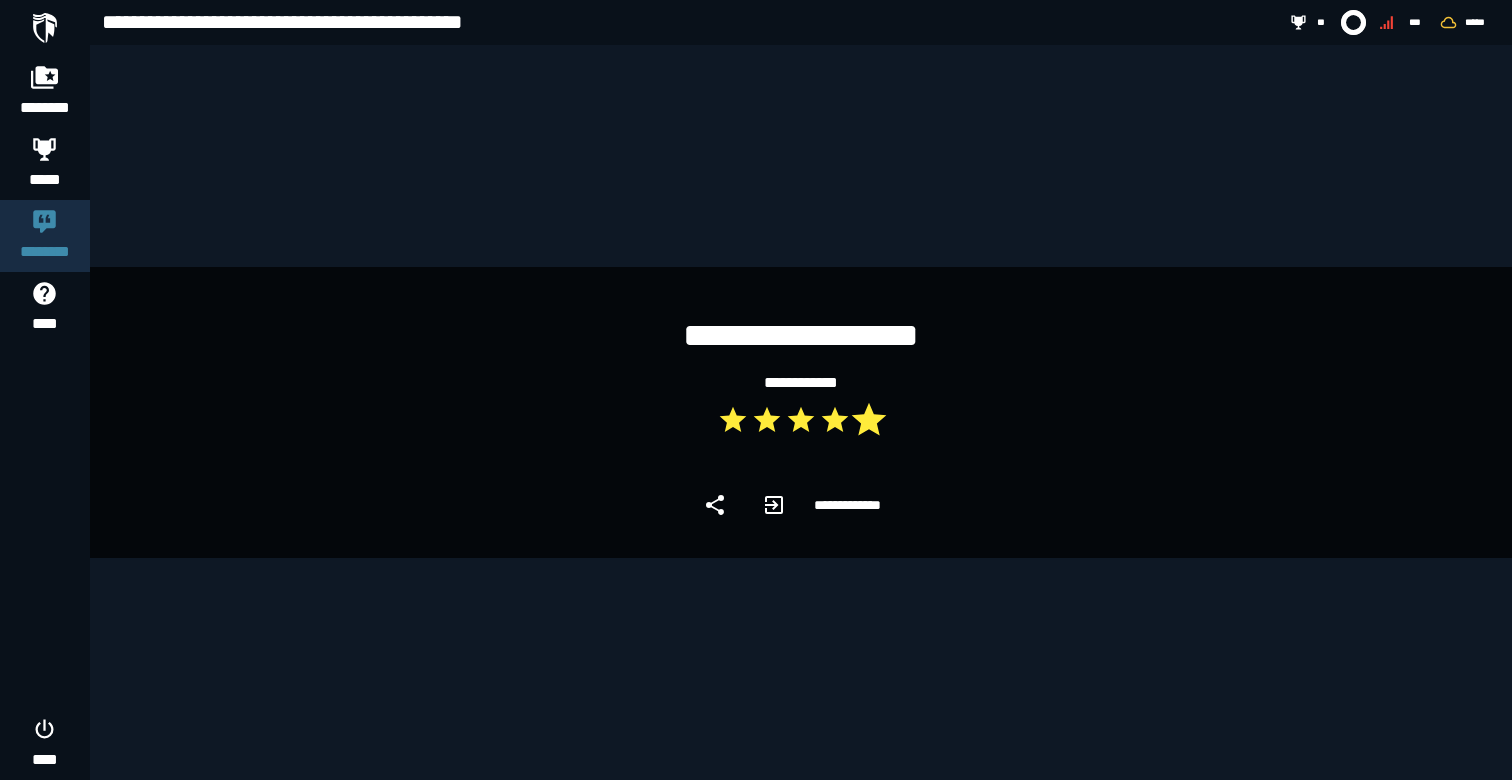 click 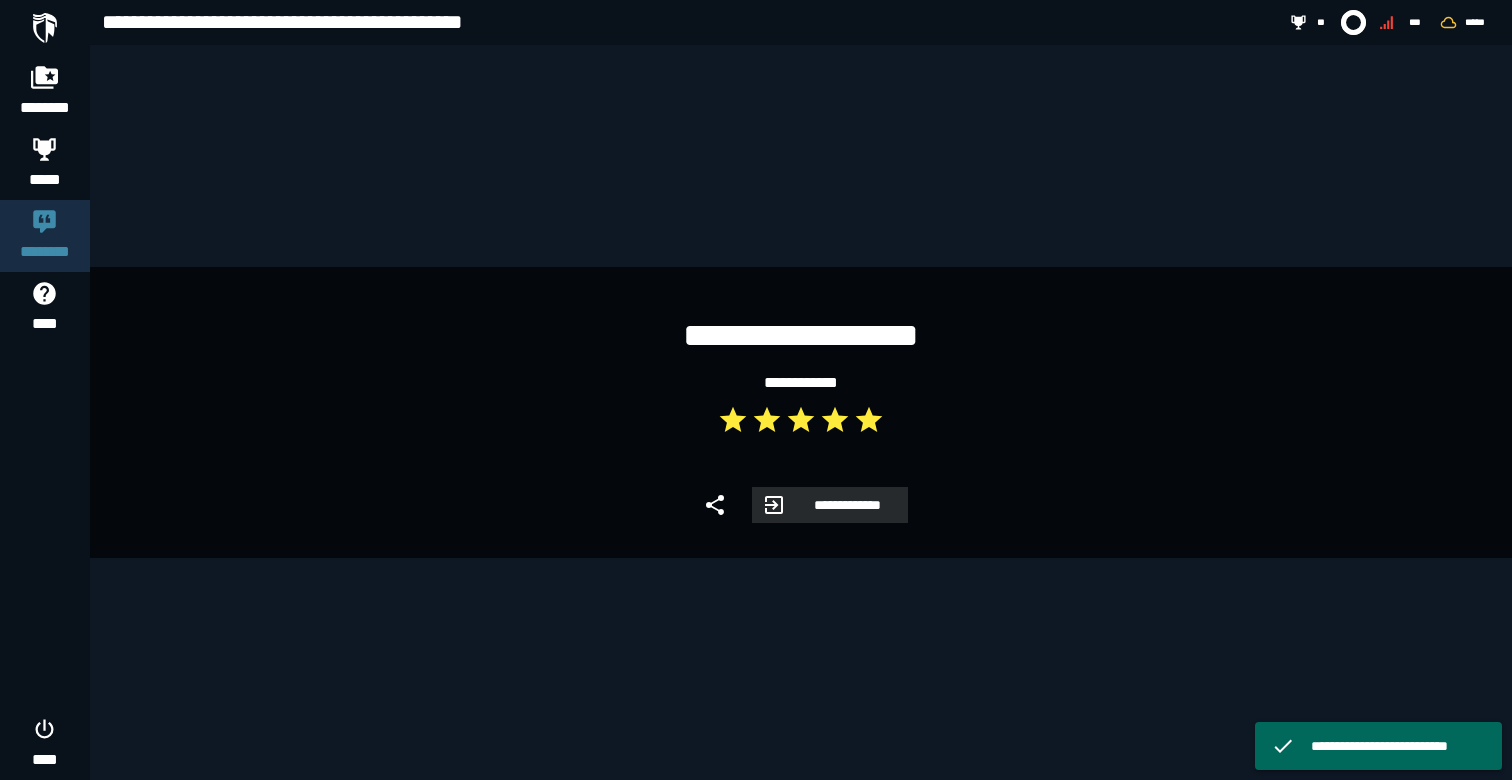 click on "**********" at bounding box center (847, 505) 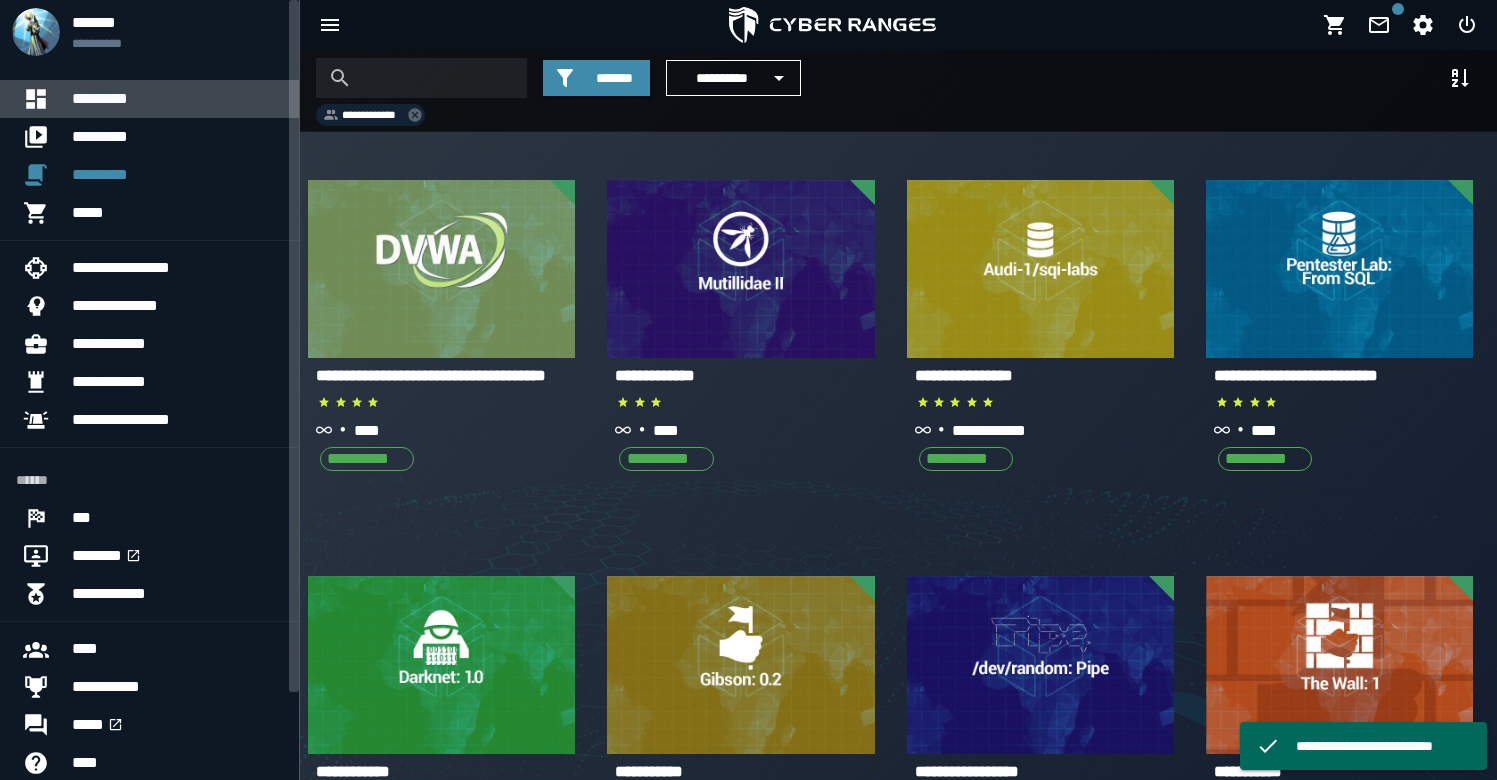 click on "*********" at bounding box center [177, 99] 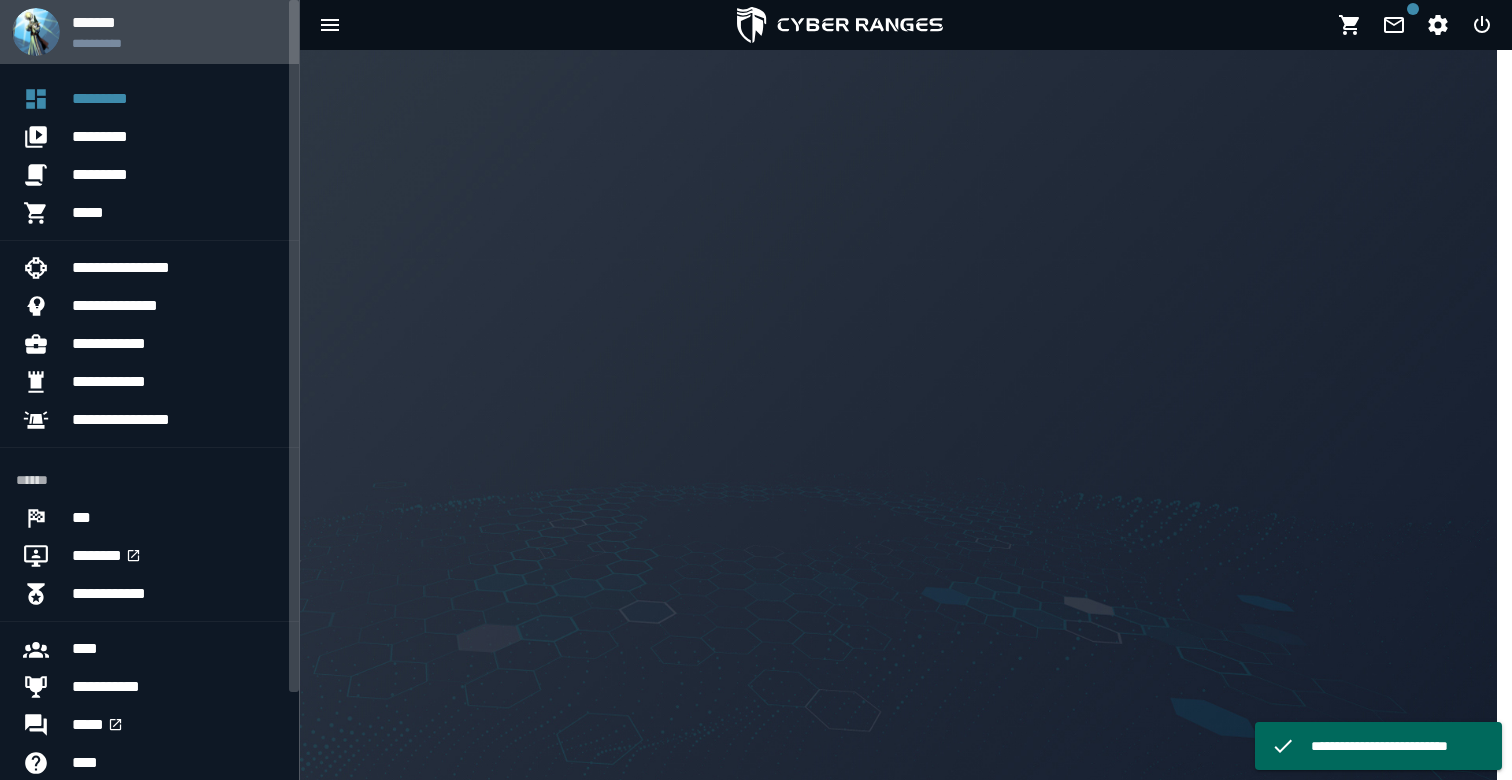 click on "**********" at bounding box center [149, 32] 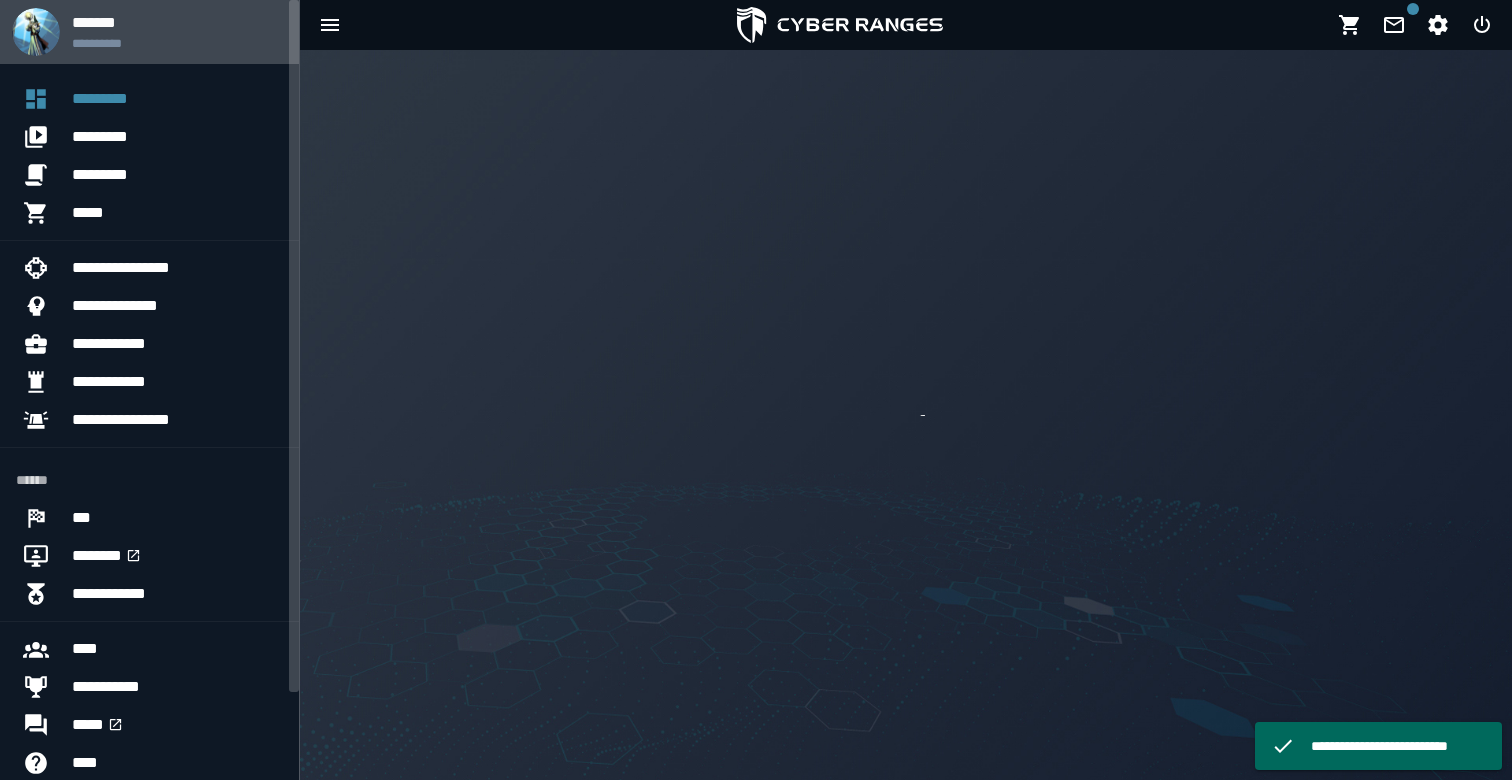 click on "**********" at bounding box center (177, 32) 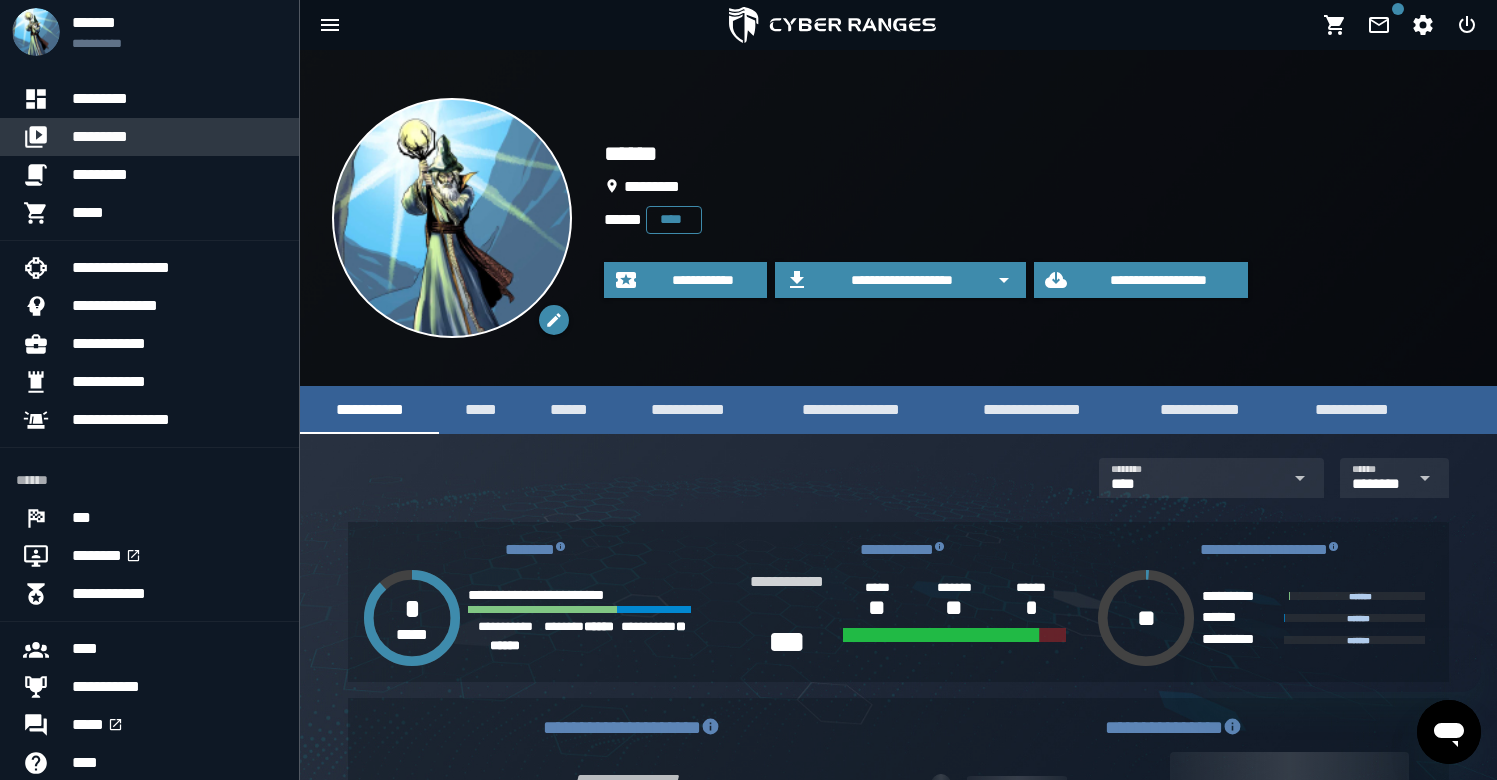 scroll, scrollTop: 0, scrollLeft: 0, axis: both 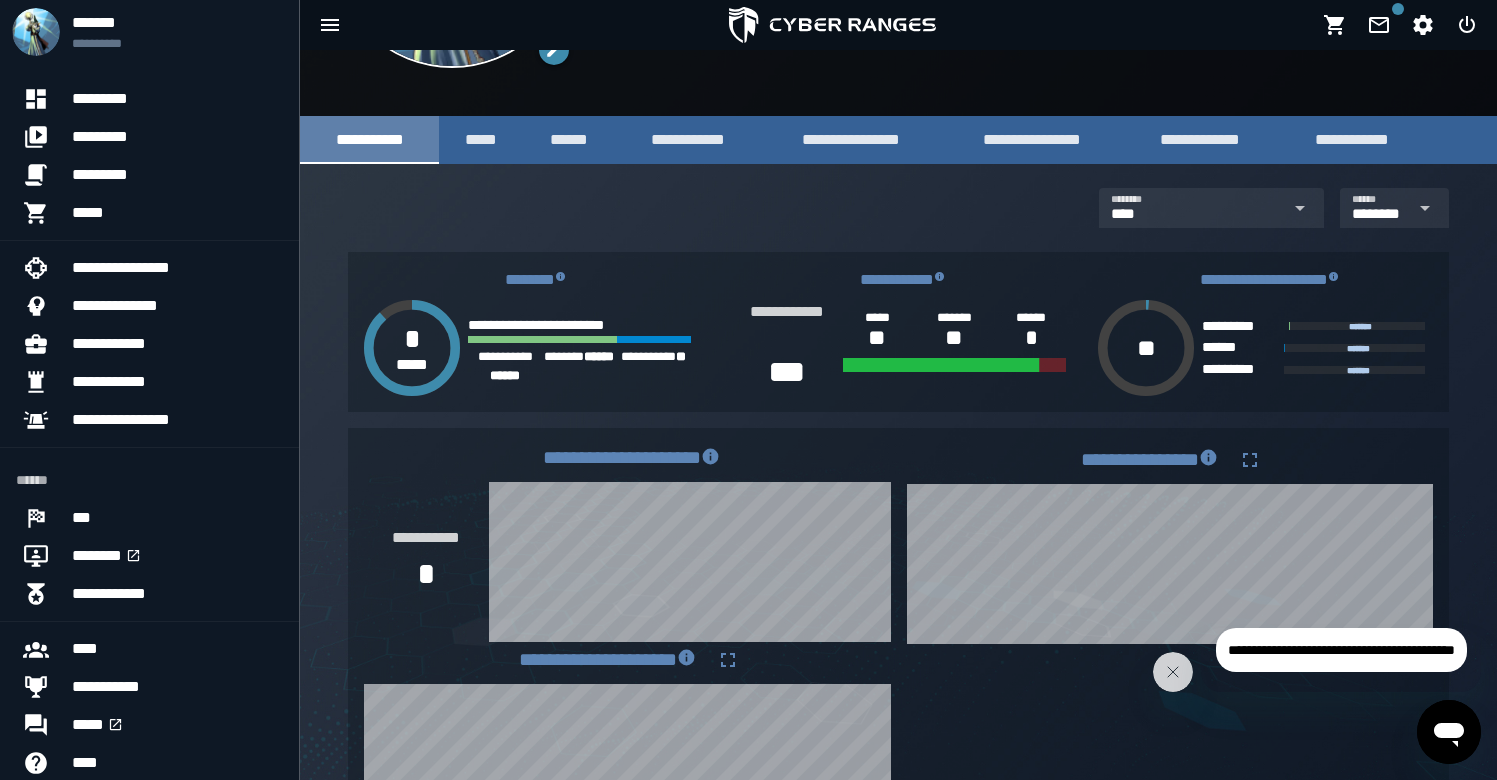 click on "**********" 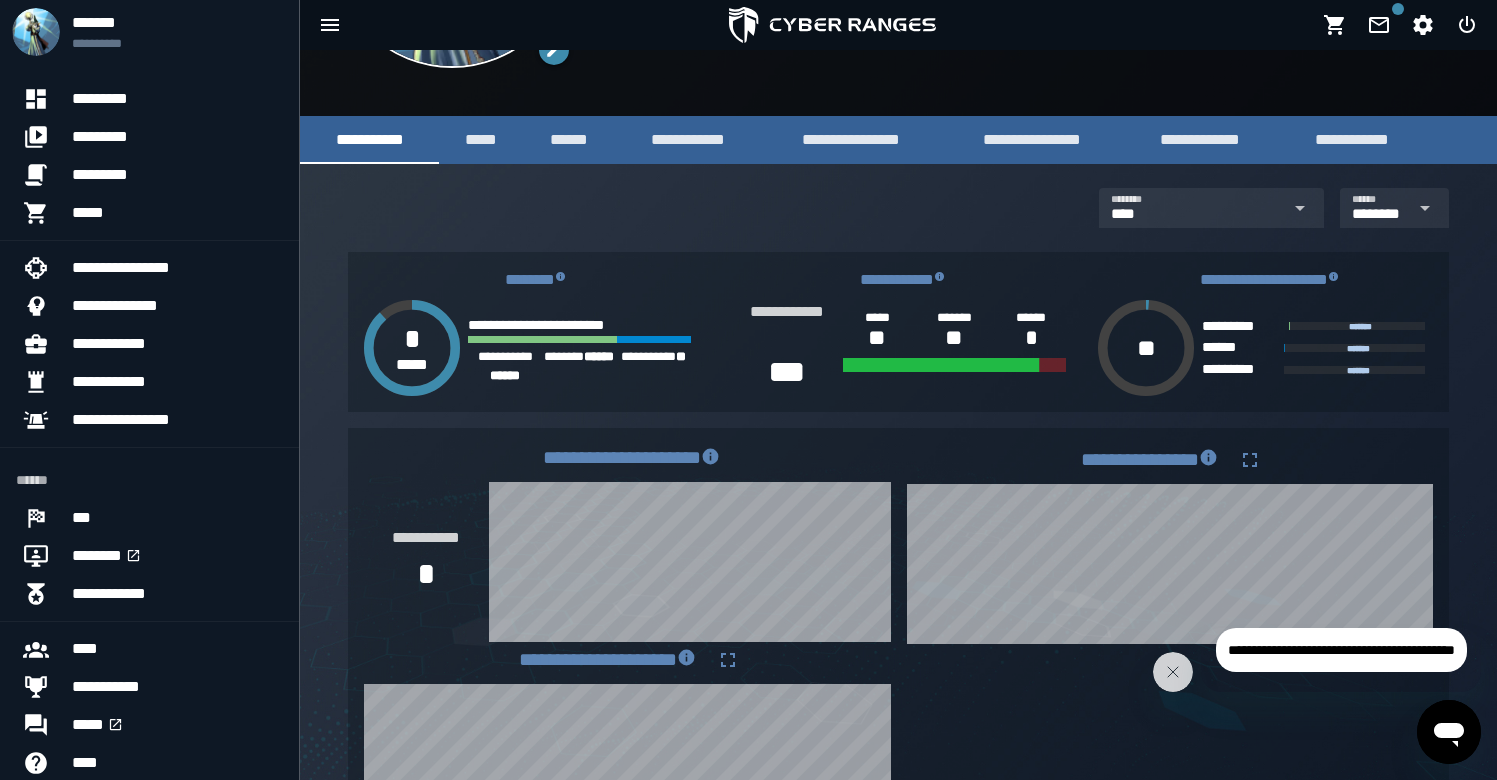 scroll, scrollTop: 0, scrollLeft: 0, axis: both 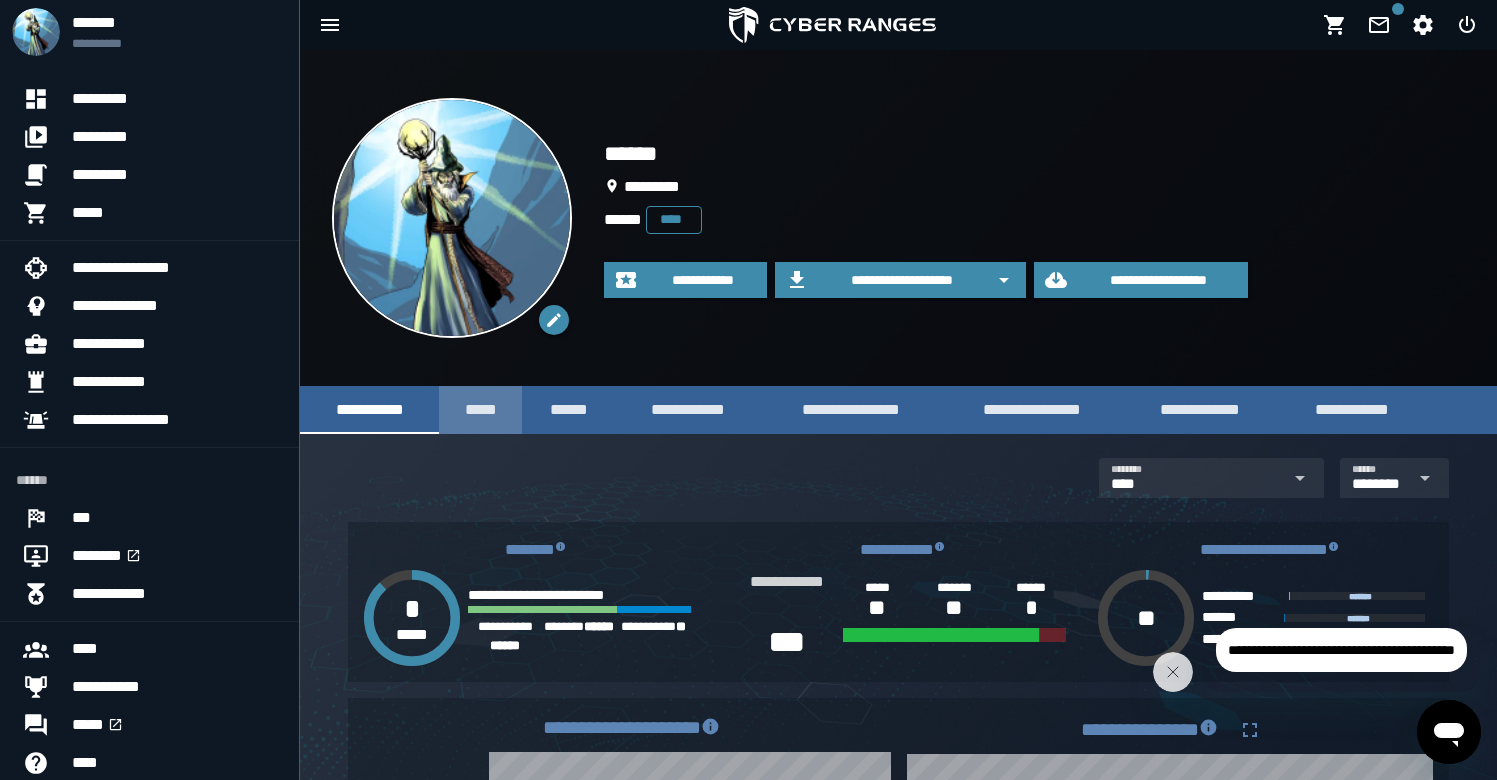 click on "*****" at bounding box center (480, 409) 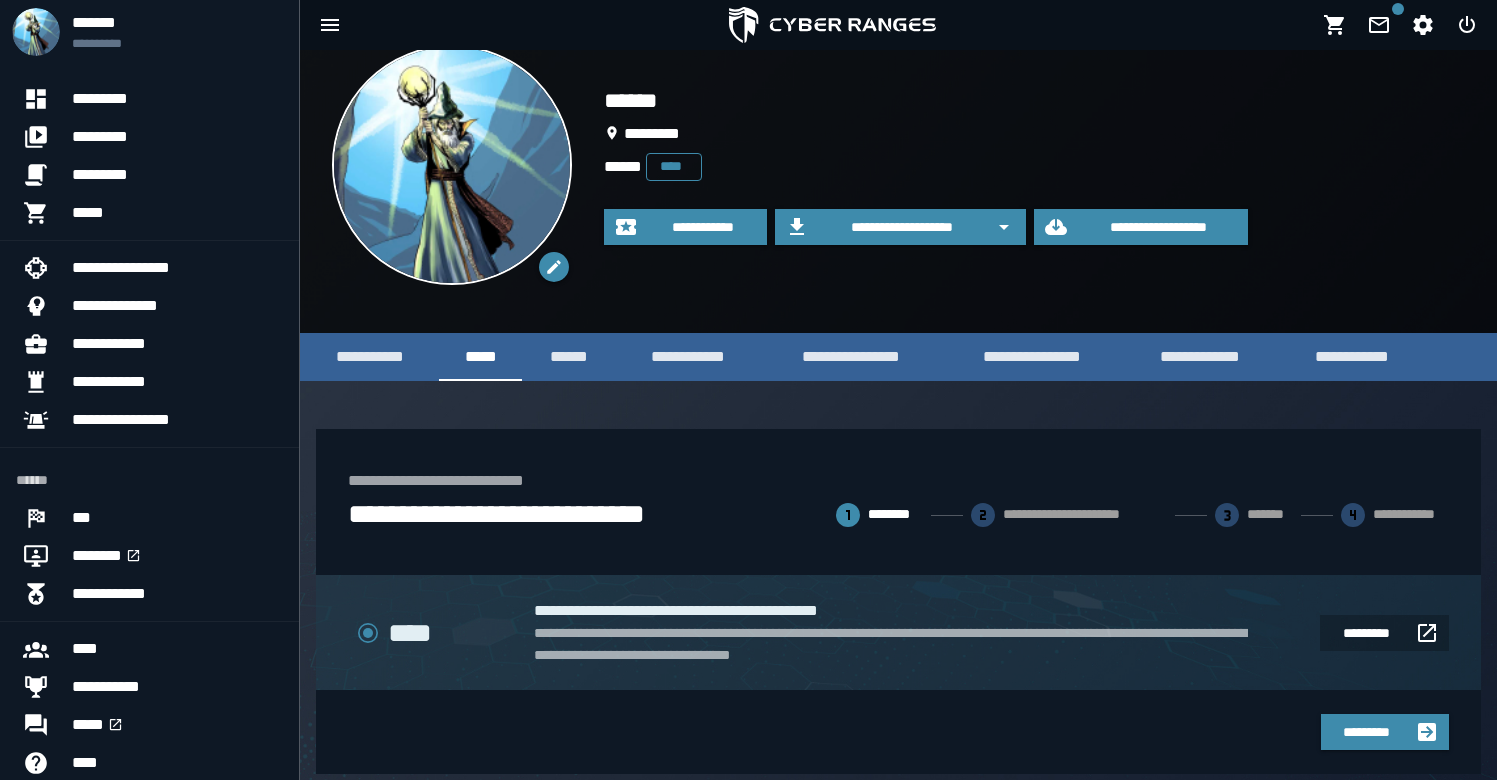 scroll, scrollTop: 95, scrollLeft: 0, axis: vertical 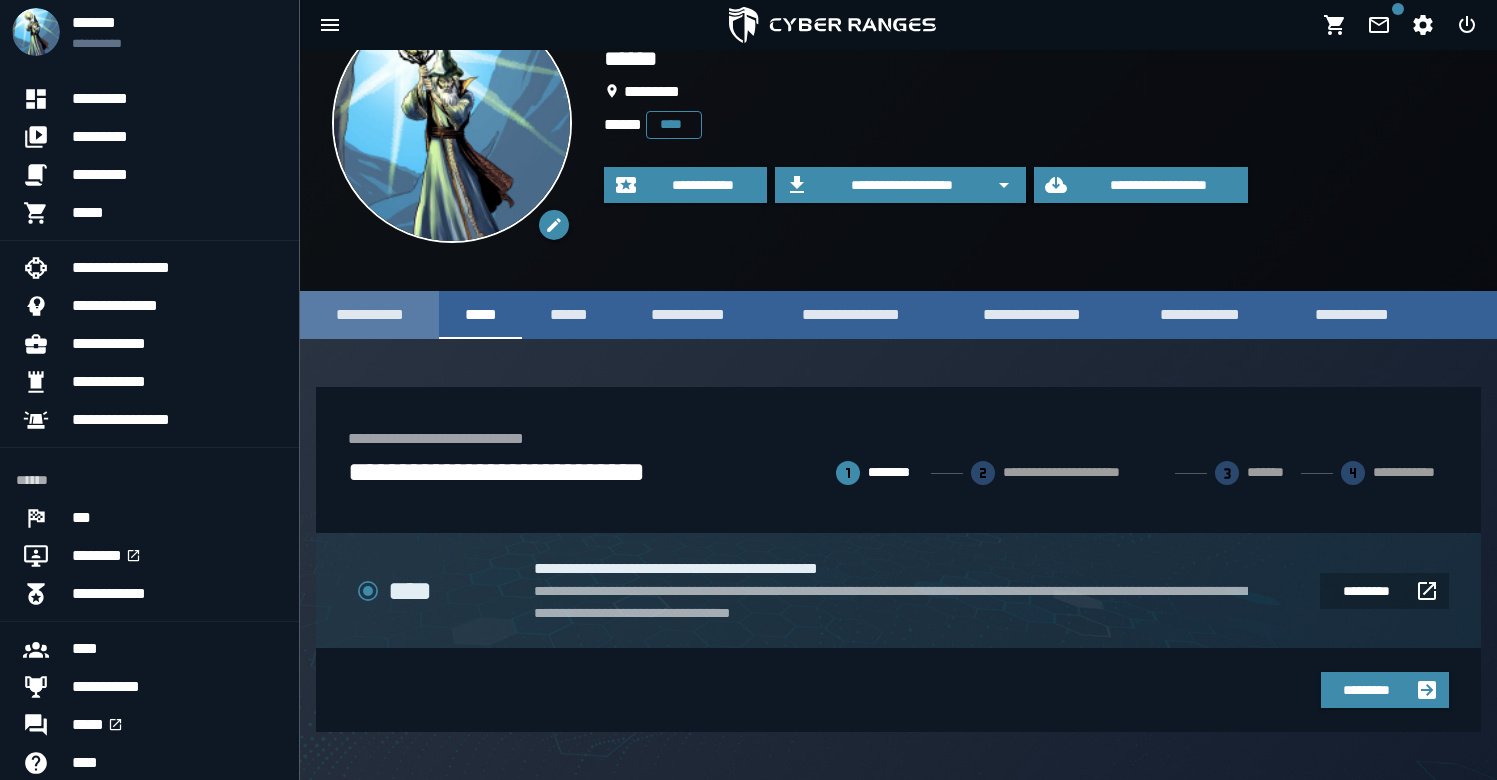 click on "**********" at bounding box center (369, 314) 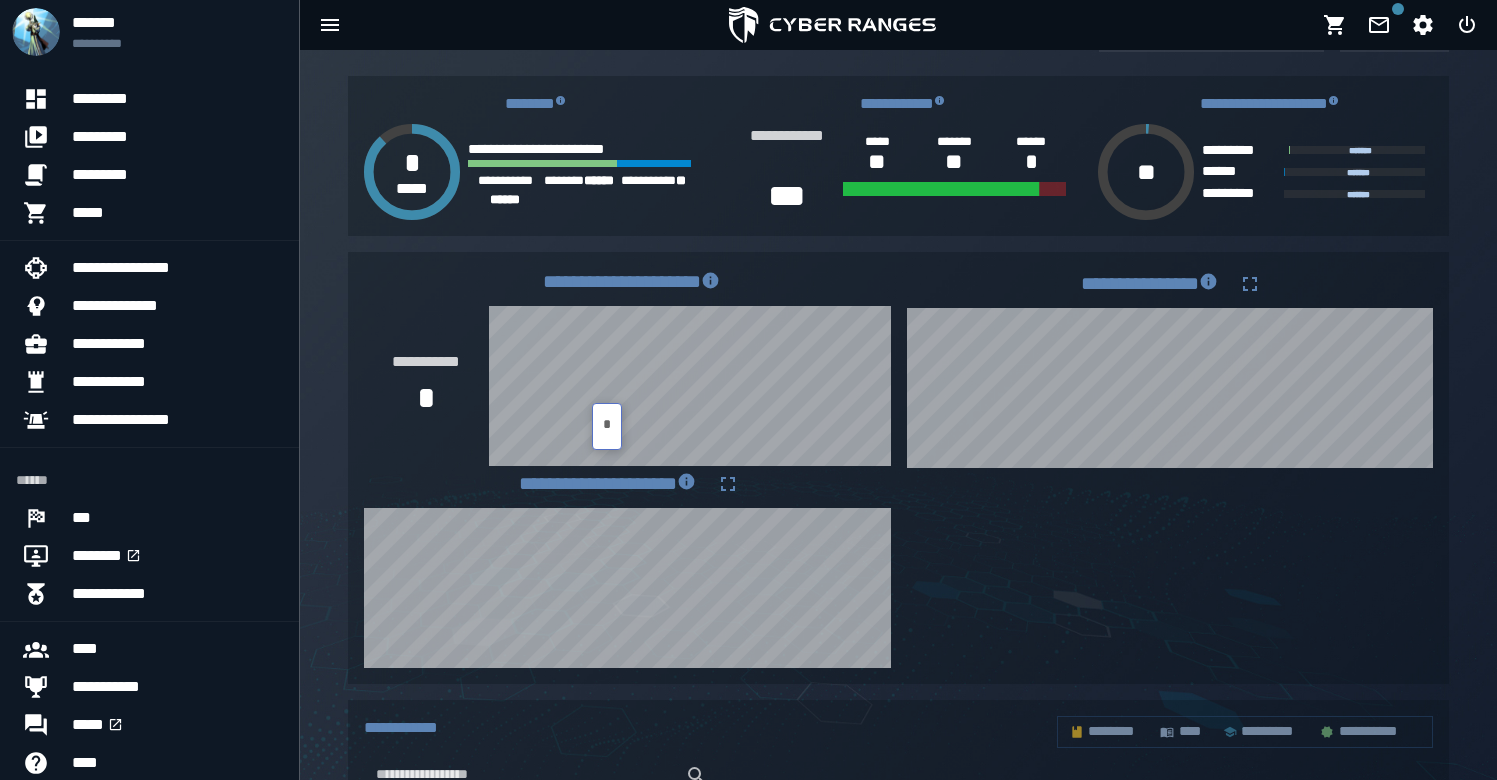 scroll, scrollTop: 0, scrollLeft: 0, axis: both 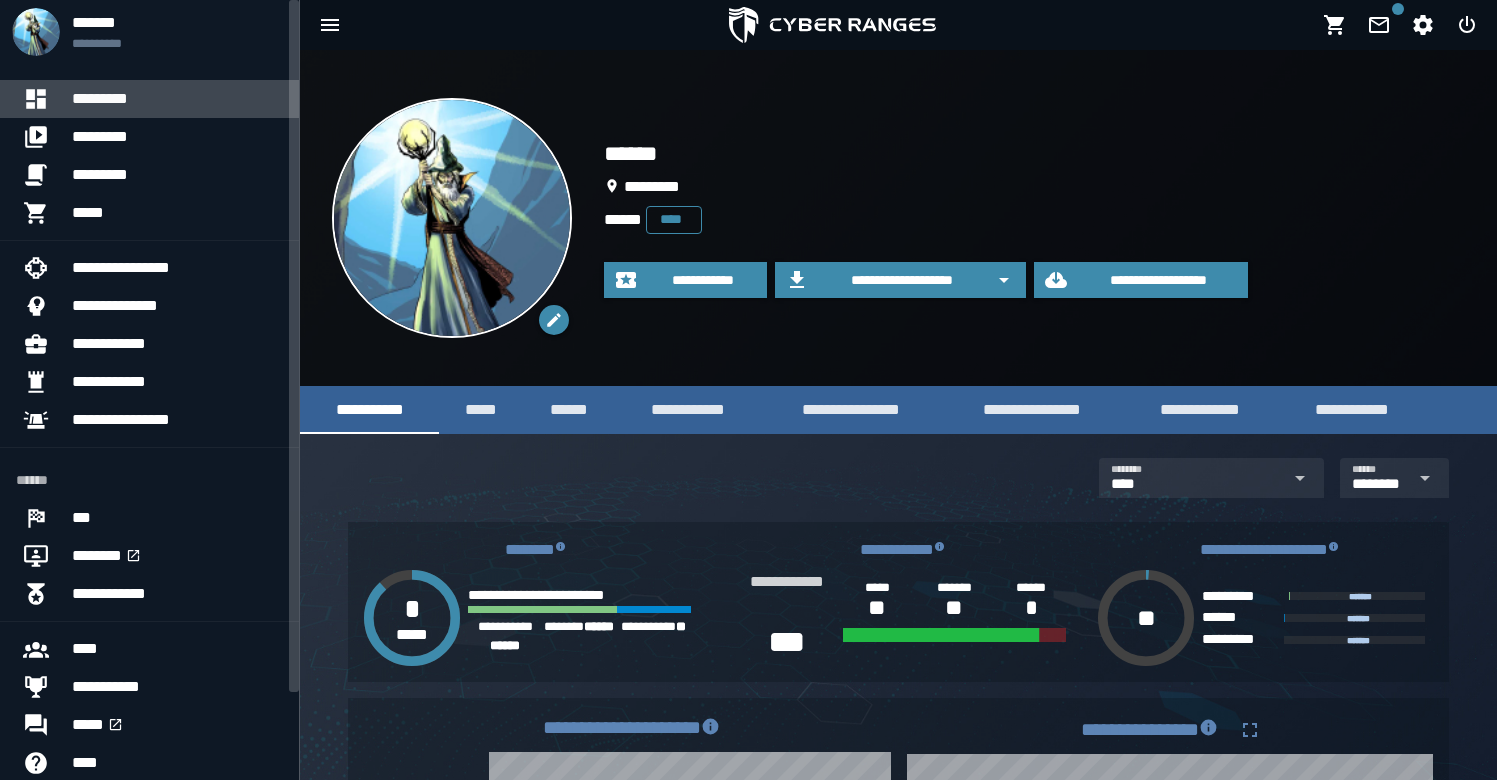 click on "*********" at bounding box center (177, 99) 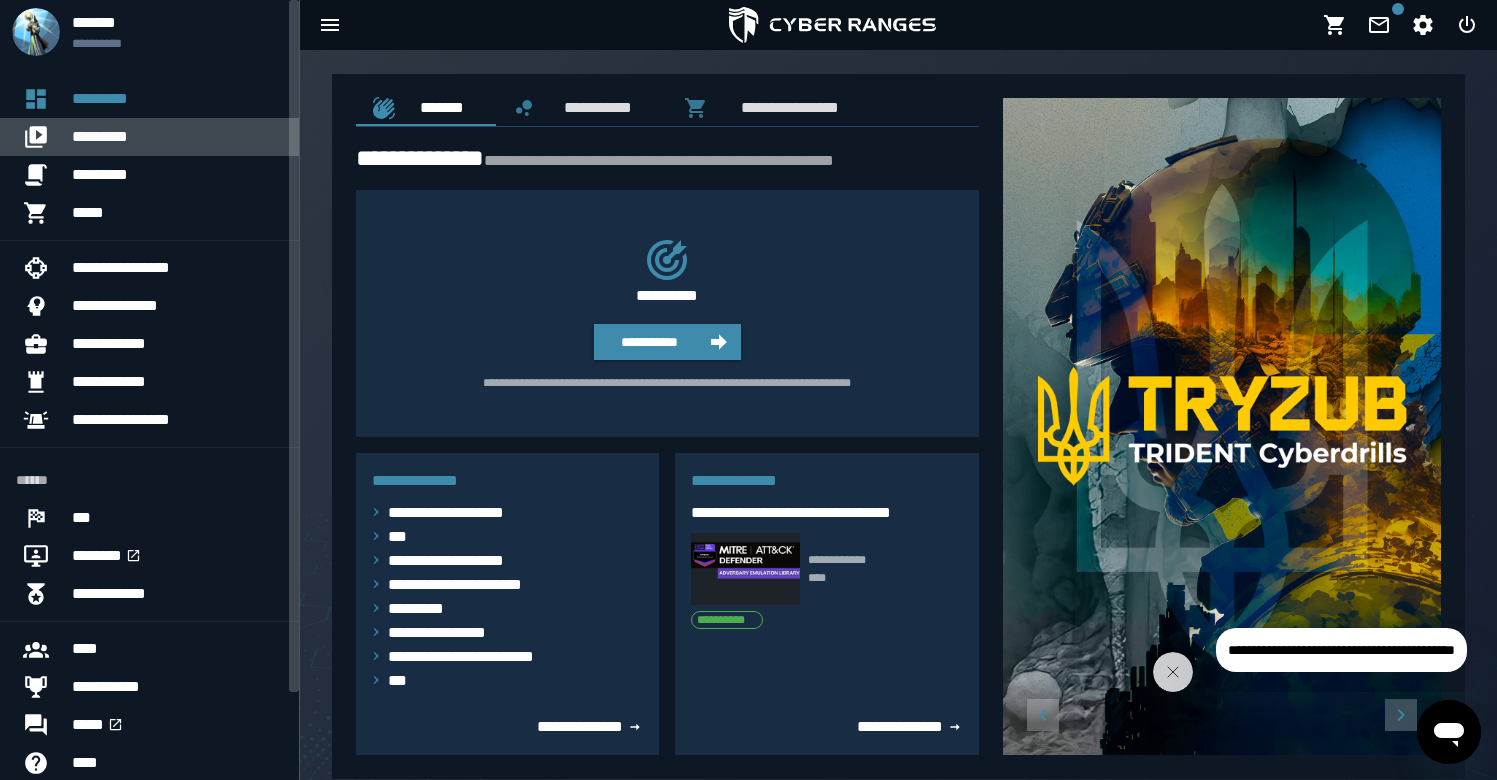 click on "*********" at bounding box center [177, 137] 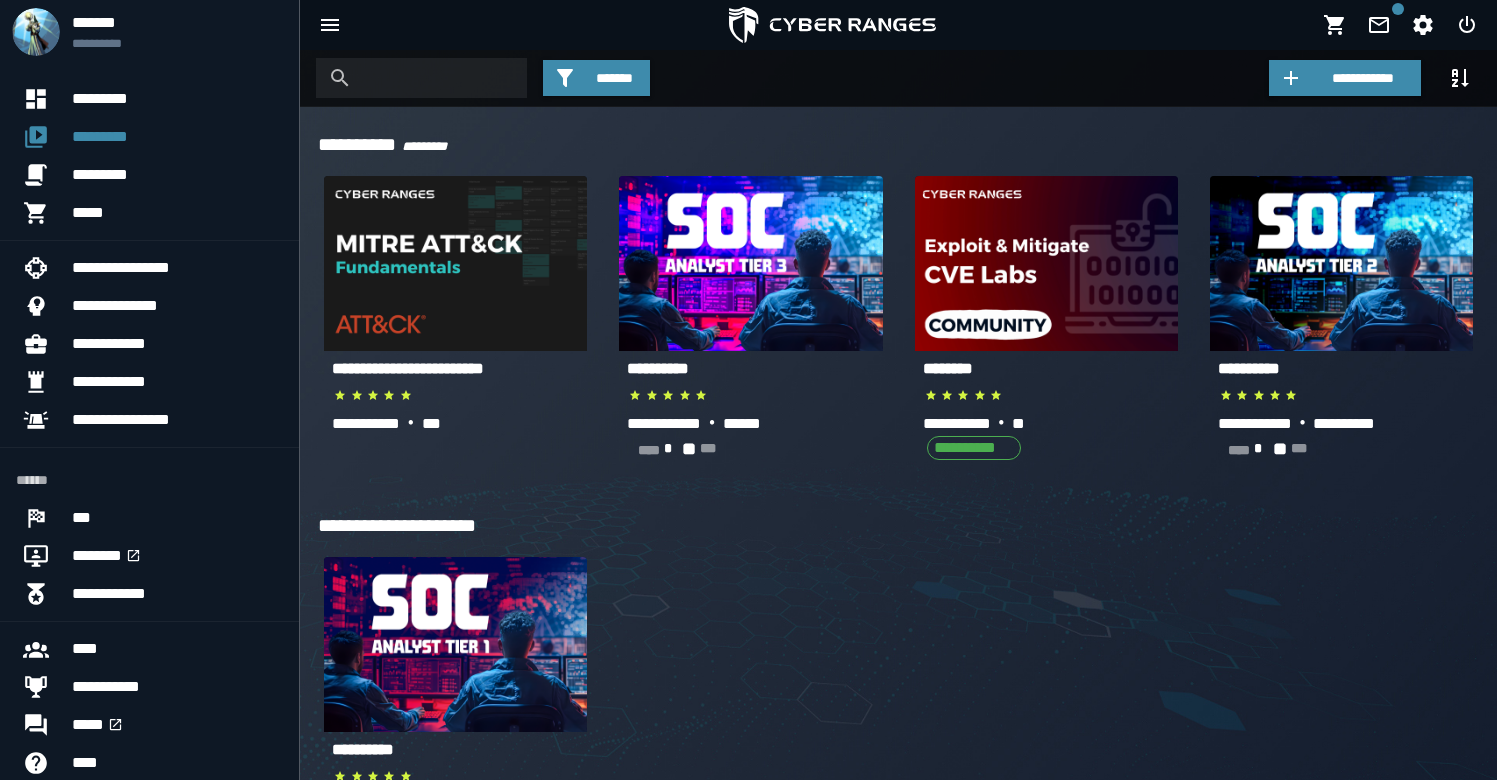 scroll, scrollTop: 218, scrollLeft: 0, axis: vertical 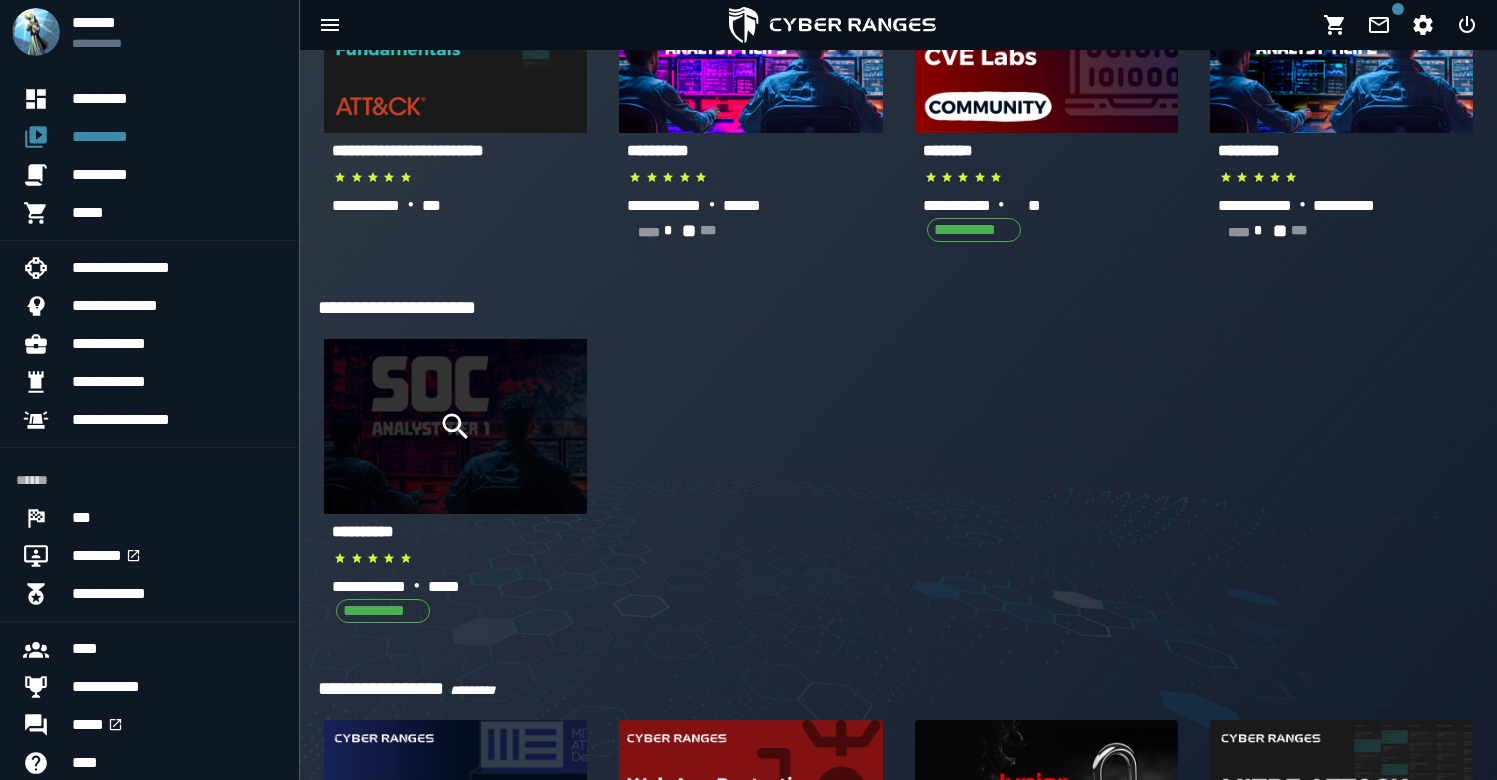 click 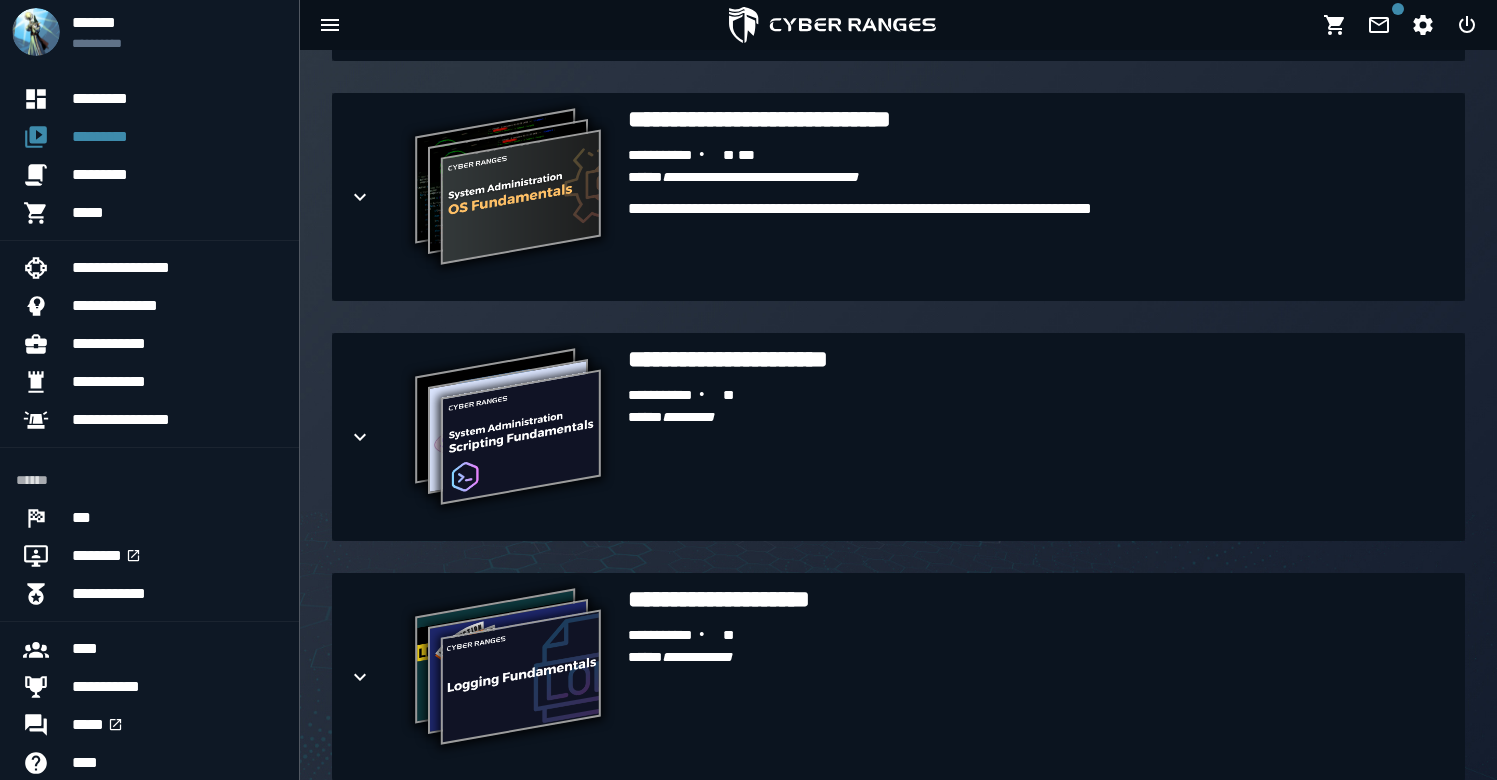 scroll, scrollTop: 608, scrollLeft: 0, axis: vertical 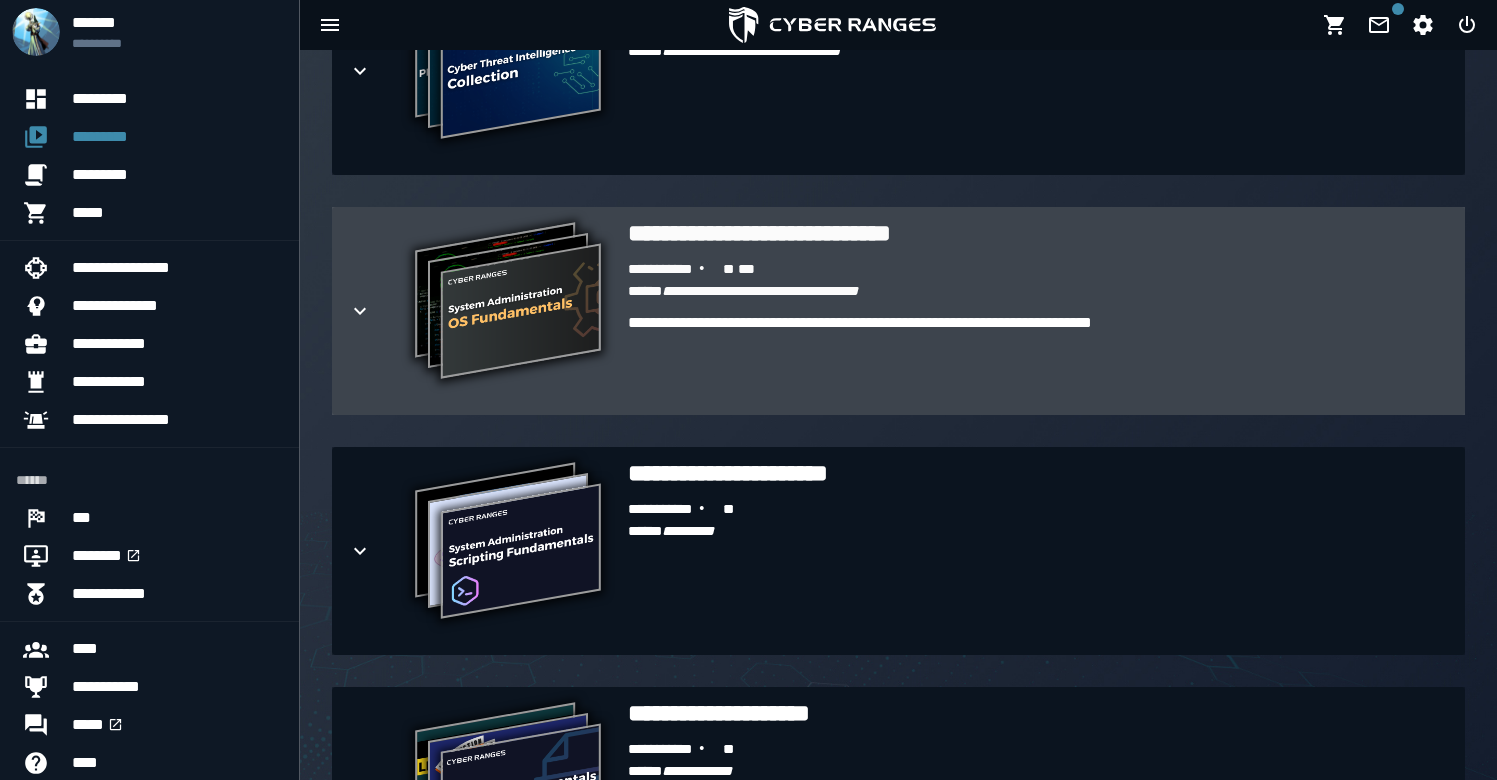 click on "**********" at bounding box center [1038, 359] 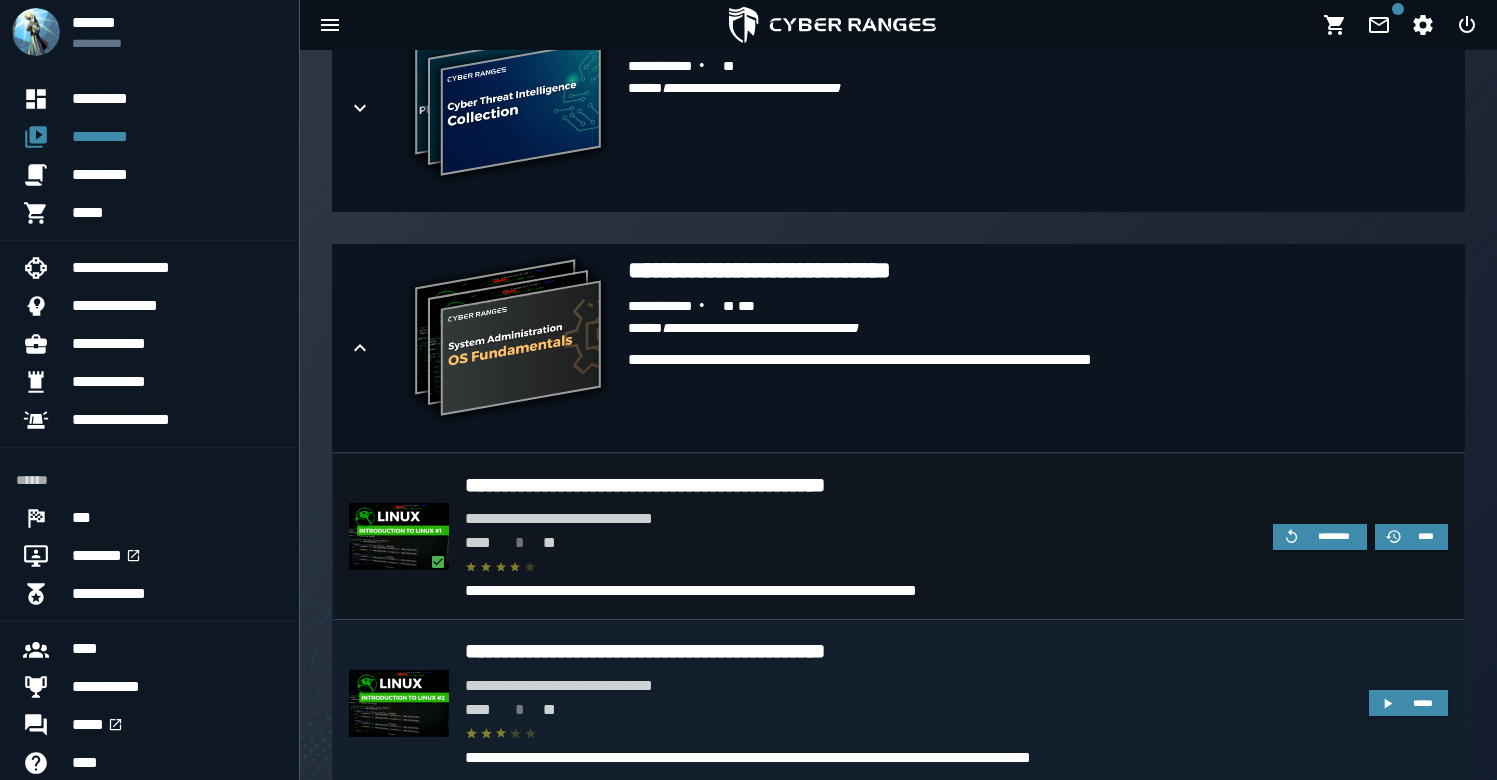 scroll, scrollTop: 790, scrollLeft: 0, axis: vertical 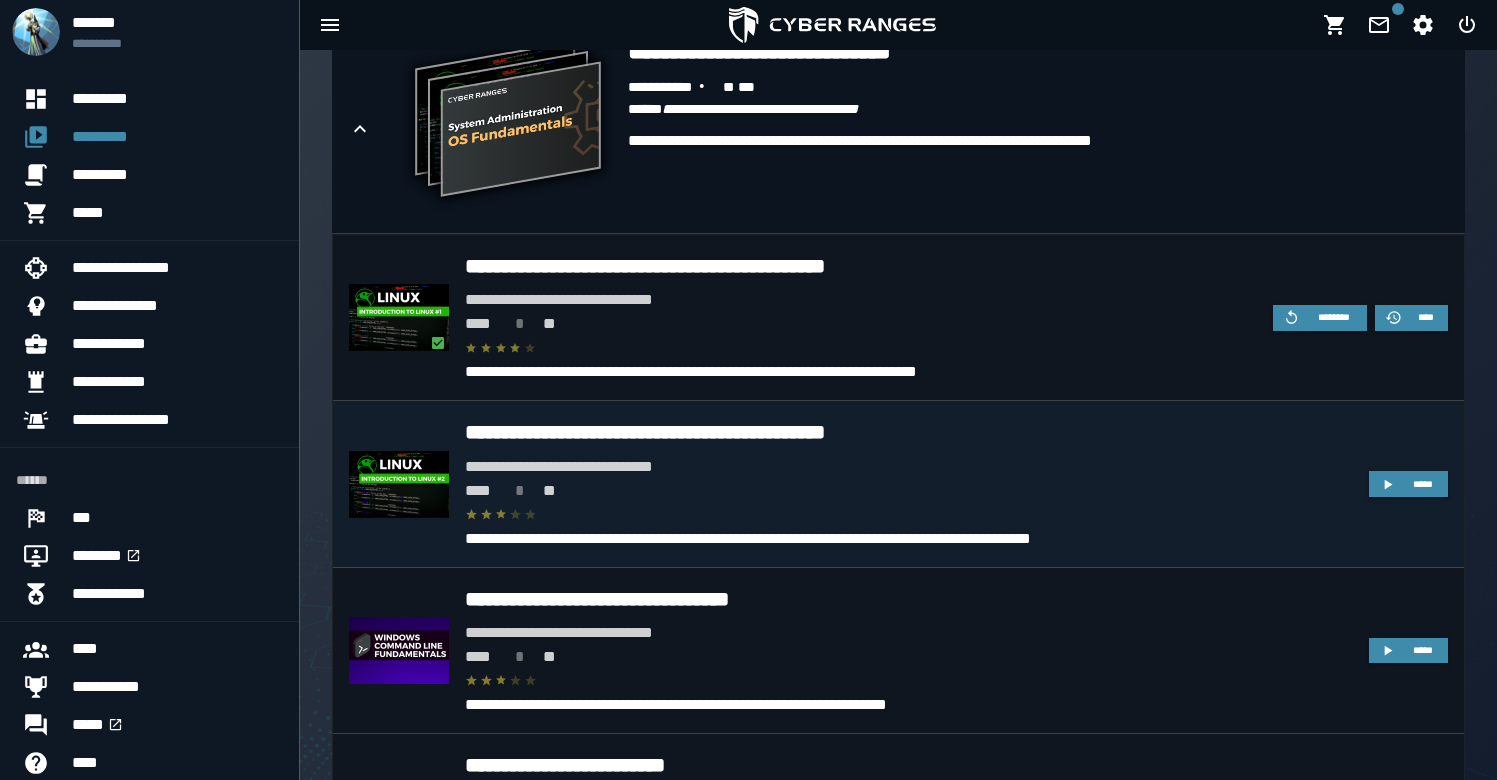 click on "**********" at bounding box center (909, 432) 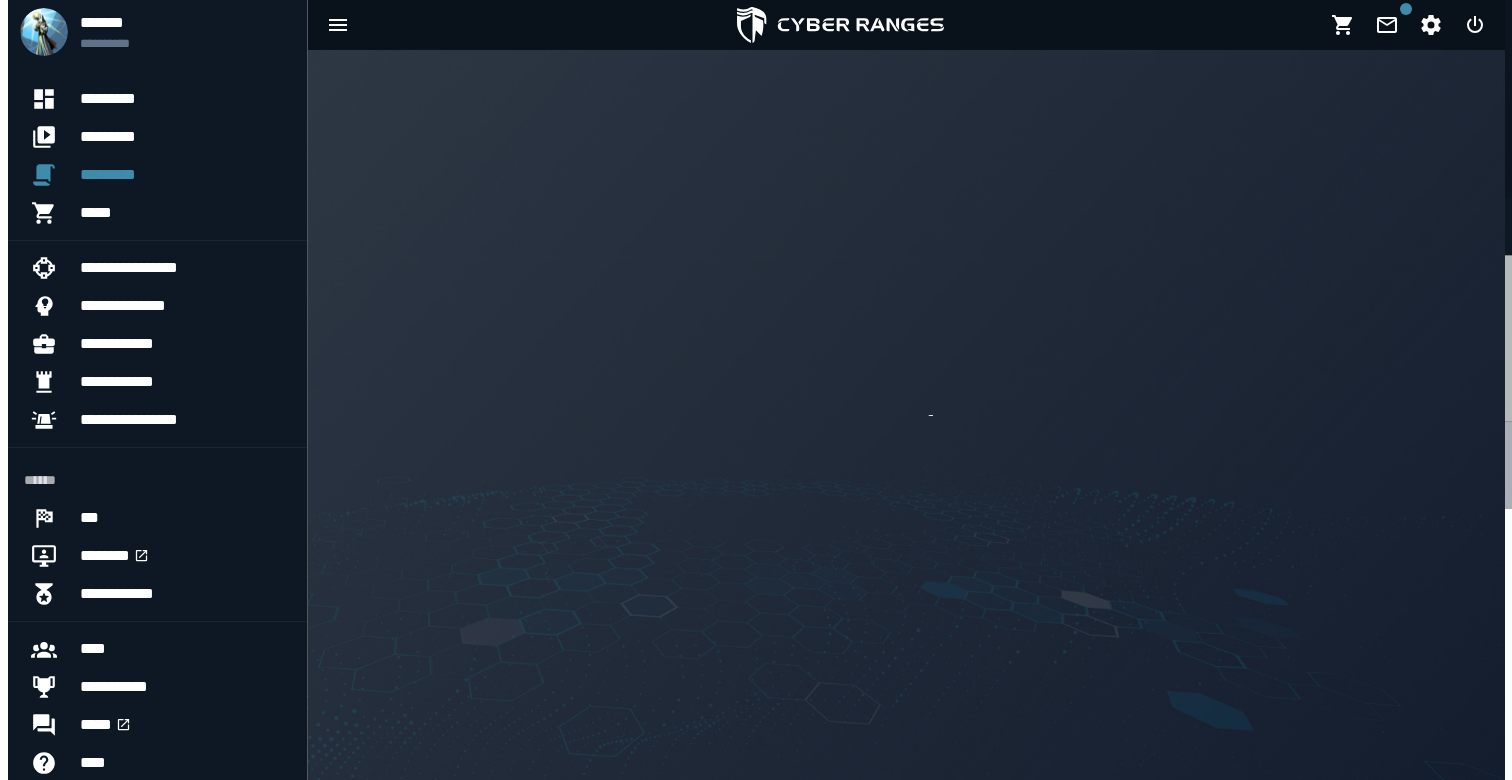 scroll, scrollTop: 0, scrollLeft: 0, axis: both 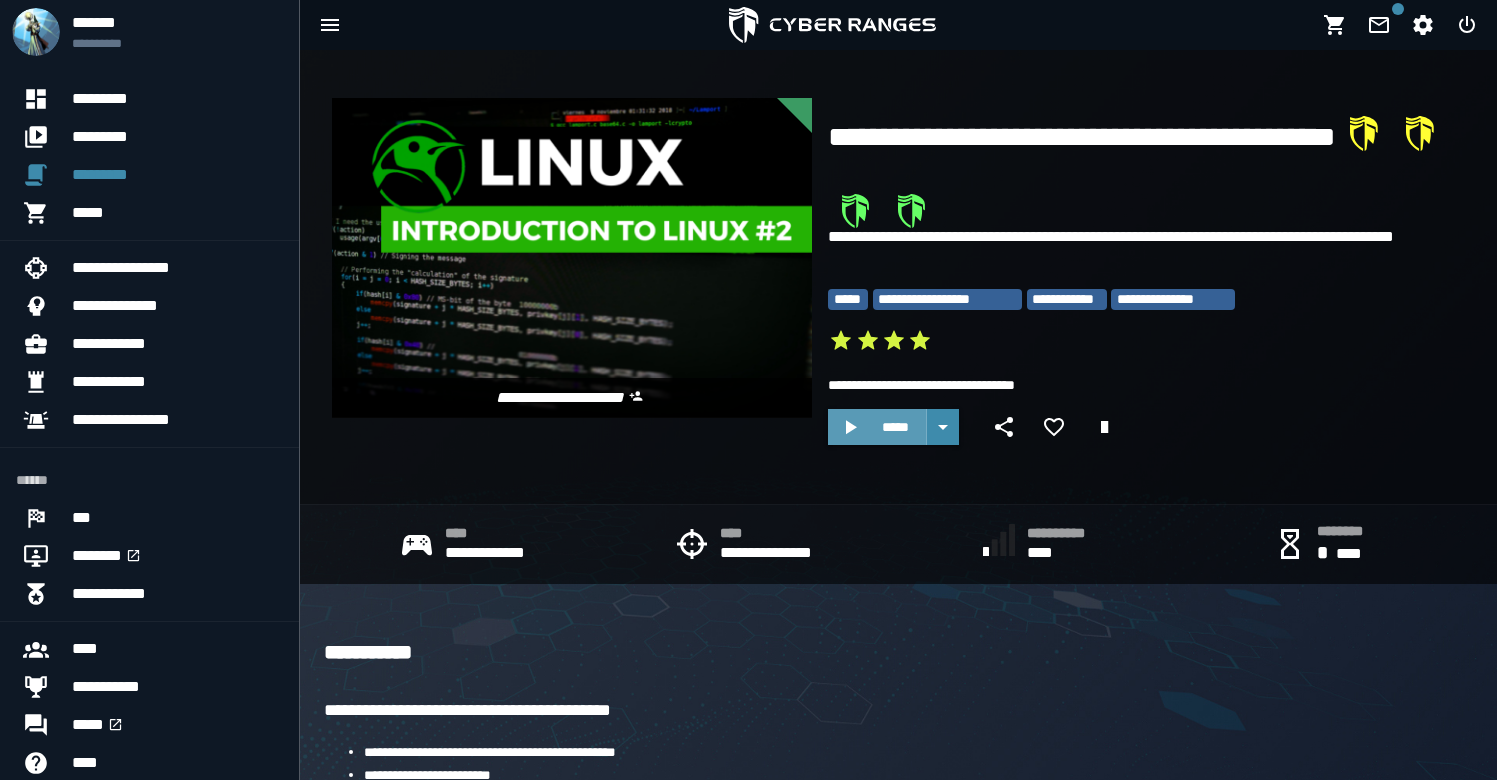 click on "*****" at bounding box center (895, 427) 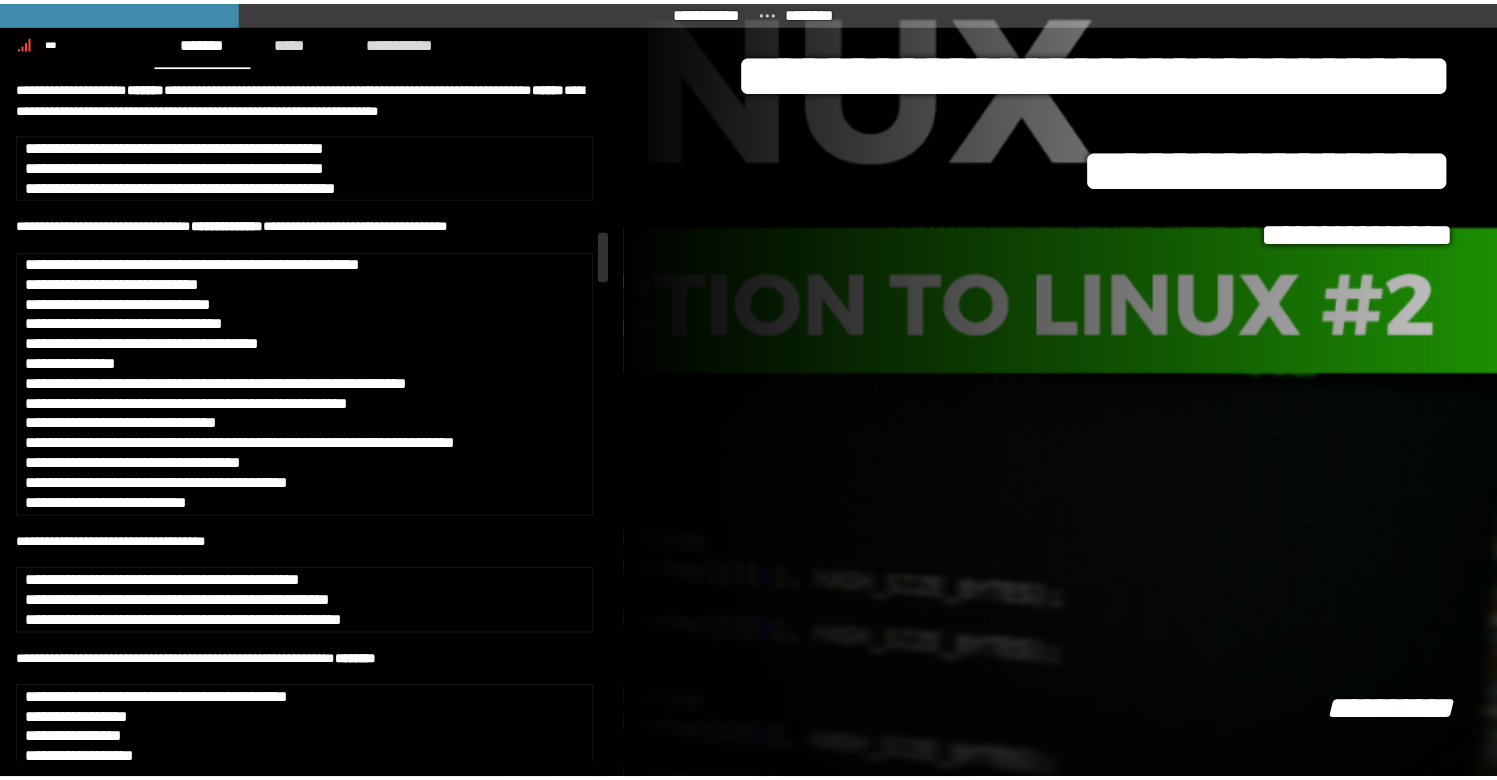 scroll, scrollTop: 4351, scrollLeft: 0, axis: vertical 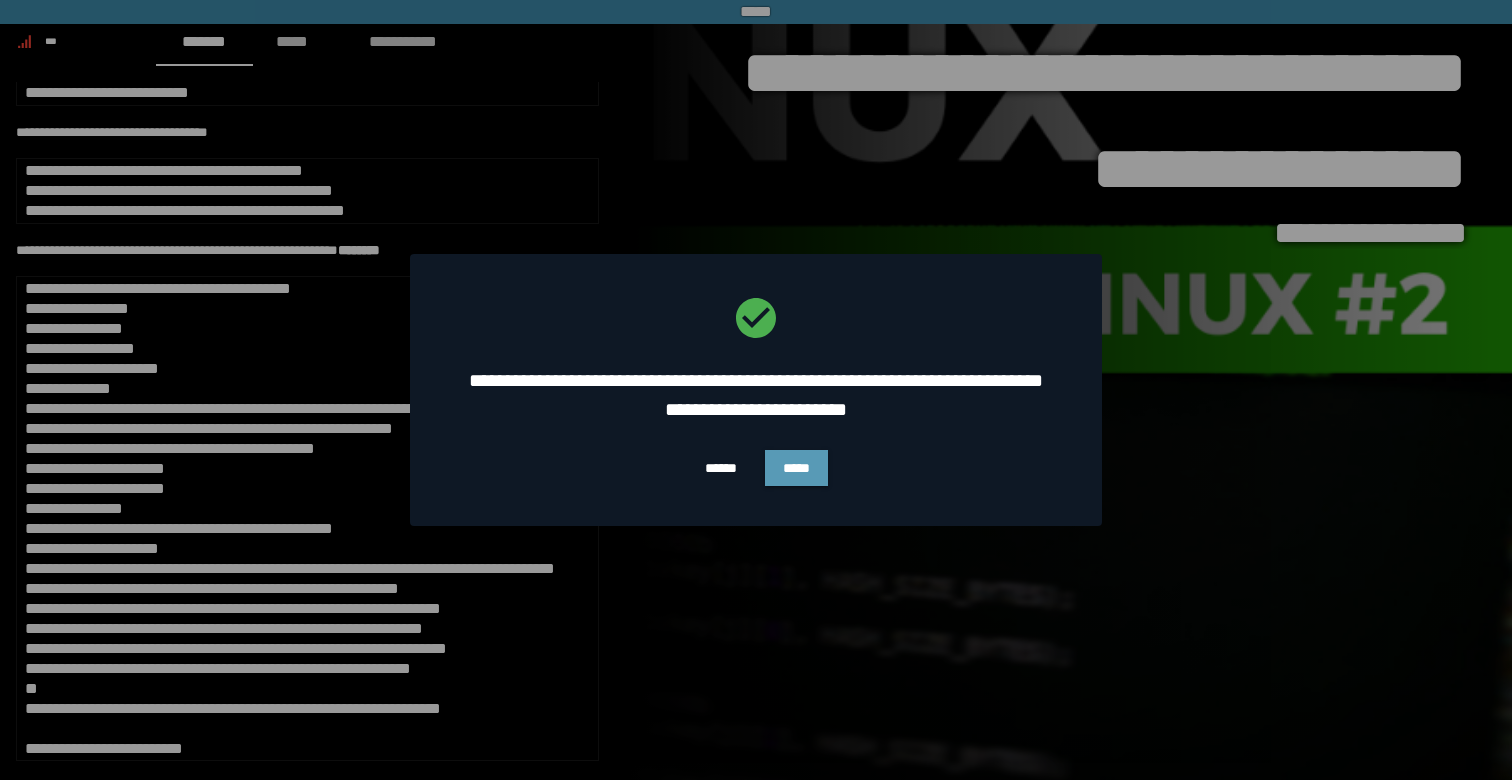 click on "*****" at bounding box center [796, 468] 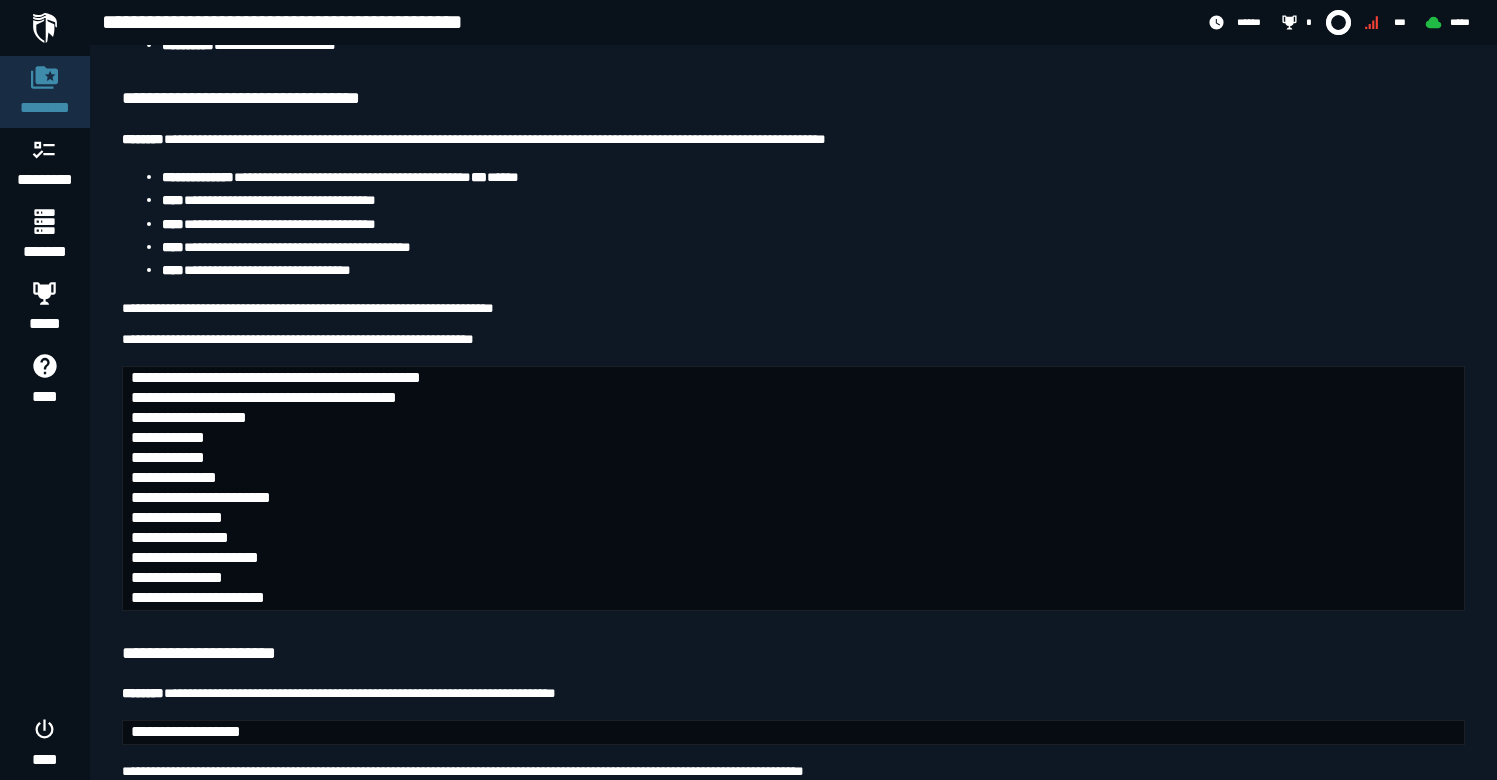 scroll, scrollTop: 11355, scrollLeft: 0, axis: vertical 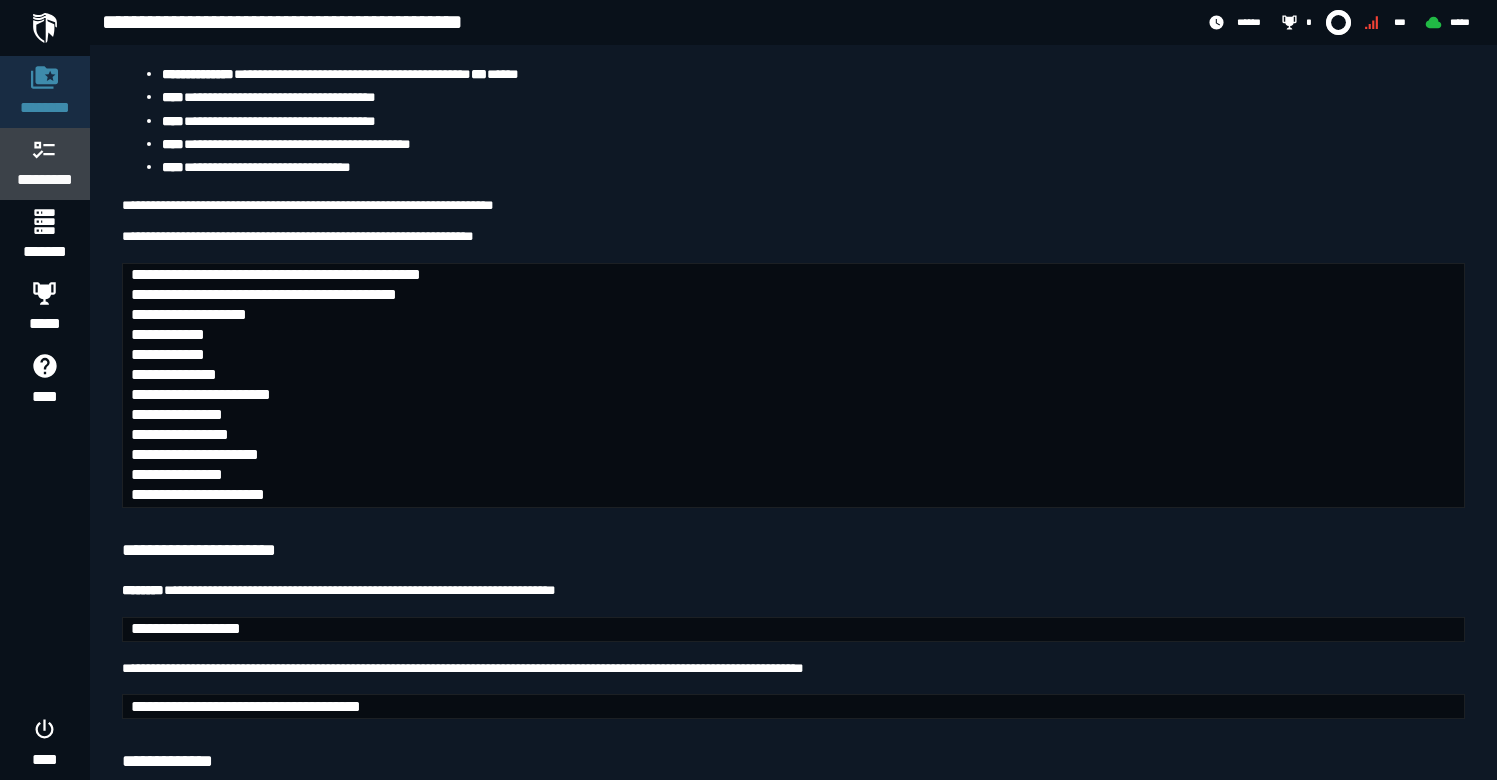 click on "*********" at bounding box center [45, 180] 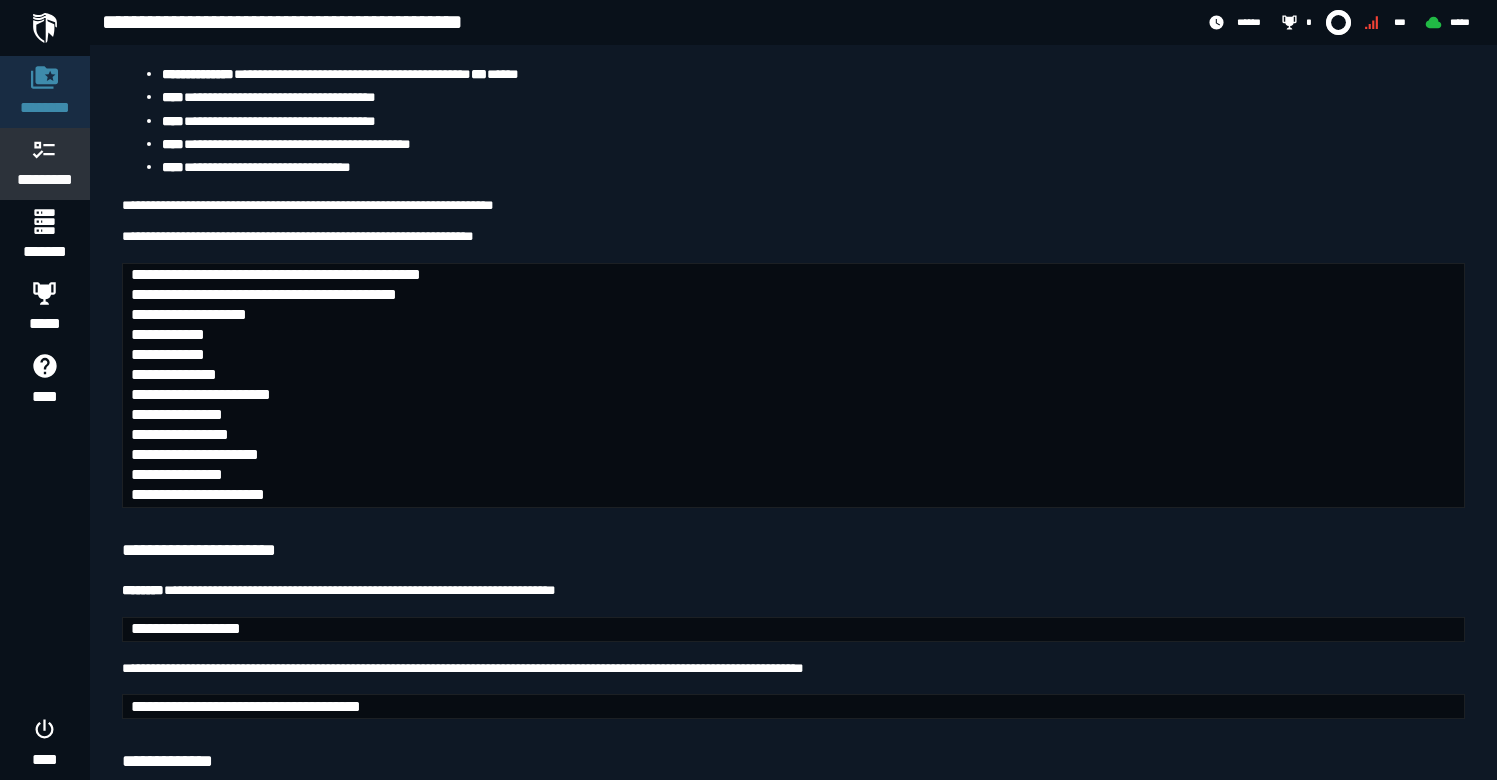 scroll, scrollTop: 0, scrollLeft: 0, axis: both 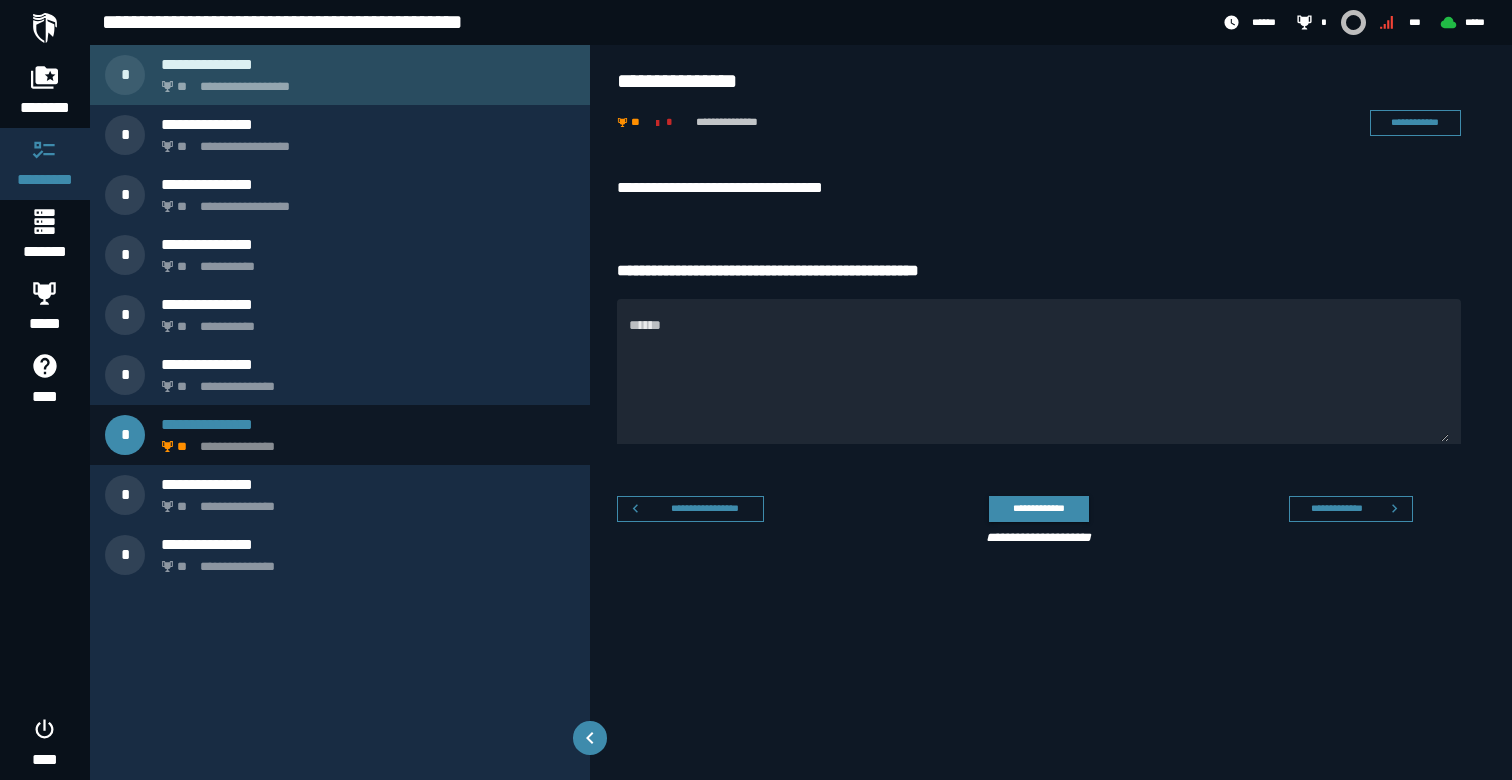 click on "**********" at bounding box center [364, 81] 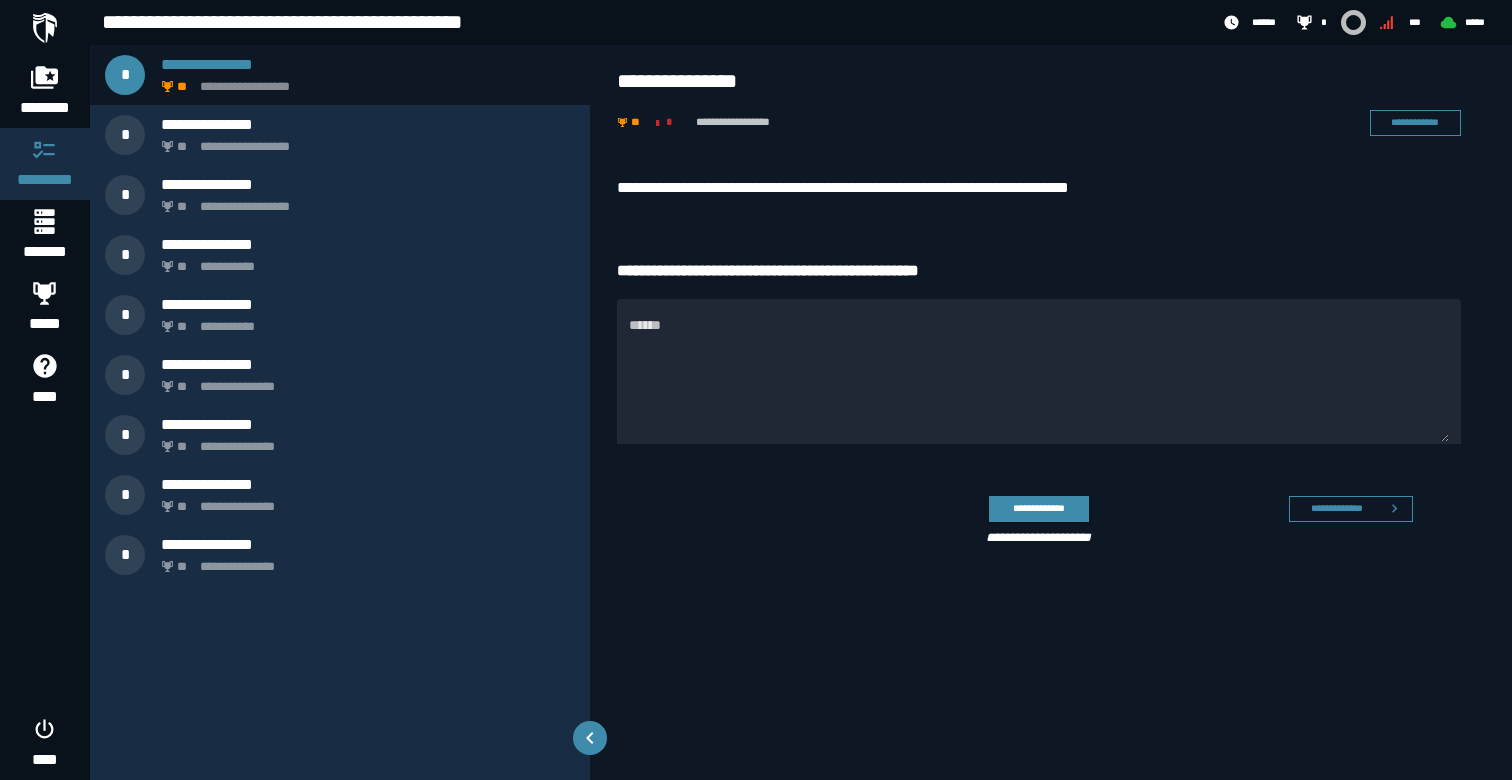 click on "**********" at bounding box center (1039, 188) 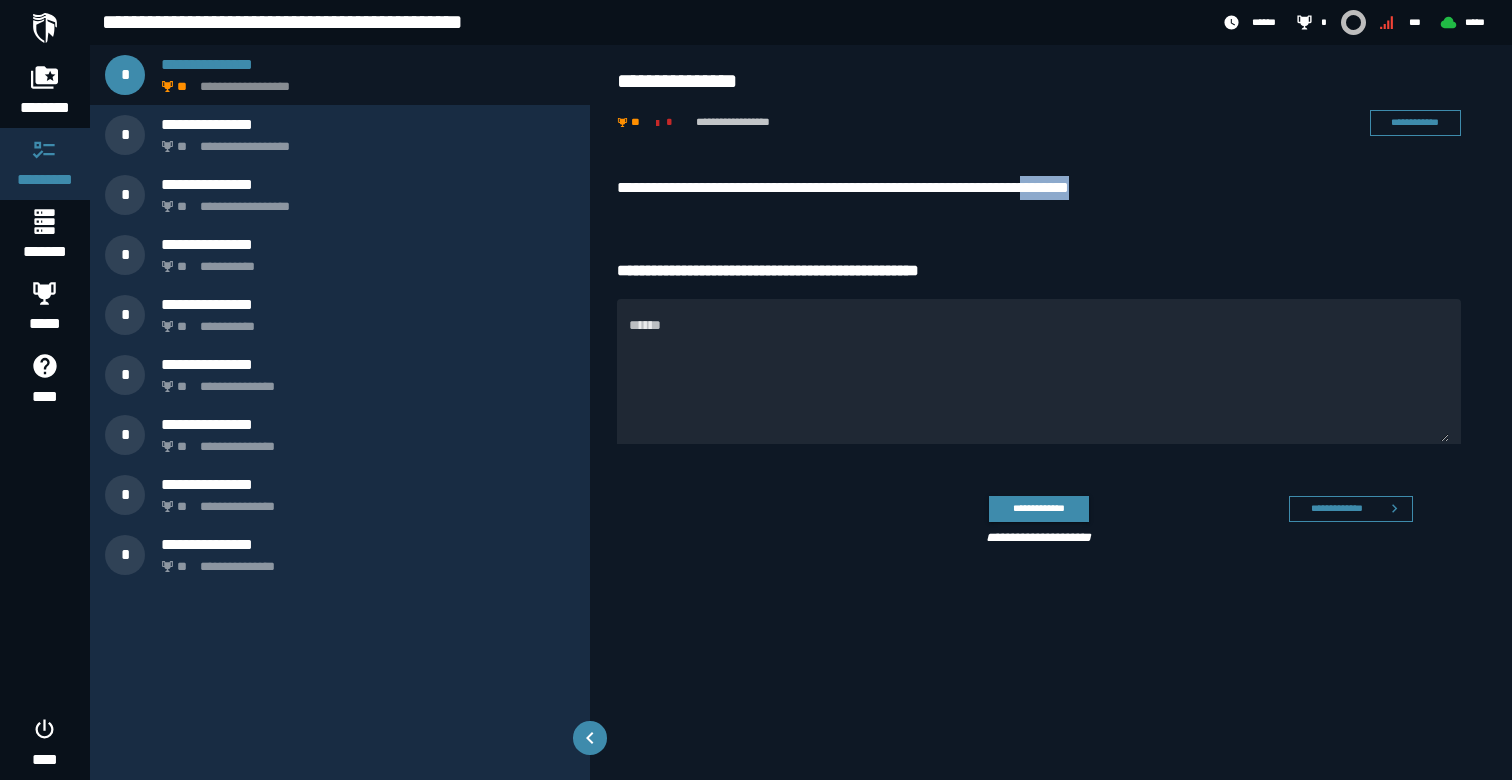 click on "**********" at bounding box center (1039, 188) 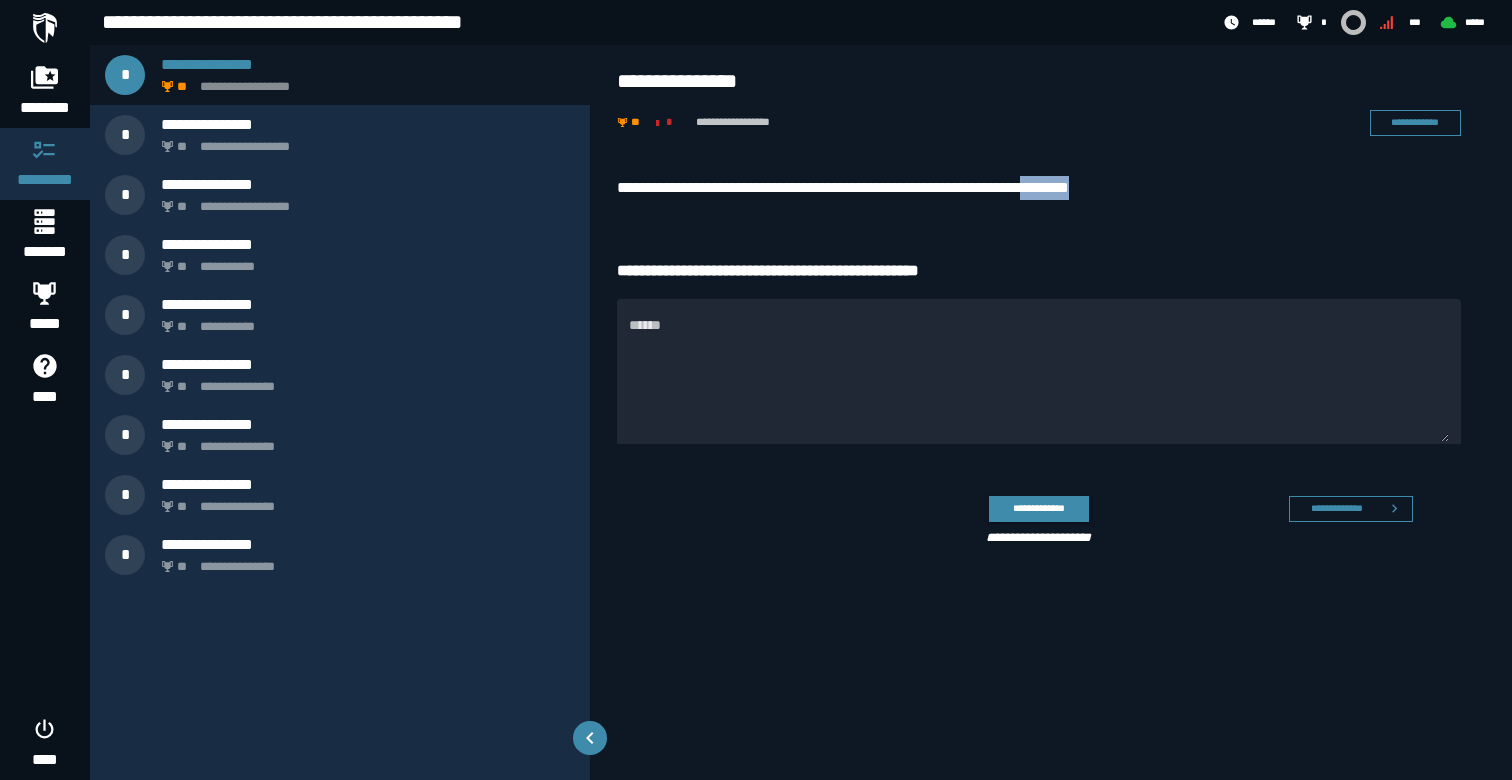 copy on "********" 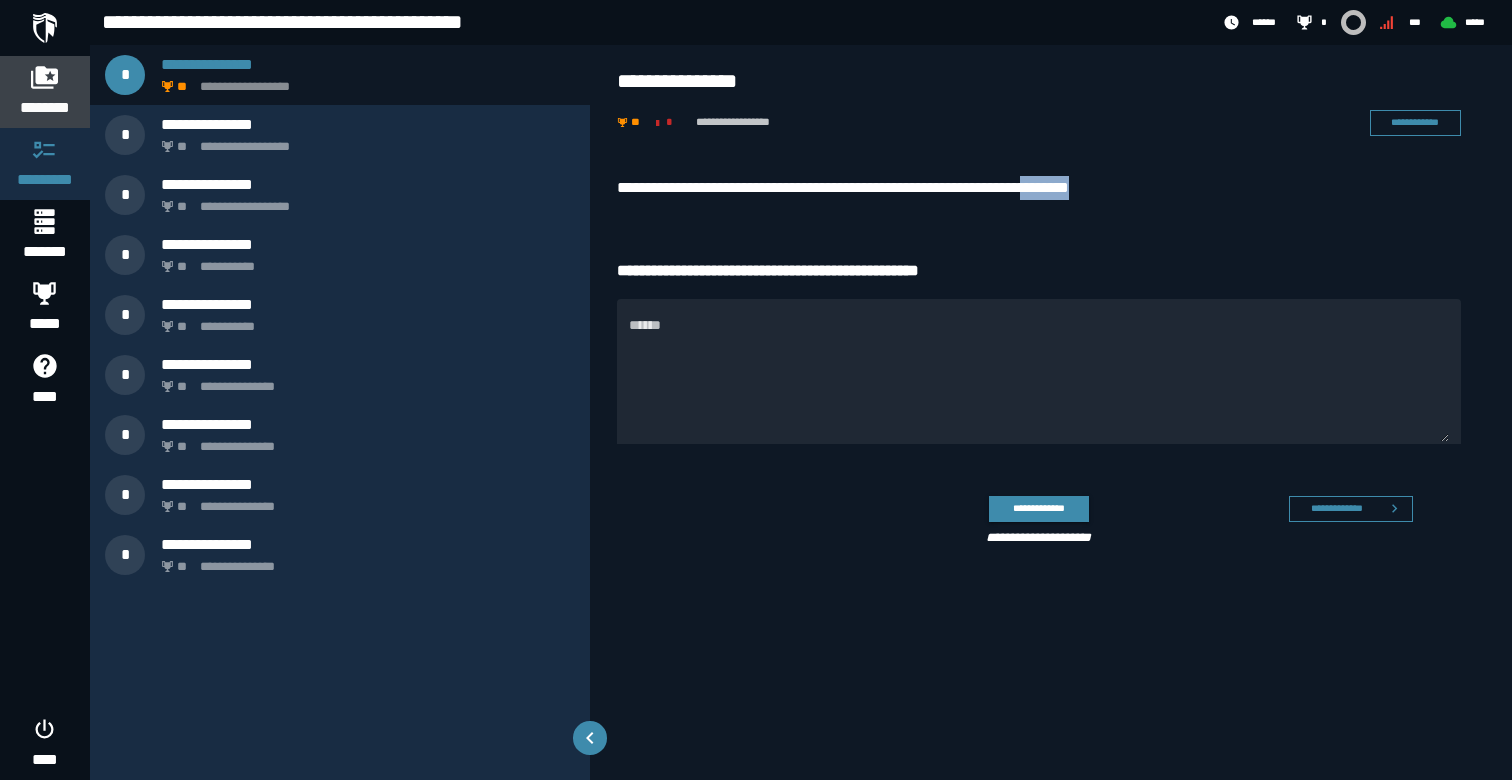 click on "********" at bounding box center [45, 108] 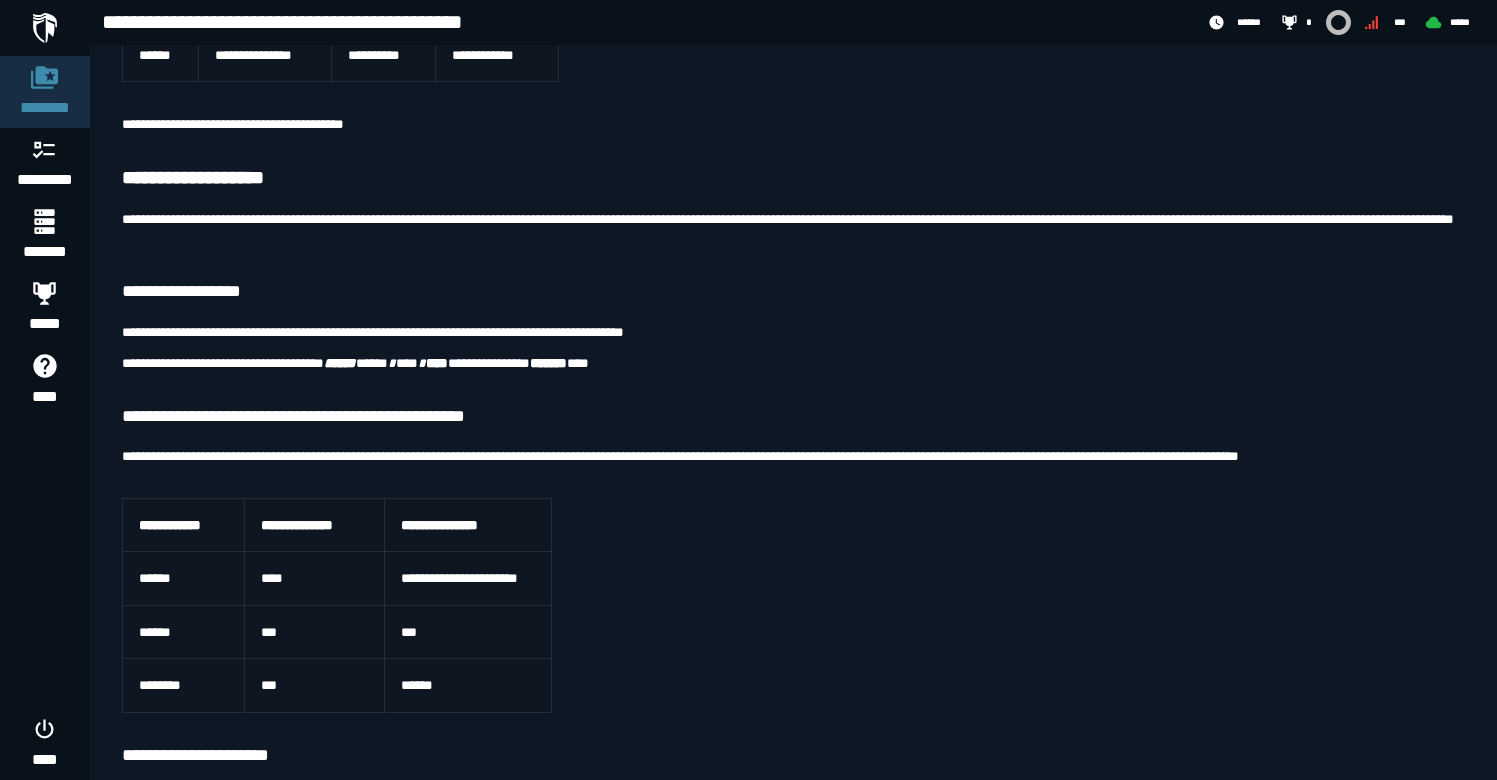 scroll, scrollTop: 476, scrollLeft: 0, axis: vertical 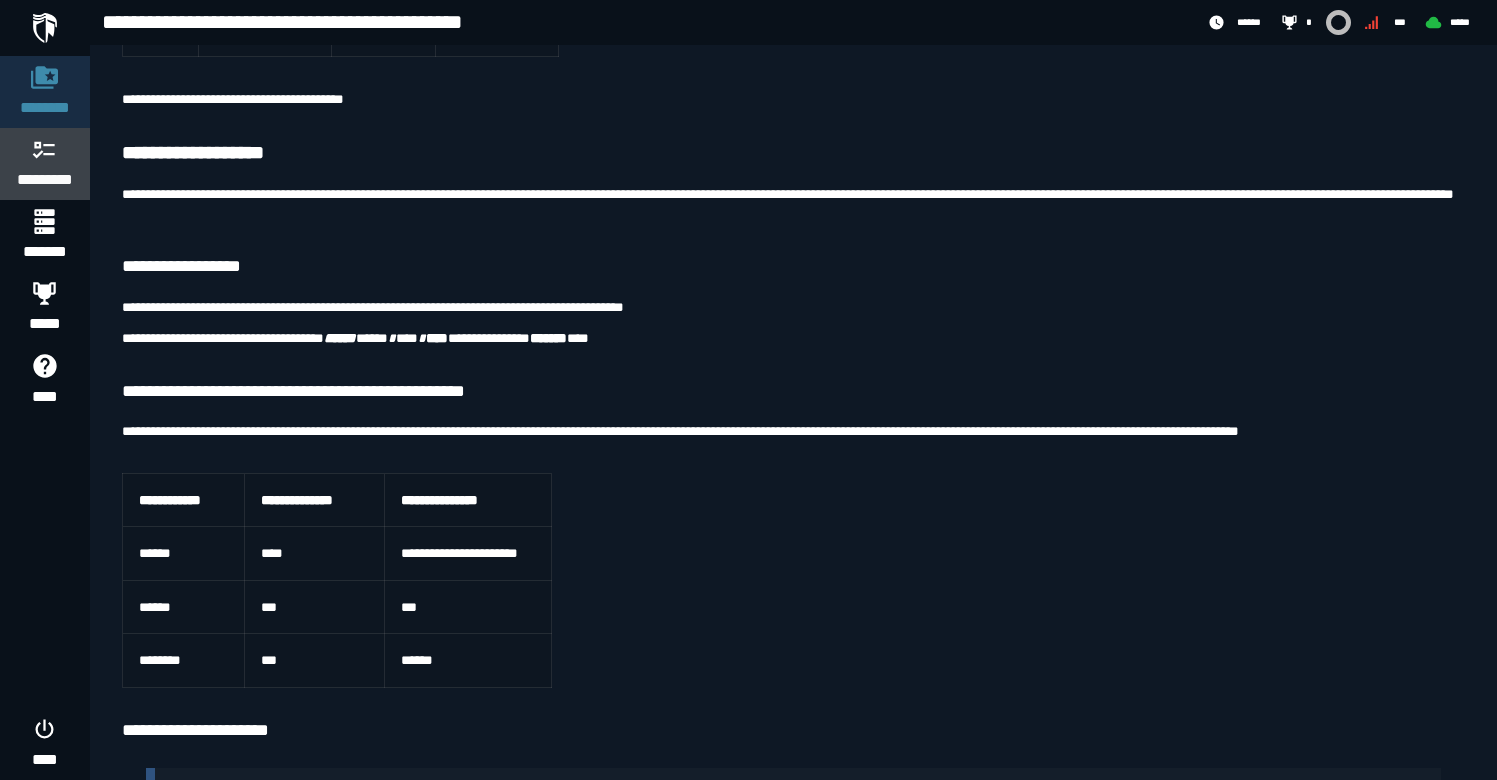 click 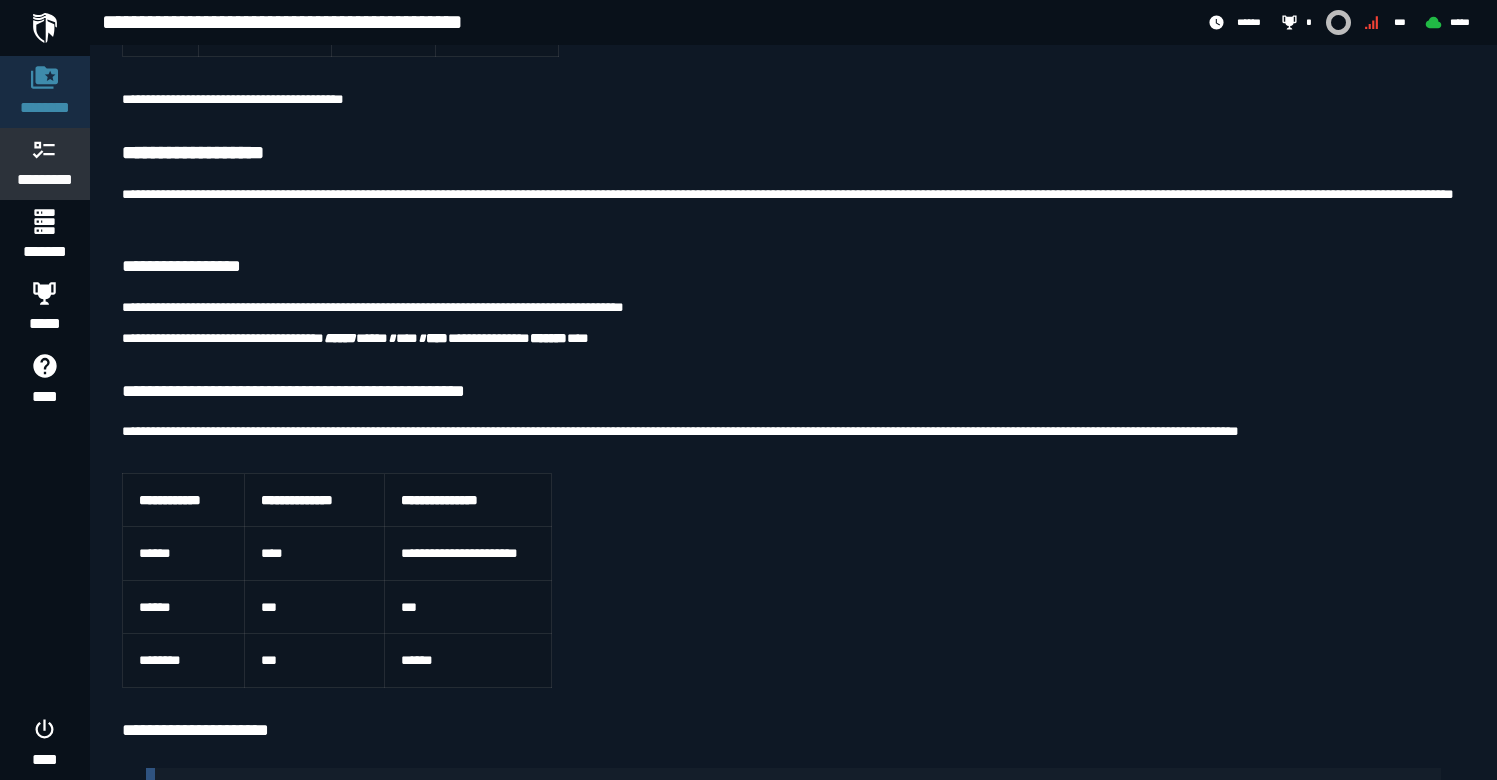scroll, scrollTop: 0, scrollLeft: 0, axis: both 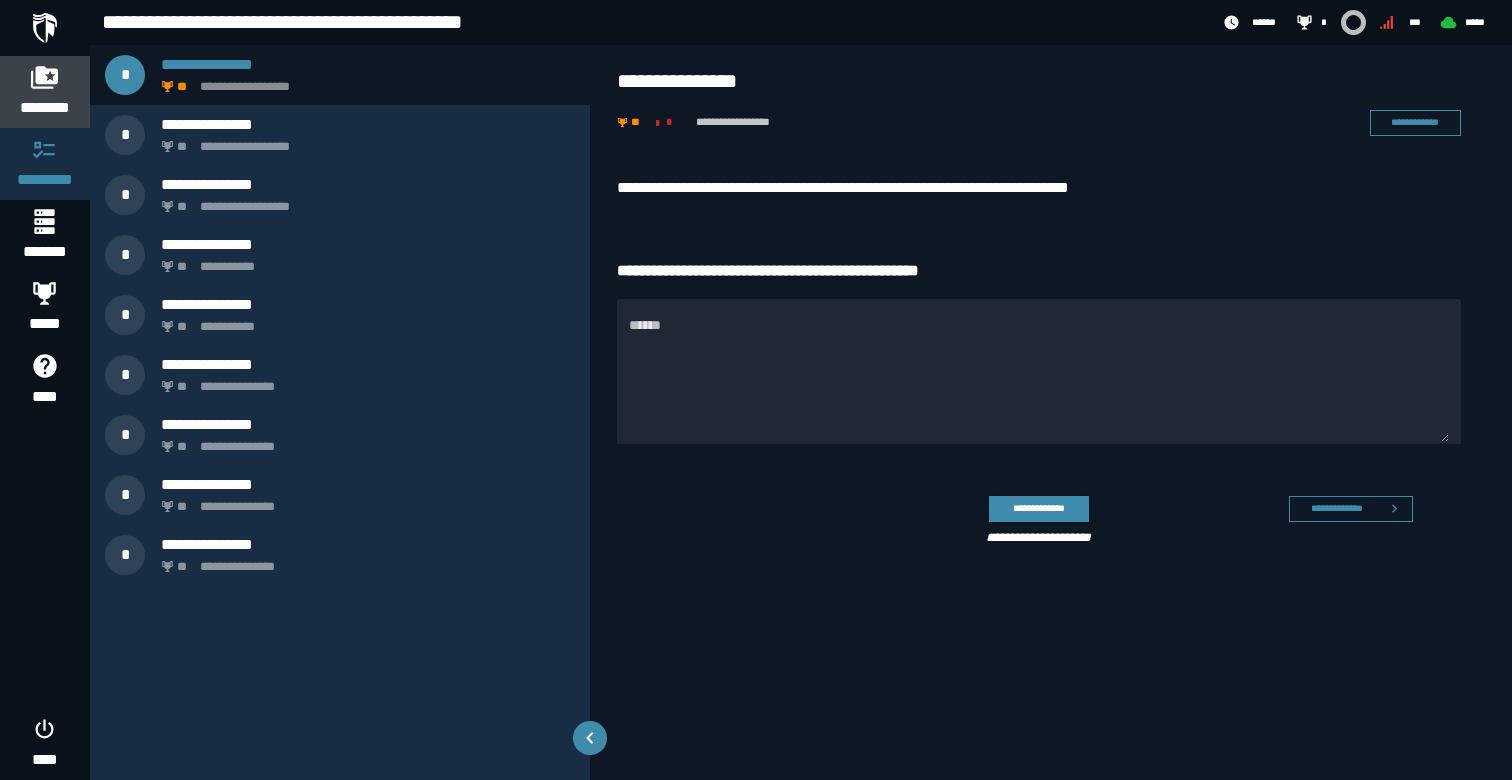 click on "********" at bounding box center (45, 108) 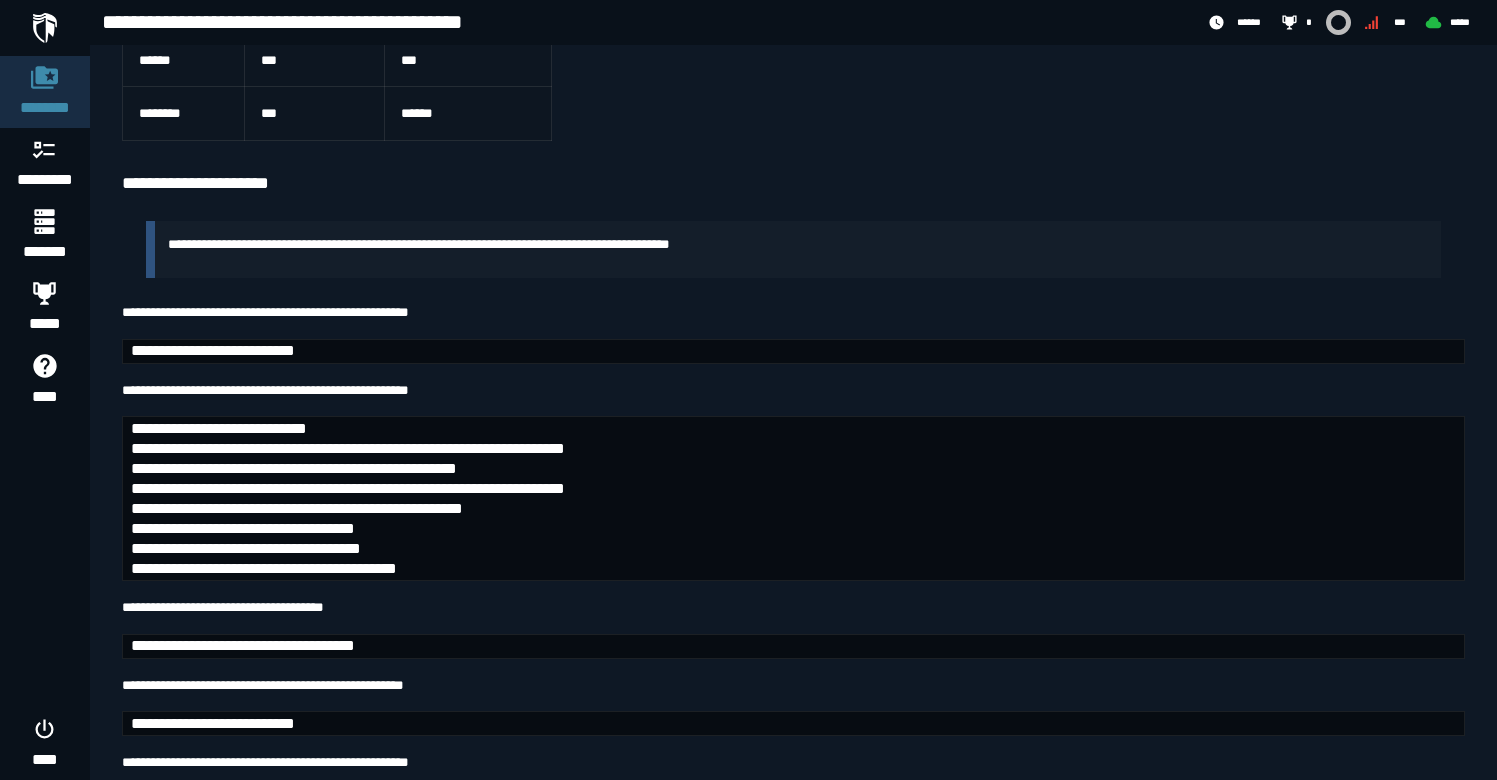 scroll, scrollTop: 645, scrollLeft: 0, axis: vertical 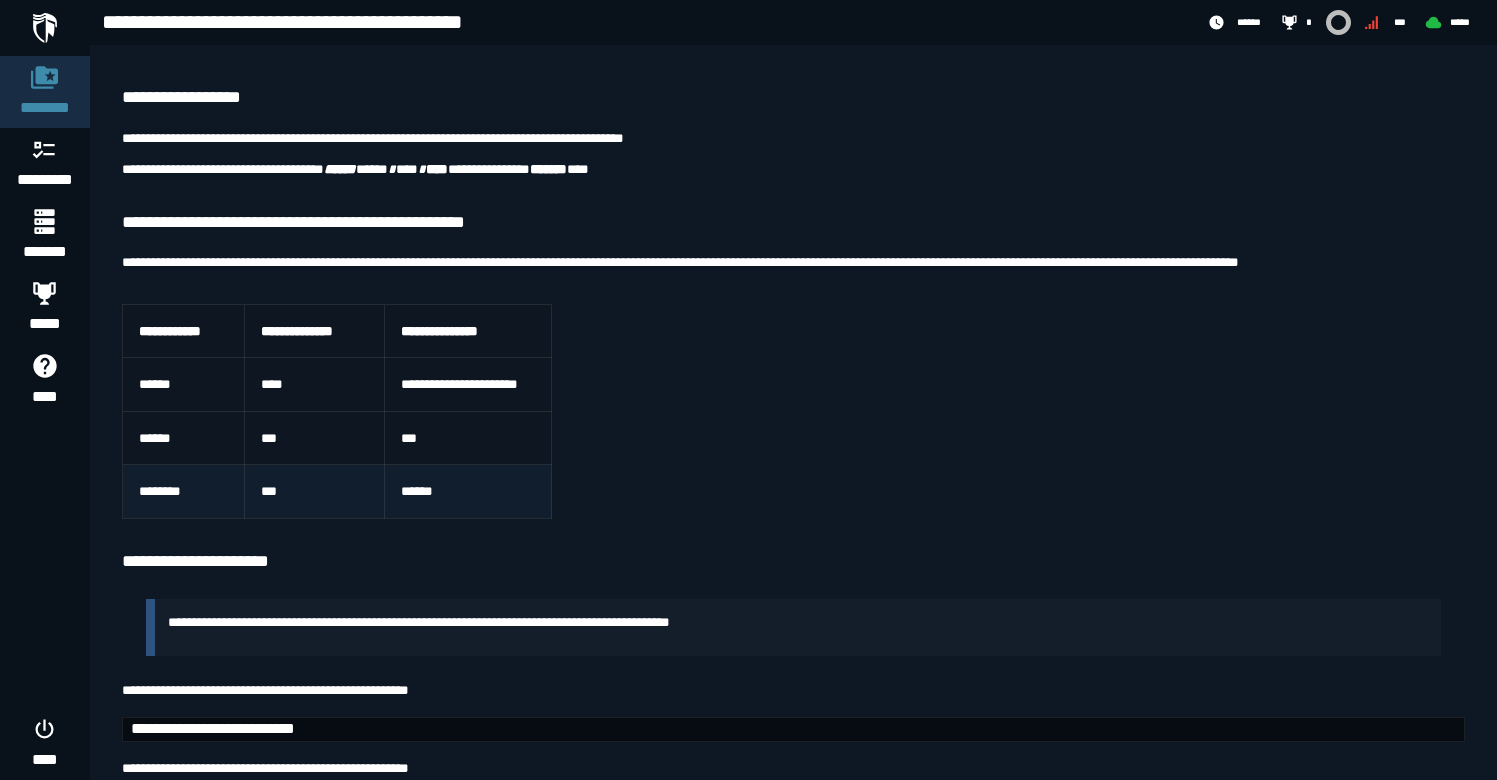 click on "******" at bounding box center (468, 491) 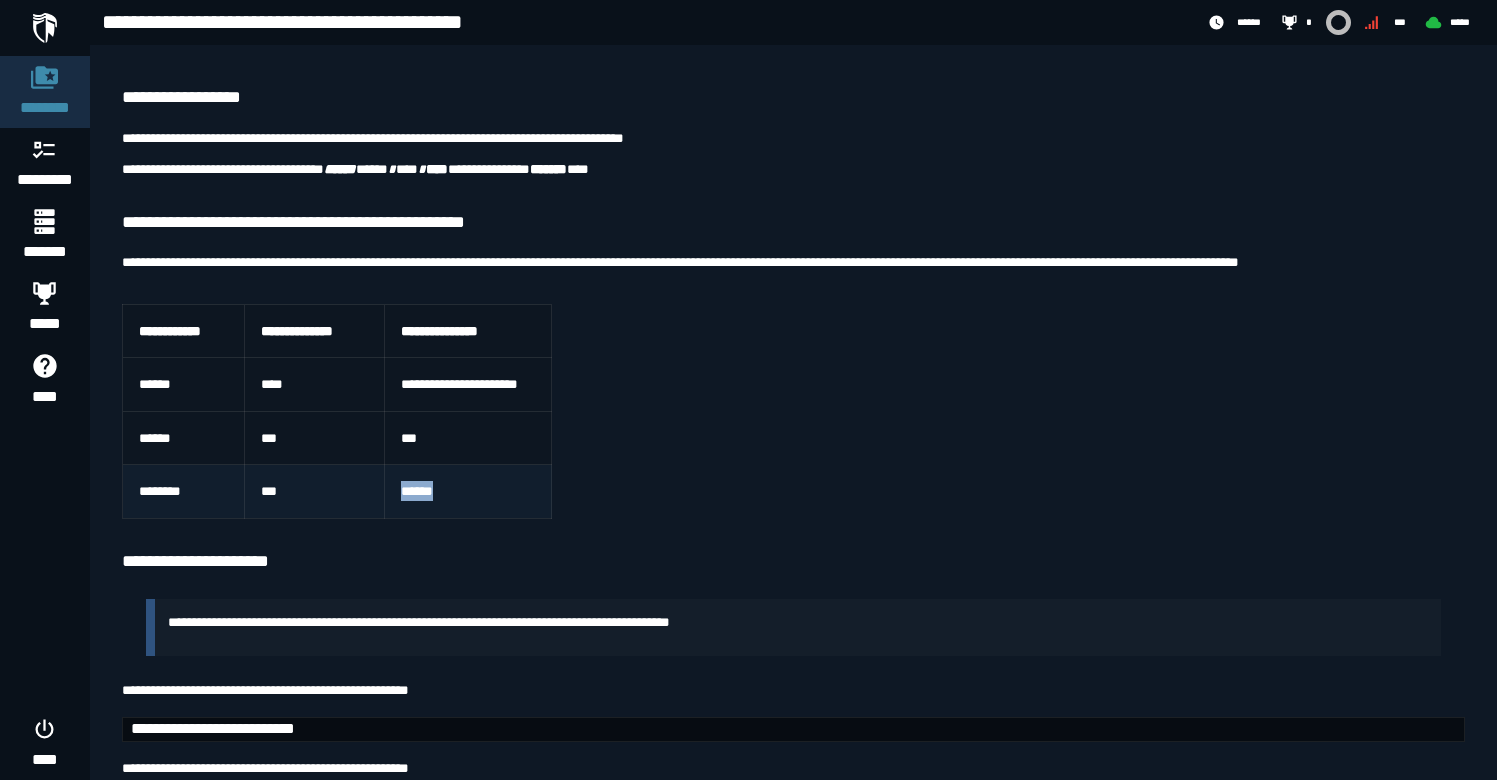 click on "******" at bounding box center (468, 491) 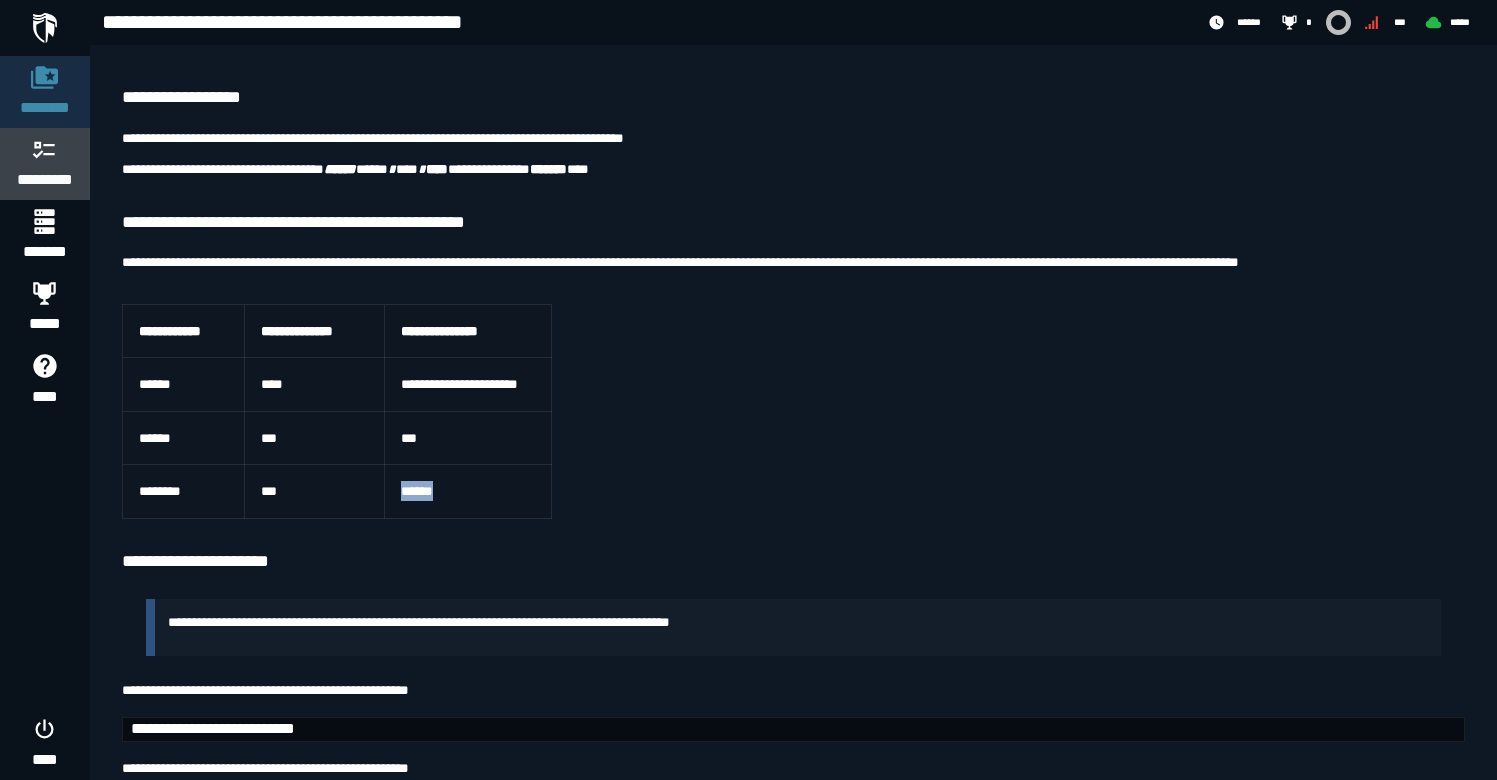click on "*********" at bounding box center [45, 180] 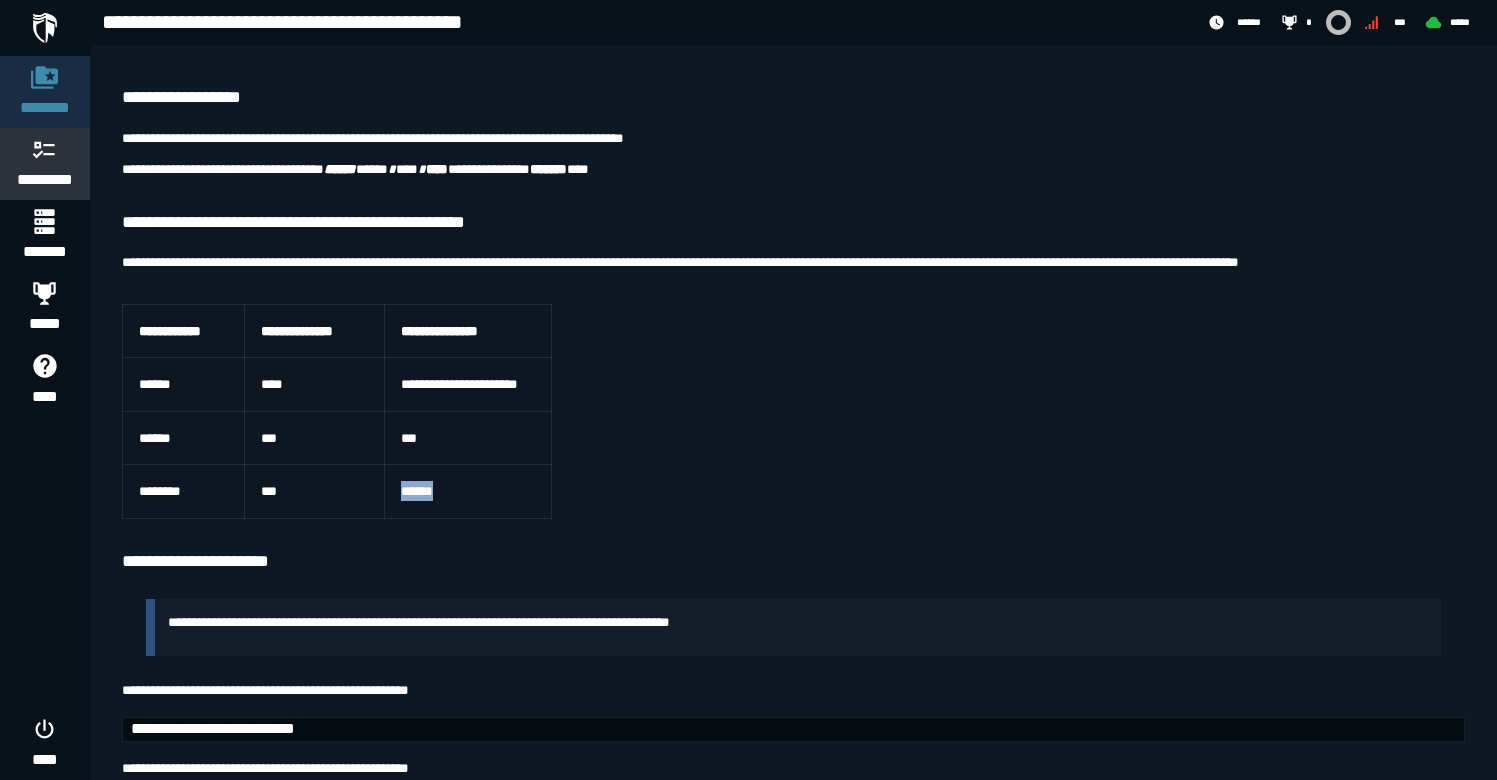 scroll, scrollTop: 0, scrollLeft: 0, axis: both 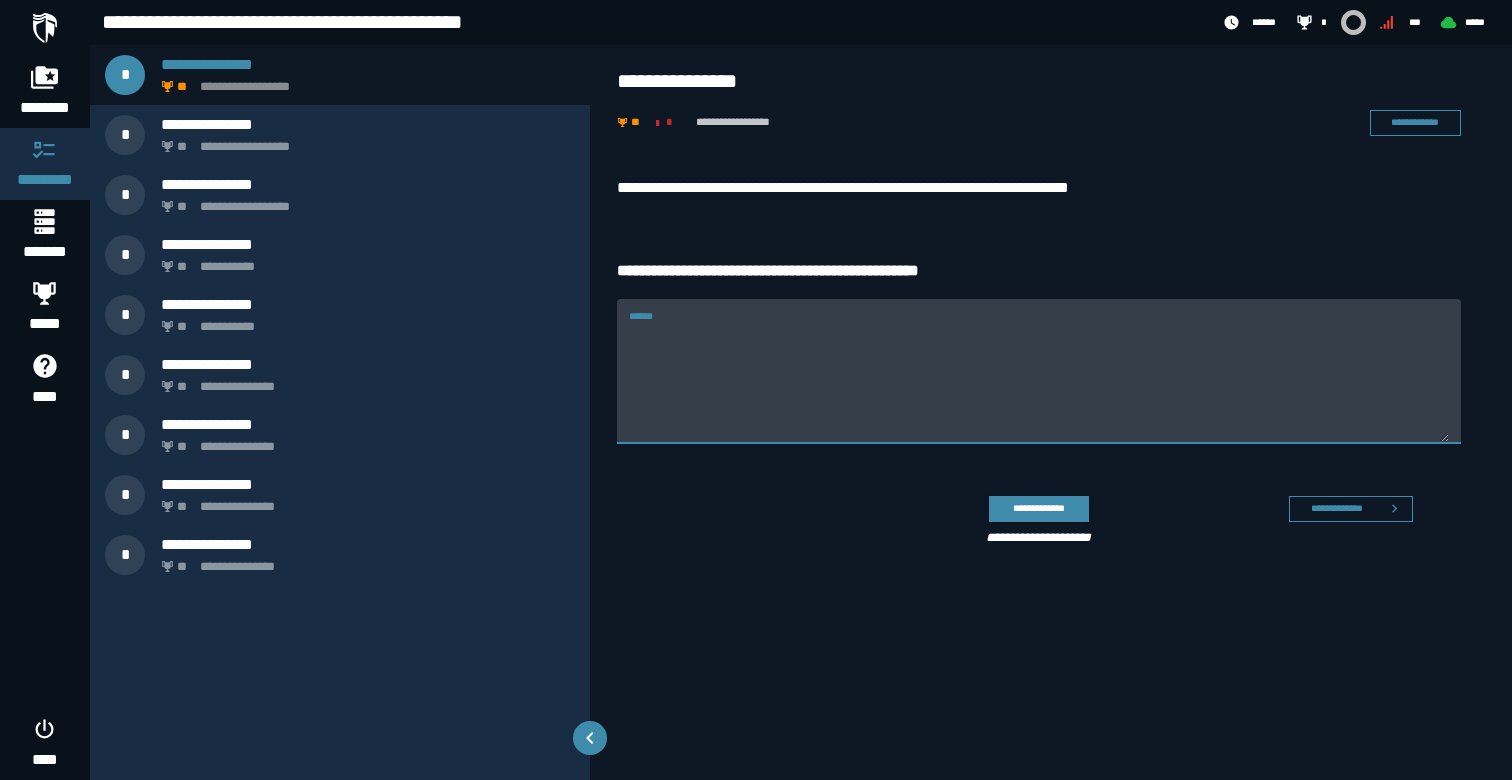 click on "******" at bounding box center (1039, 383) 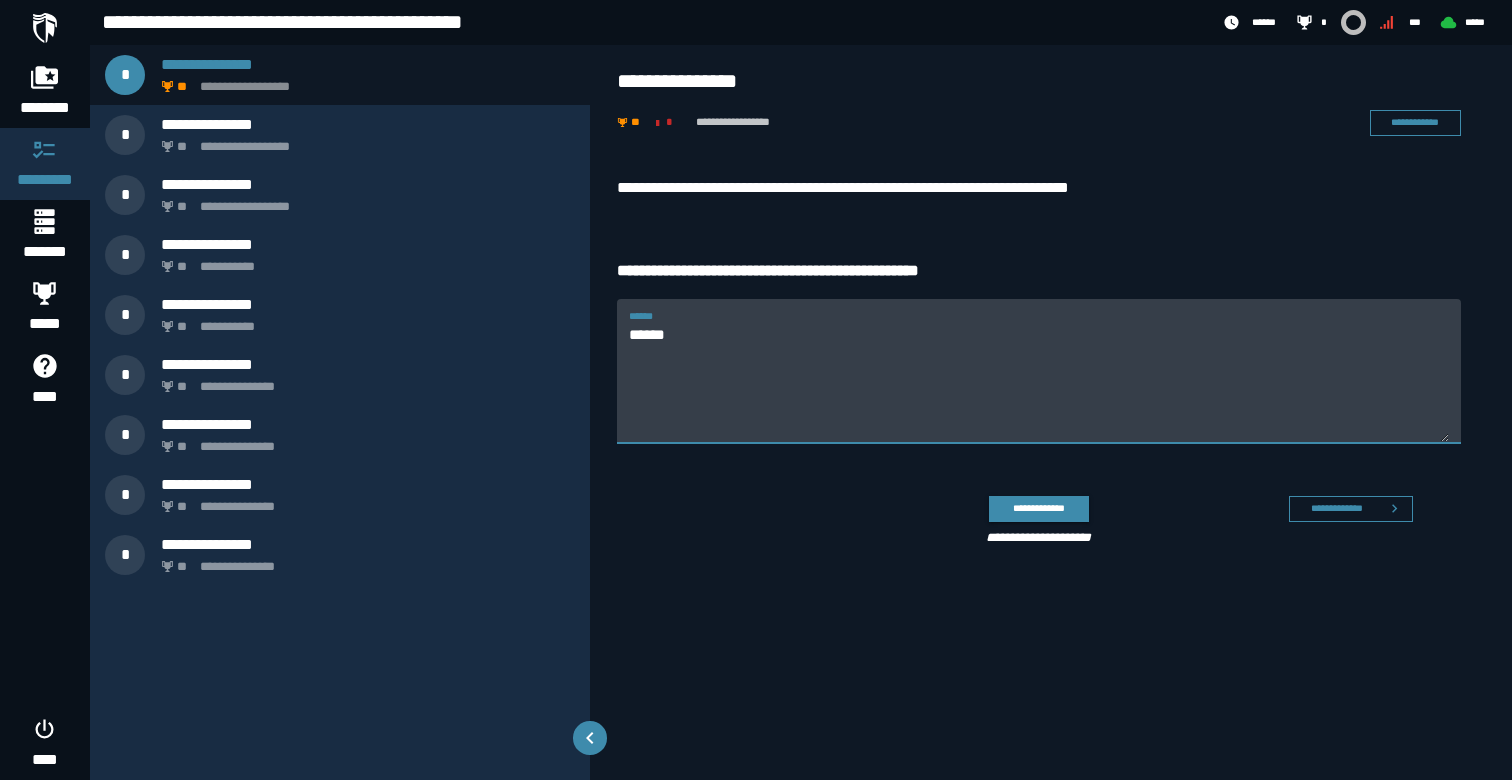 drag, startPoint x: 754, startPoint y: 343, endPoint x: 666, endPoint y: 334, distance: 88.45903 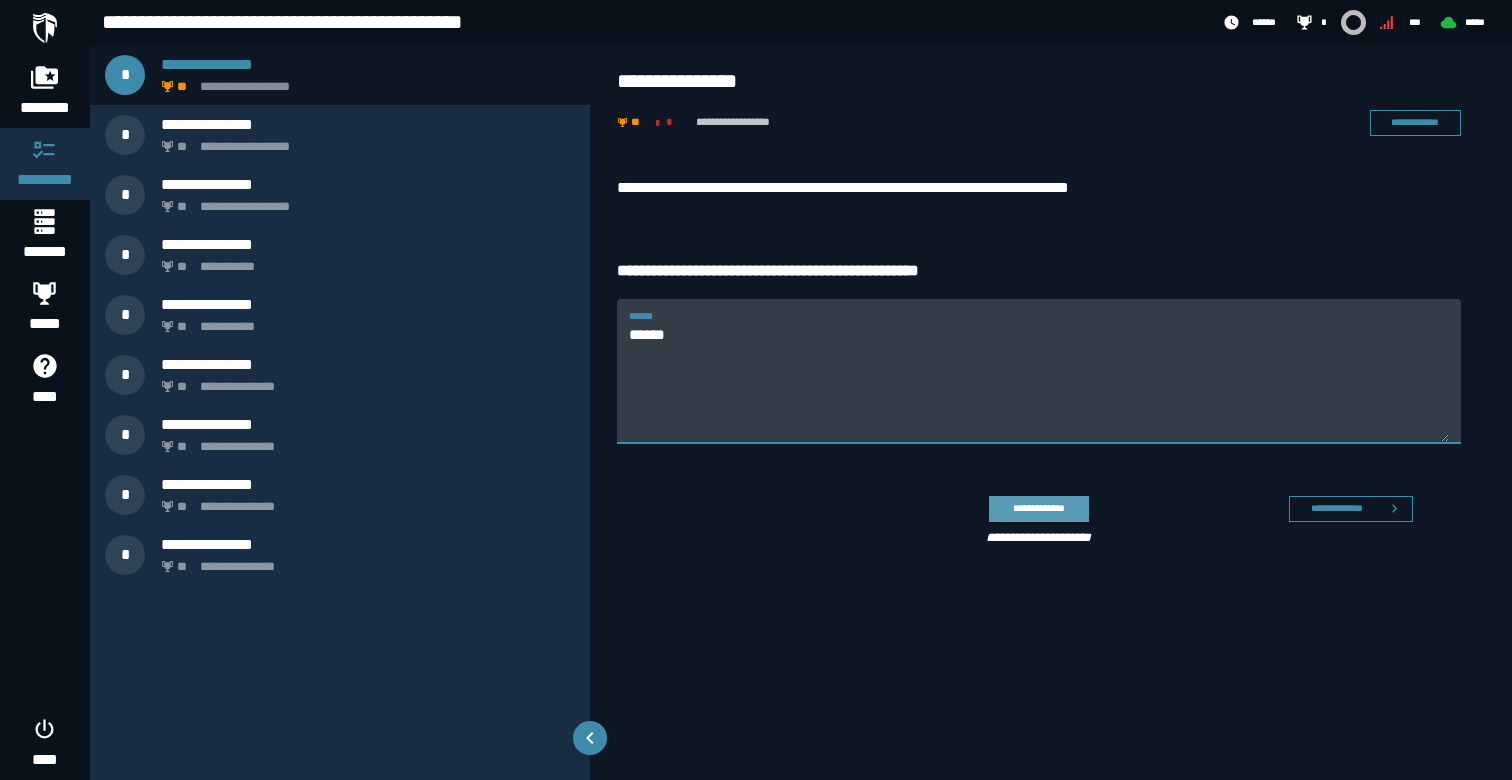 type on "******" 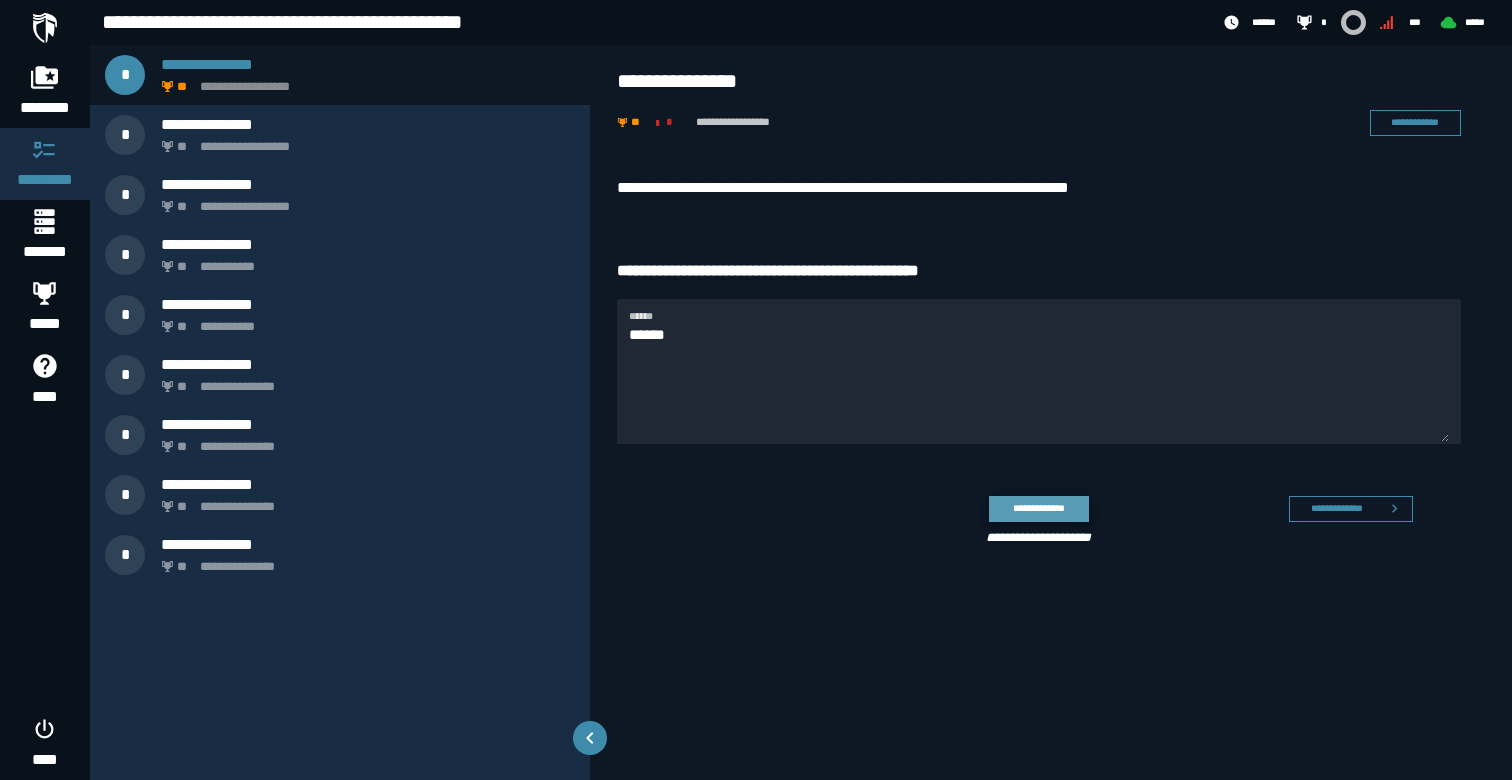click on "**********" at bounding box center [1038, 508] 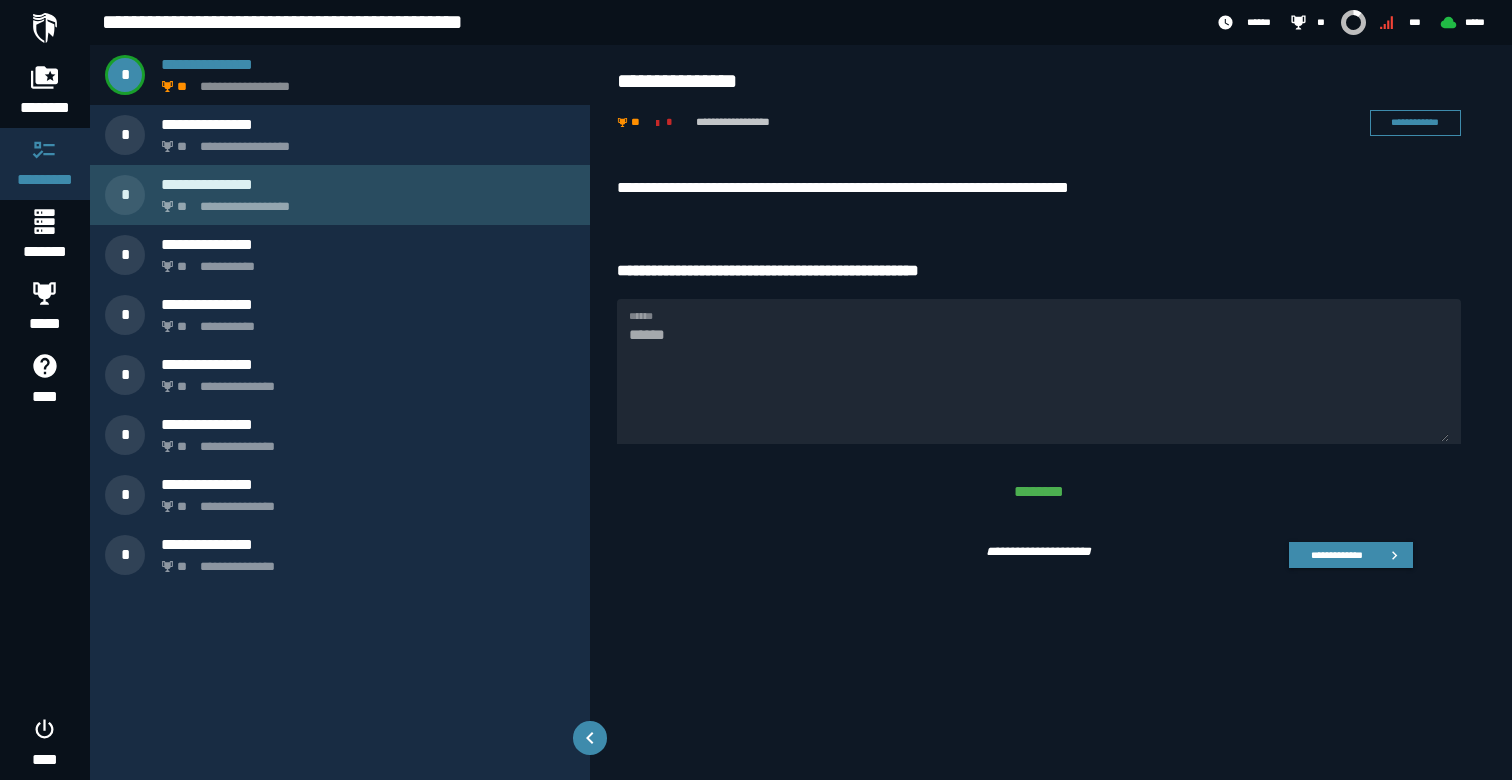 click on "**********" at bounding box center [364, 201] 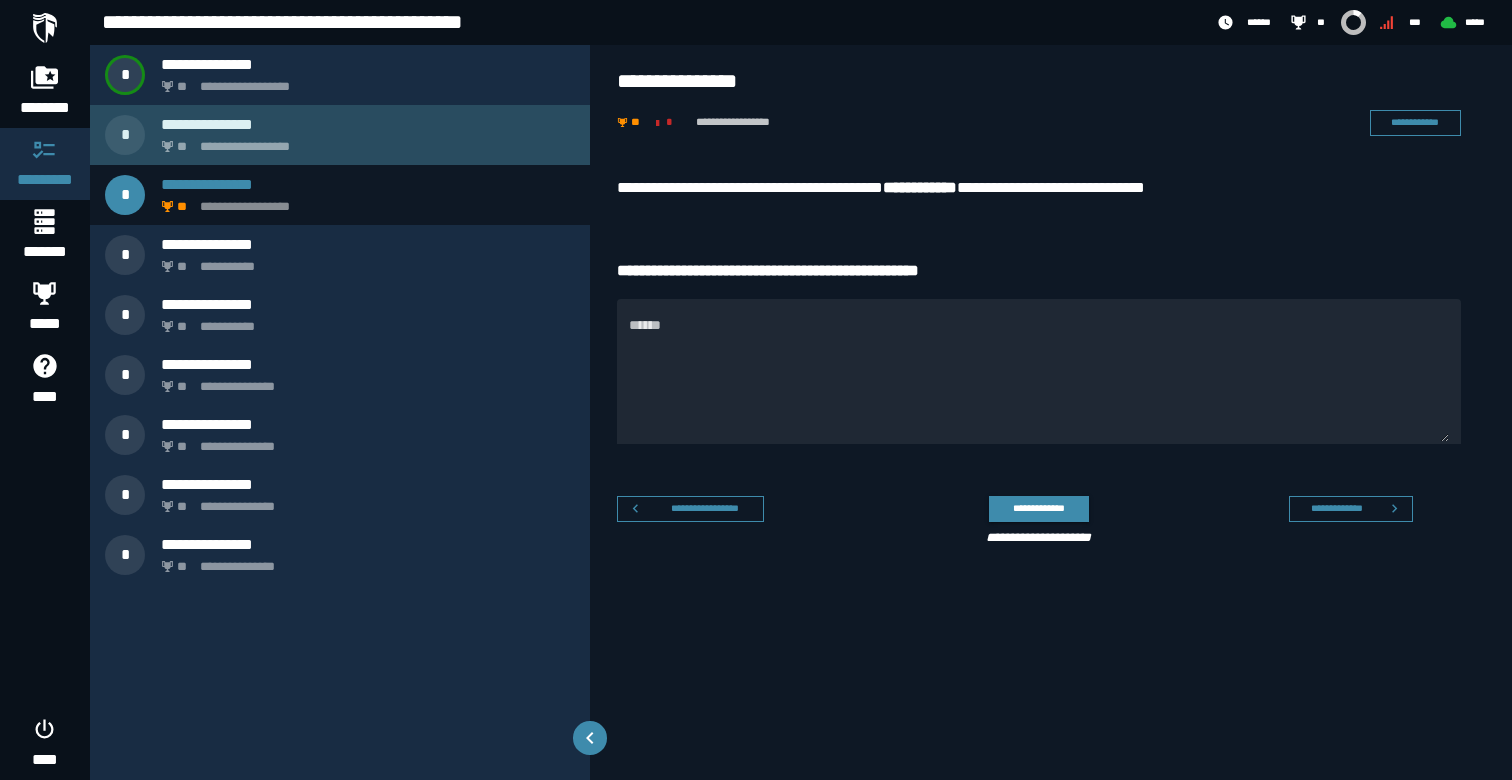 click on "**********" at bounding box center [364, 141] 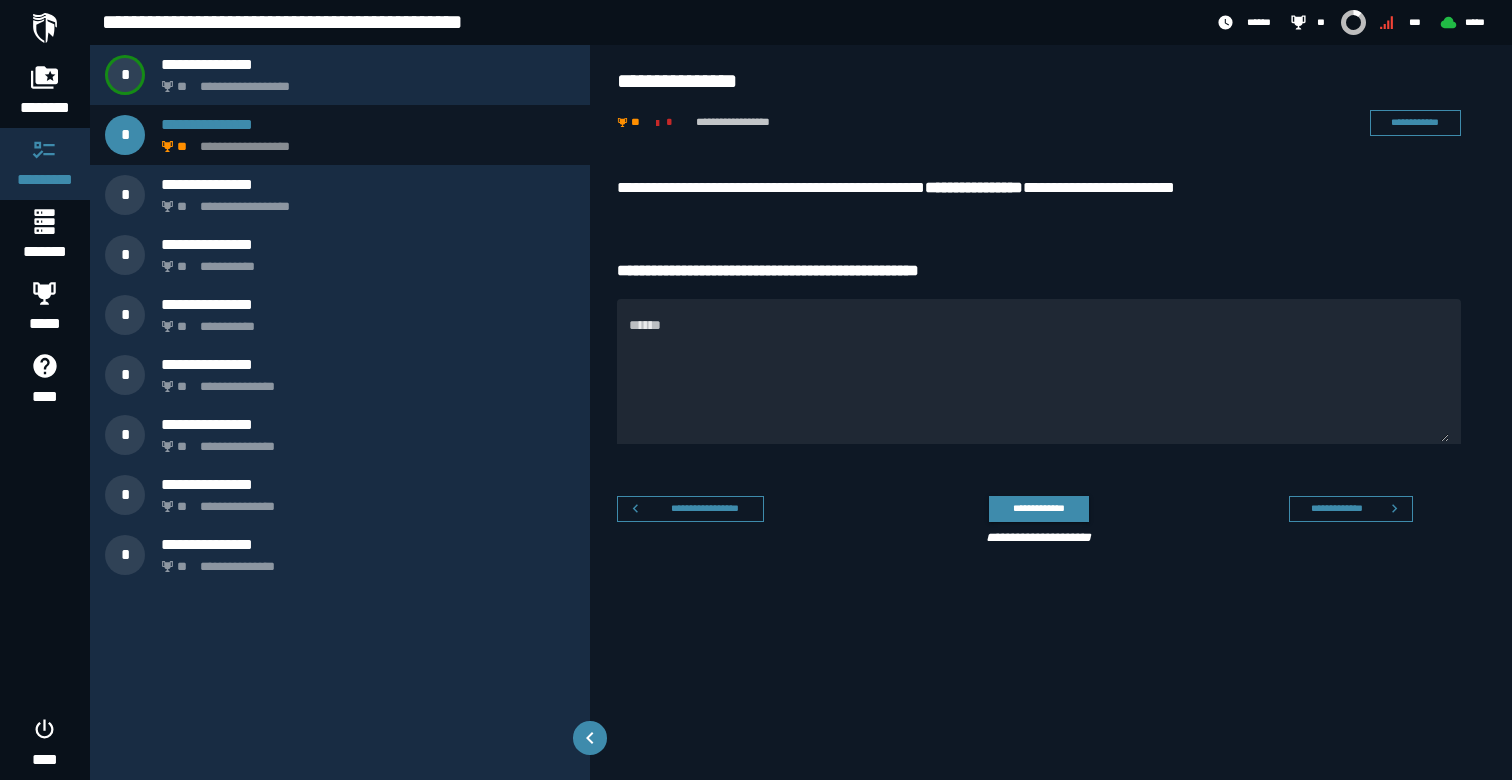 click on "**********" at bounding box center [974, 187] 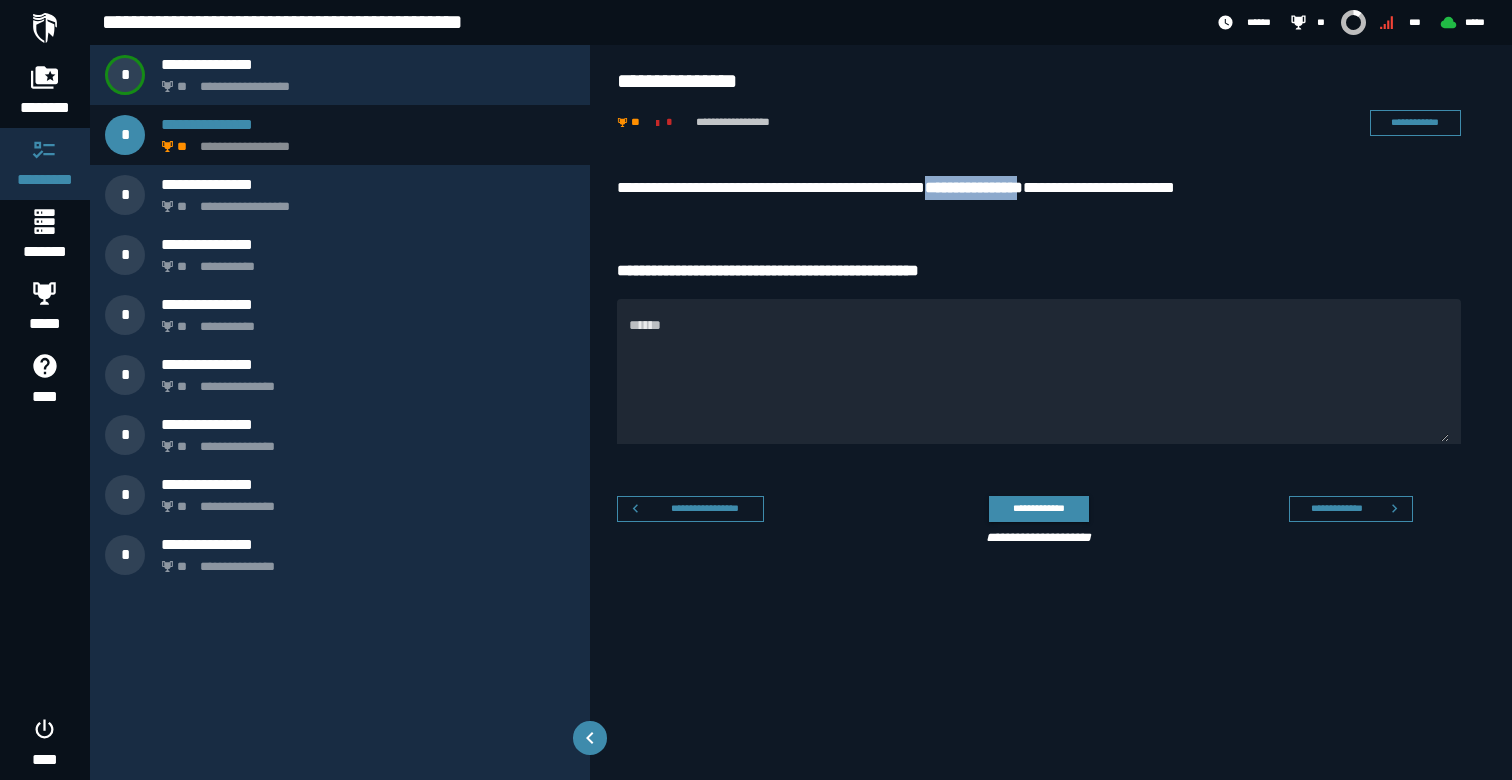 drag, startPoint x: 1030, startPoint y: 185, endPoint x: 1069, endPoint y: 187, distance: 39.051247 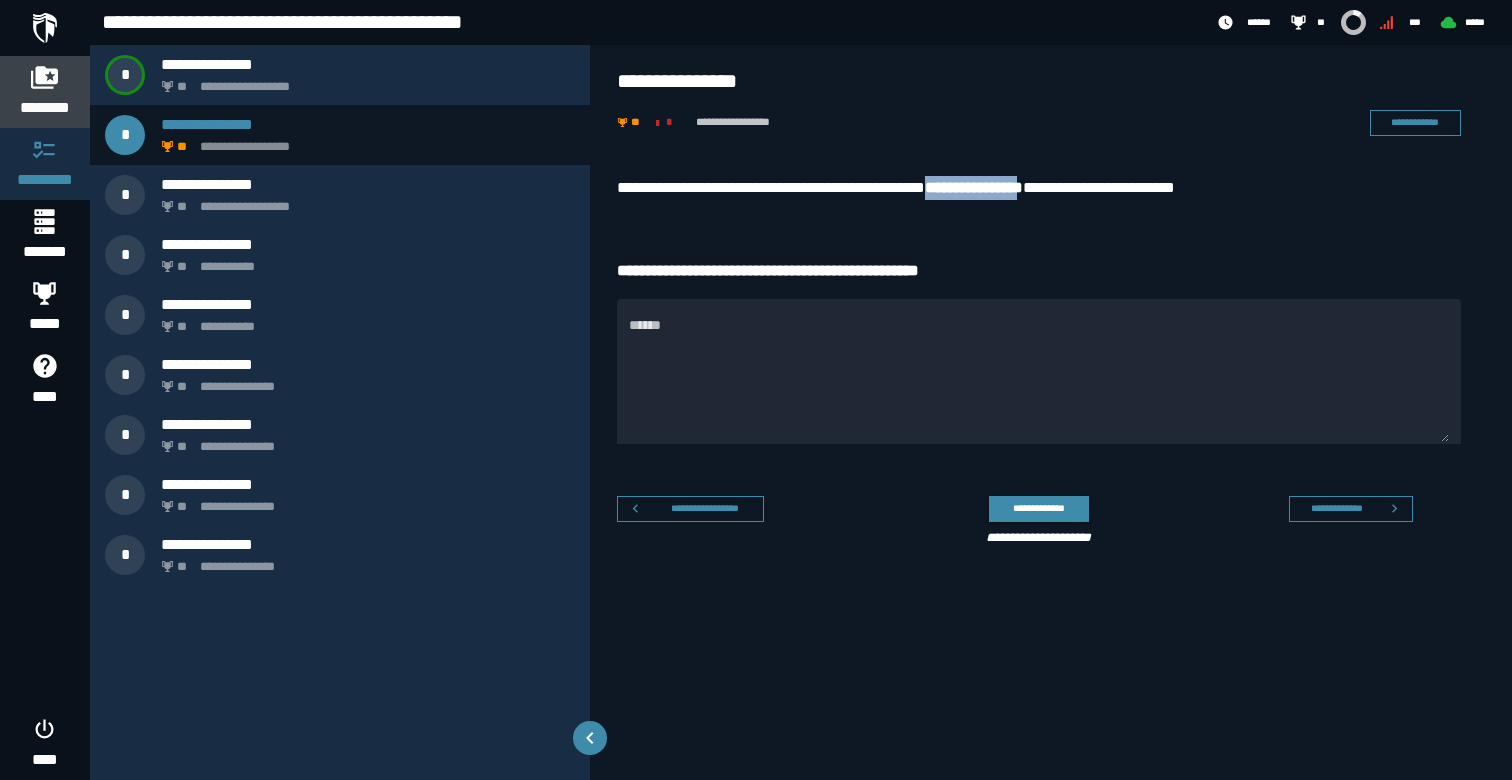 click on "********" at bounding box center [45, 108] 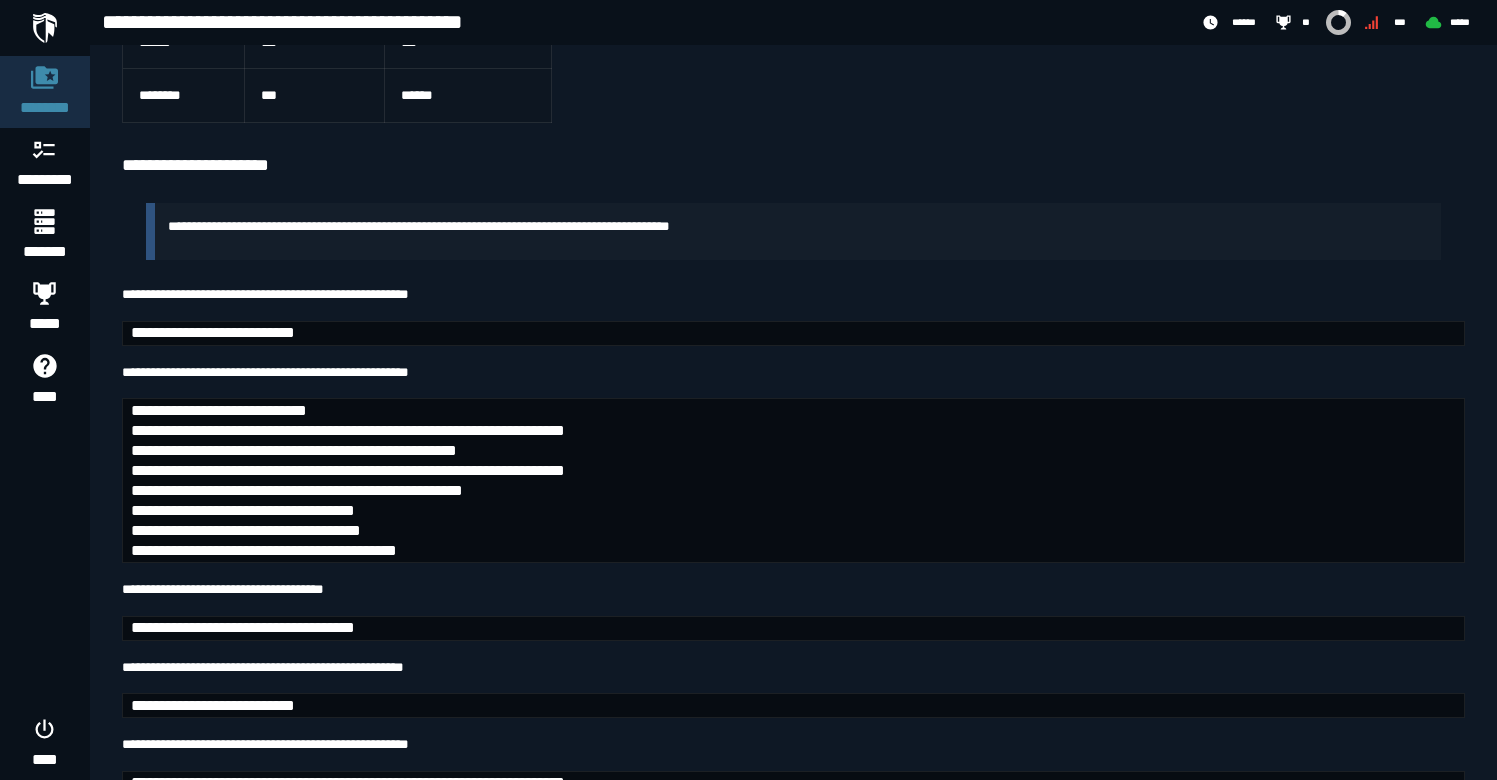 scroll, scrollTop: 898, scrollLeft: 0, axis: vertical 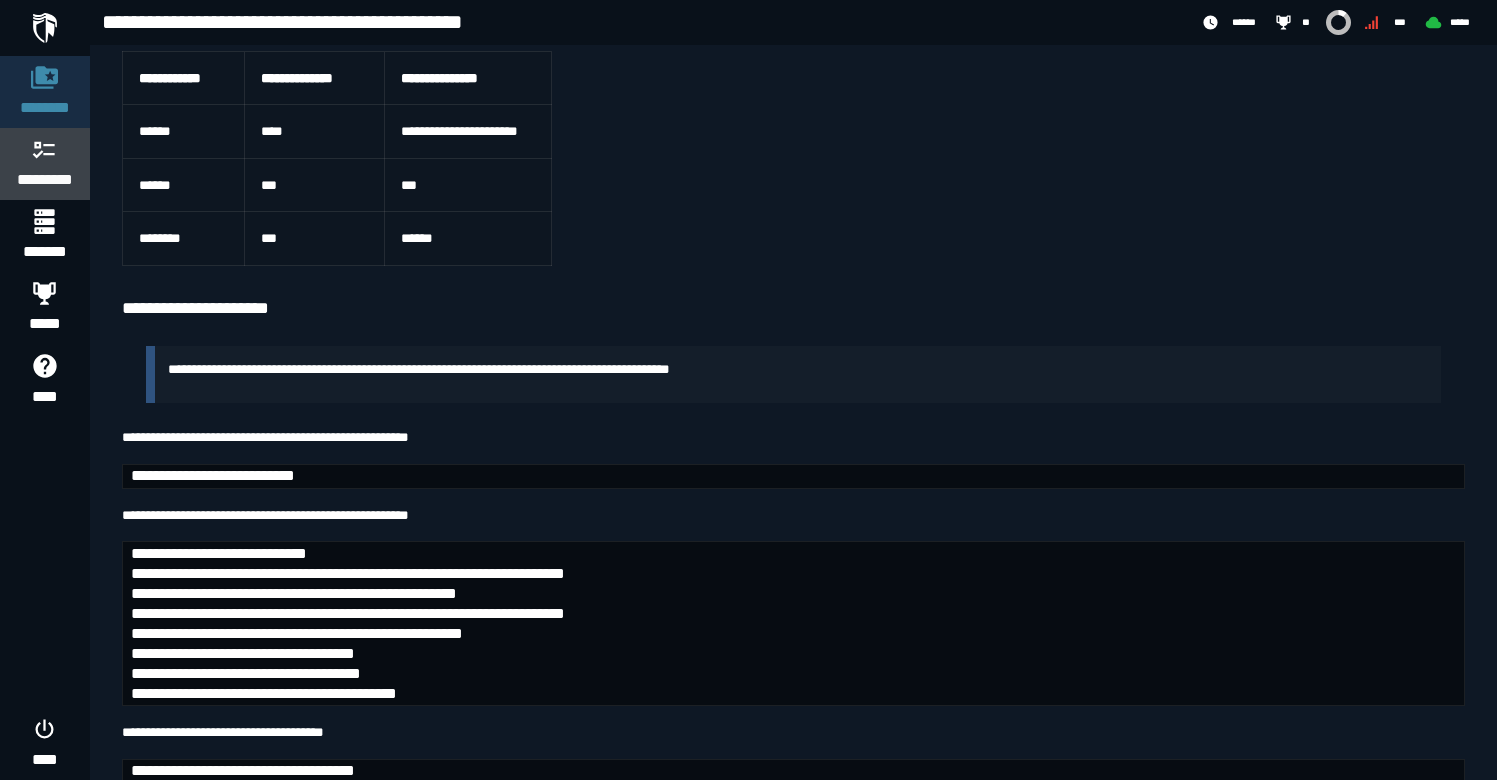 click on "*********" at bounding box center (45, 180) 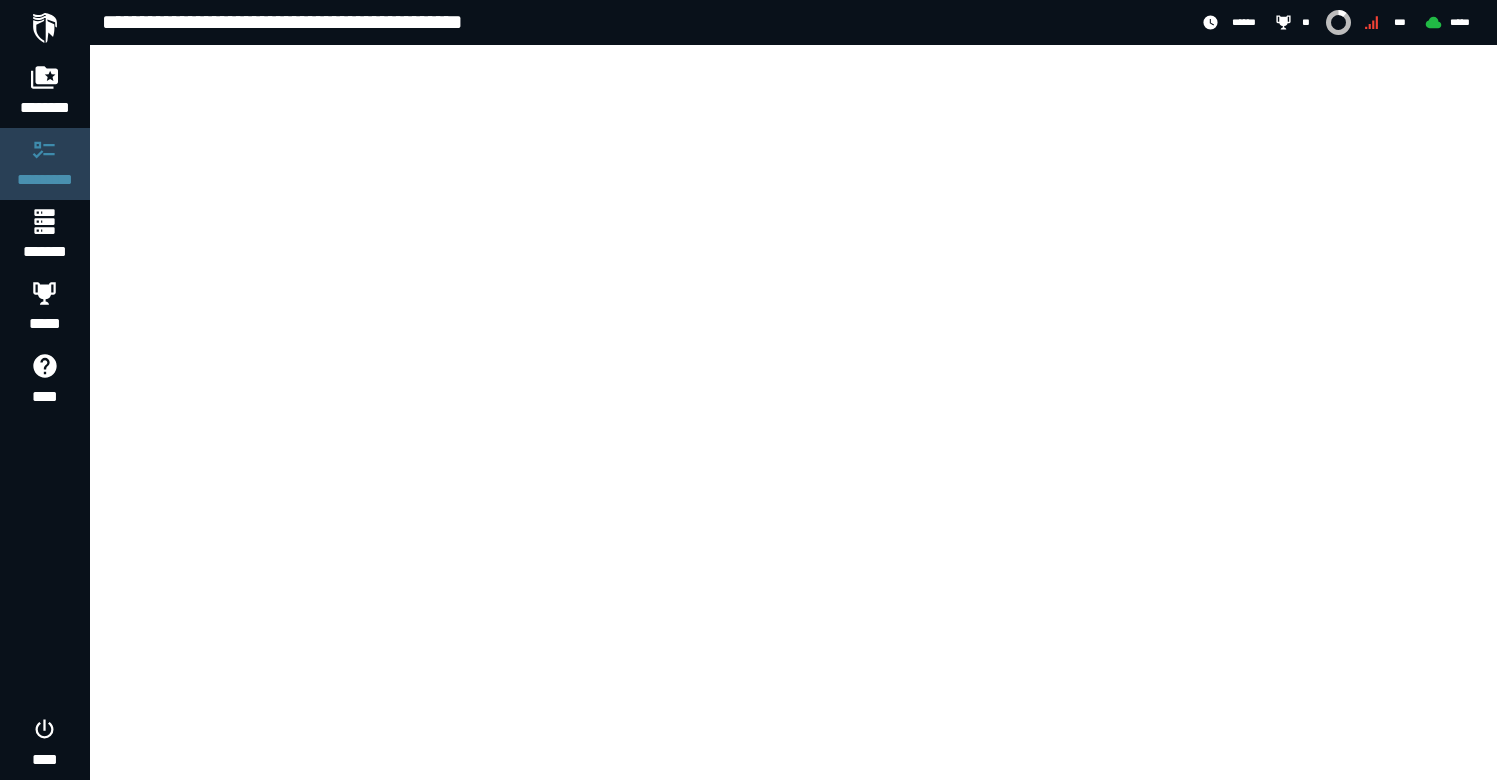 scroll, scrollTop: 0, scrollLeft: 0, axis: both 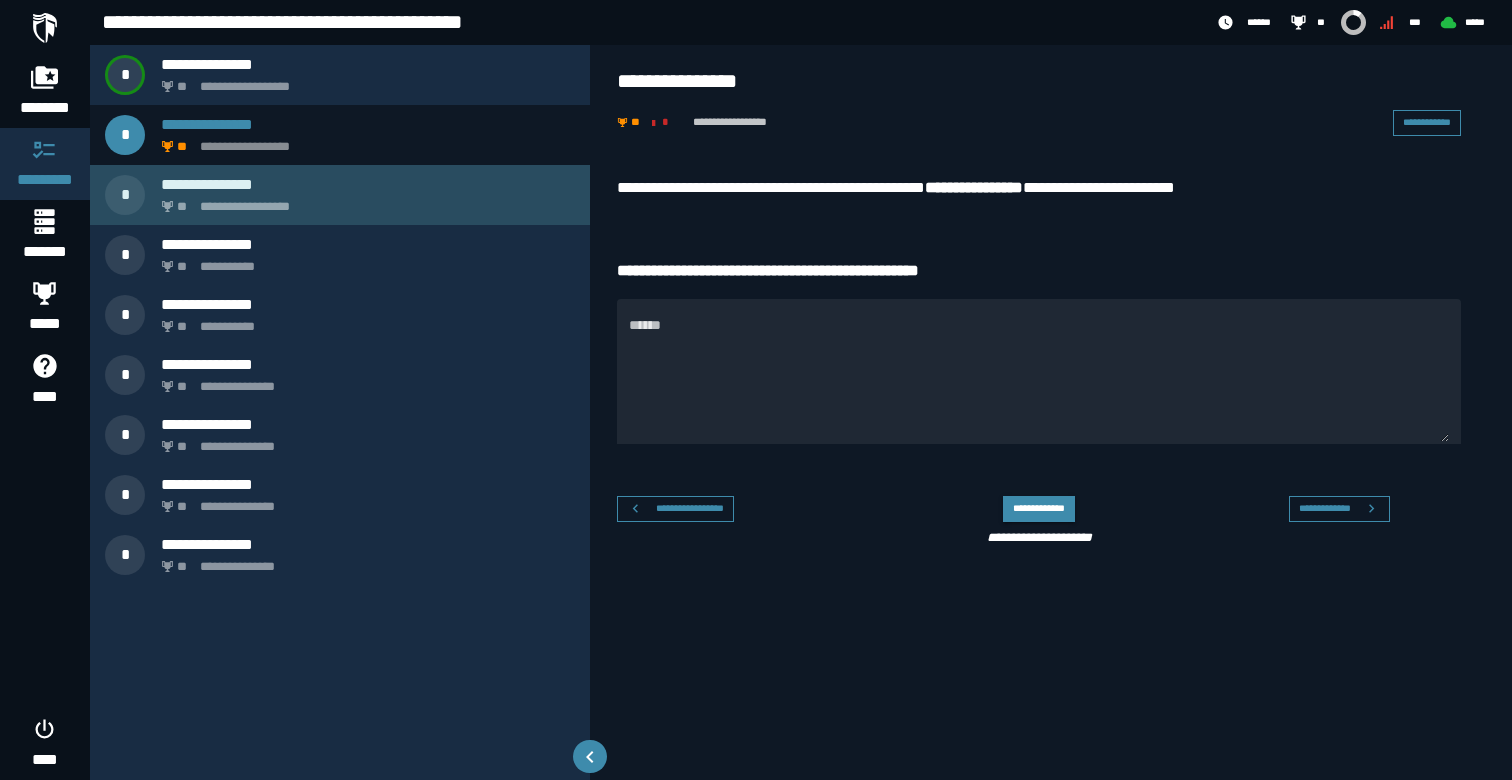 click on "**********" at bounding box center [364, 201] 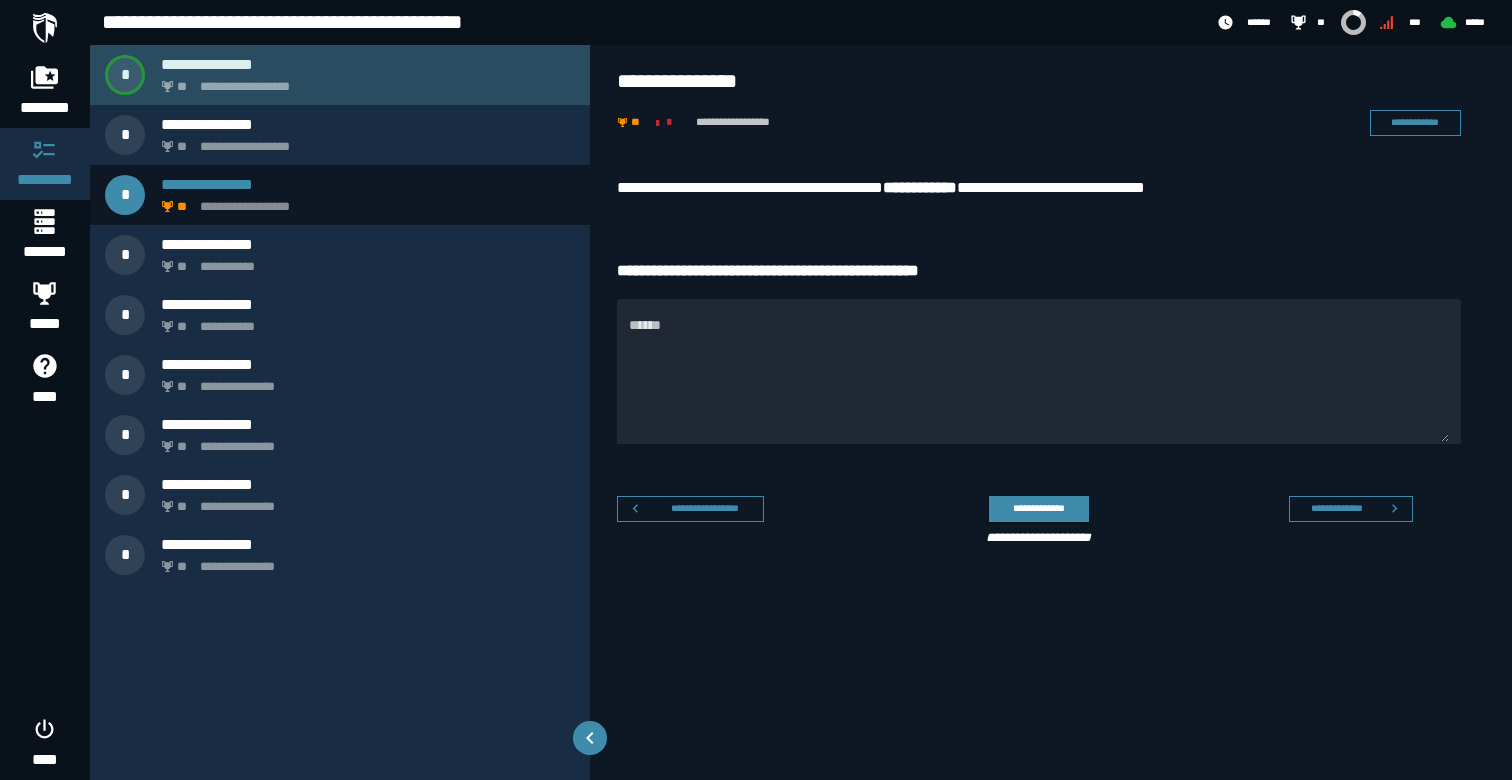 click on "**********" at bounding box center (368, 64) 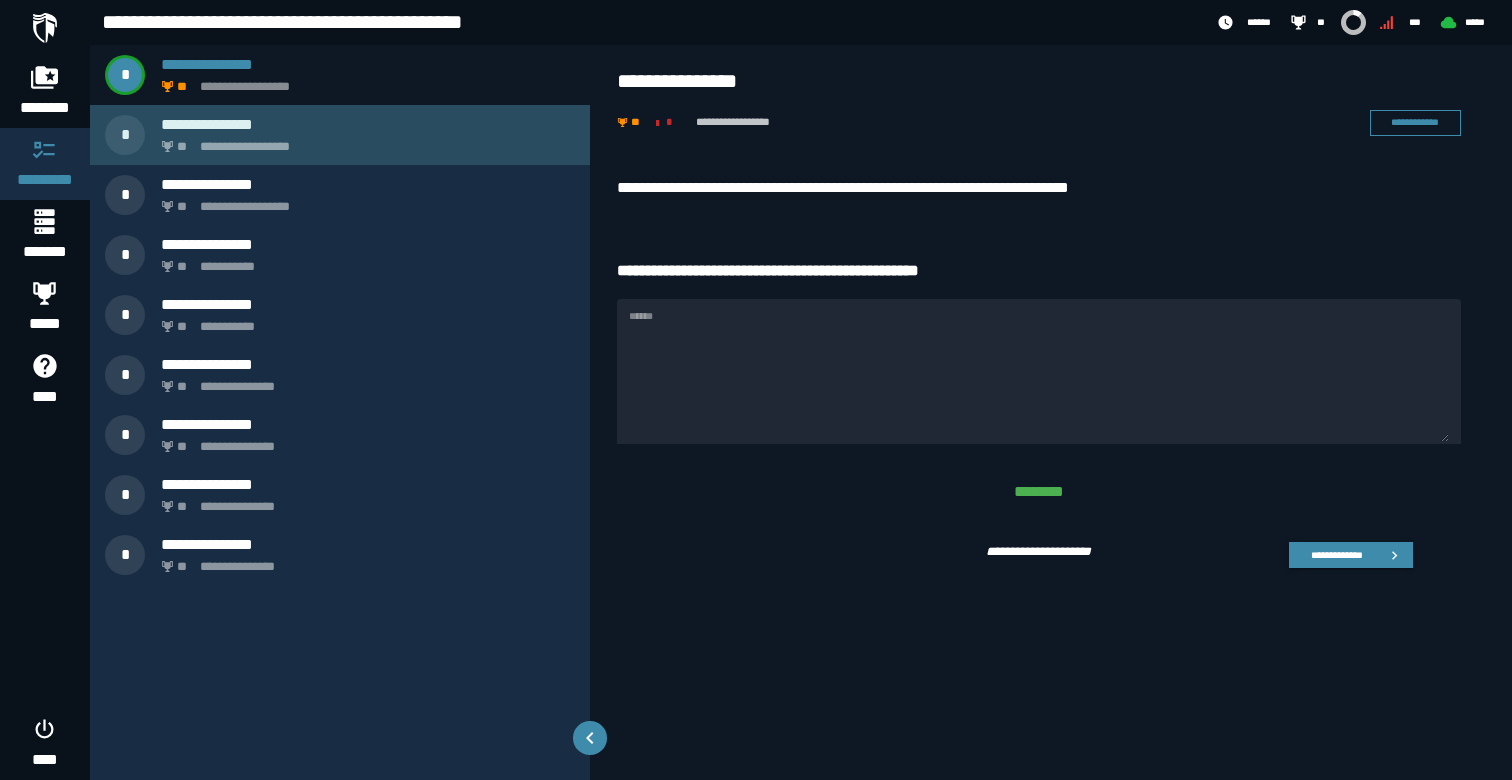 click on "**********" at bounding box center [340, 135] 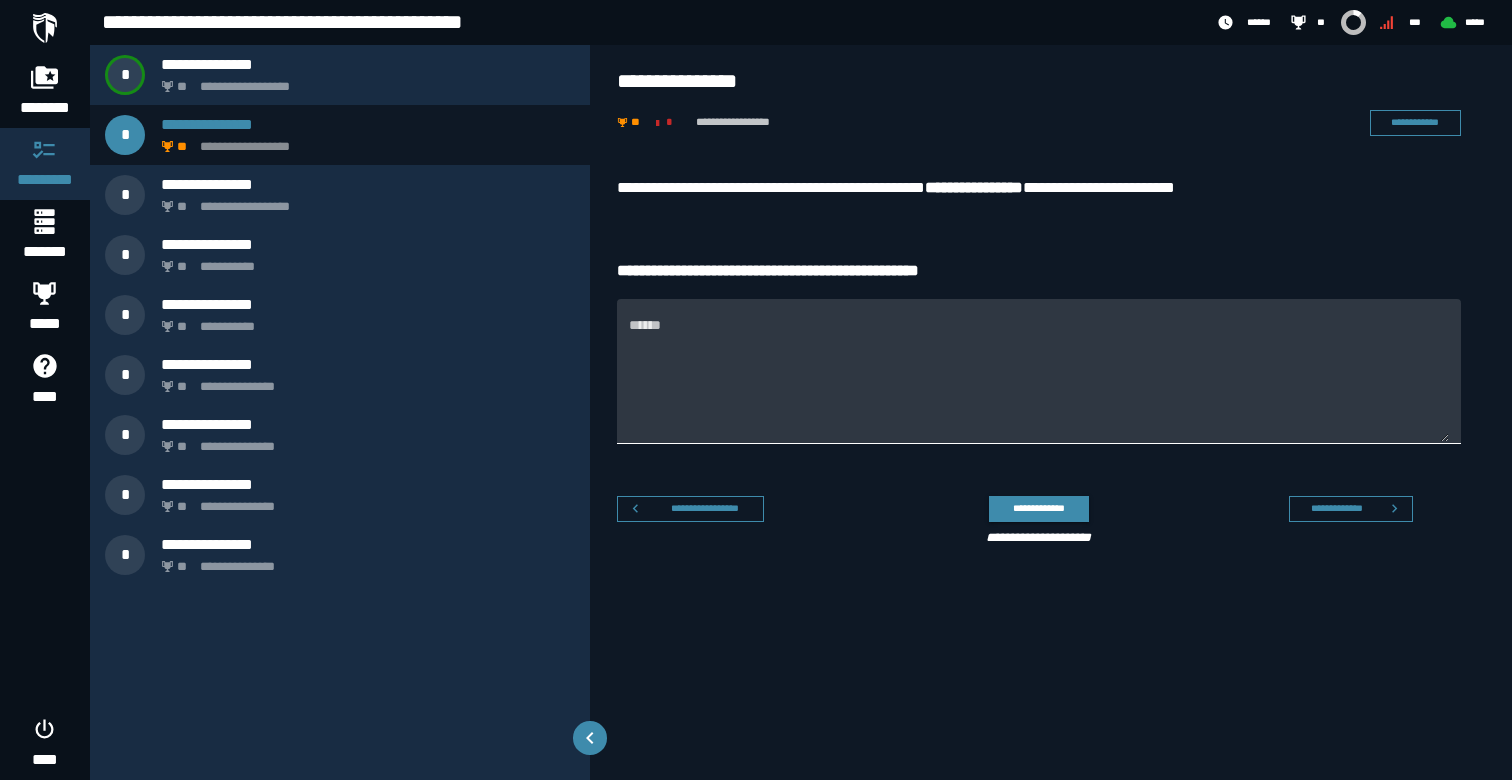 click on "******" at bounding box center [1039, 383] 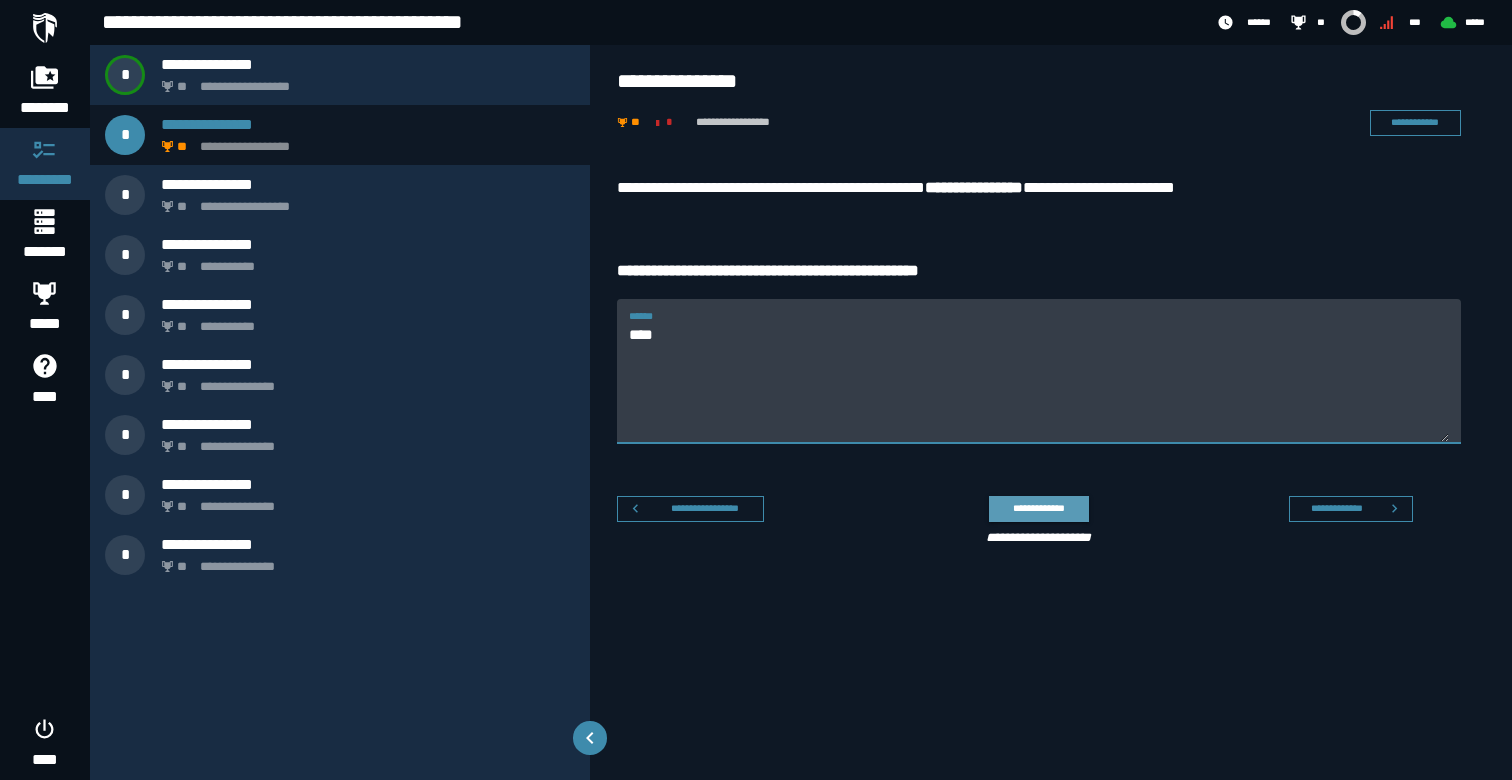 type on "****" 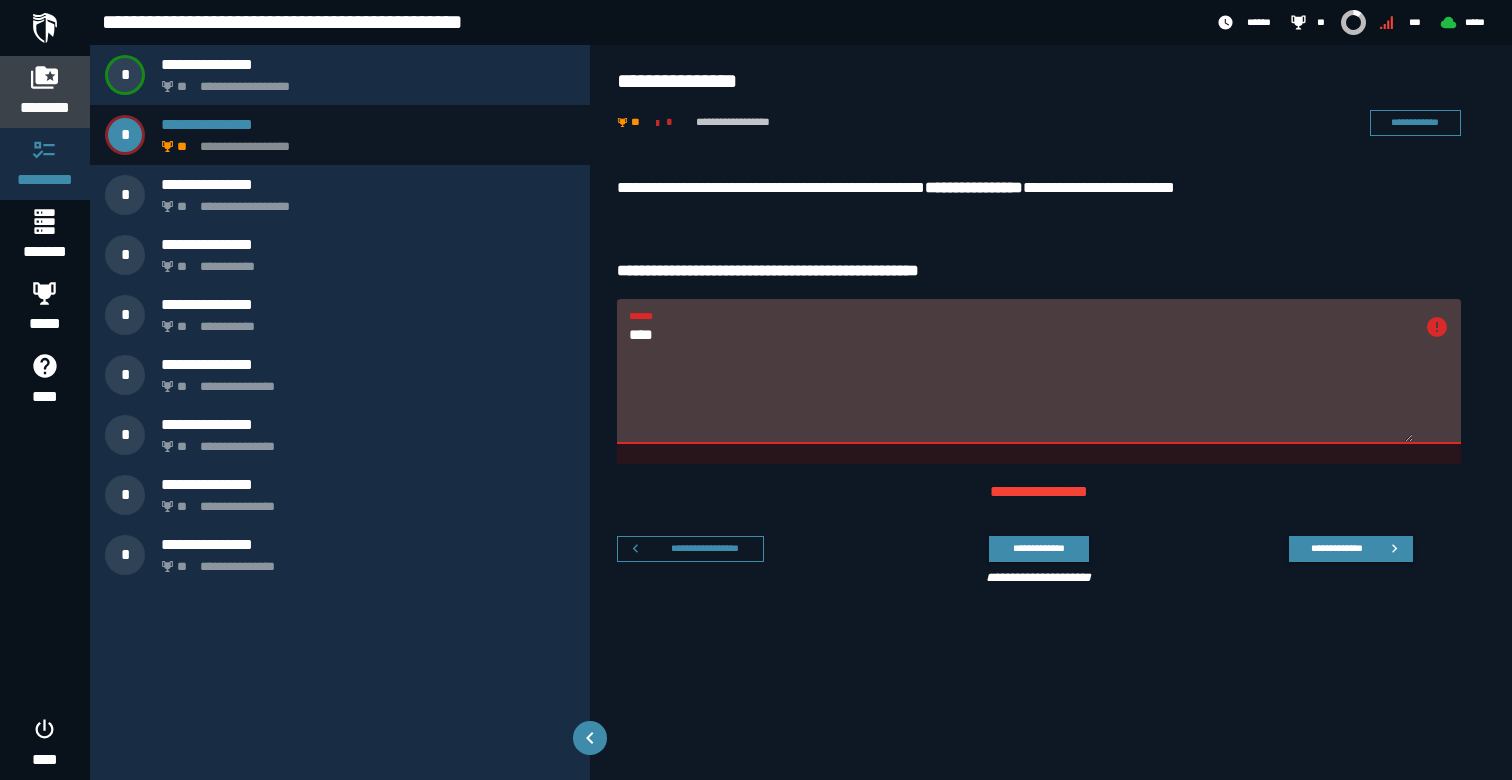 click on "********" at bounding box center (45, 108) 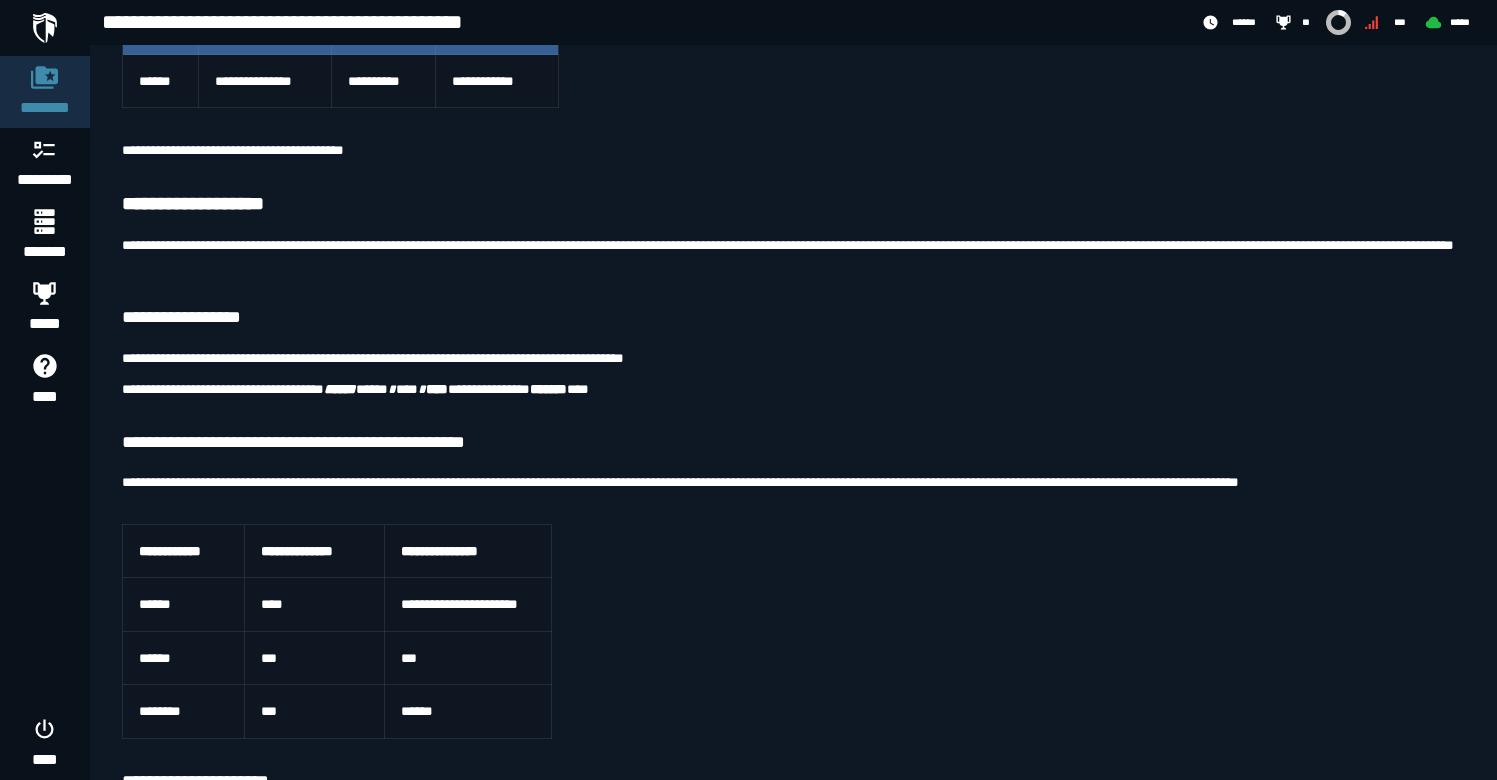 scroll, scrollTop: 945, scrollLeft: 0, axis: vertical 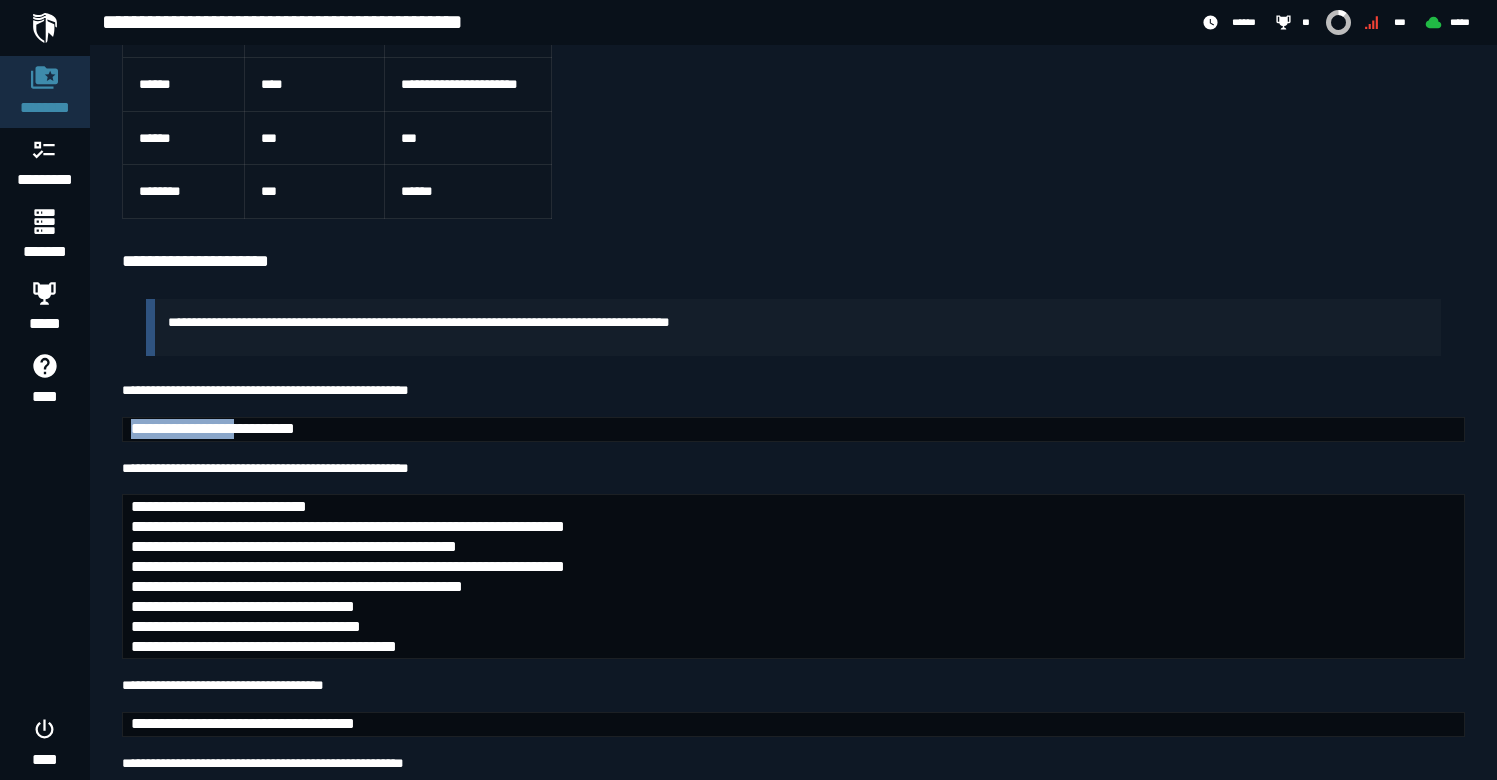 drag, startPoint x: 304, startPoint y: 425, endPoint x: 102, endPoint y: 424, distance: 202.00247 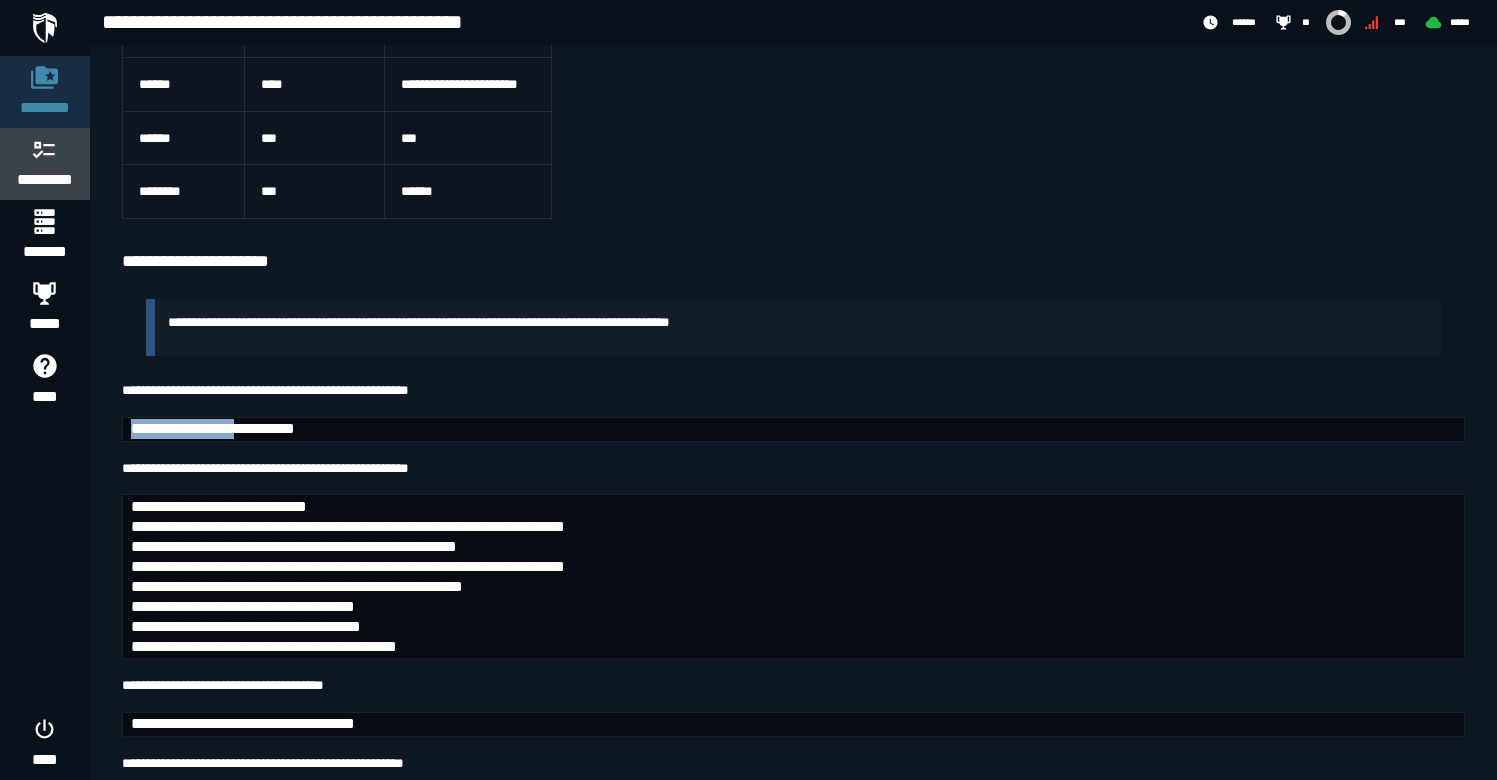 click on "*********" at bounding box center (45, 180) 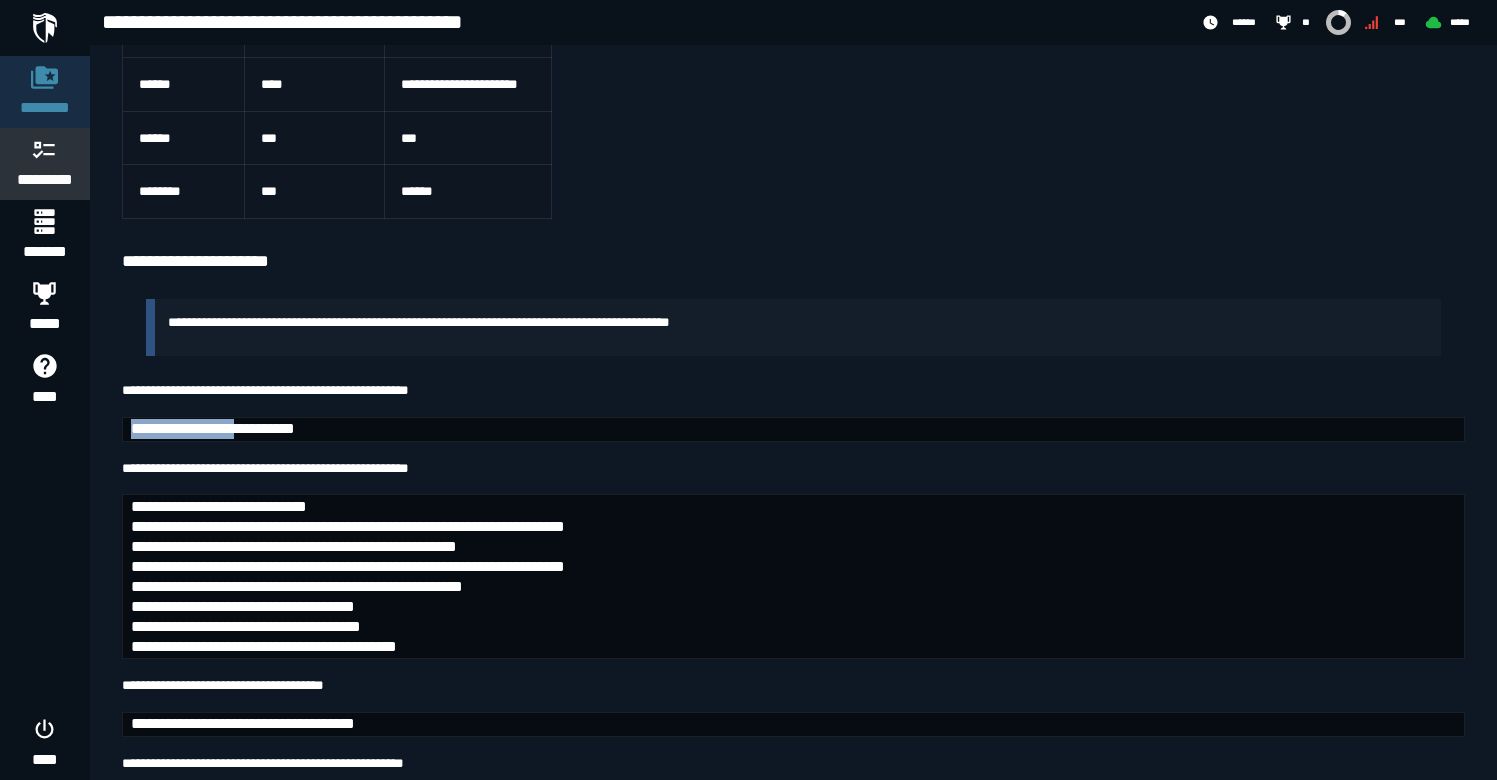 scroll, scrollTop: 0, scrollLeft: 0, axis: both 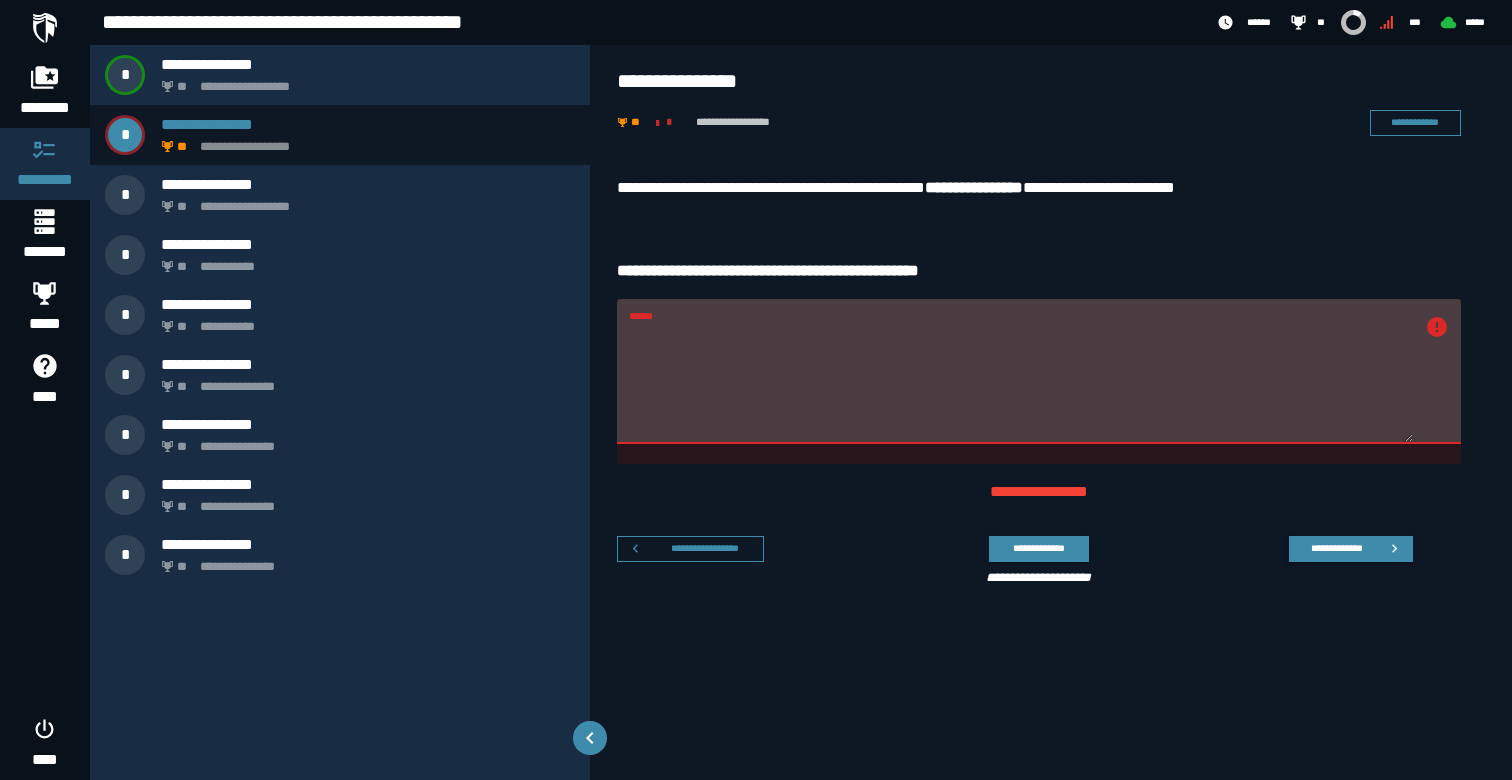 click on "******" at bounding box center [1021, 383] 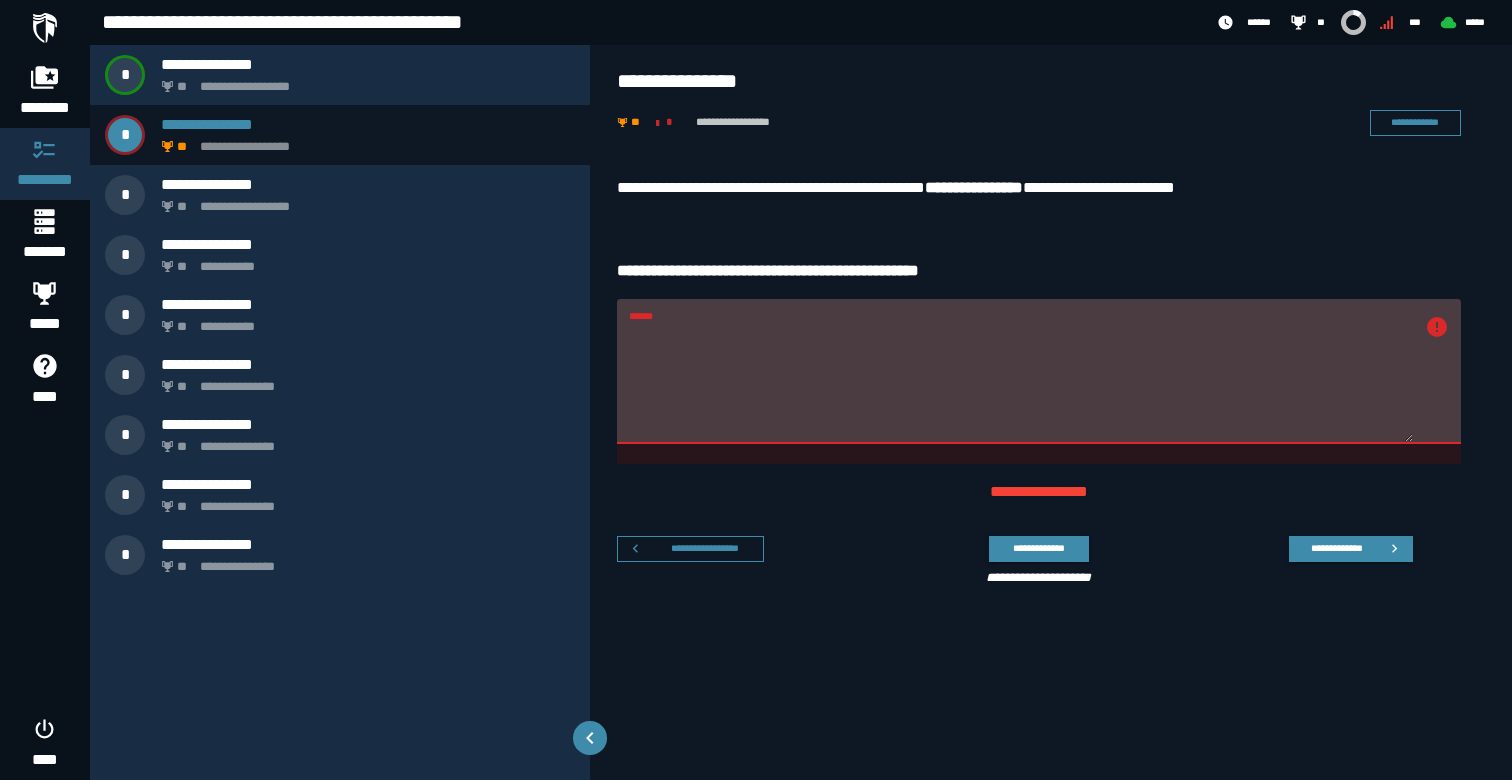 paste on "**********" 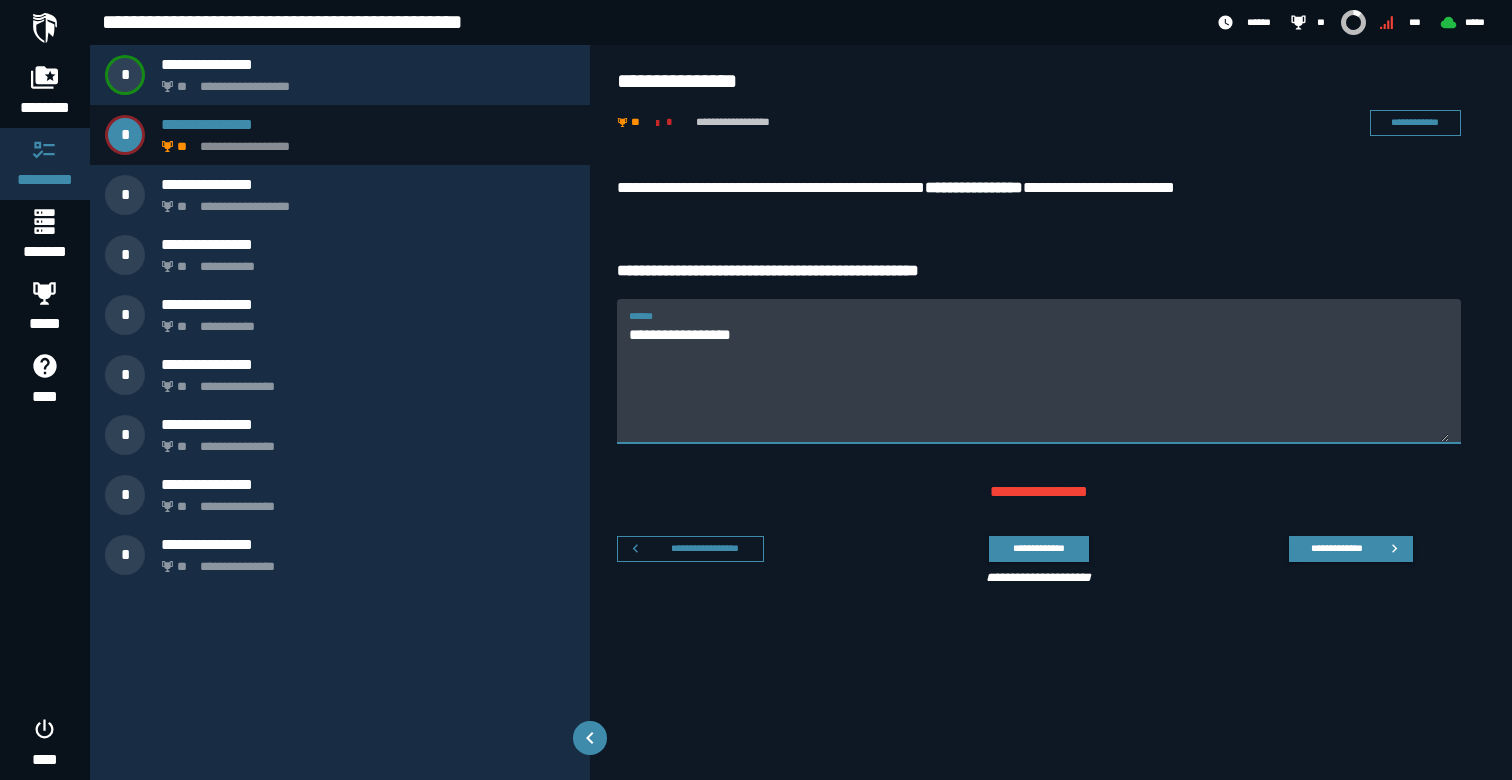 click on "**********" at bounding box center [974, 187] 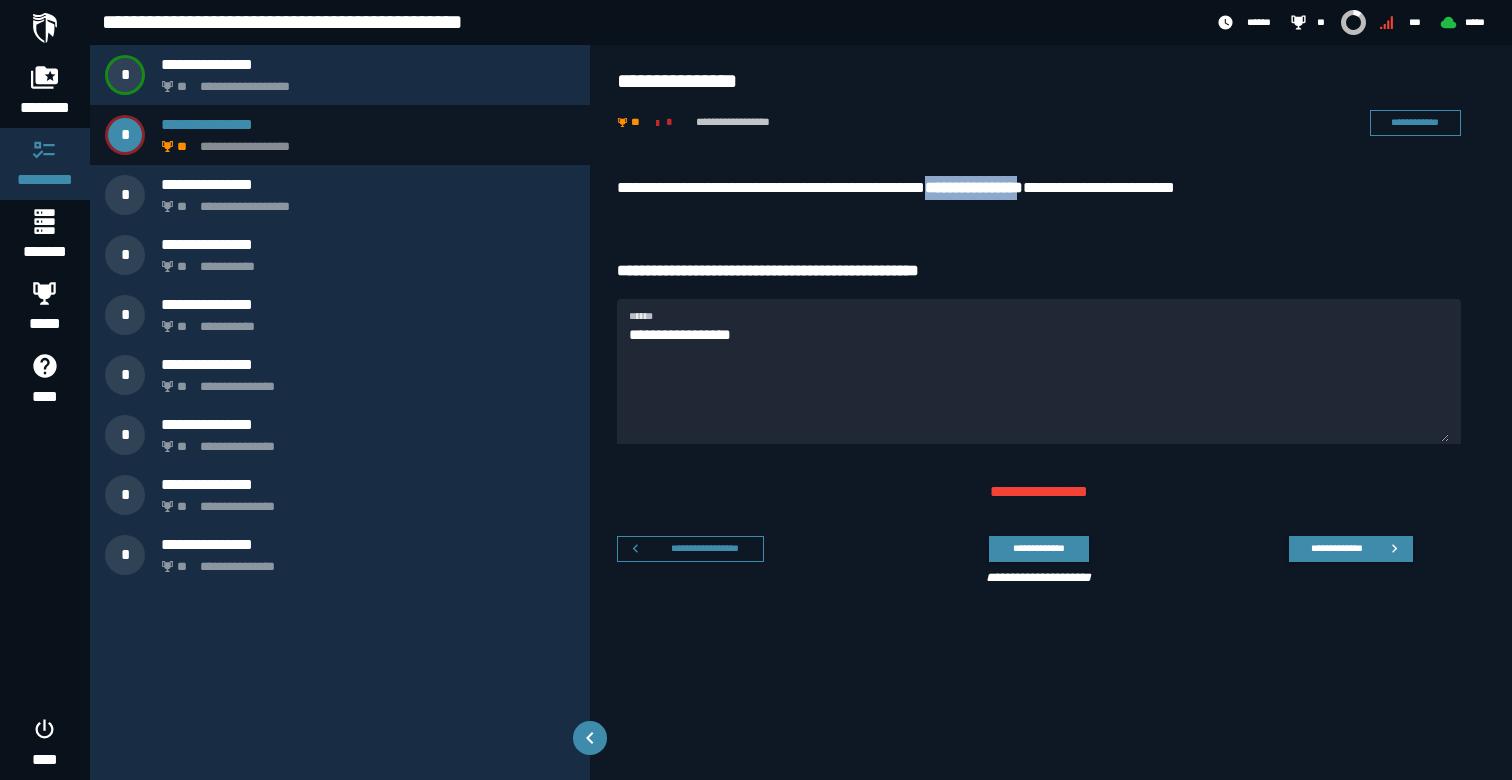 drag, startPoint x: 1019, startPoint y: 182, endPoint x: 1063, endPoint y: 187, distance: 44.28318 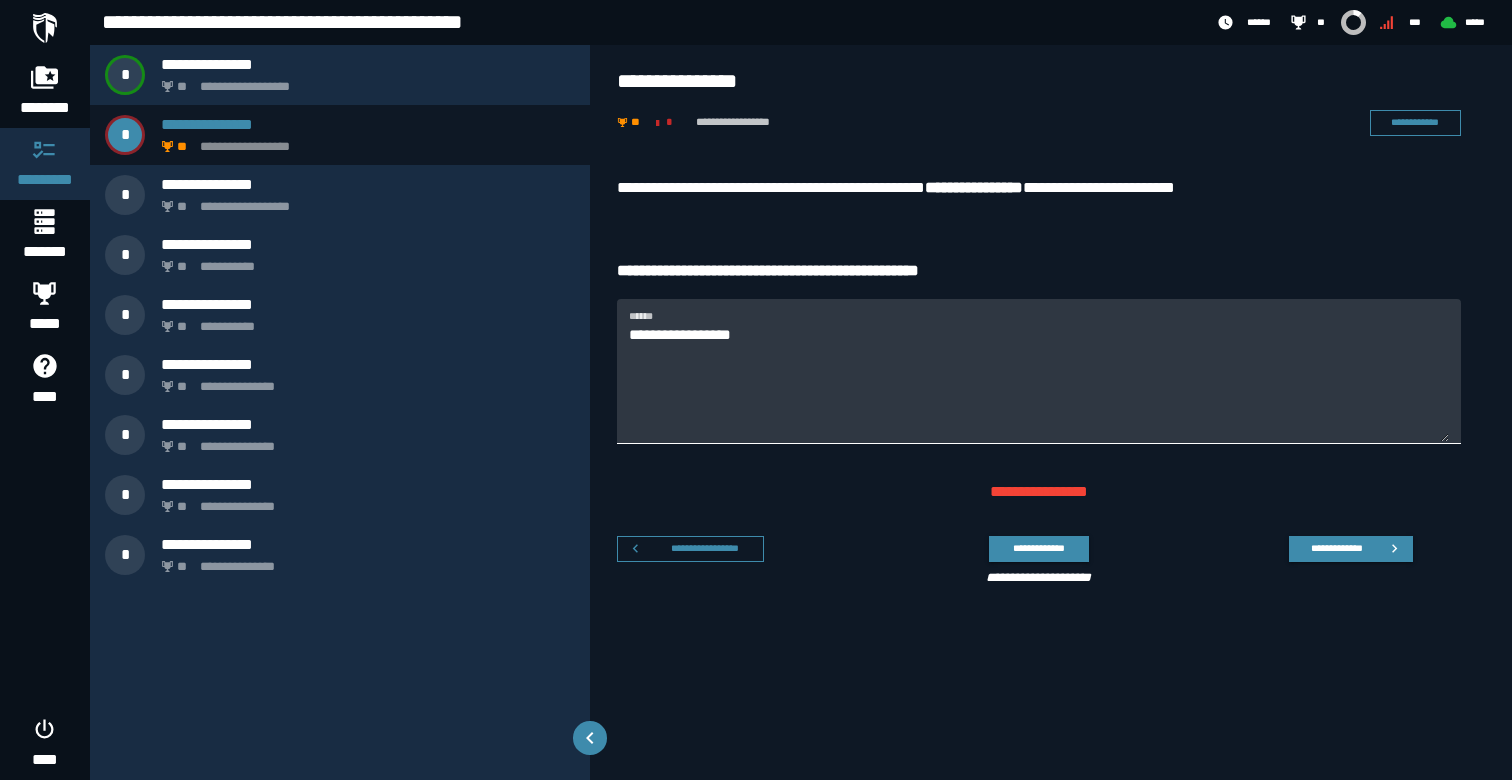 click on "**********" at bounding box center (1039, 383) 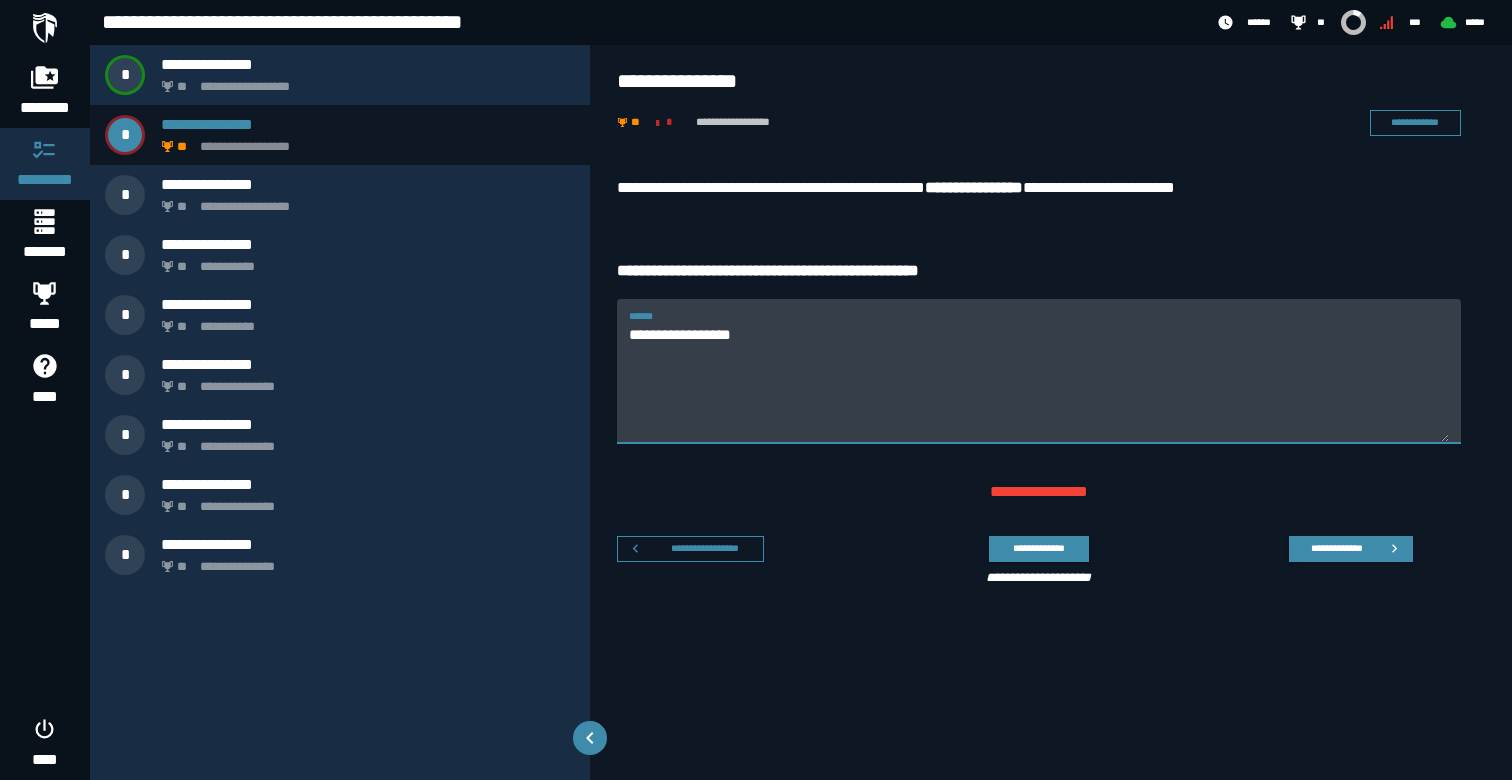 drag, startPoint x: 687, startPoint y: 337, endPoint x: 713, endPoint y: 337, distance: 26 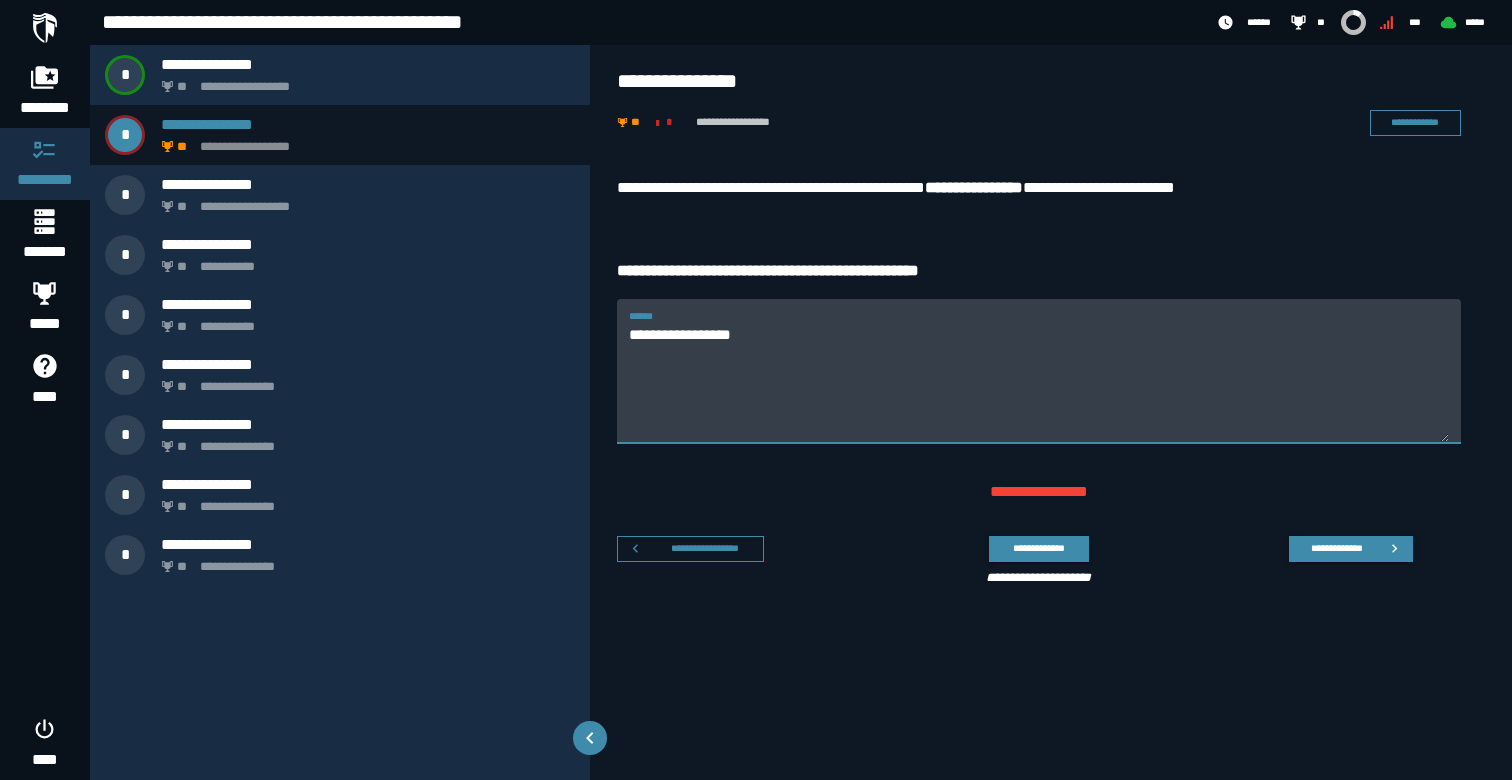 paste on "*******" 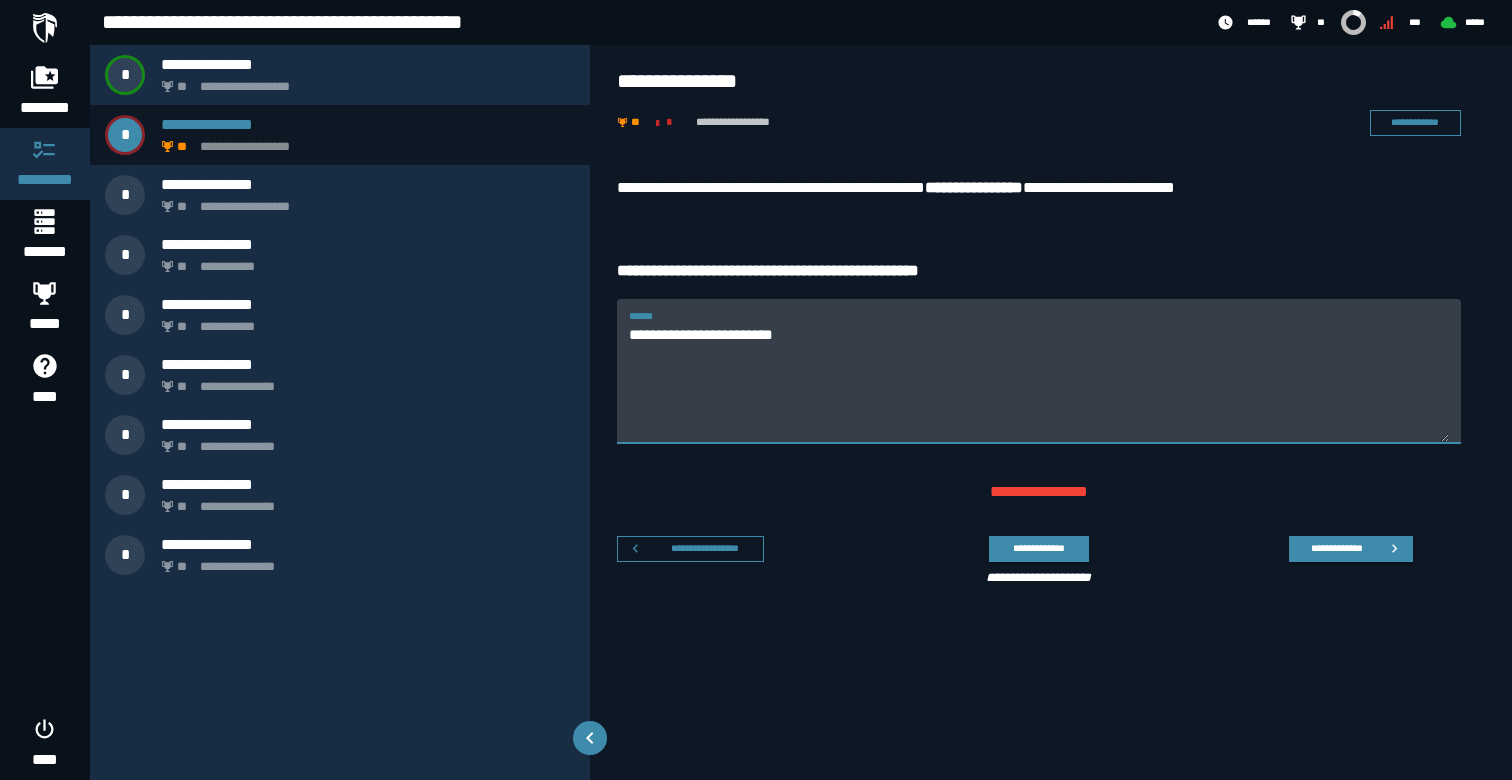 click on "**********" at bounding box center (1039, 383) 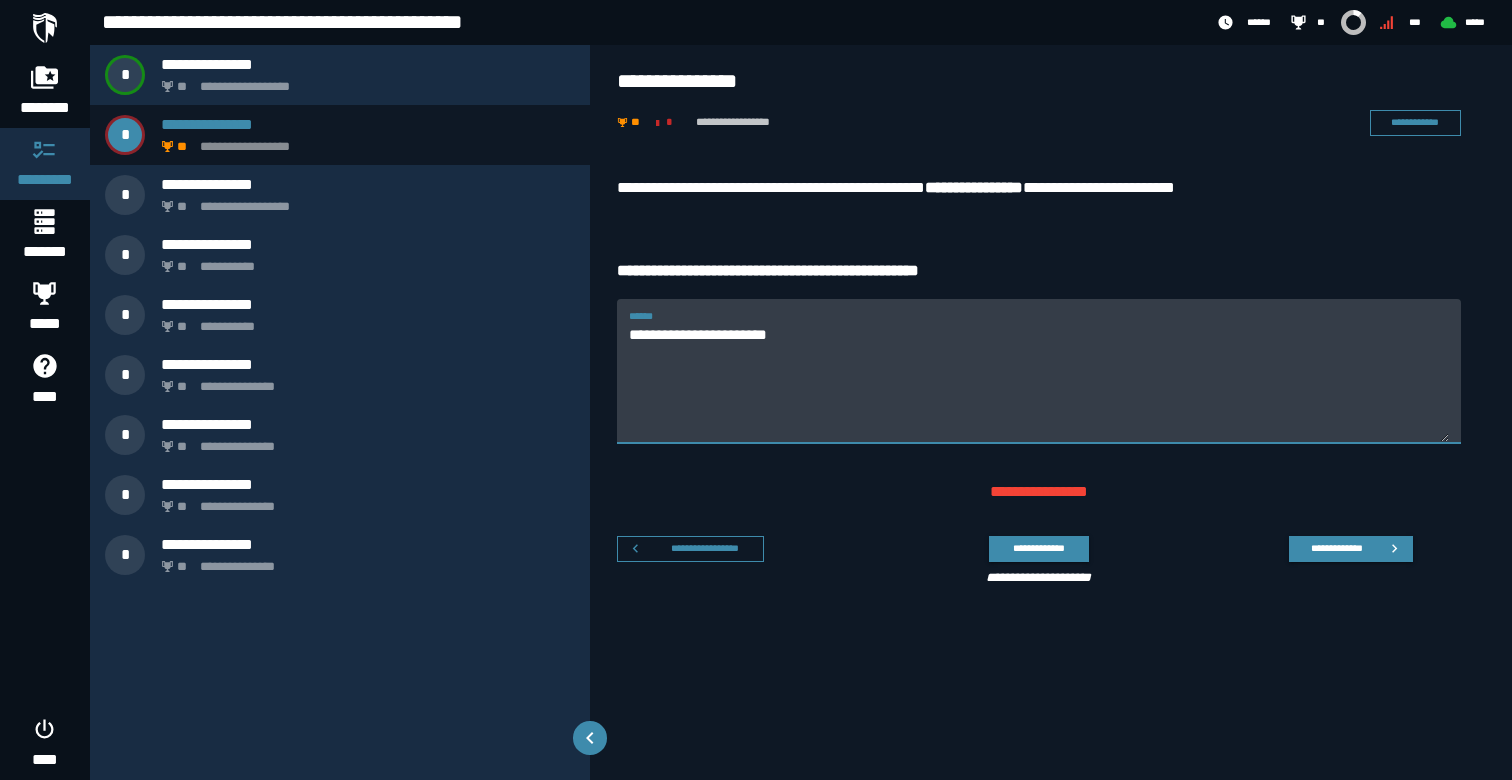 drag, startPoint x: 859, startPoint y: 338, endPoint x: 592, endPoint y: 331, distance: 267.09174 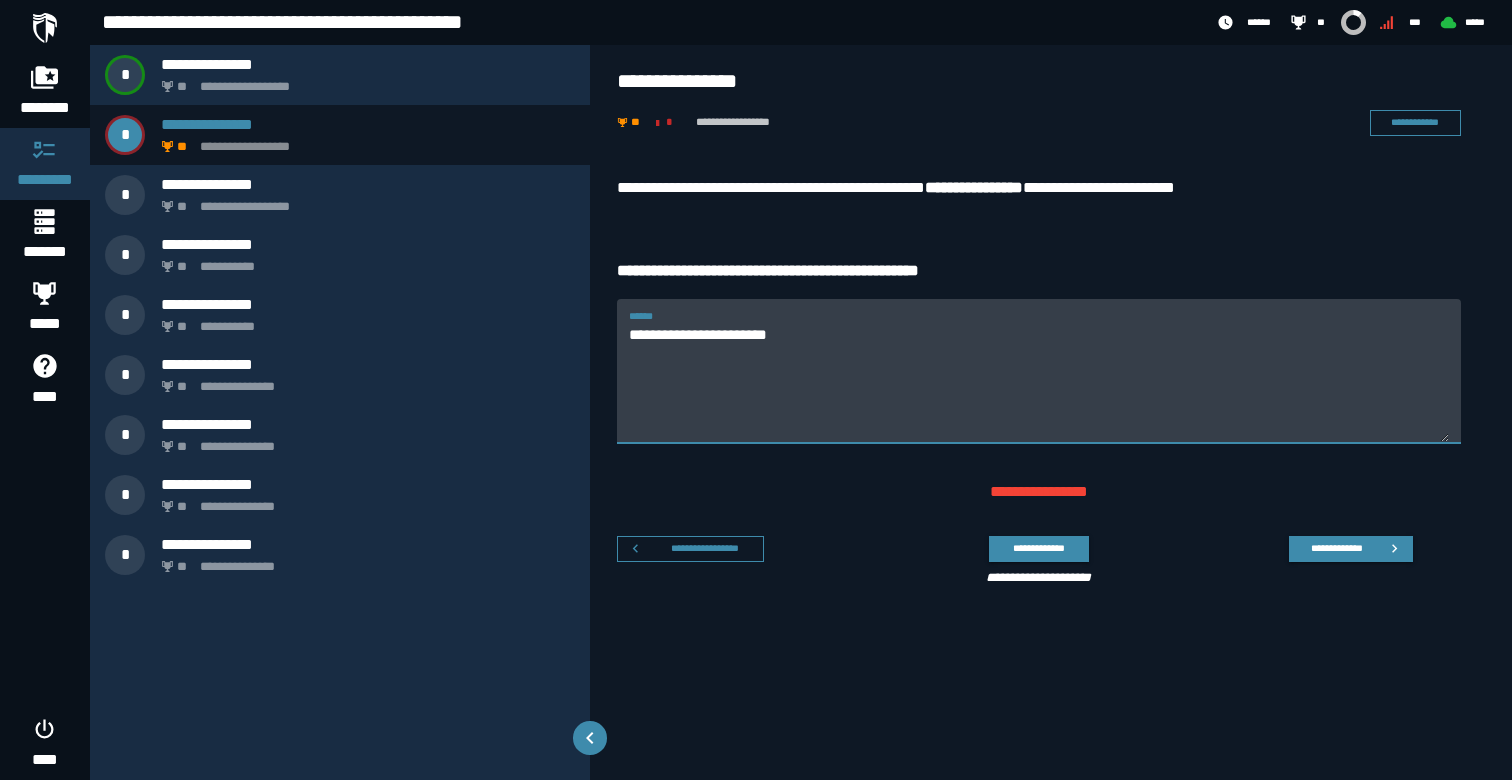 click on "**********" at bounding box center [1039, 383] 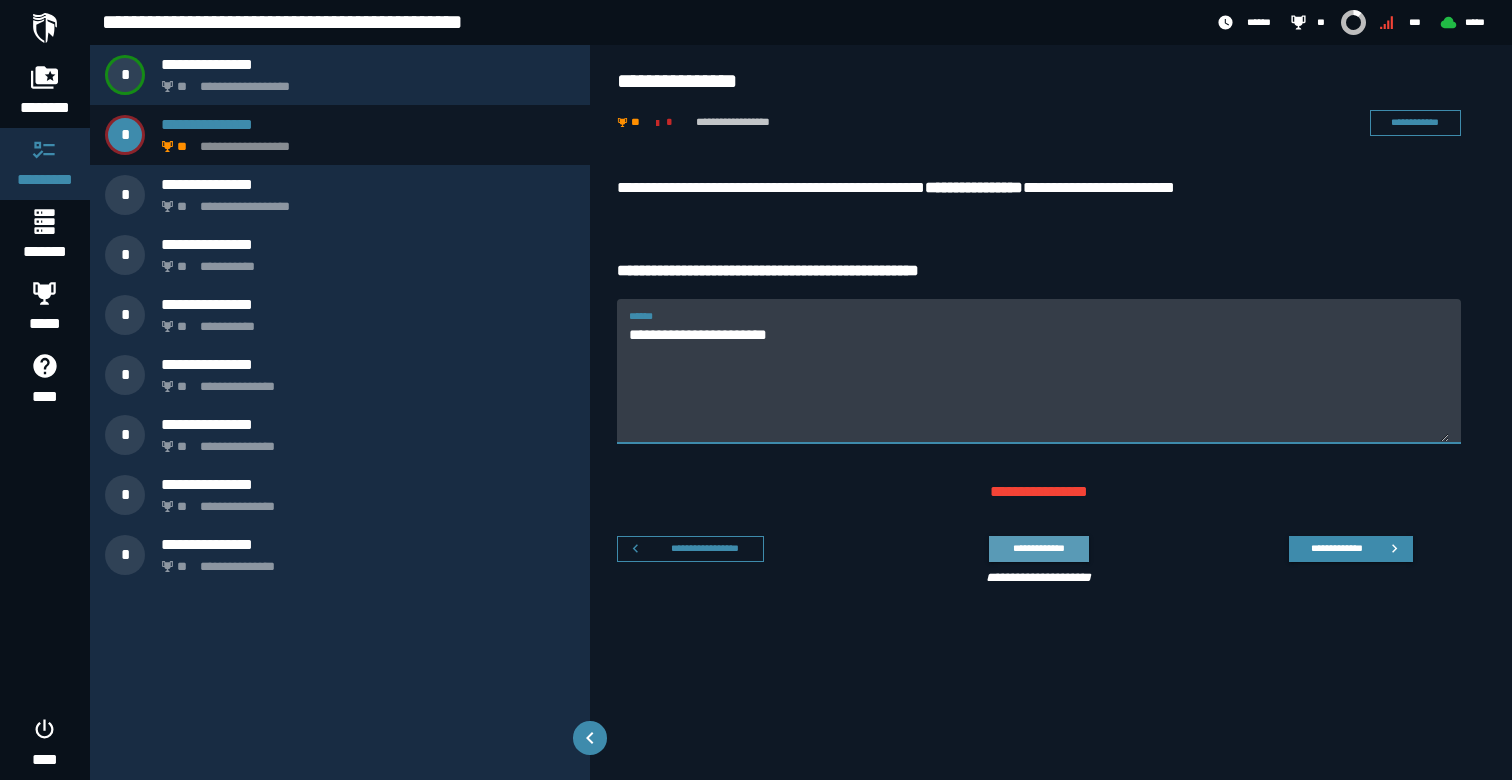 type on "**********" 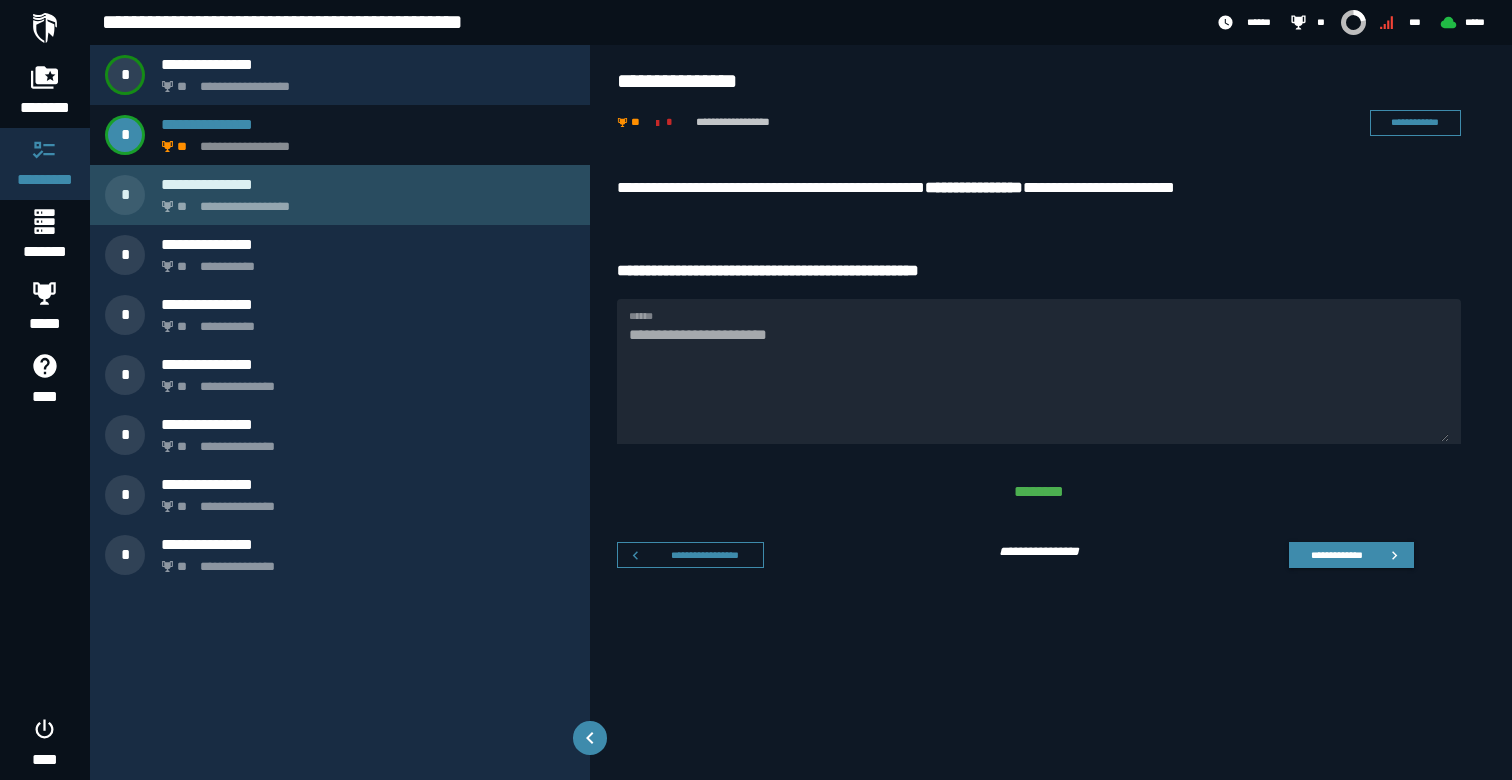 click on "**********" 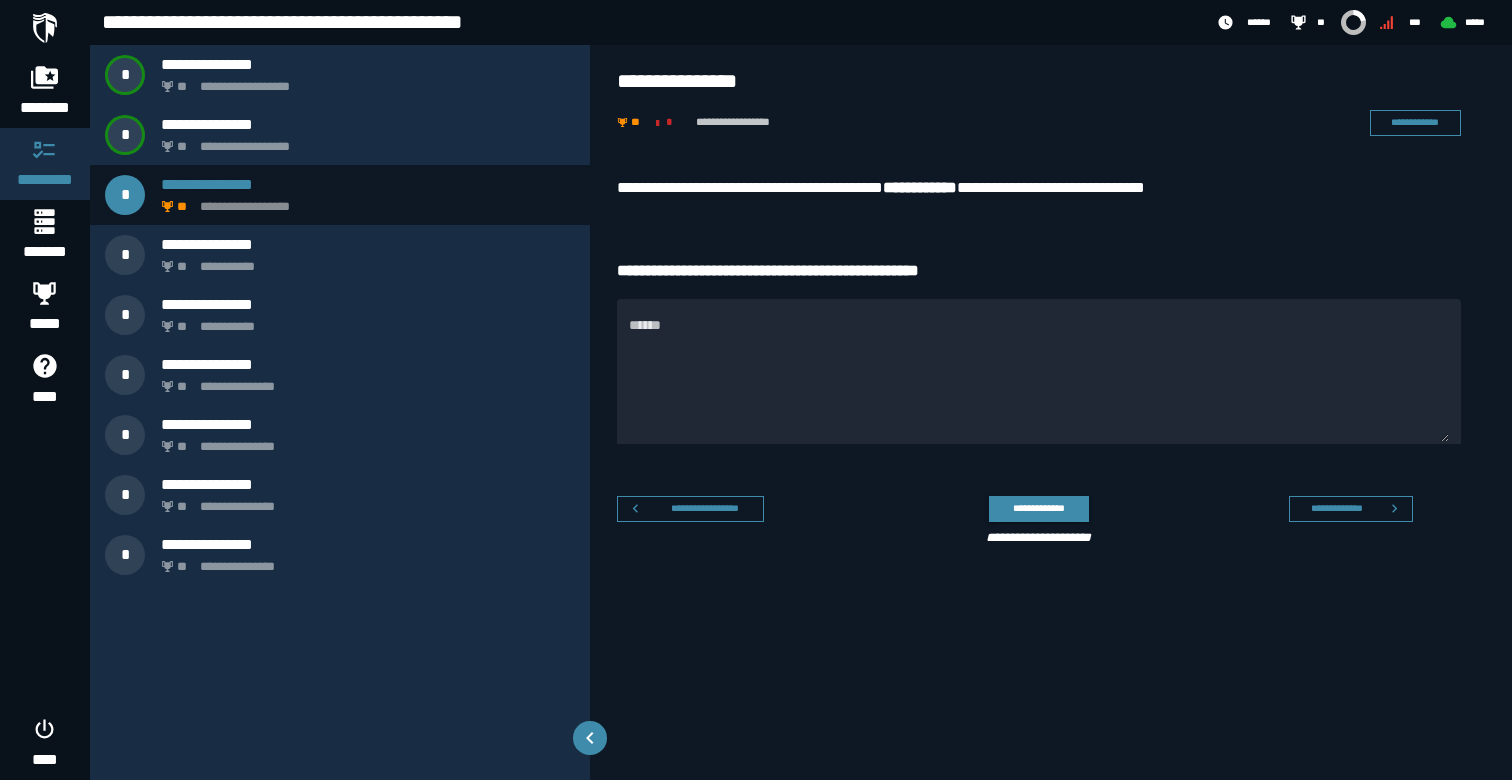 click on "**********" at bounding box center (1039, 188) 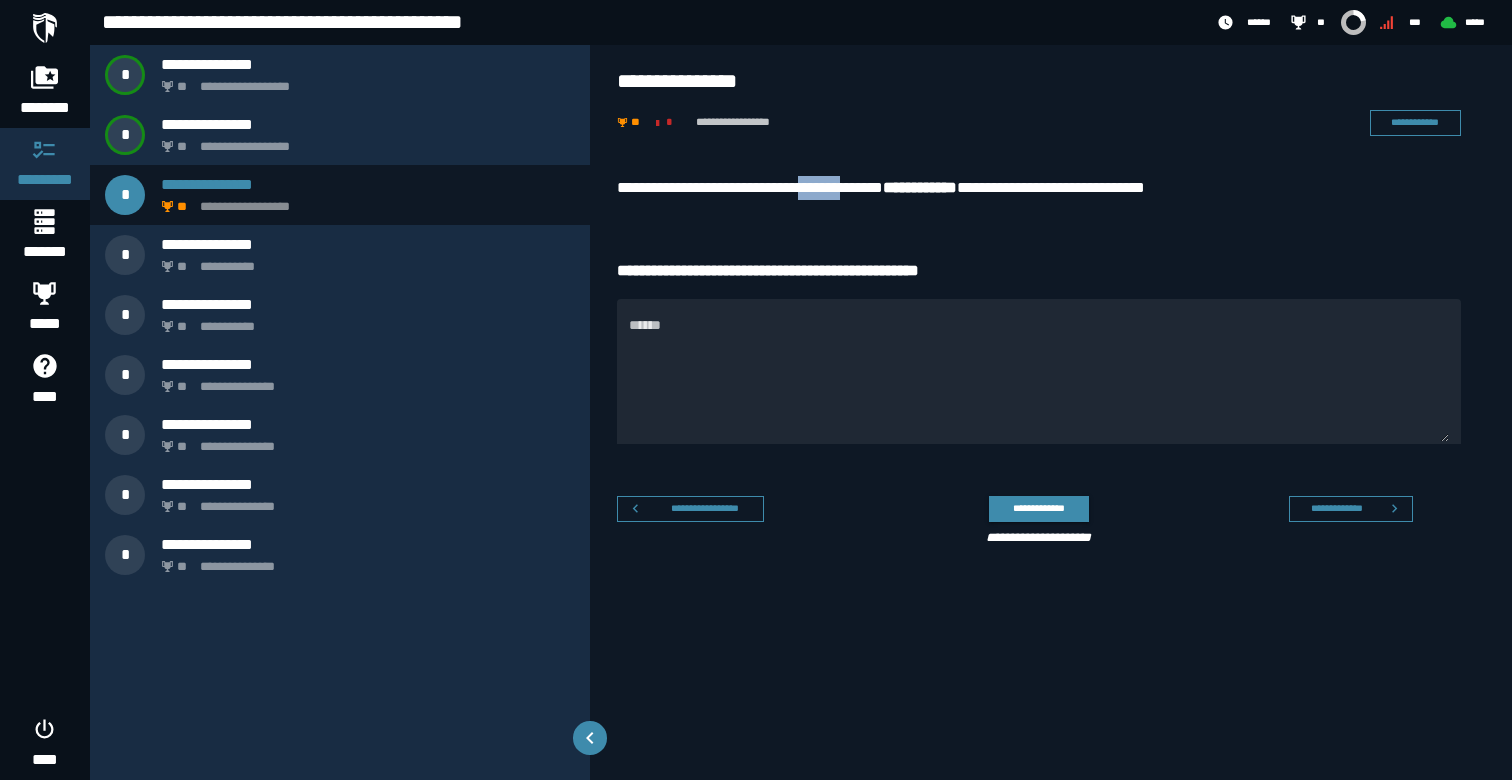 click on "**********" at bounding box center [1039, 188] 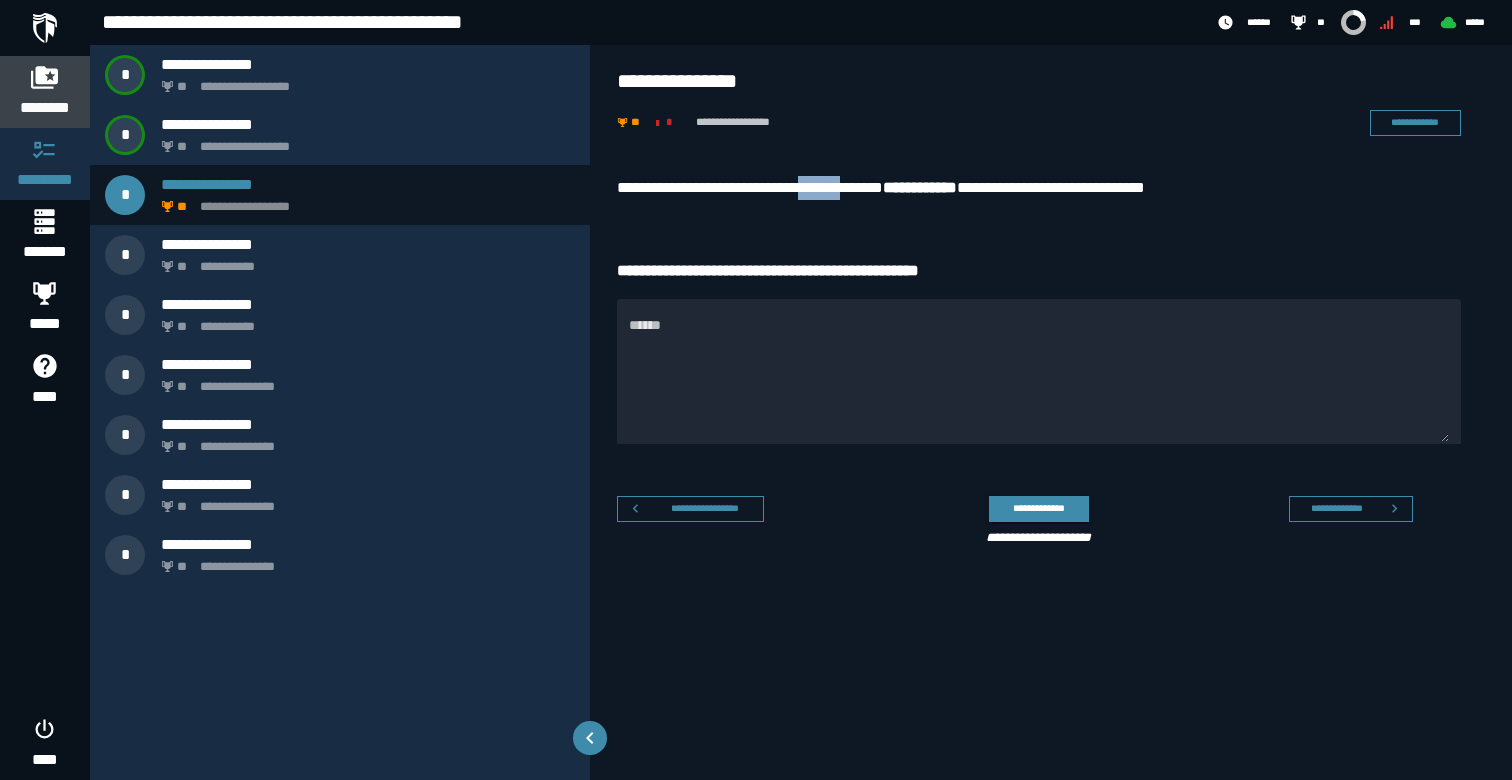 click at bounding box center (45, 77) 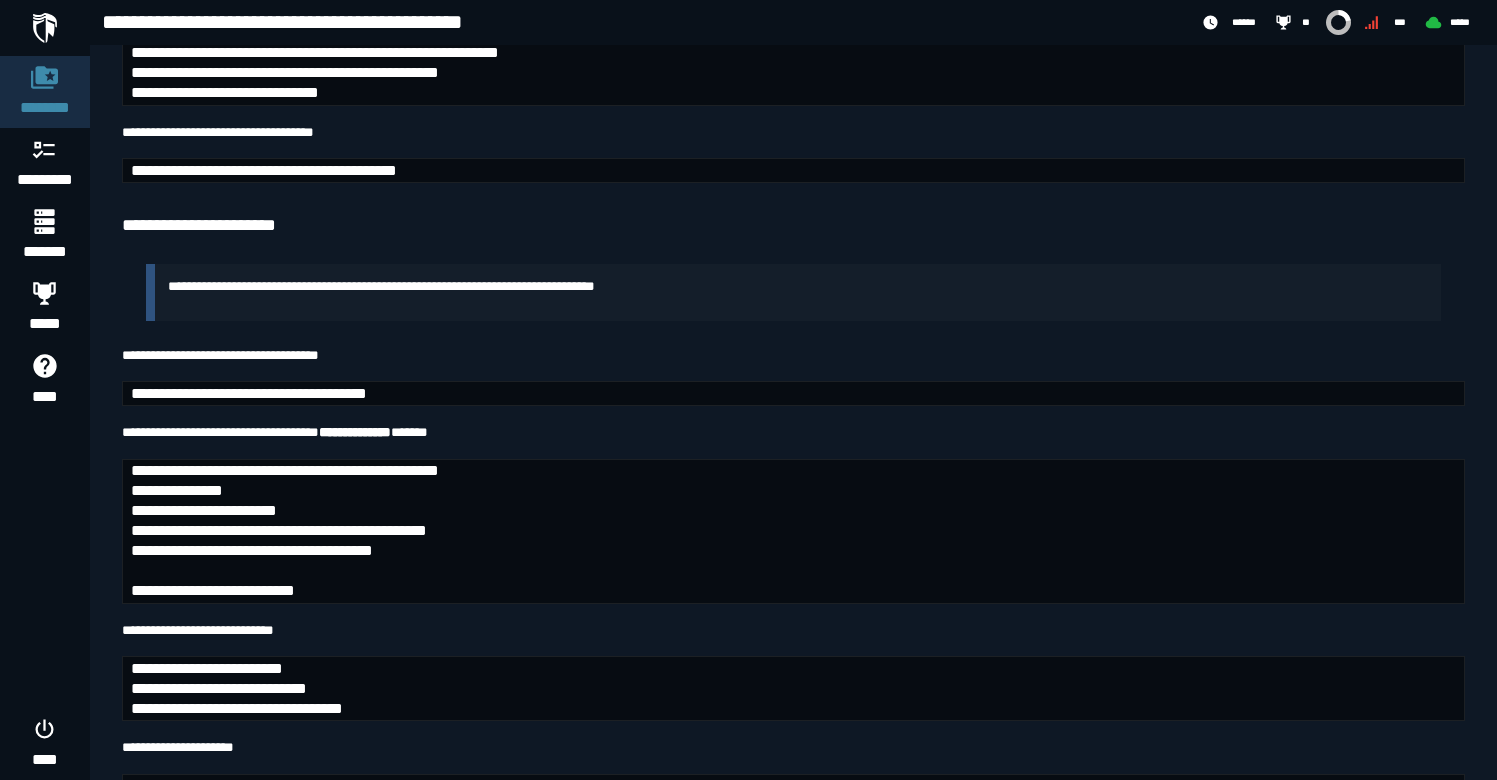 scroll, scrollTop: 2841, scrollLeft: 0, axis: vertical 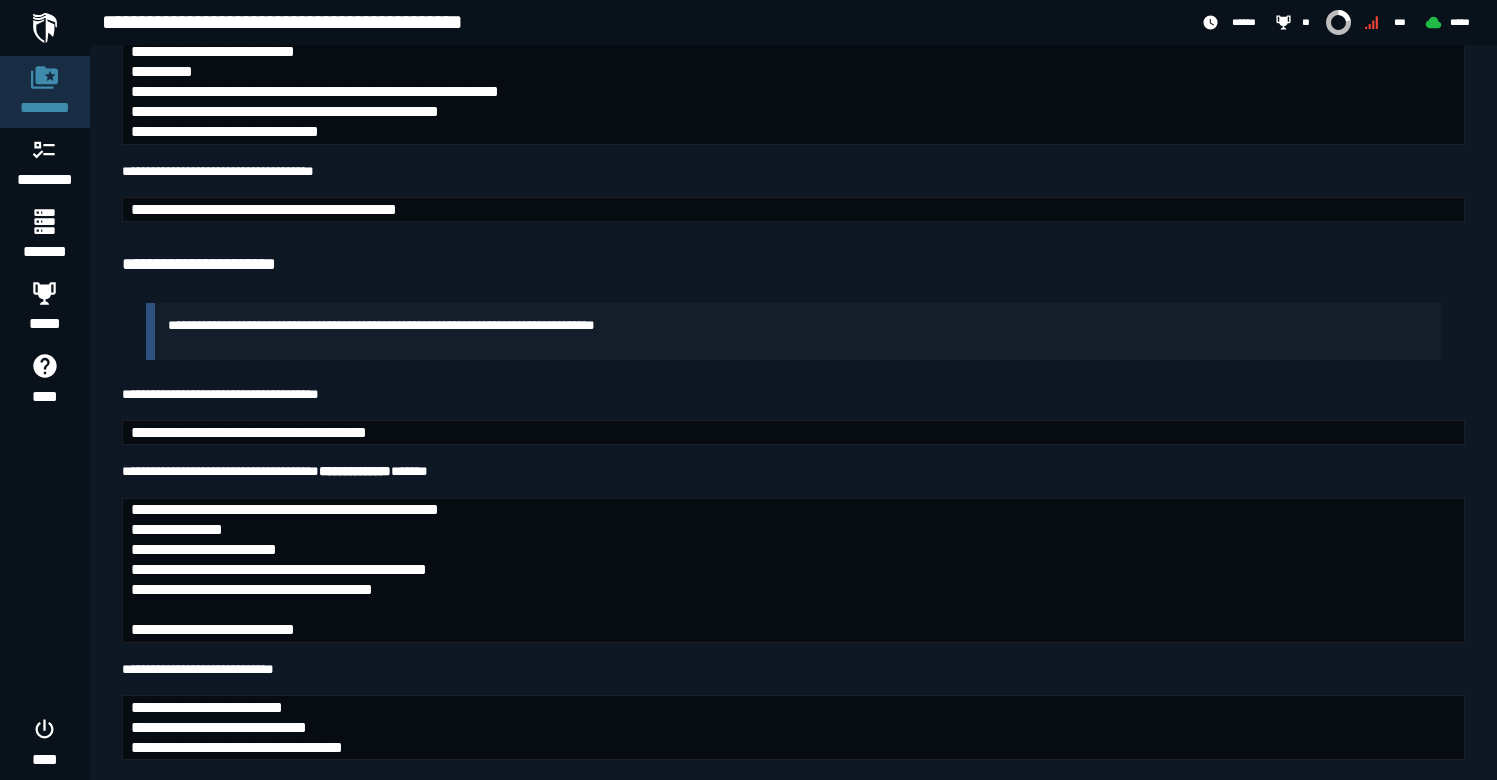 click on "**********" at bounding box center [264, 209] 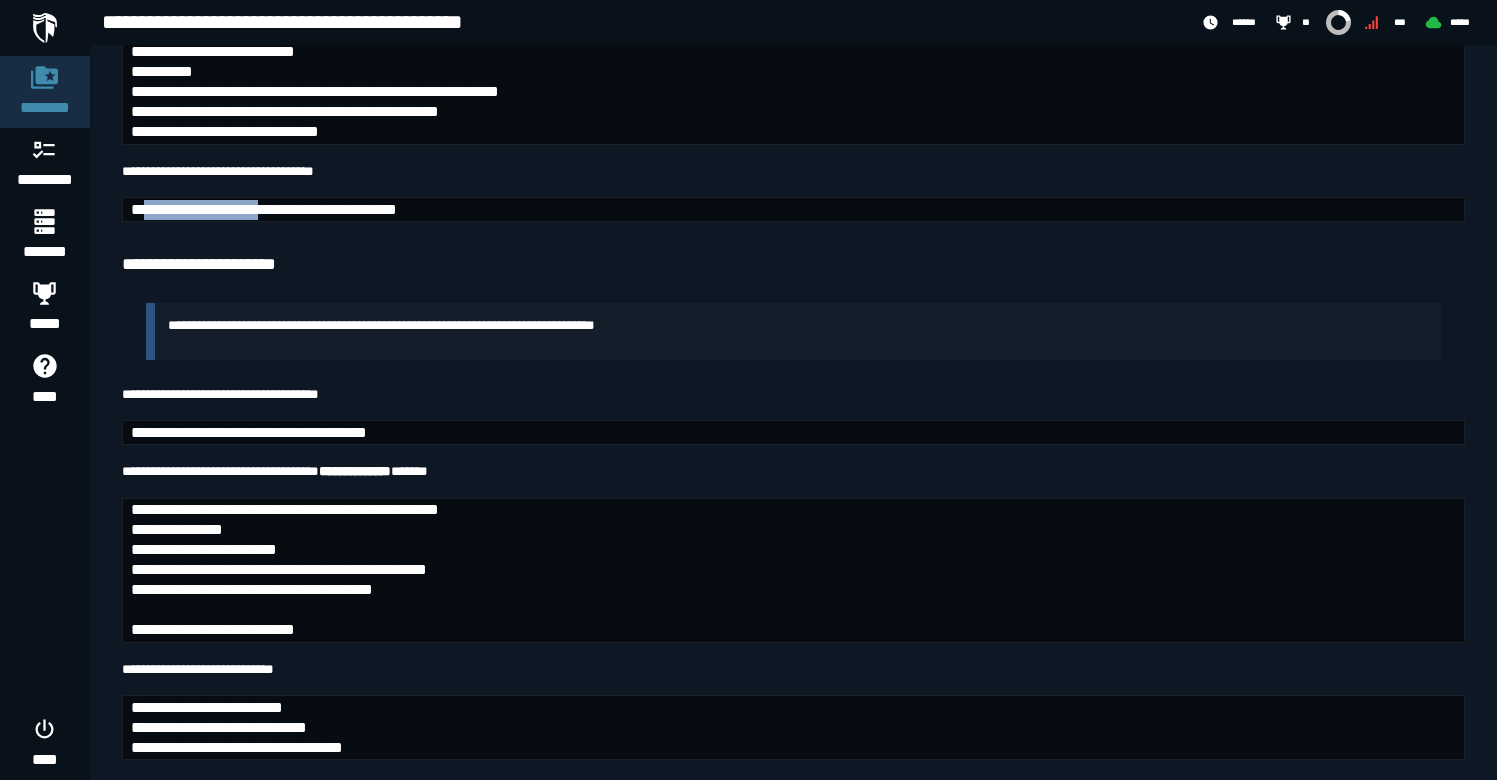 drag, startPoint x: 166, startPoint y: 497, endPoint x: 292, endPoint y: 500, distance: 126.035706 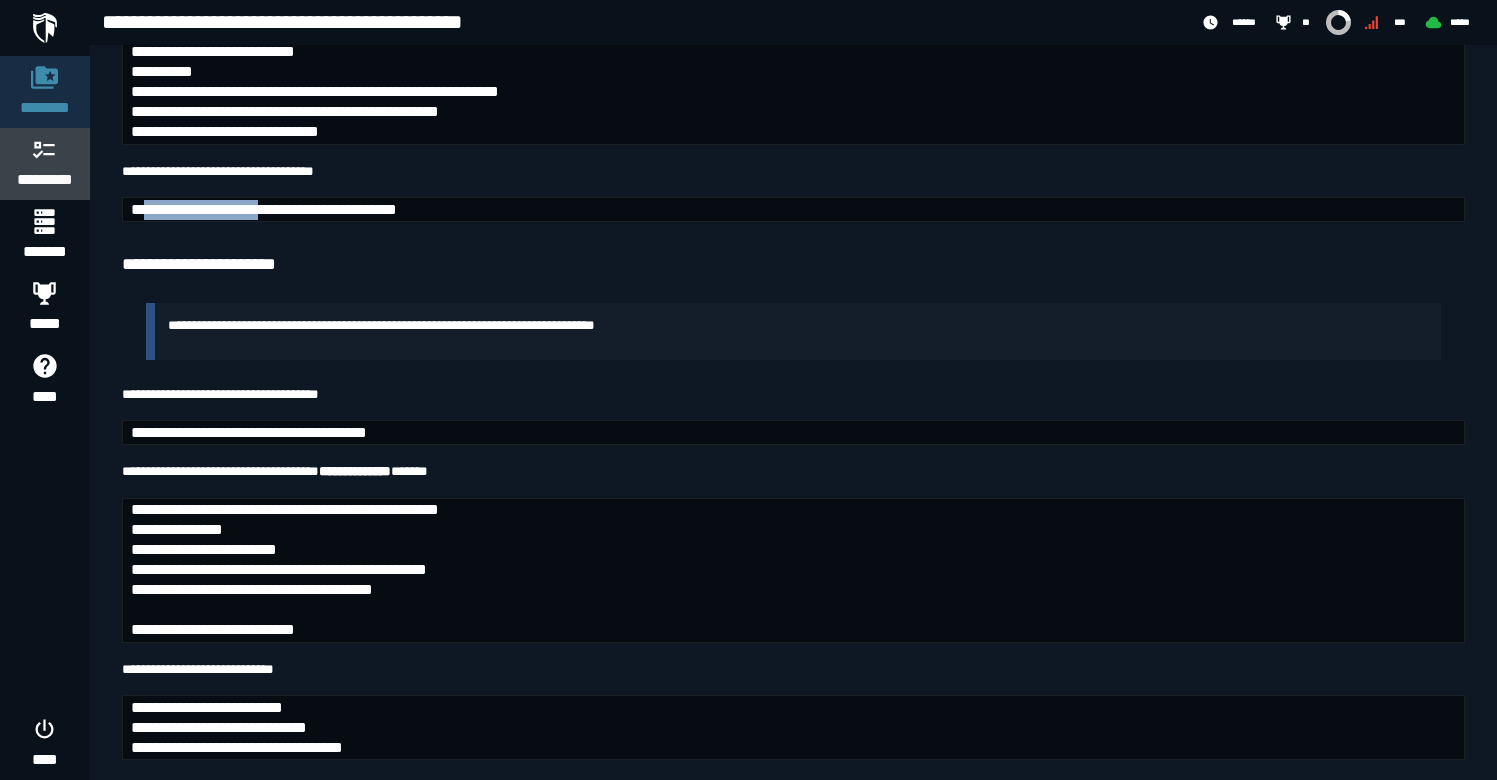 click 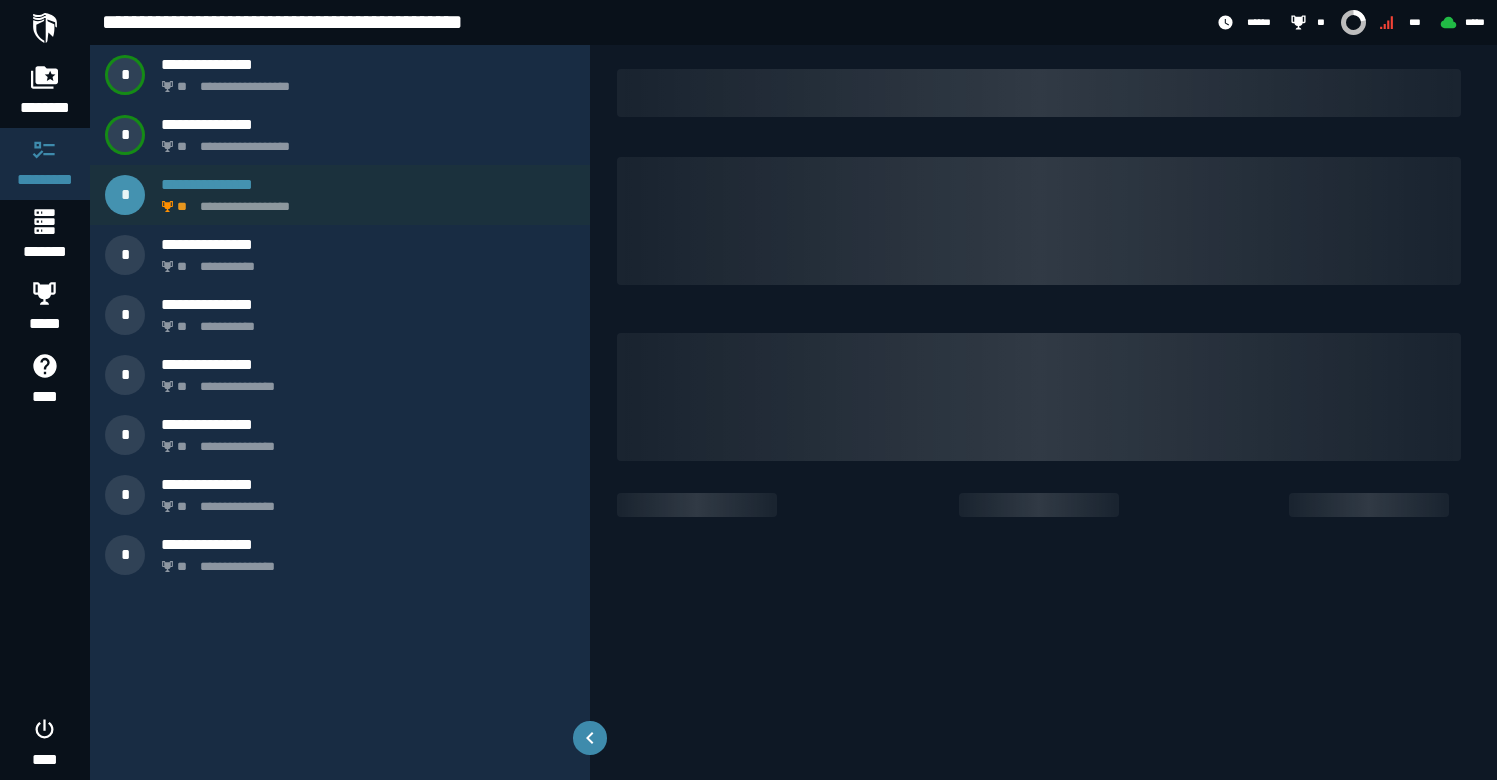 scroll, scrollTop: 0, scrollLeft: 0, axis: both 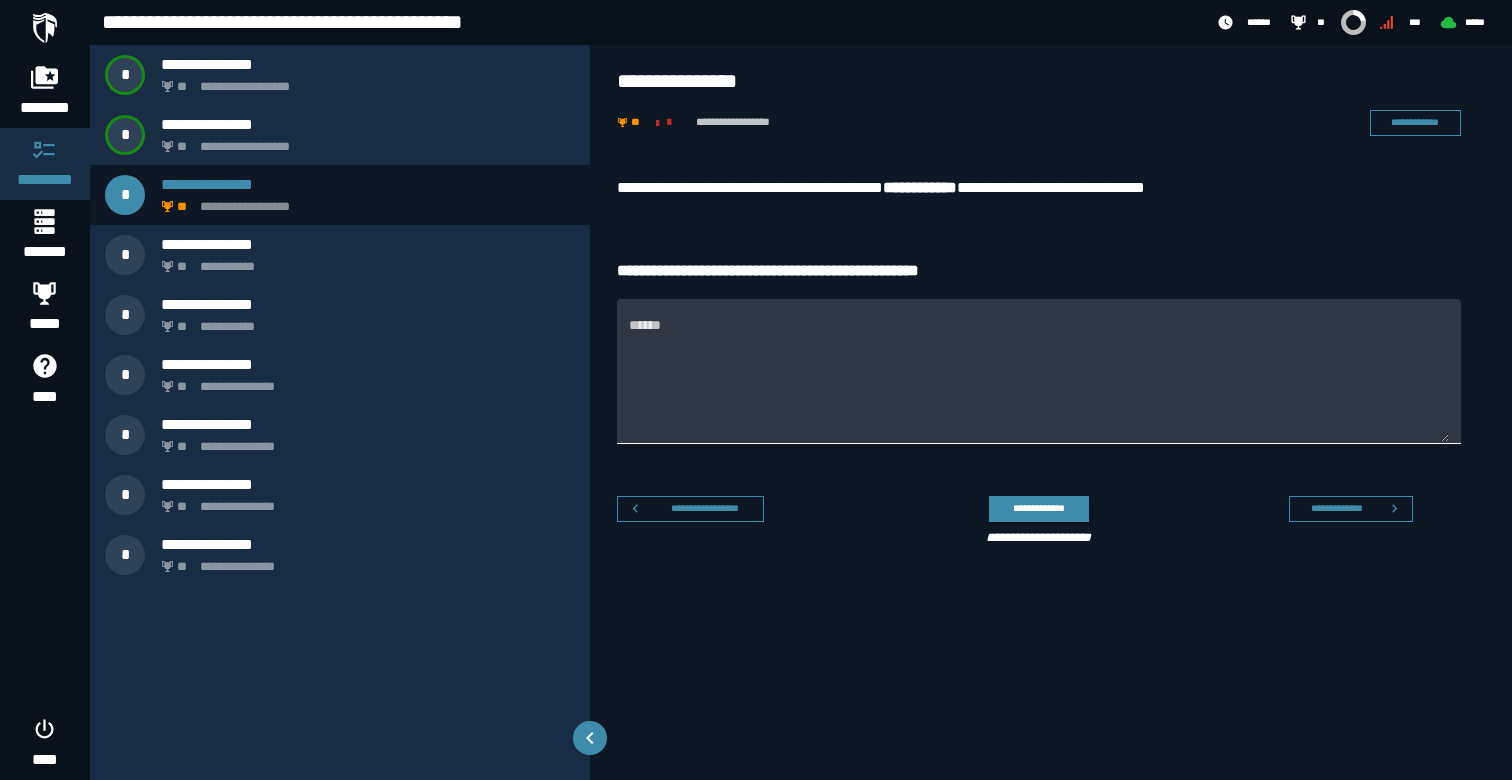 click on "******" at bounding box center [1039, 383] 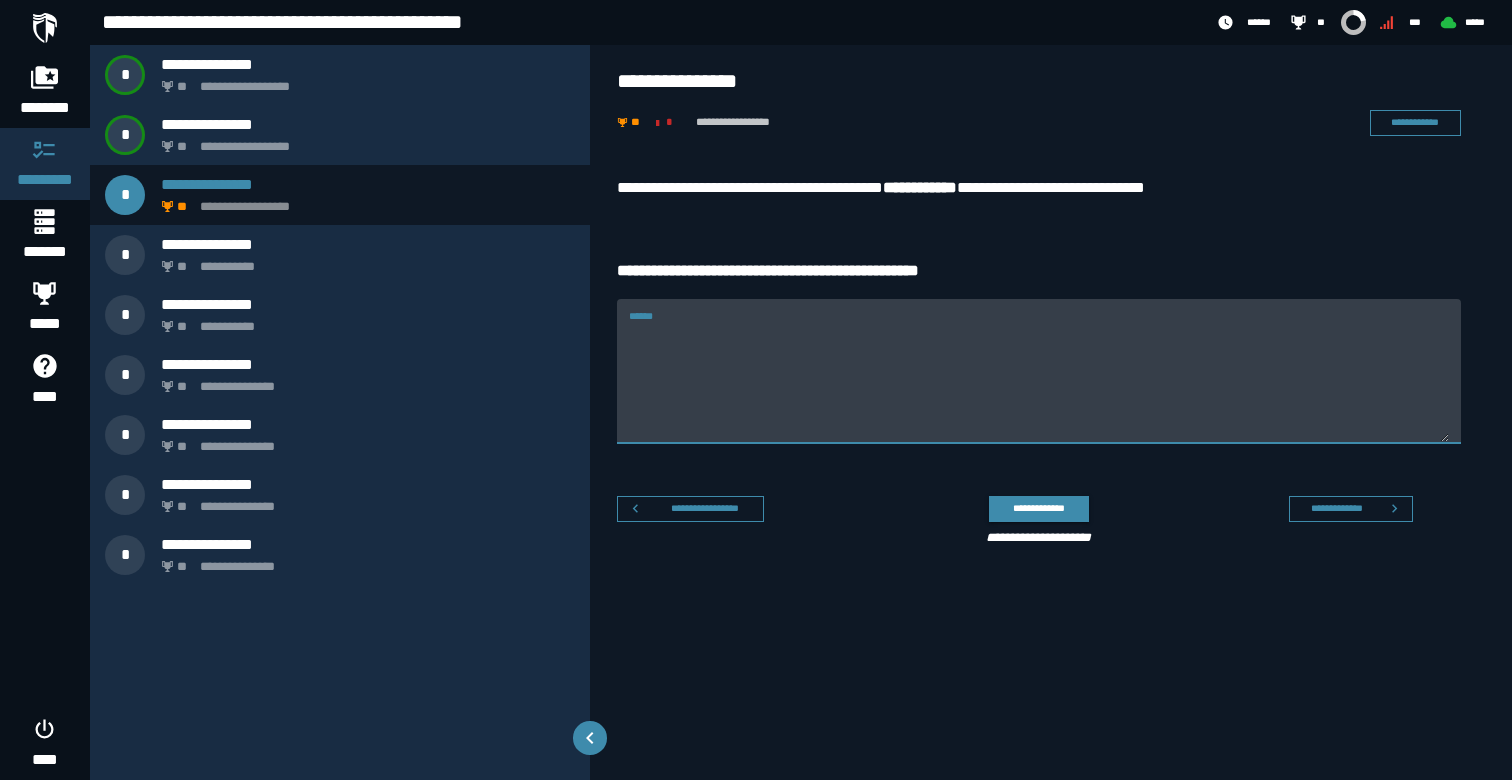 click on "******" at bounding box center (1039, 383) 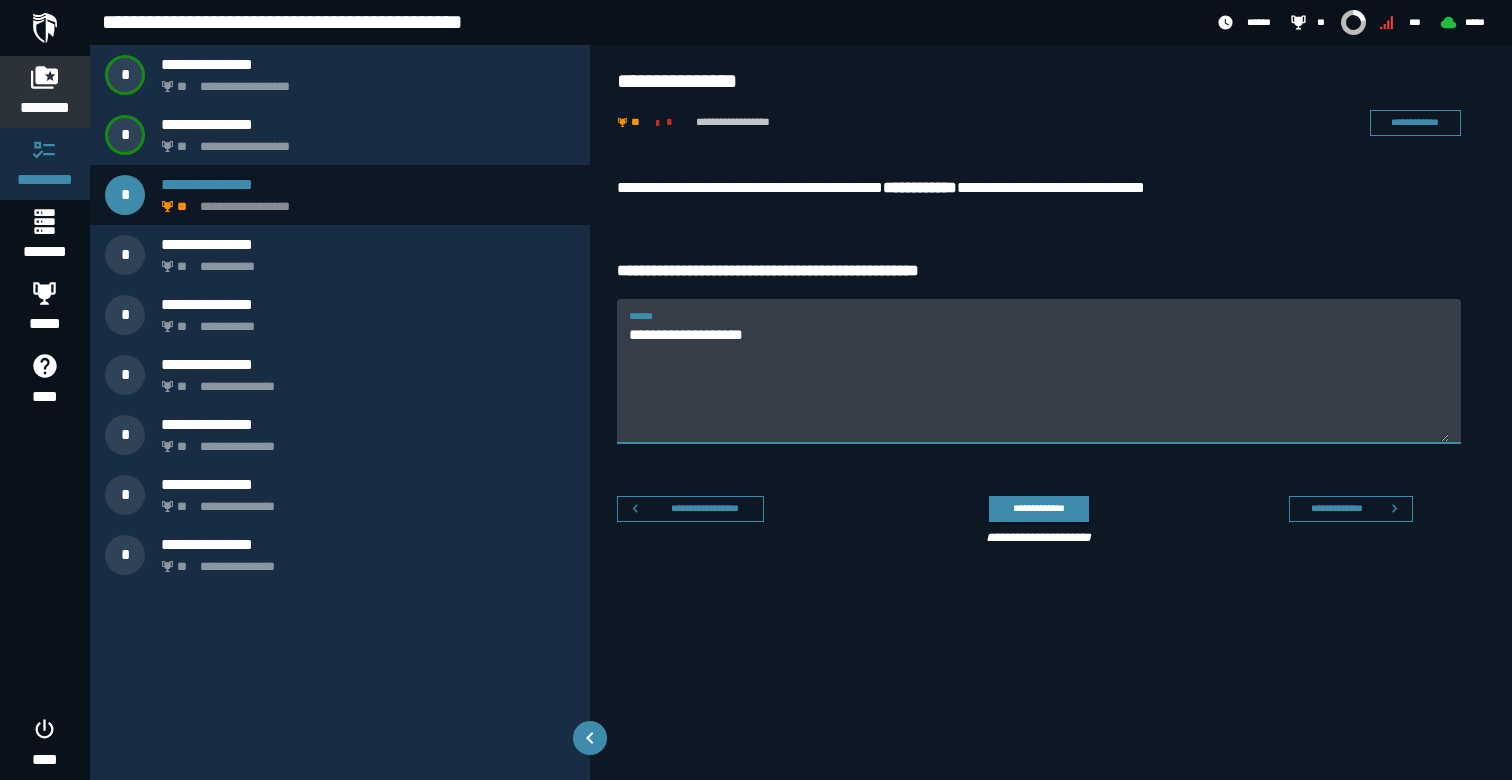 type on "**********" 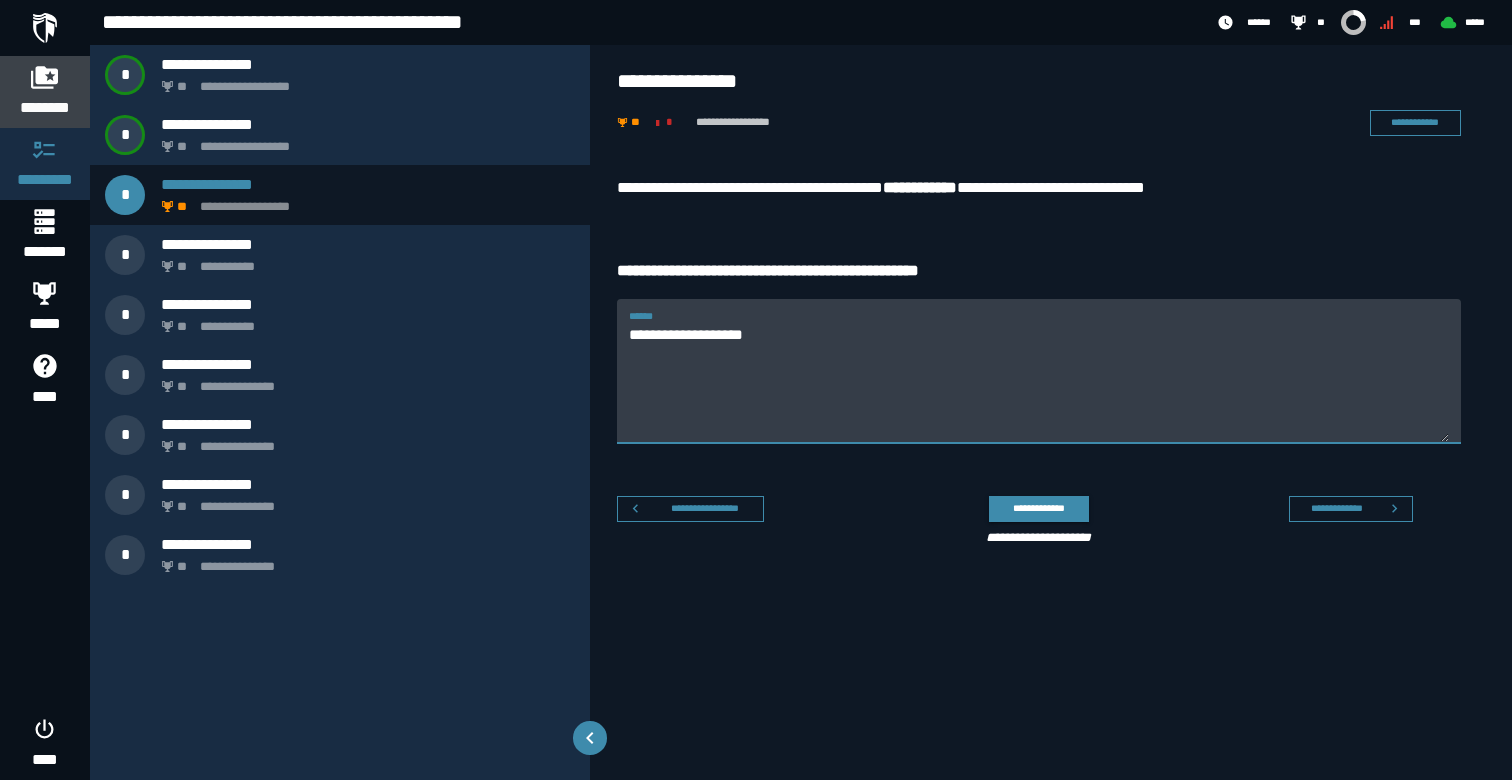 click 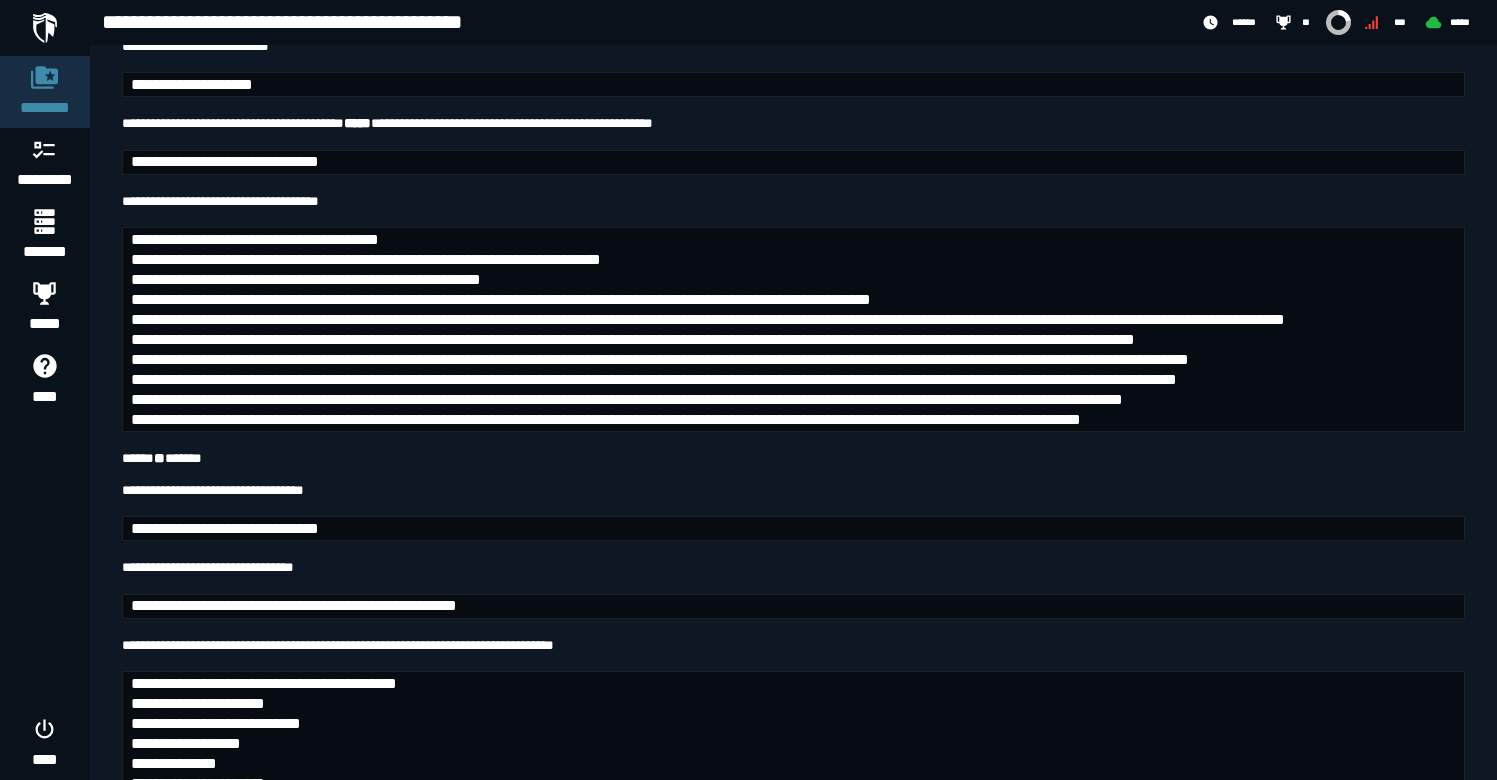 scroll, scrollTop: 2651, scrollLeft: 0, axis: vertical 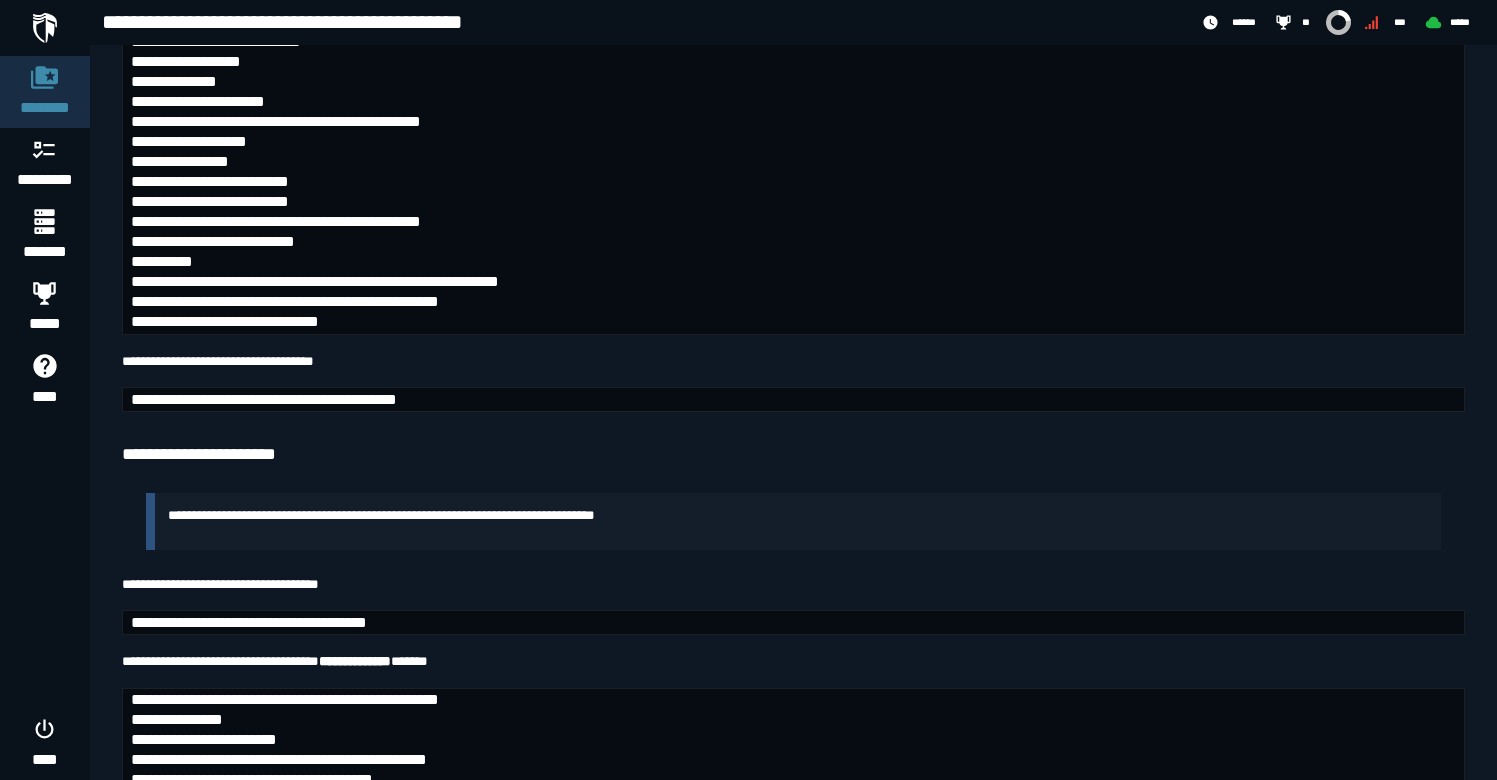 click on "******** ********* ******* ***** **** ****" at bounding box center (45, 390) 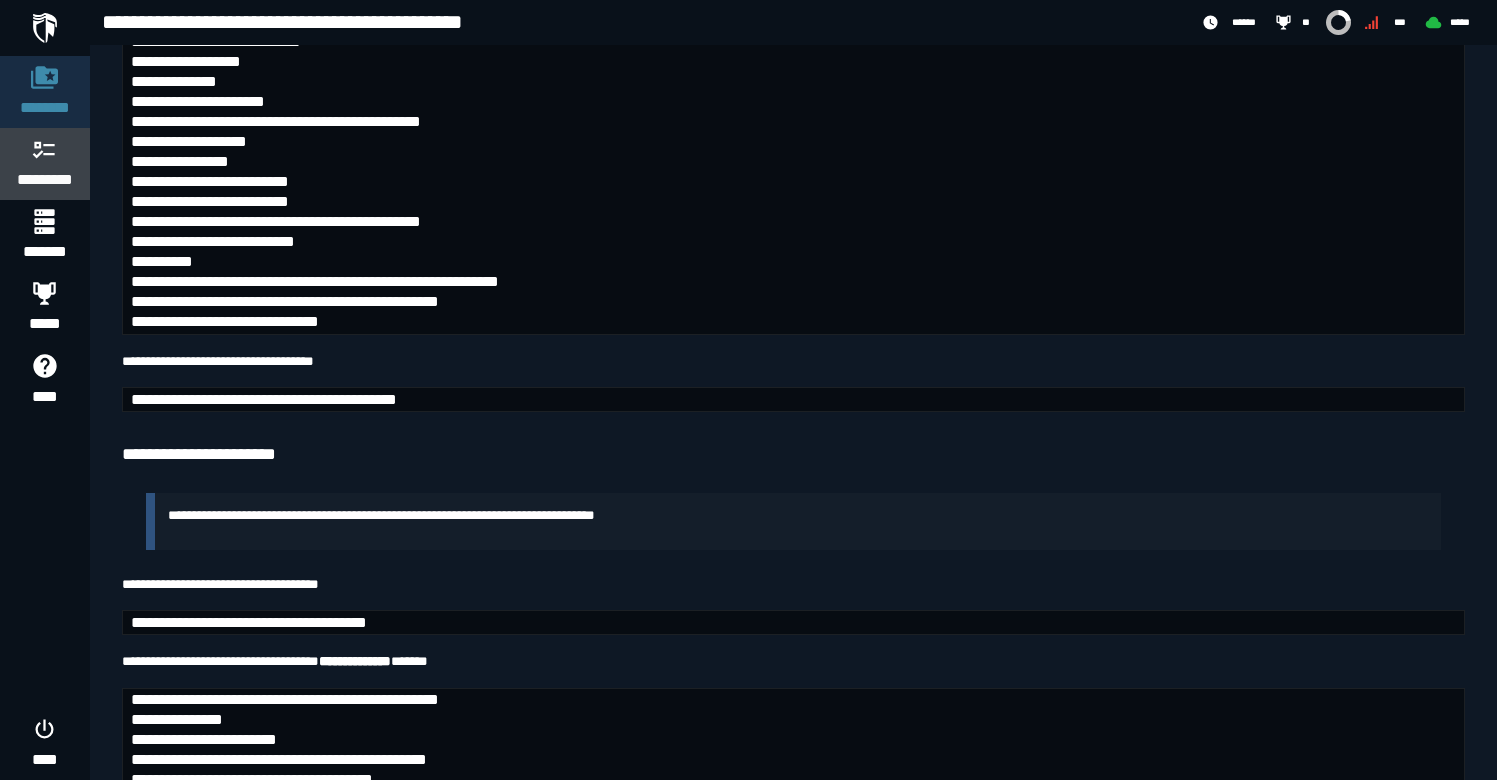 click at bounding box center (45, 149) 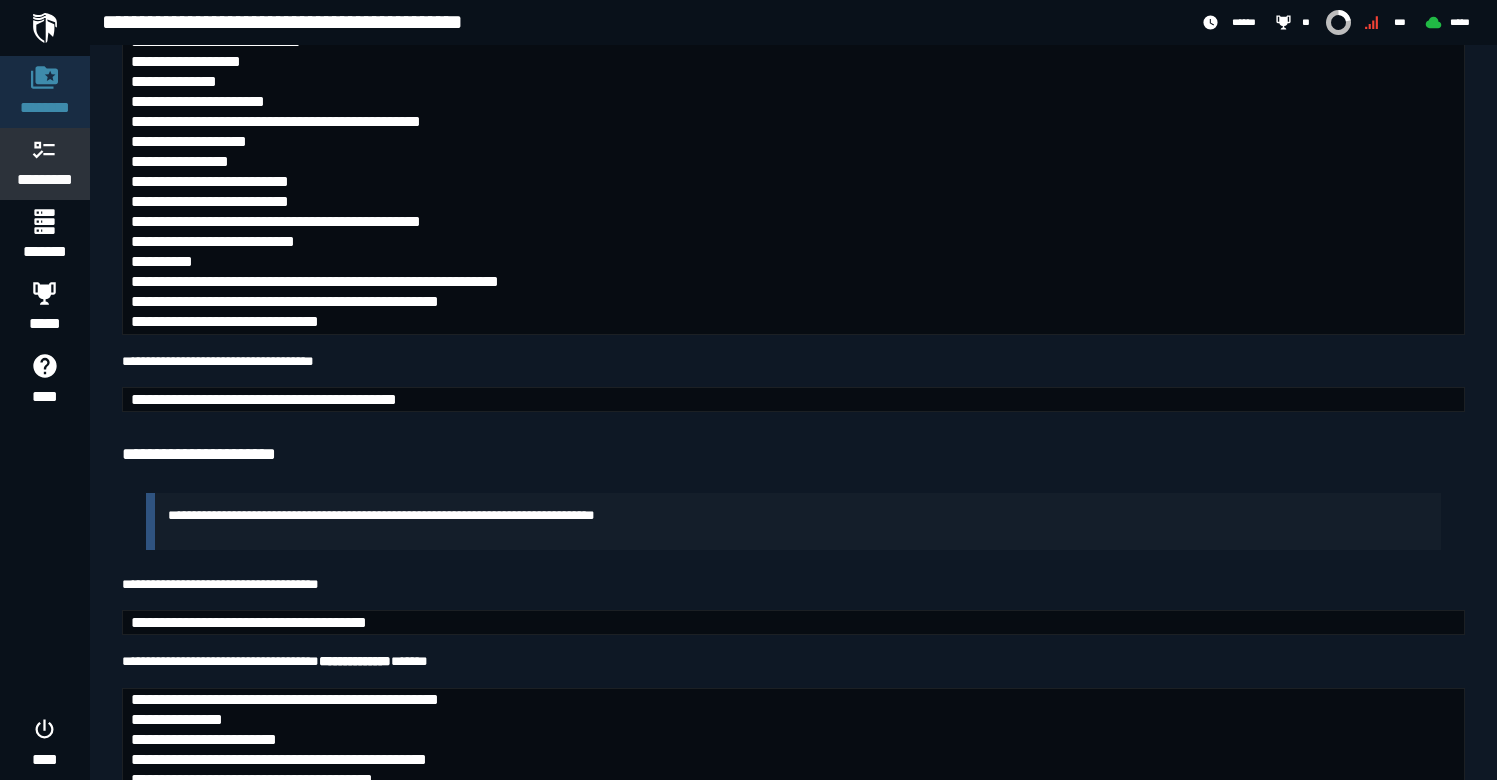 scroll, scrollTop: 0, scrollLeft: 0, axis: both 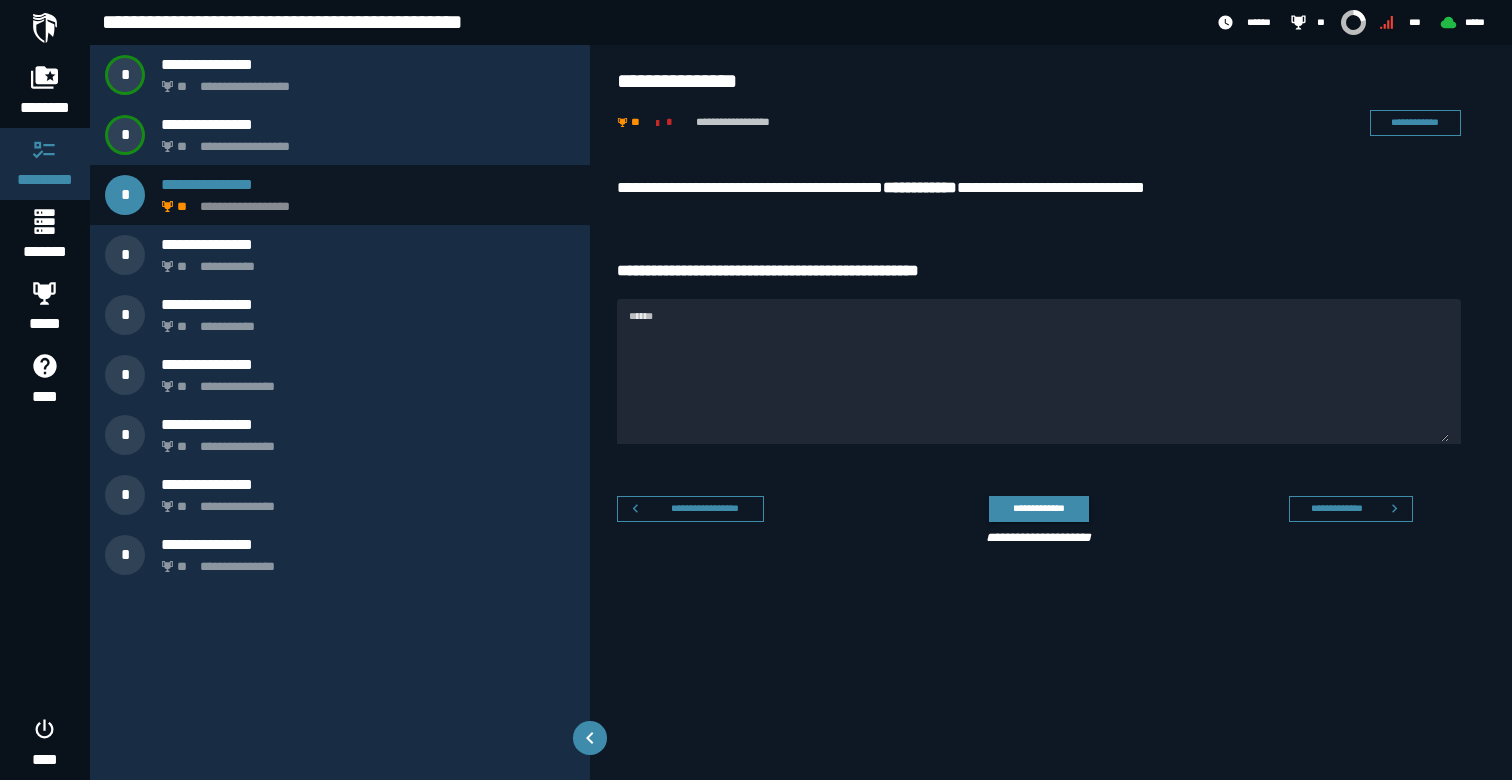 click on "**********" at bounding box center [920, 187] 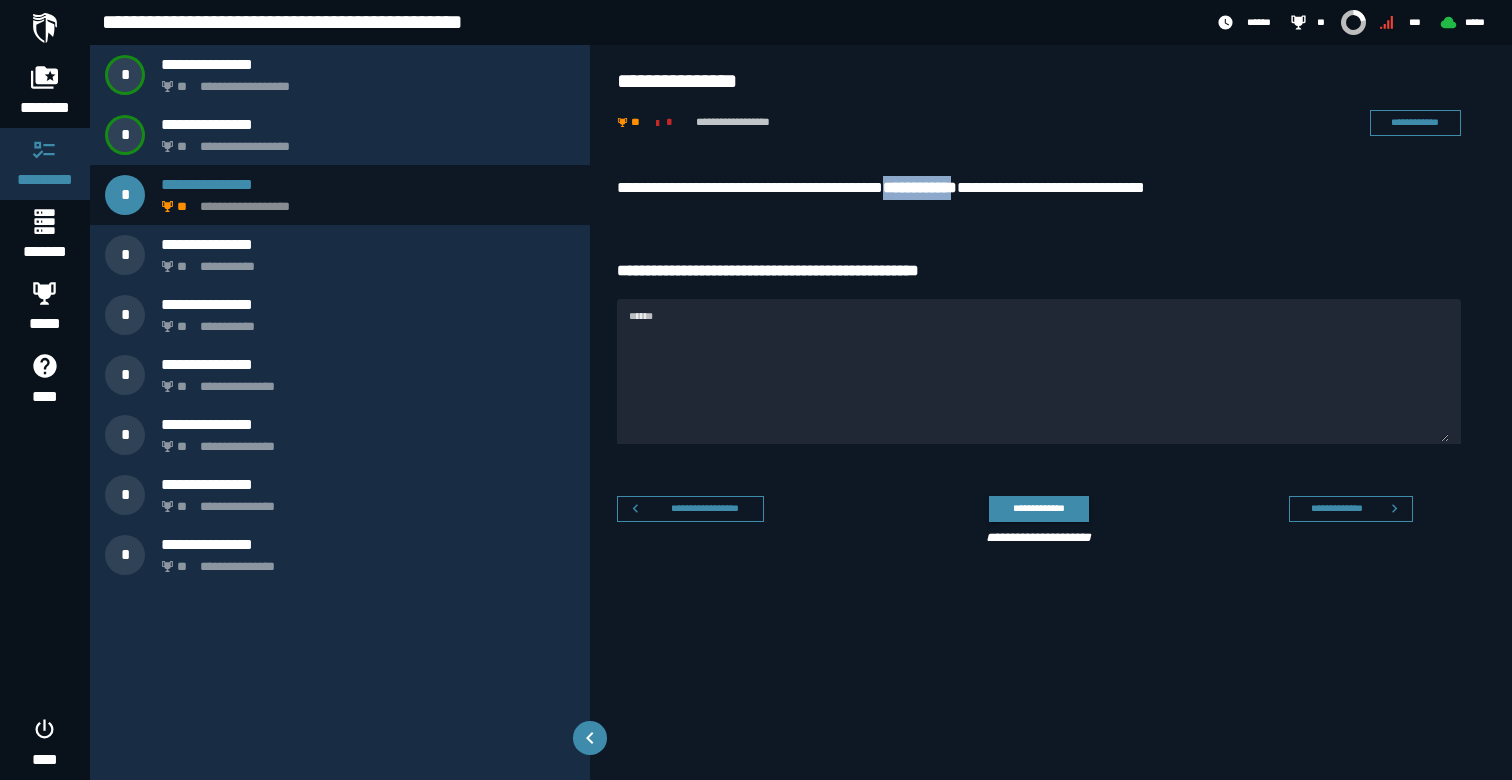 click on "**********" at bounding box center [920, 187] 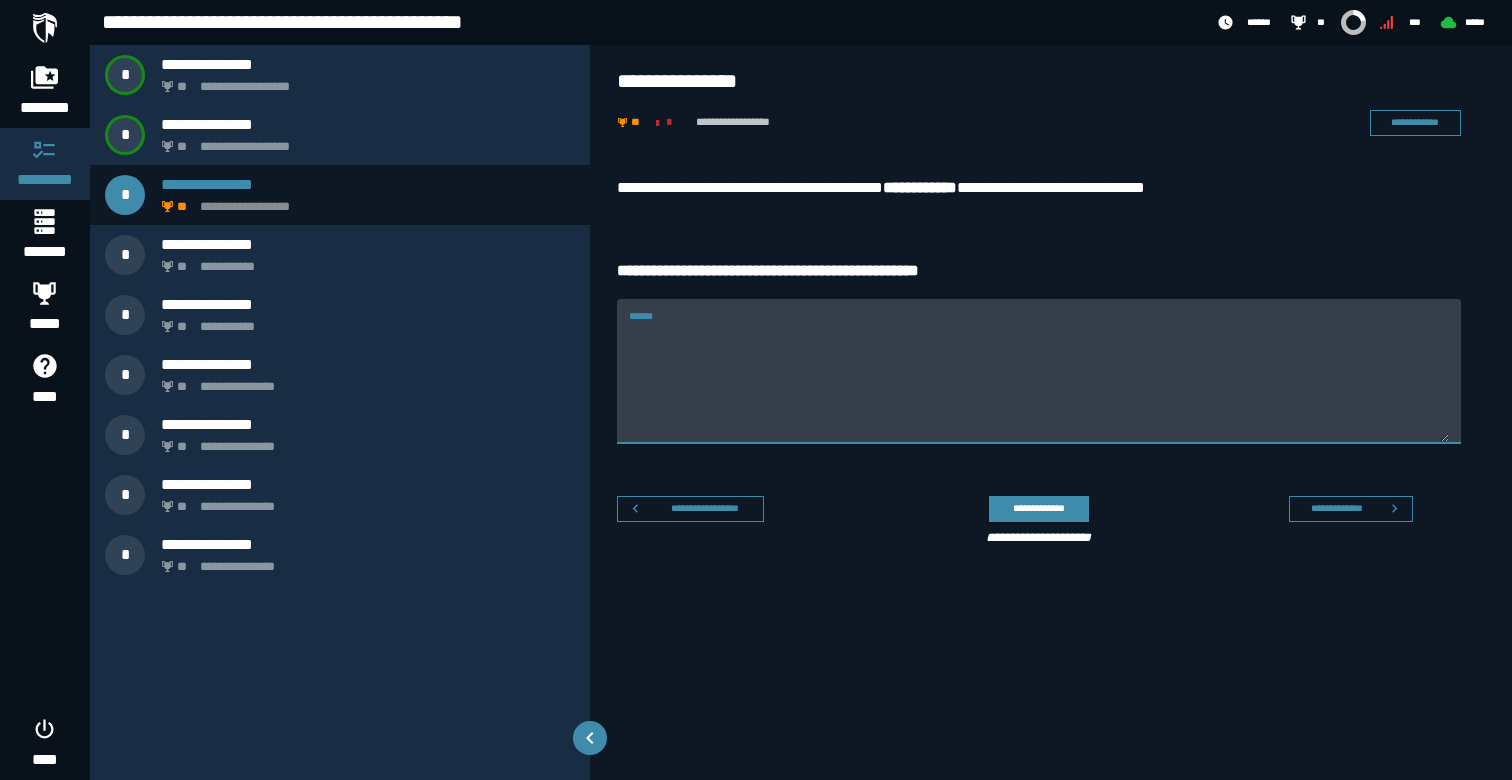 click on "******" at bounding box center (1039, 383) 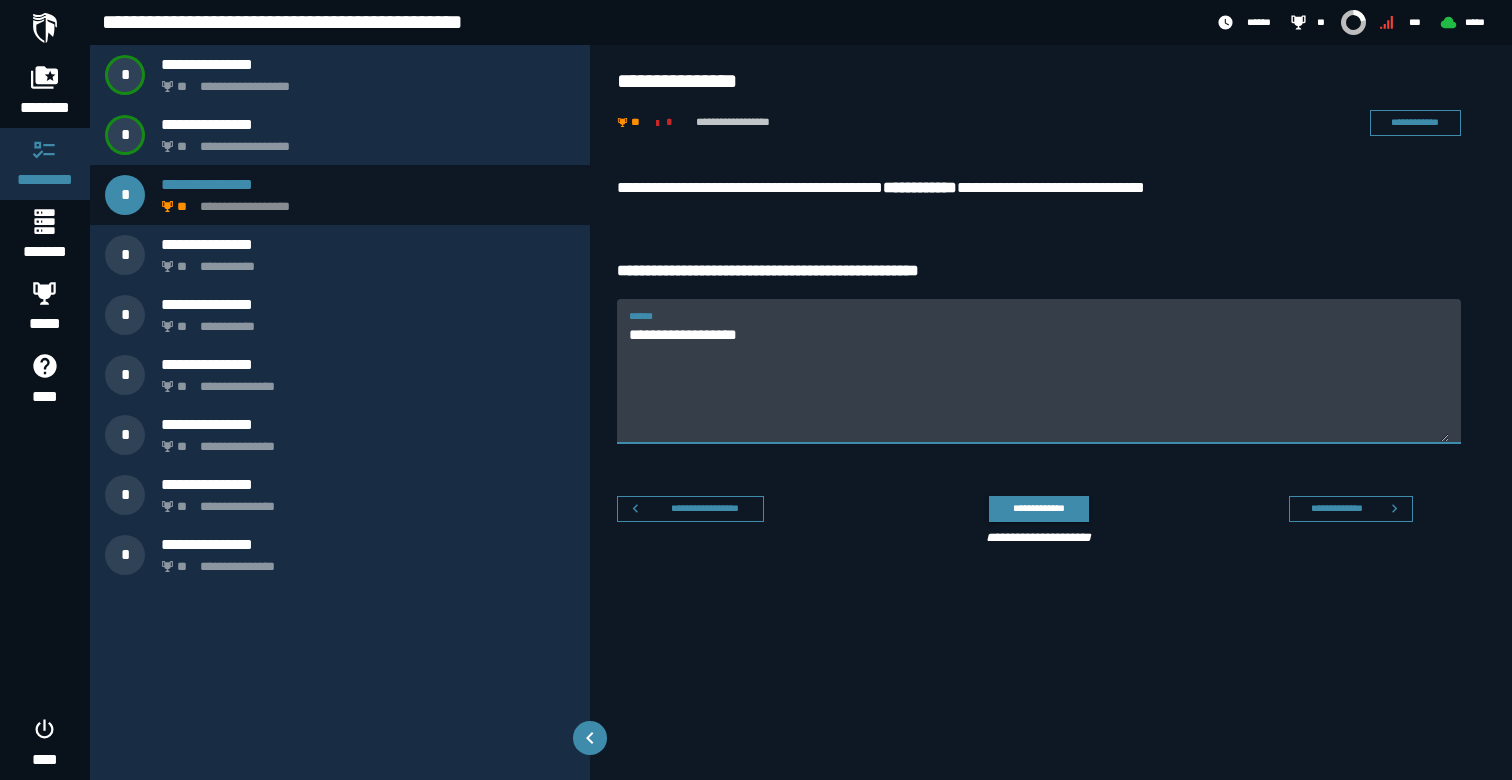 click on "**********" at bounding box center (1039, 383) 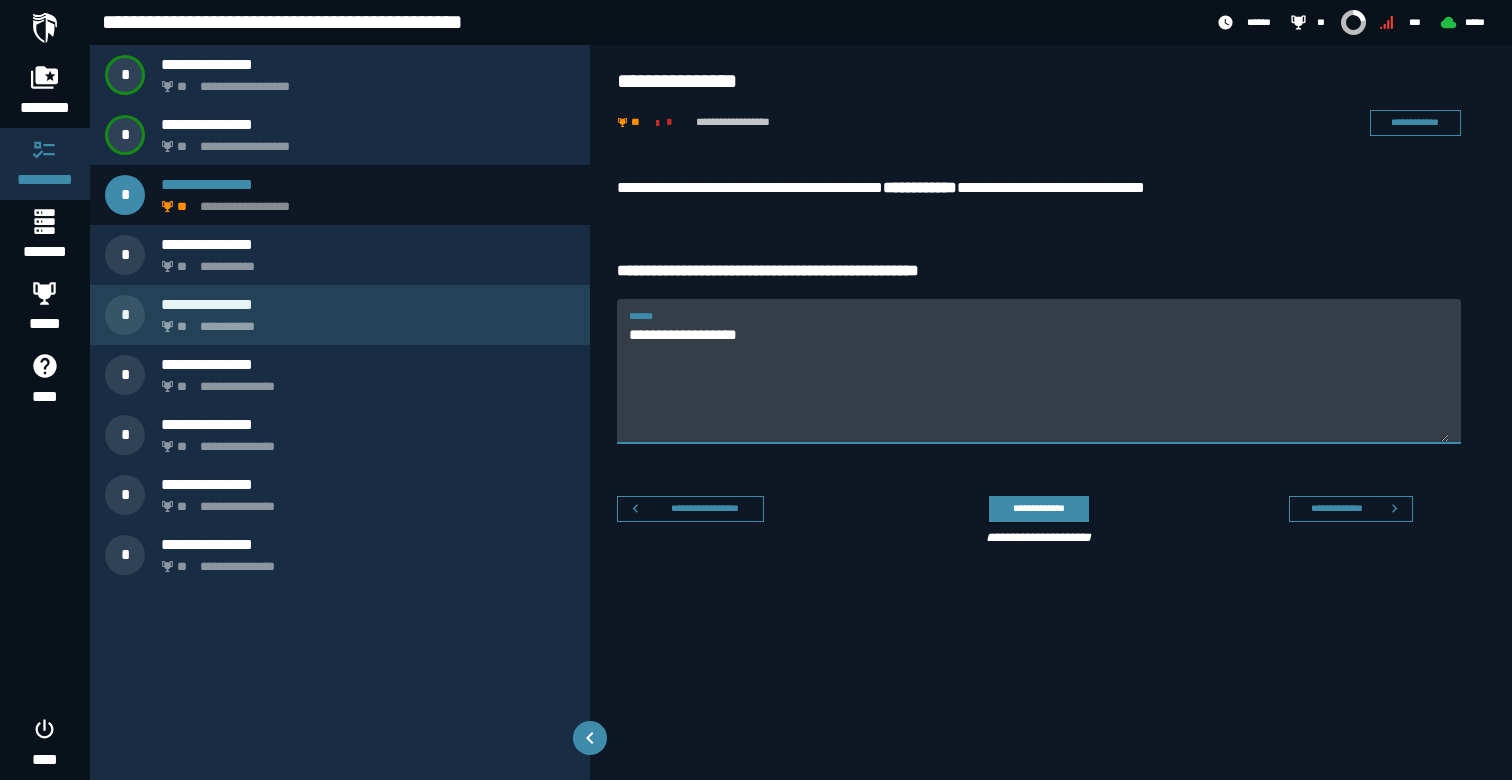 drag, startPoint x: 778, startPoint y: 345, endPoint x: 579, endPoint y: 343, distance: 199.01006 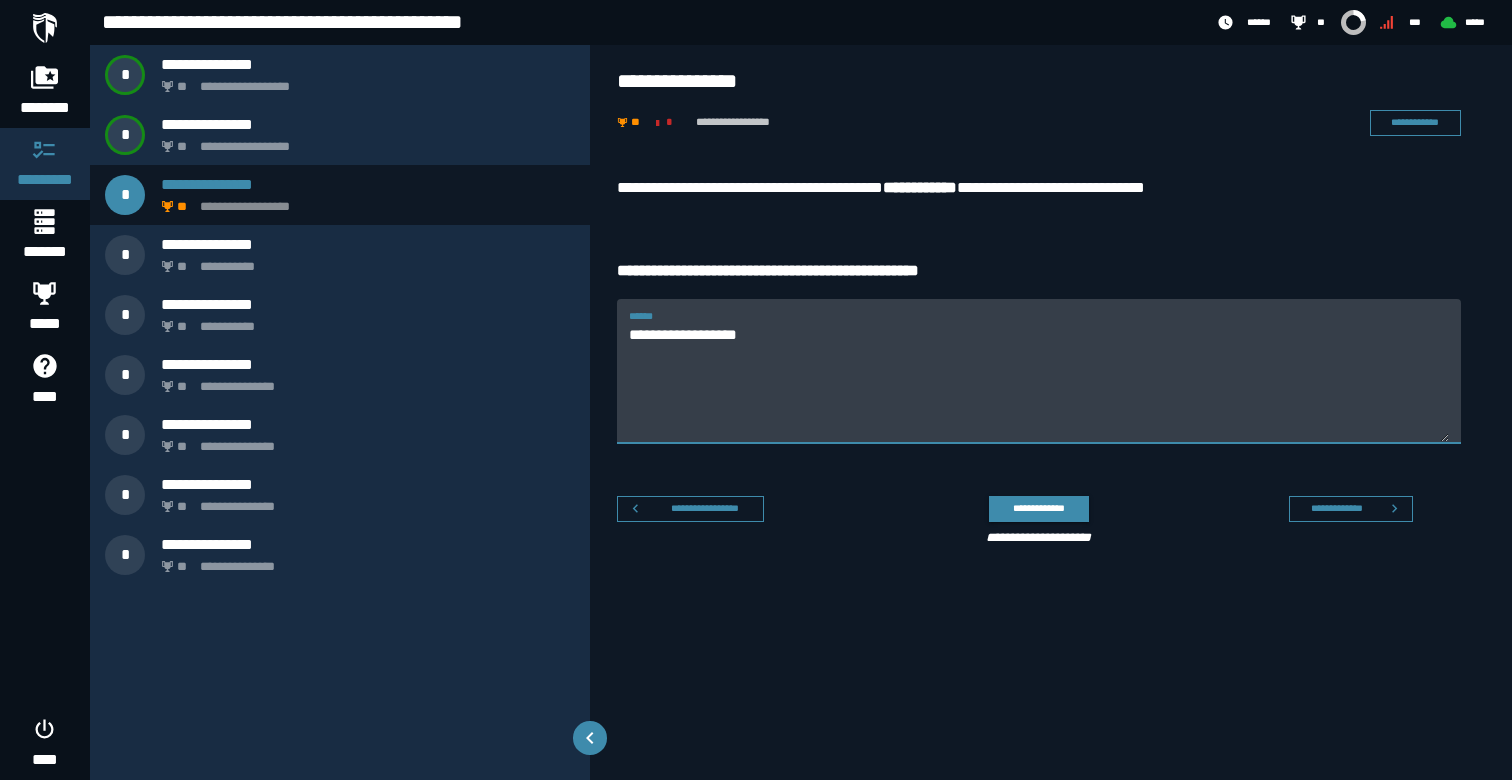 drag, startPoint x: 944, startPoint y: 345, endPoint x: 973, endPoint y: 429, distance: 88.86507 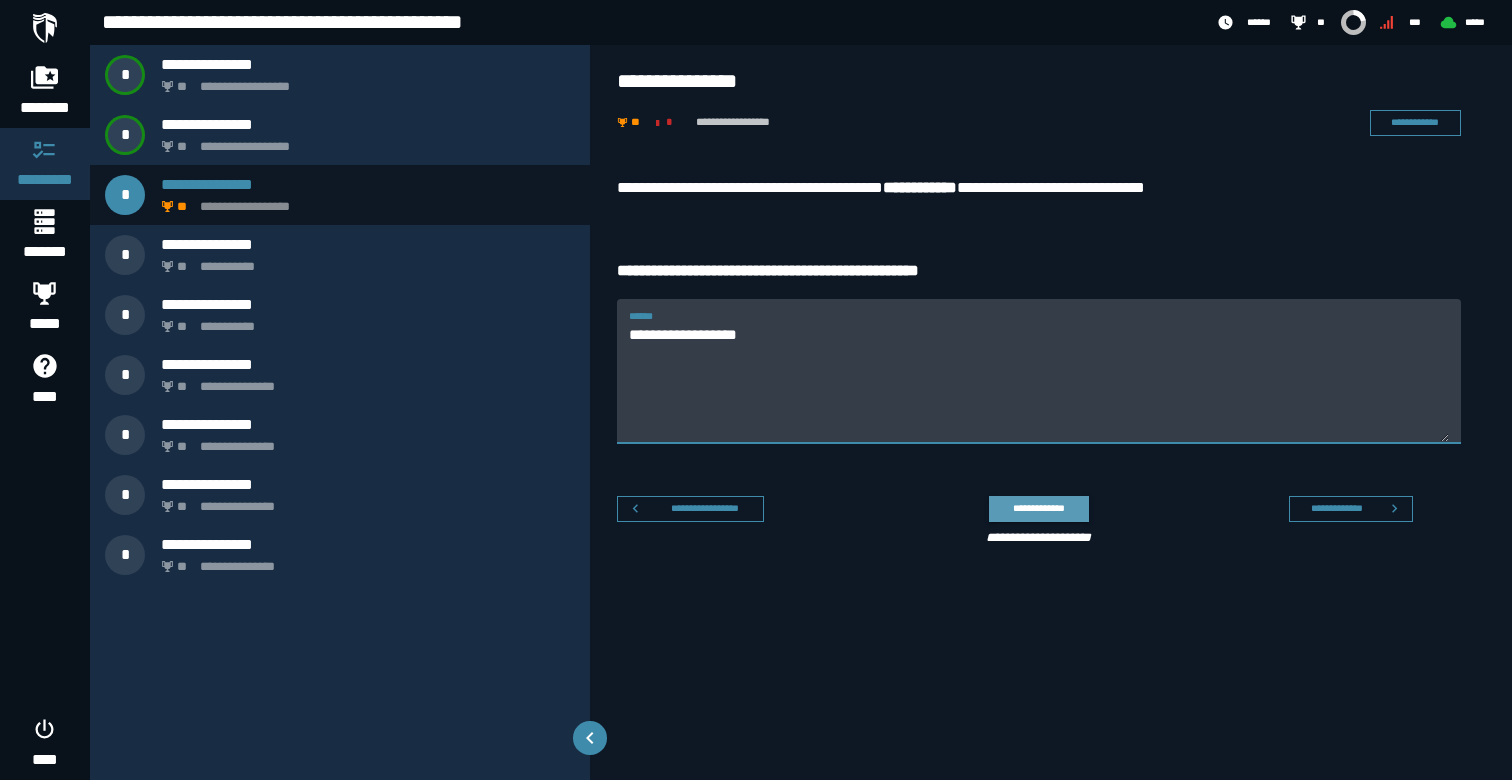 type on "**********" 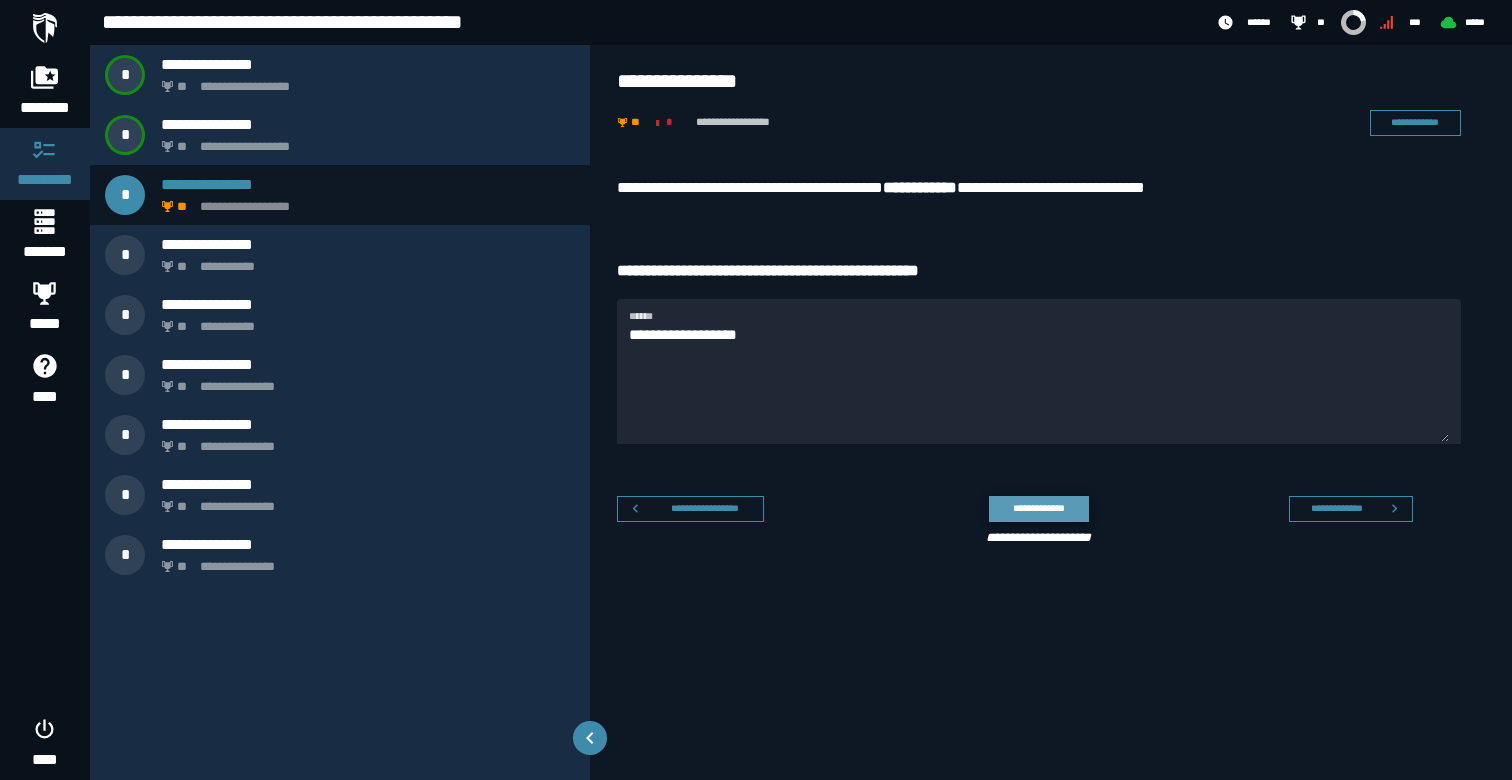 click on "**********" at bounding box center [1038, 508] 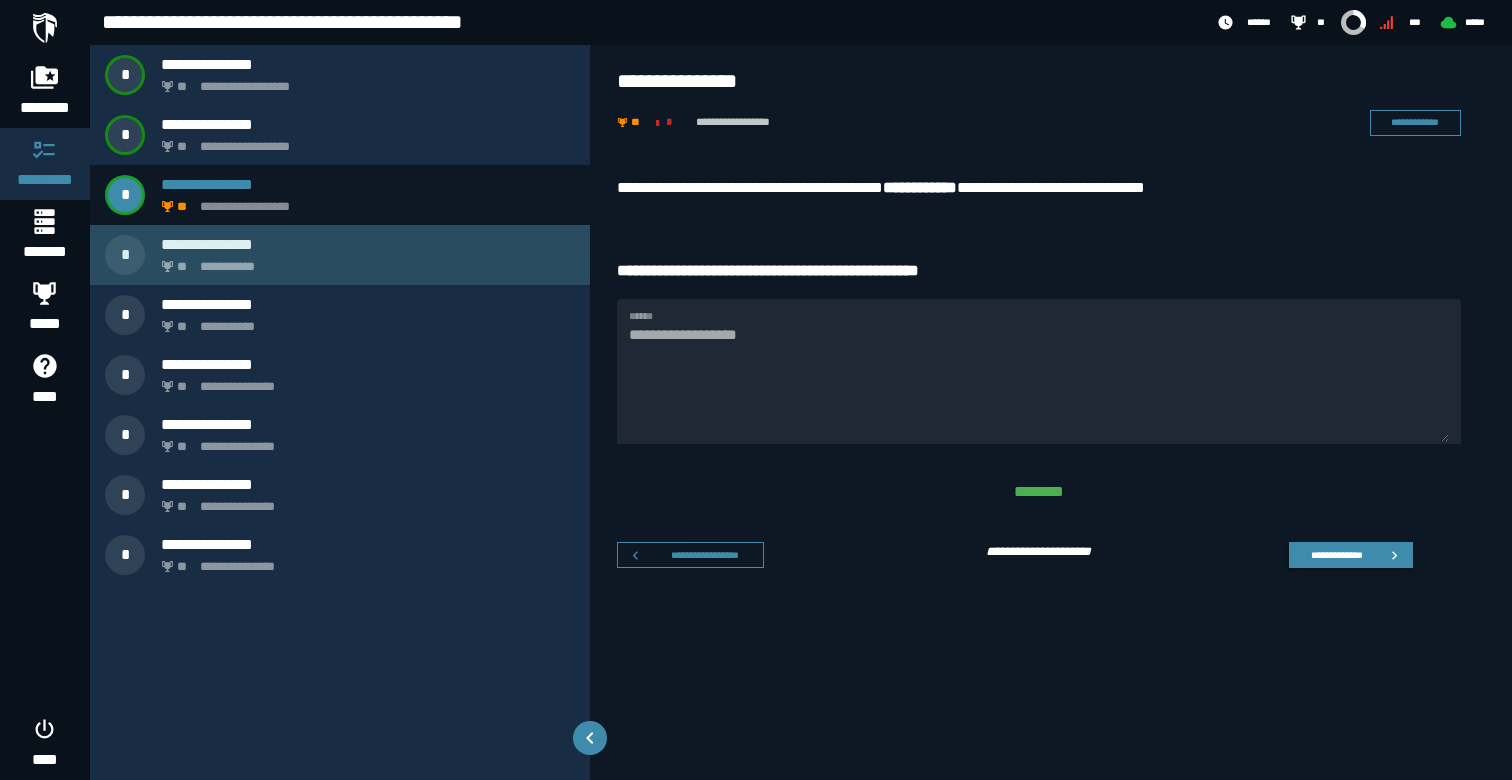 click on "**********" at bounding box center [368, 244] 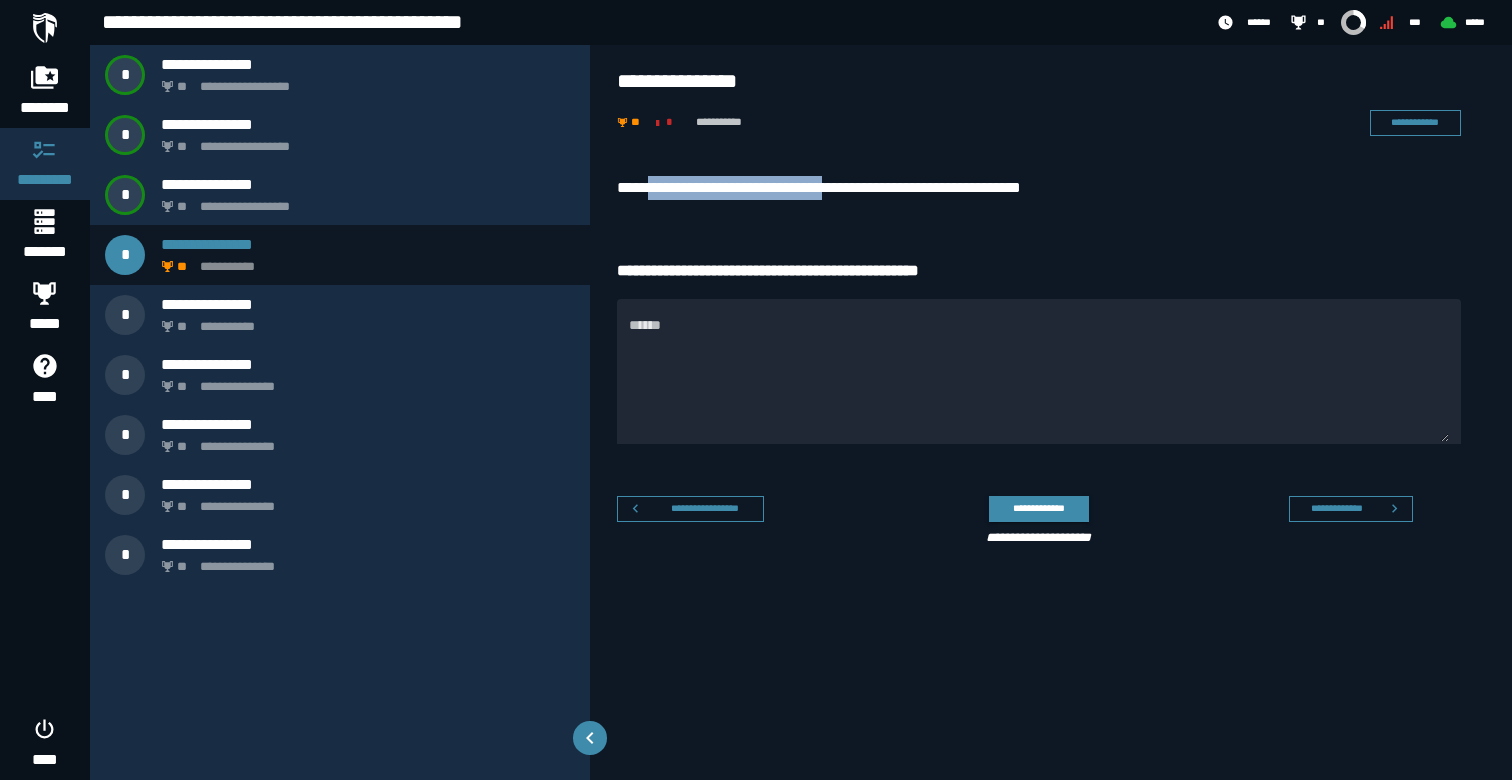 drag, startPoint x: 660, startPoint y: 184, endPoint x: 860, endPoint y: 183, distance: 200.0025 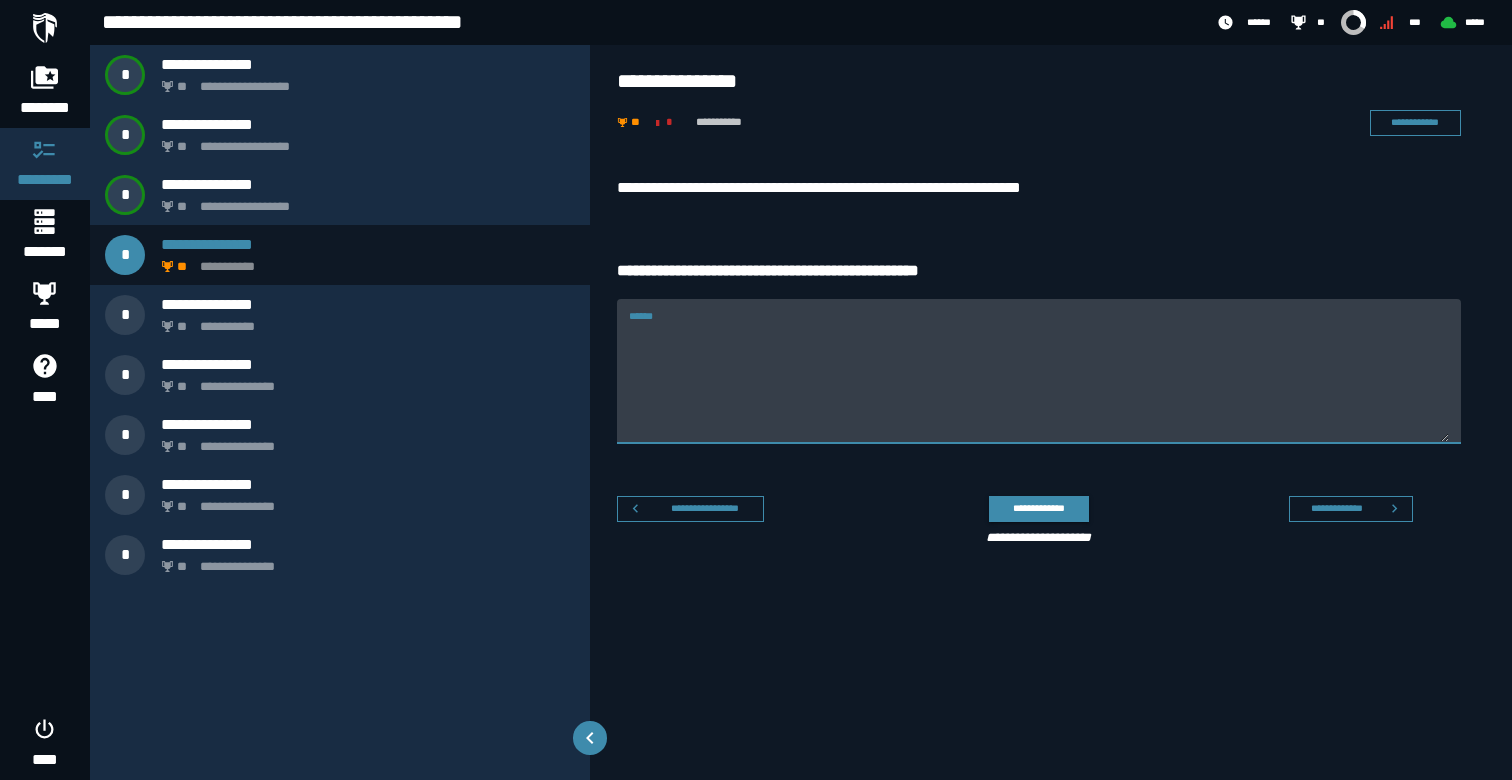 click on "******" at bounding box center (1039, 383) 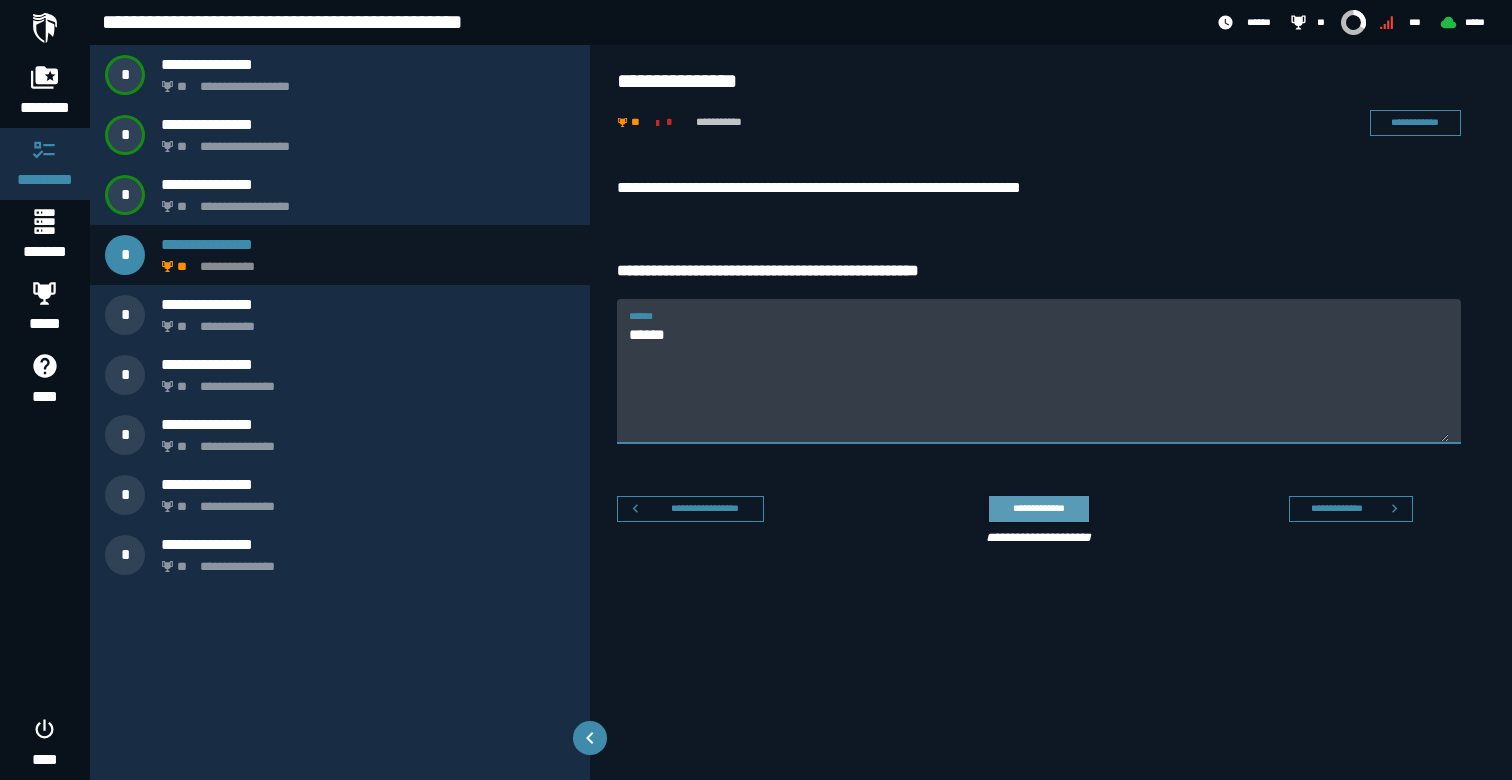 type on "******" 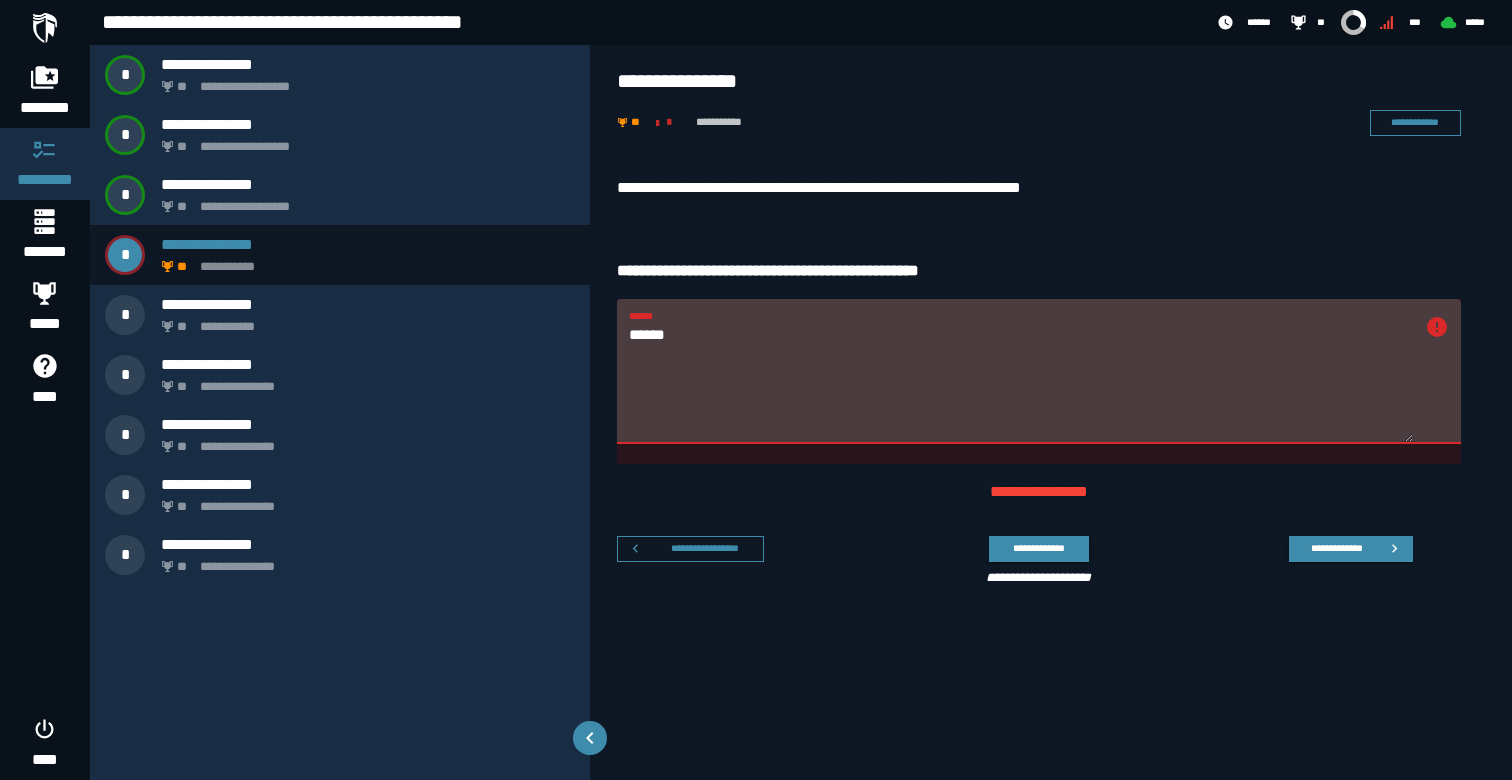 click on "**********" at bounding box center [1039, 188] 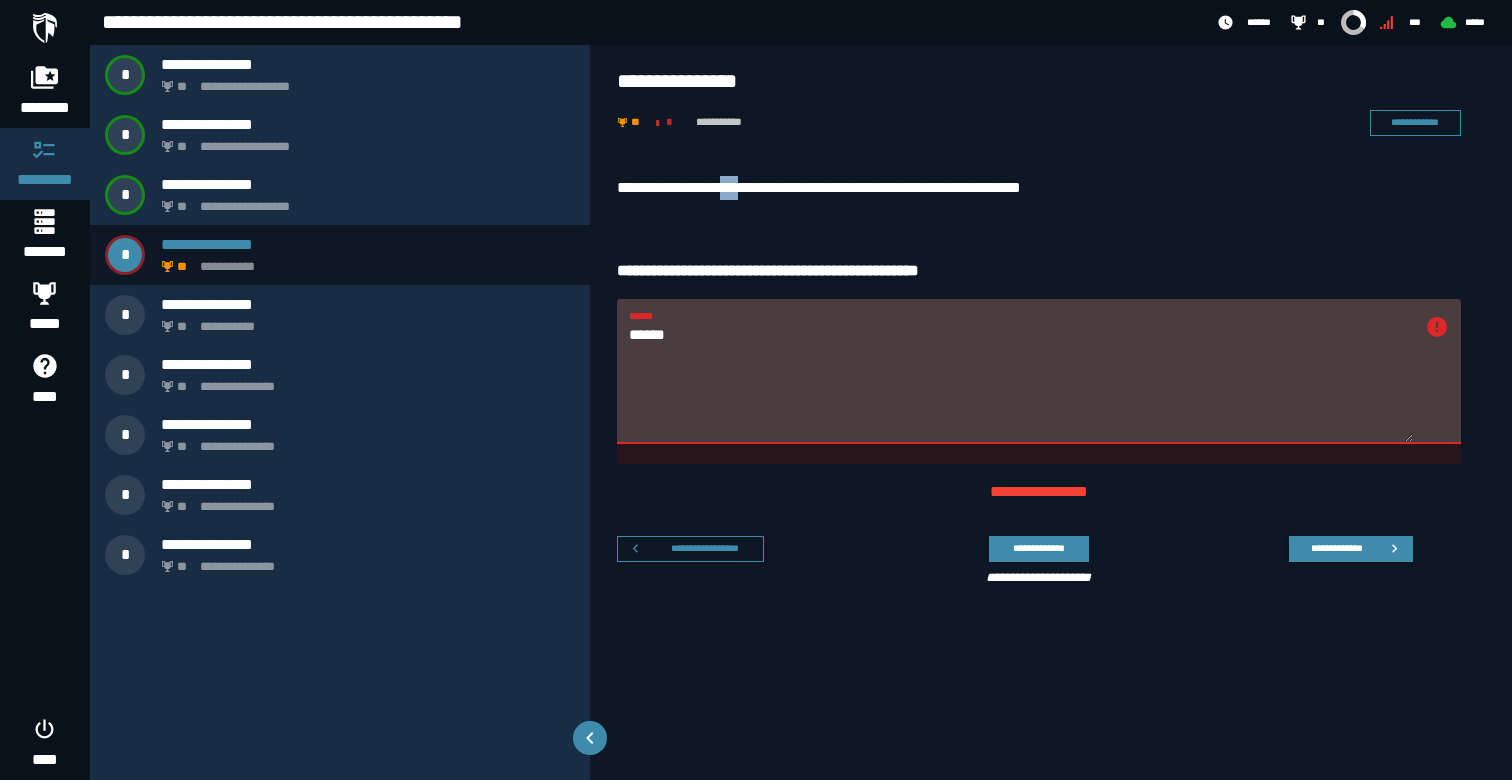 click on "**********" at bounding box center [1039, 188] 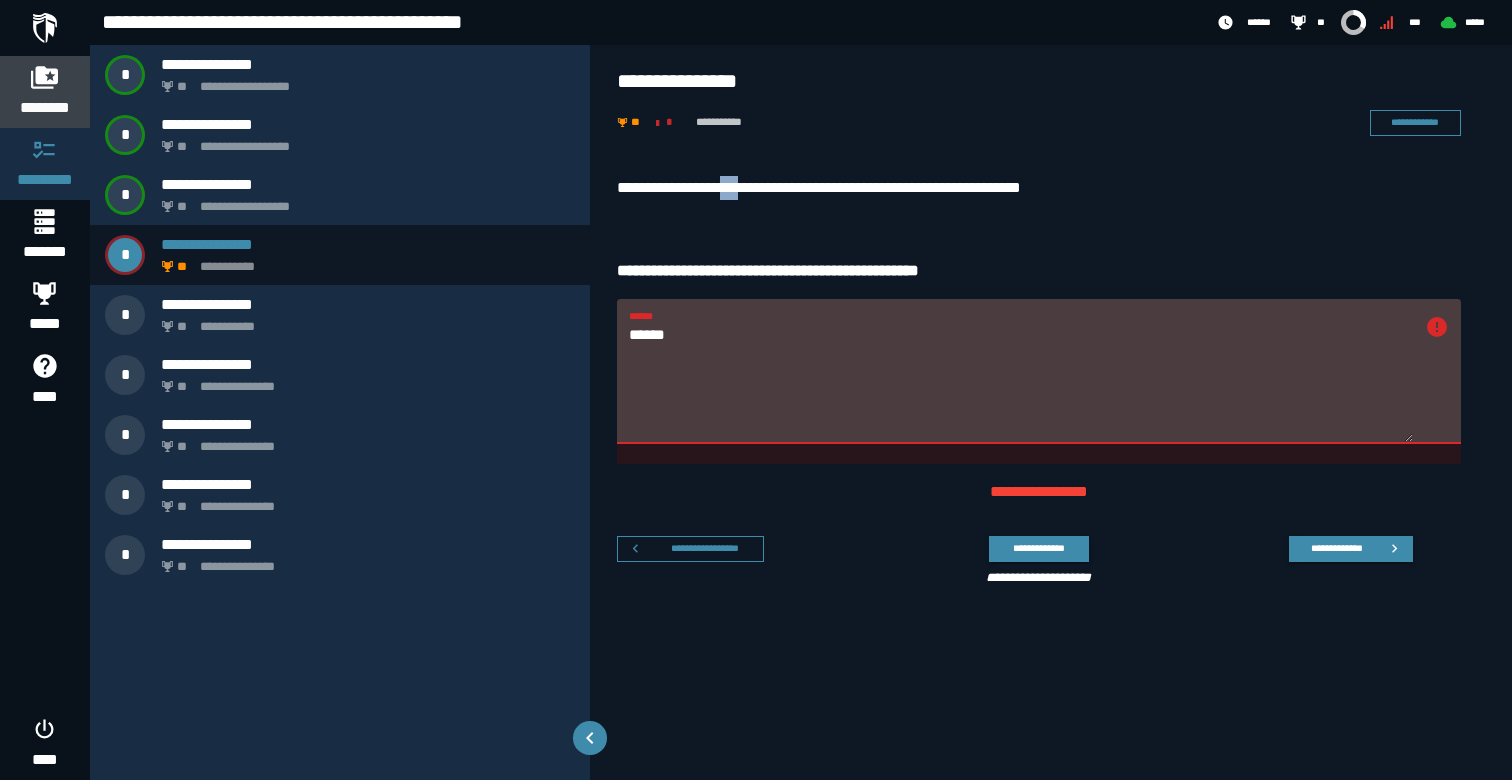 click on "********" 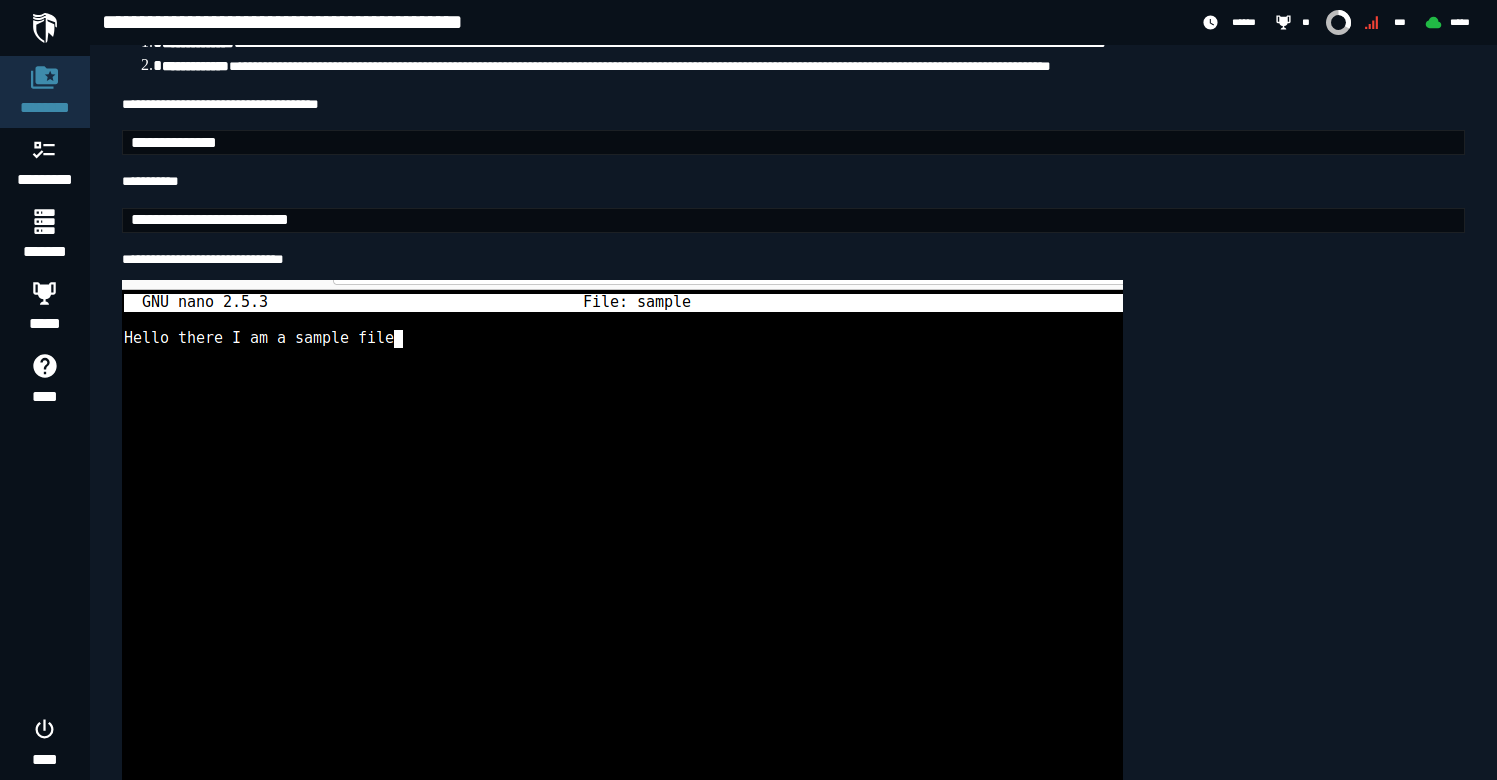 scroll, scrollTop: 5344, scrollLeft: 0, axis: vertical 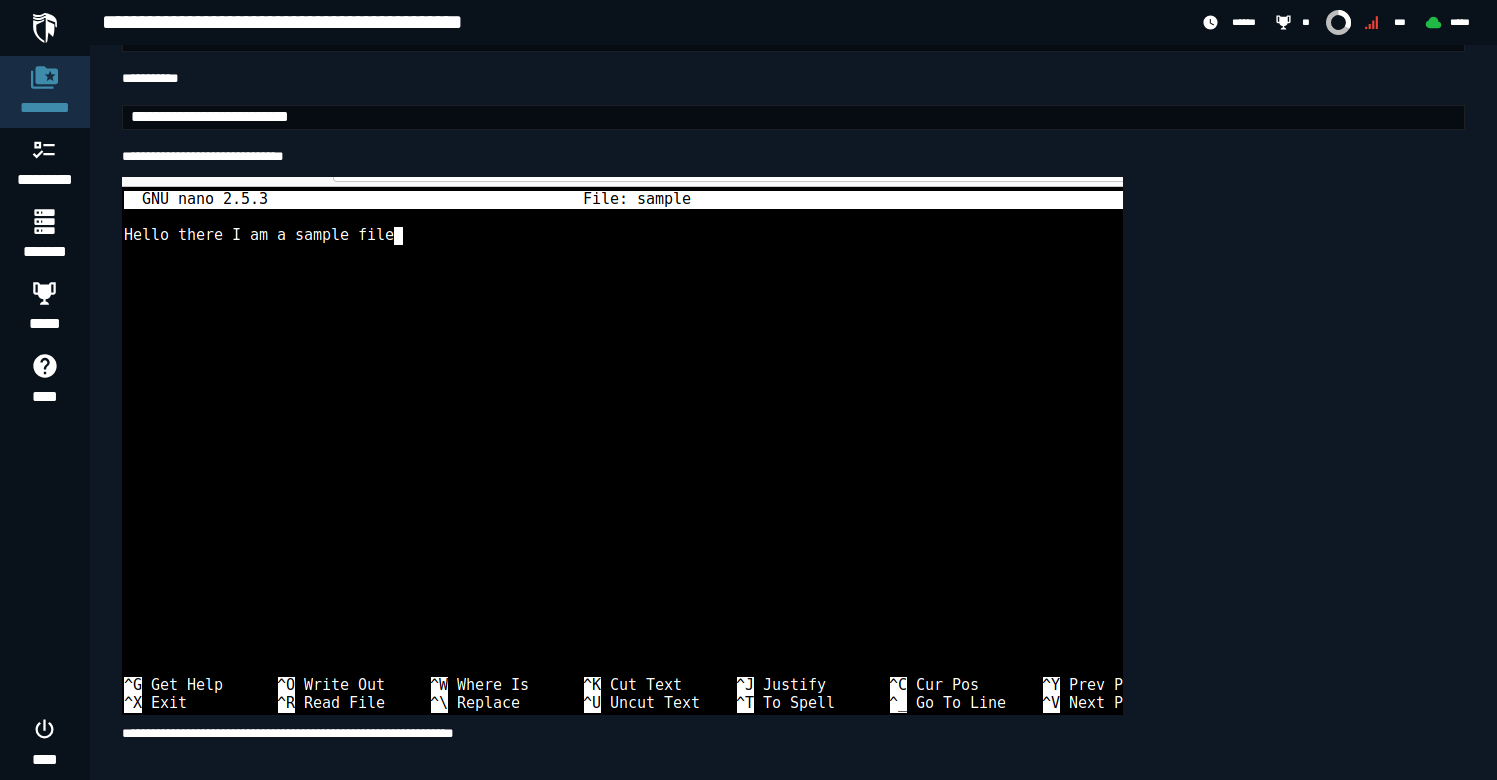click on "**********" at bounding box center [198, -60] 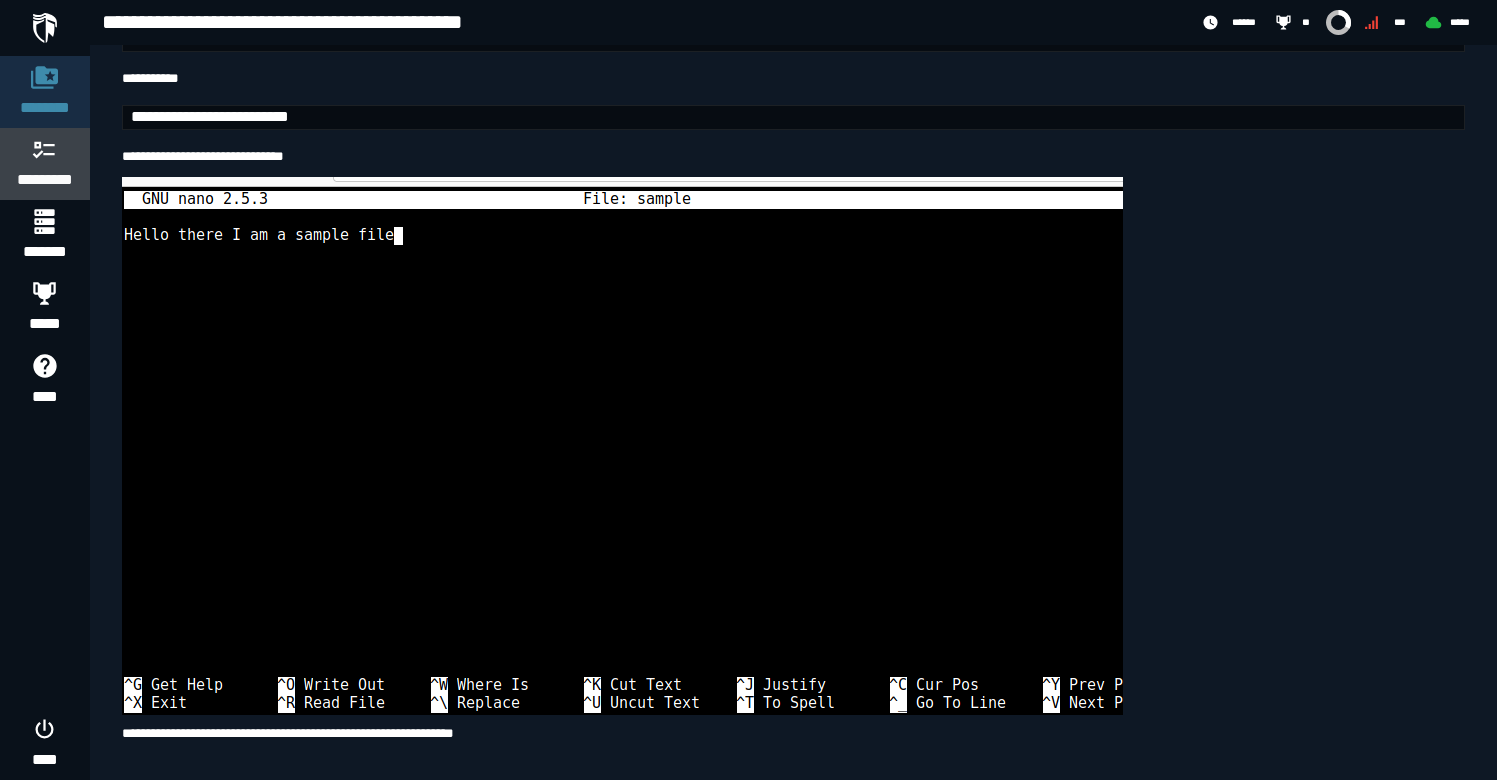 click 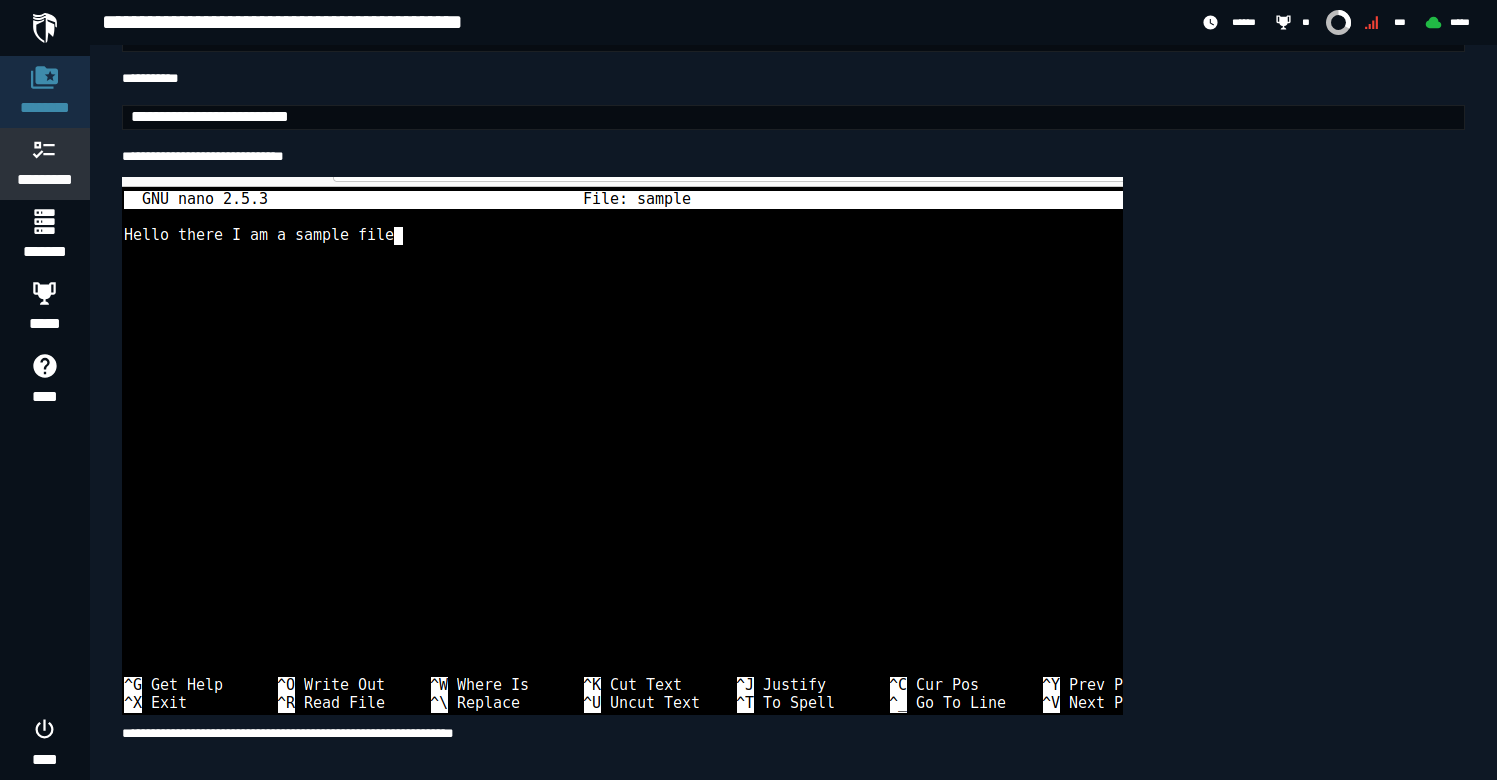 scroll, scrollTop: 0, scrollLeft: 0, axis: both 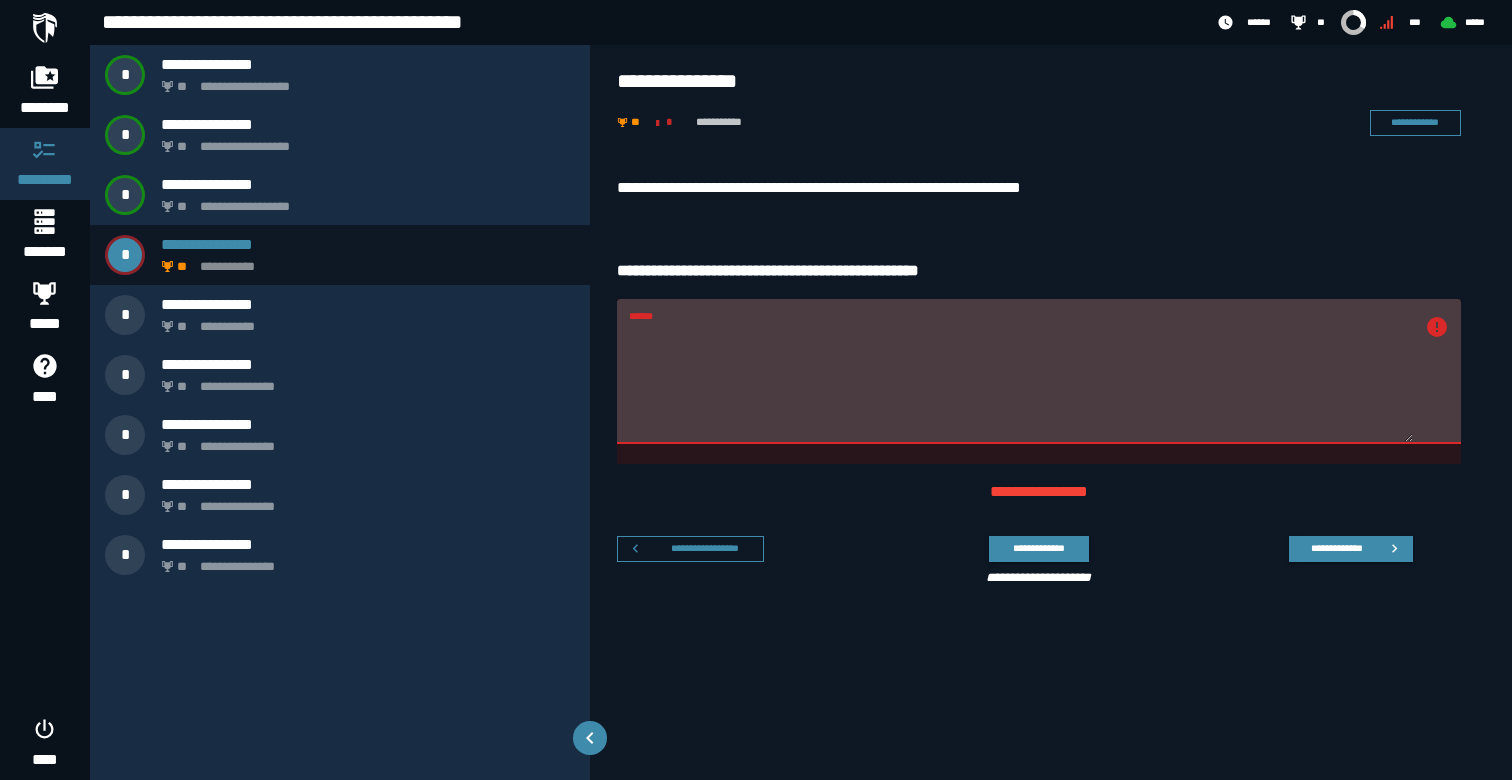 click on "******" at bounding box center [1021, 383] 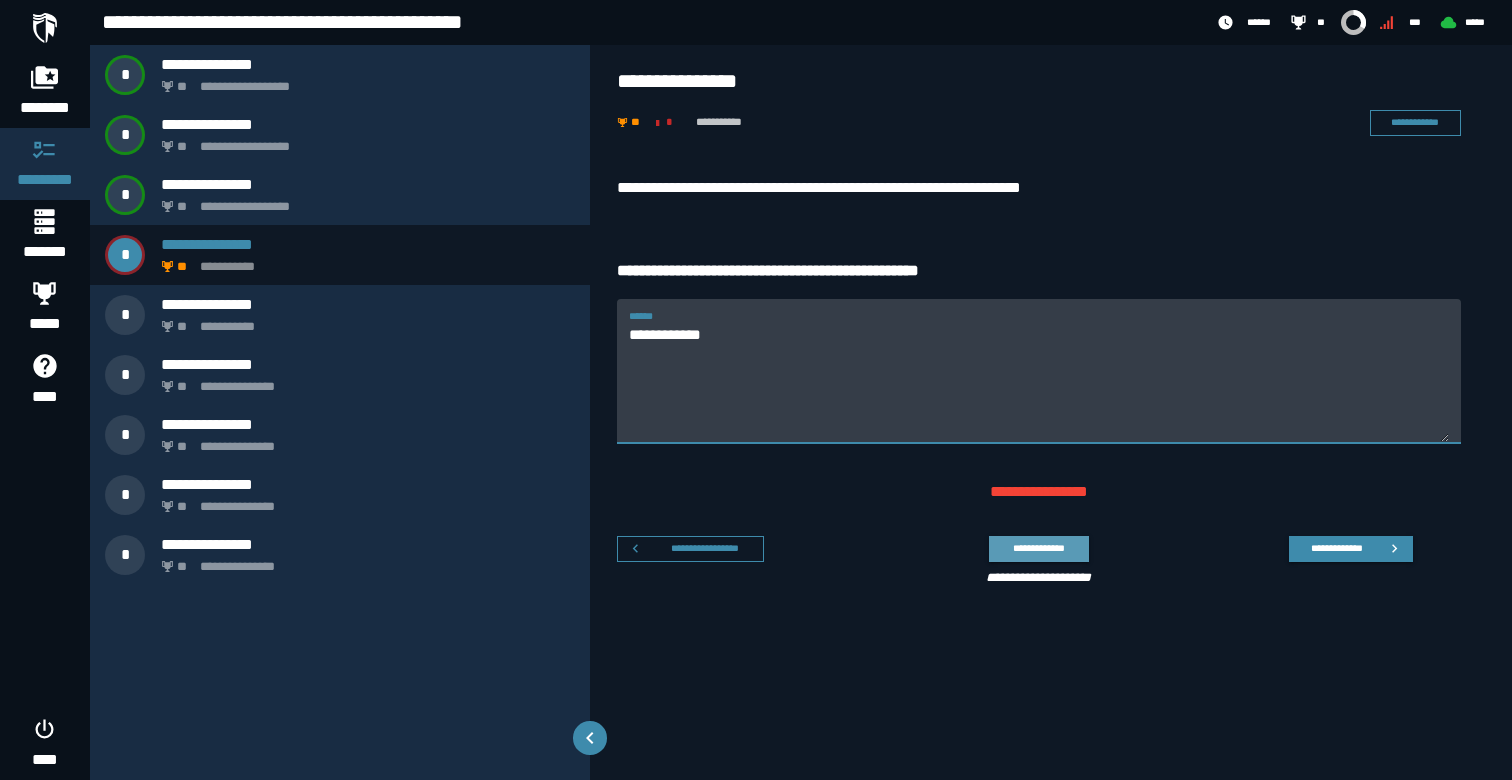 type on "**********" 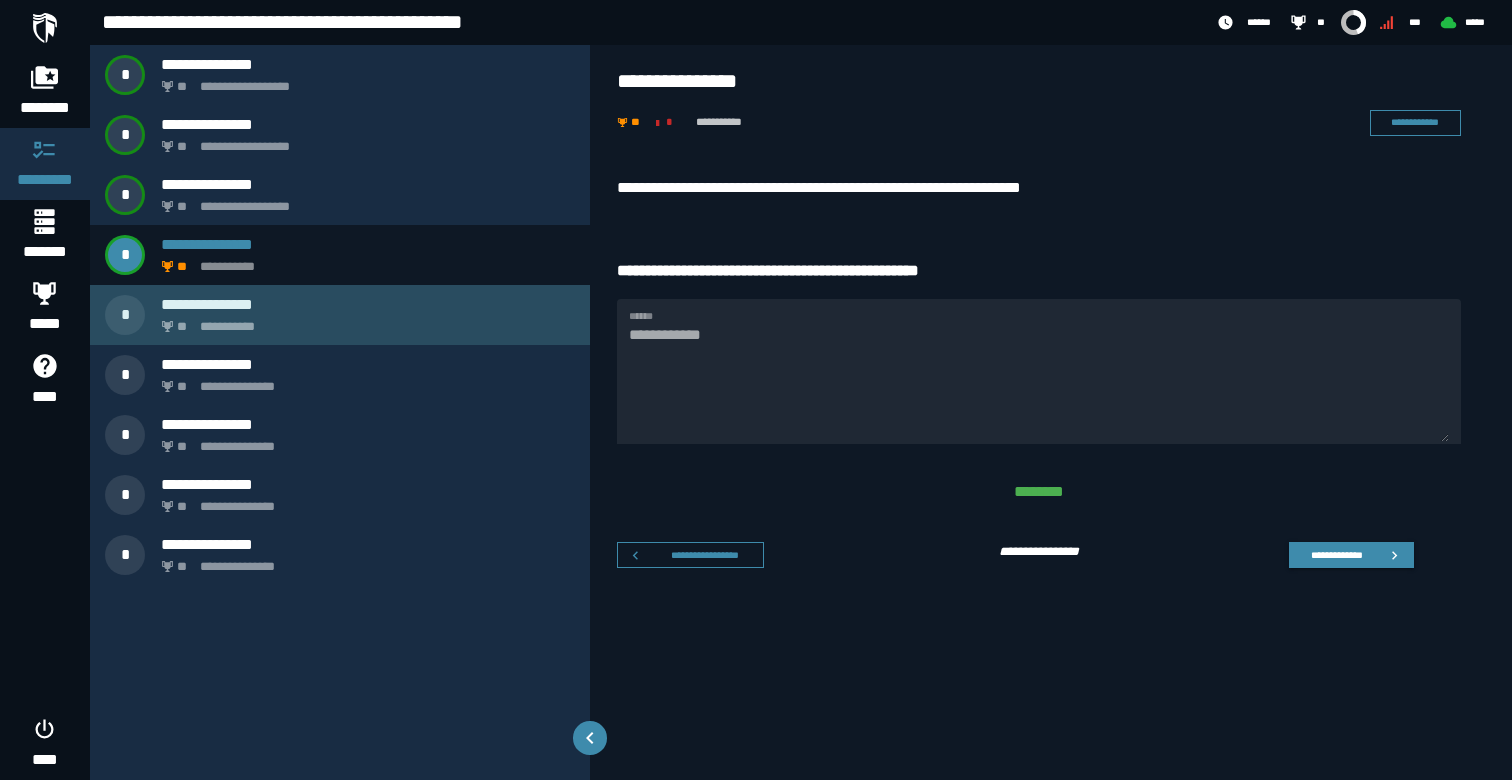 click on "**********" at bounding box center [364, 321] 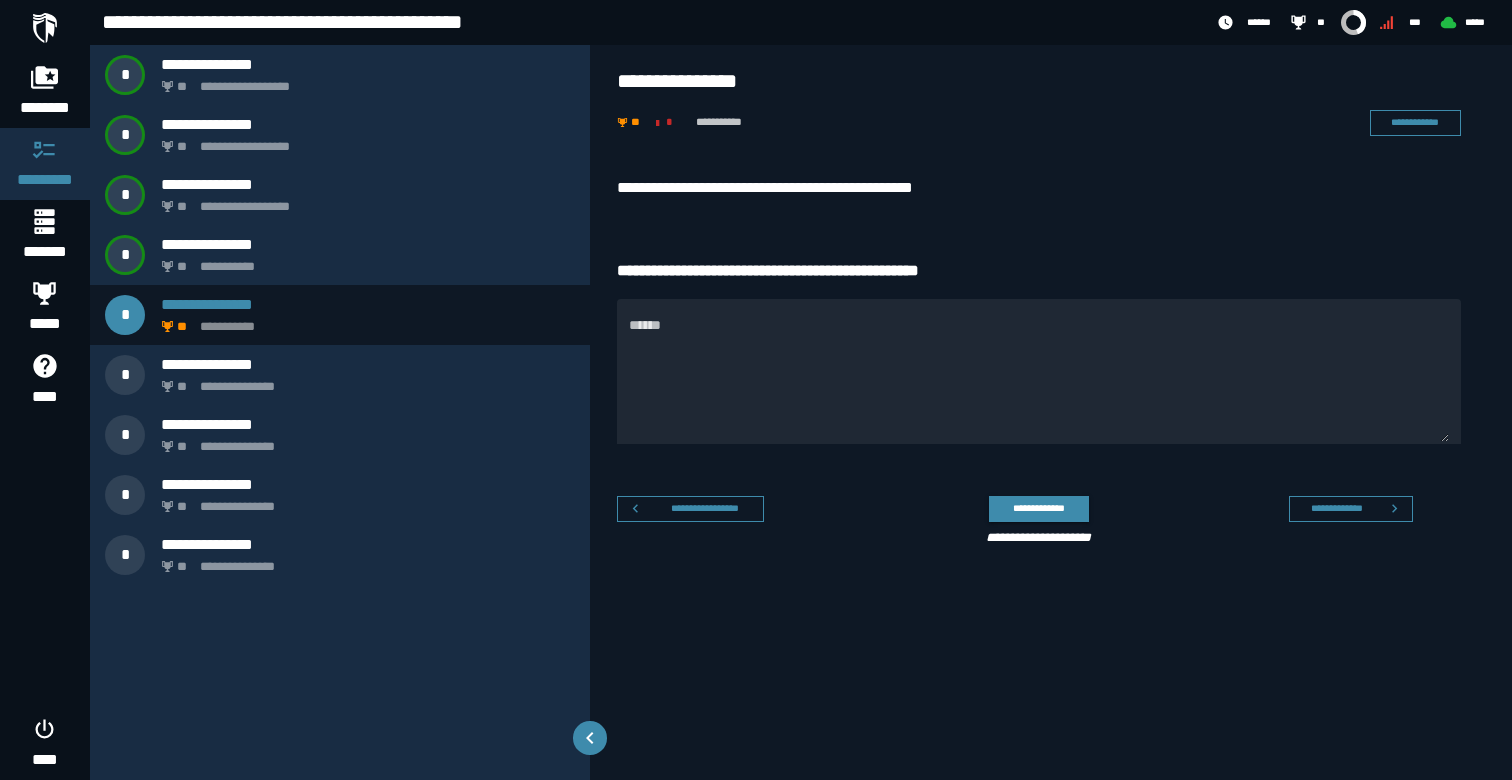 click on "**********" at bounding box center (1039, 271) 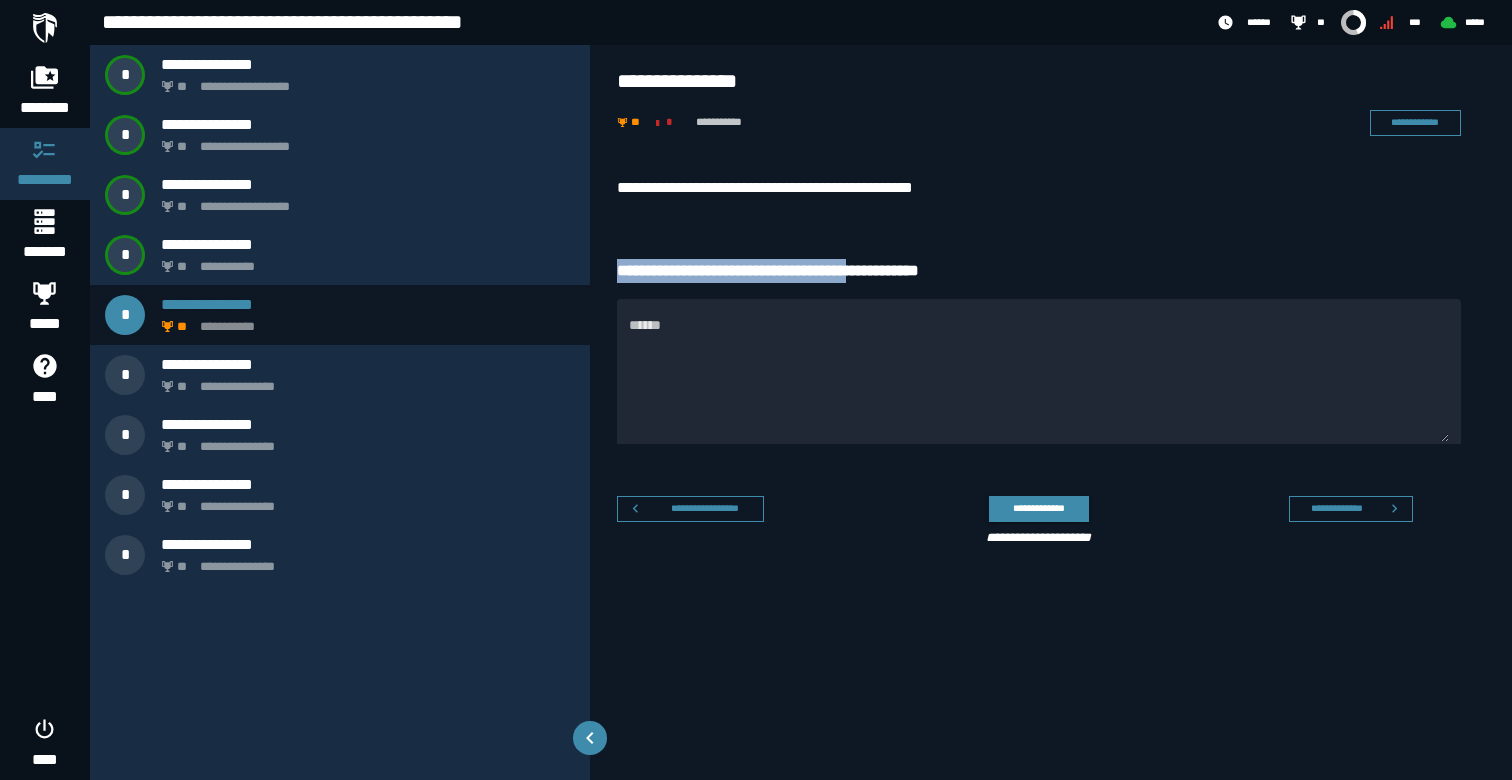 drag, startPoint x: 623, startPoint y: 270, endPoint x: 884, endPoint y: 272, distance: 261.00766 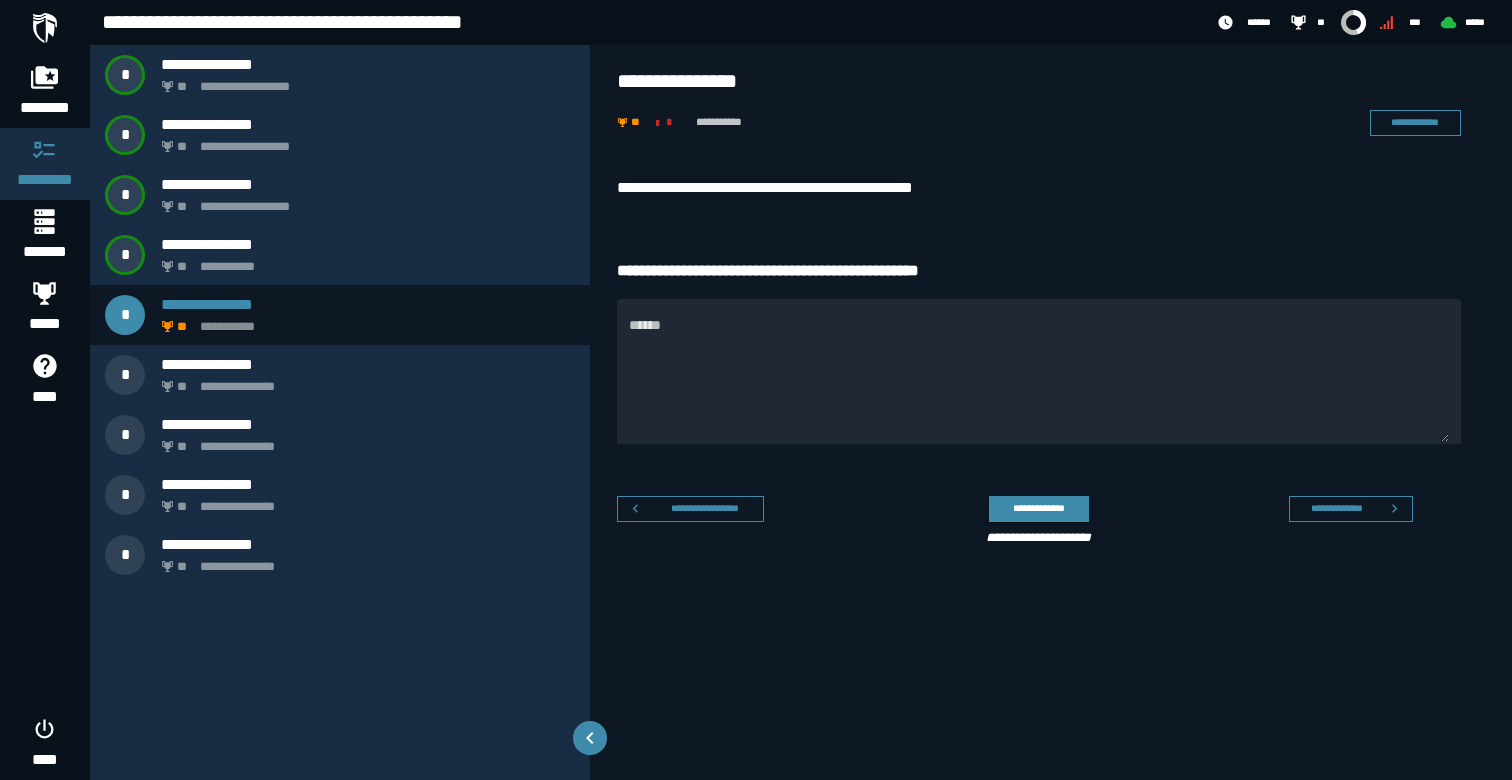 click on "**********" at bounding box center [1039, 188] 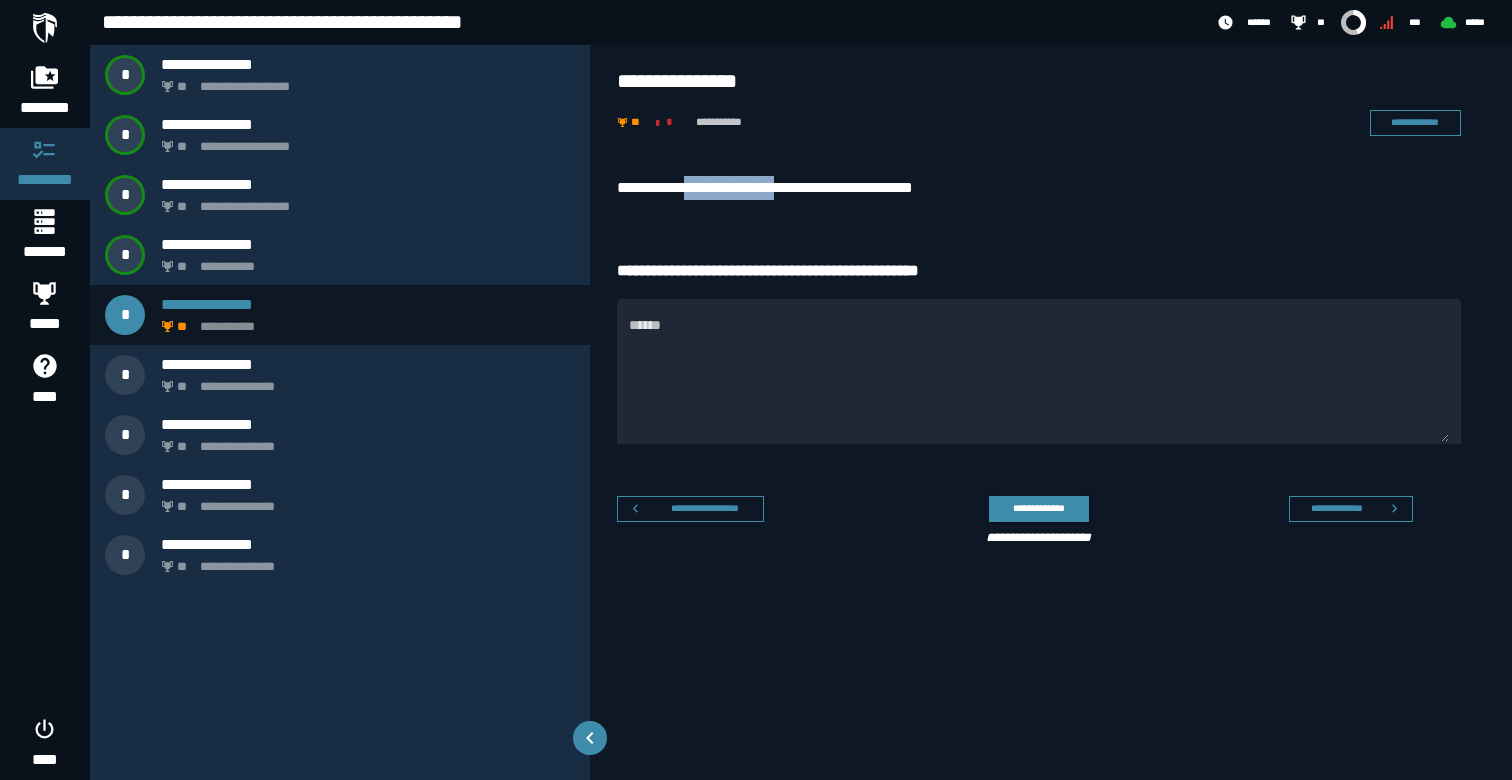 drag, startPoint x: 702, startPoint y: 193, endPoint x: 809, endPoint y: 189, distance: 107.07474 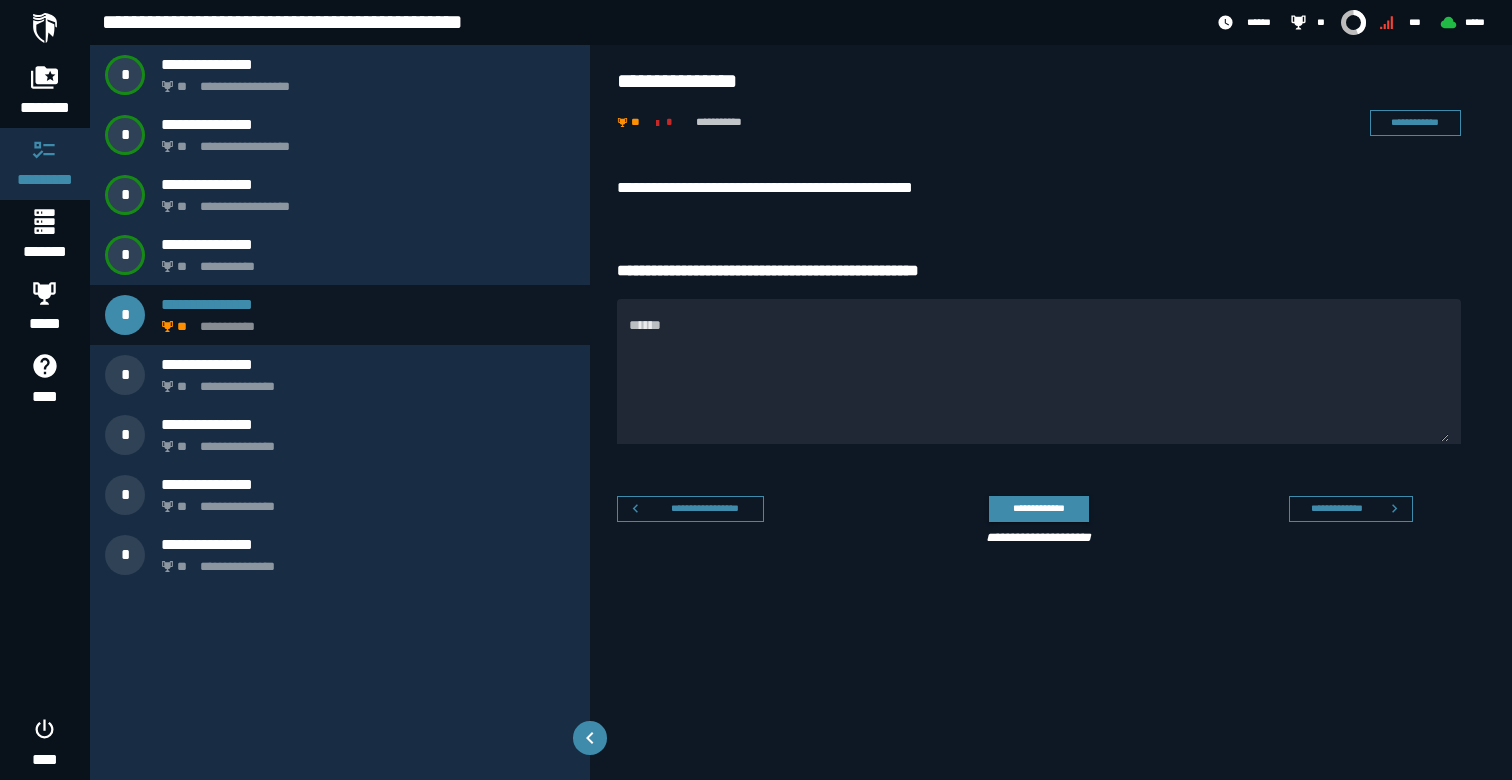 click on "**********" at bounding box center (1039, 188) 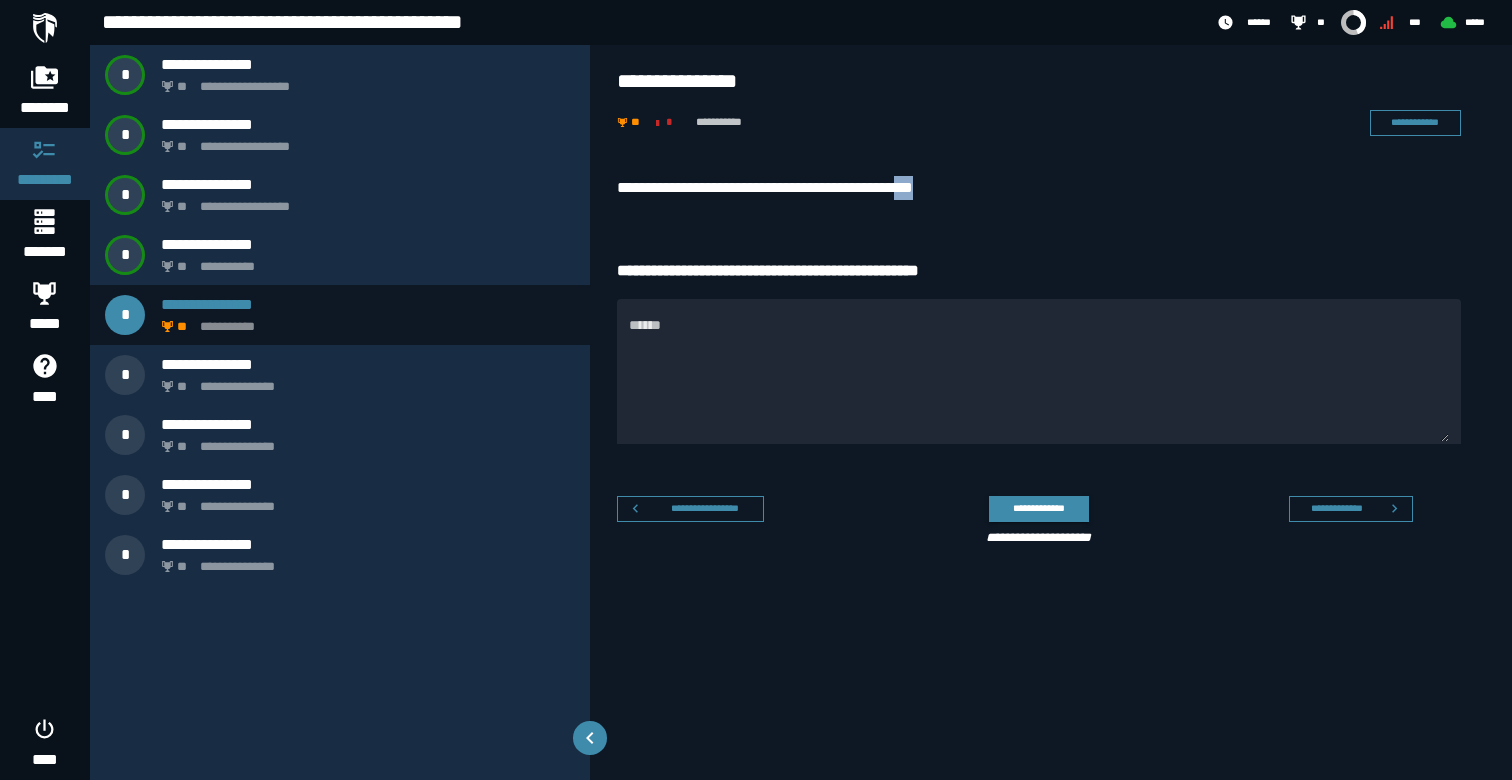 click on "**********" at bounding box center (1039, 188) 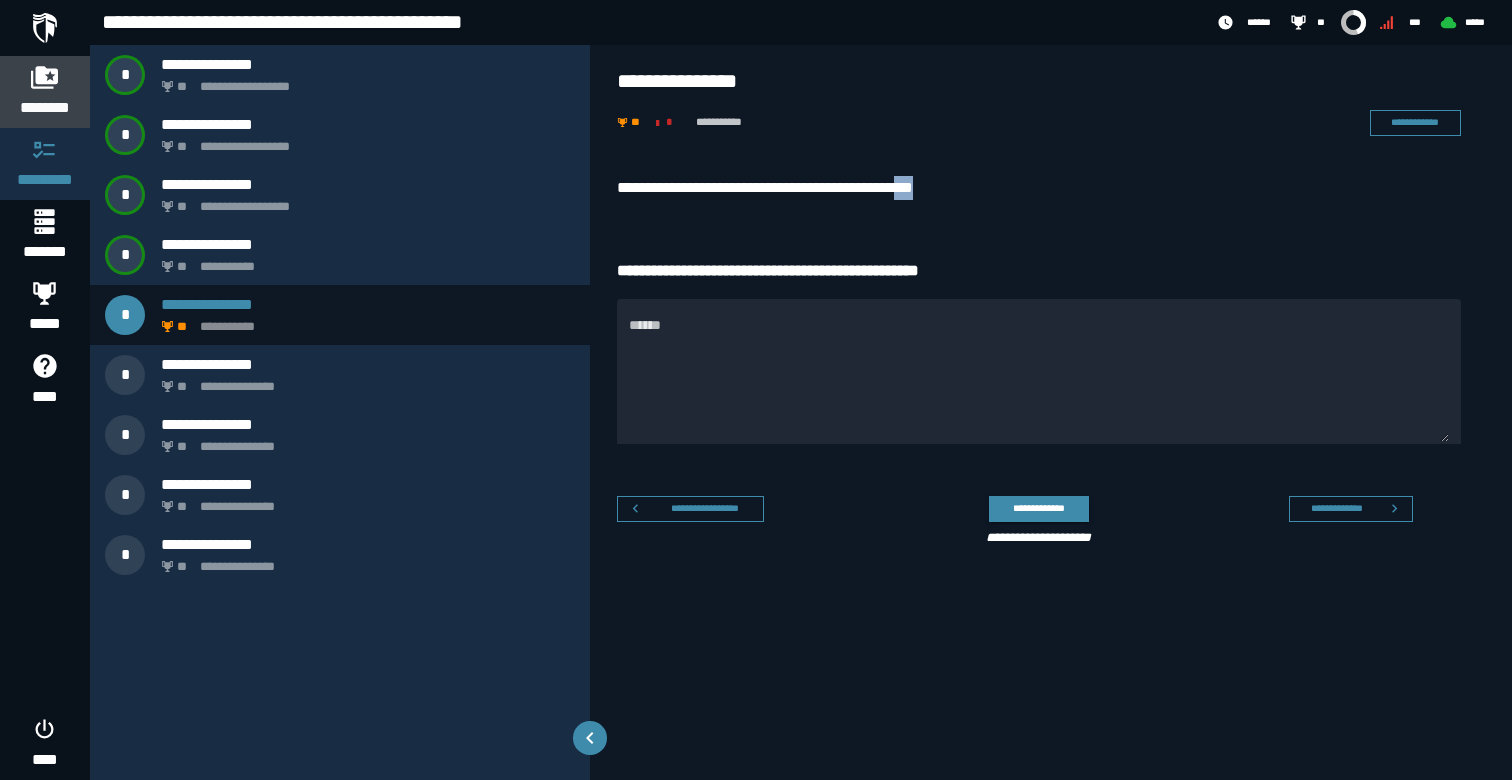 click on "********" at bounding box center (45, 92) 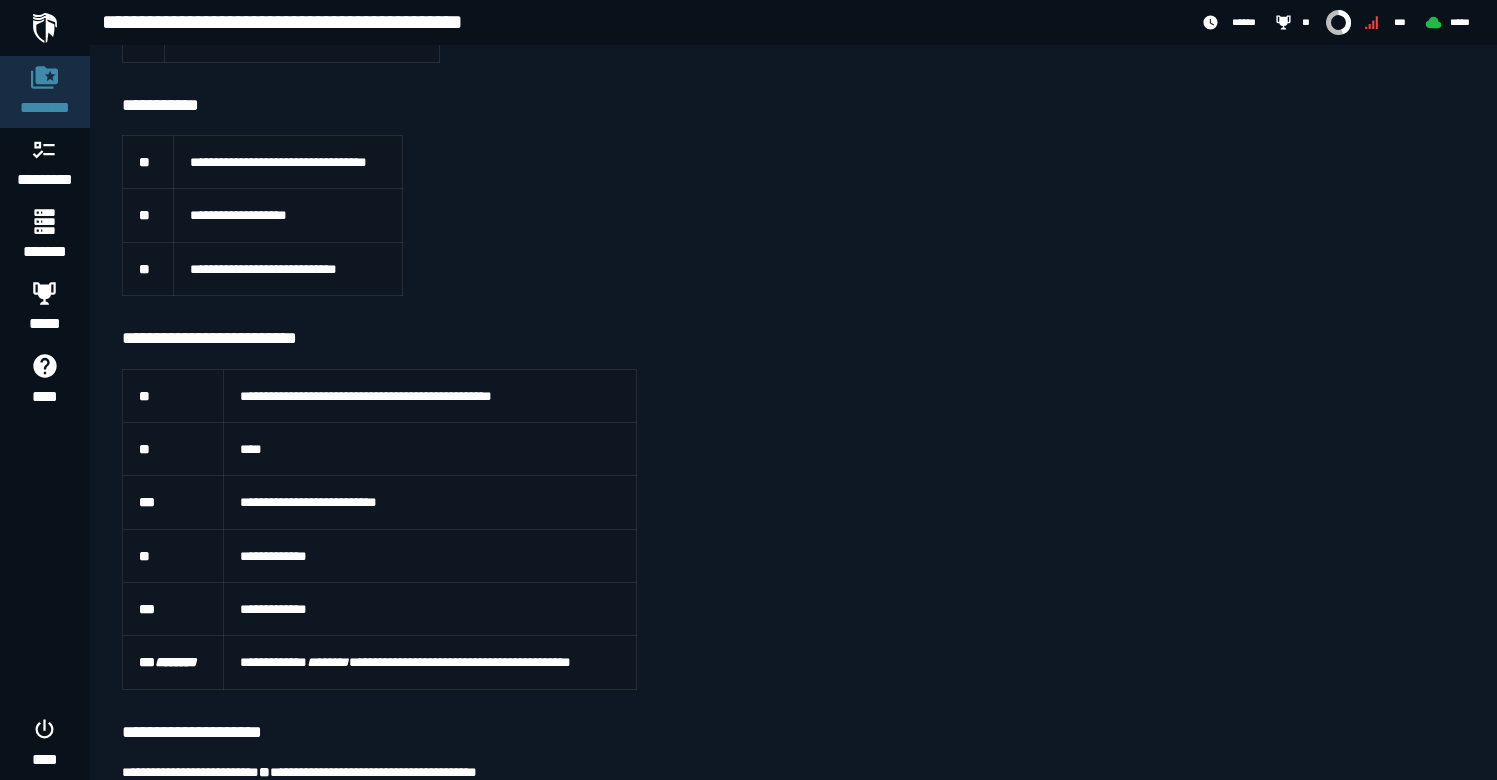 scroll, scrollTop: 6762, scrollLeft: 0, axis: vertical 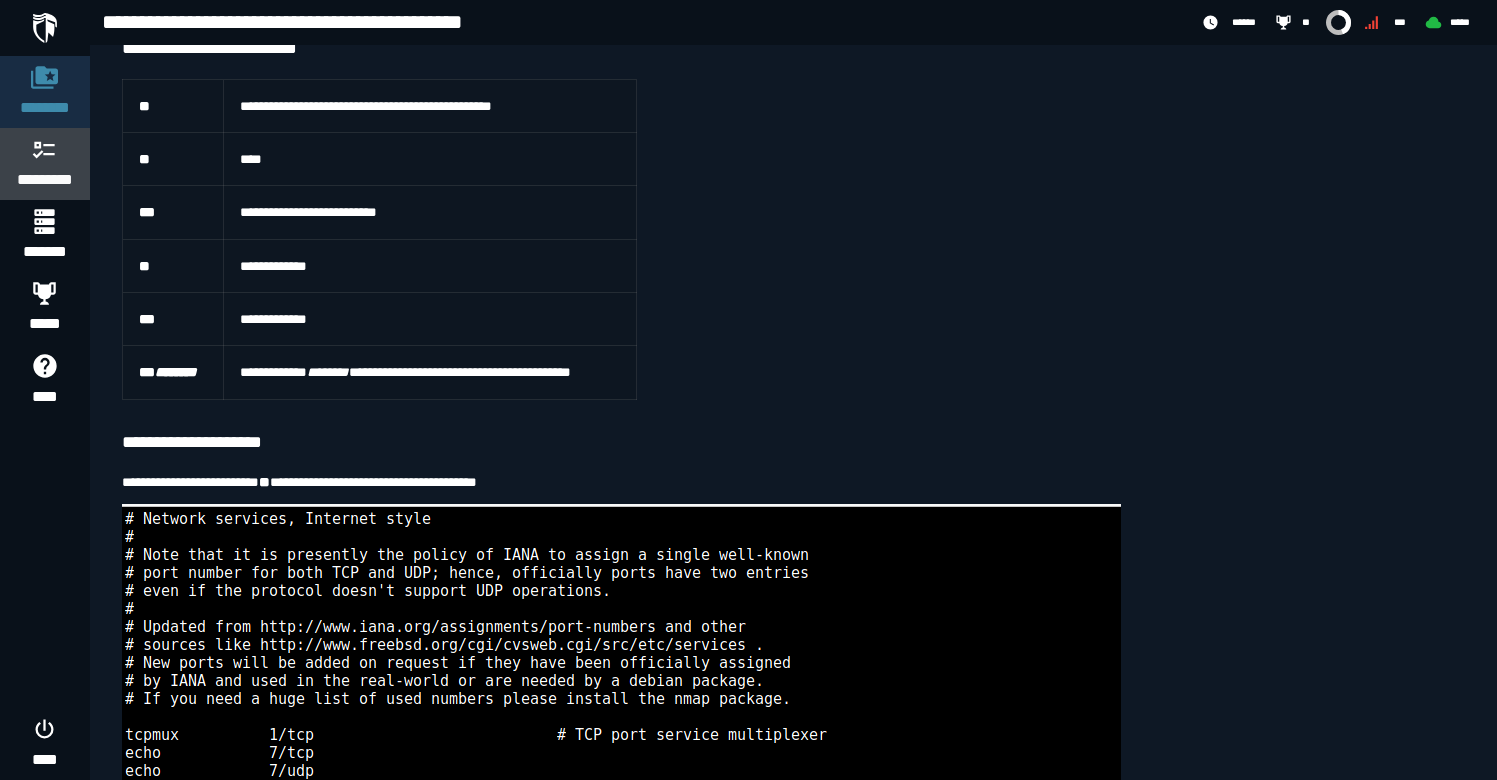 click 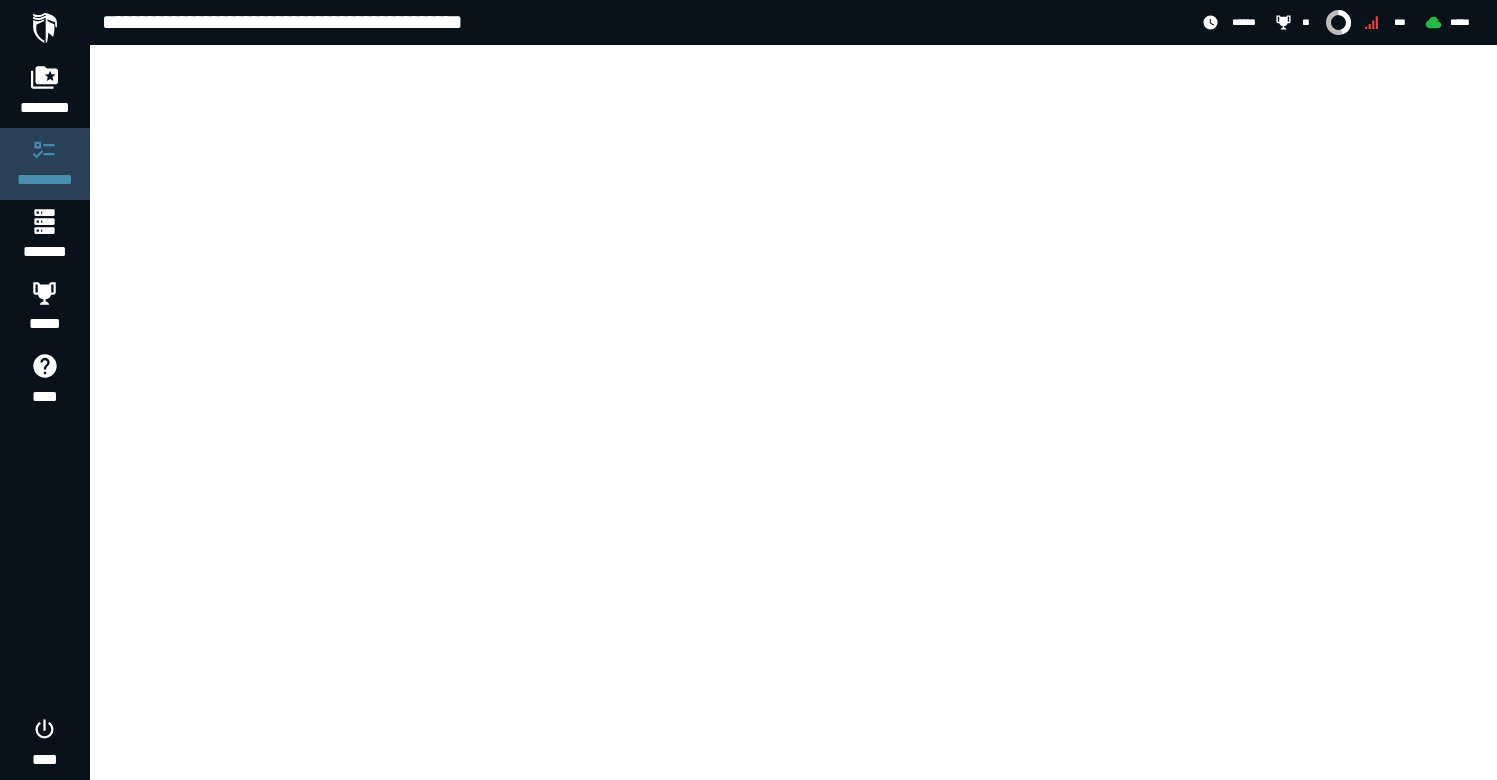 scroll, scrollTop: 0, scrollLeft: 0, axis: both 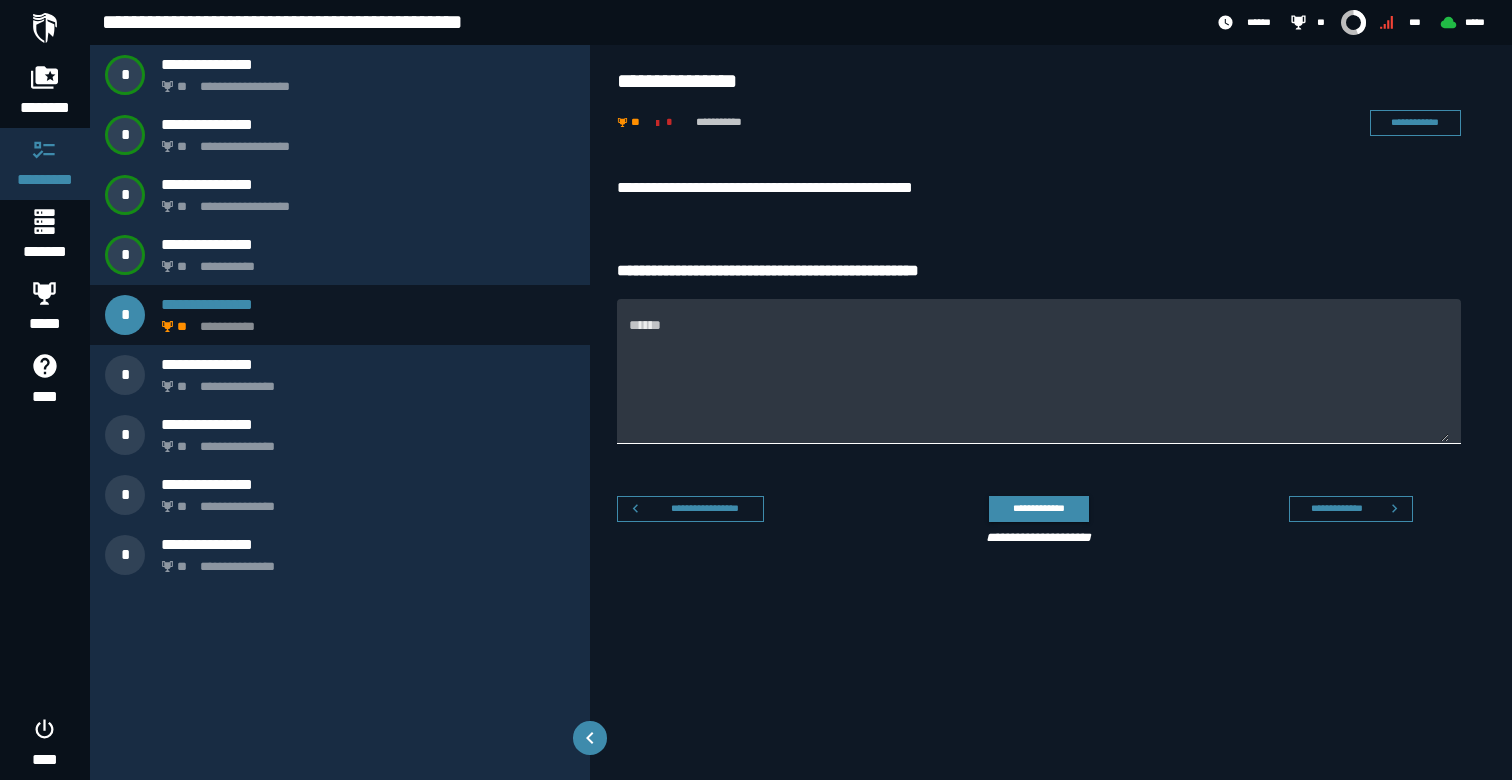 click on "******" at bounding box center (1039, 383) 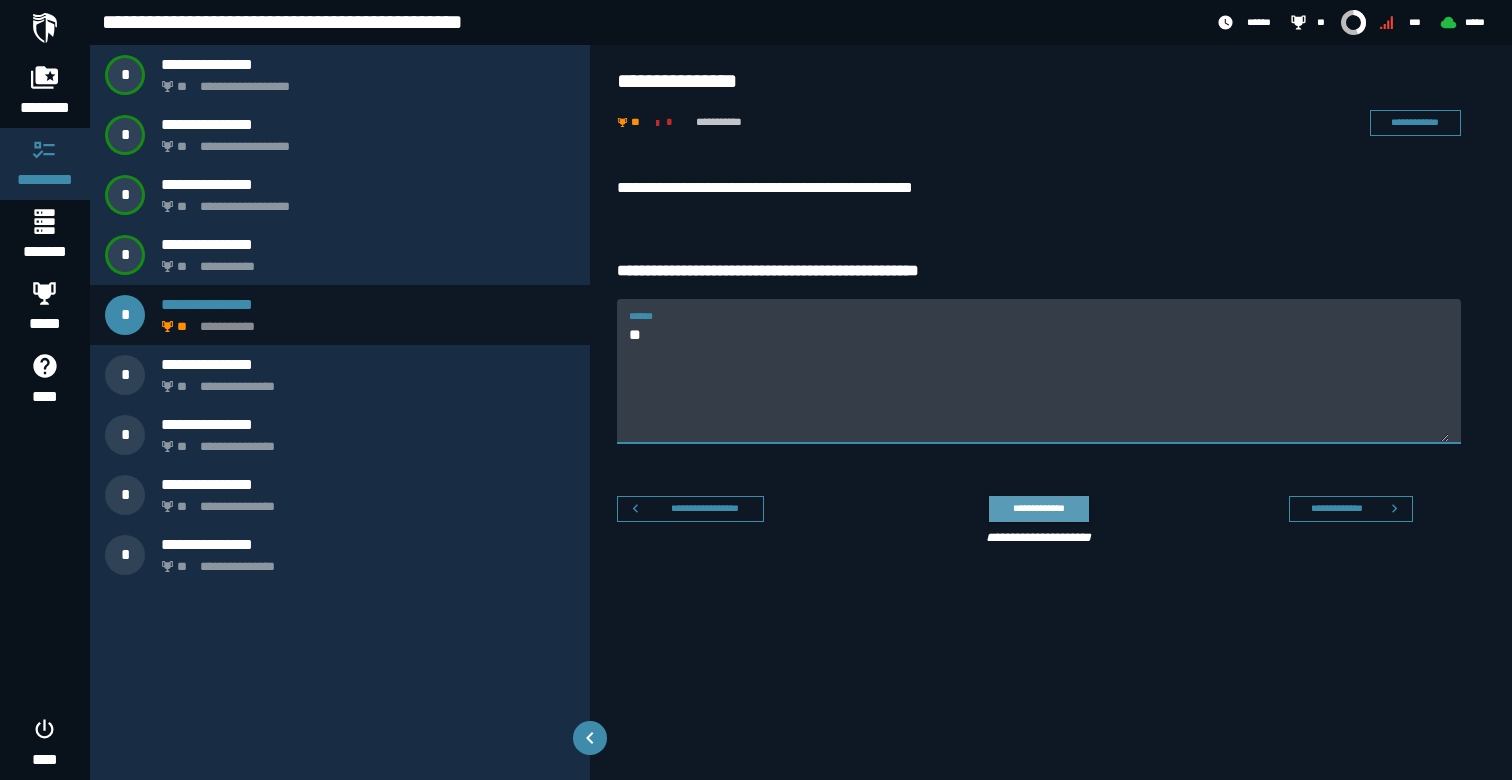 type on "**" 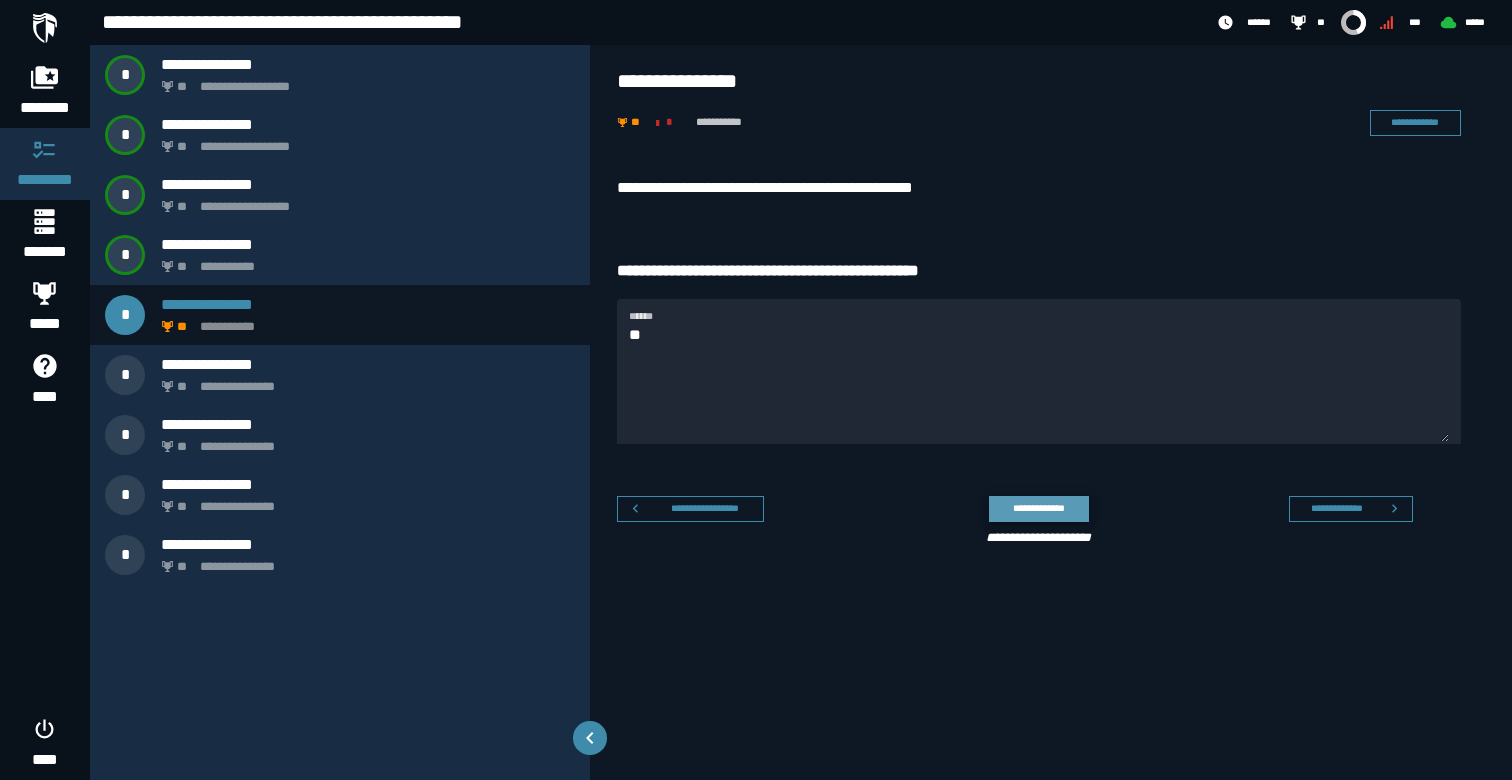 click on "**********" at bounding box center (1038, 508) 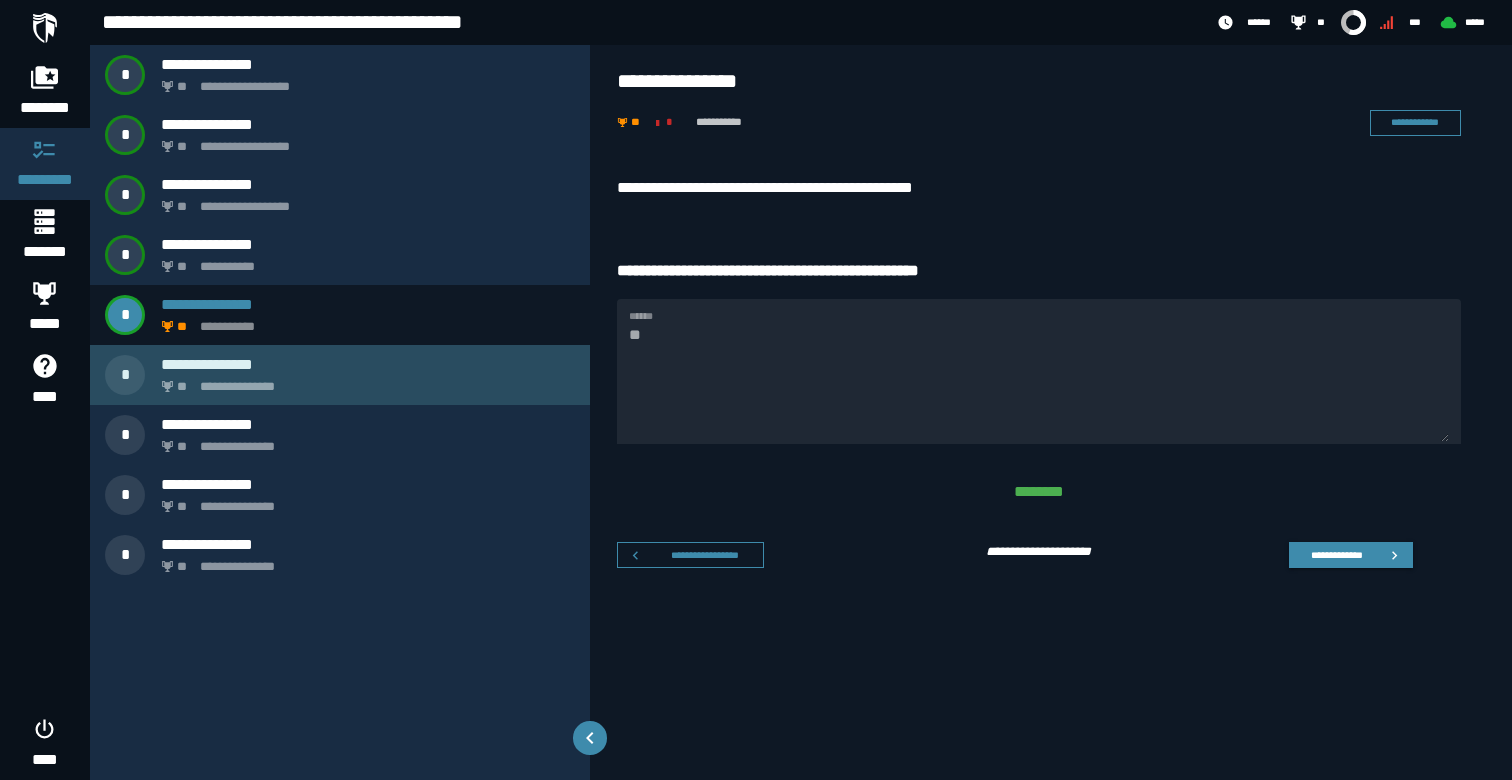 drag, startPoint x: 300, startPoint y: 352, endPoint x: 306, endPoint y: 364, distance: 13.416408 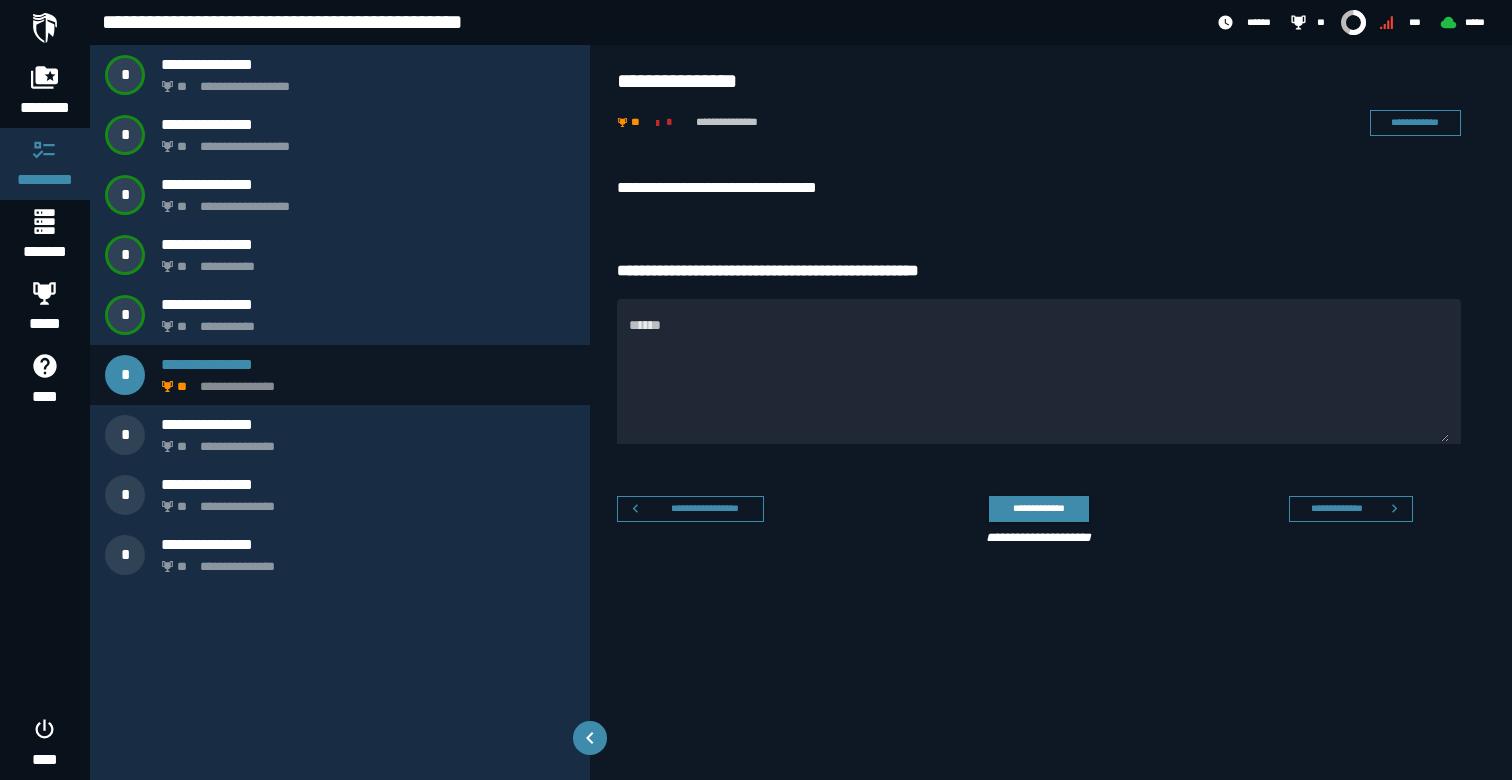 click on "**********" at bounding box center (1039, 188) 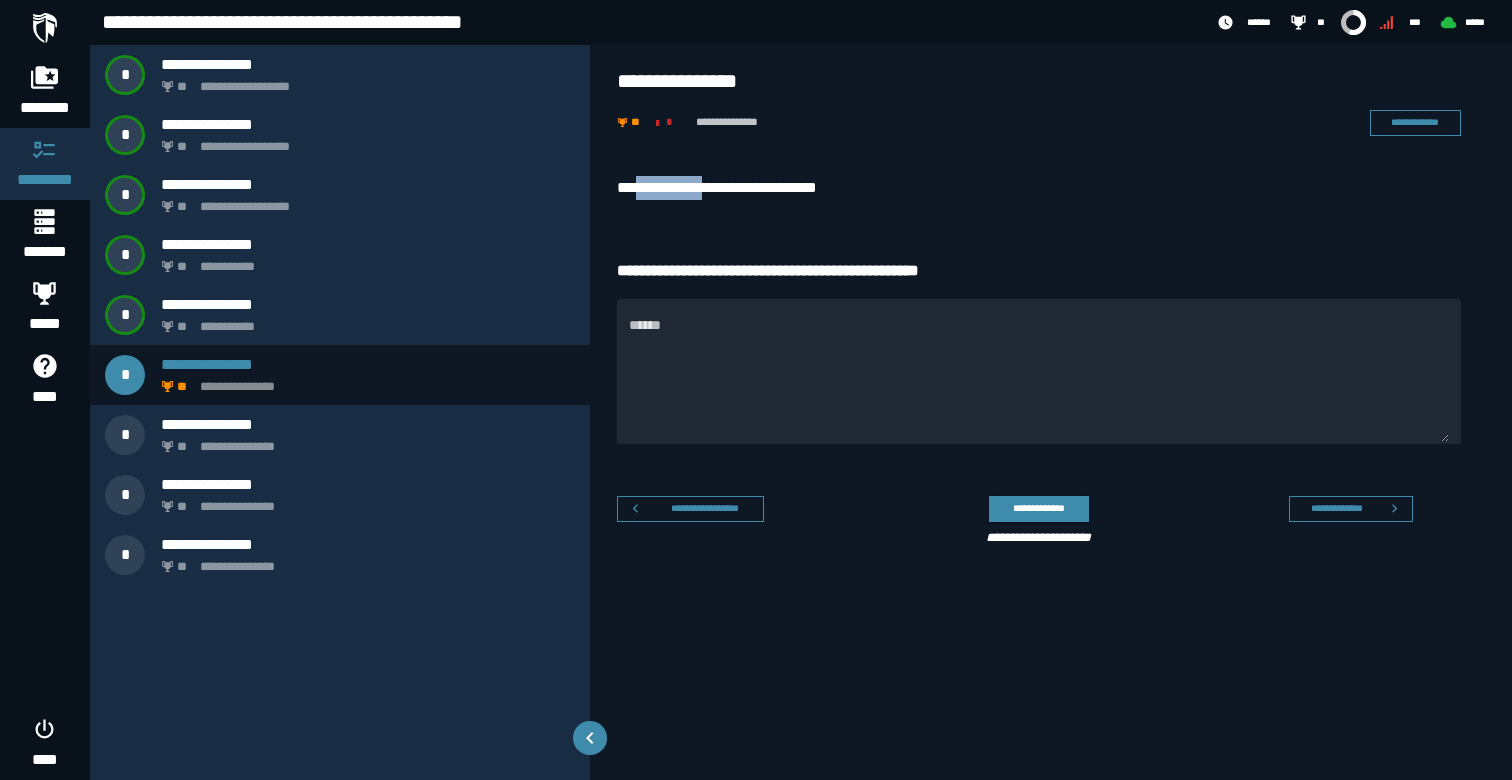 drag, startPoint x: 646, startPoint y: 188, endPoint x: 723, endPoint y: 192, distance: 77.10383 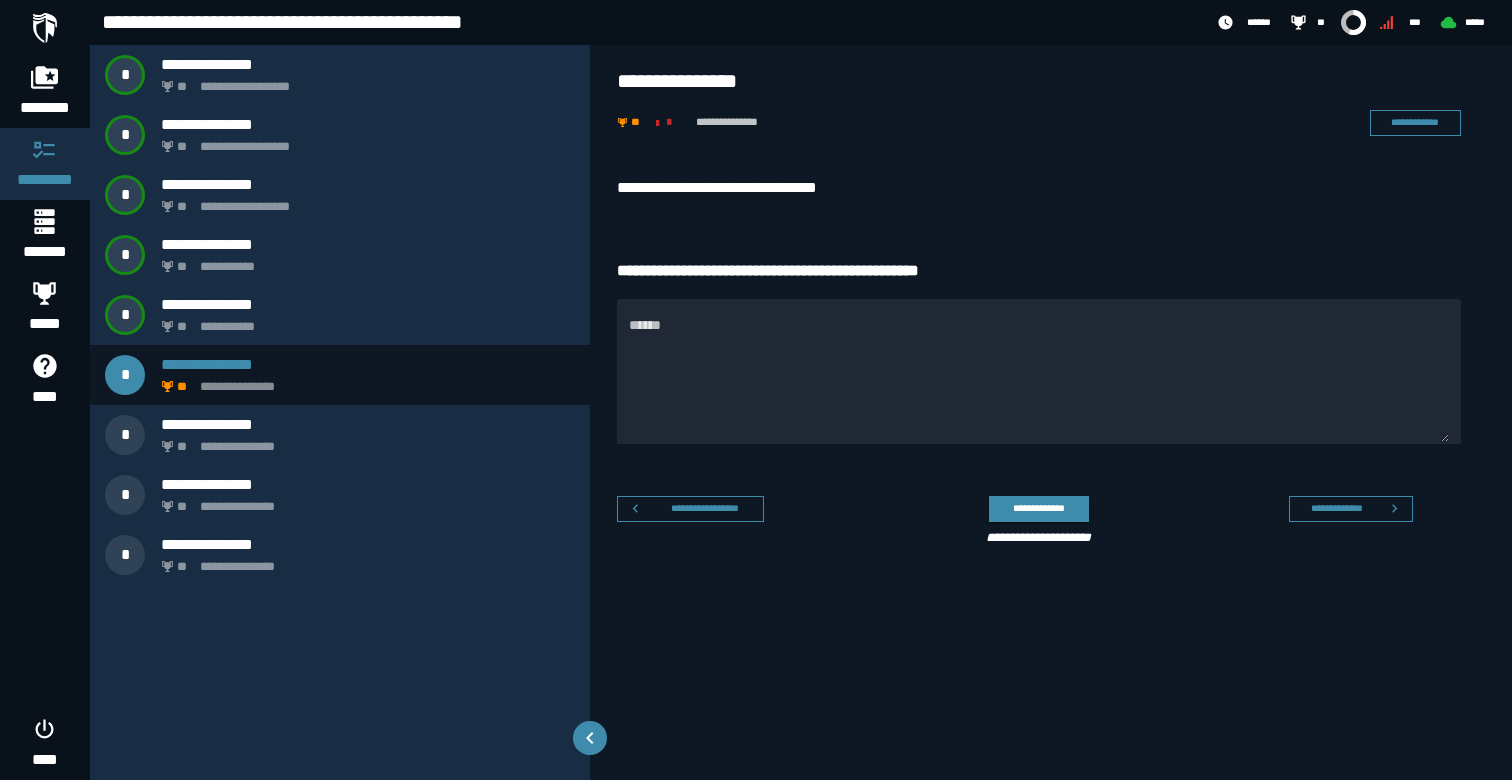 click on "**********" at bounding box center [1039, 193] 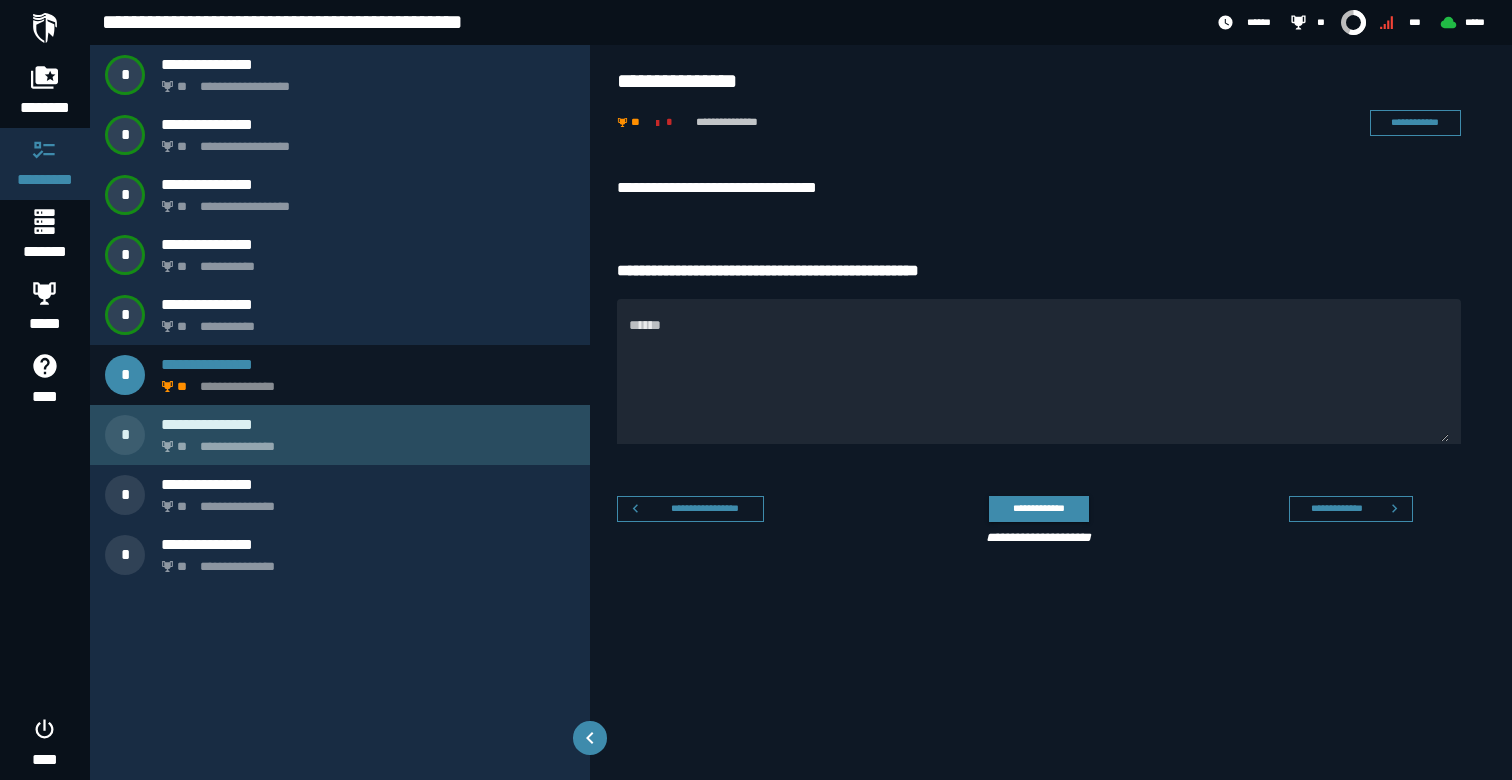 click on "**********" 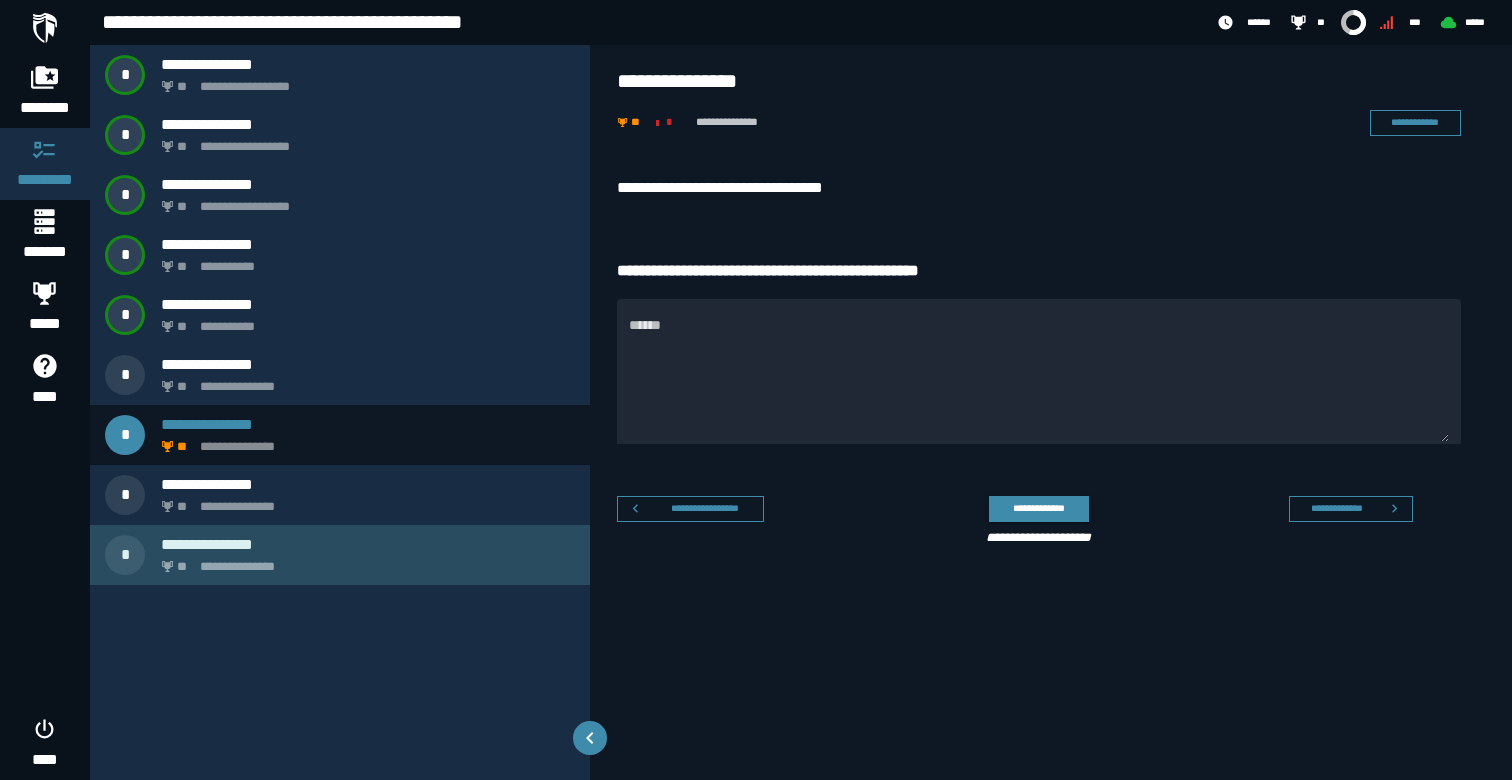 click on "**********" at bounding box center [340, 555] 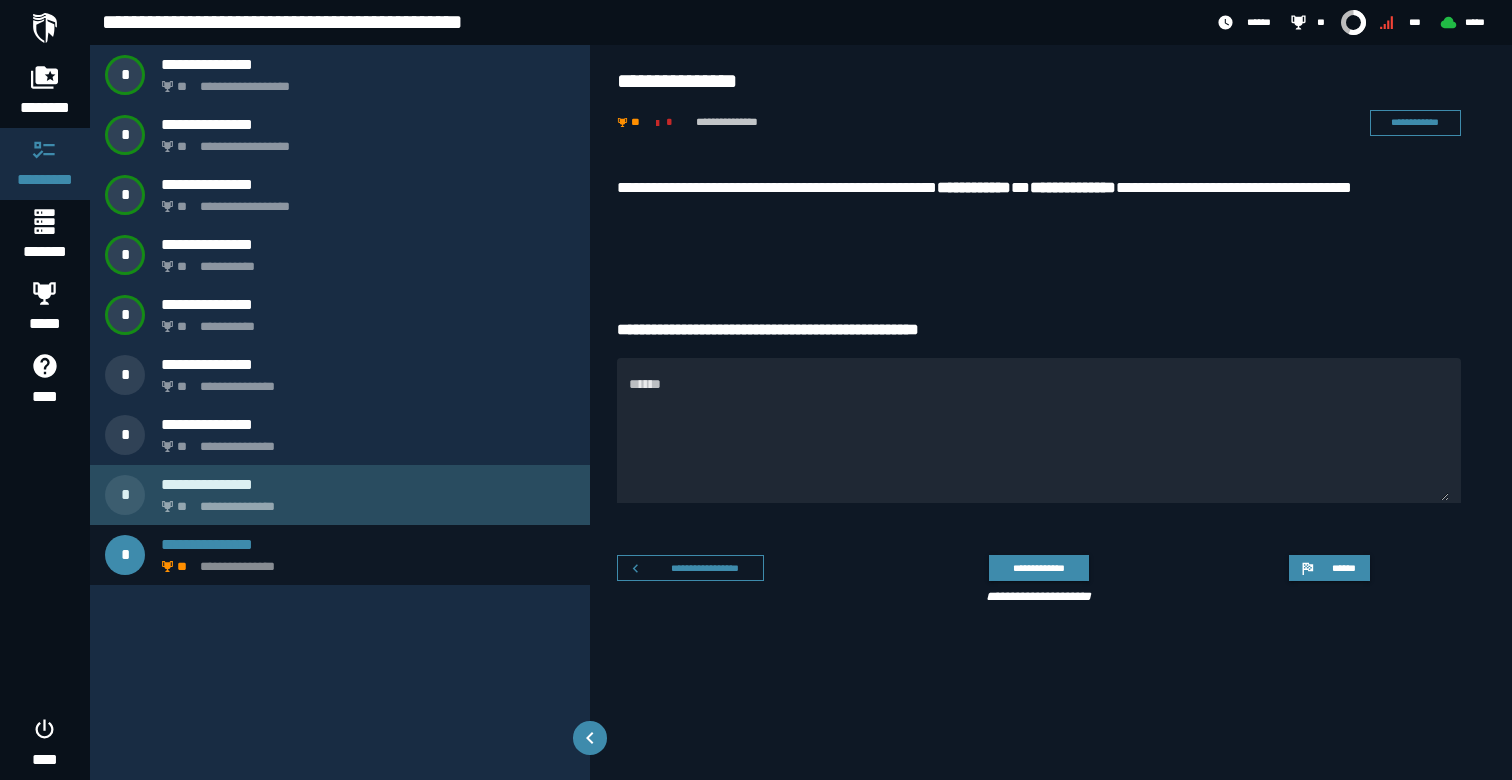 click on "**********" 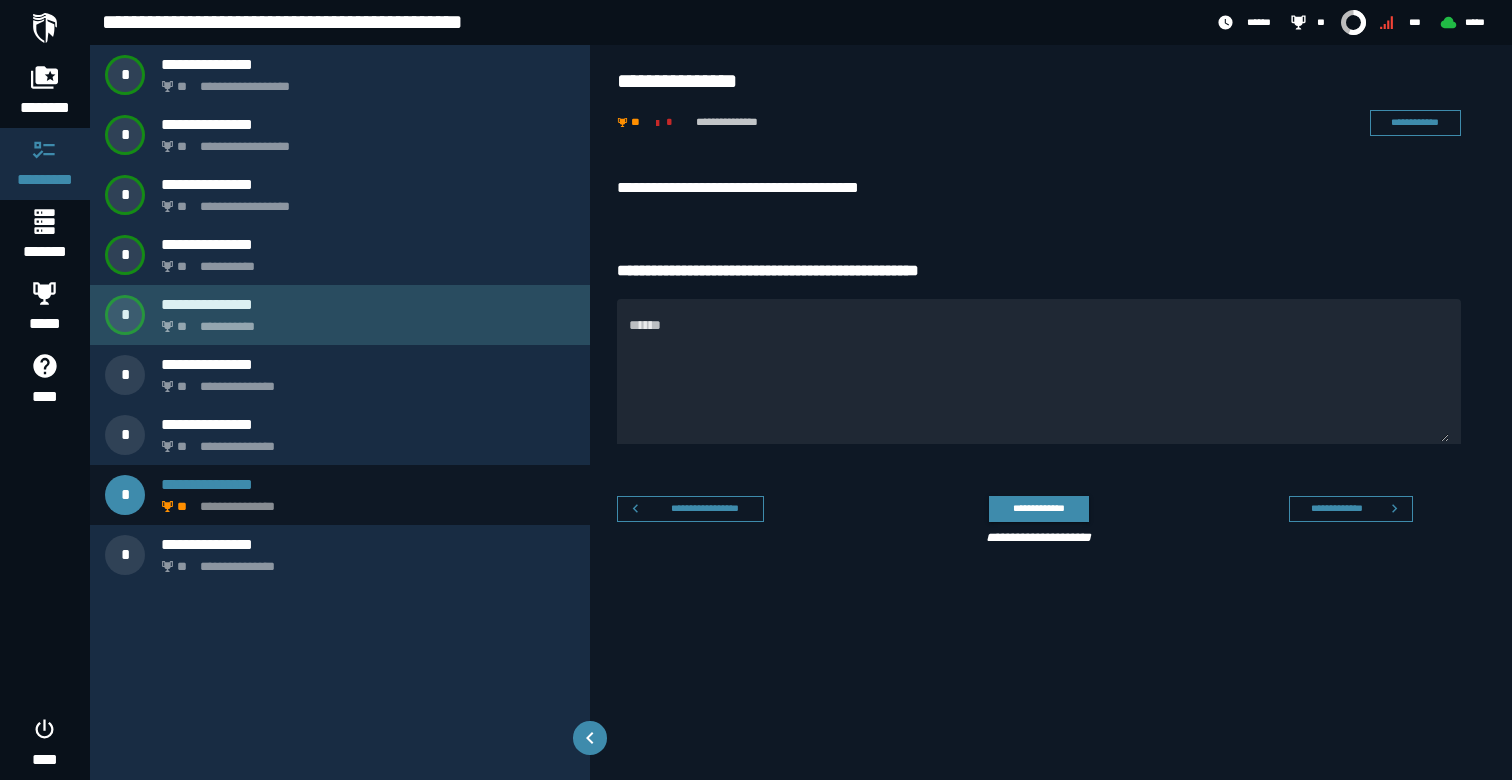 click on "**********" at bounding box center [368, 304] 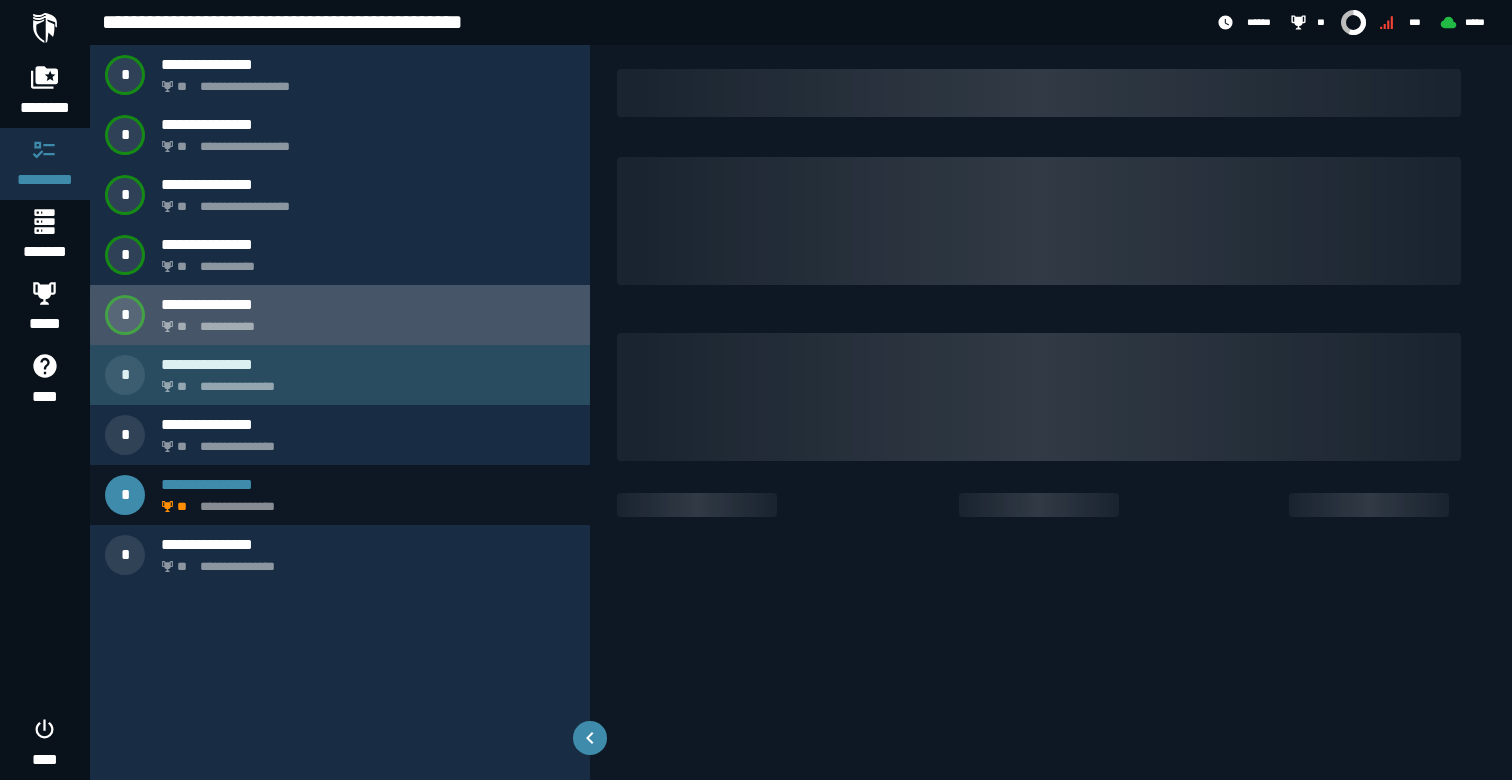 click on "**********" at bounding box center [364, 381] 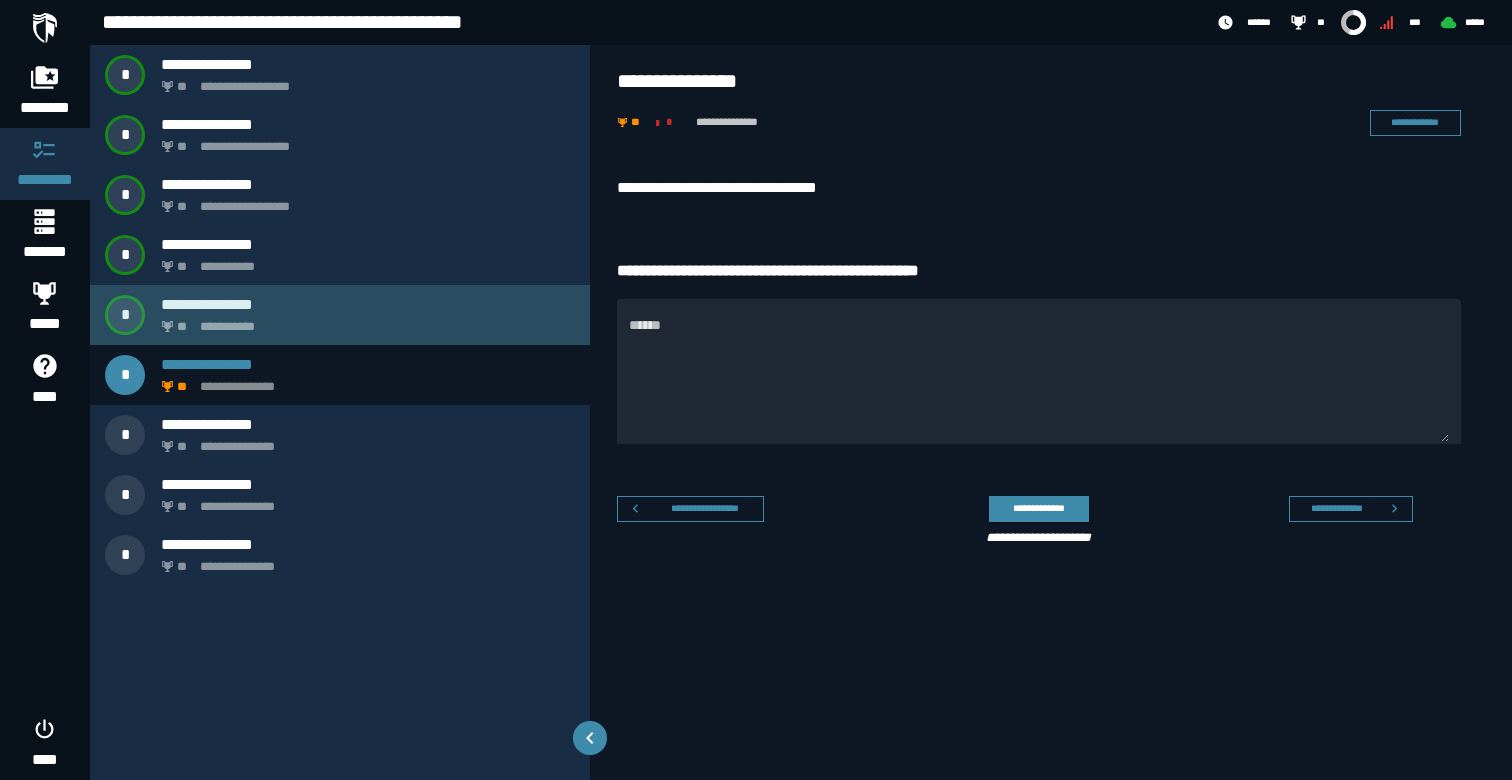click on "**********" at bounding box center (364, 321) 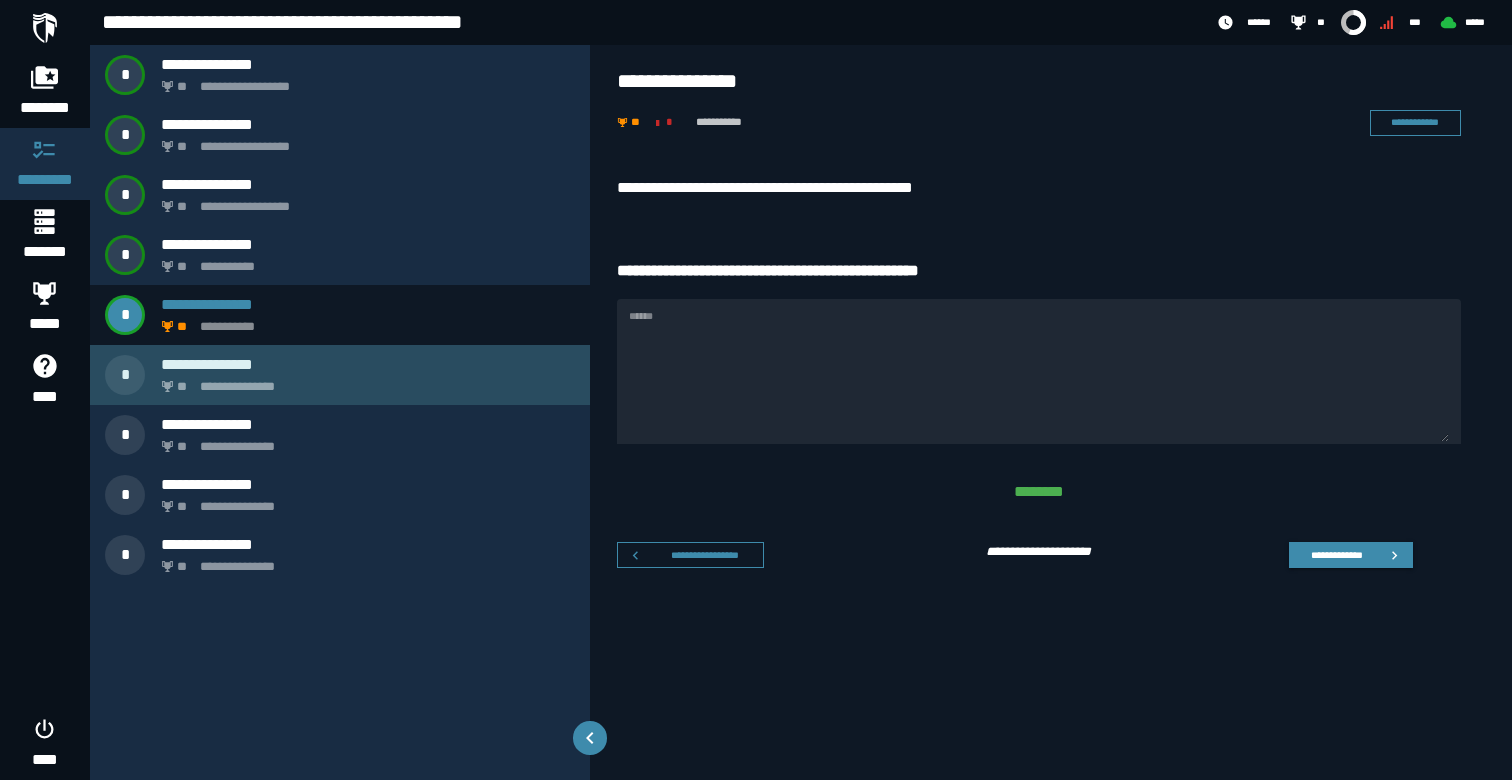click on "**********" at bounding box center (340, 375) 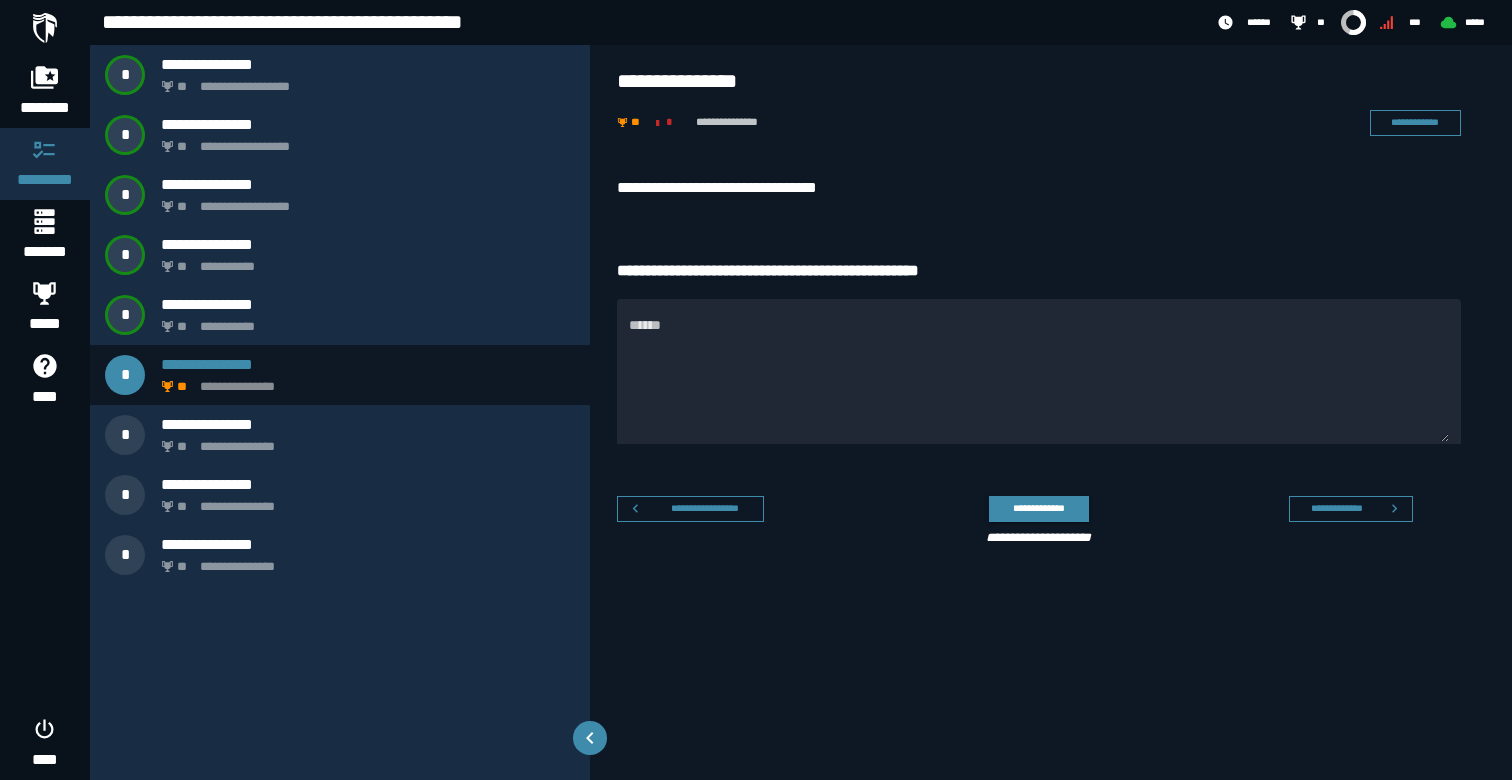 click on "**********" at bounding box center (1039, 188) 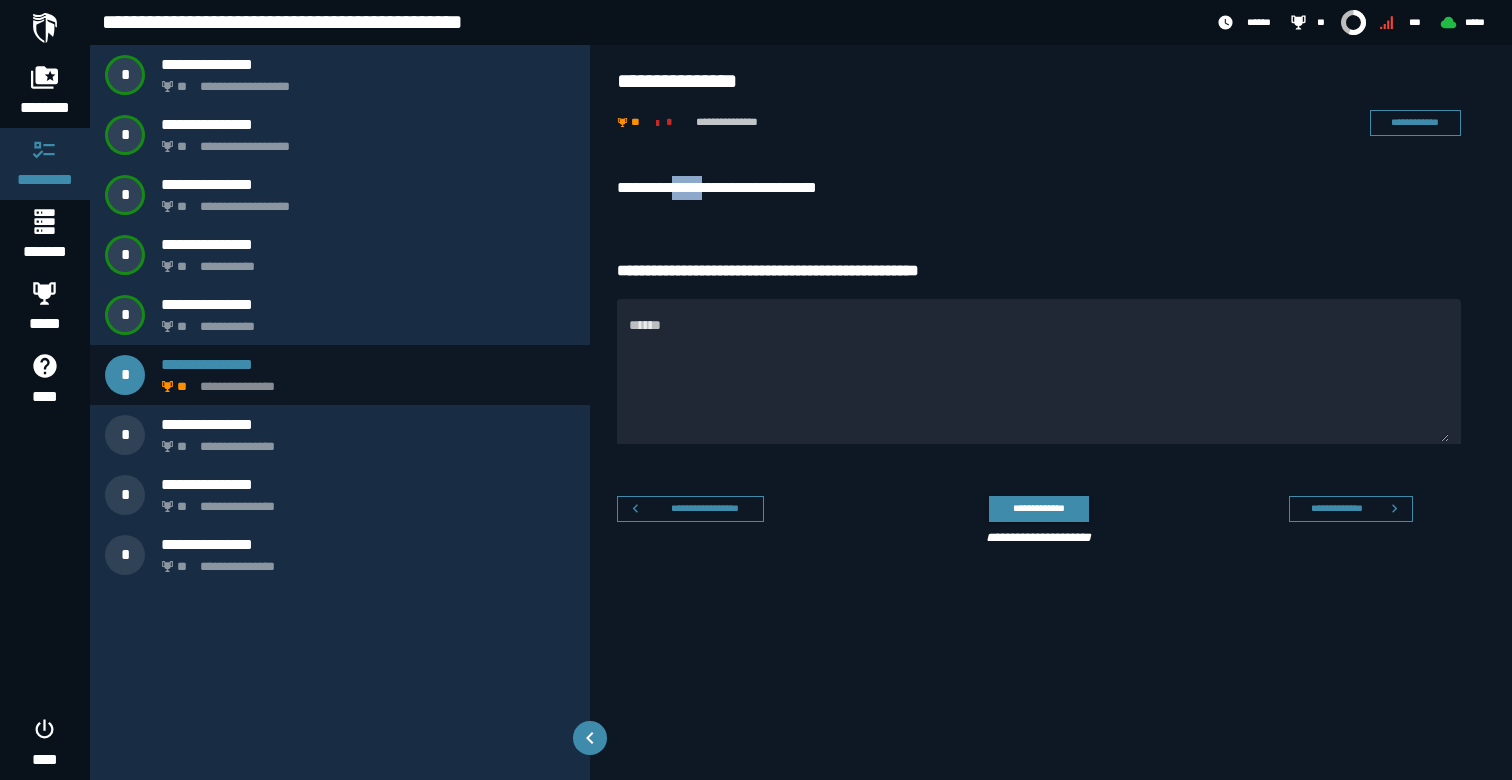 click on "**********" at bounding box center (1039, 188) 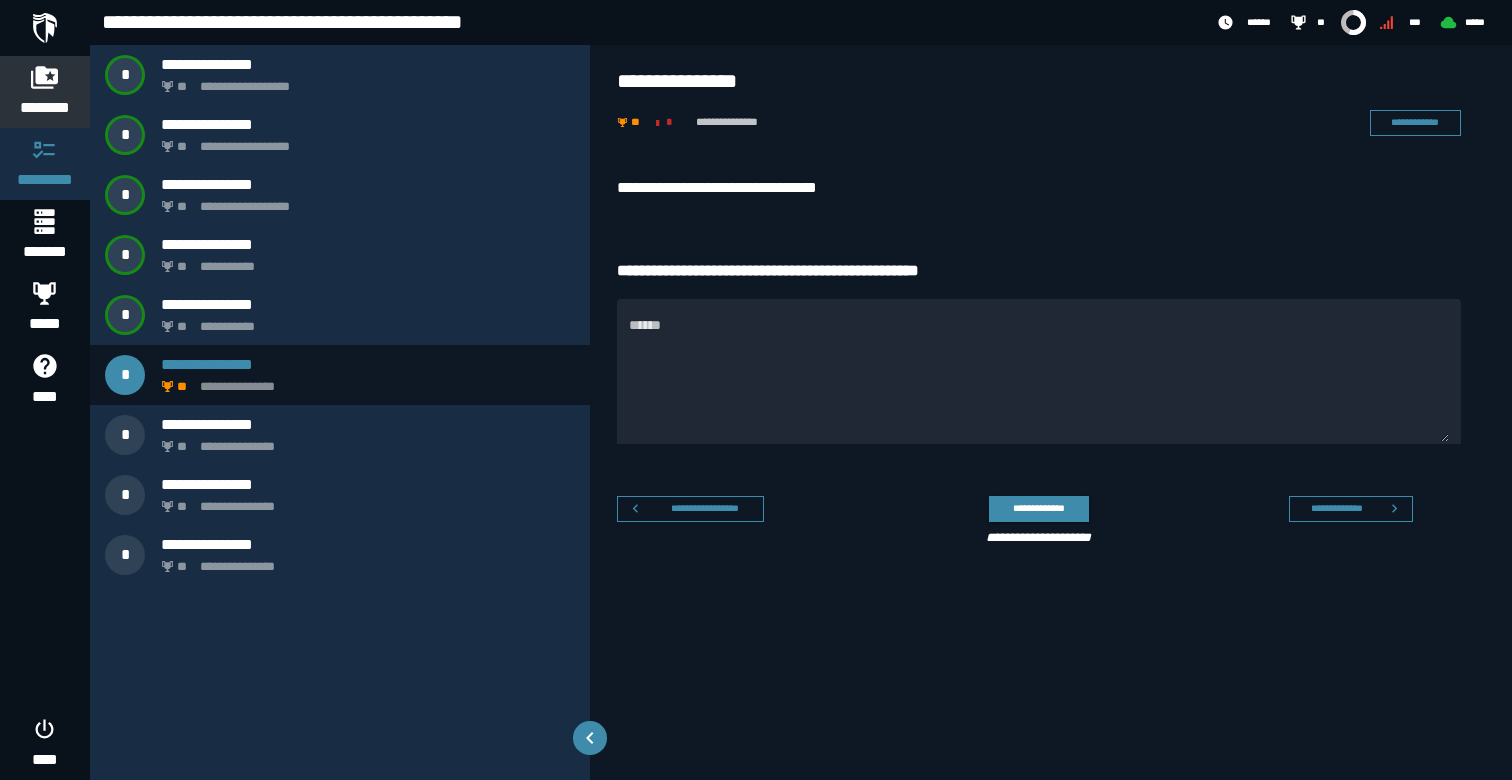 drag, startPoint x: 25, startPoint y: 55, endPoint x: 31, endPoint y: 67, distance: 13.416408 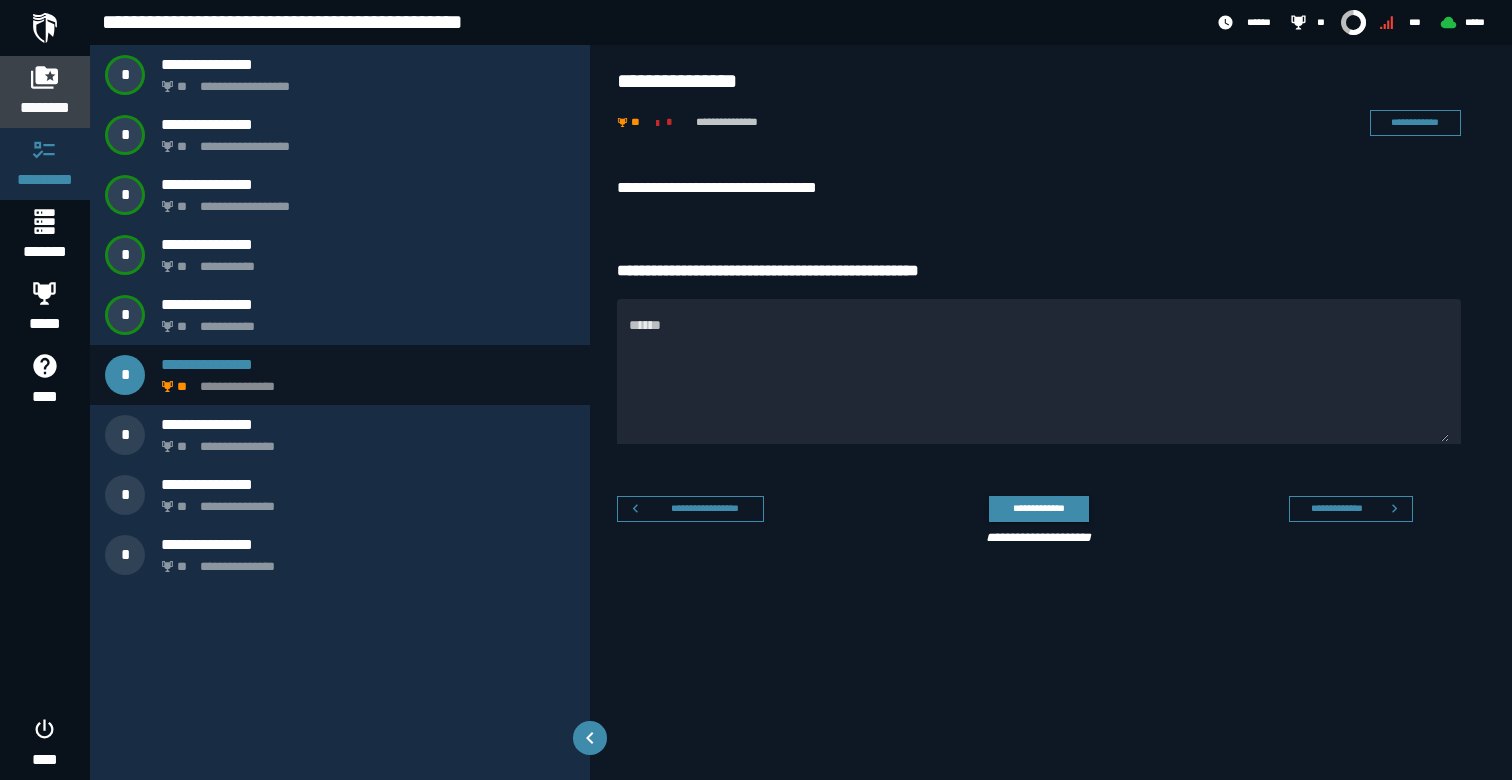click 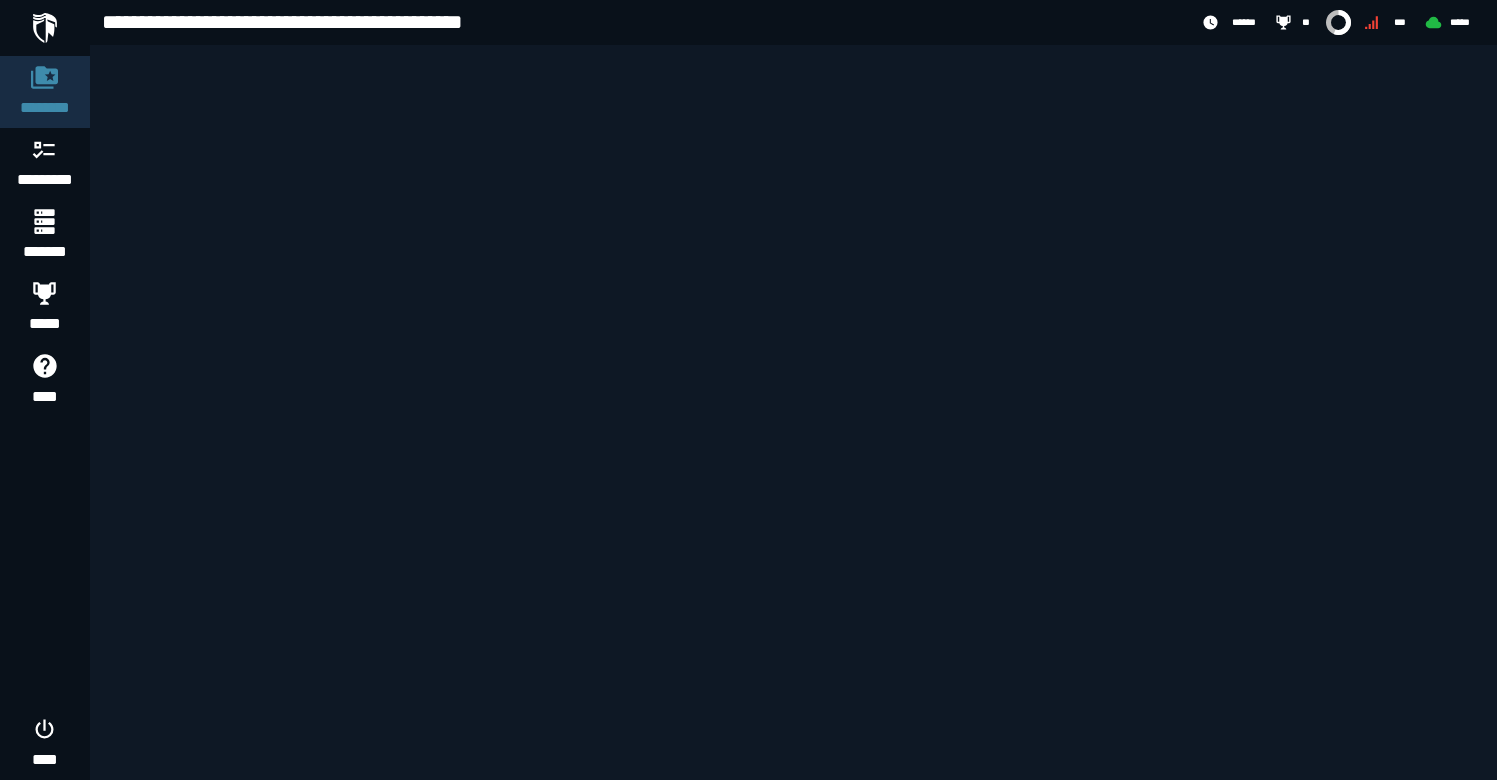 scroll, scrollTop: 14976, scrollLeft: 0, axis: vertical 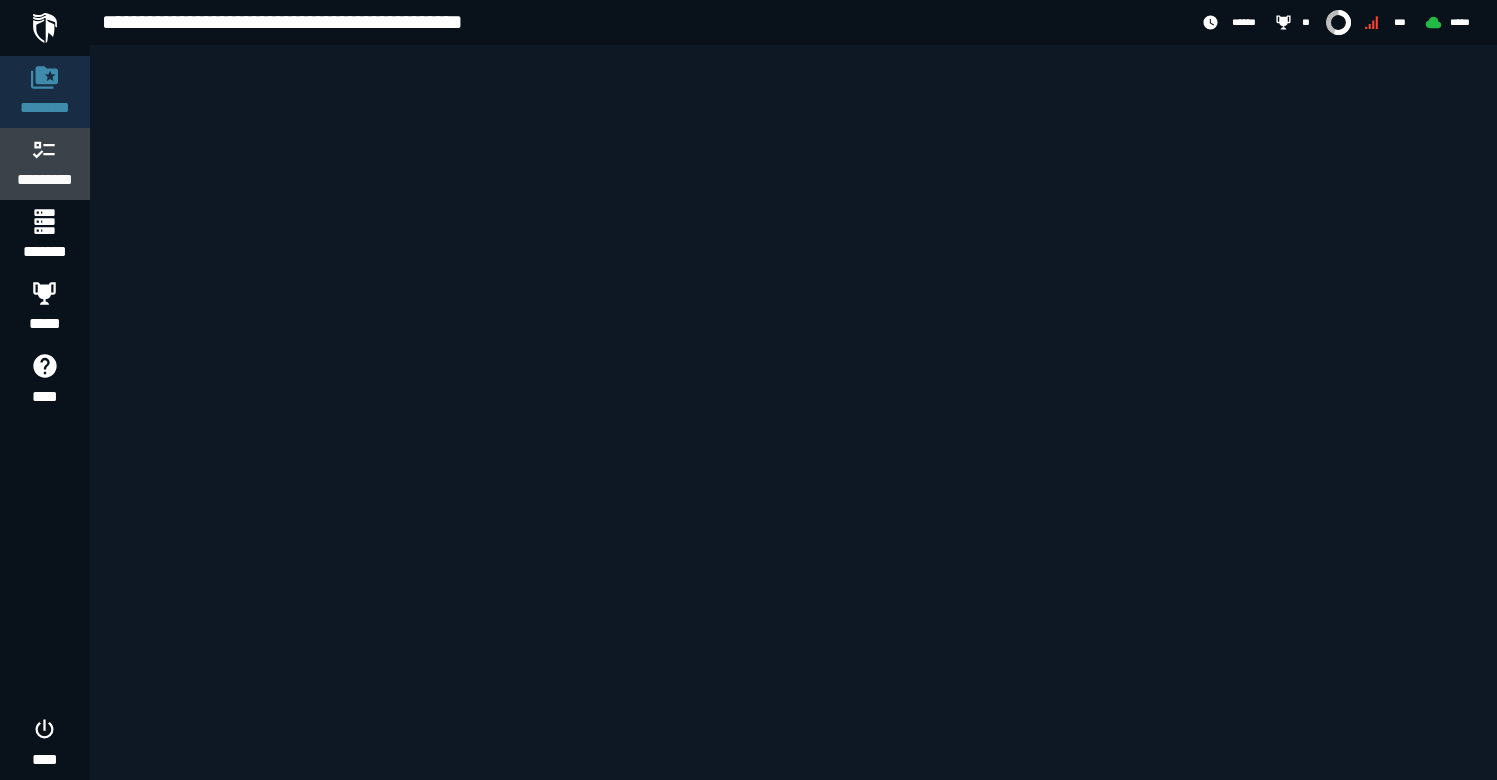 click on "*********" at bounding box center [45, 180] 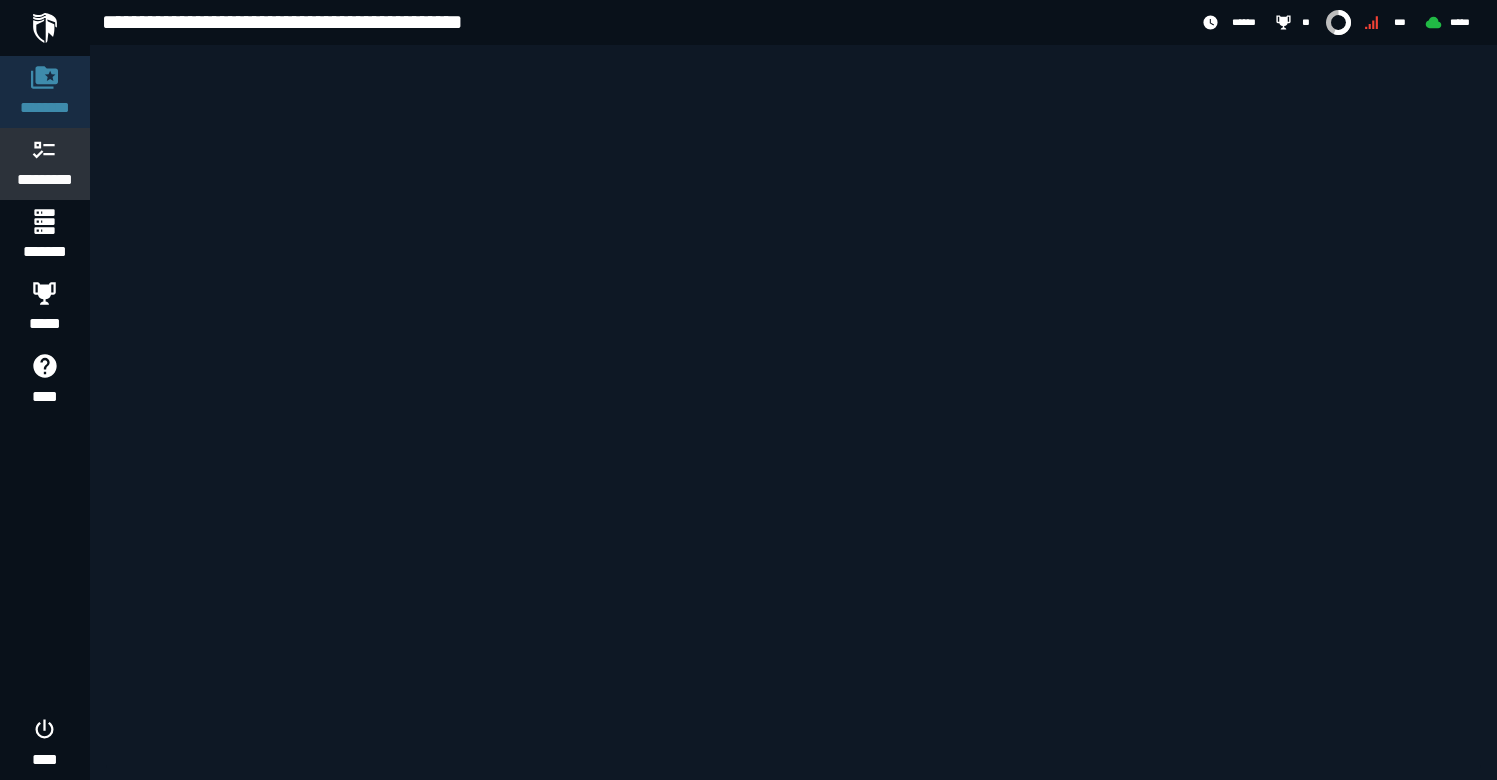 scroll, scrollTop: 0, scrollLeft: 0, axis: both 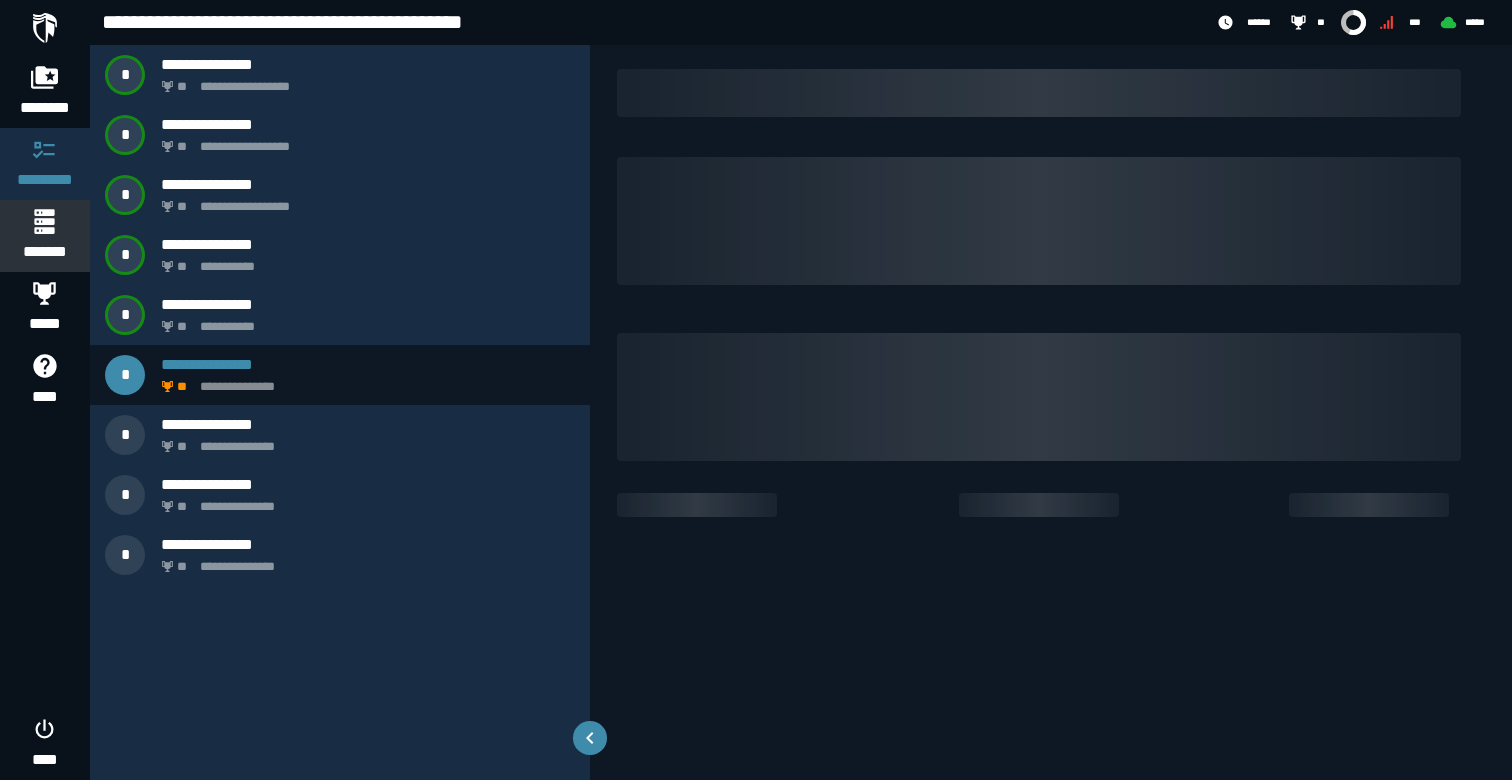 click 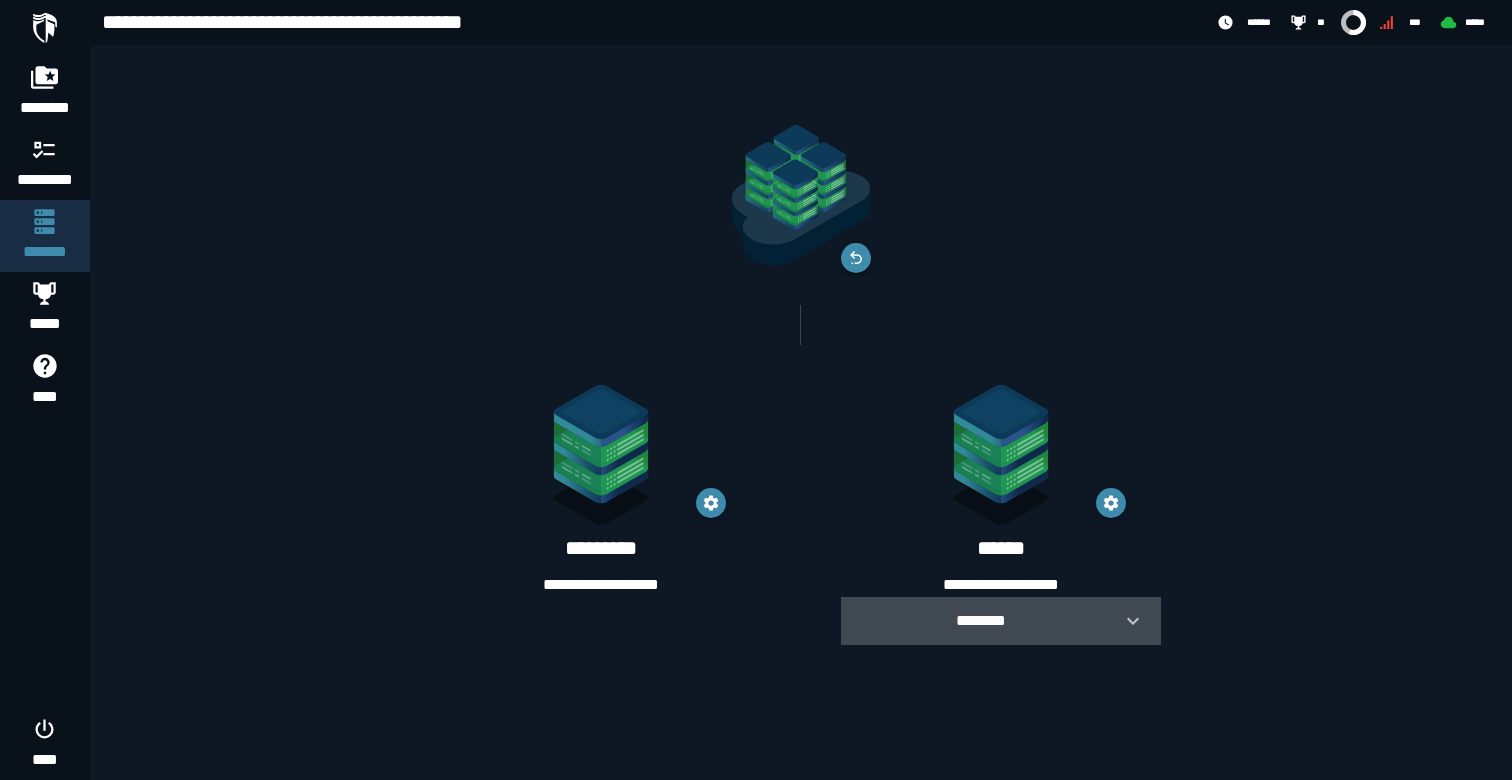 click 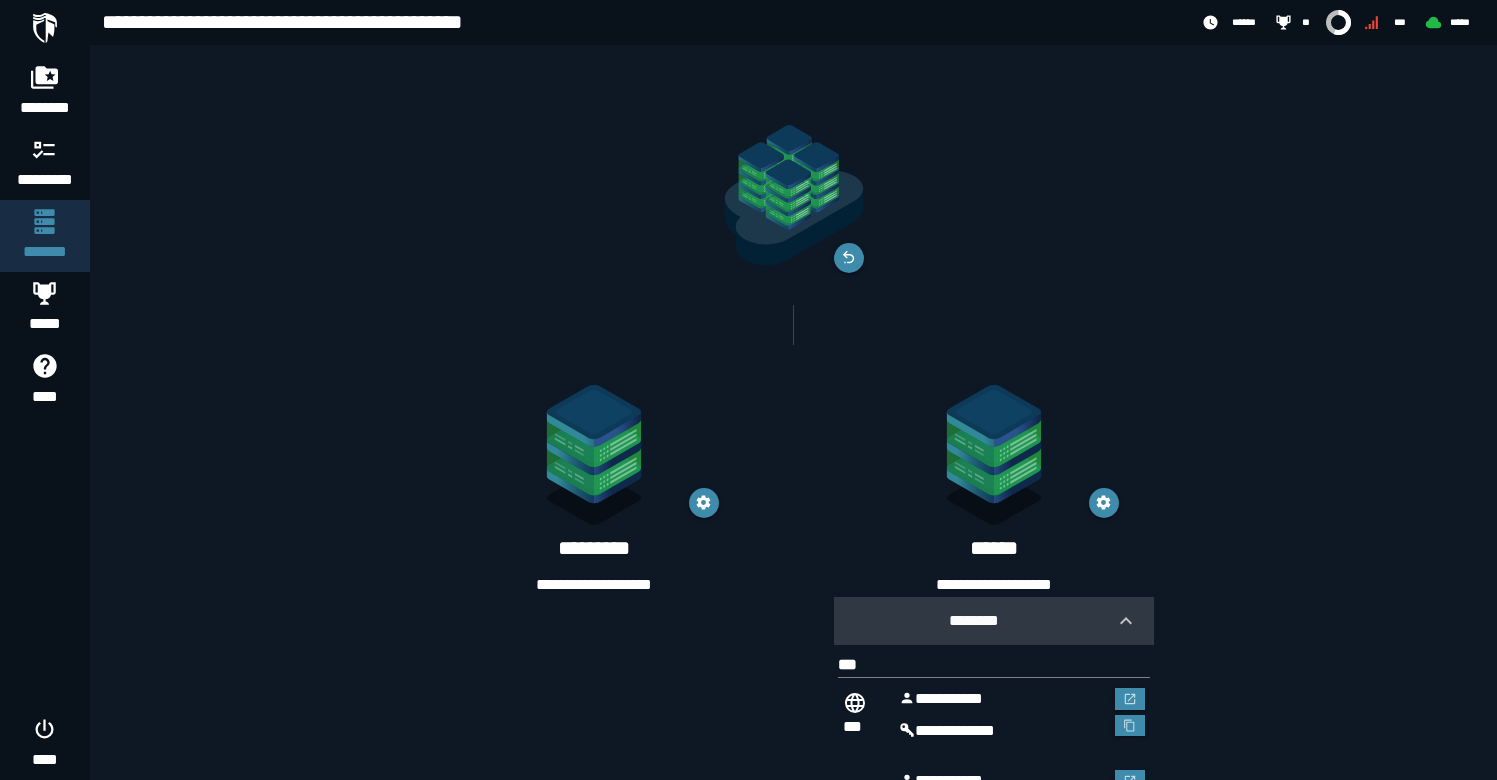scroll, scrollTop: 102, scrollLeft: 0, axis: vertical 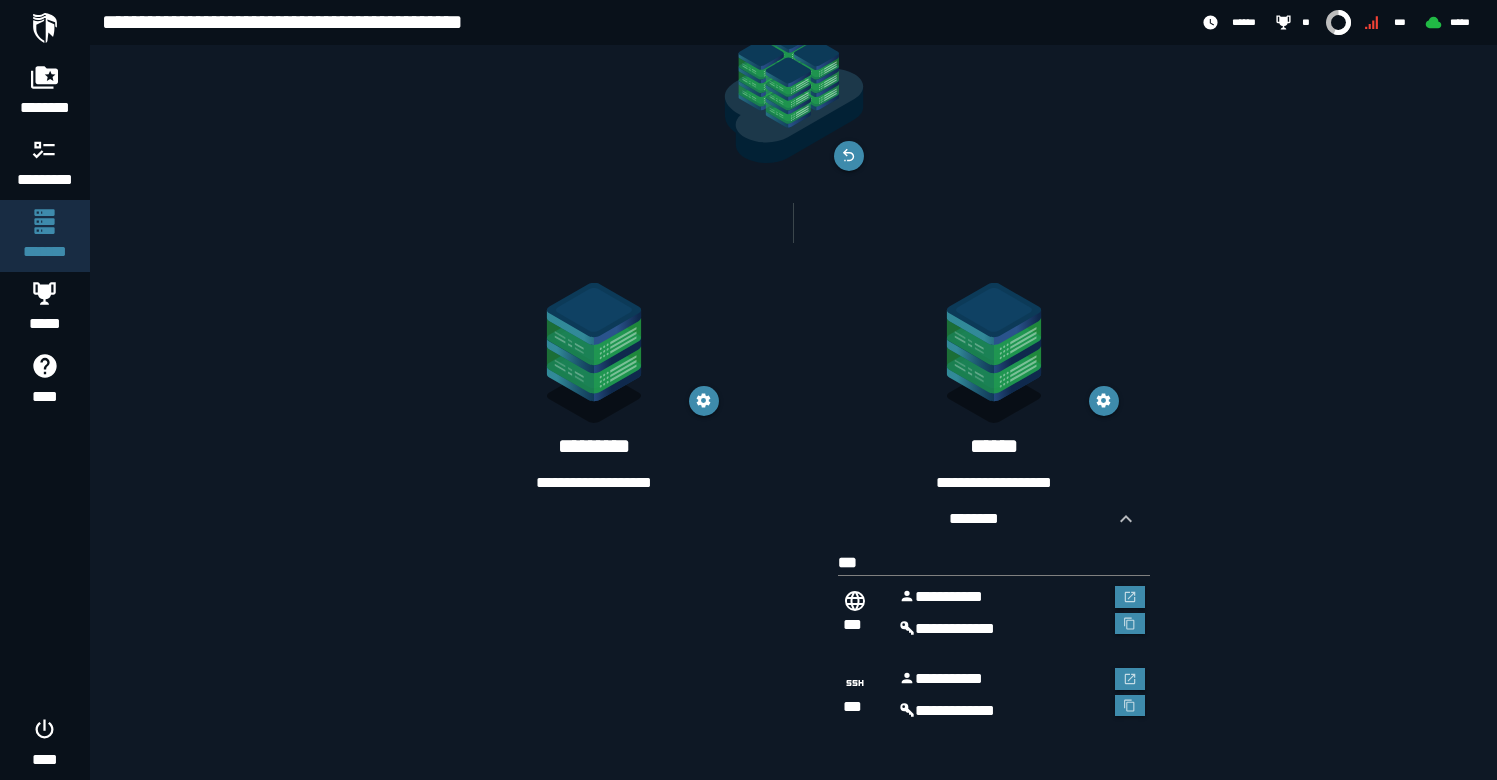 click 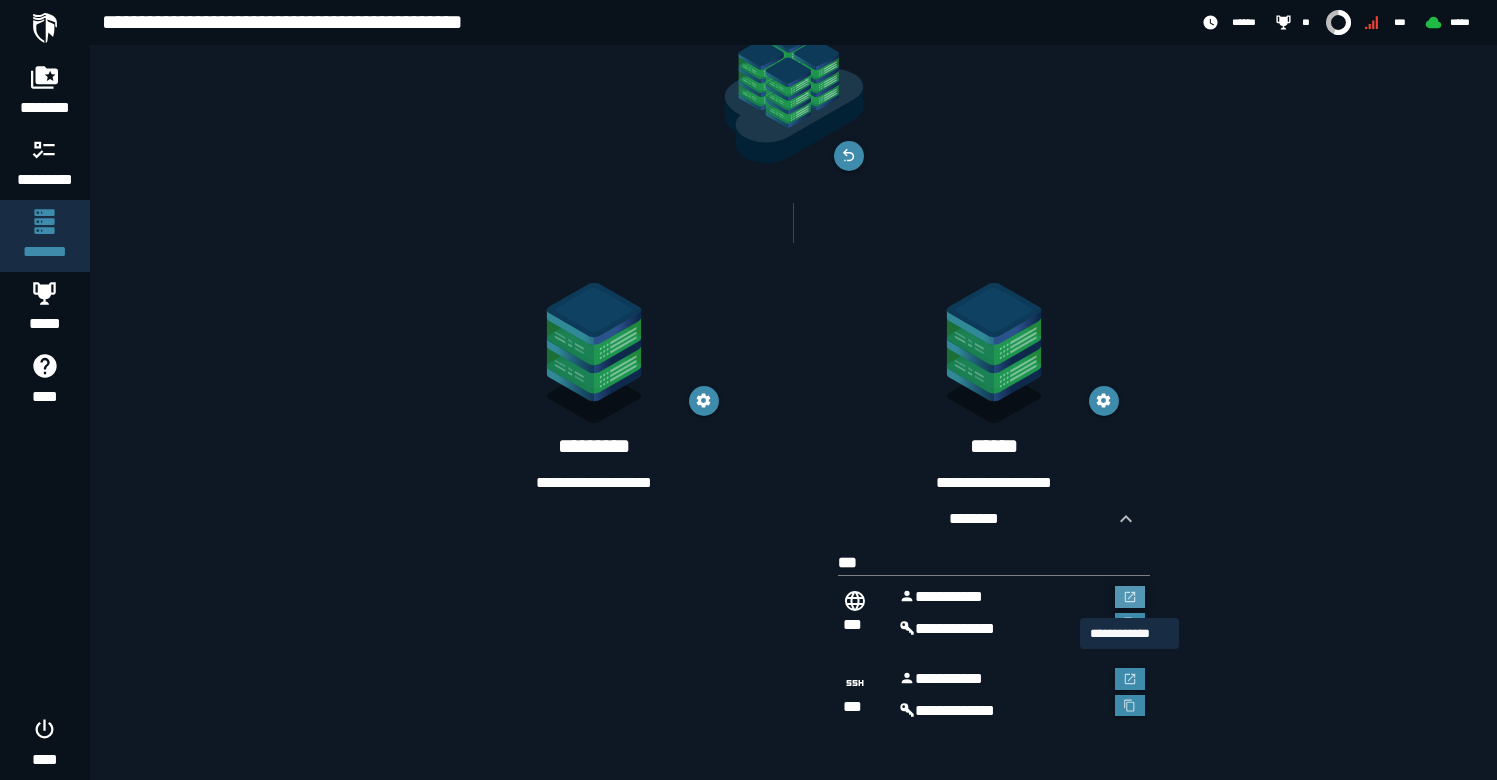 click 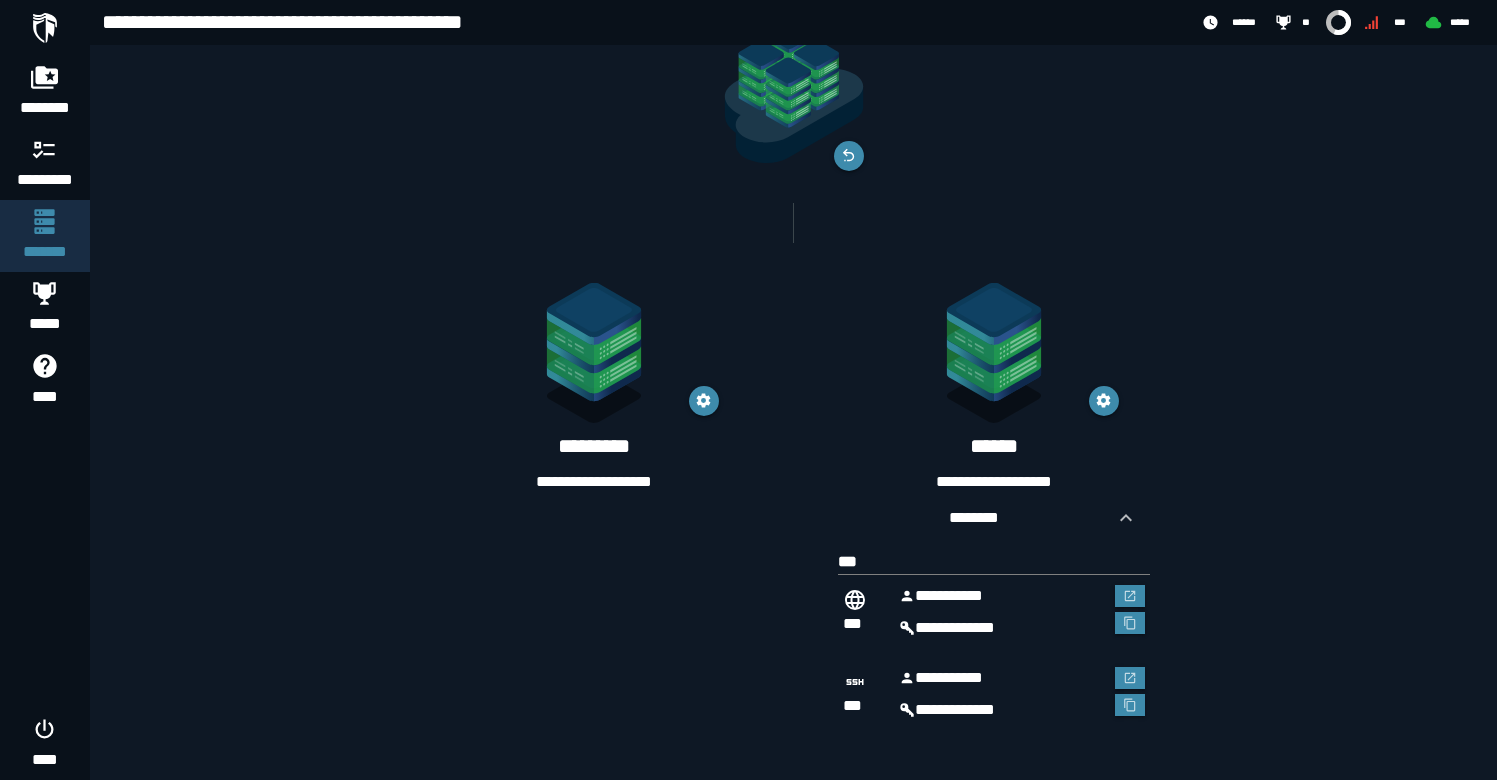 scroll, scrollTop: 102, scrollLeft: 0, axis: vertical 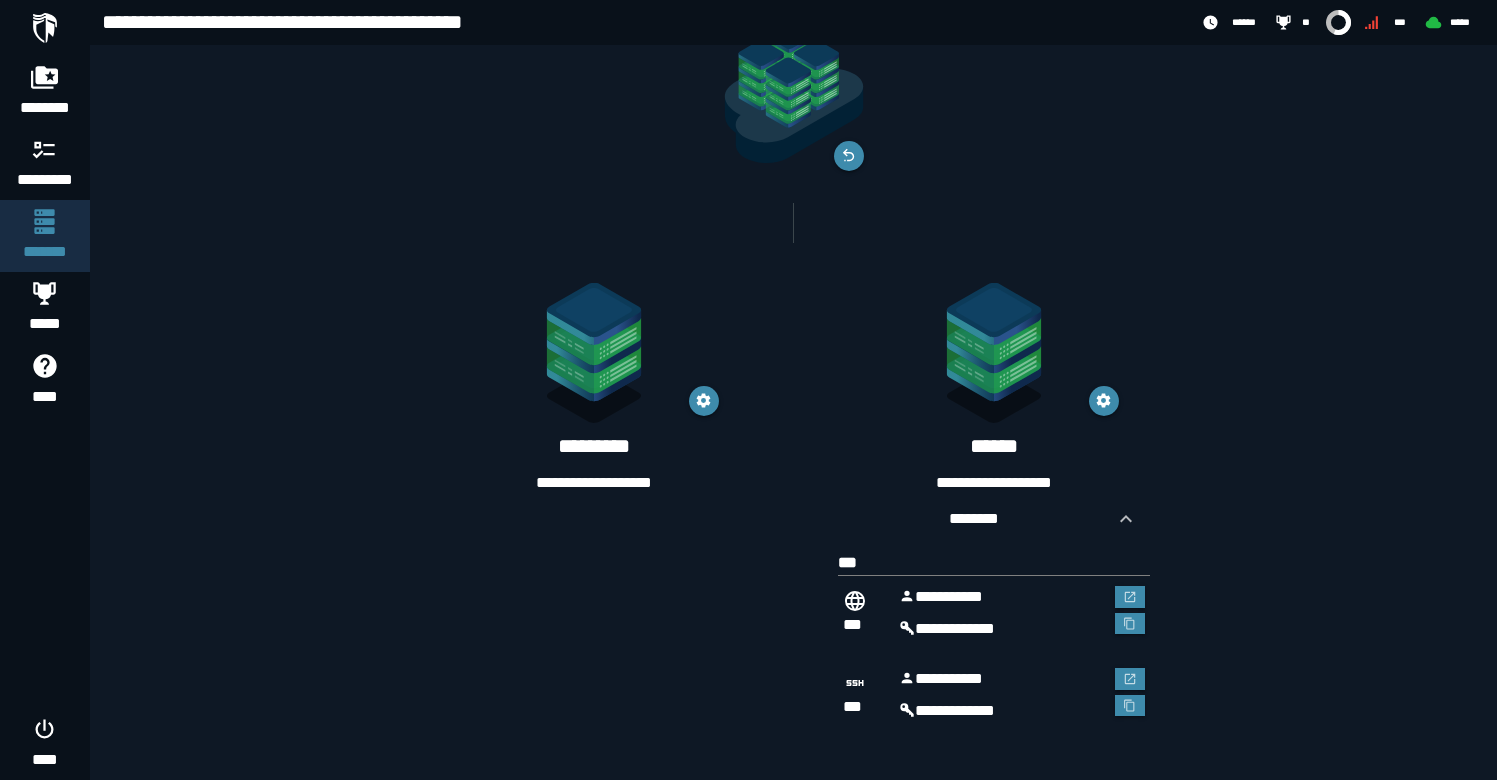 click on "**********" at bounding box center [1002, 597] 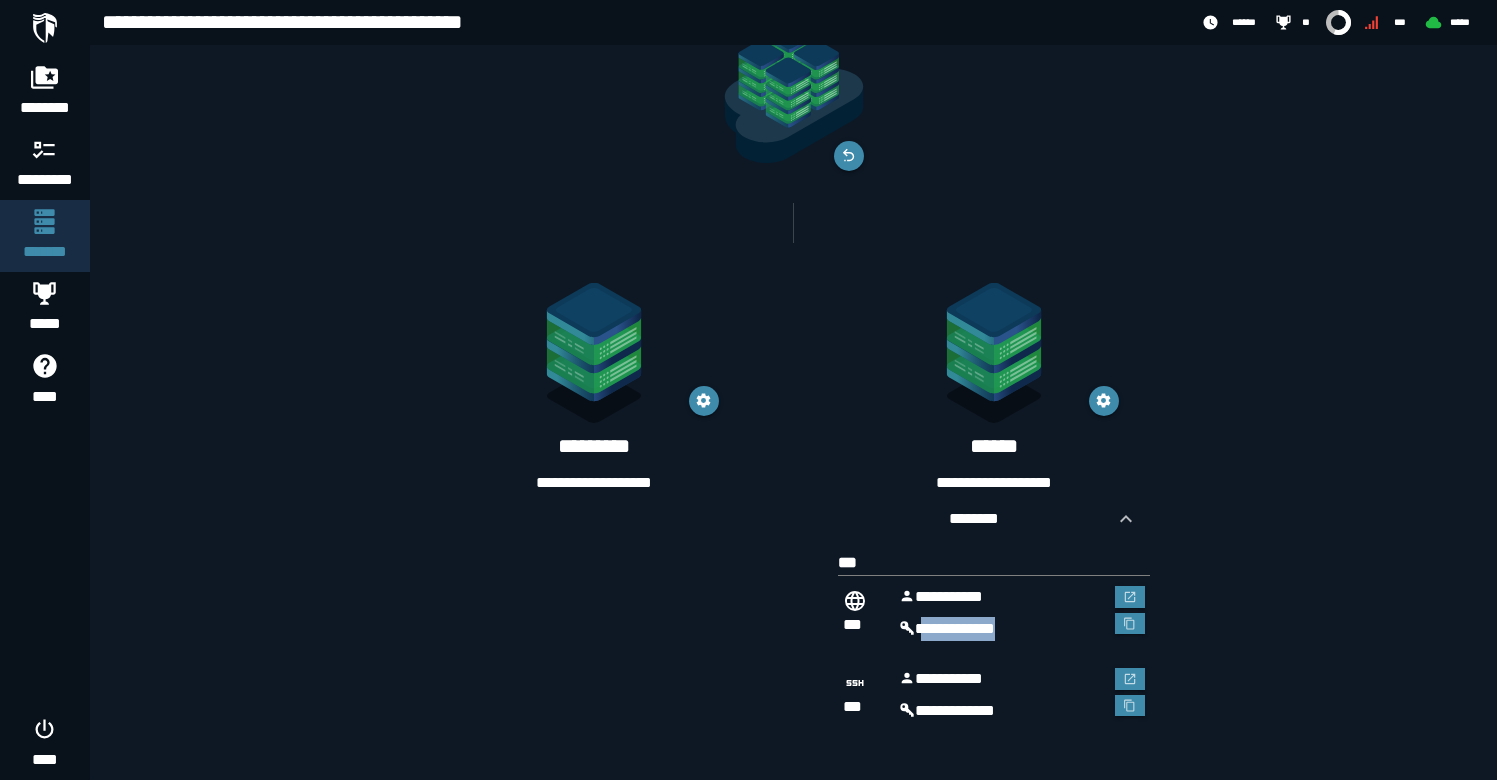 drag, startPoint x: 1023, startPoint y: 626, endPoint x: 920, endPoint y: 627, distance: 103.00485 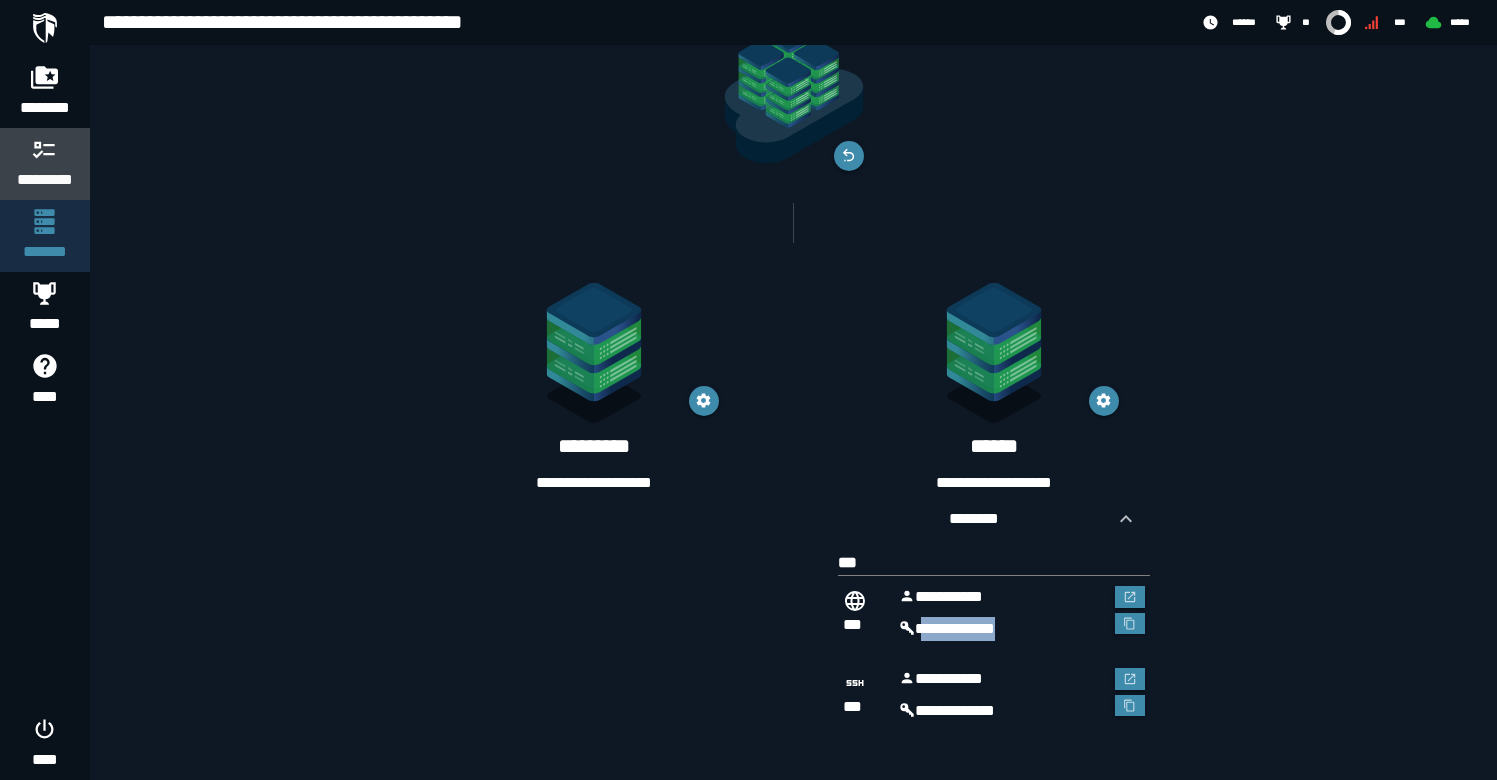 click on "*********" at bounding box center (45, 180) 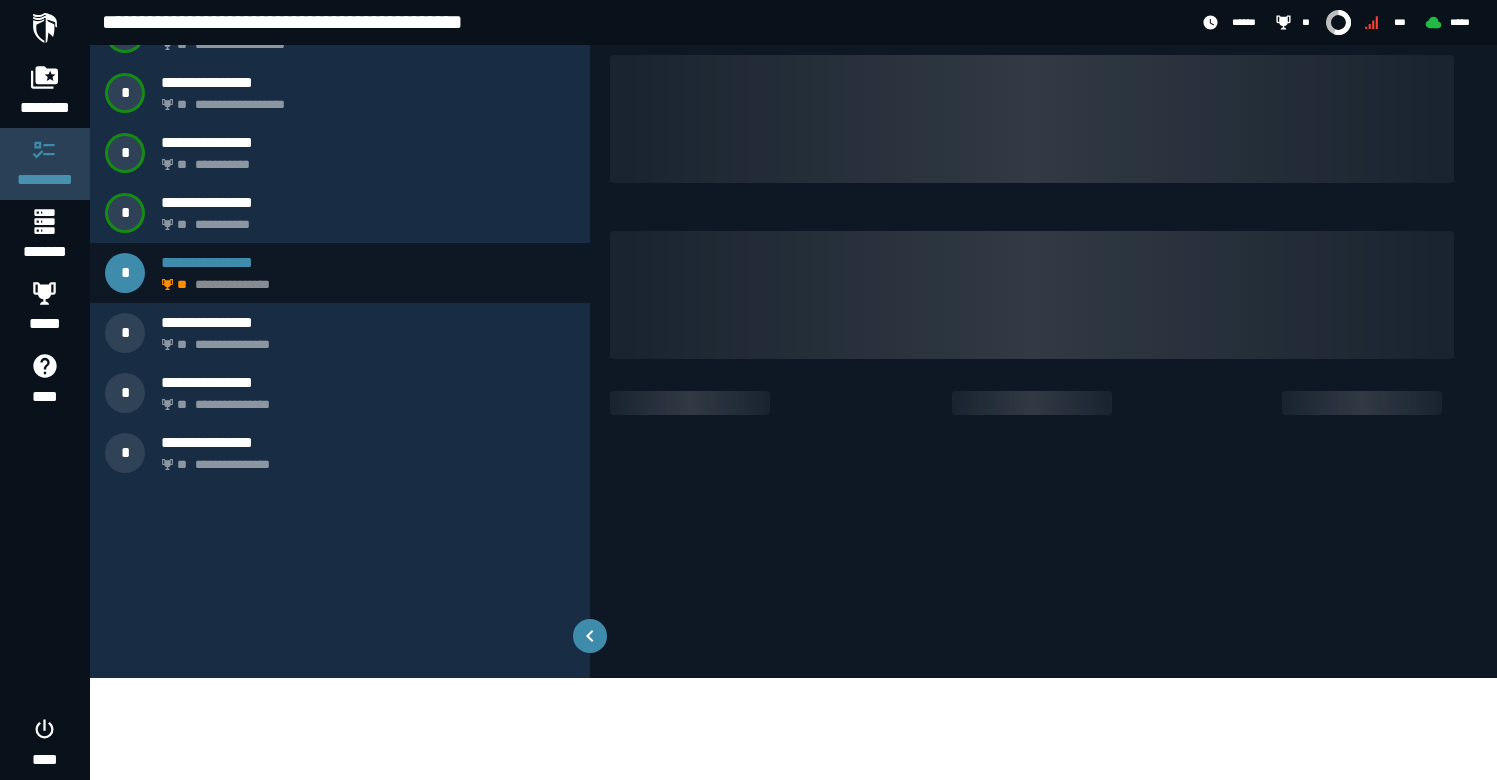 scroll, scrollTop: 0, scrollLeft: 0, axis: both 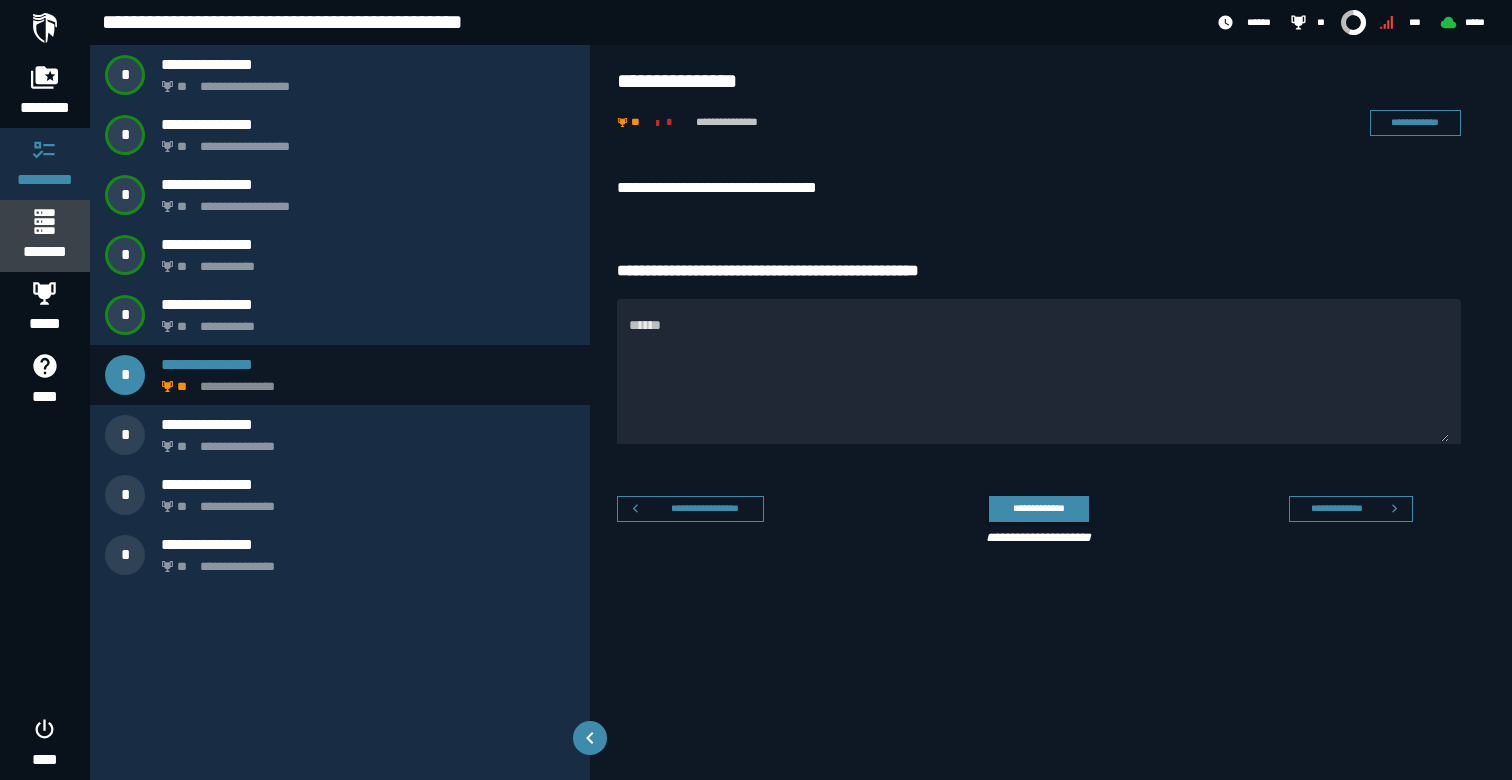 click at bounding box center [44, 221] 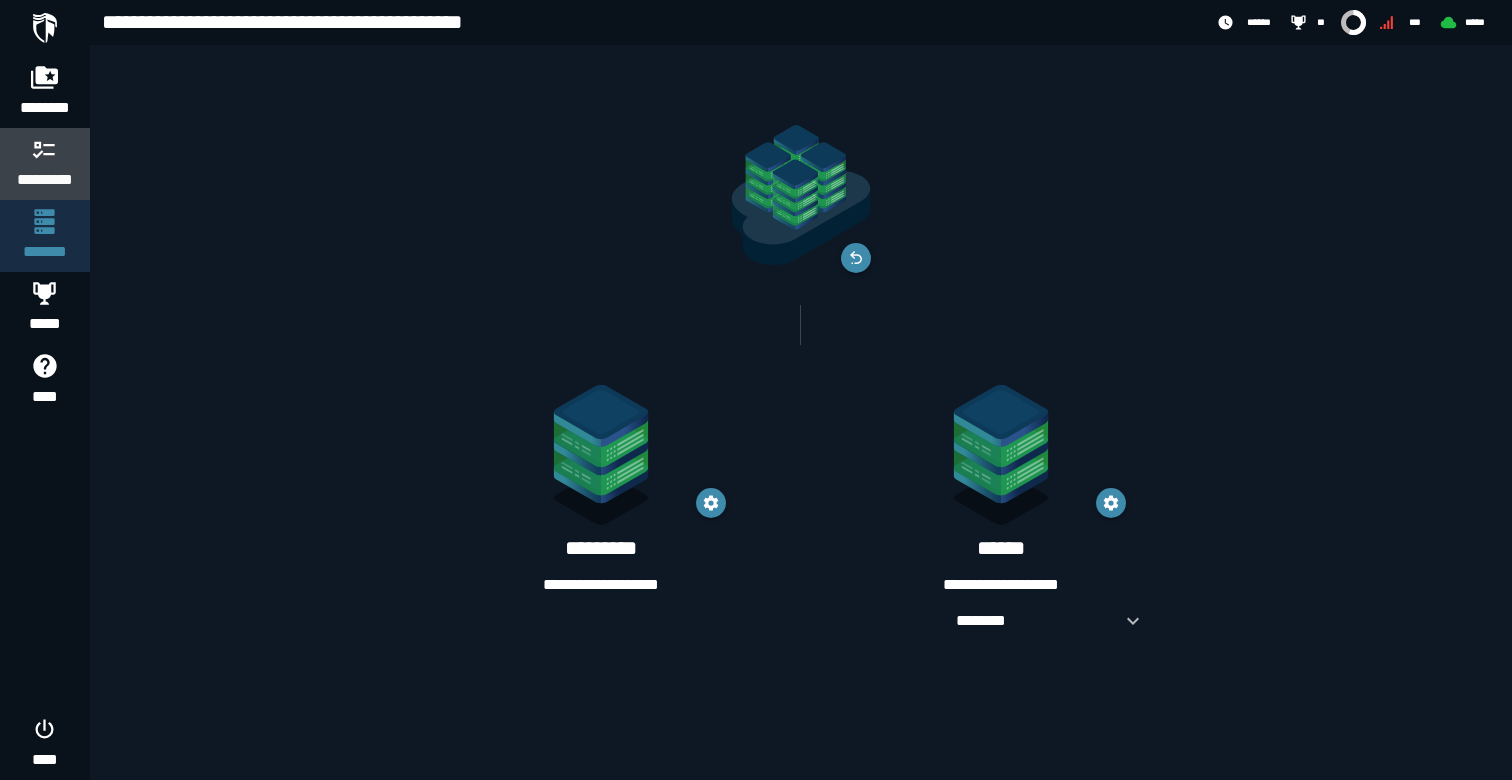 click 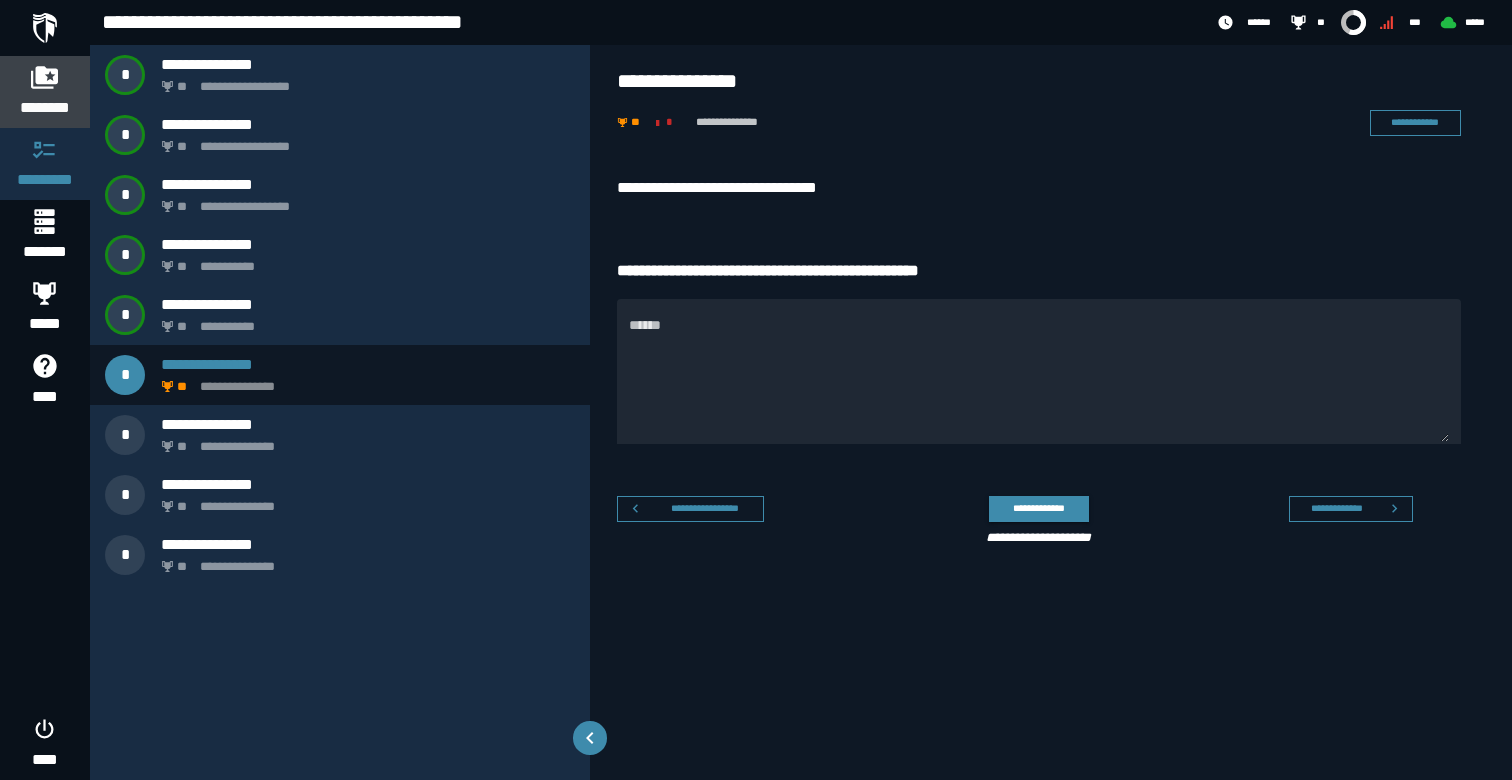 click on "********" at bounding box center (45, 108) 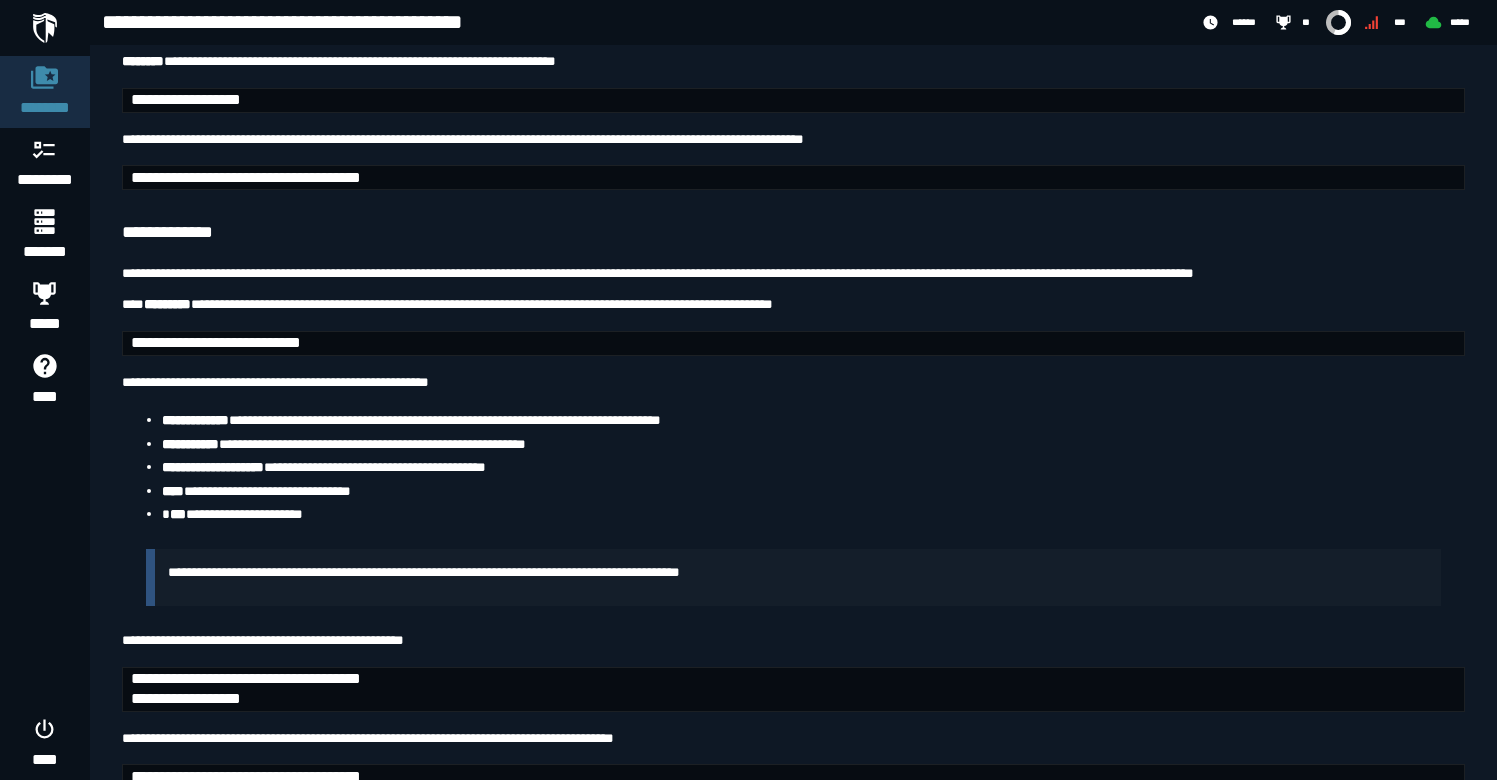 scroll, scrollTop: 11437, scrollLeft: 0, axis: vertical 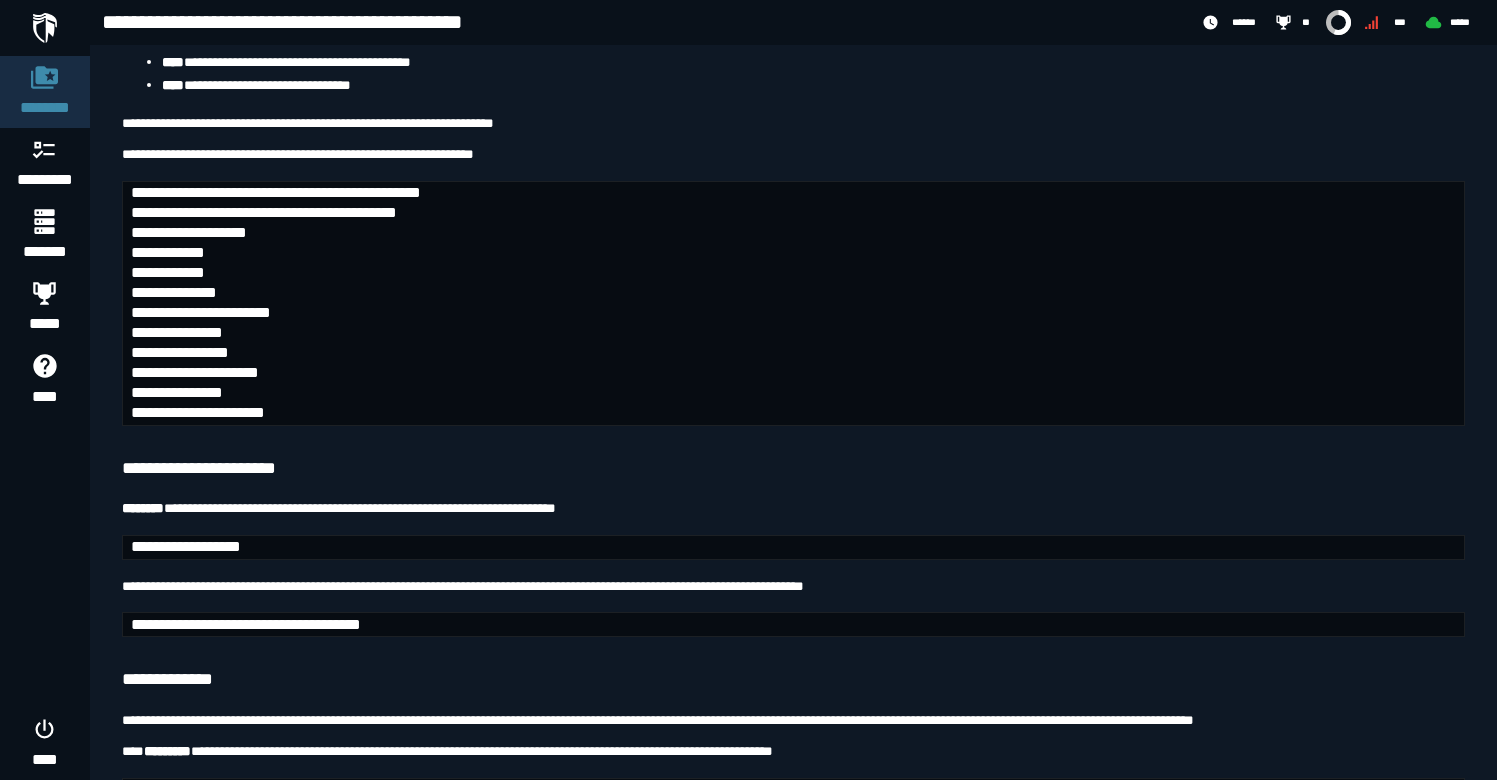 click on "**********" at bounding box center [267, -440] 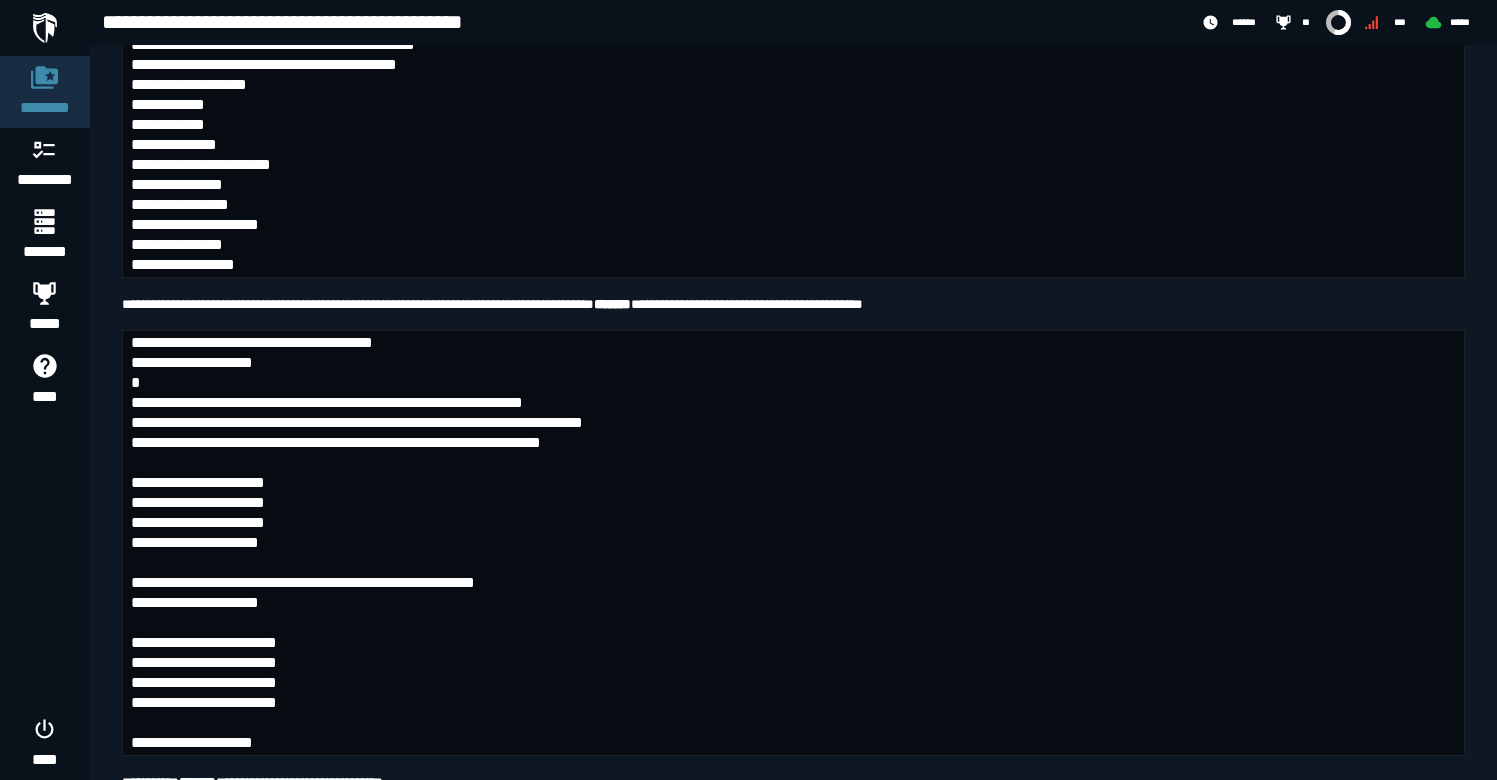 scroll, scrollTop: 13481, scrollLeft: 0, axis: vertical 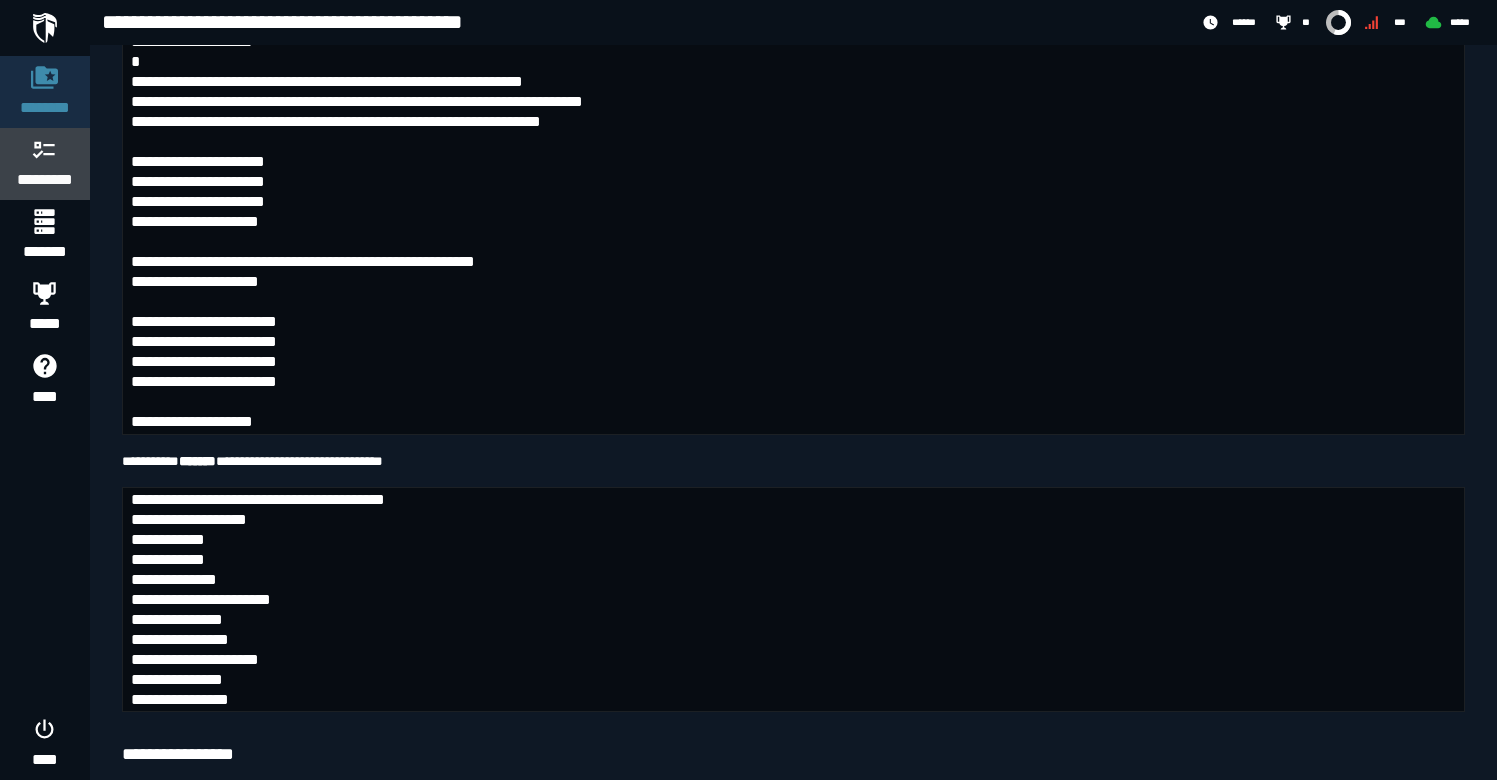 click on "*********" at bounding box center (45, 180) 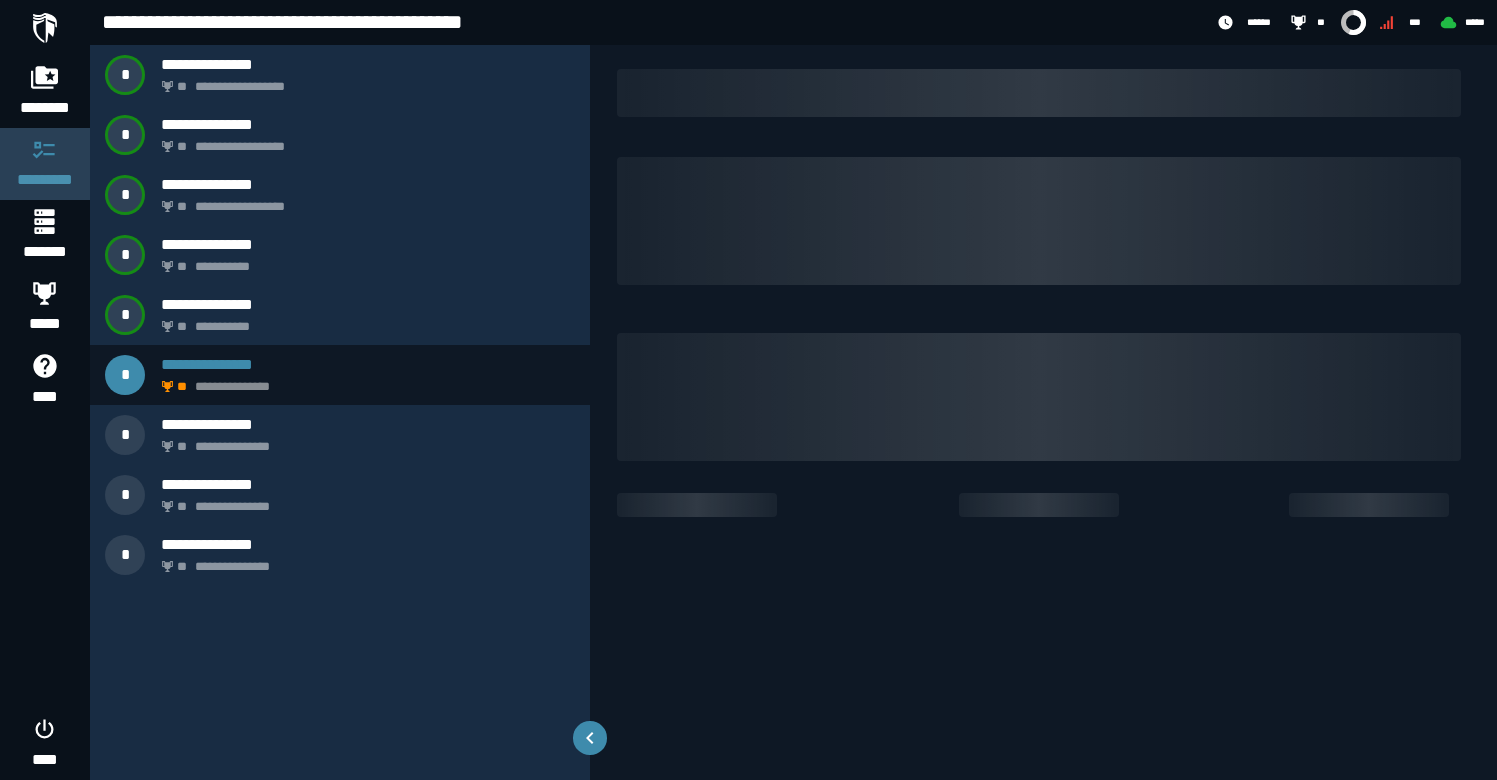 scroll, scrollTop: 0, scrollLeft: 0, axis: both 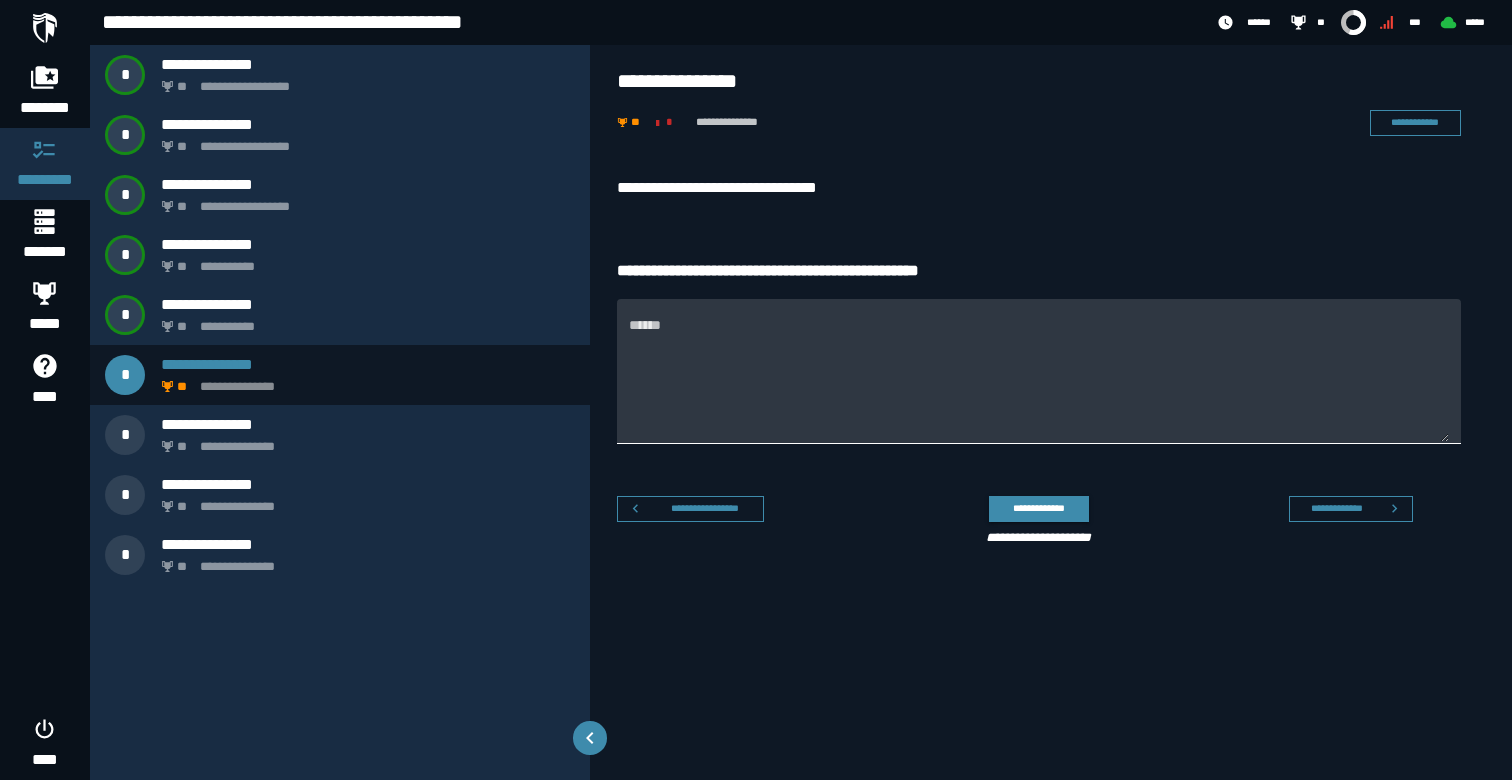click on "******" at bounding box center [1039, 383] 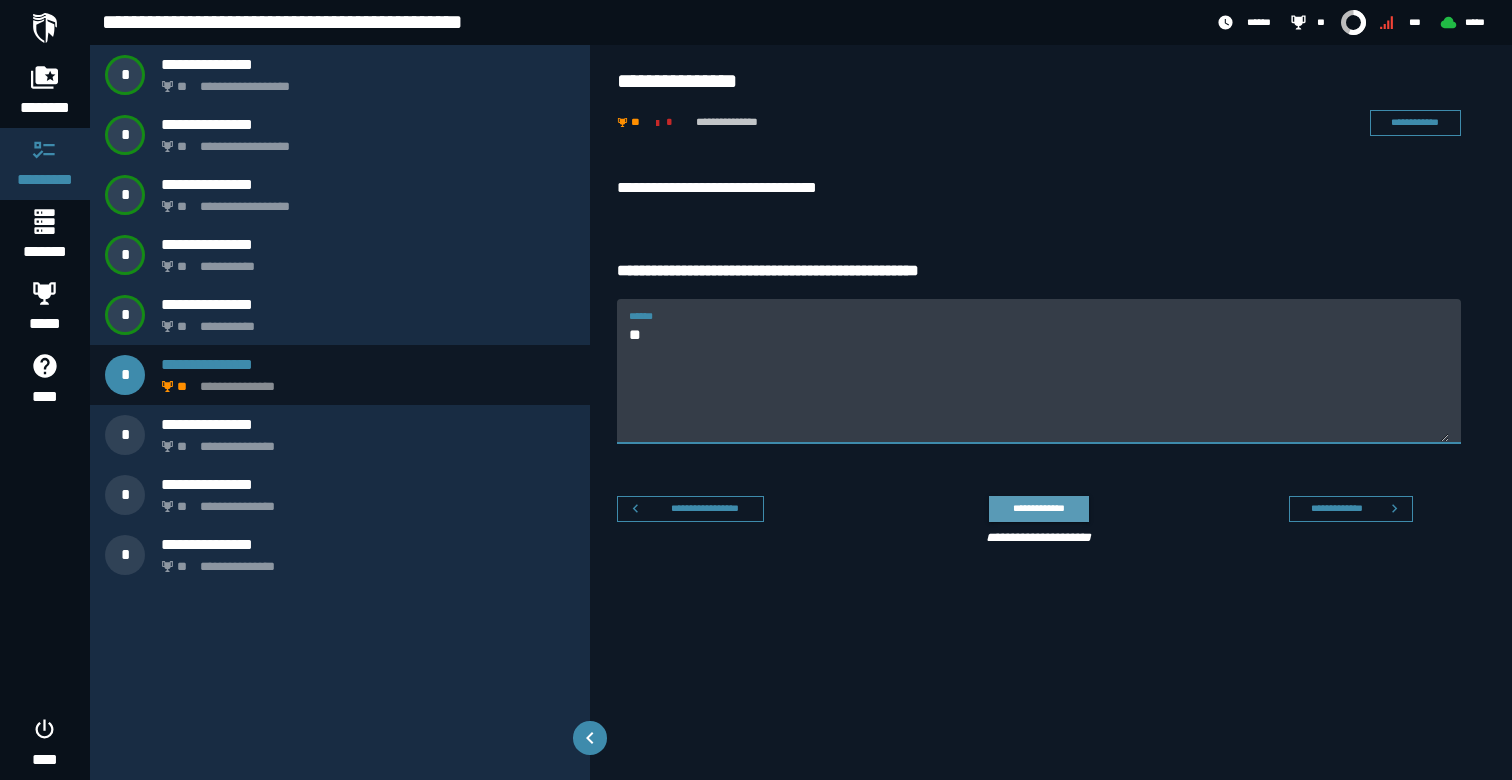 type on "**" 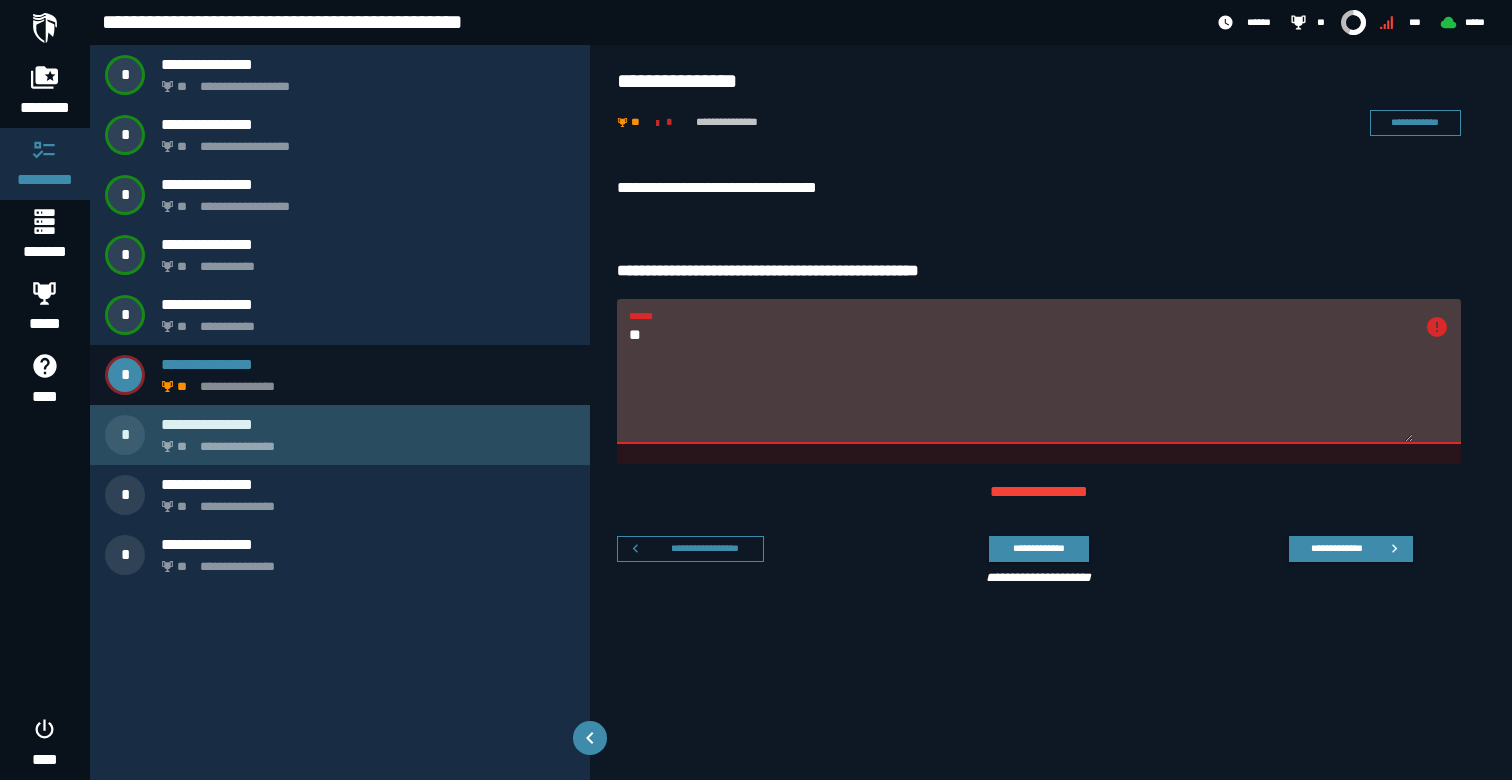 click on "**********" 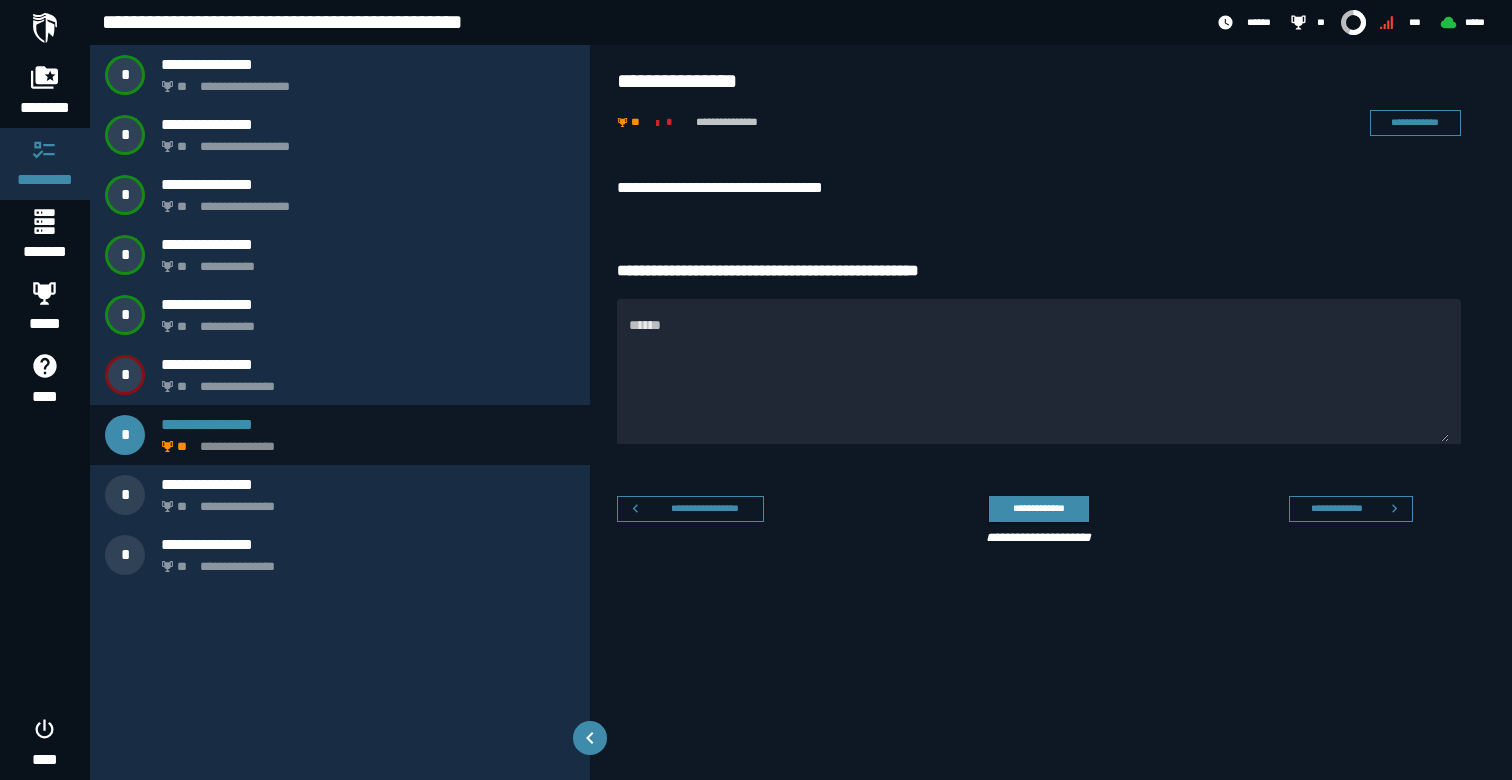 click on "**********" at bounding box center [1039, 188] 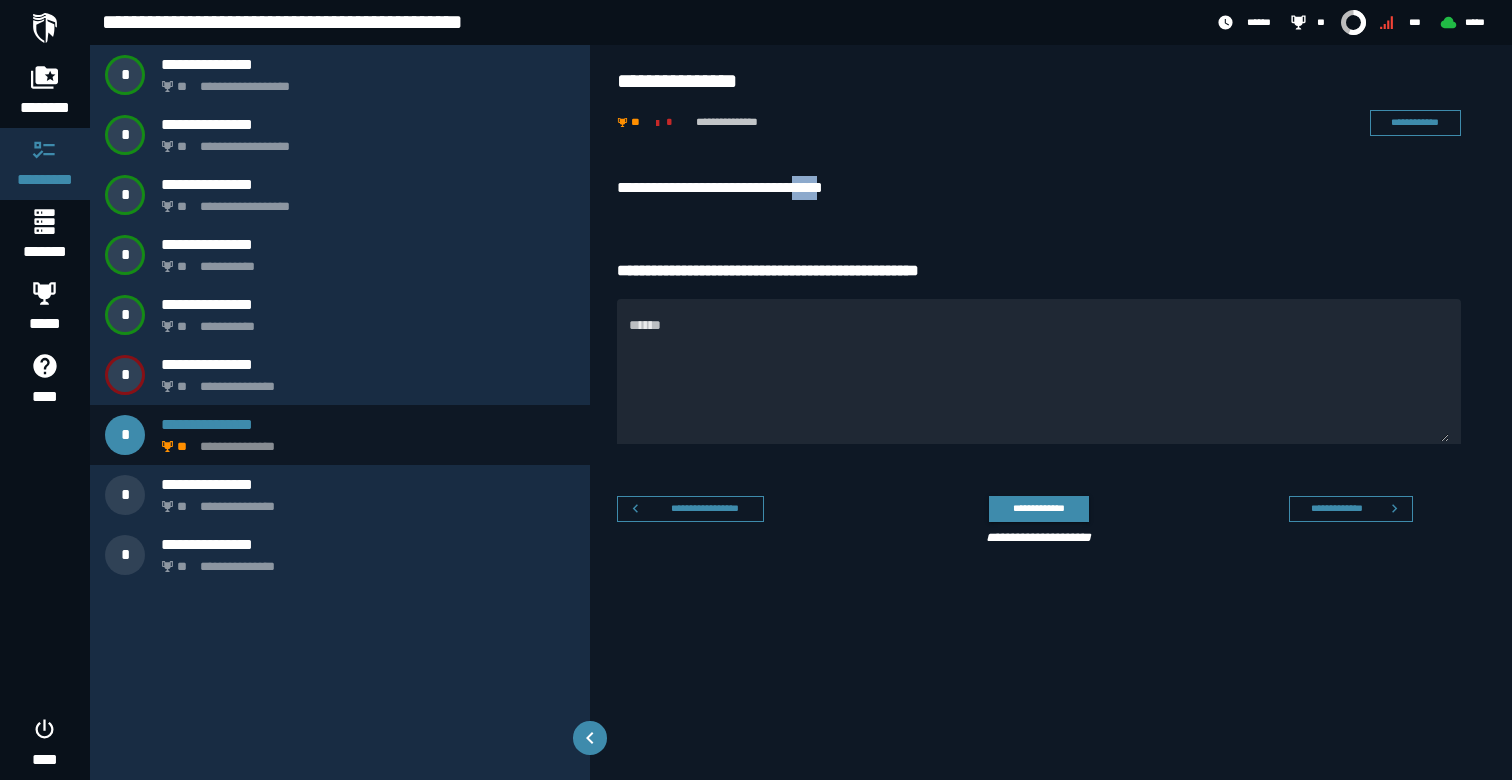click on "**********" at bounding box center (1039, 188) 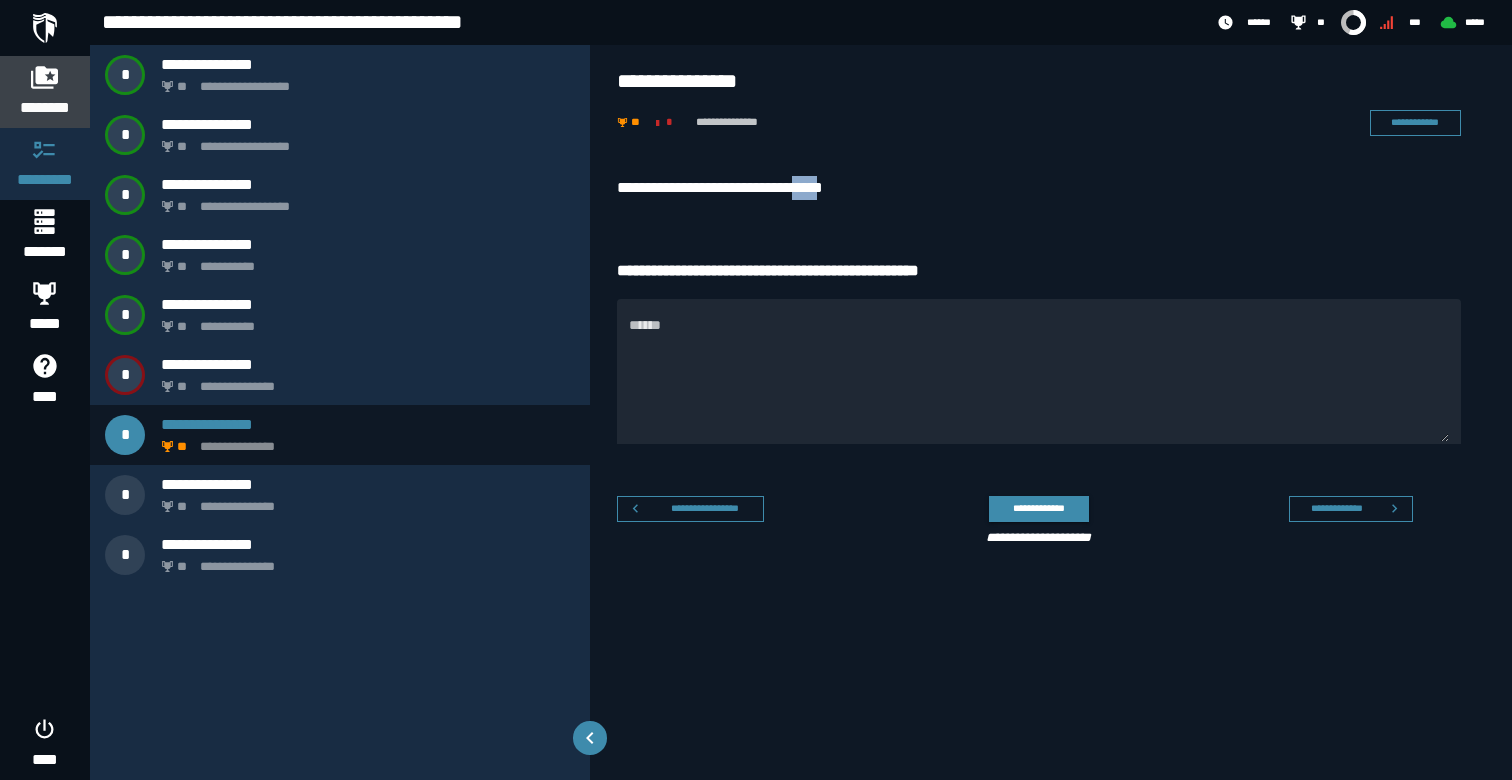 click on "********" at bounding box center (45, 108) 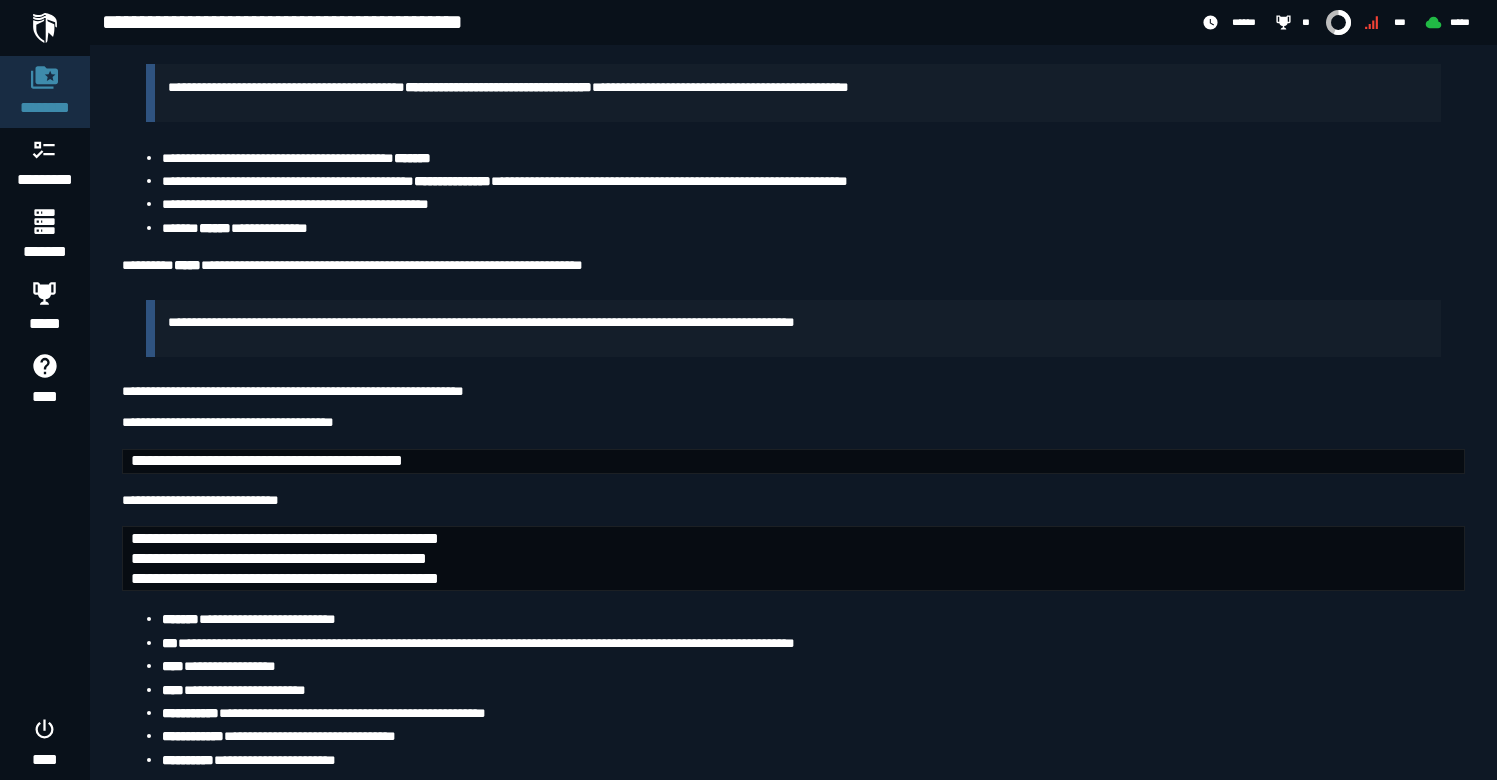scroll, scrollTop: 10189, scrollLeft: 0, axis: vertical 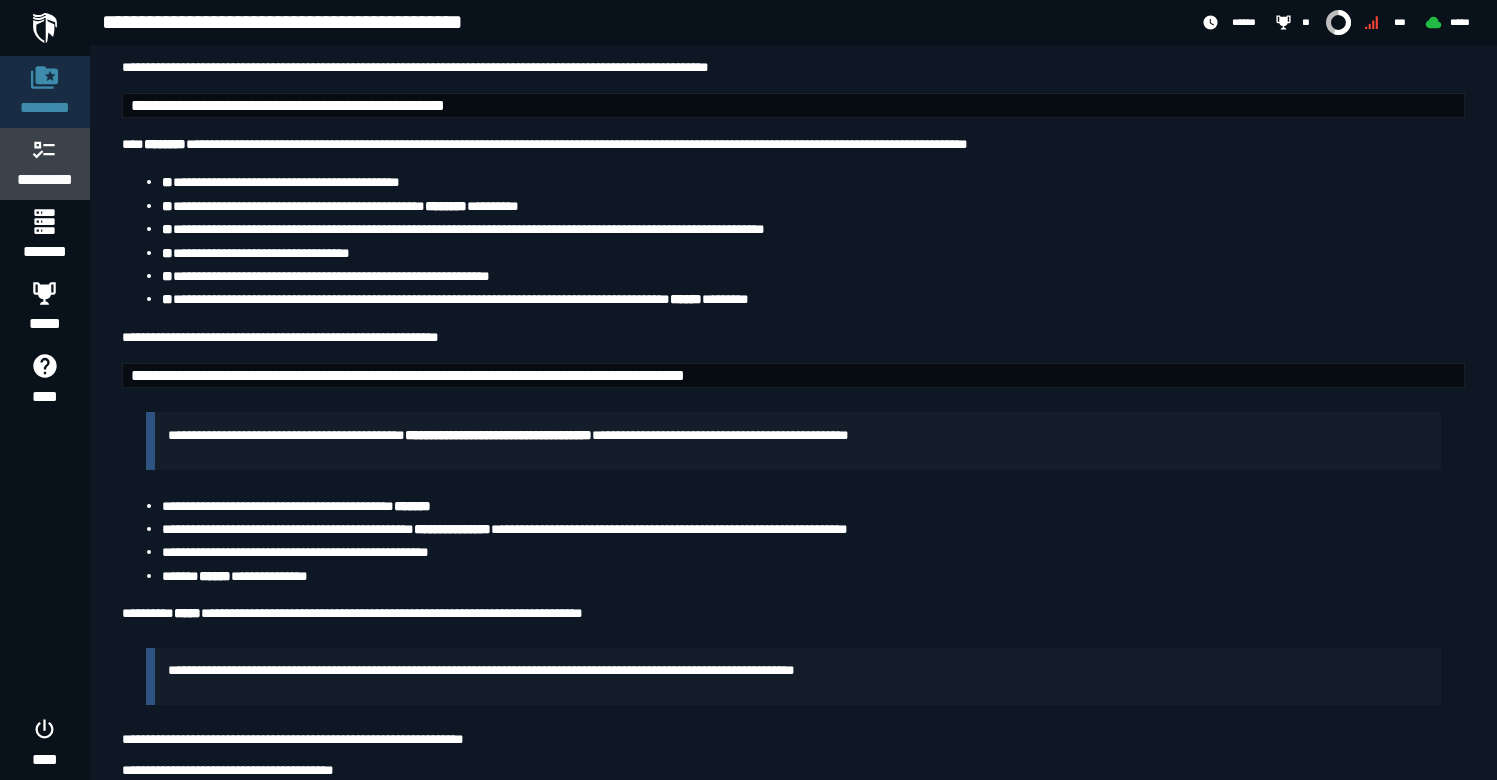 click on "*********" at bounding box center [45, 180] 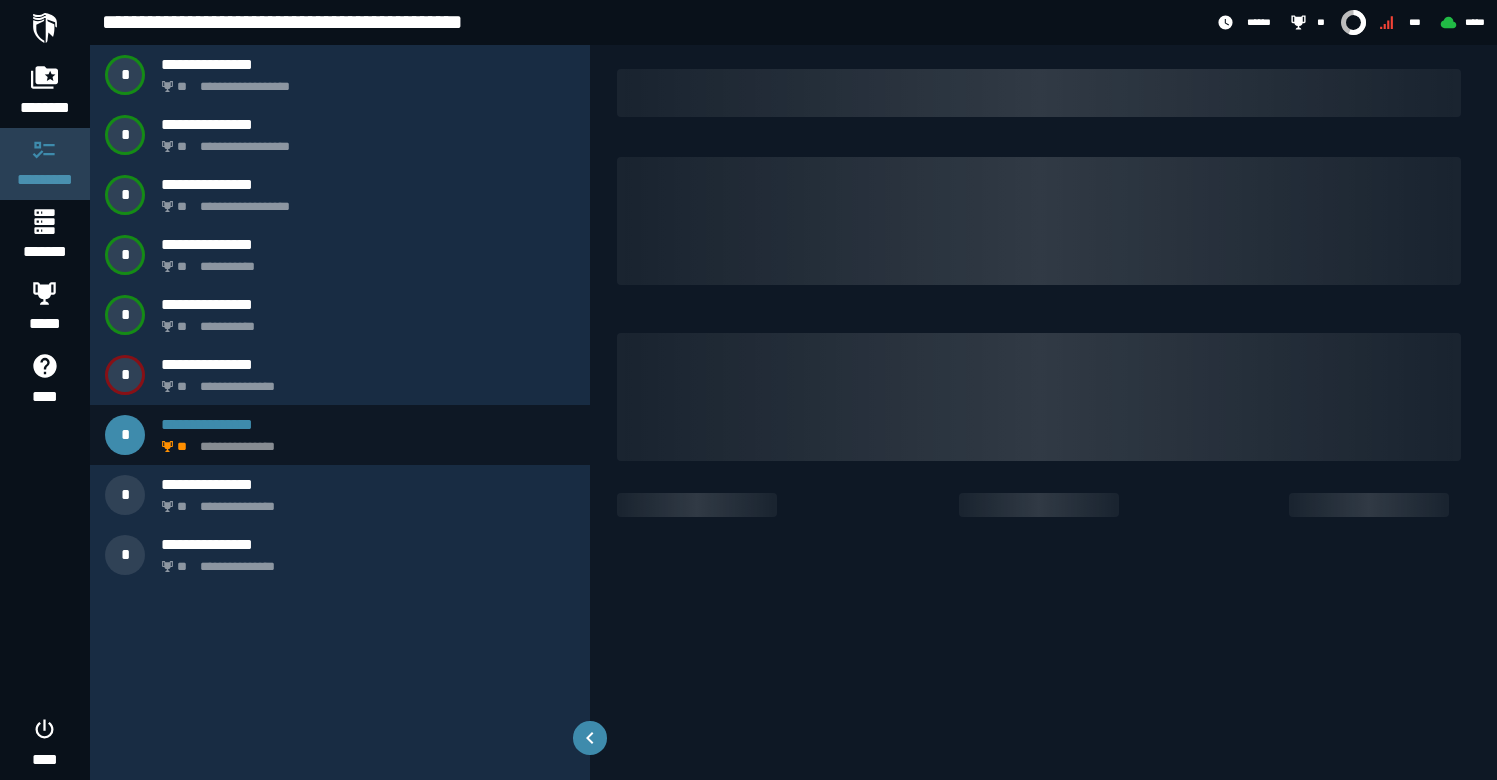 scroll, scrollTop: 0, scrollLeft: 0, axis: both 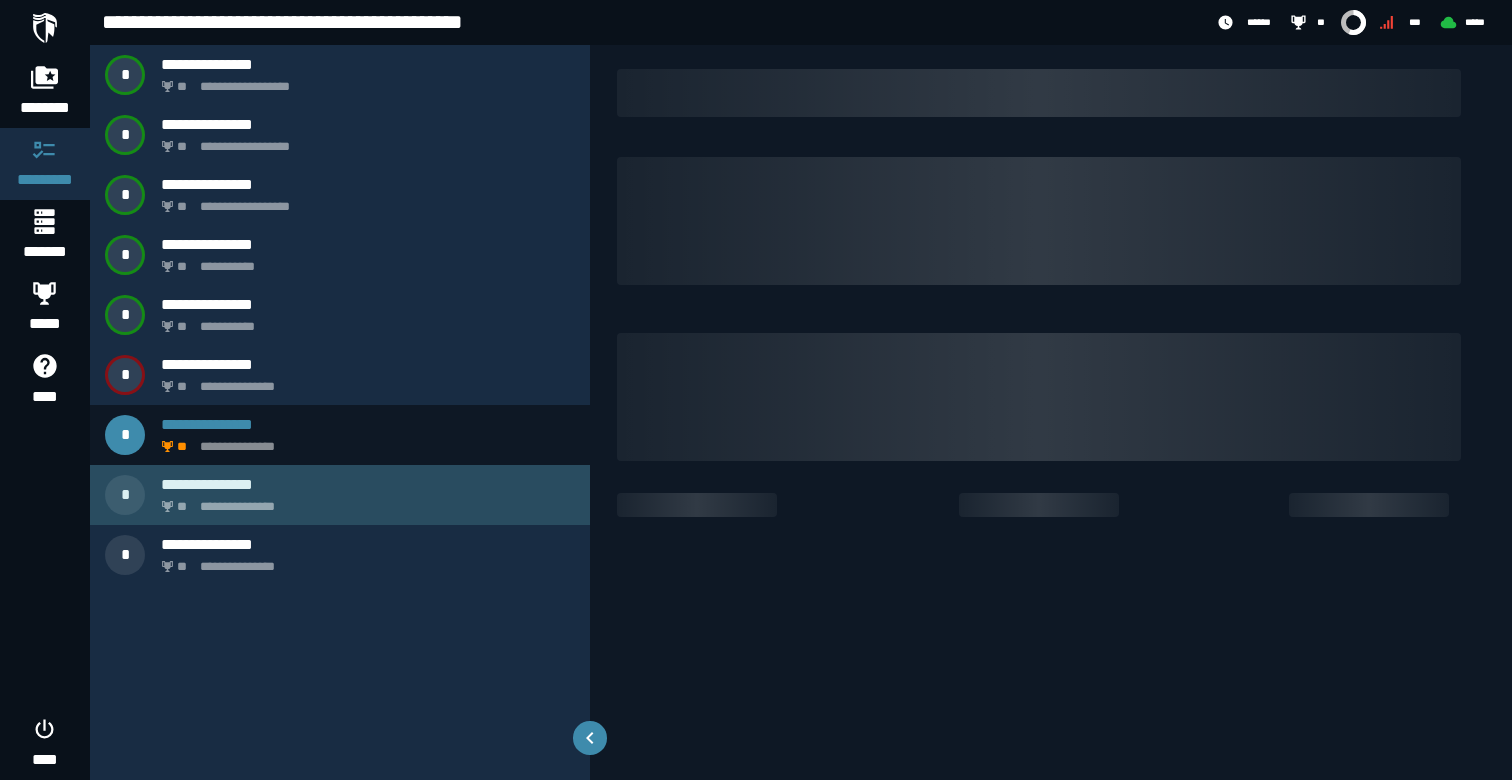 click on "**********" 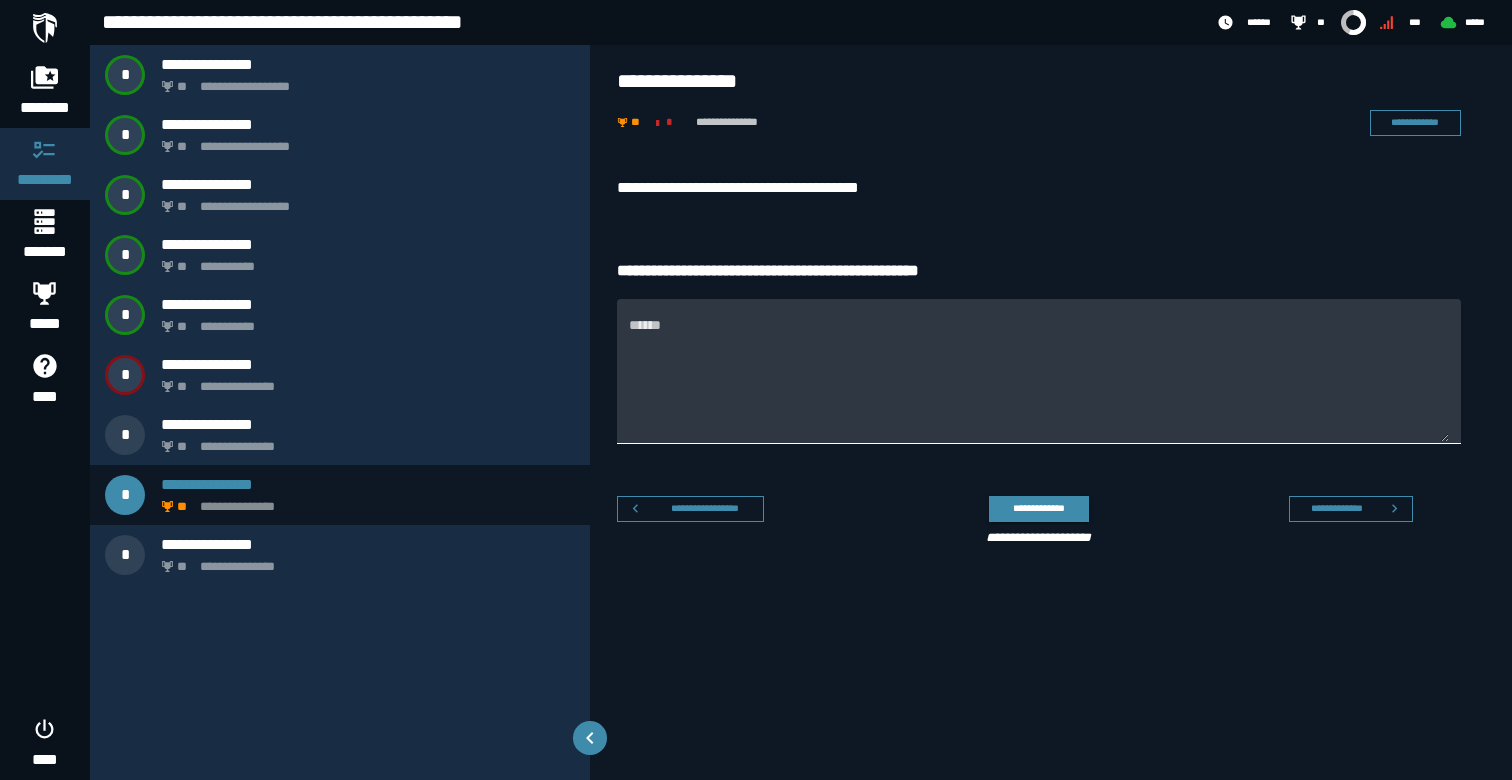 click on "******" at bounding box center (1039, 383) 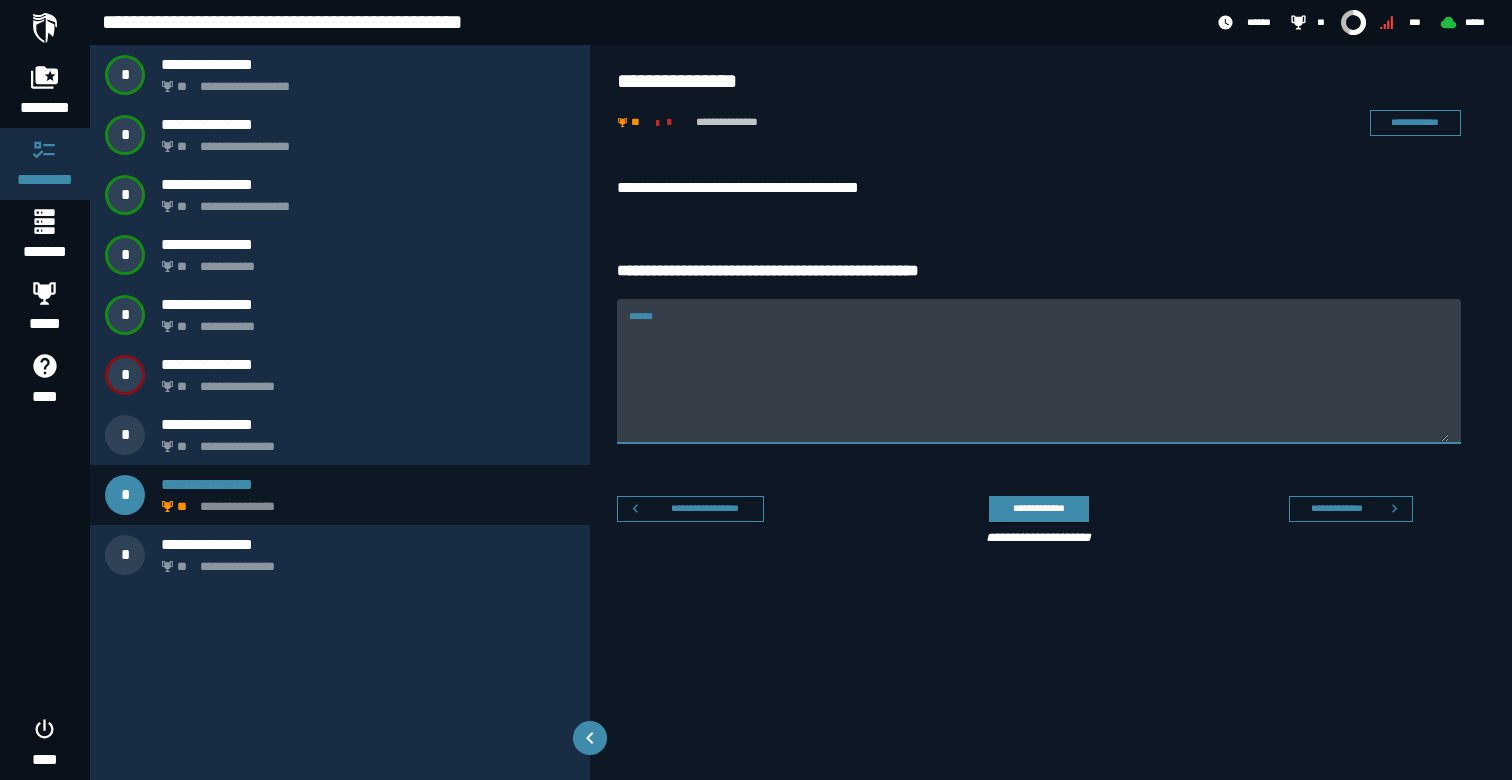 click on "******" at bounding box center [1039, 383] 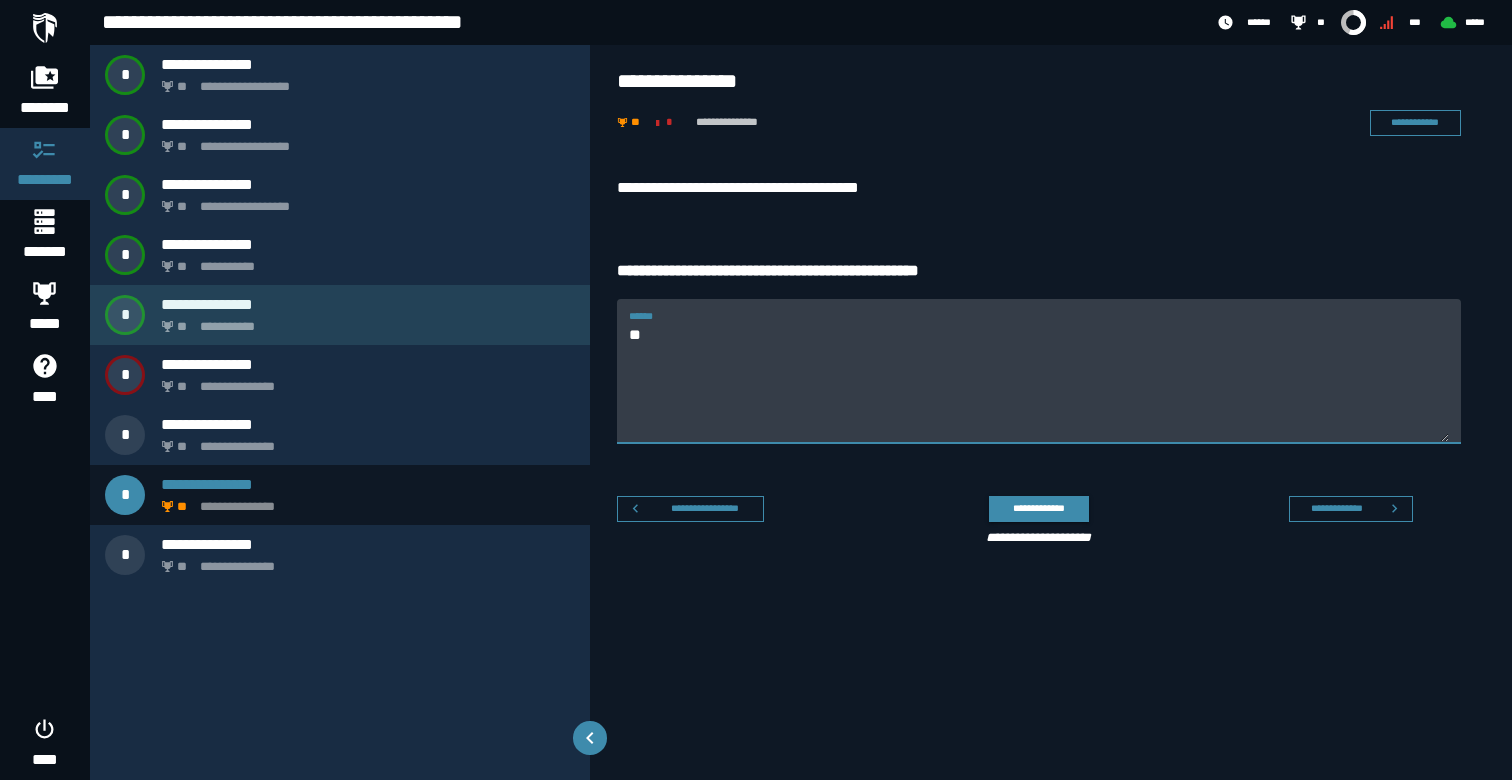 drag, startPoint x: 736, startPoint y: 332, endPoint x: 533, endPoint y: 329, distance: 203.02217 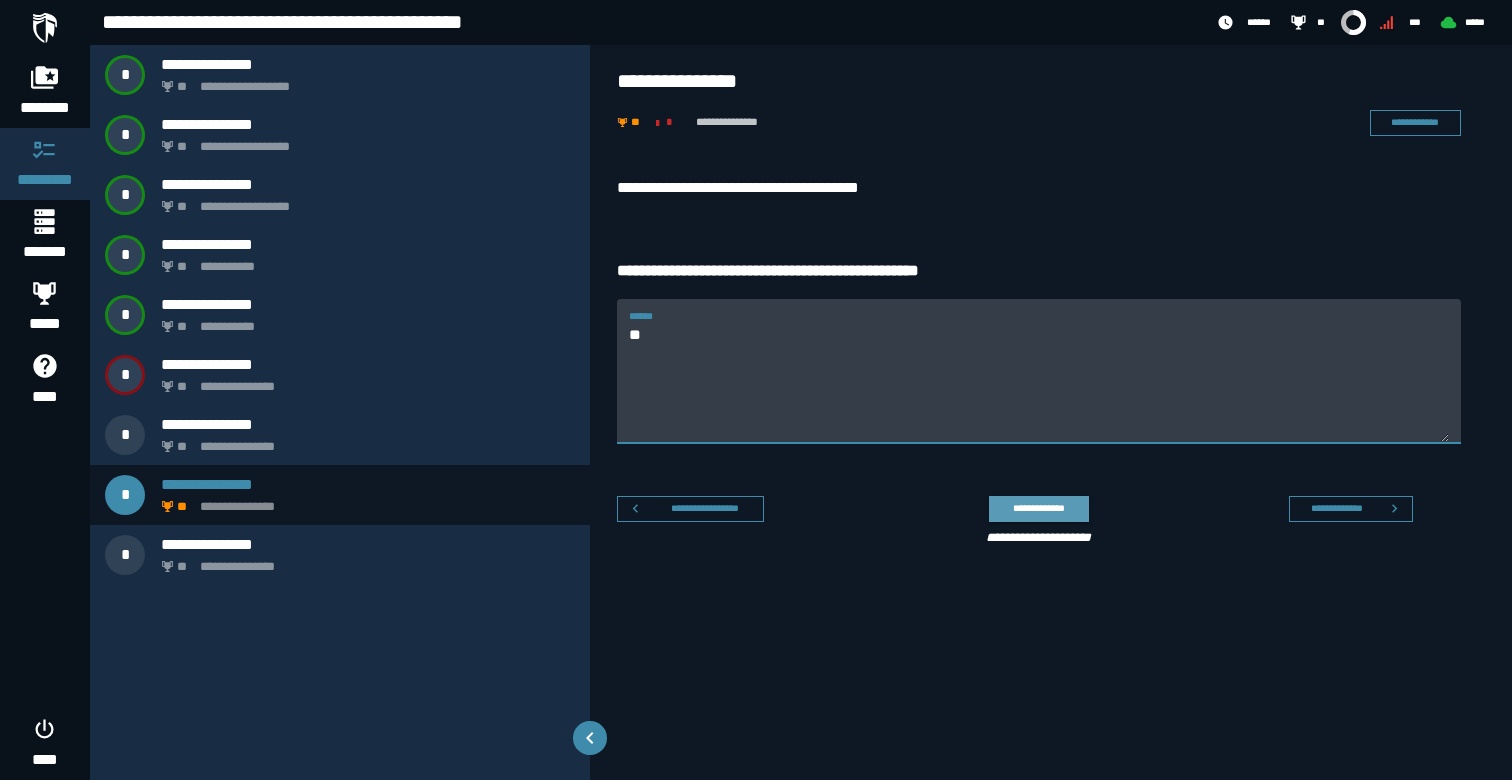 type on "**" 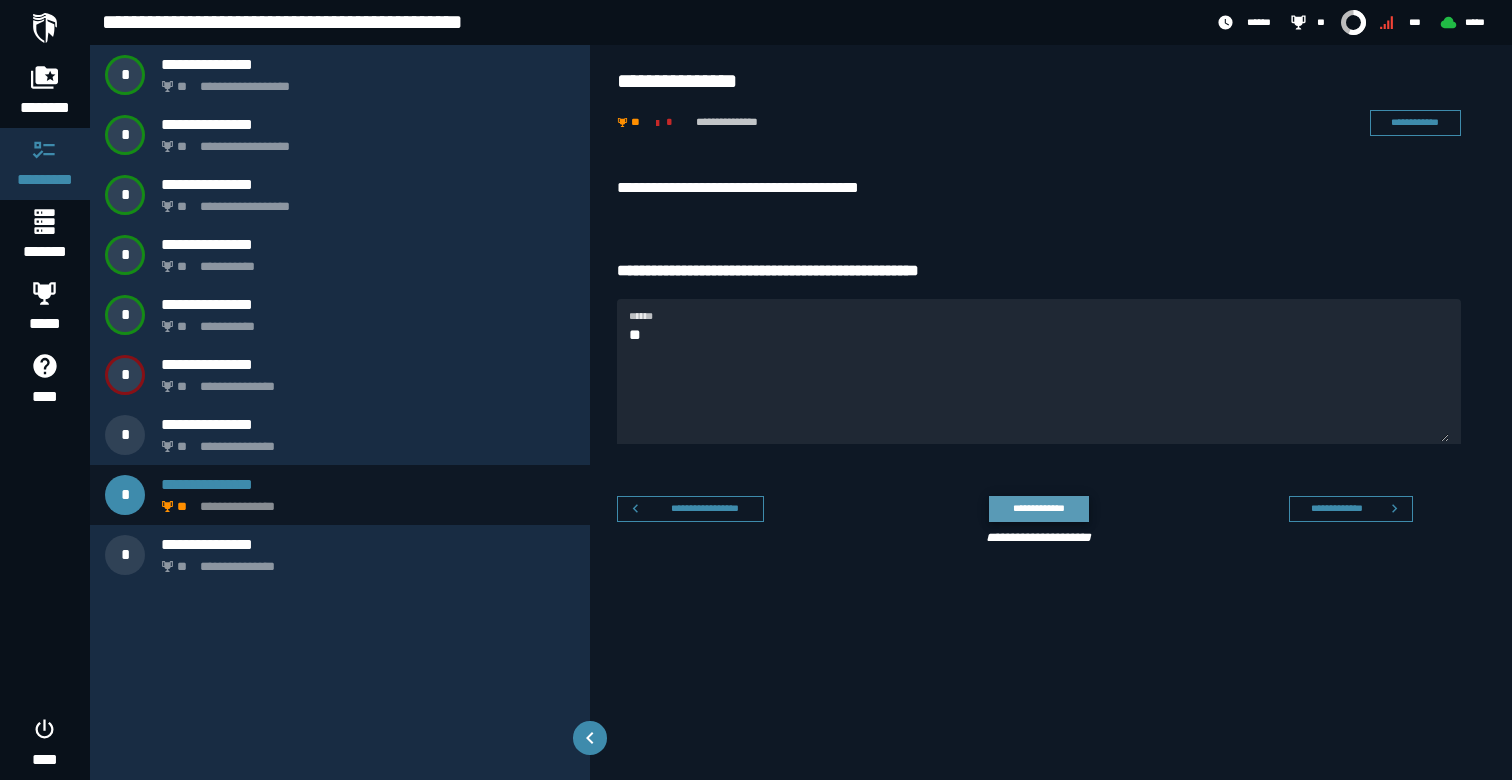 click on "**********" at bounding box center (1038, 508) 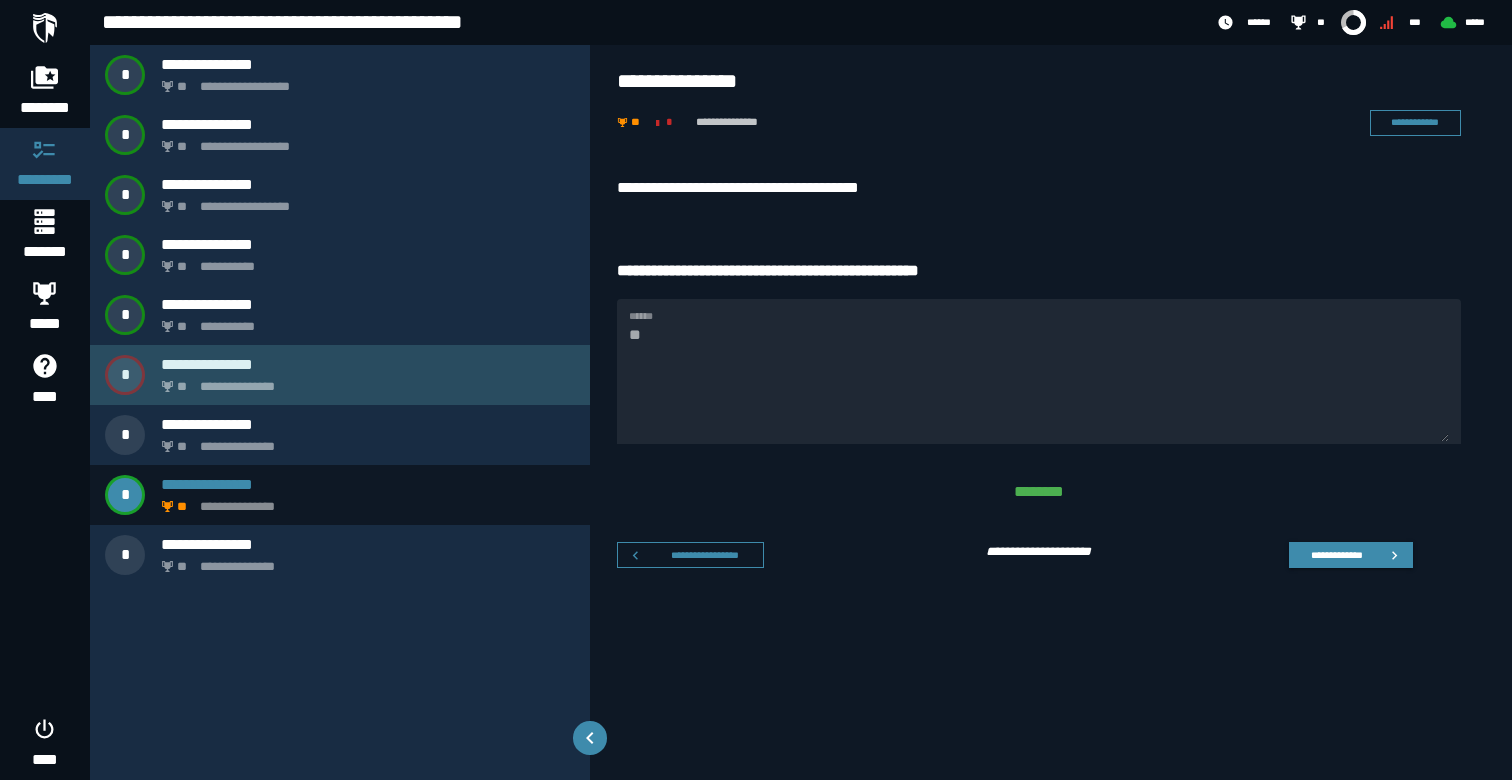 drag, startPoint x: 261, startPoint y: 349, endPoint x: 274, endPoint y: 351, distance: 13.152946 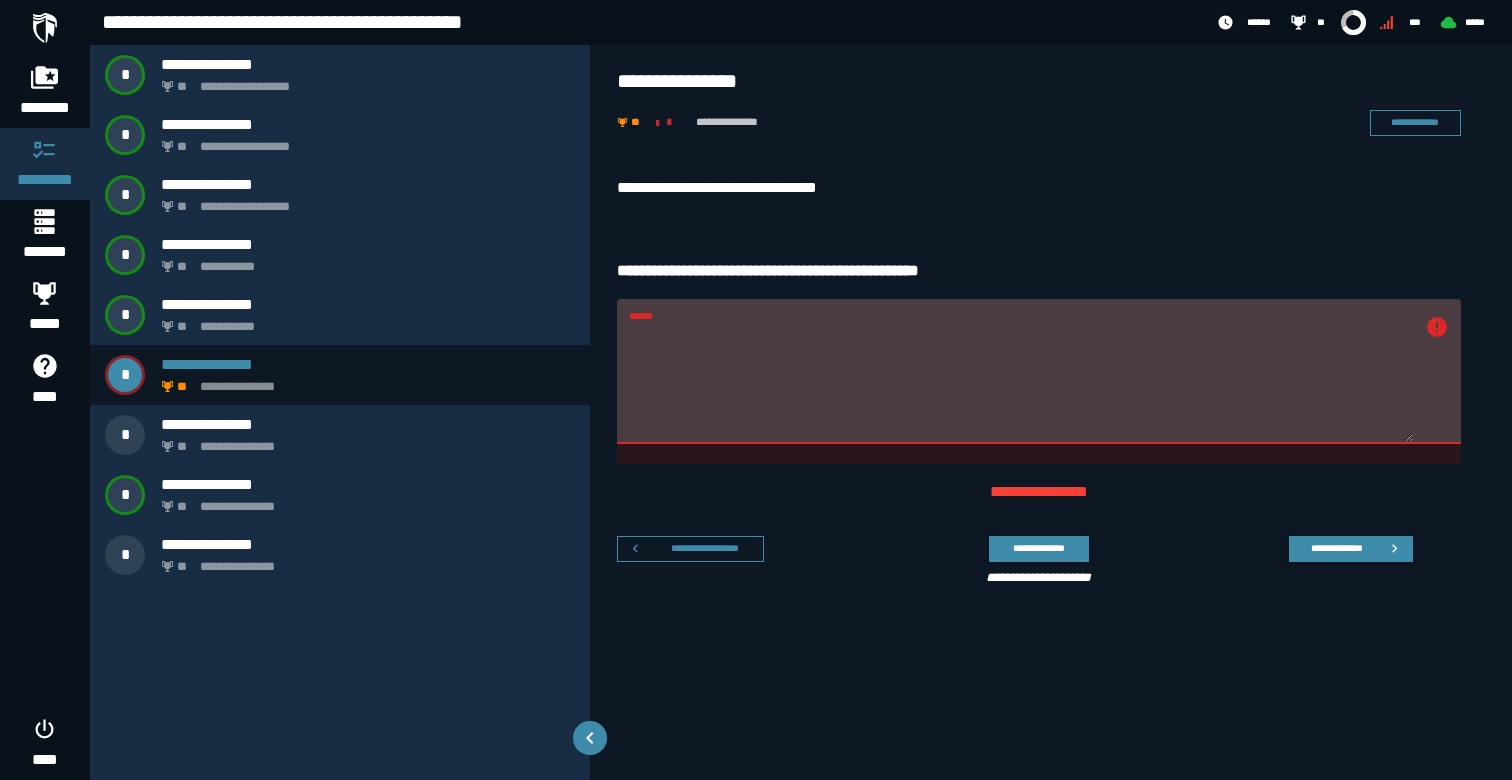 click on "******" at bounding box center [1021, 371] 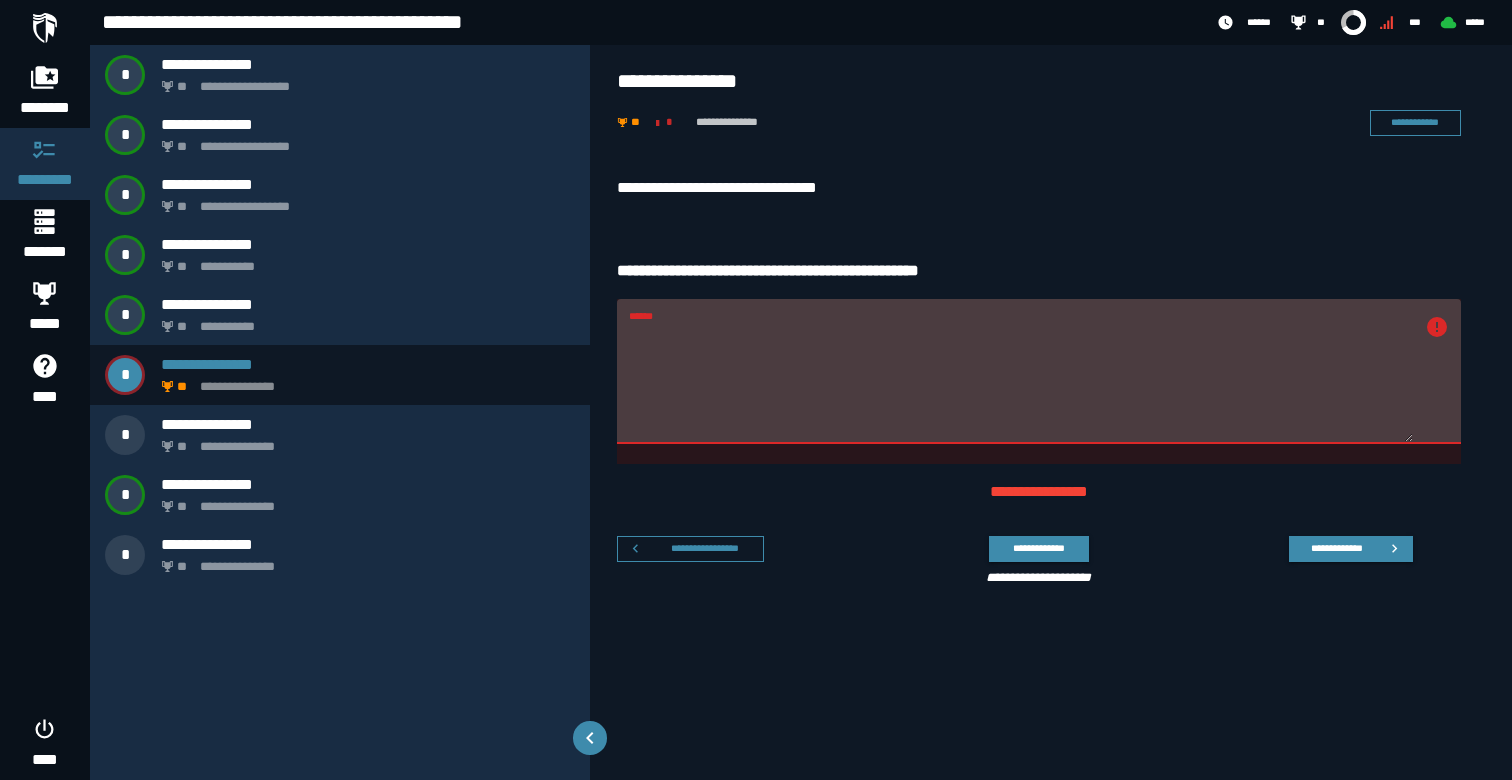 drag, startPoint x: 721, startPoint y: 343, endPoint x: 612, endPoint y: 327, distance: 110.16805 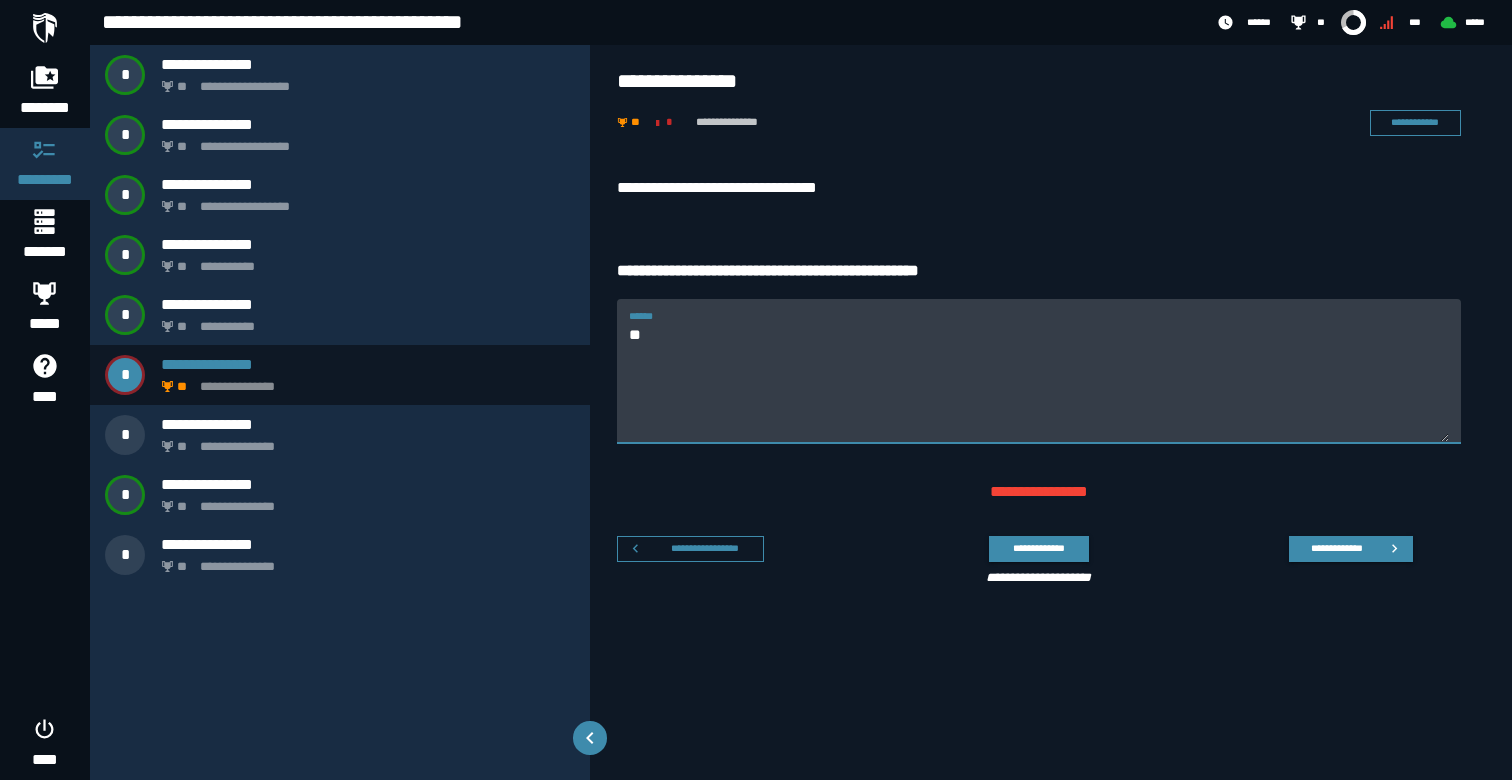 type on "**" 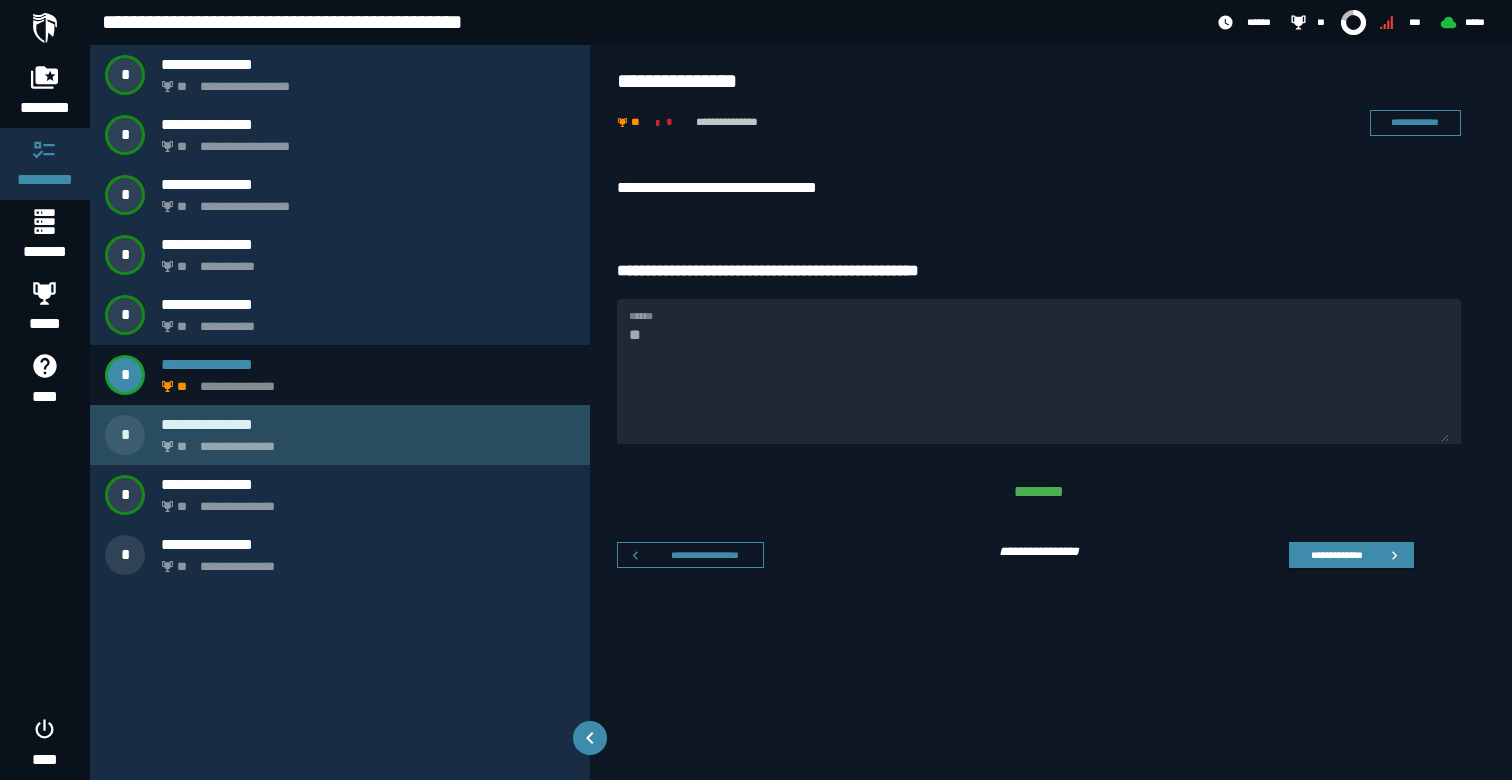 click on "**********" at bounding box center [368, 424] 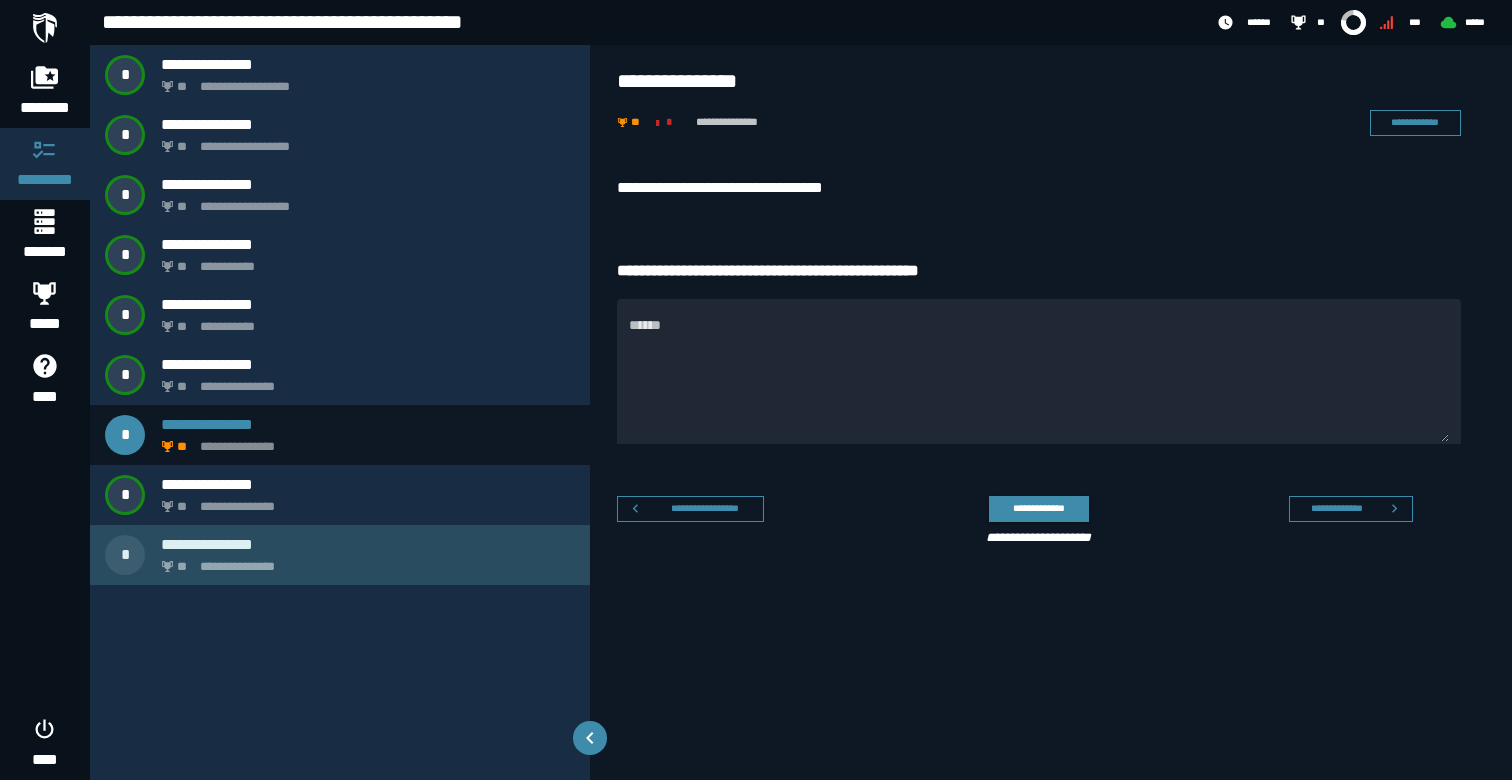 click on "**********" 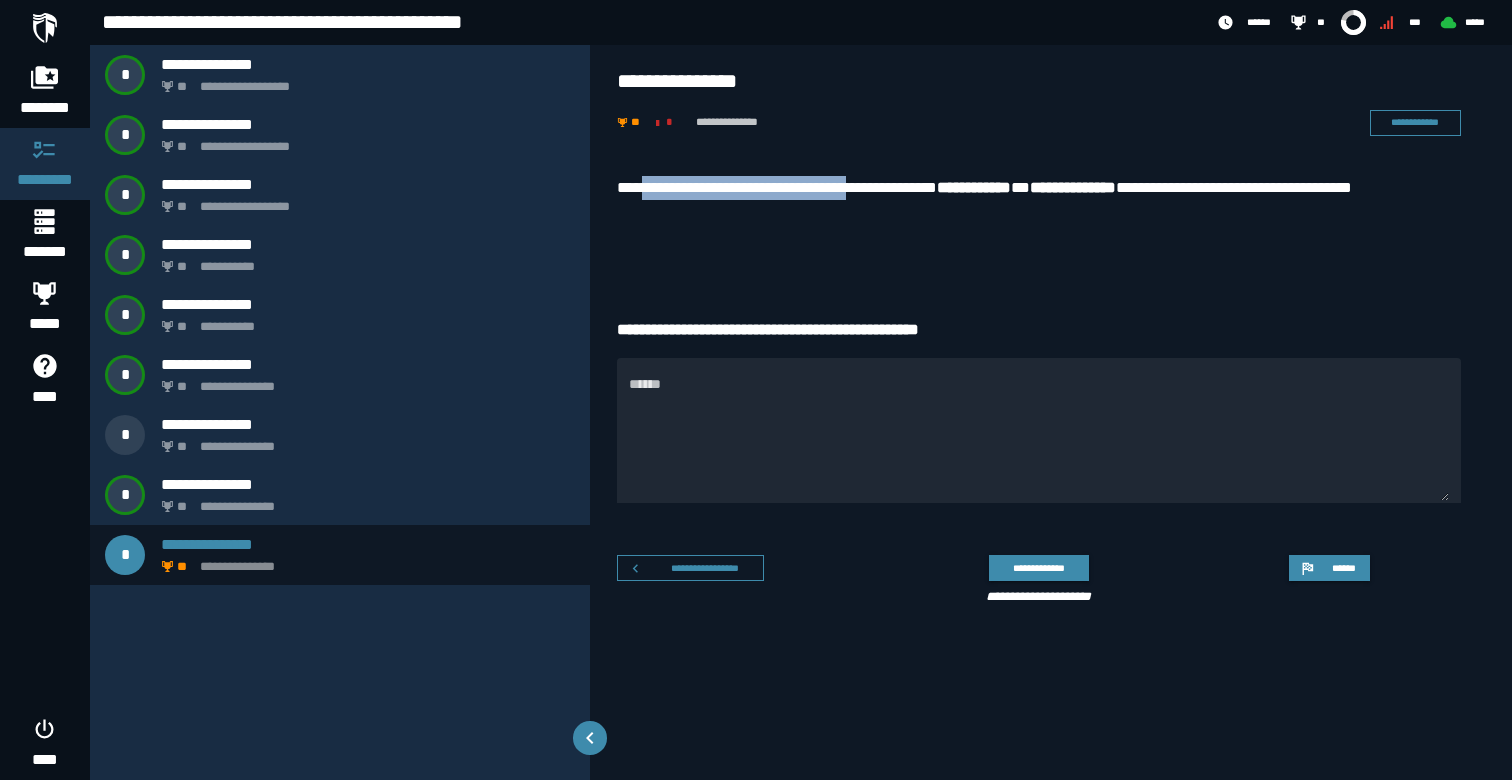drag, startPoint x: 643, startPoint y: 191, endPoint x: 905, endPoint y: 186, distance: 262.0477 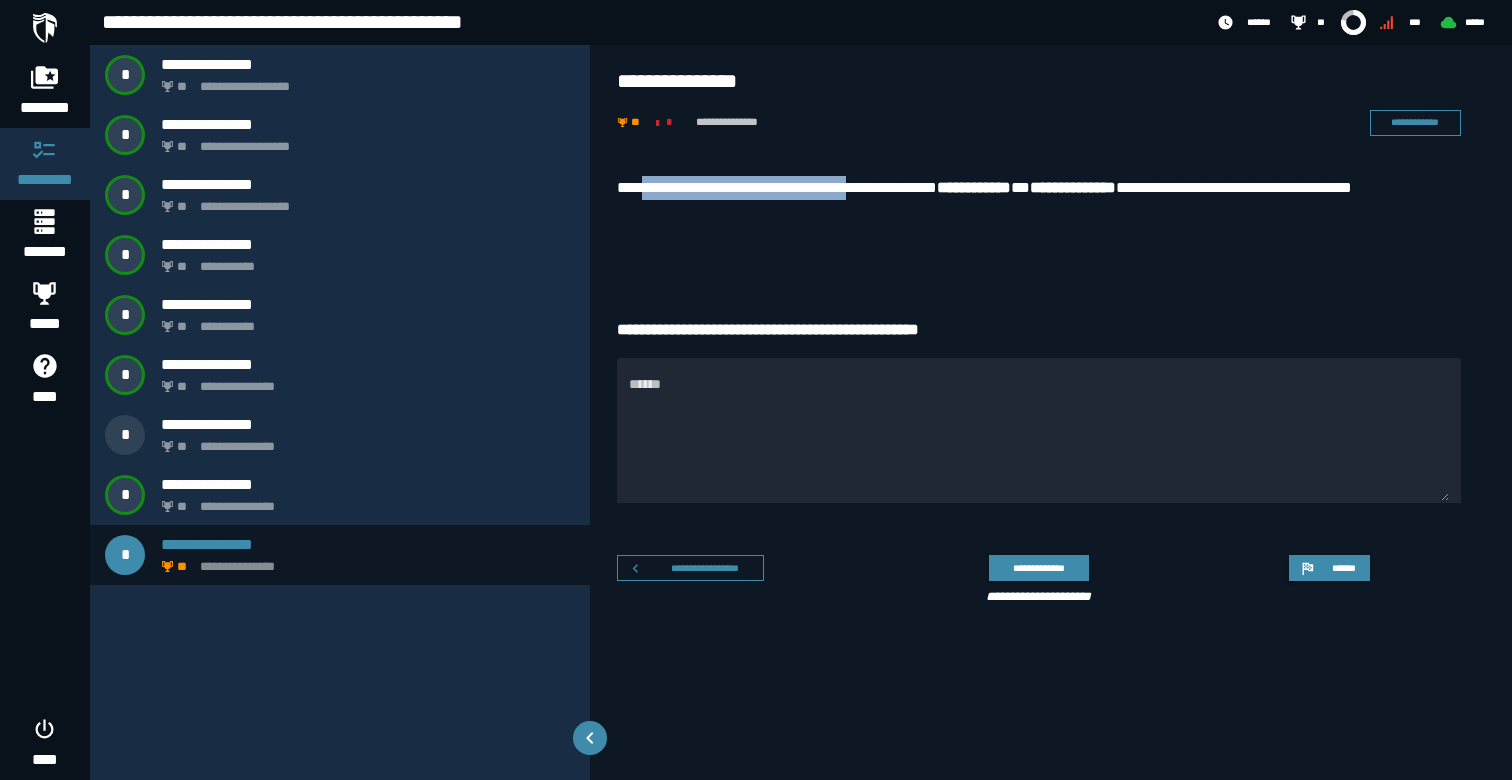click on "**********" at bounding box center (1039, 200) 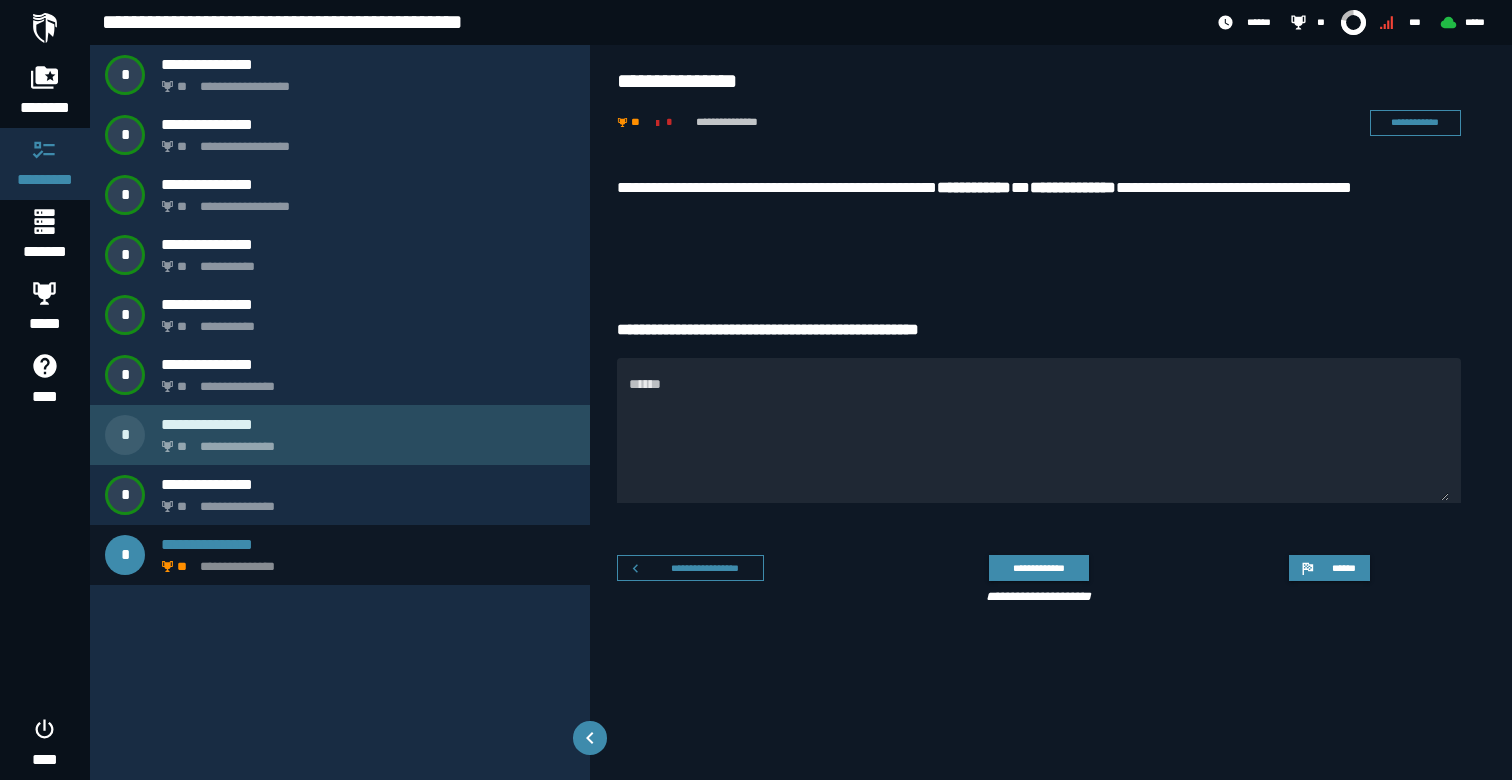 click on "*" at bounding box center [125, 435] 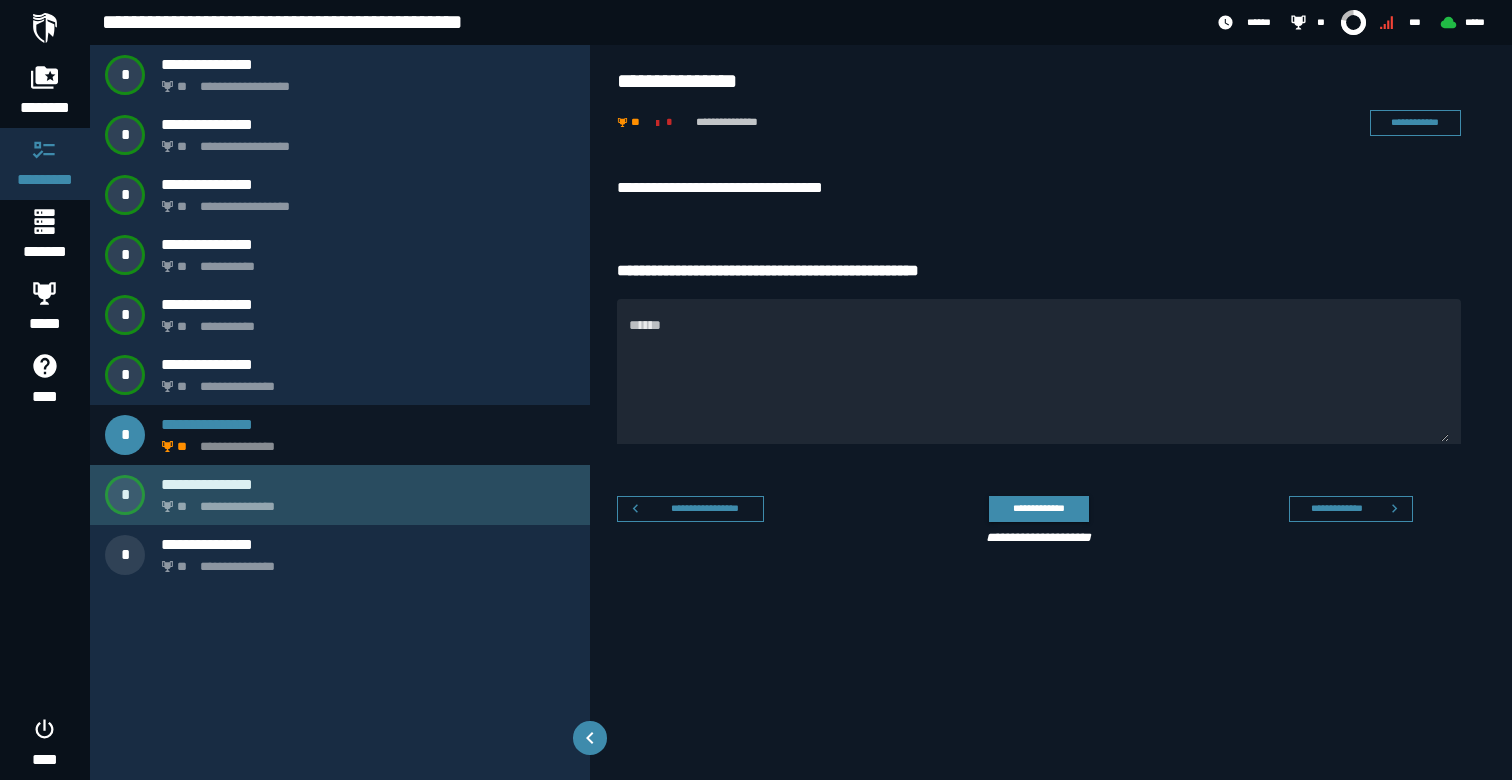 drag, startPoint x: 422, startPoint y: 506, endPoint x: 577, endPoint y: 486, distance: 156.285 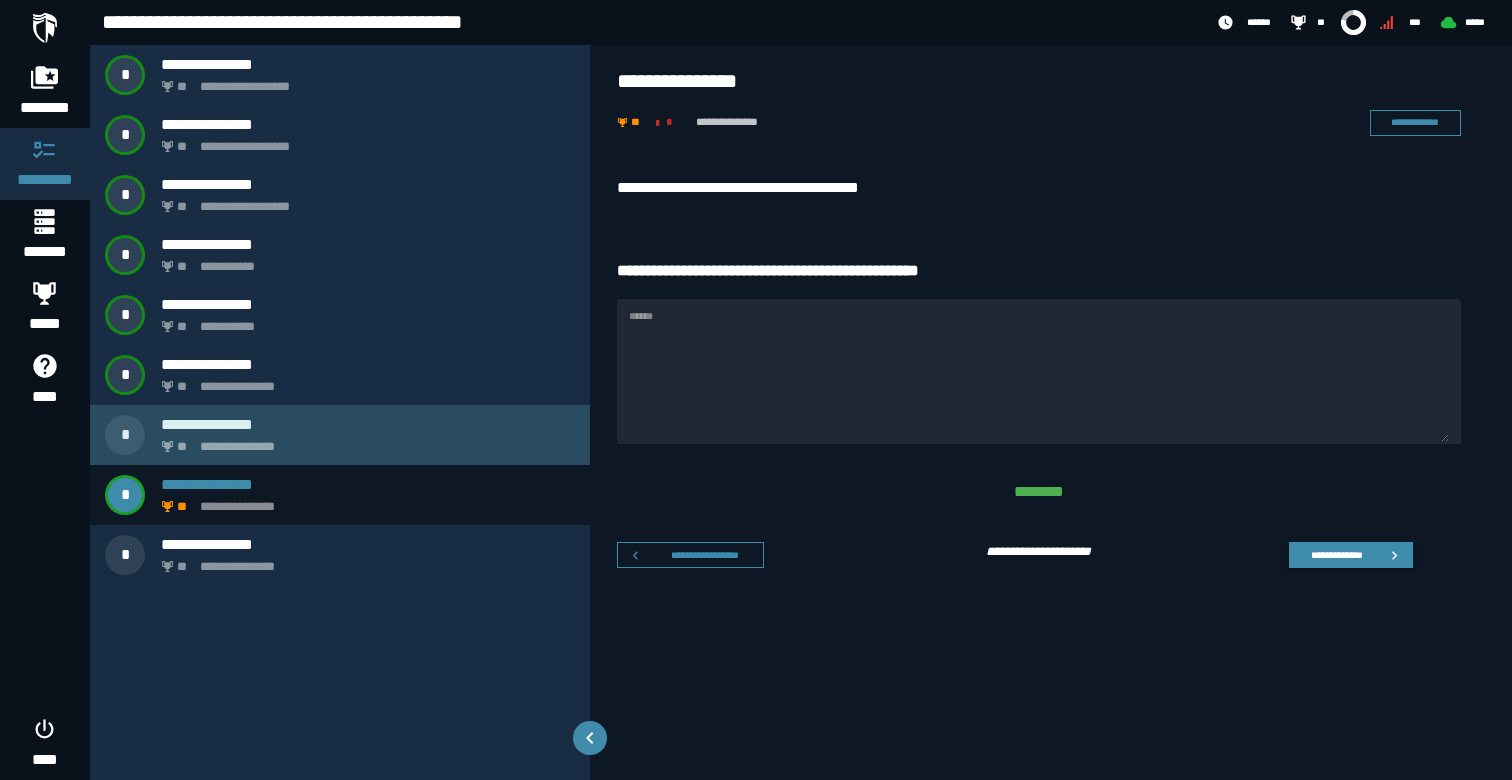 click on "**********" at bounding box center [368, 424] 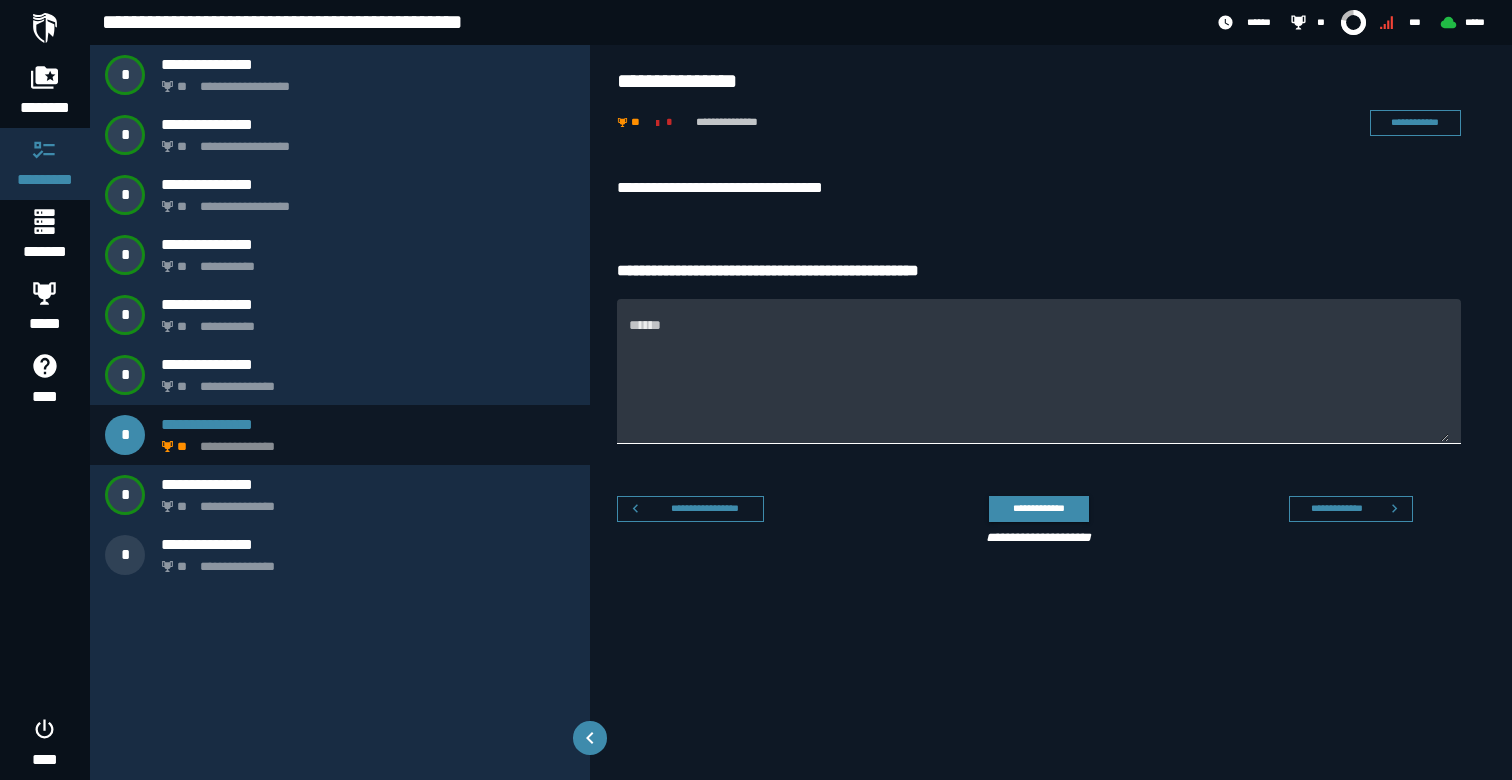 click on "******" at bounding box center (1039, 383) 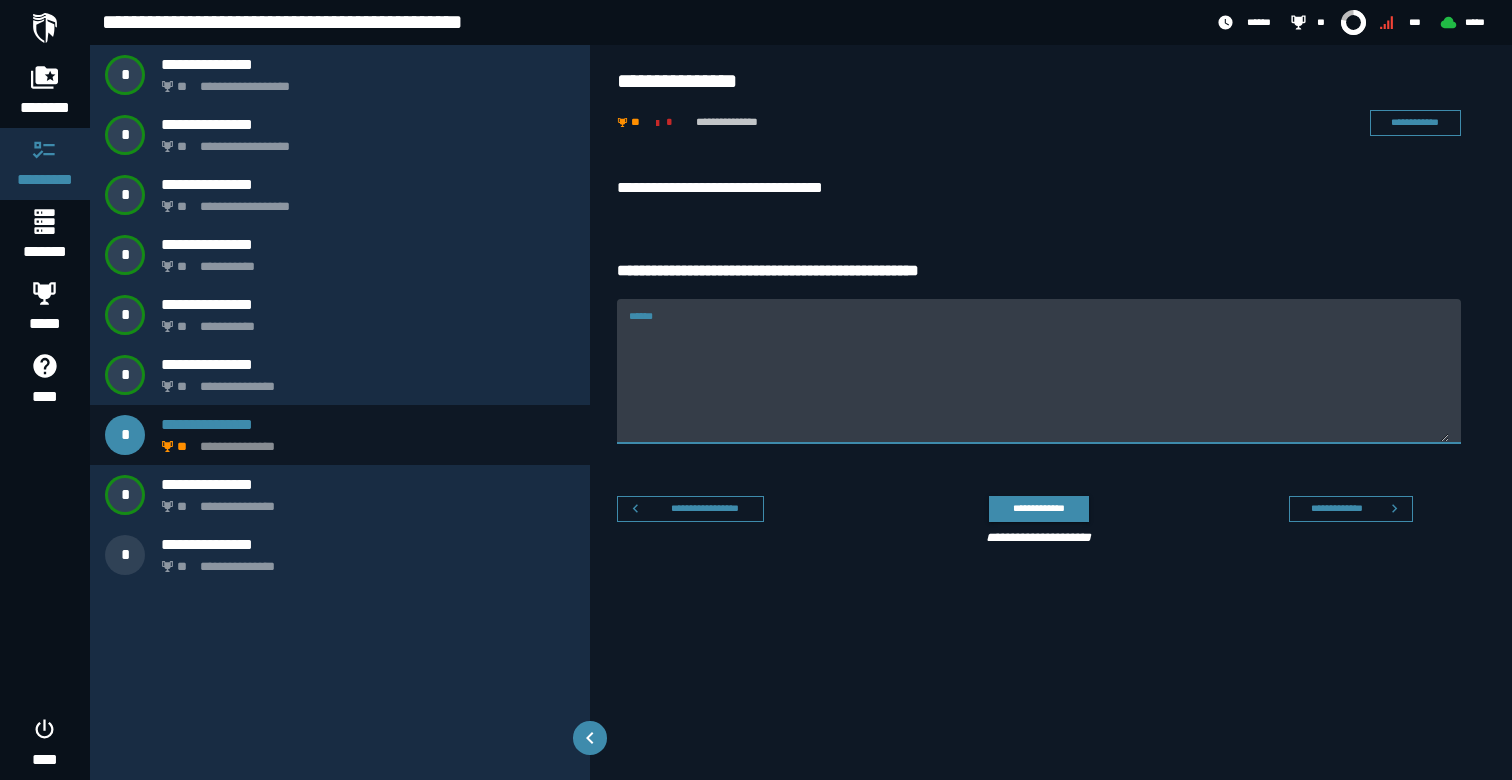 click on "**********" at bounding box center [1039, 188] 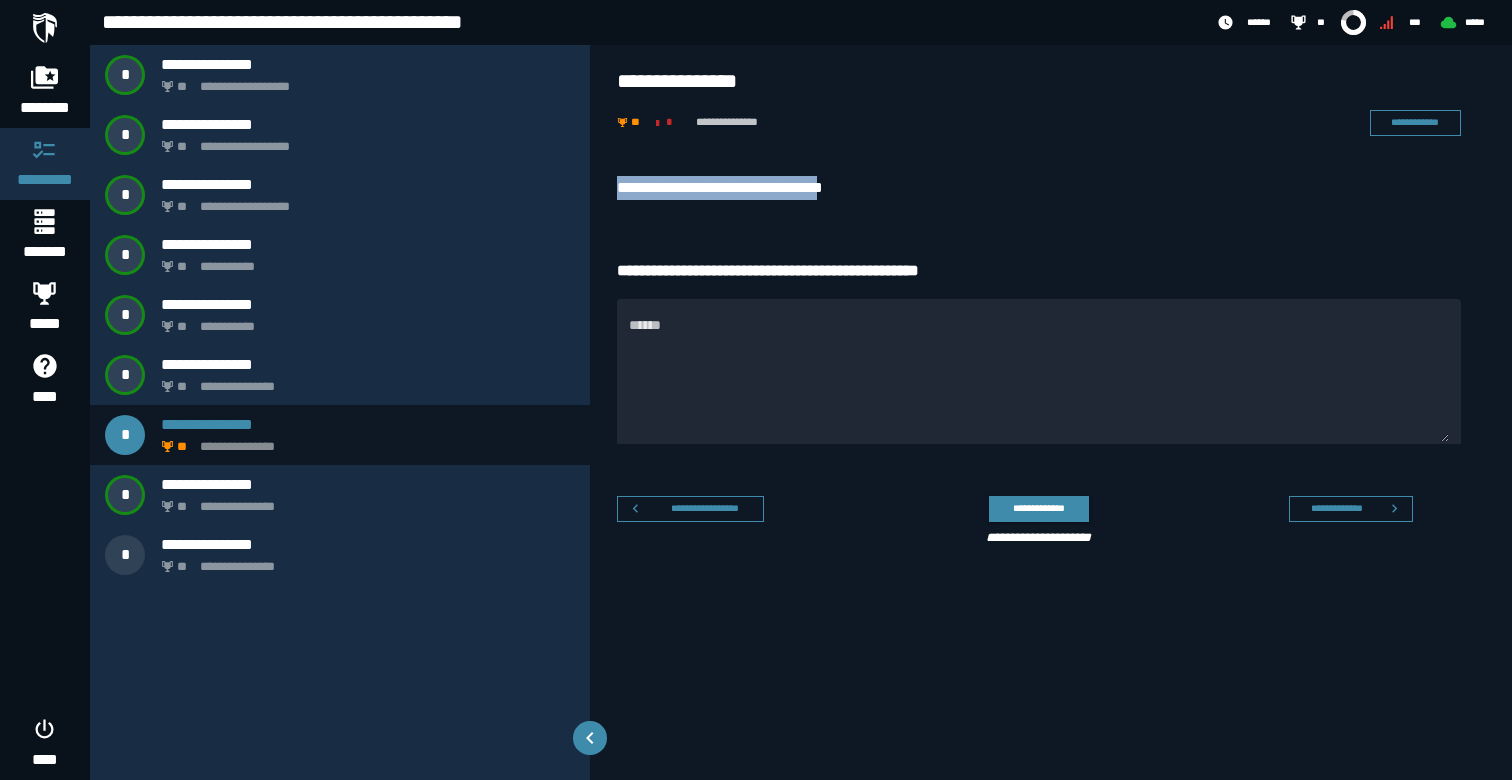 drag, startPoint x: 647, startPoint y: 194, endPoint x: 817, endPoint y: 181, distance: 170.49634 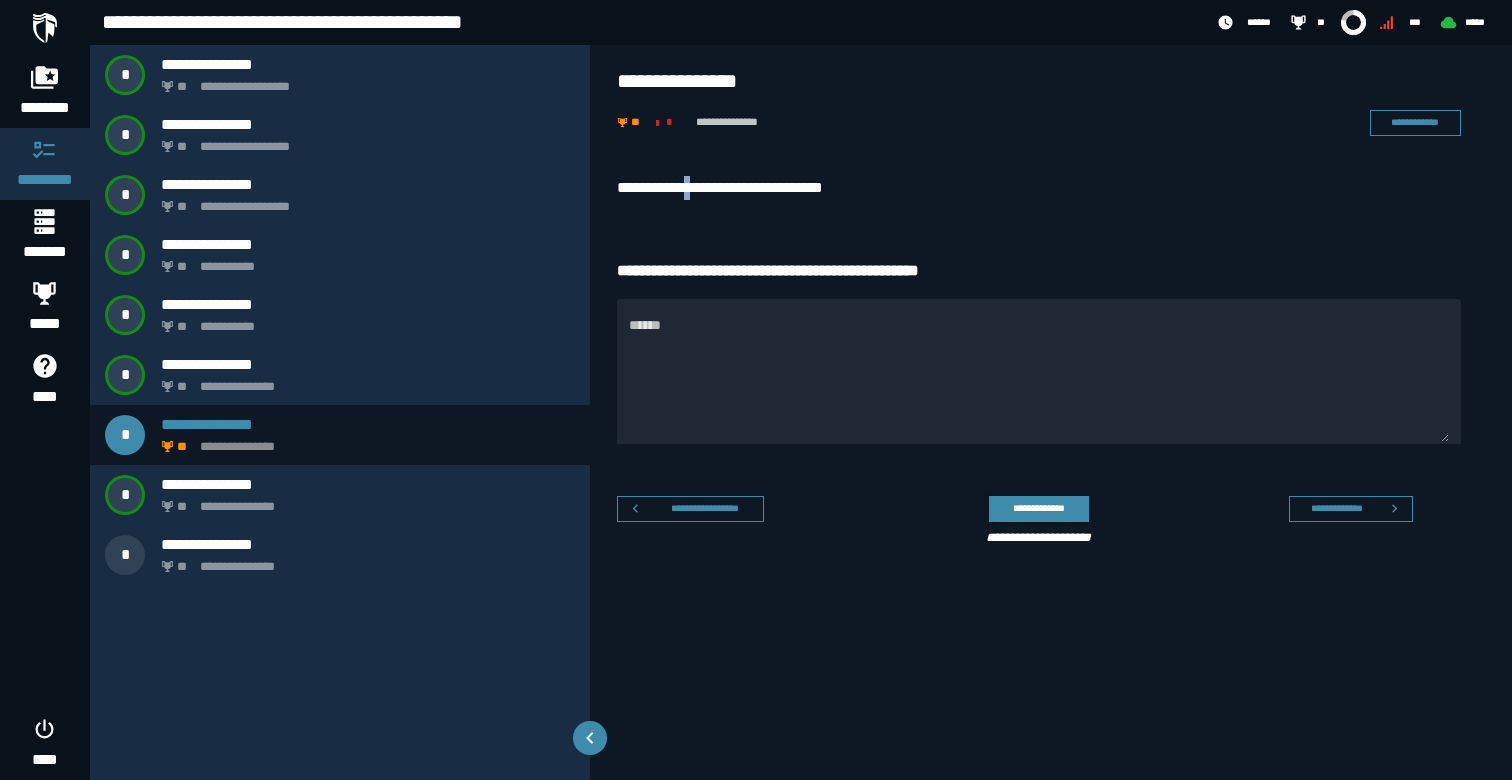 click on "**********" at bounding box center (1039, 188) 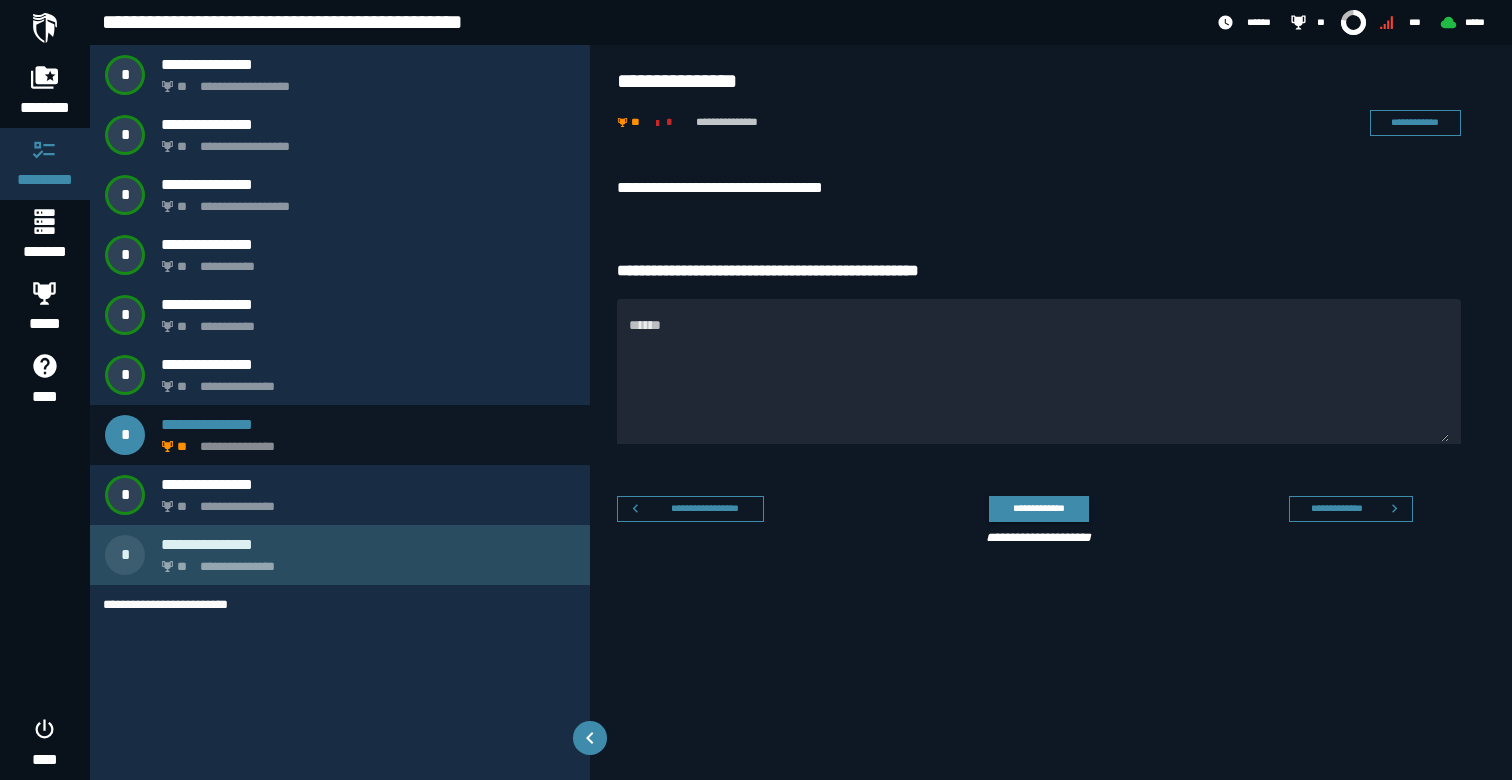 click on "**********" at bounding box center [340, 555] 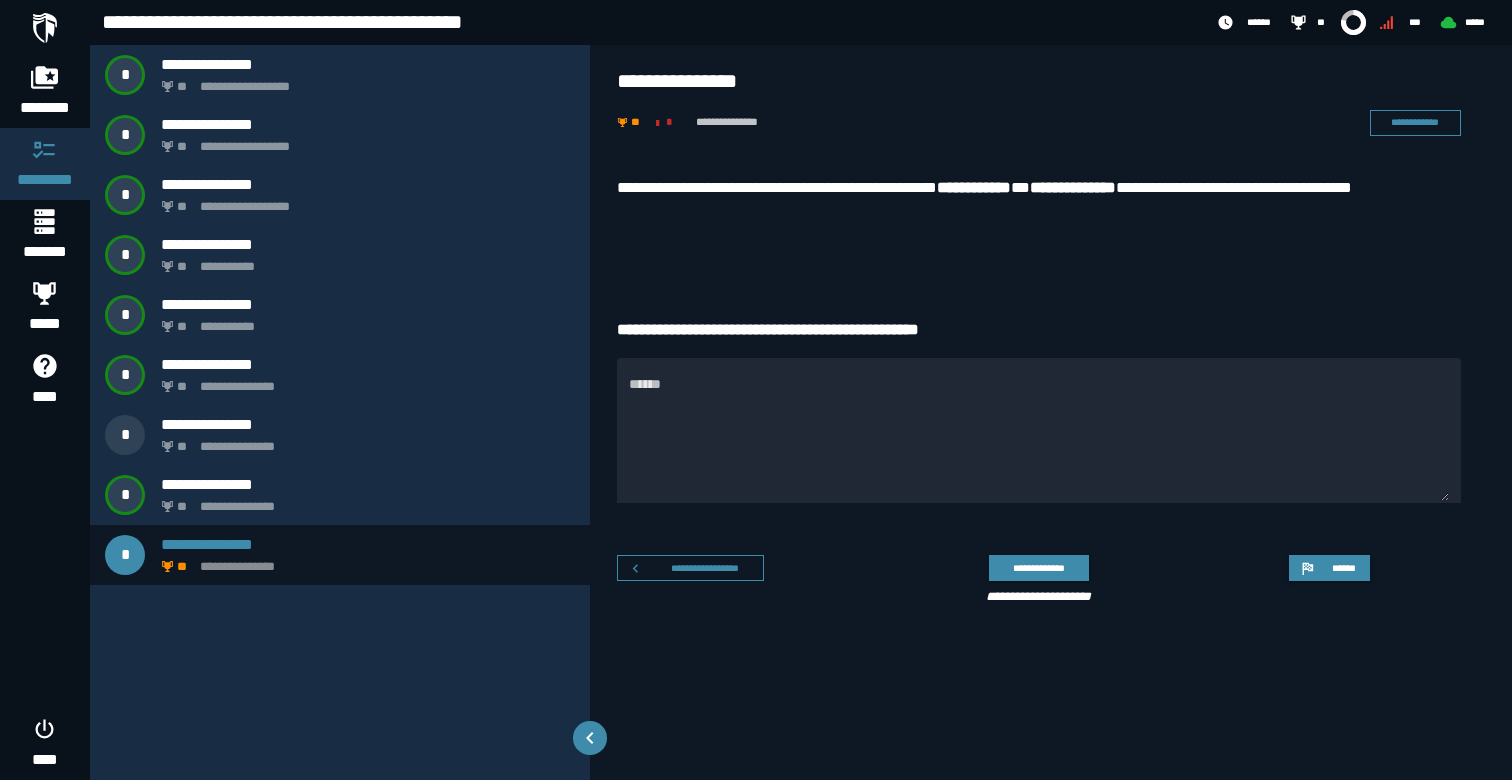 click on "**********" at bounding box center [1039, 420] 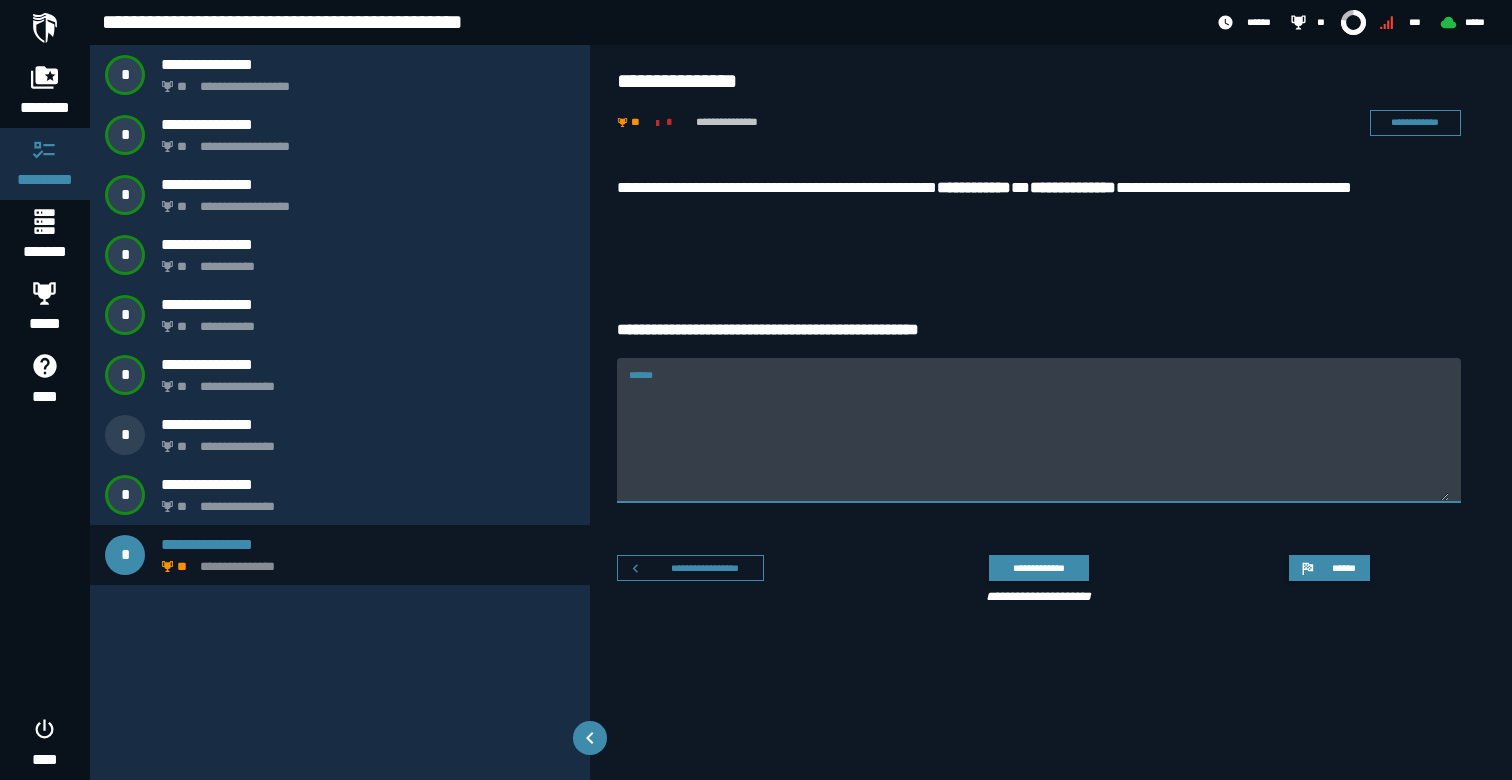 click on "******" at bounding box center [1039, 430] 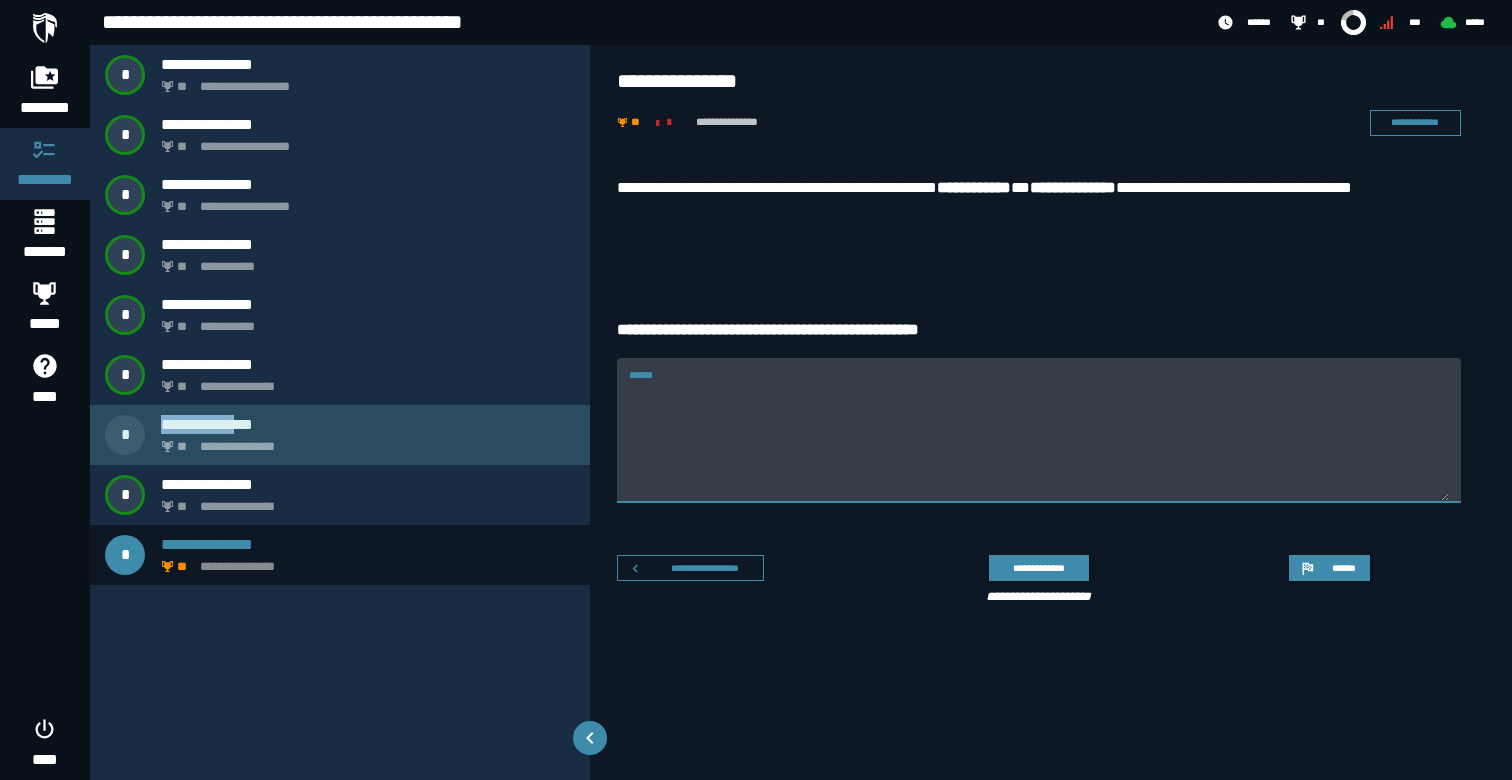 click on "**********" at bounding box center (368, 424) 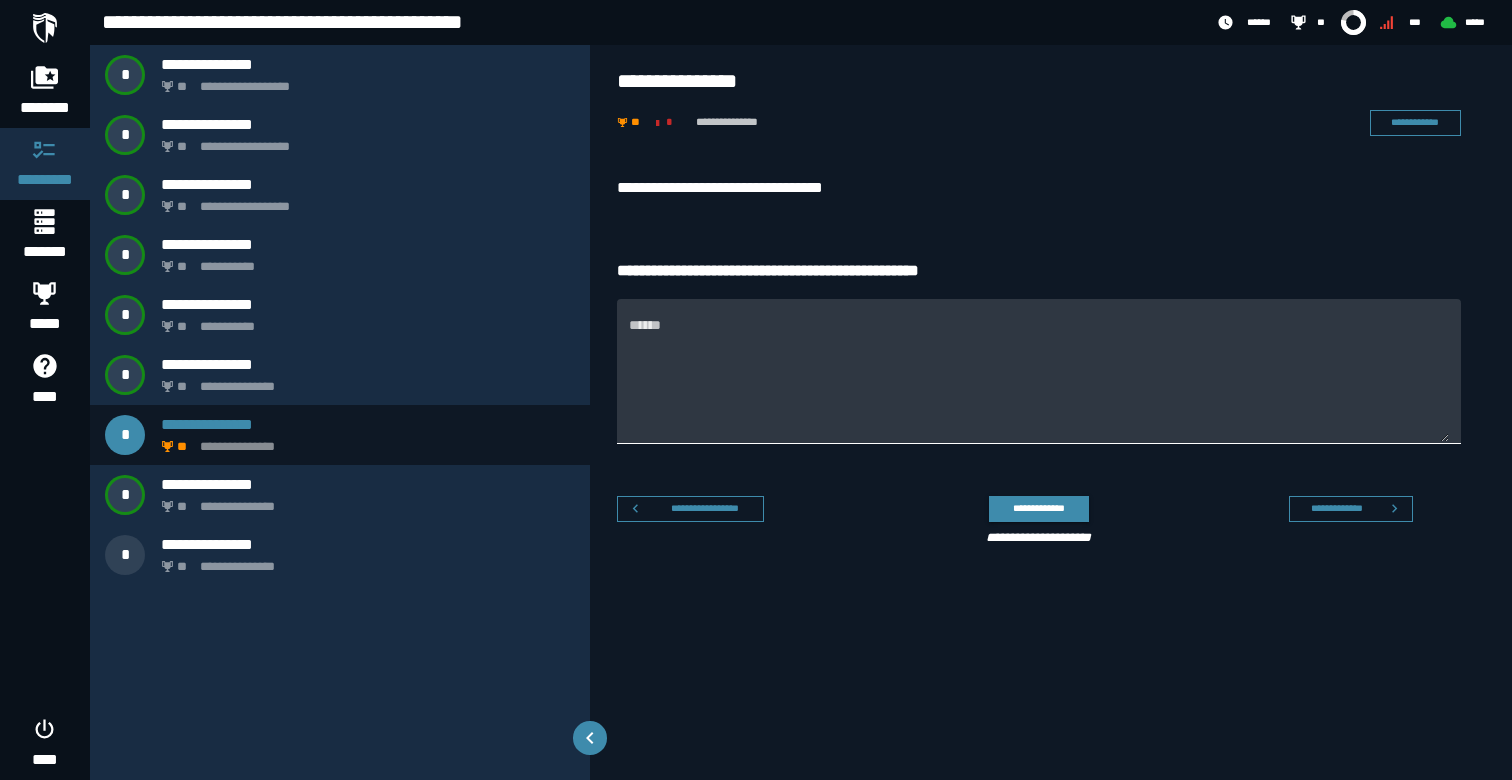 click on "******" at bounding box center [1039, 383] 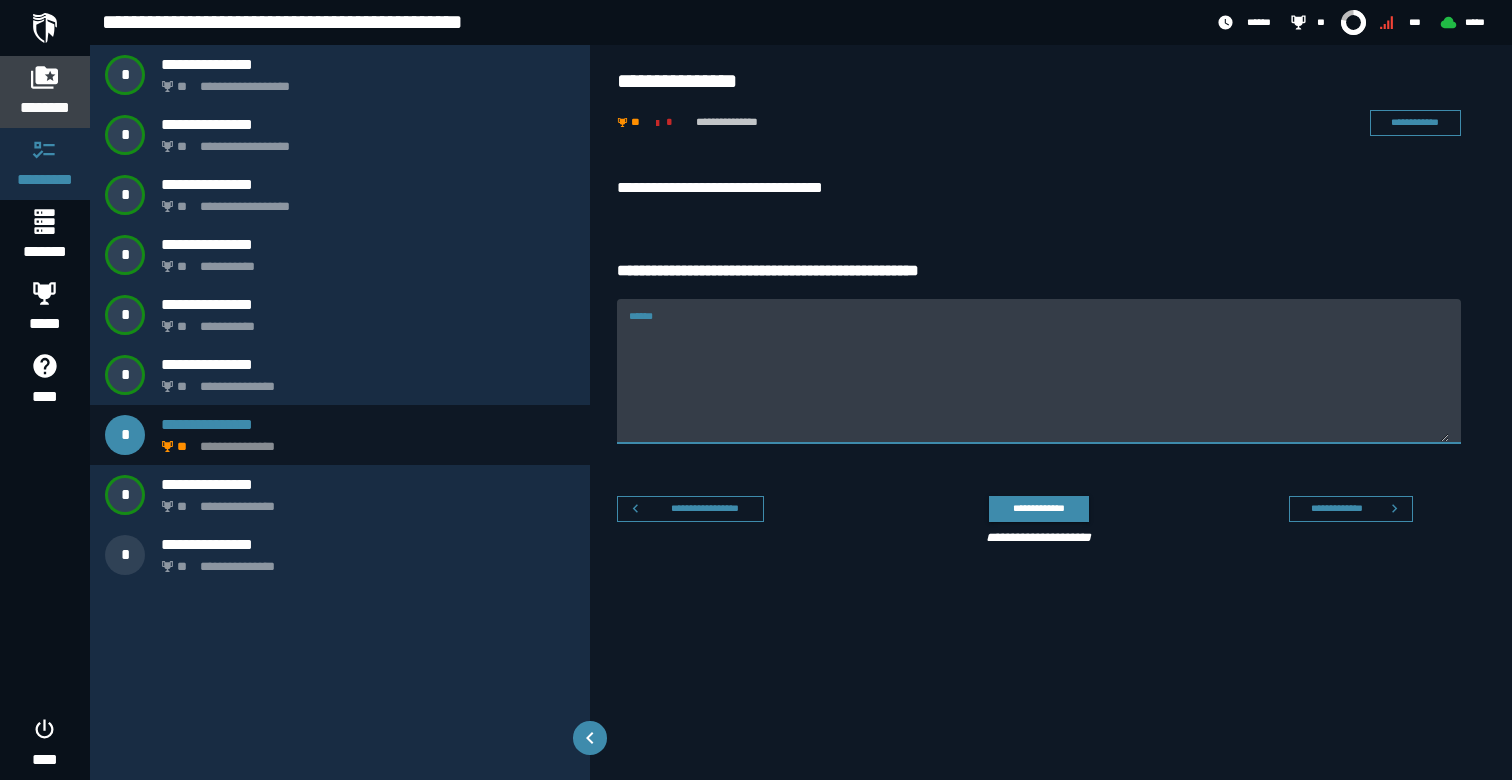 click on "********" at bounding box center [45, 108] 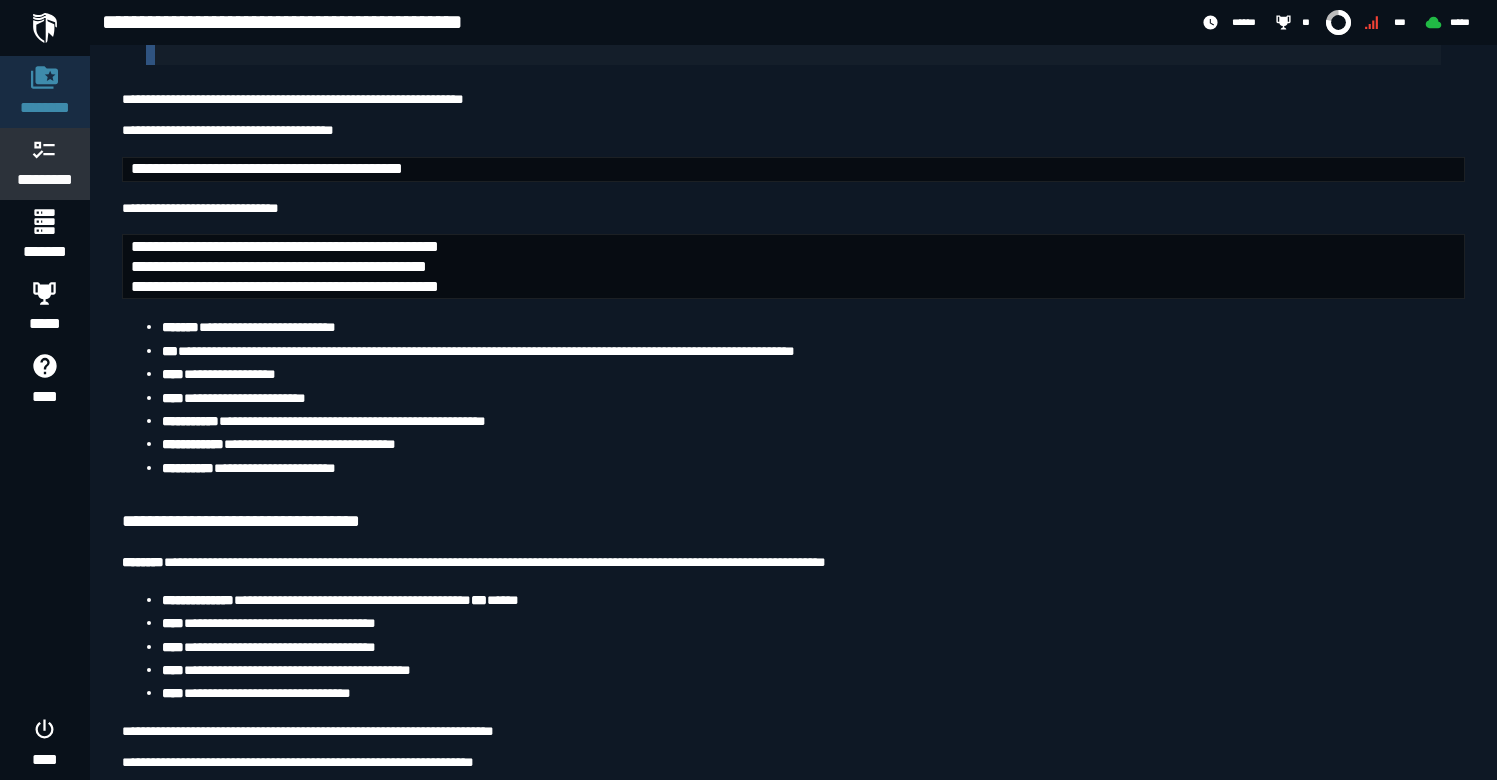 scroll, scrollTop: 10623, scrollLeft: 0, axis: vertical 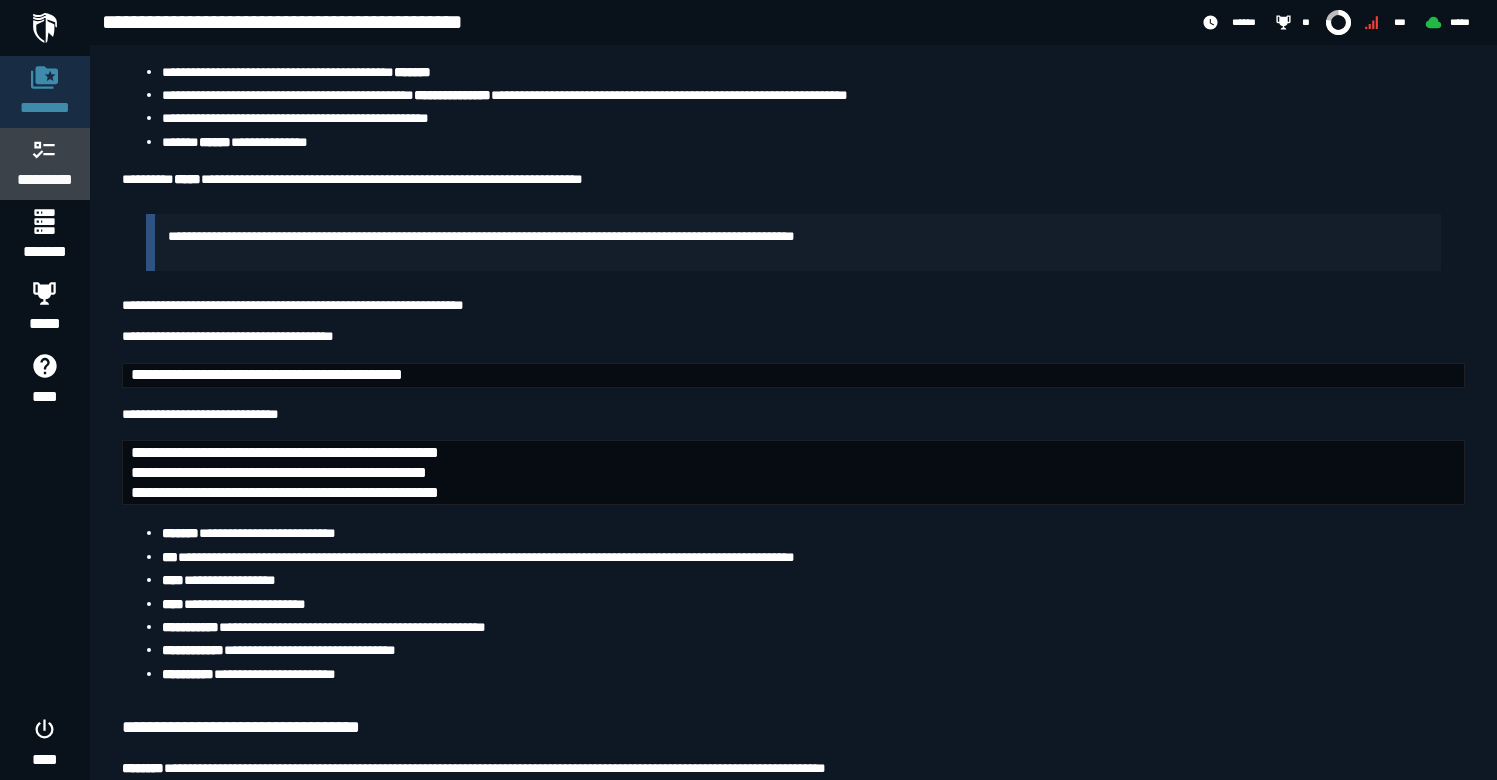 click on "*********" at bounding box center (45, 180) 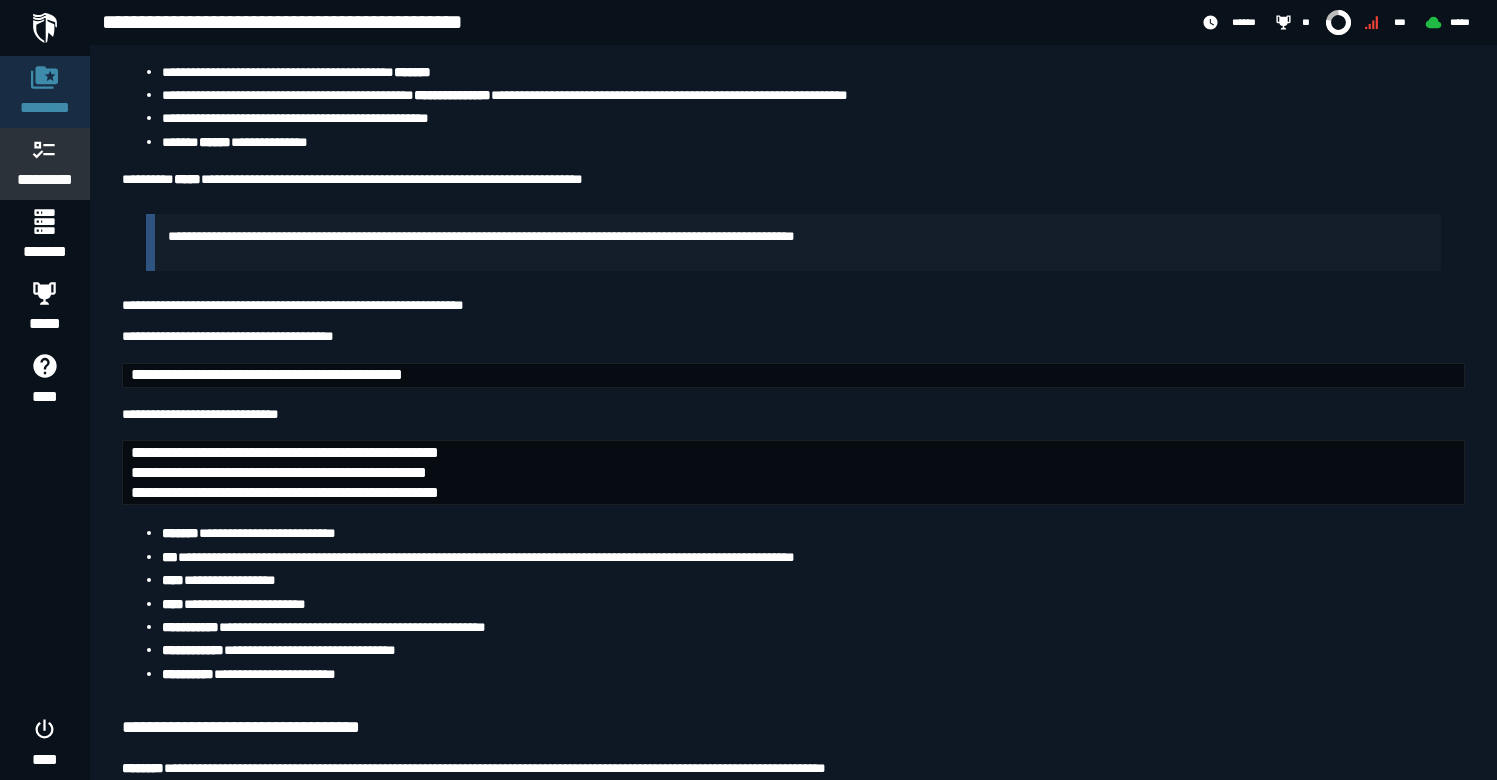 scroll, scrollTop: 0, scrollLeft: 0, axis: both 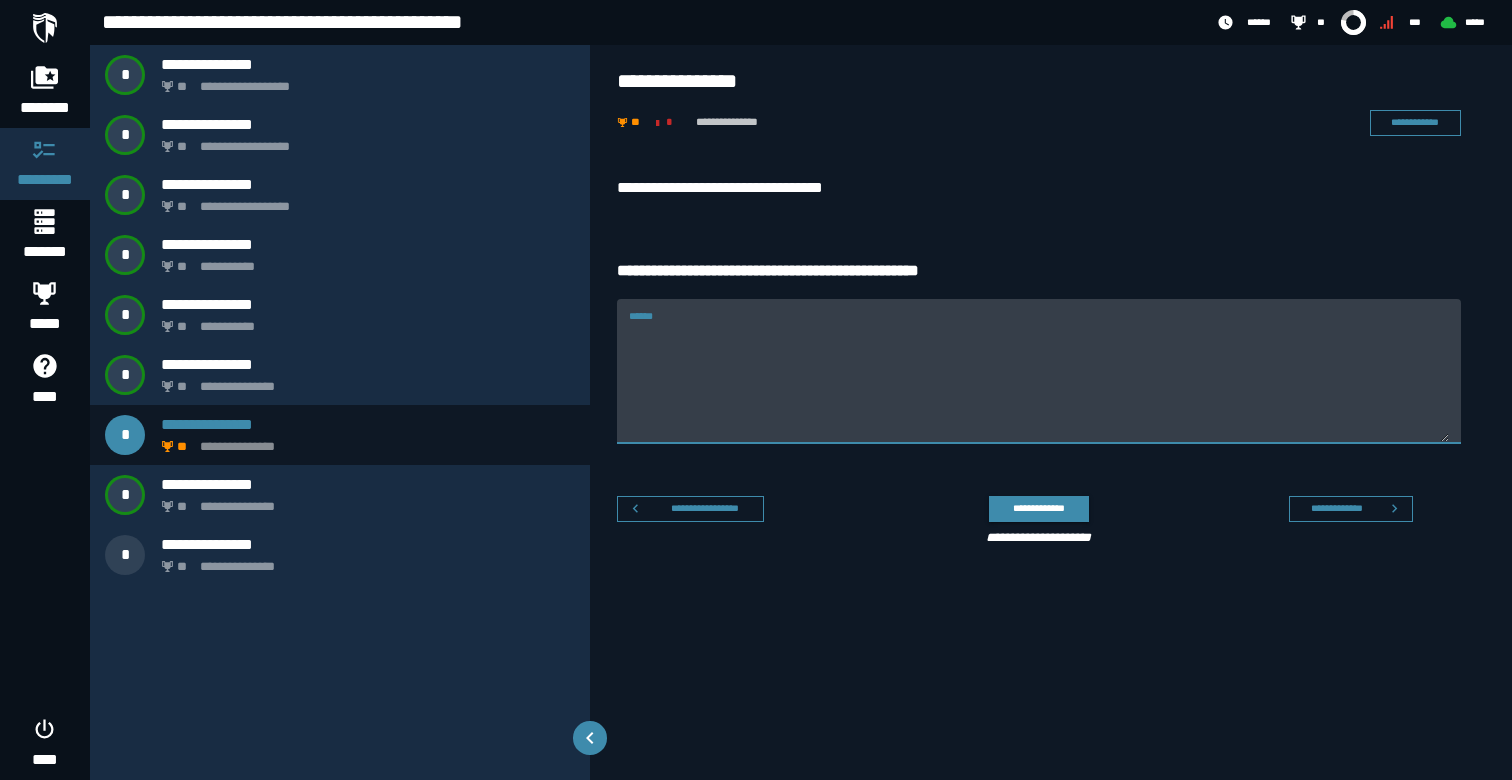 click on "******" at bounding box center (1039, 383) 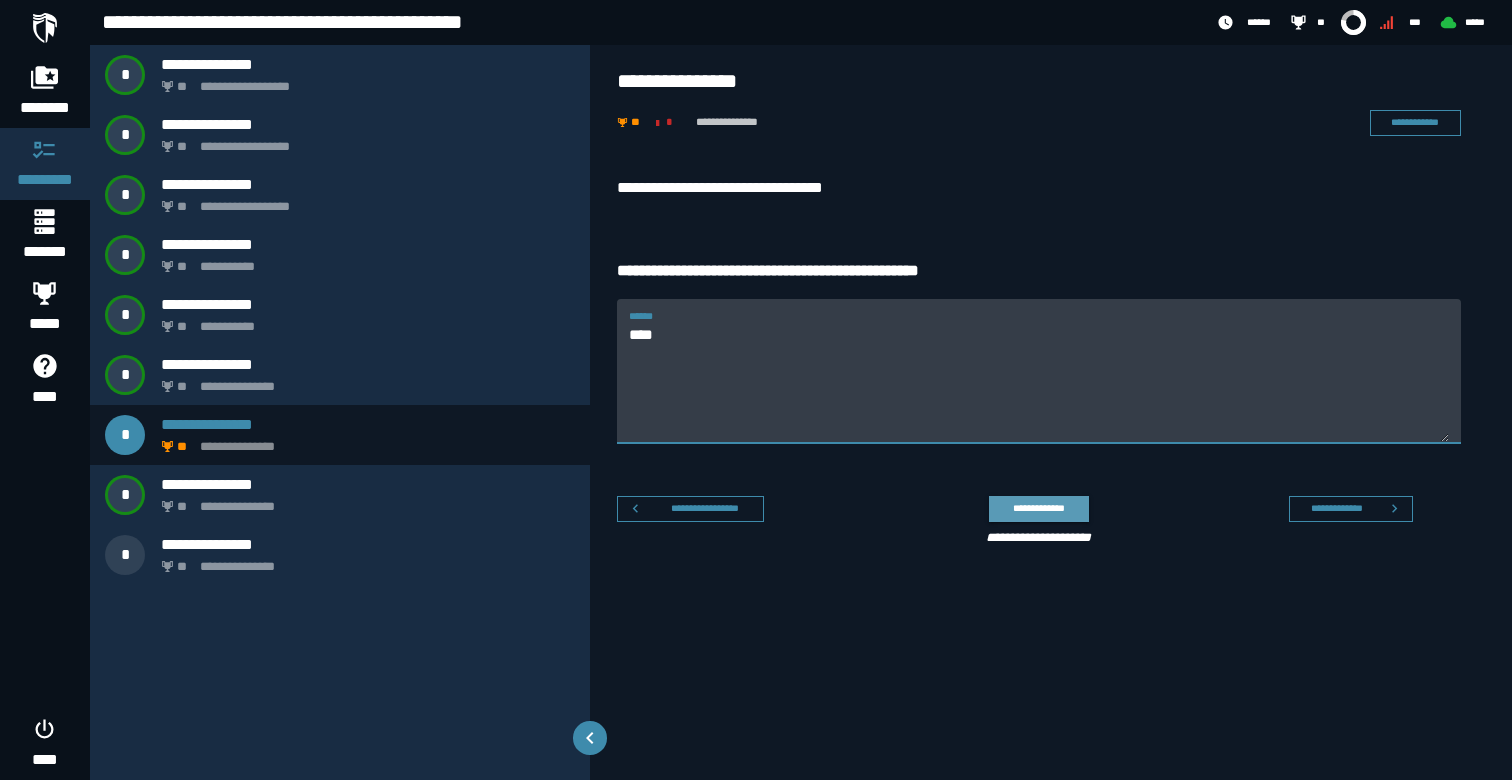 type on "****" 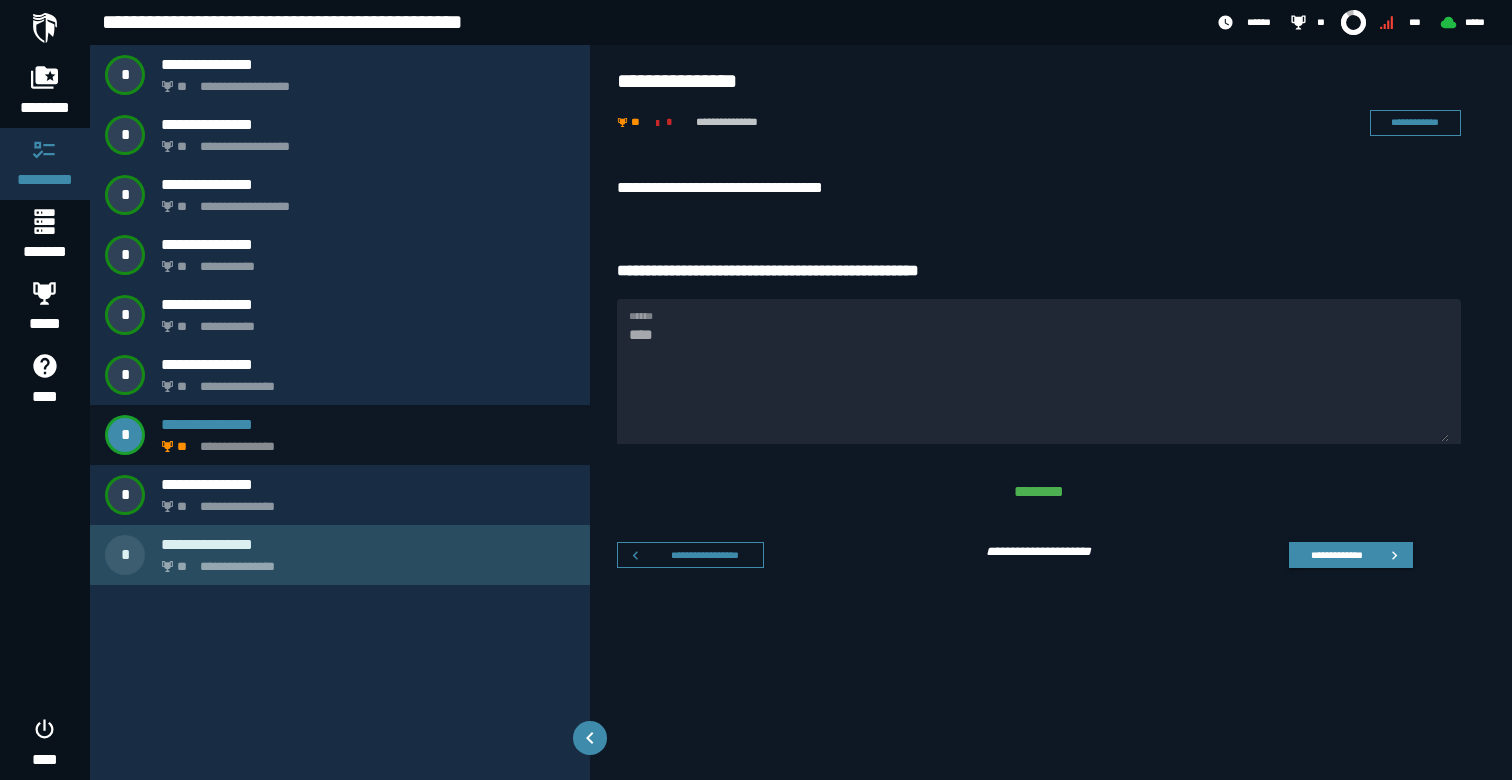 click on "**********" at bounding box center [340, 555] 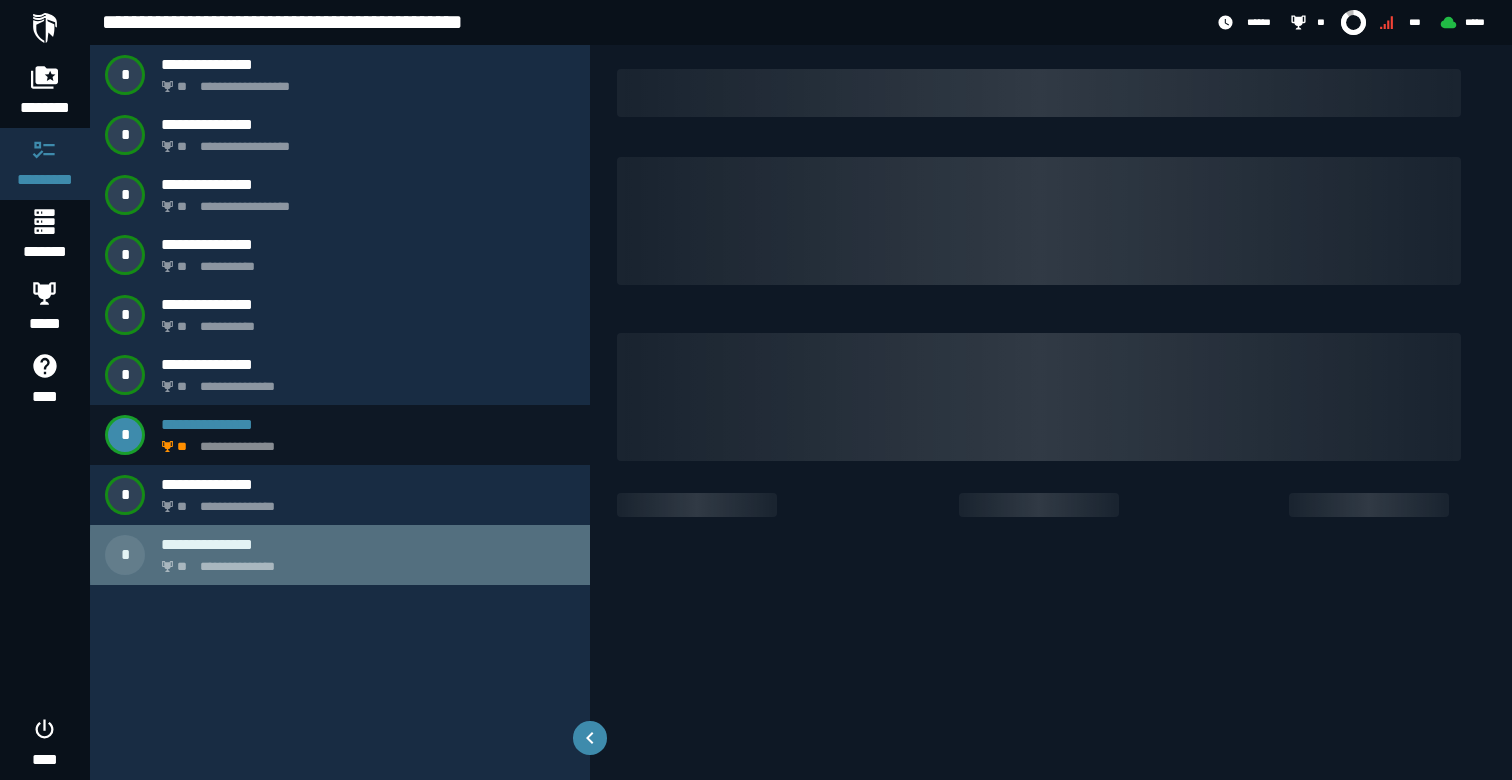 click on "**********" at bounding box center [368, 544] 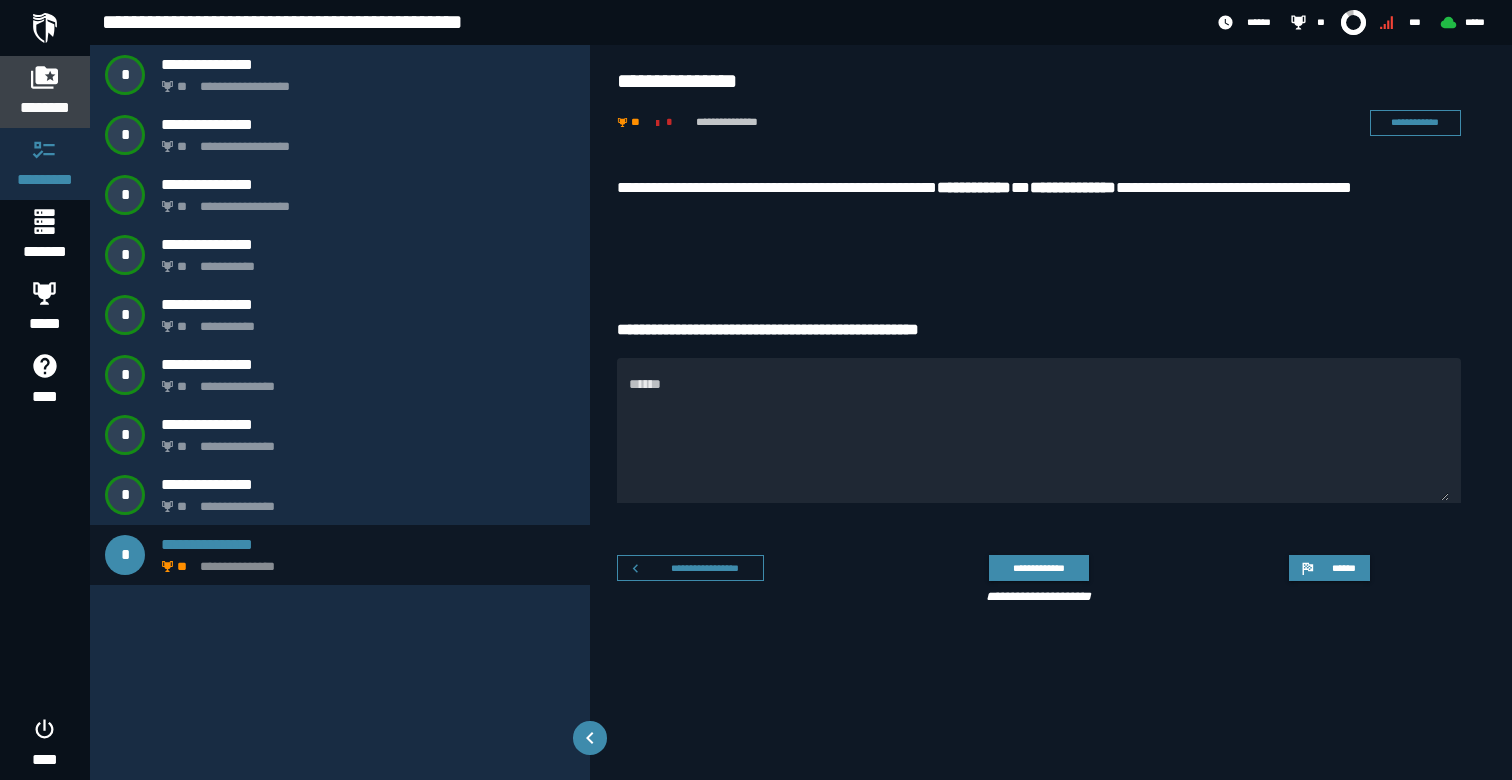 click on "********" at bounding box center (45, 92) 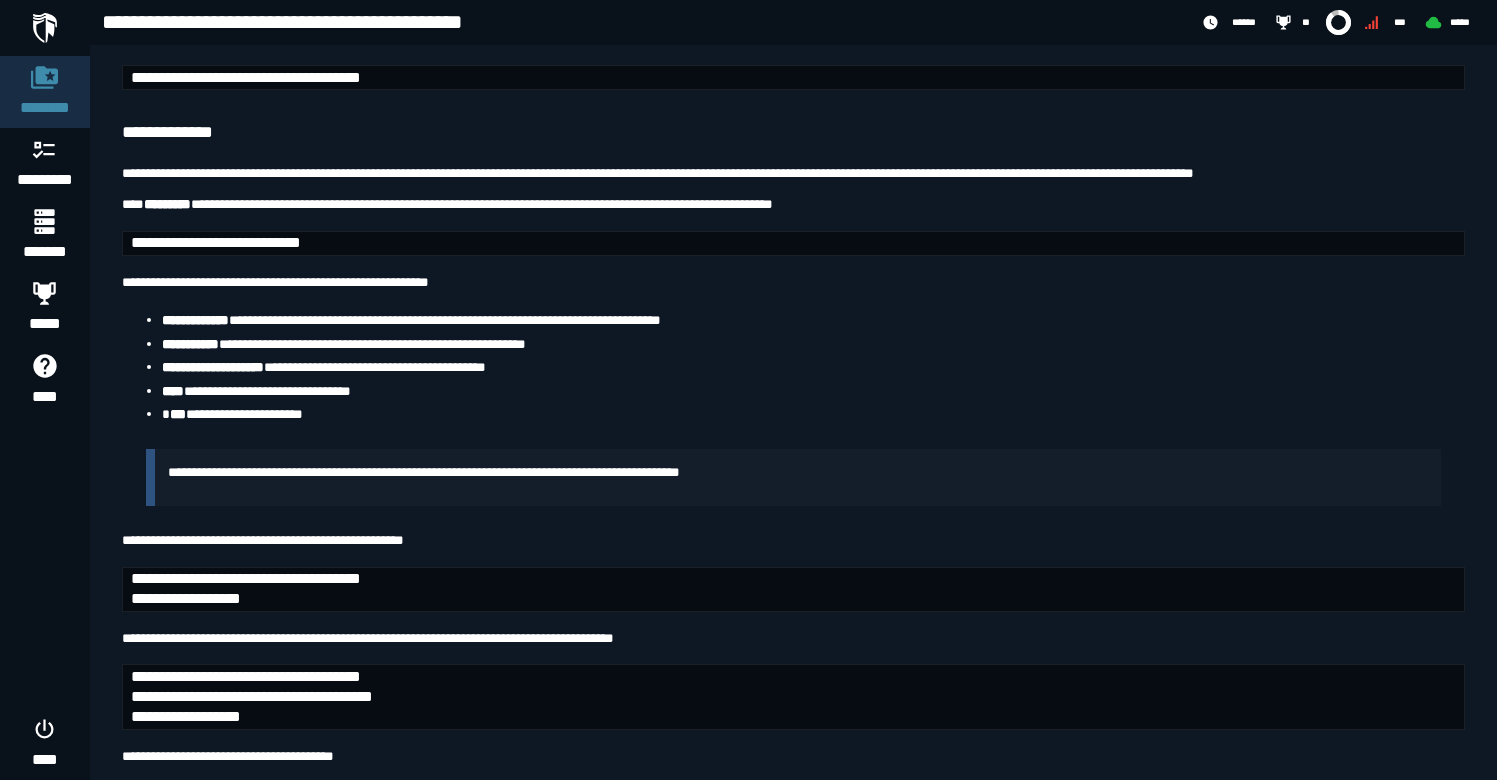 scroll, scrollTop: 11958, scrollLeft: 0, axis: vertical 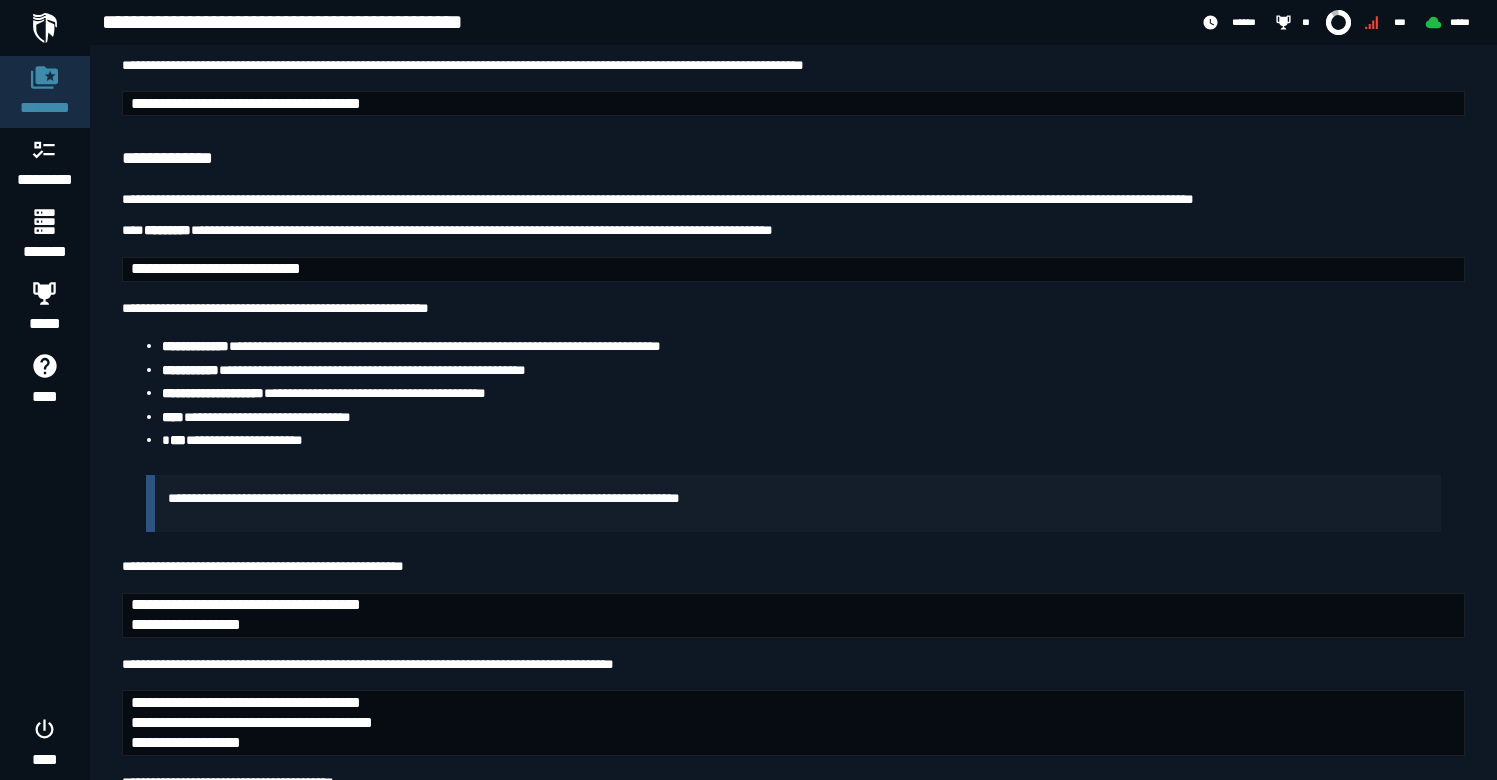 click on "**********" at bounding box center (276, -219) 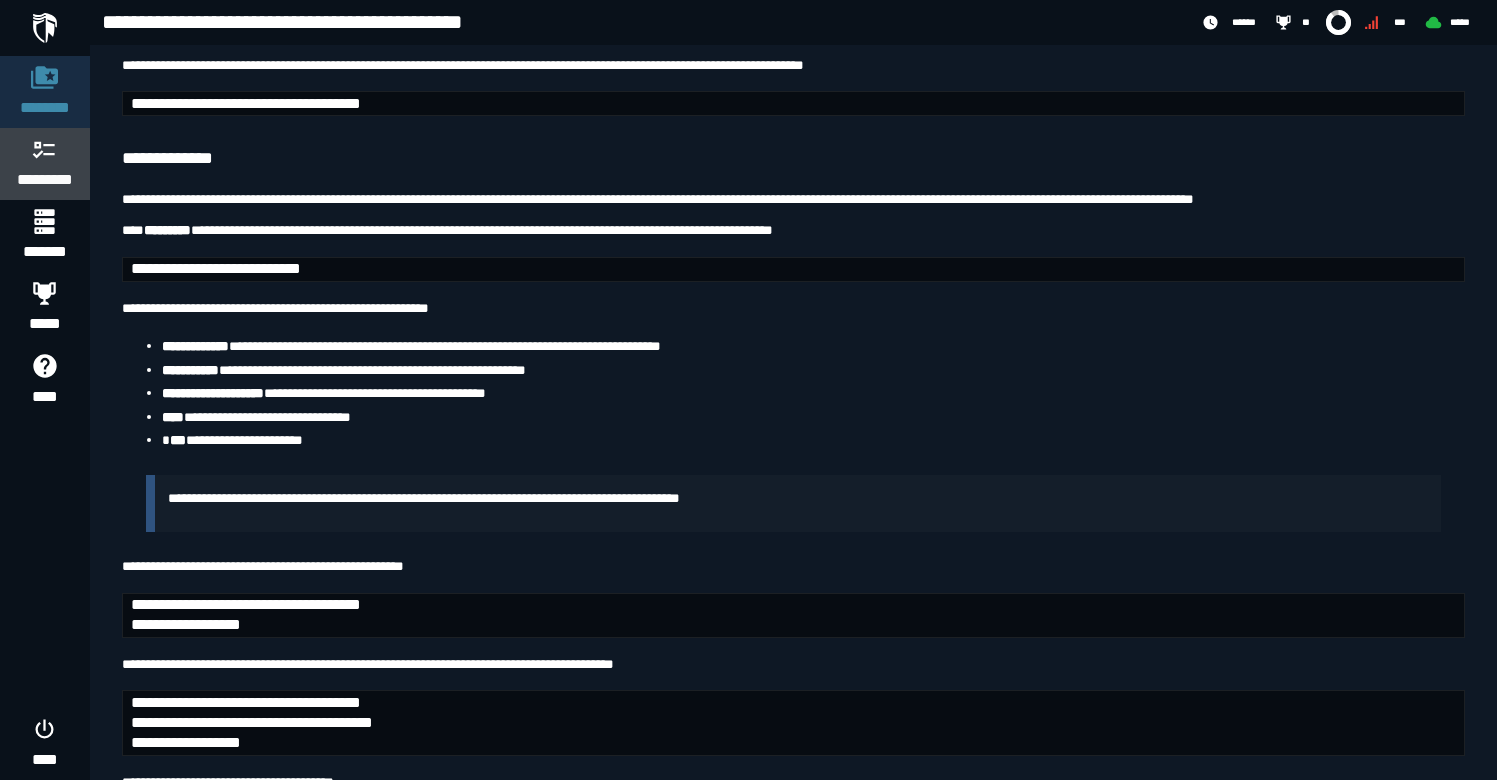 click on "*********" at bounding box center [45, 164] 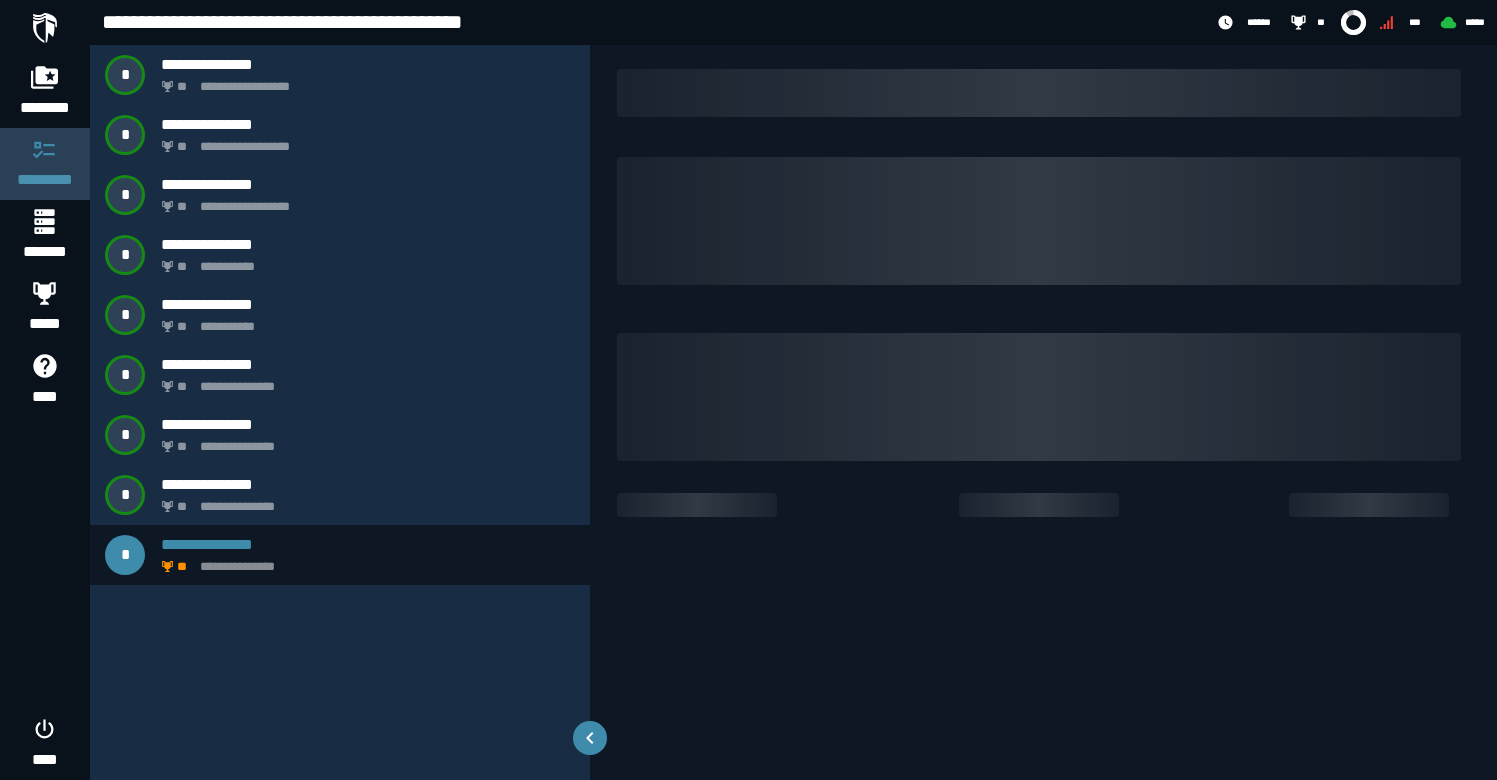 scroll, scrollTop: 0, scrollLeft: 0, axis: both 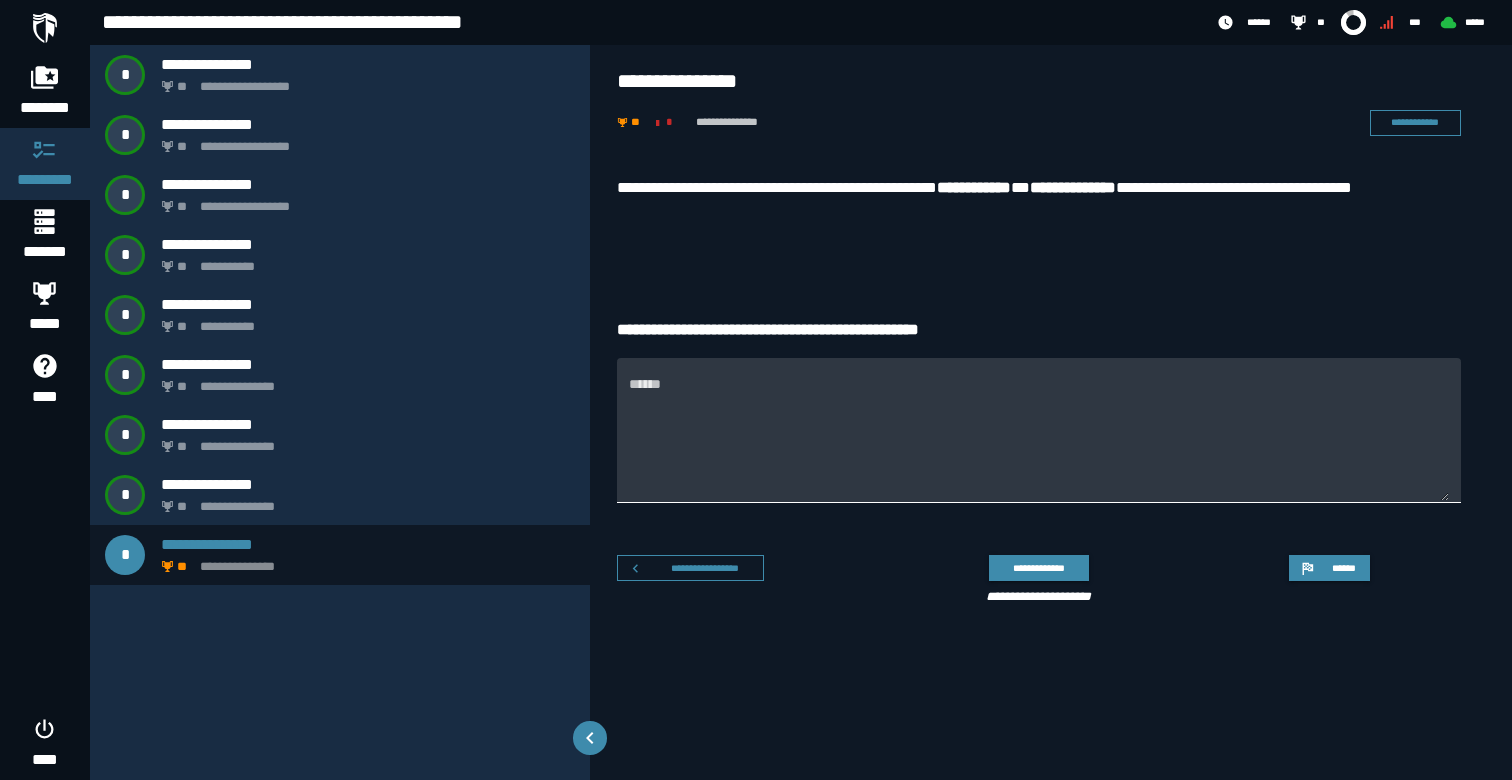 click on "******" at bounding box center (1039, 442) 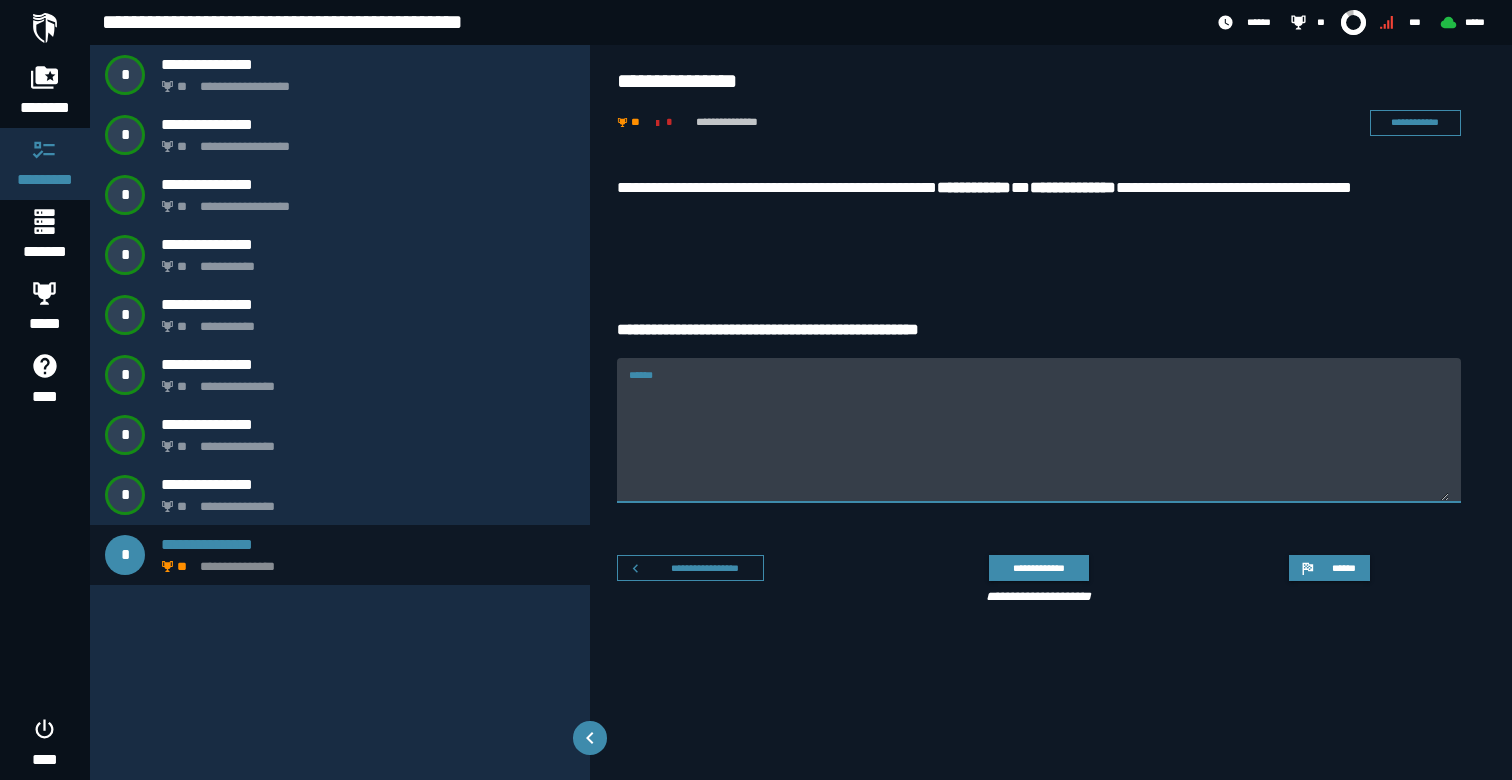 paste on "**********" 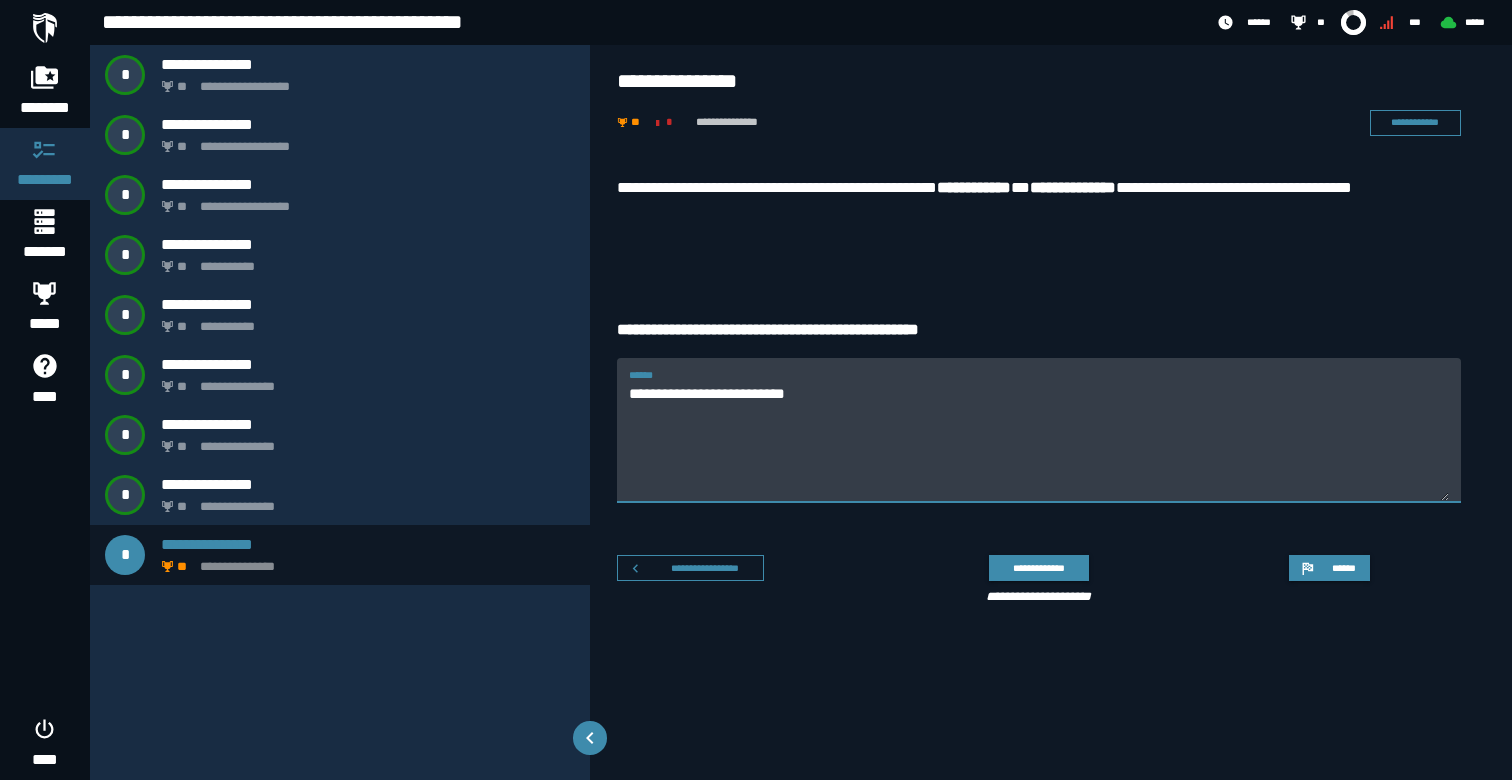 type on "**********" 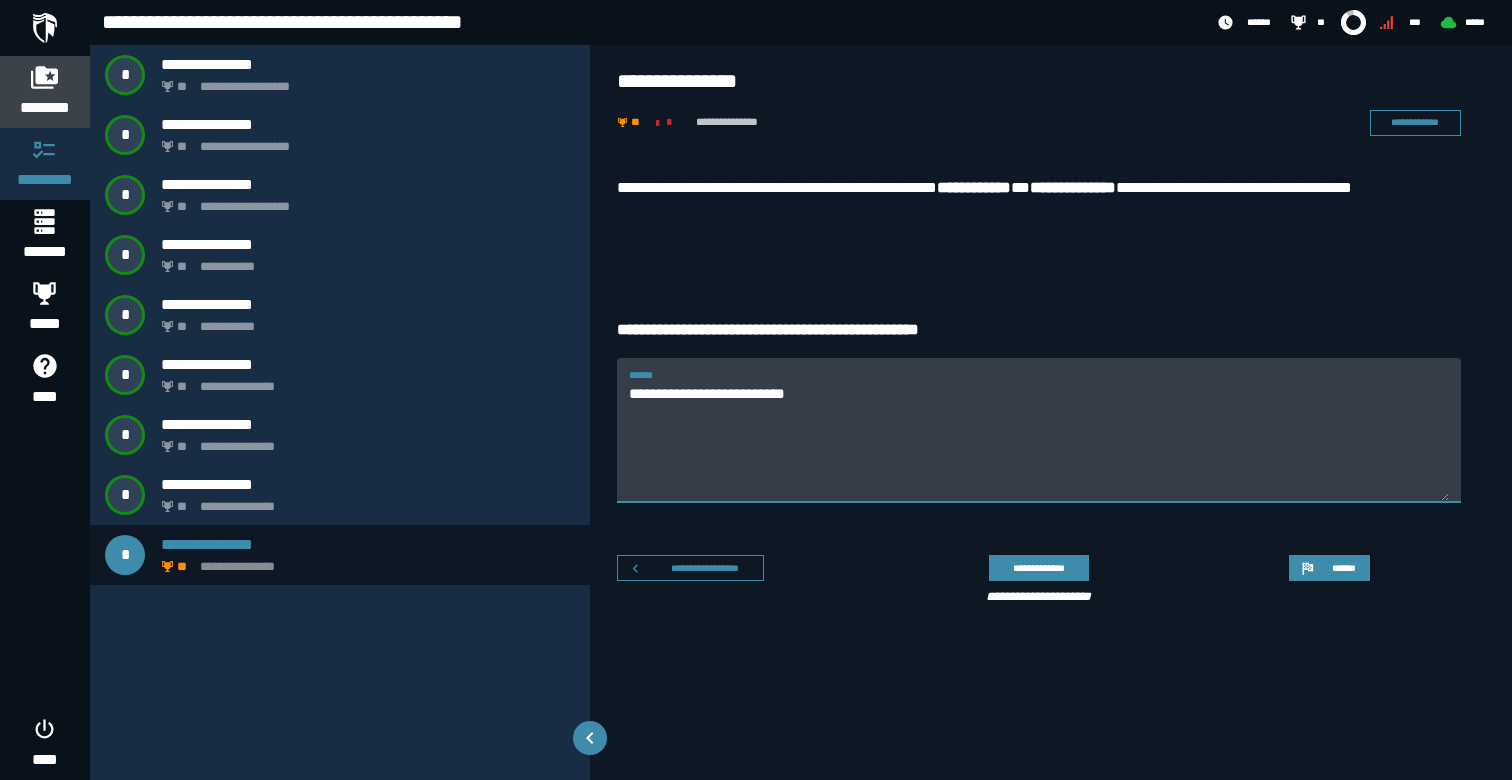 click on "********" at bounding box center [45, 108] 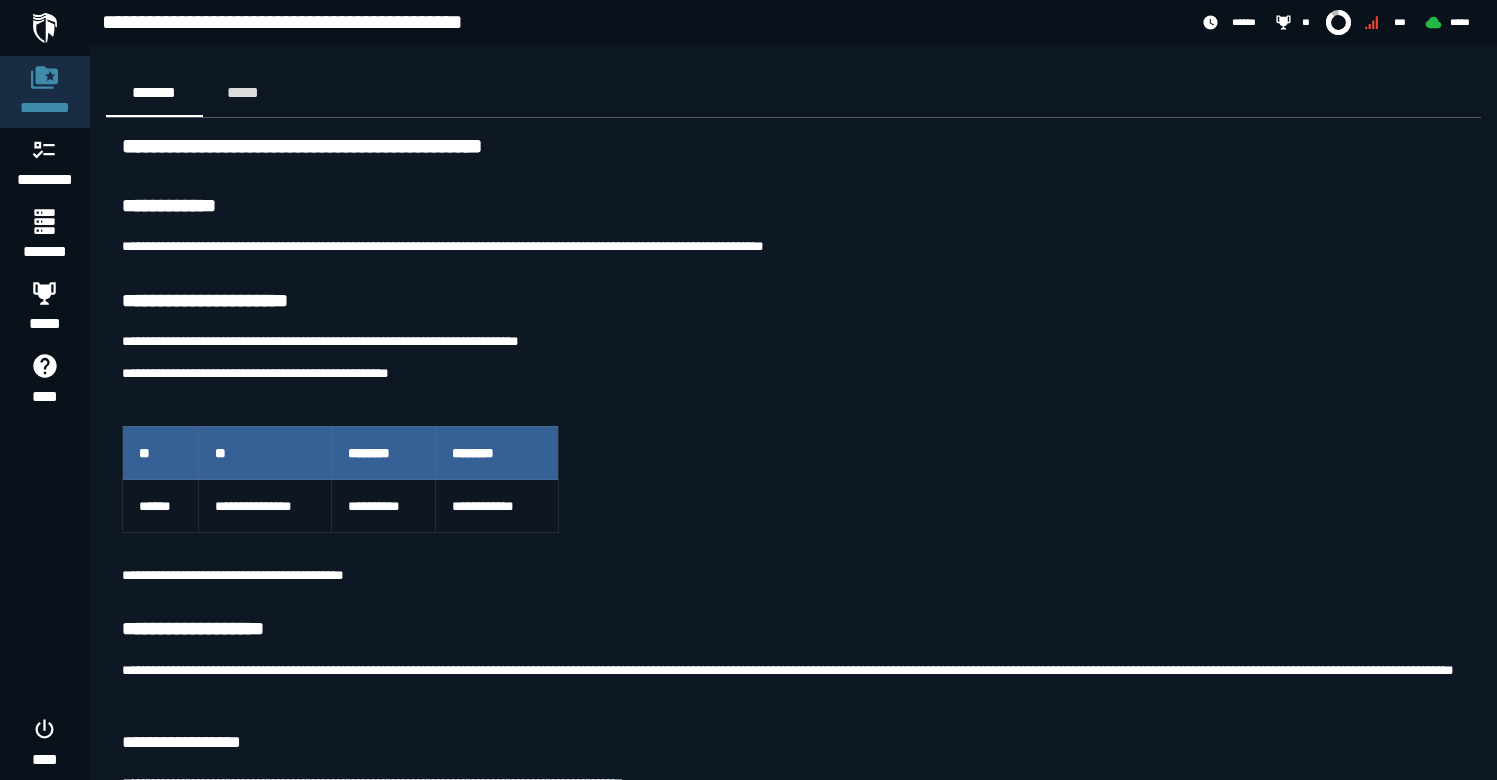 scroll, scrollTop: 14976, scrollLeft: 0, axis: vertical 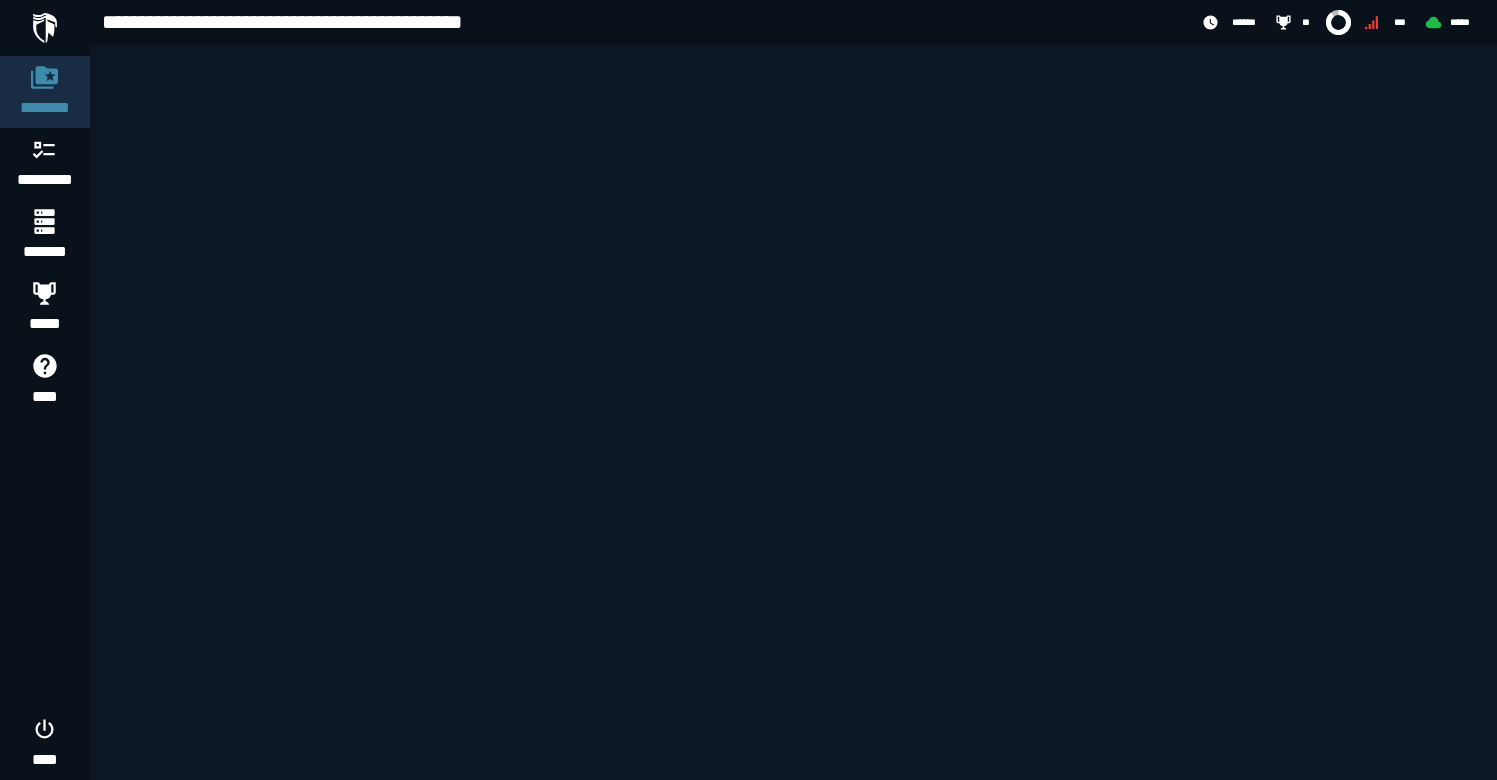 click on "**********" at bounding box center [270, -429] 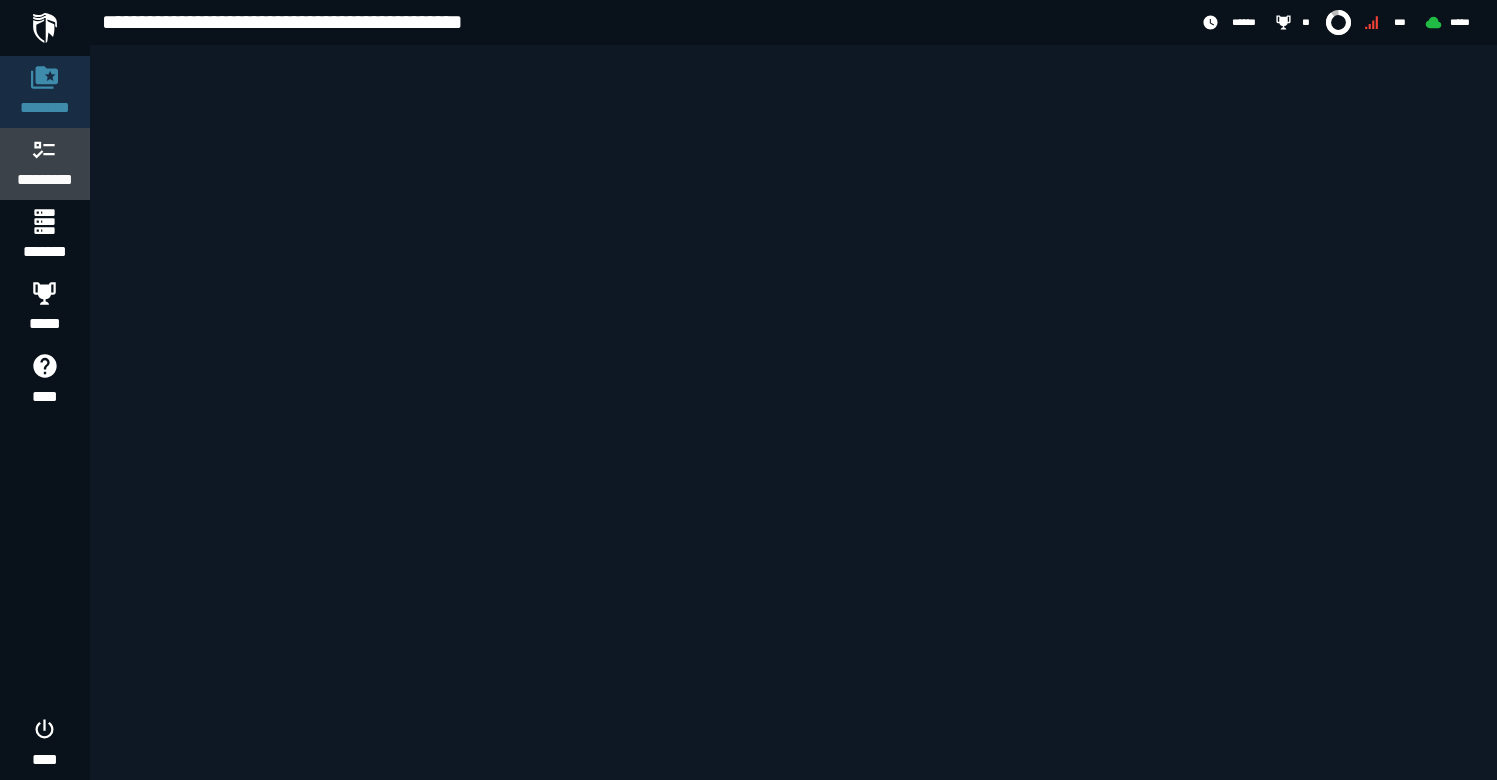 click on "*********" at bounding box center [45, 180] 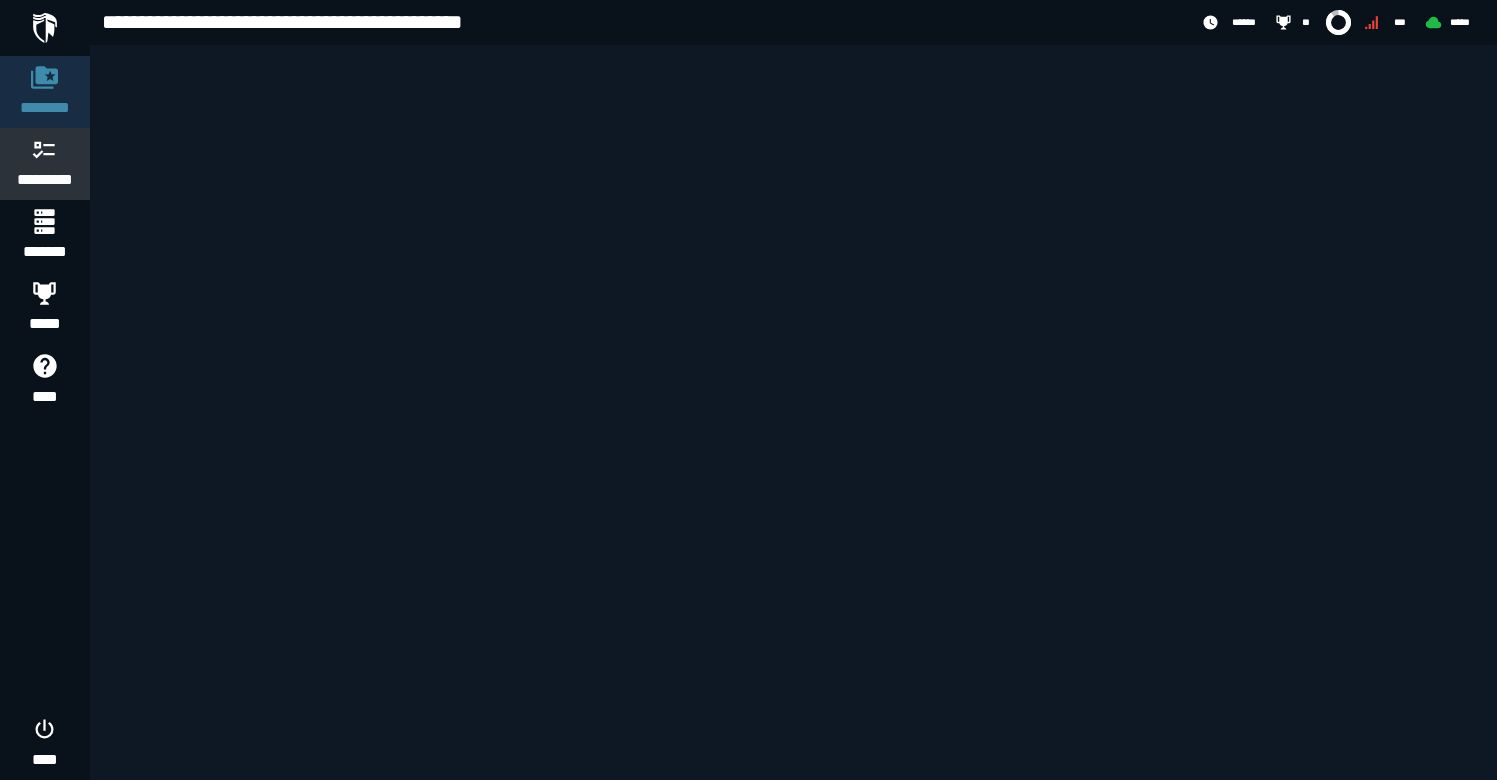 scroll, scrollTop: 0, scrollLeft: 0, axis: both 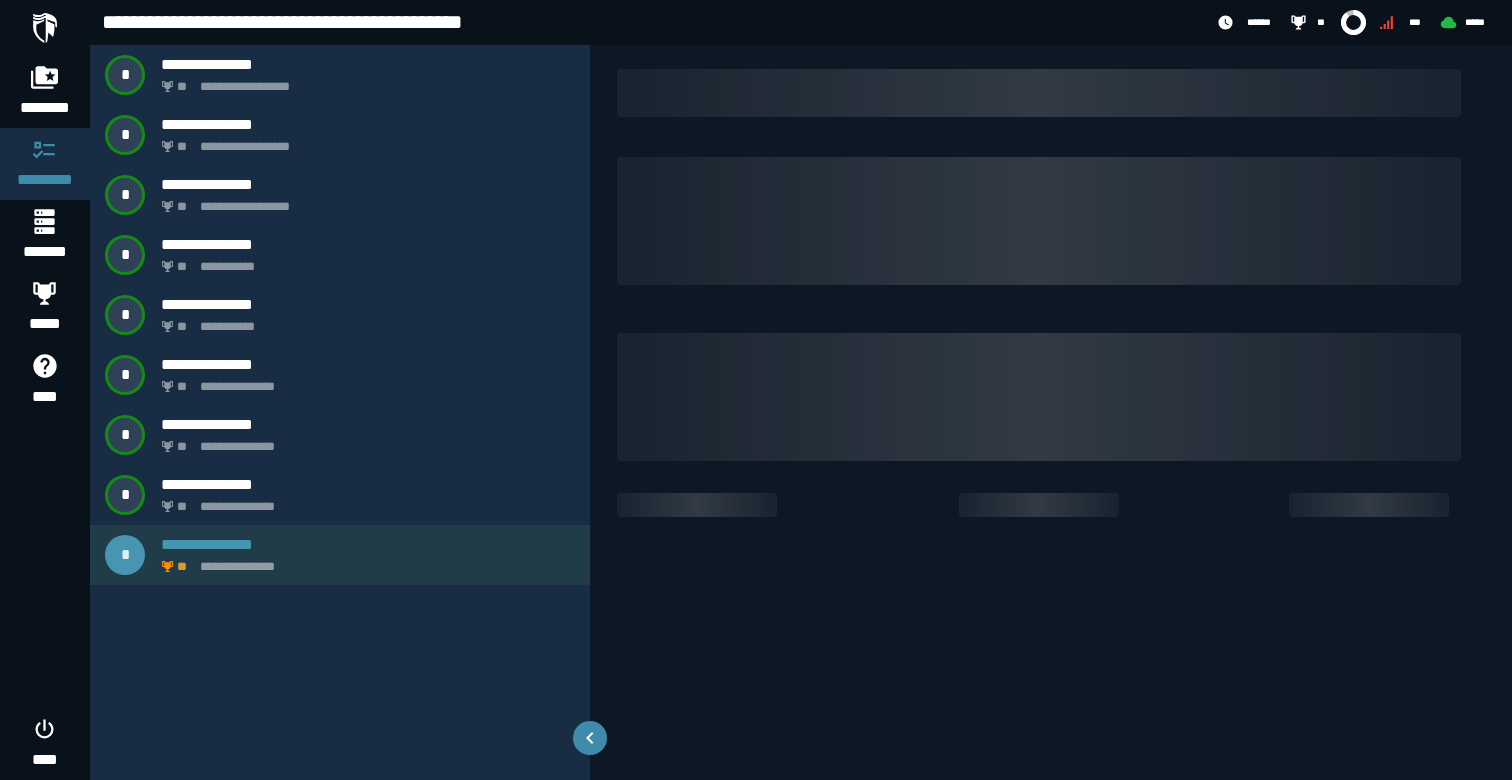 click on "**********" at bounding box center (364, 561) 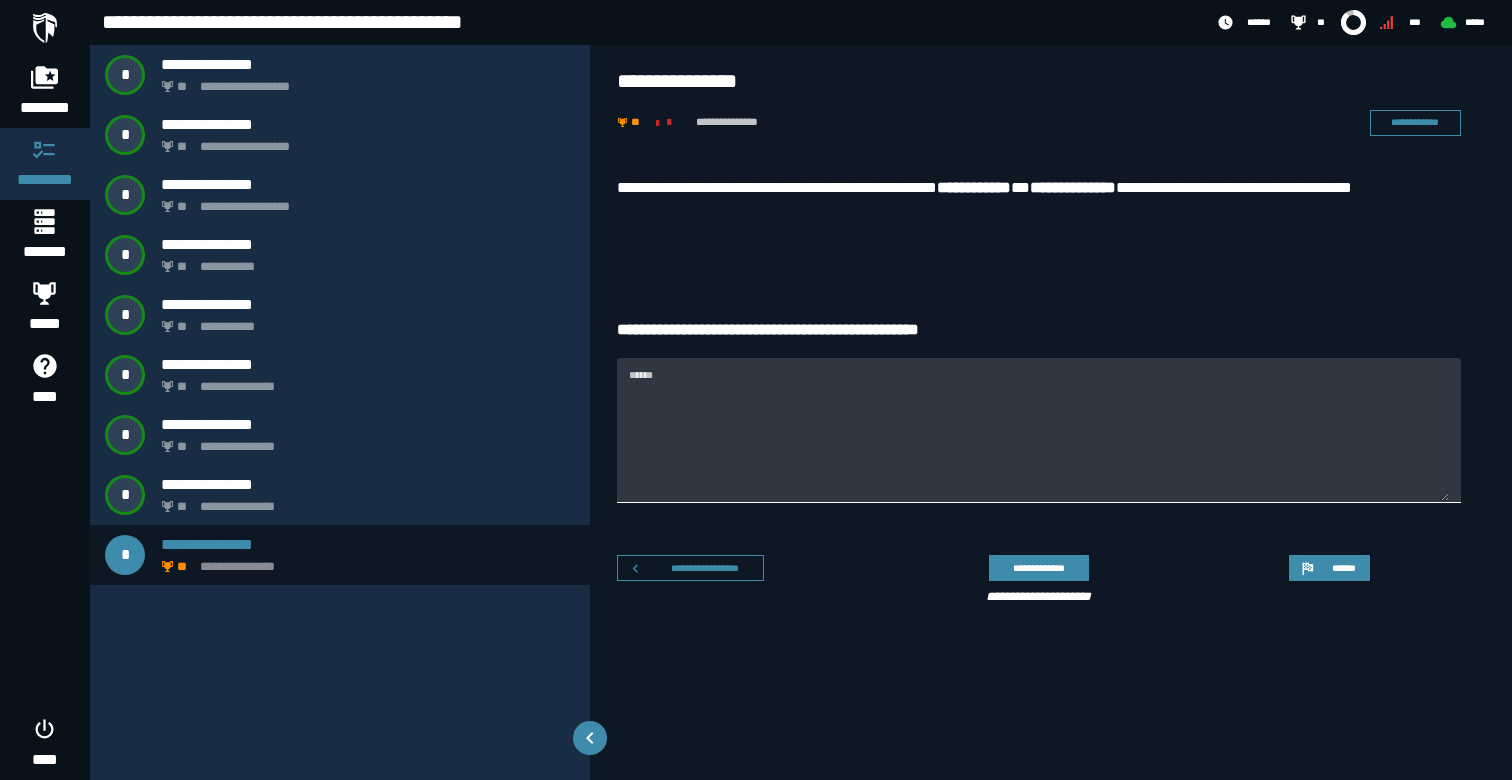 click on "******" at bounding box center (1039, 442) 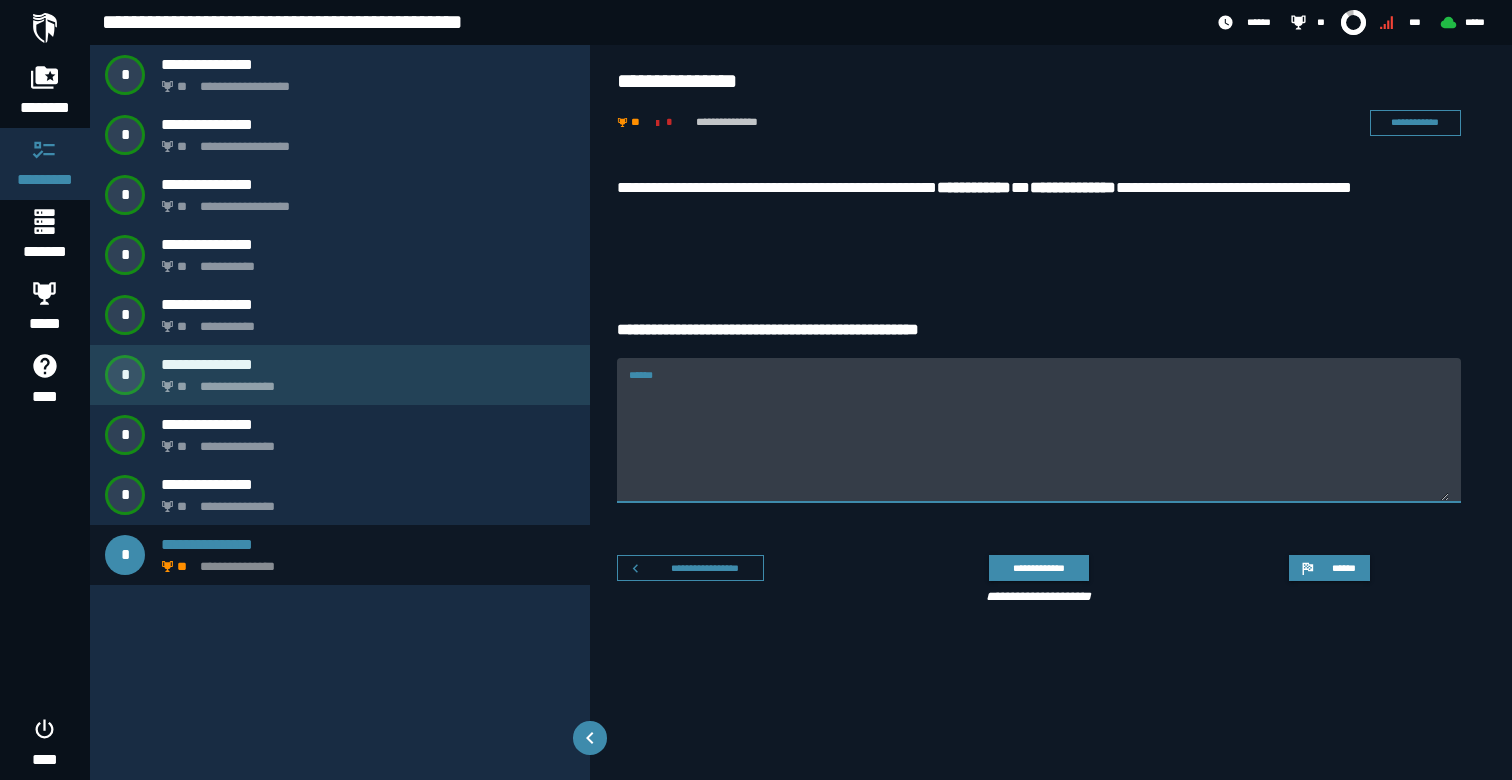 drag, startPoint x: 872, startPoint y: 391, endPoint x: 395, endPoint y: 374, distance: 477.30283 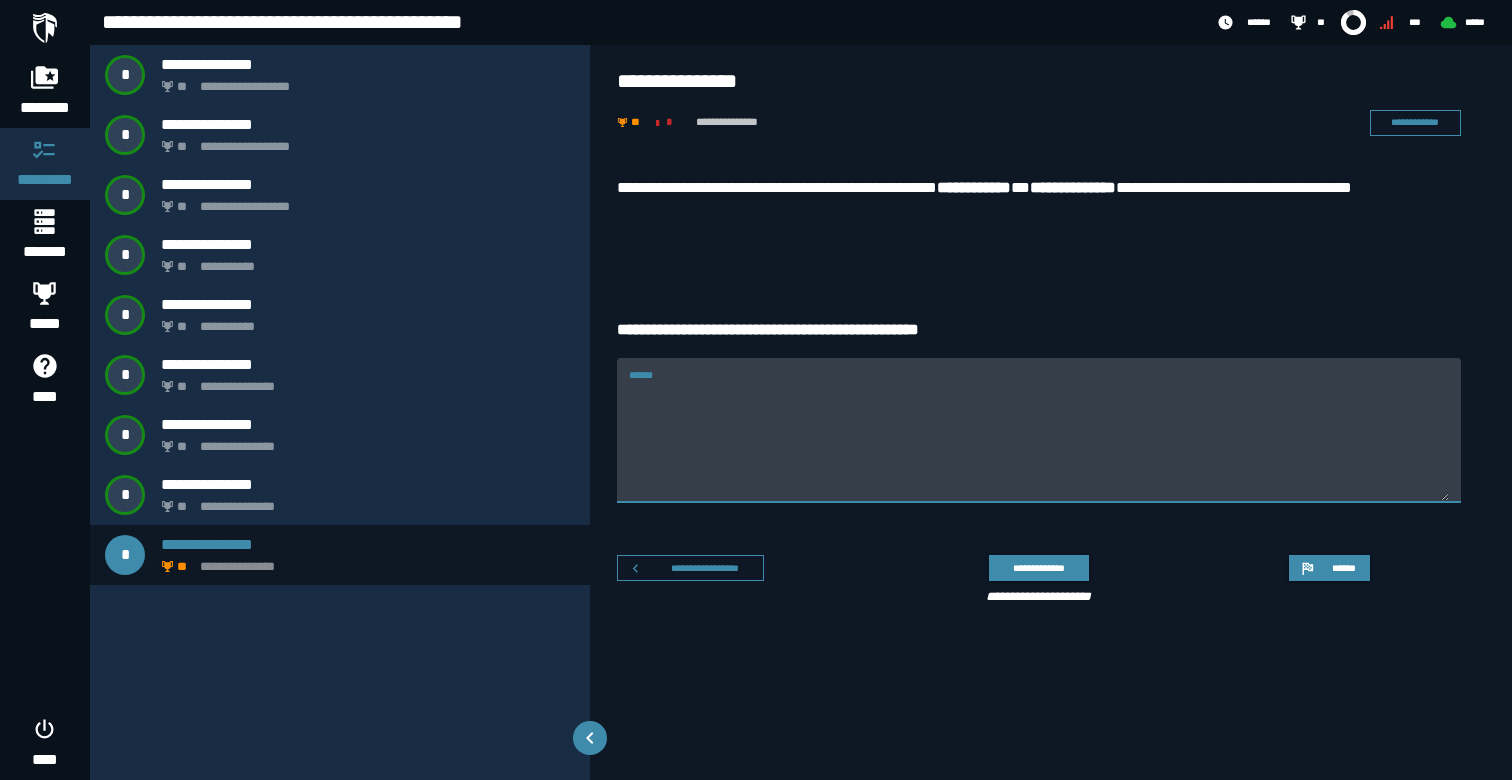 paste on "**********" 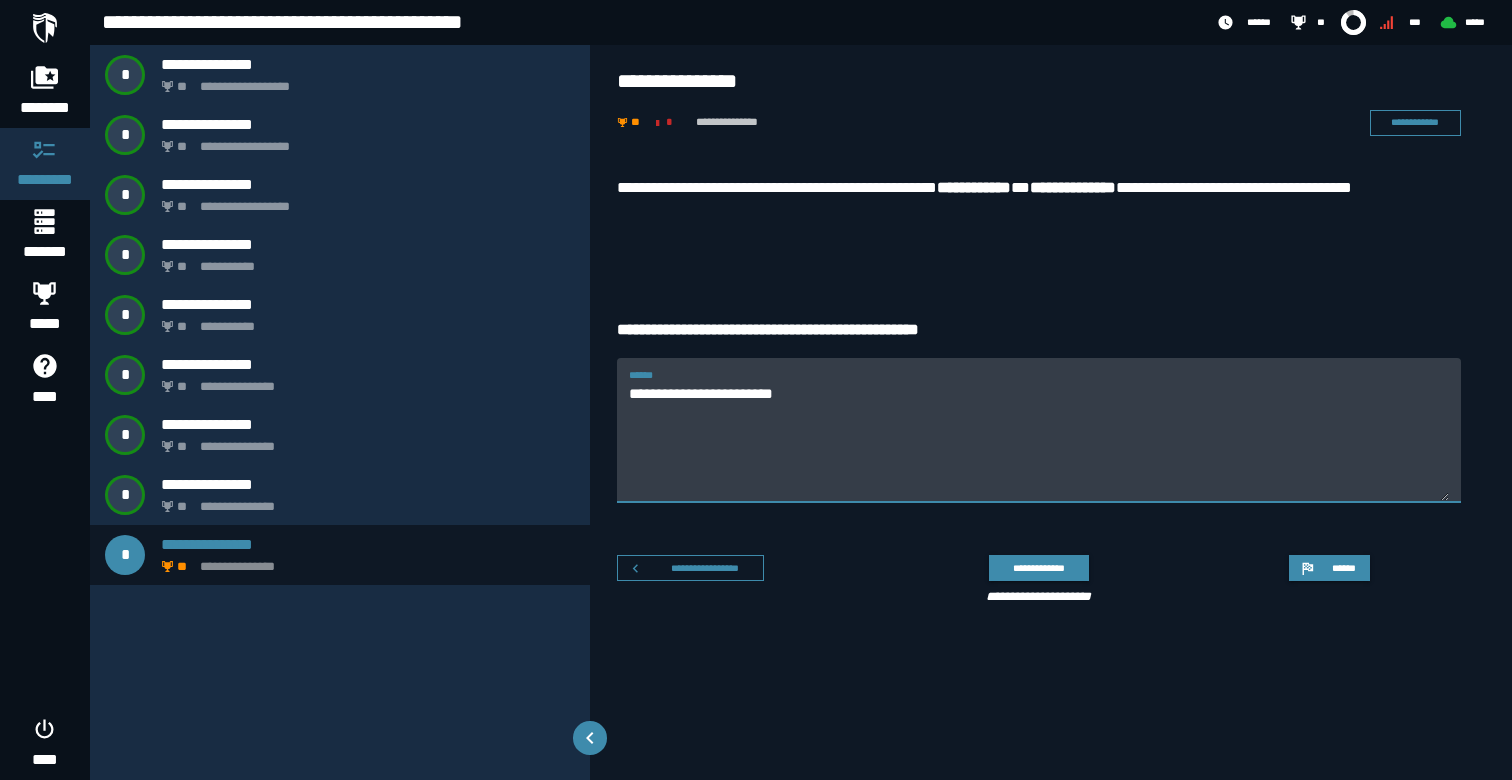 type on "**********" 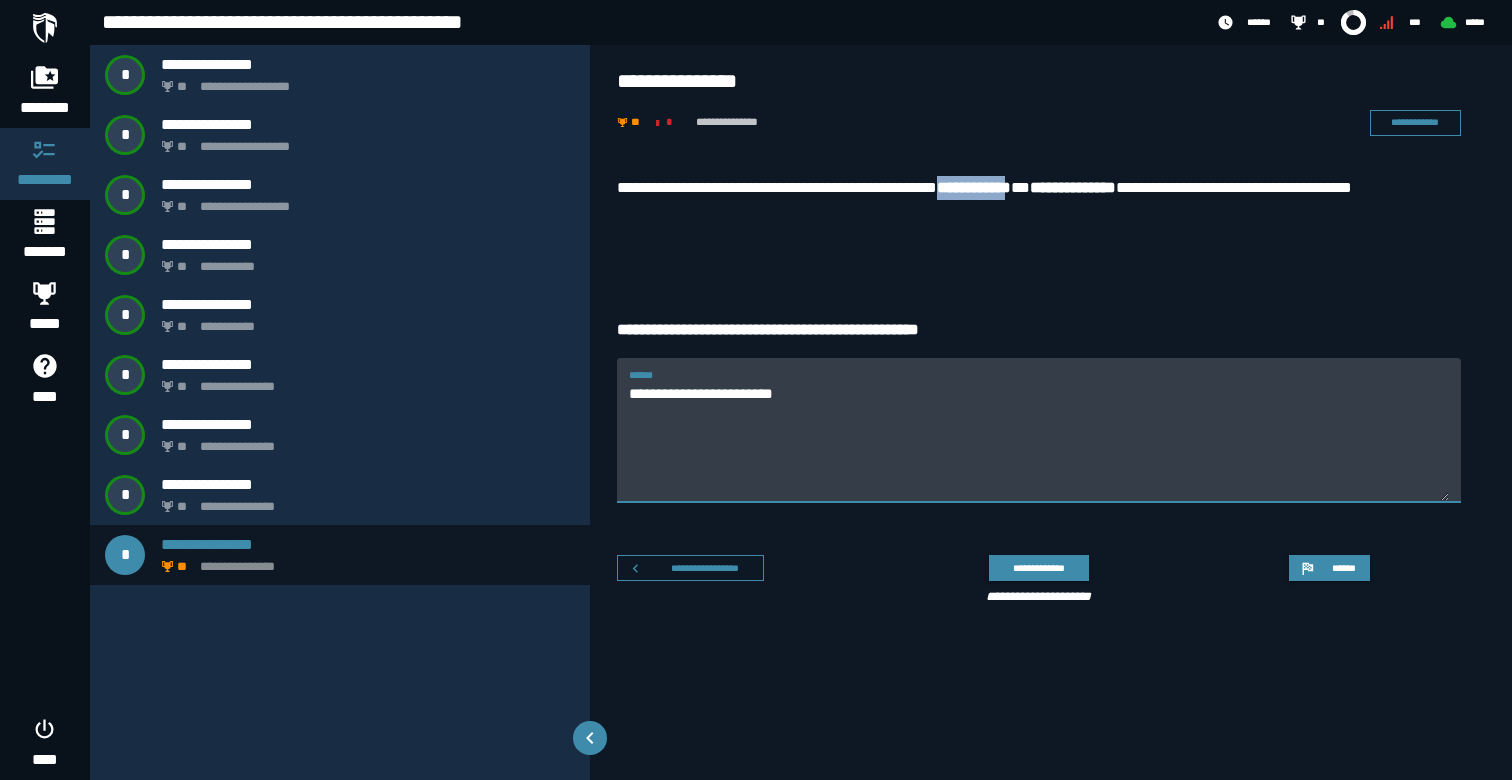 click on "**********" at bounding box center [974, 187] 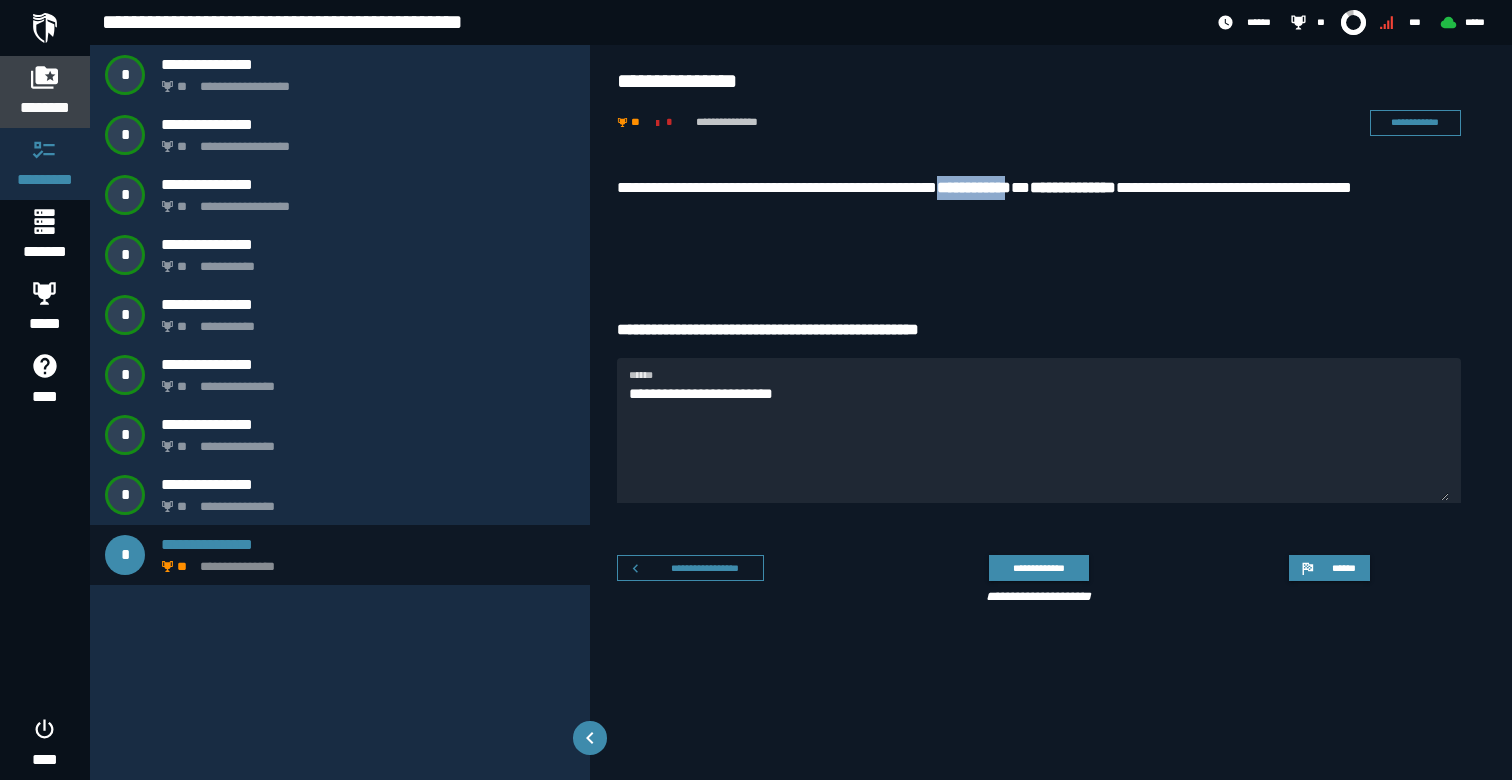 click at bounding box center [45, 77] 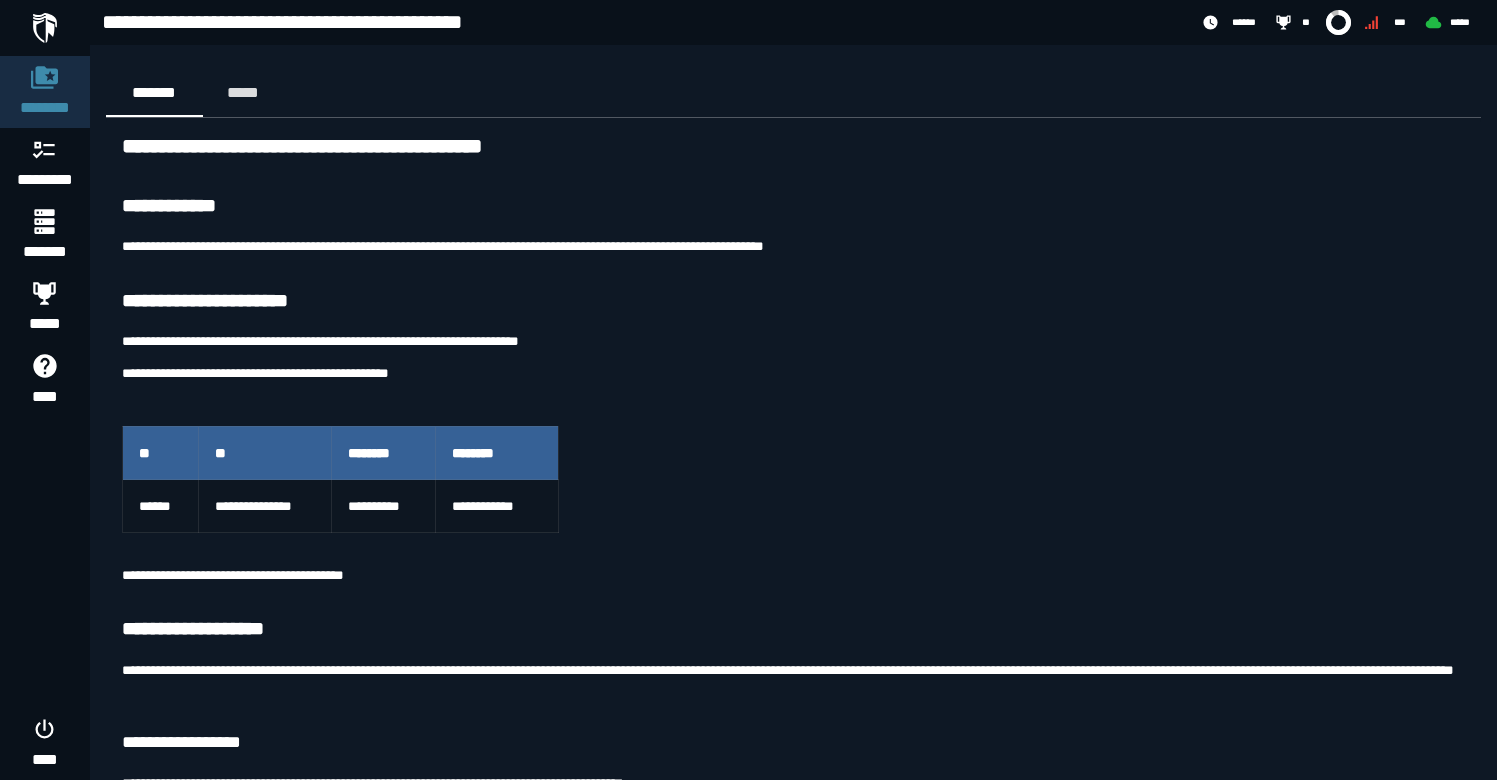 scroll, scrollTop: 14976, scrollLeft: 0, axis: vertical 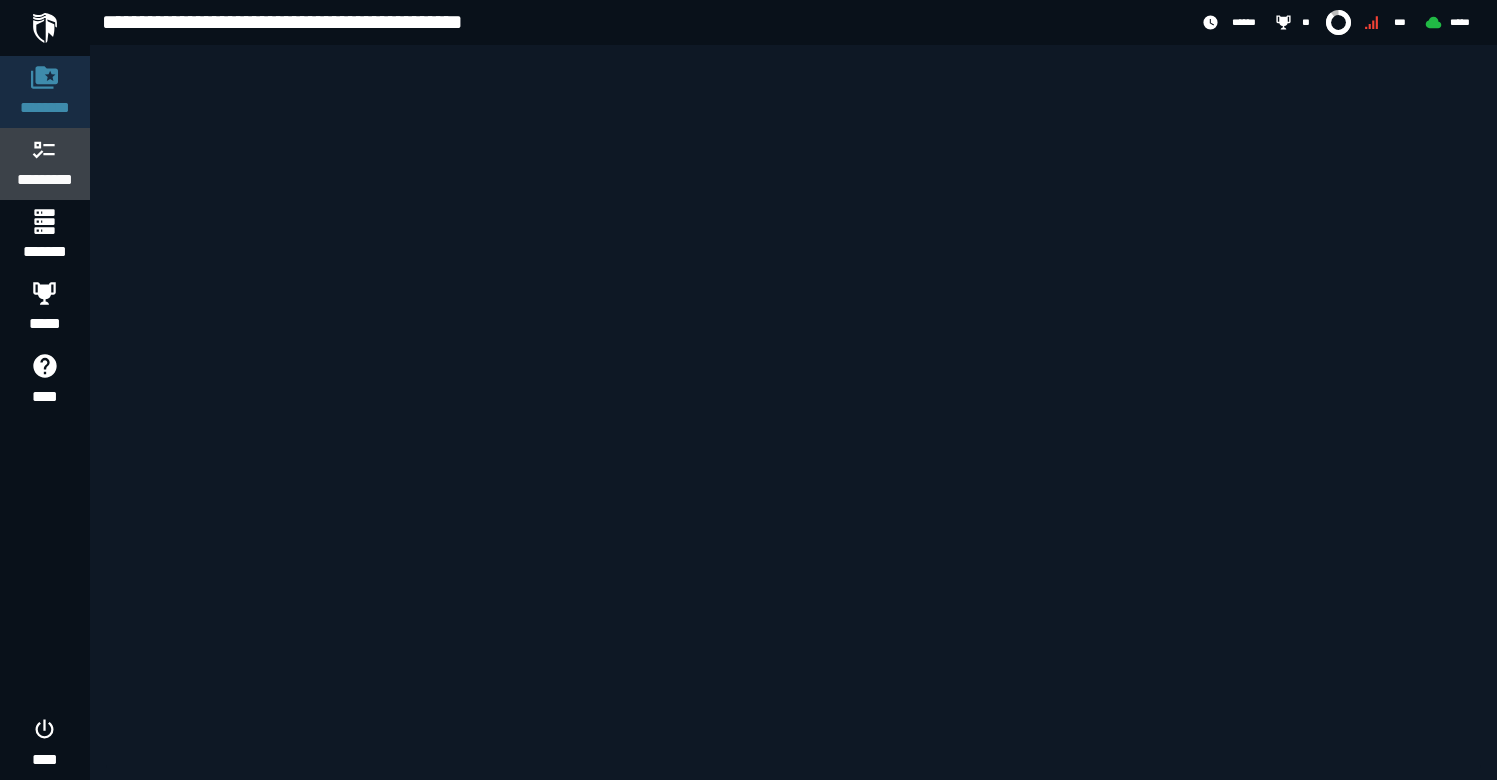 click at bounding box center [45, 149] 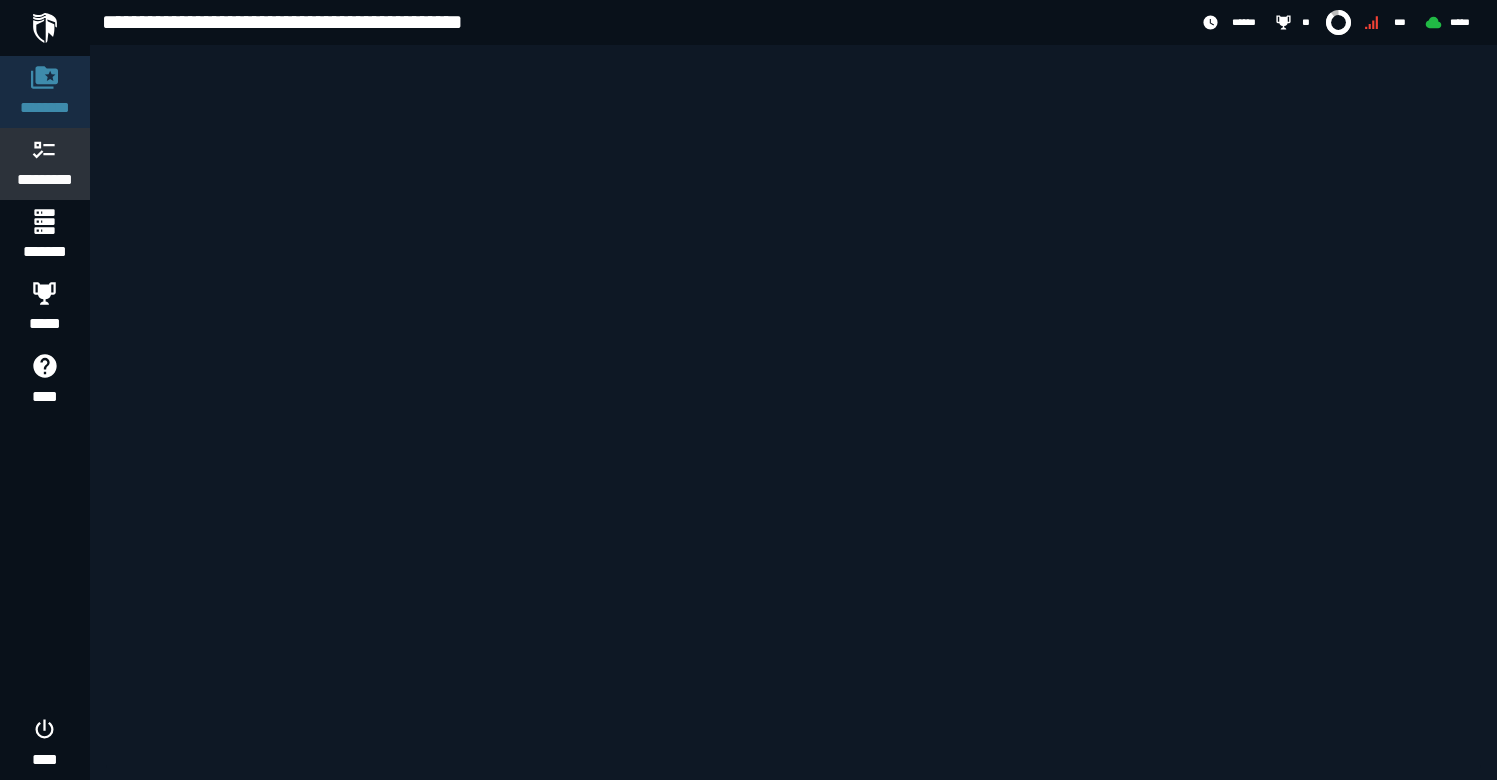 scroll, scrollTop: 0, scrollLeft: 0, axis: both 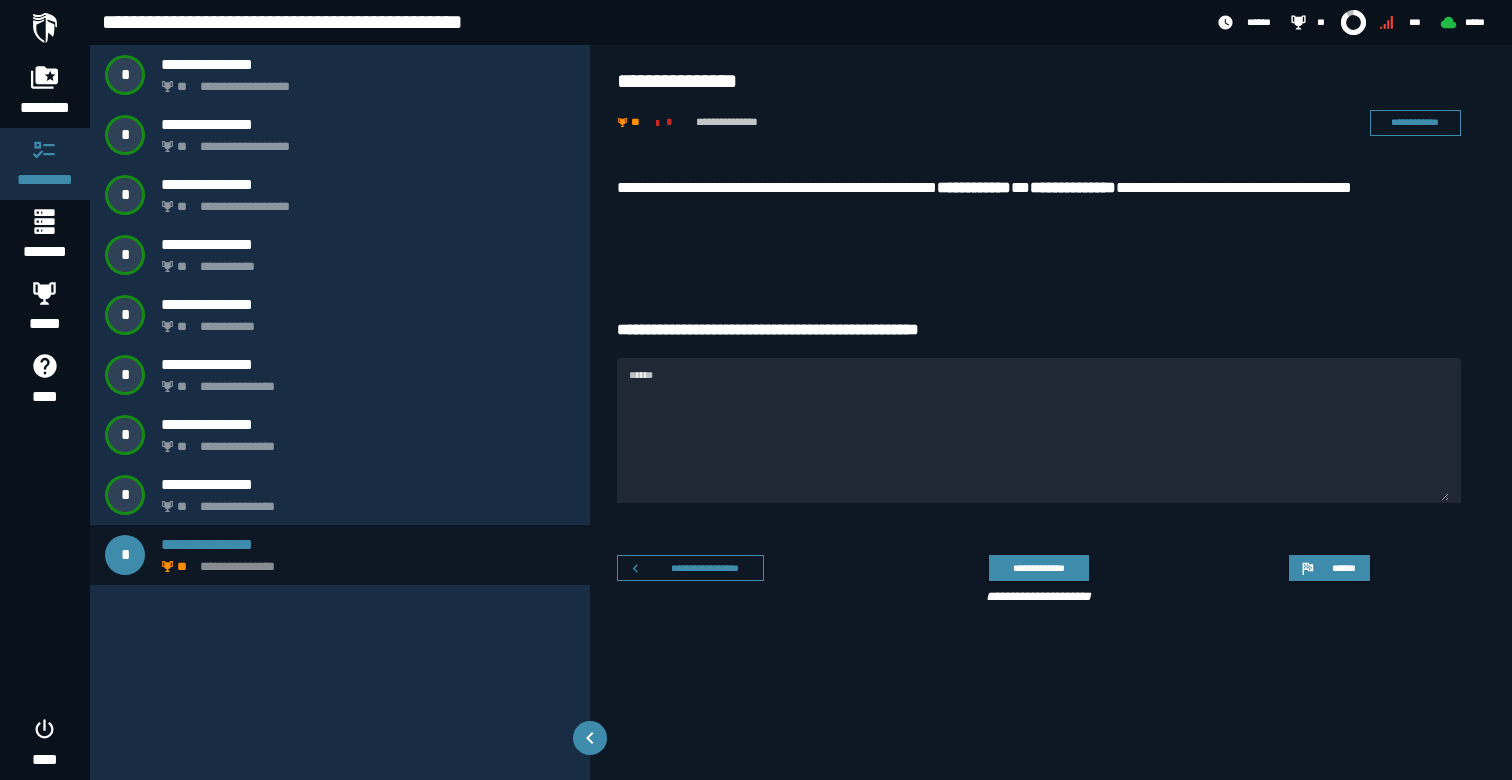 click on "**********" at bounding box center [974, 187] 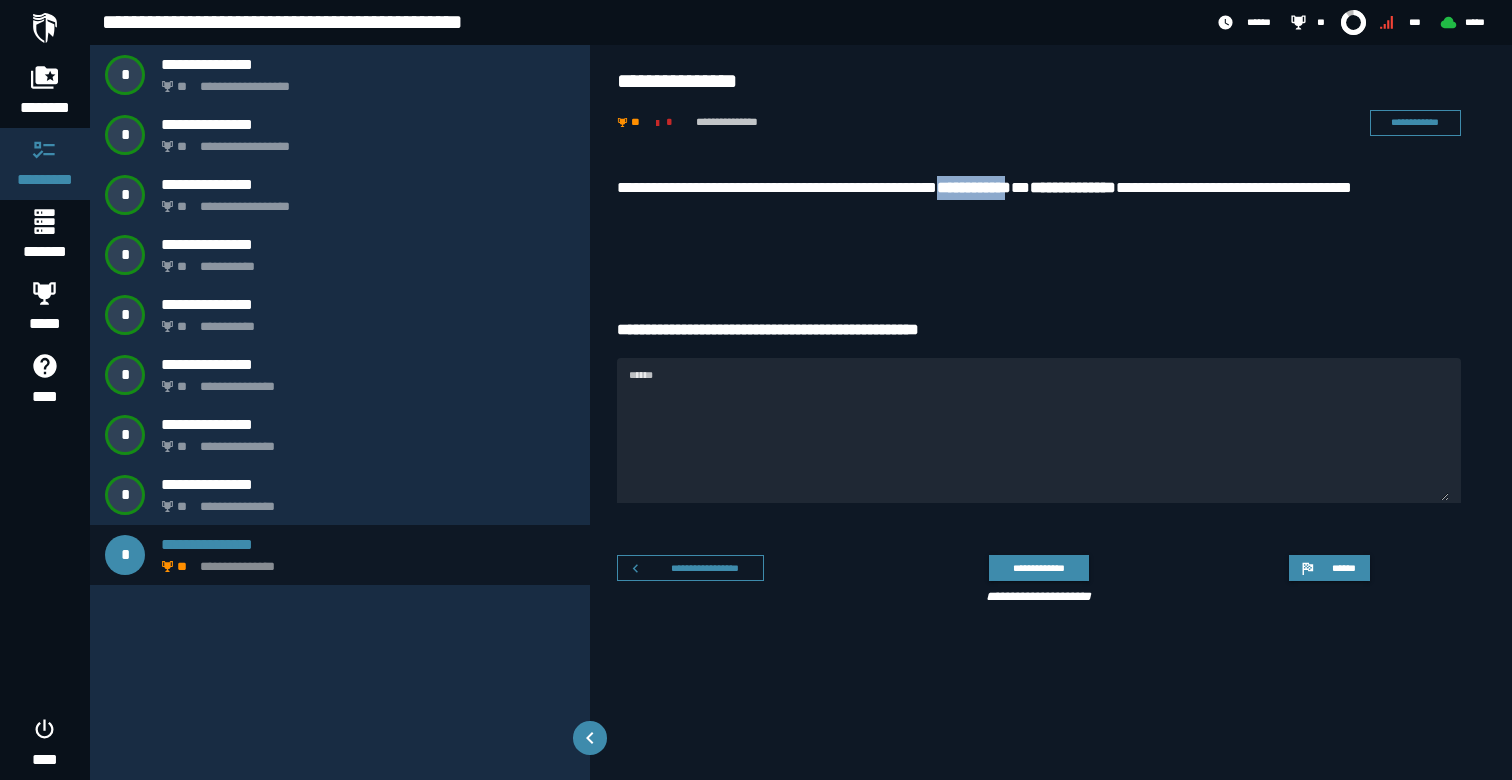 click on "**********" at bounding box center [974, 187] 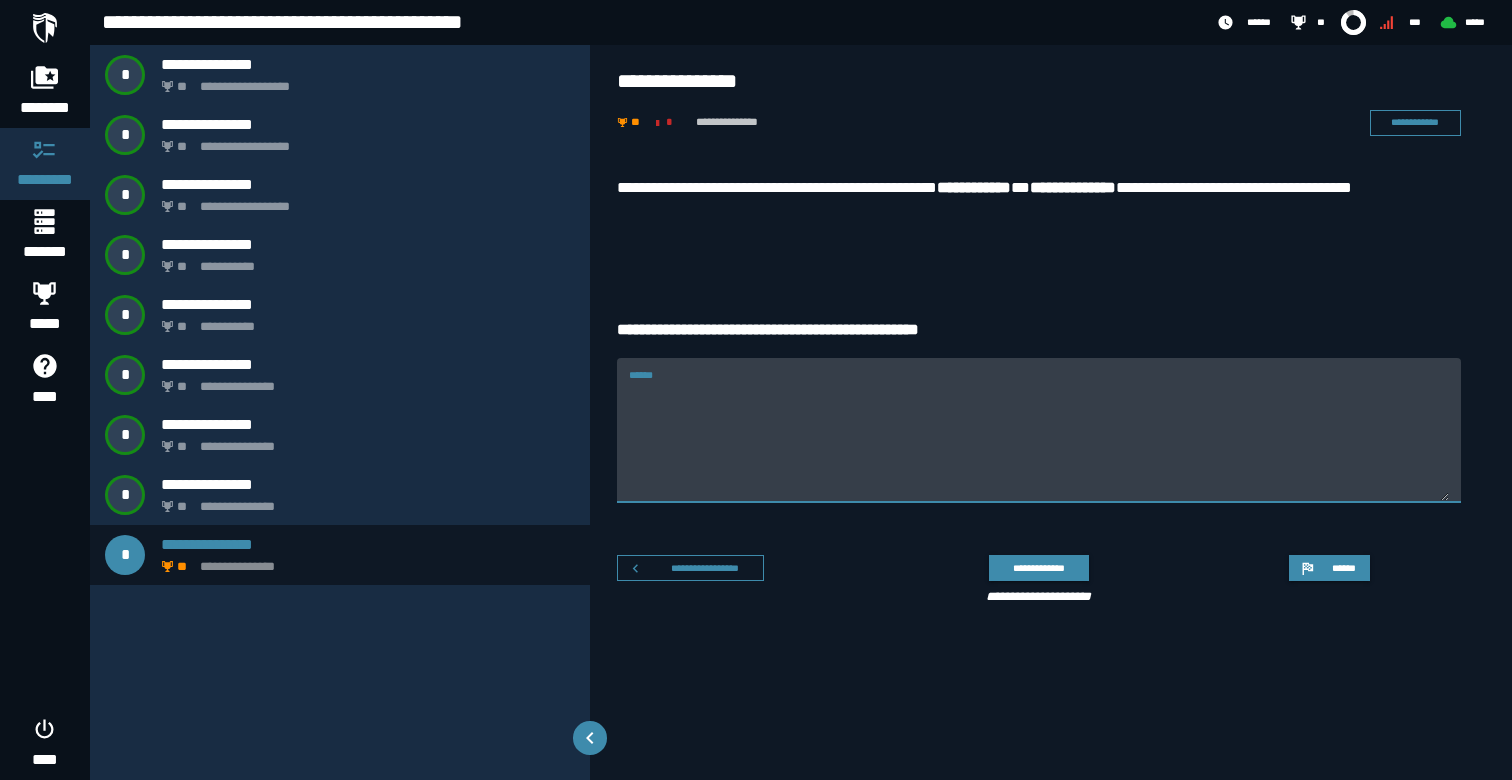 click on "******" at bounding box center [1039, 442] 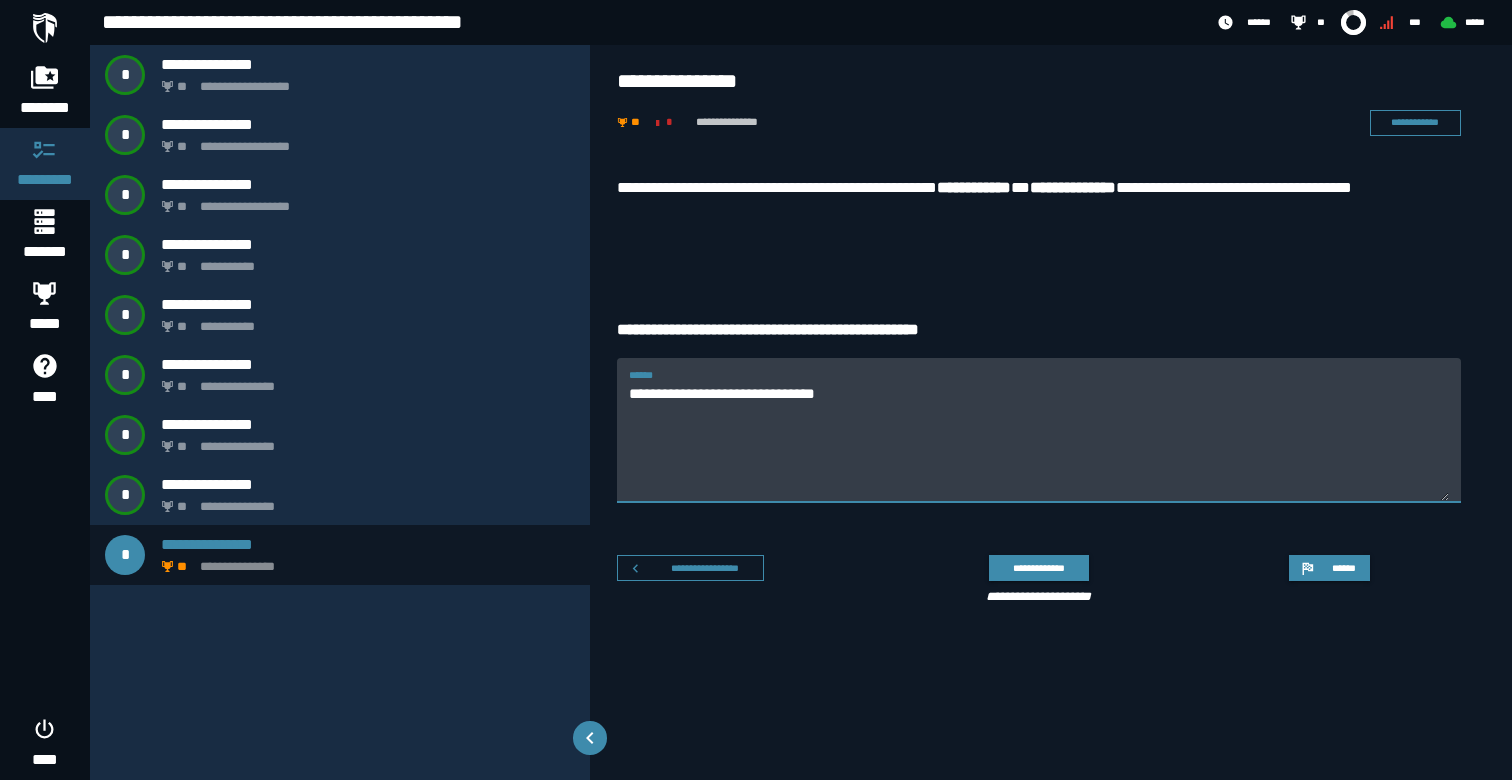 click on "**********" at bounding box center (1073, 187) 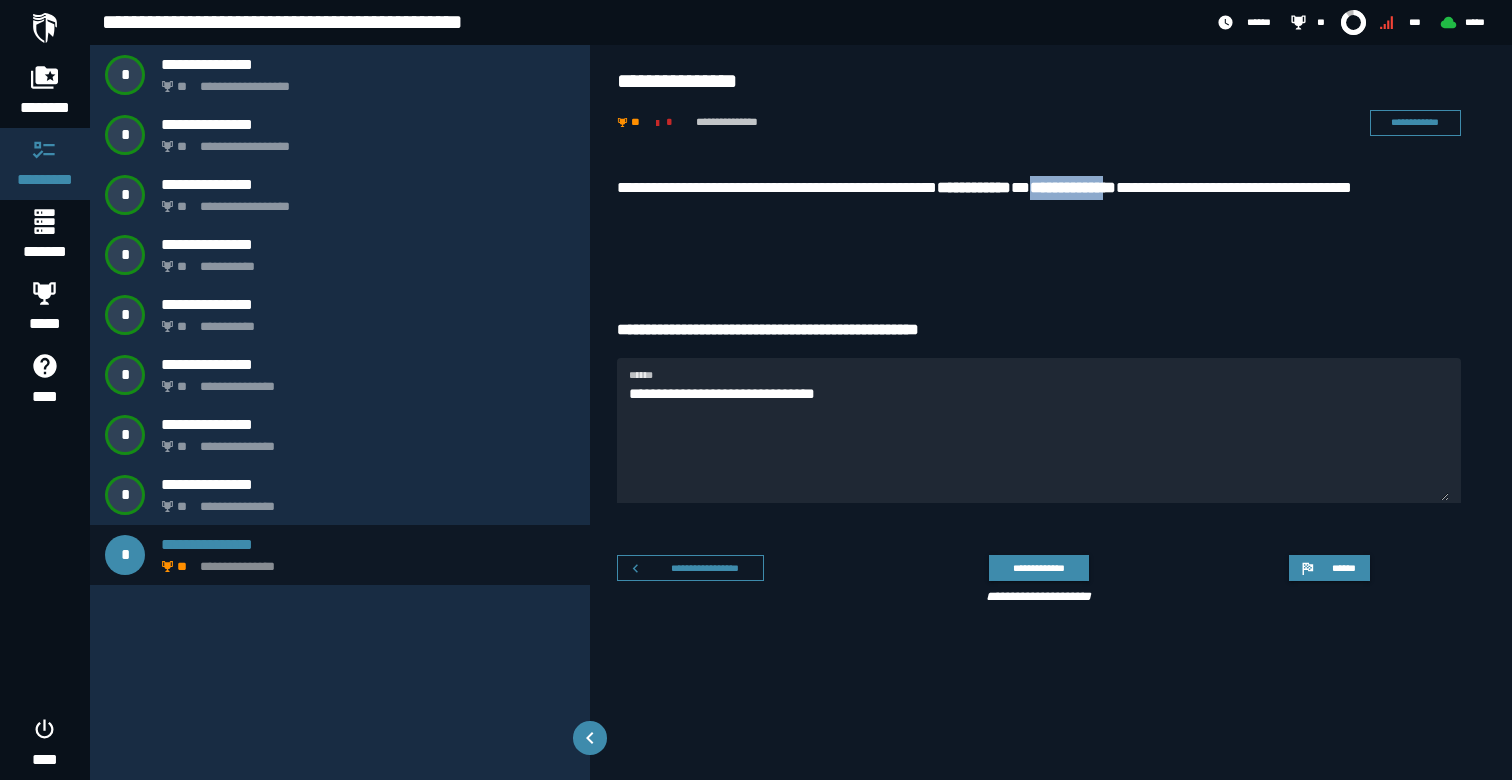 click on "**********" at bounding box center (1073, 187) 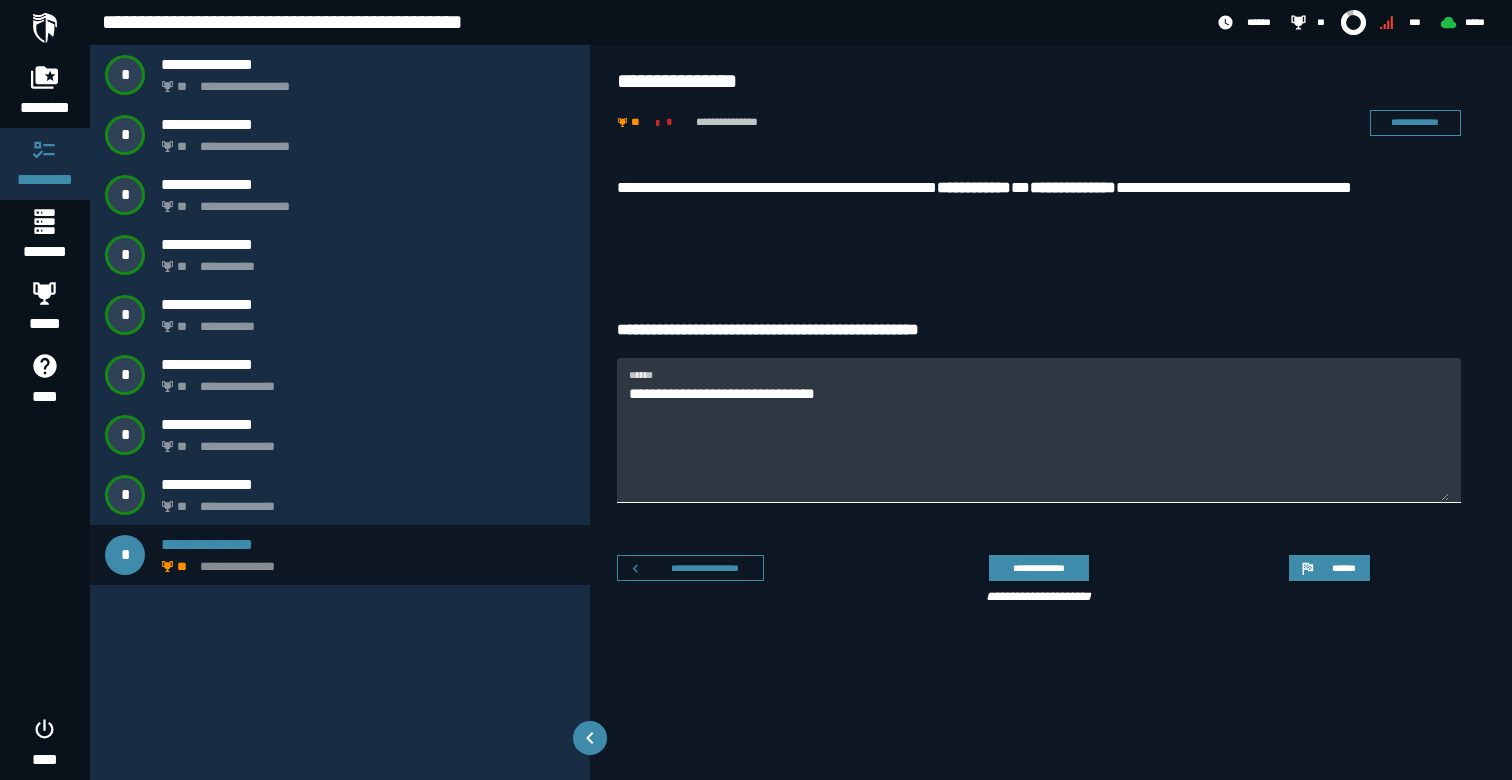 click on "**********" at bounding box center (1039, 442) 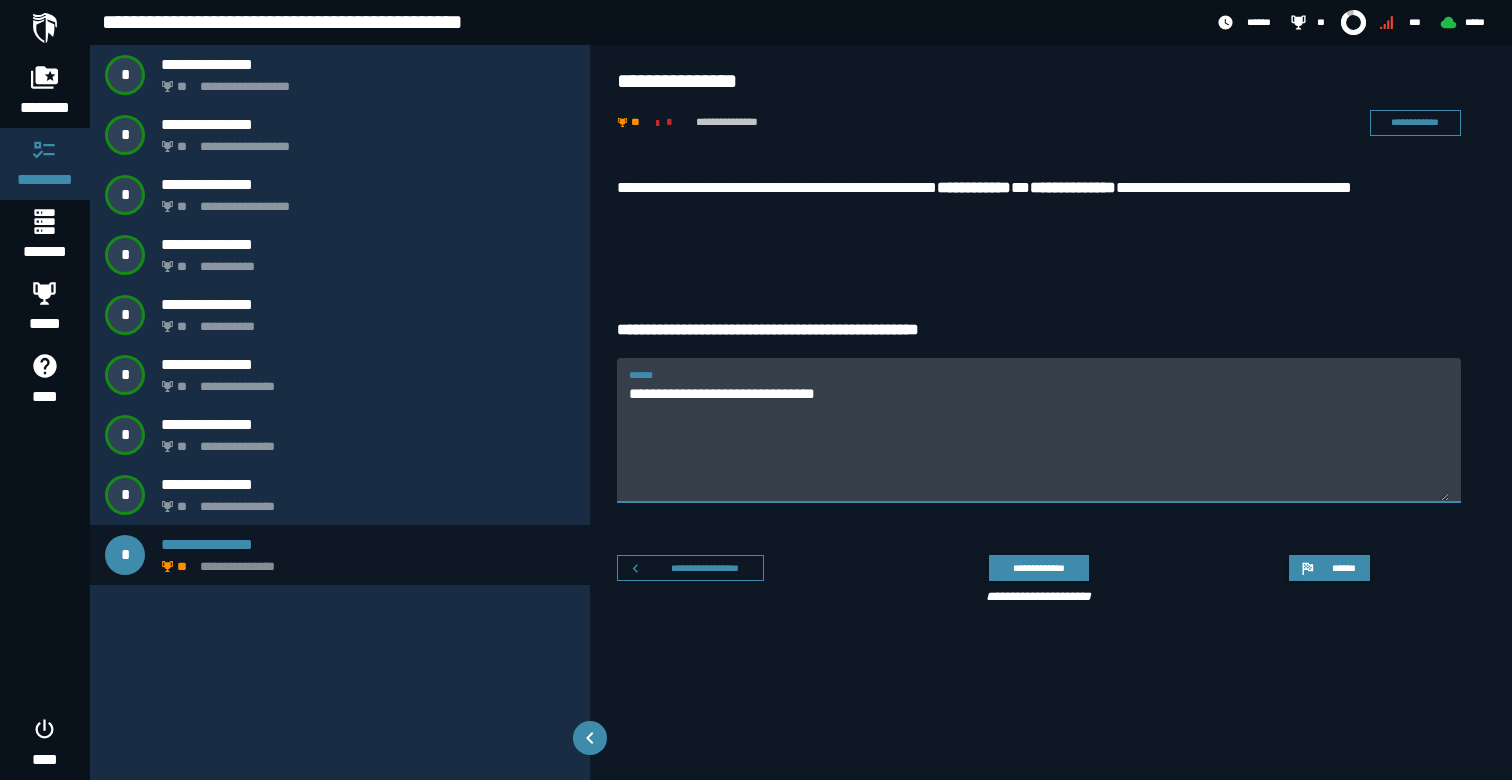 paste on "*****" 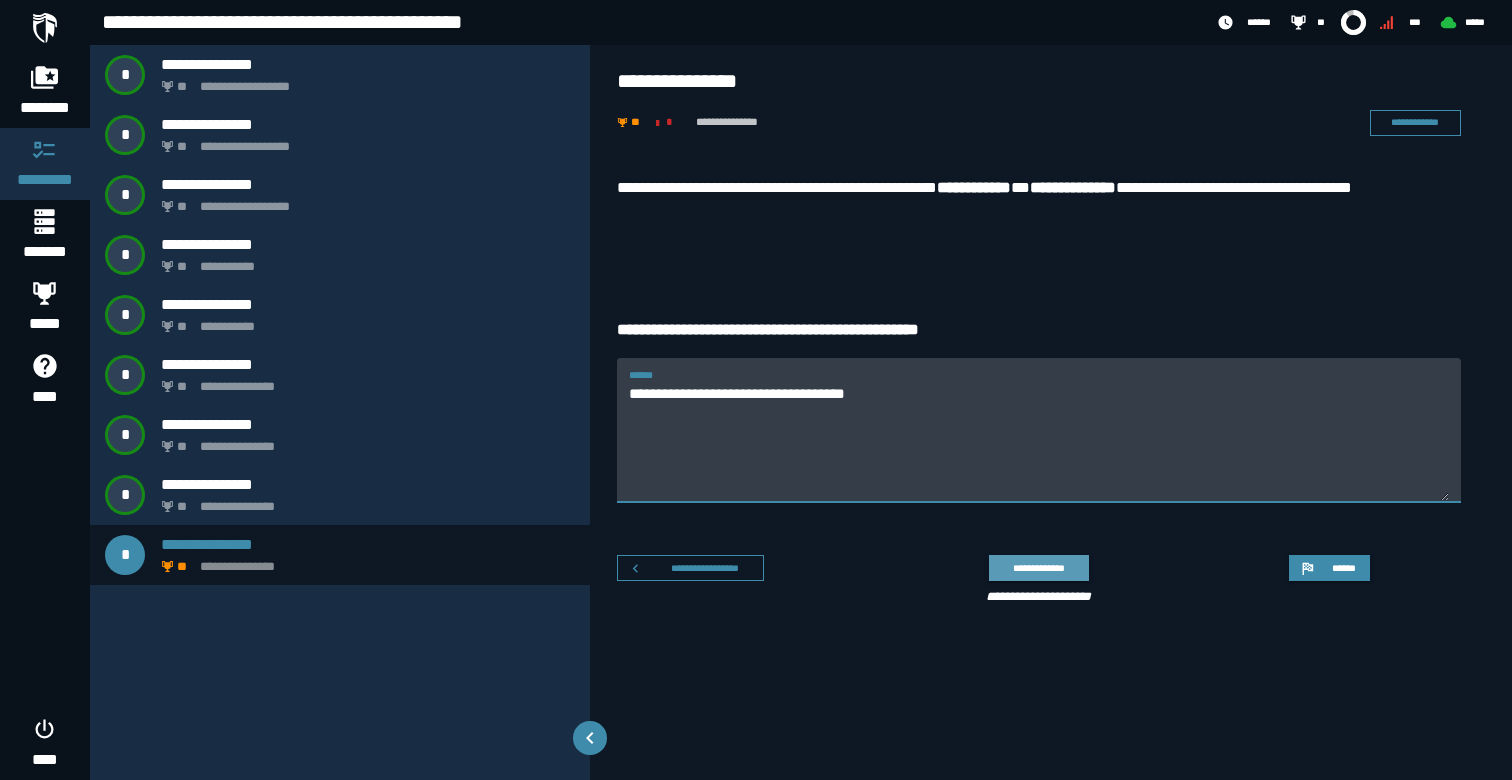 type on "**********" 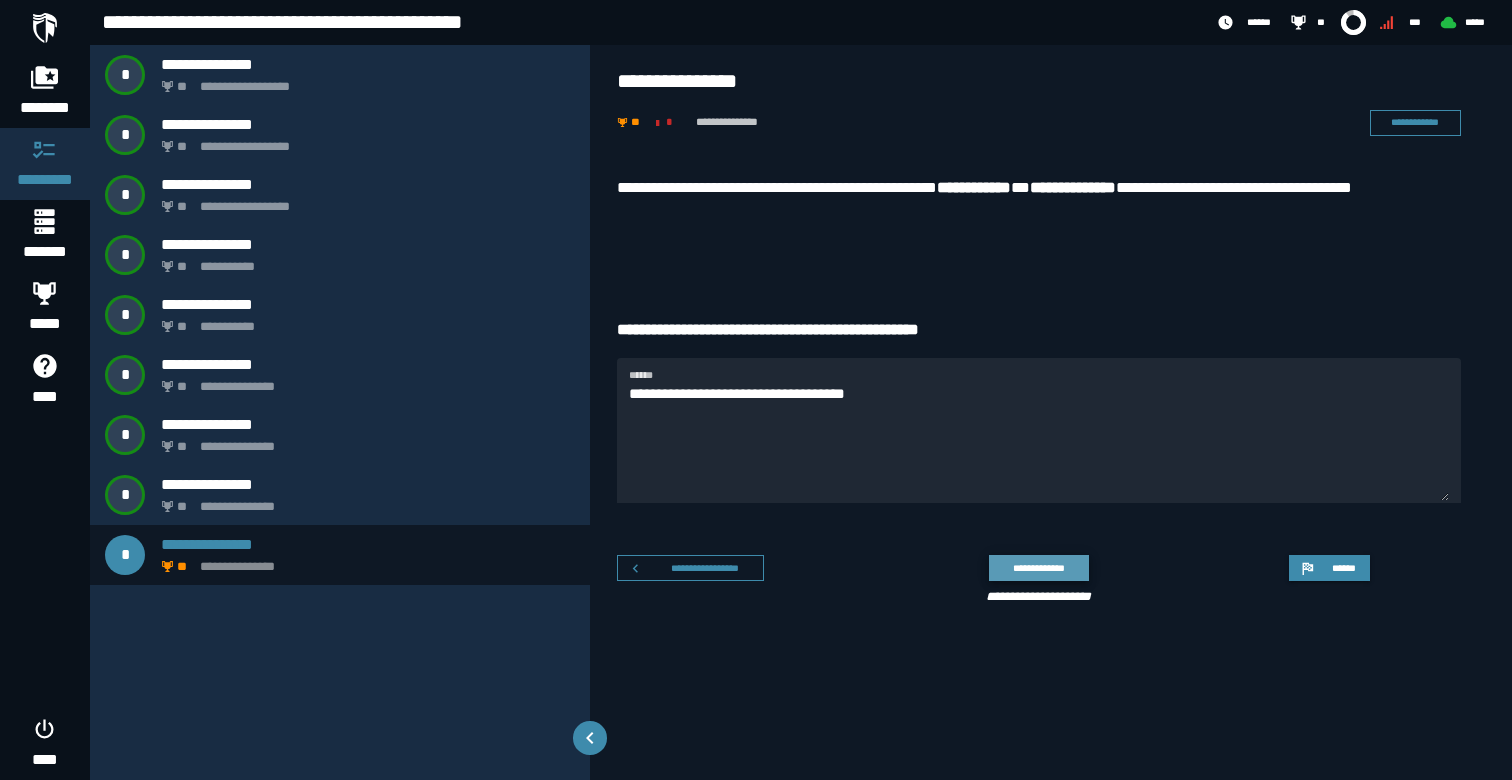 click on "**********" at bounding box center (1038, 567) 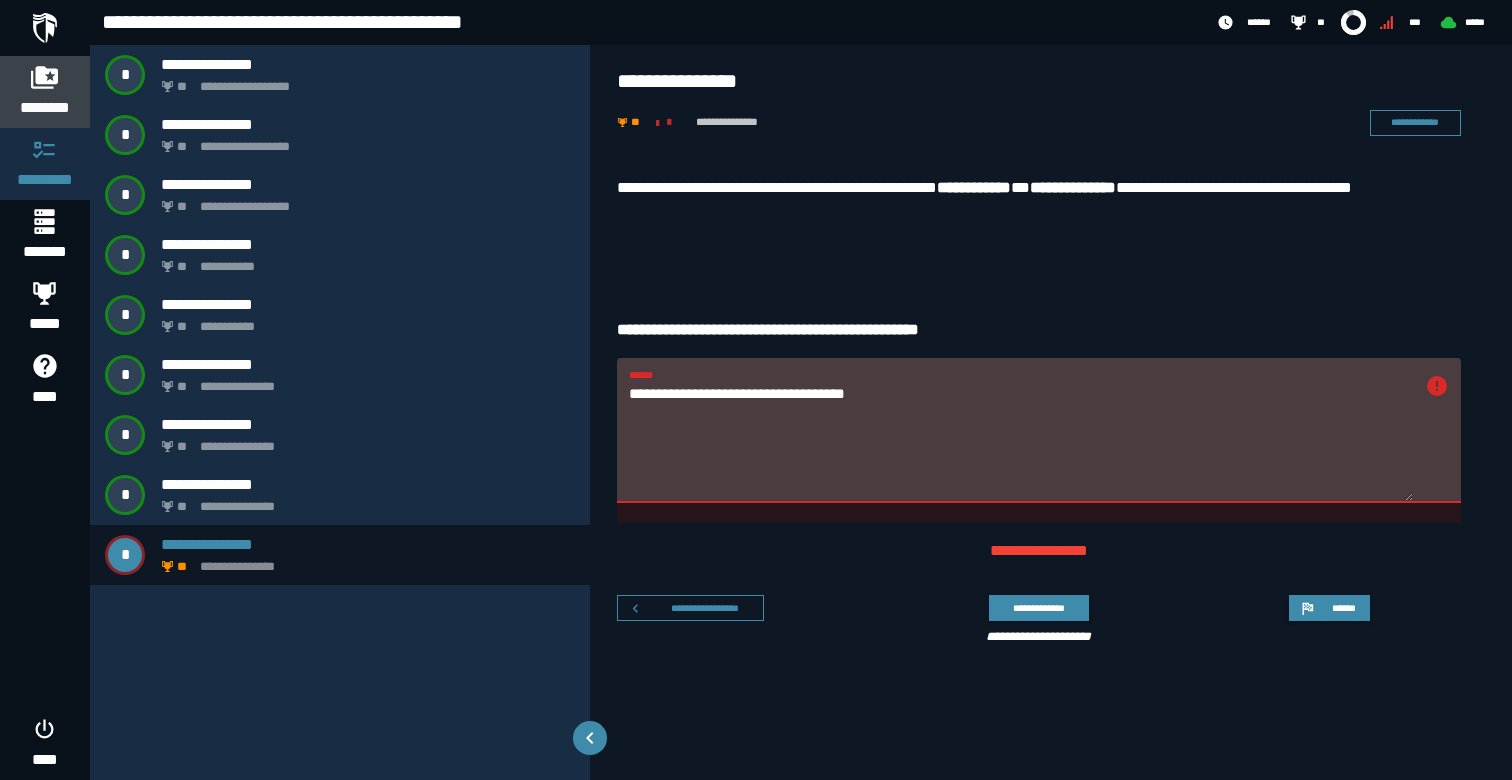 click on "********" at bounding box center [45, 108] 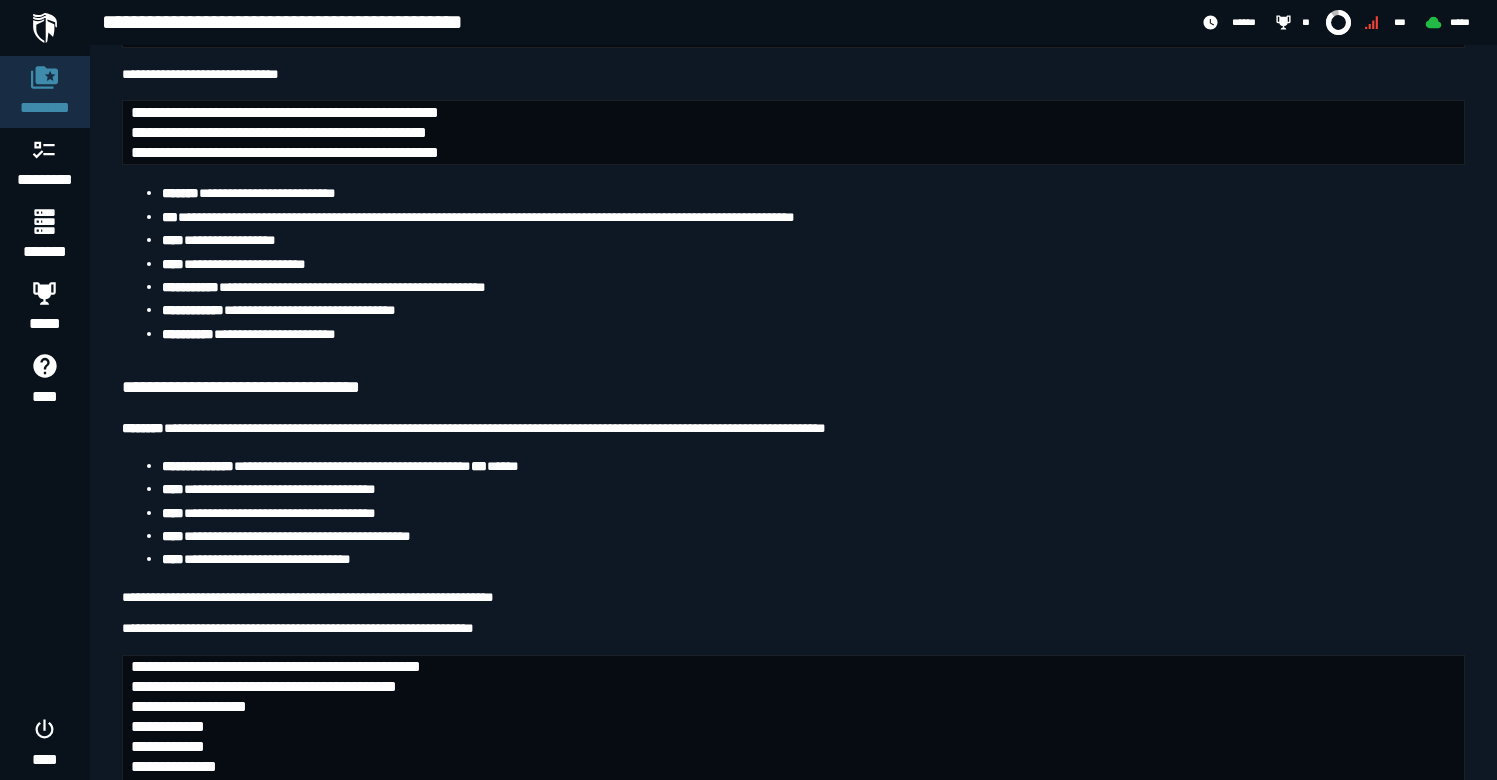 scroll, scrollTop: 14976, scrollLeft: 0, axis: vertical 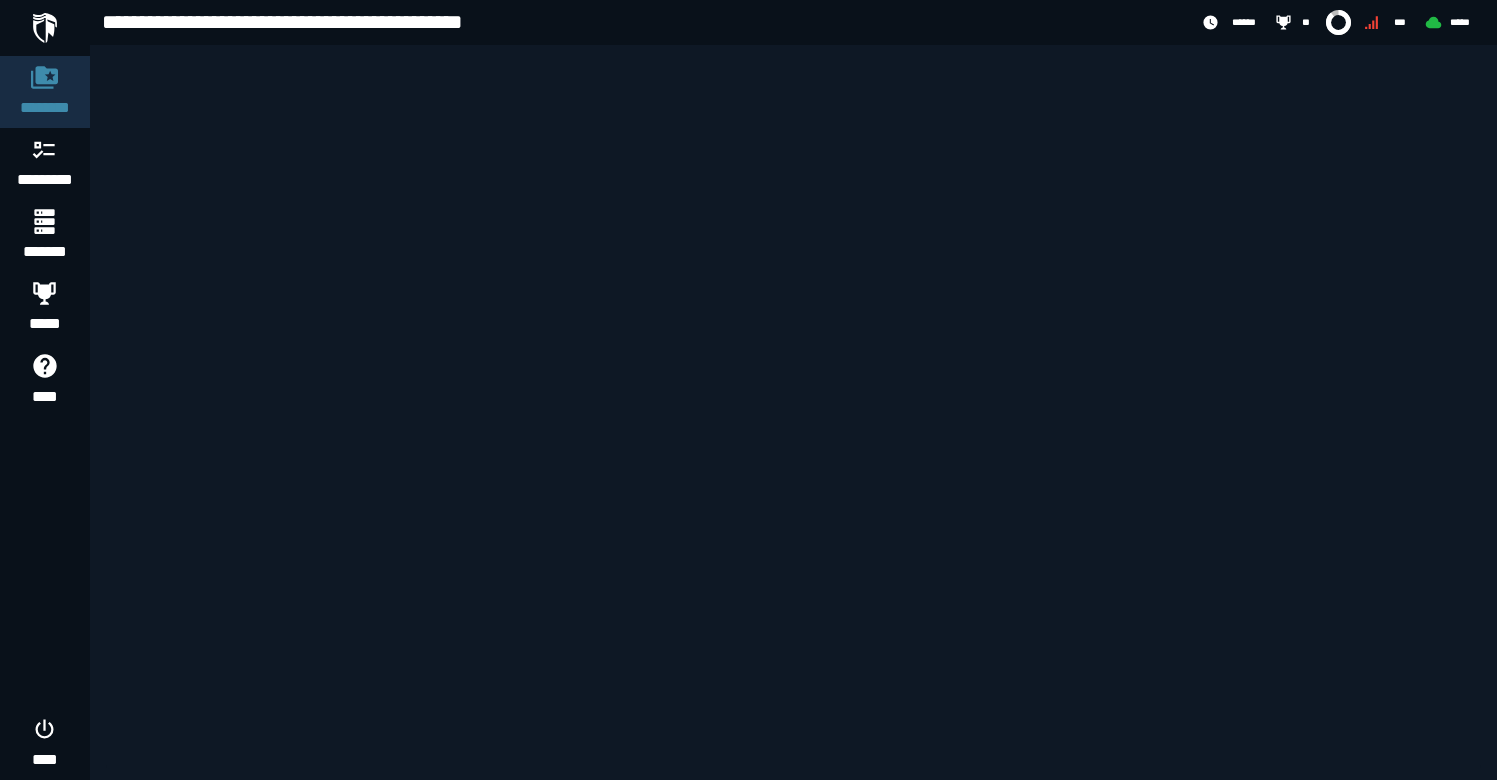 click at bounding box center [45, 28] 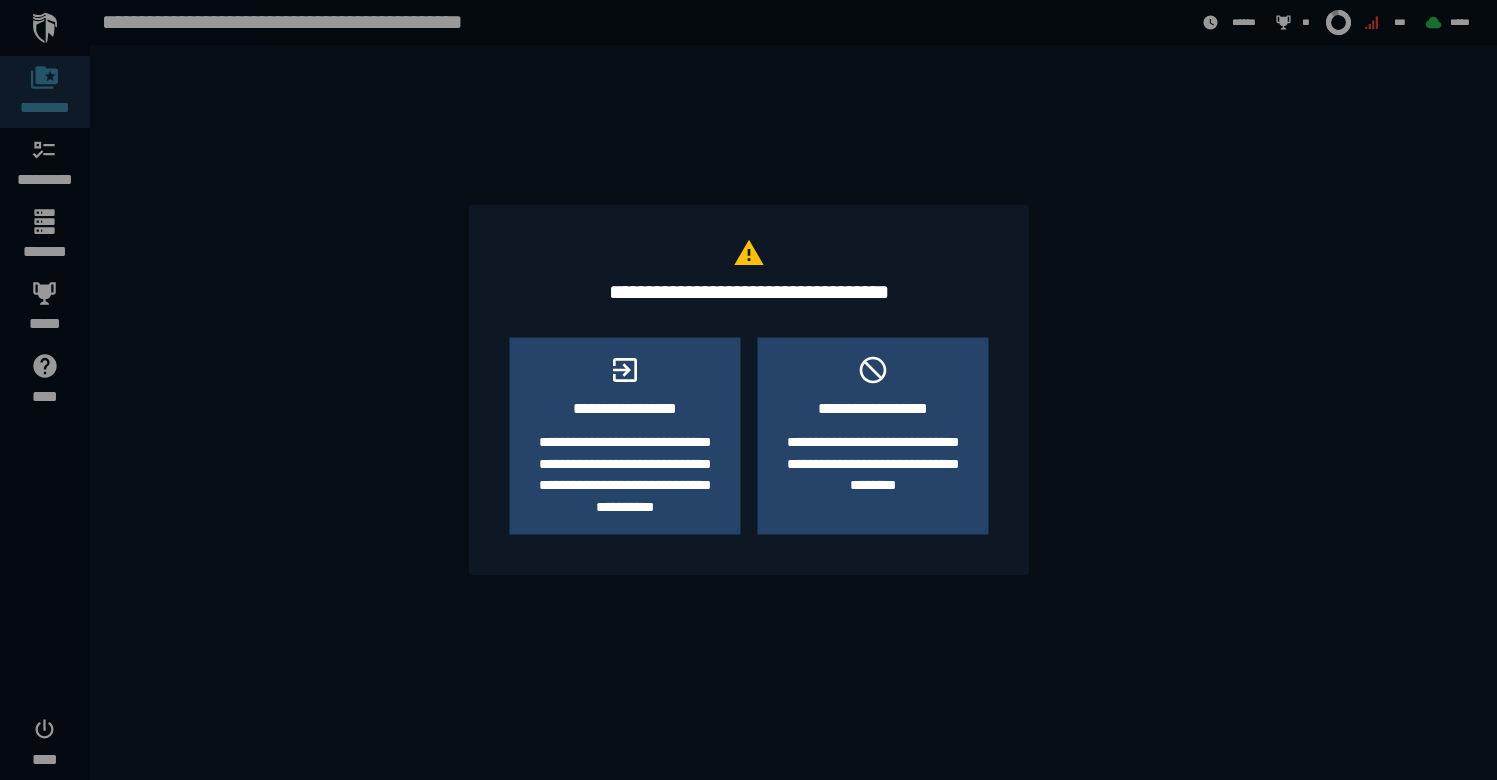 click at bounding box center (748, 390) 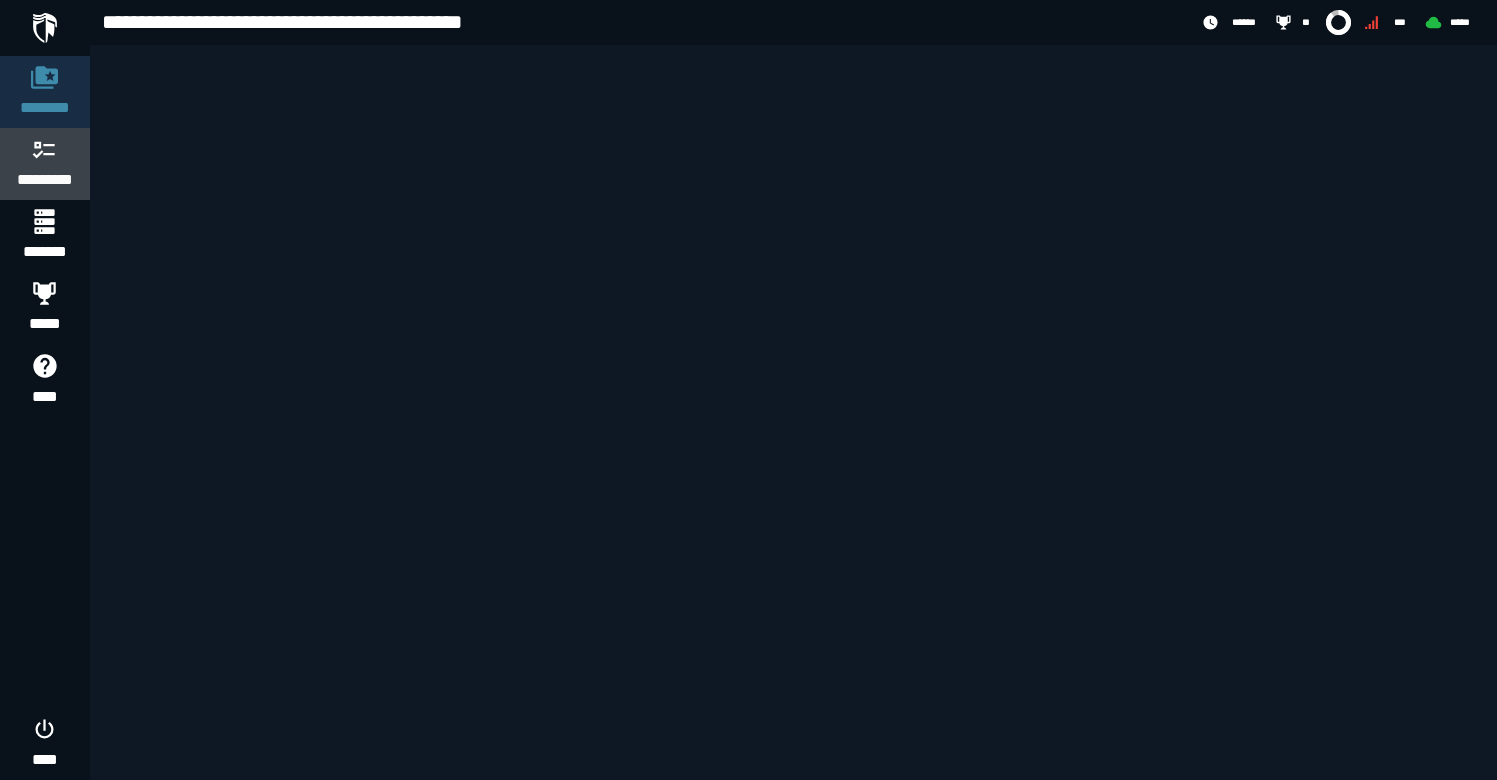 click on "*********" at bounding box center (45, 180) 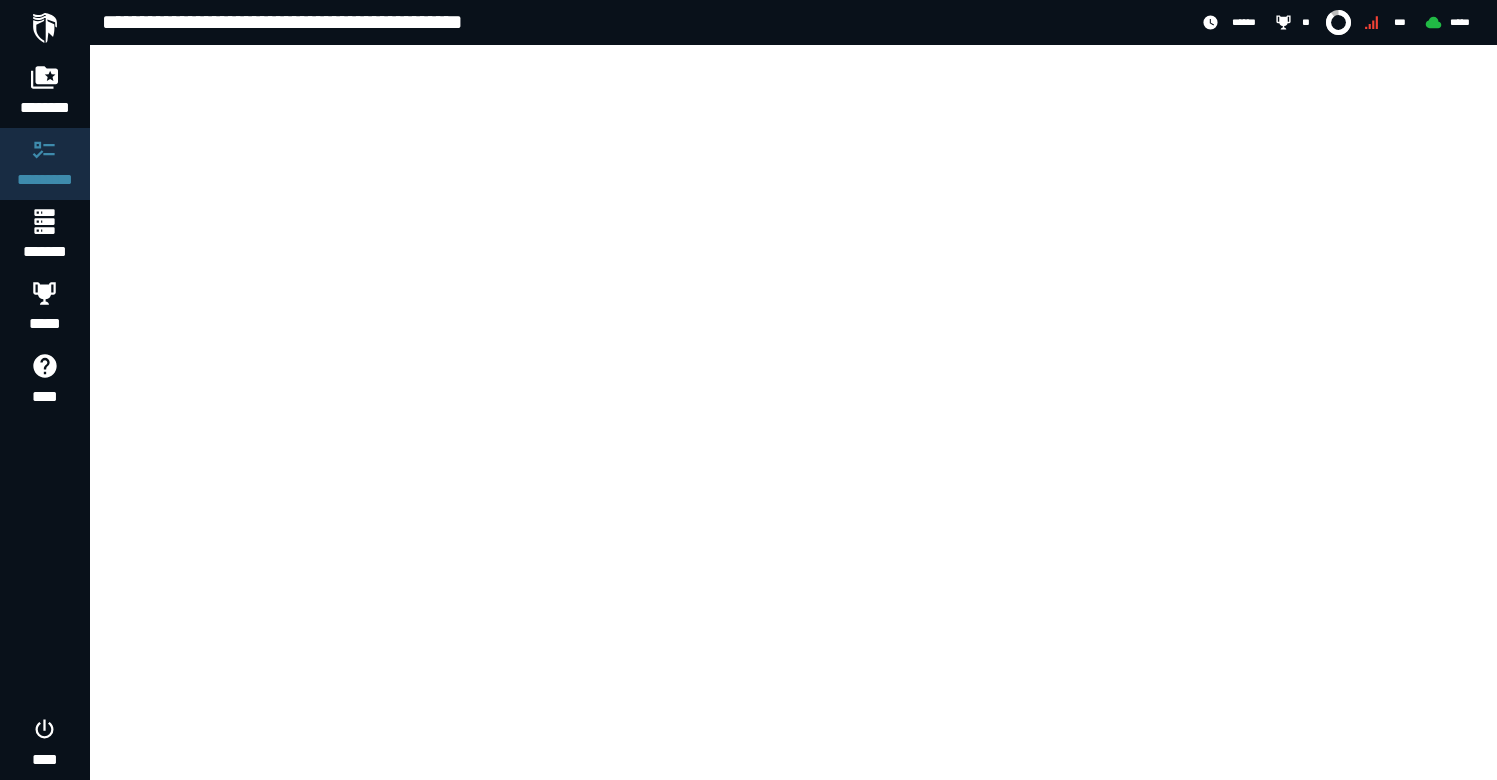 scroll, scrollTop: 0, scrollLeft: 0, axis: both 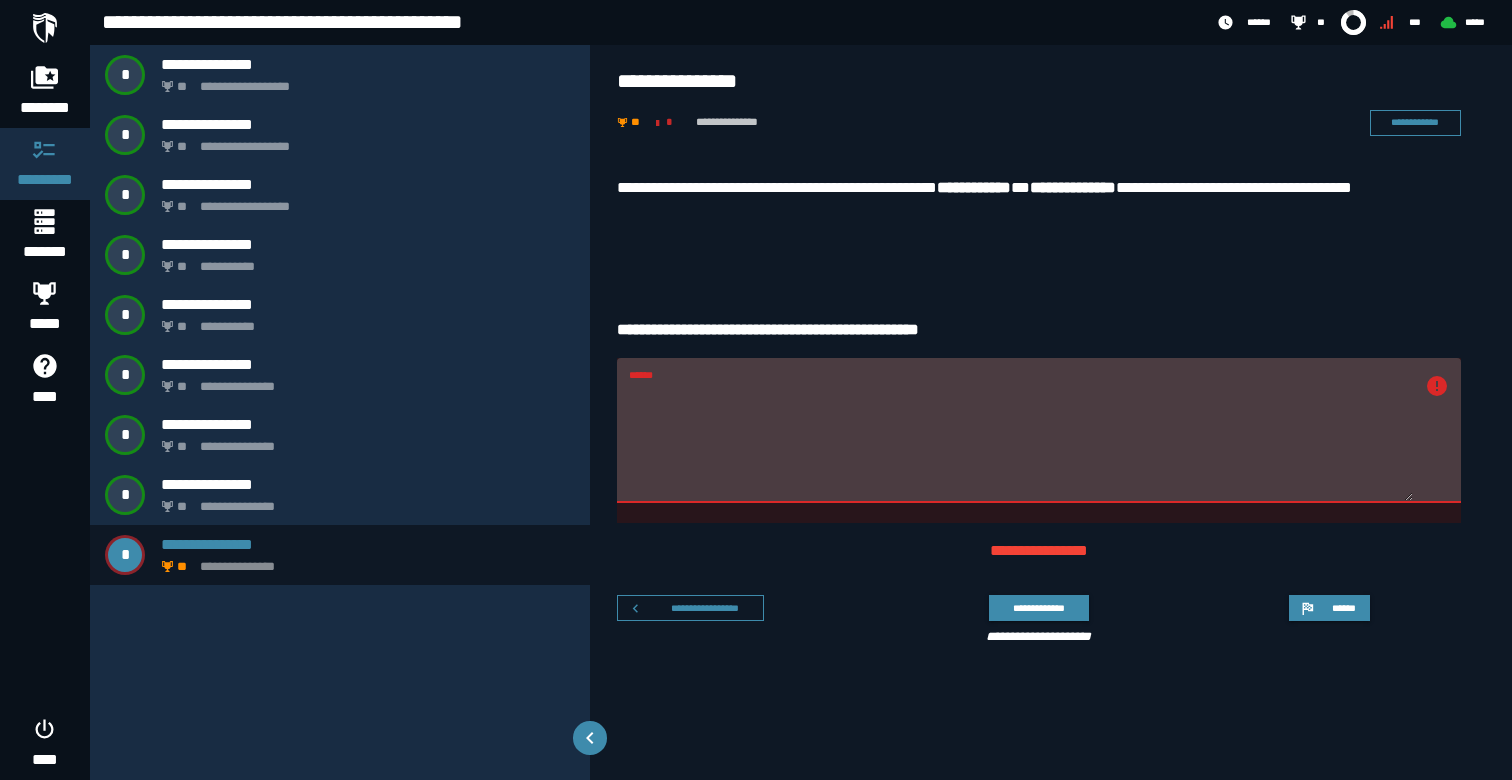 click on "******" at bounding box center [1021, 442] 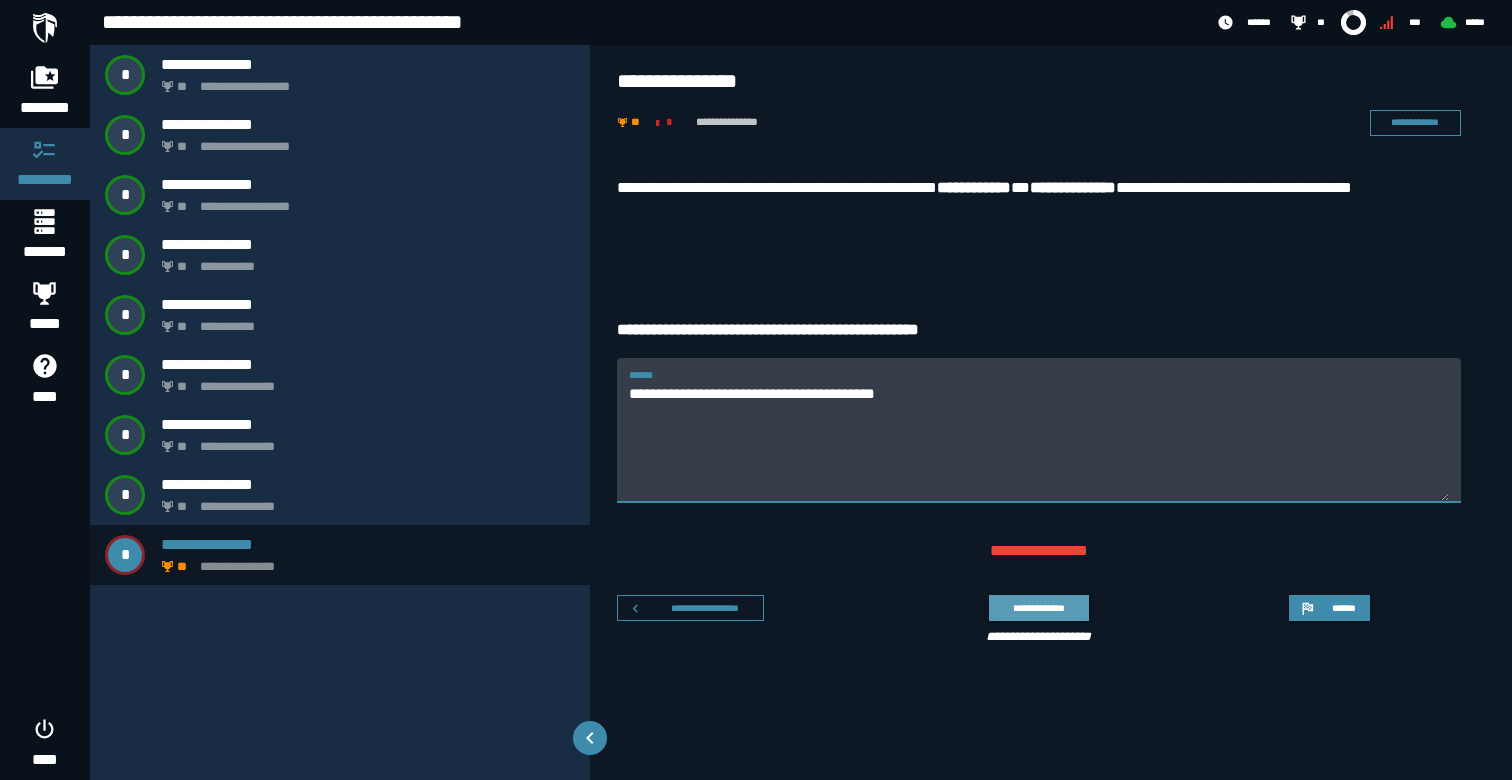 type on "**********" 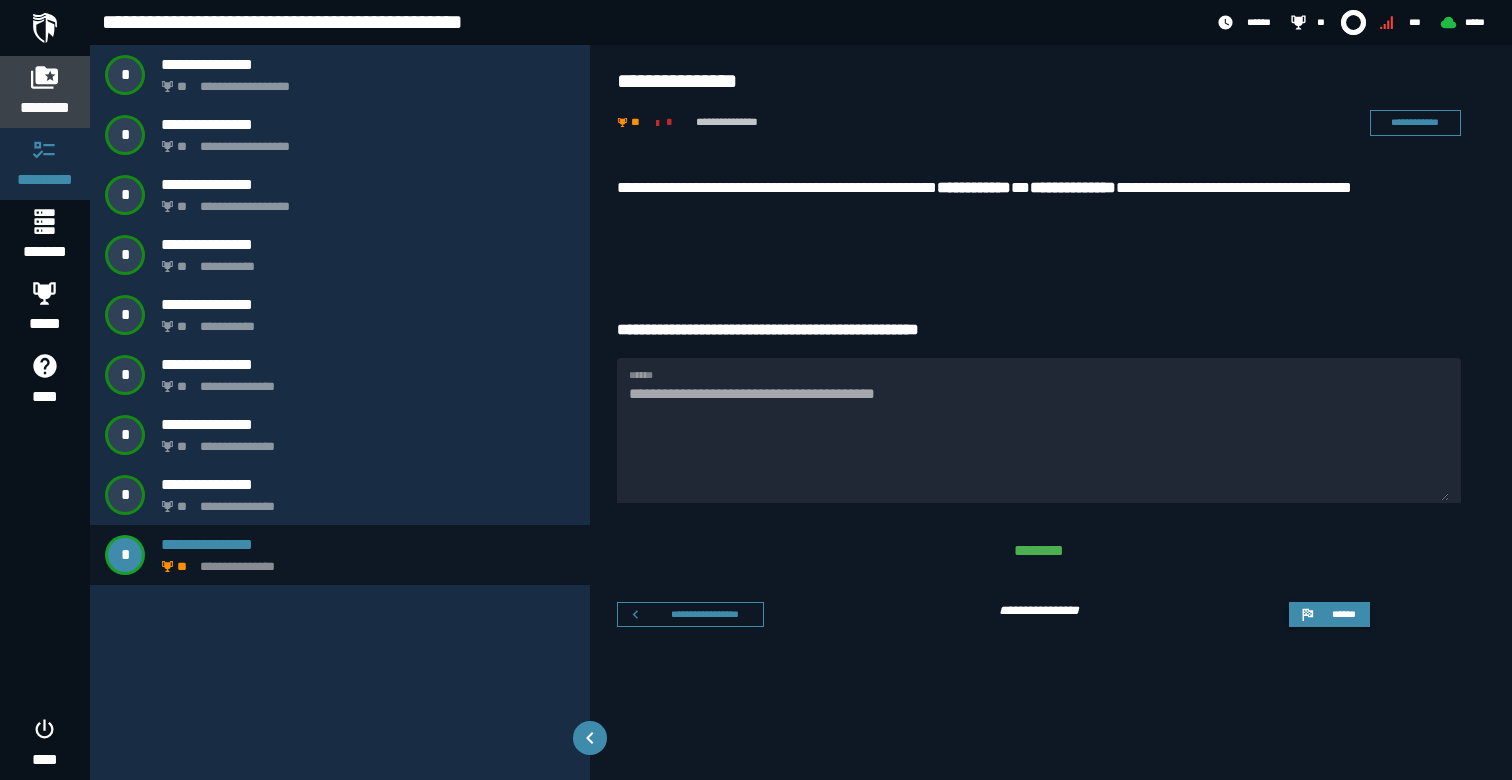 click at bounding box center (45, 77) 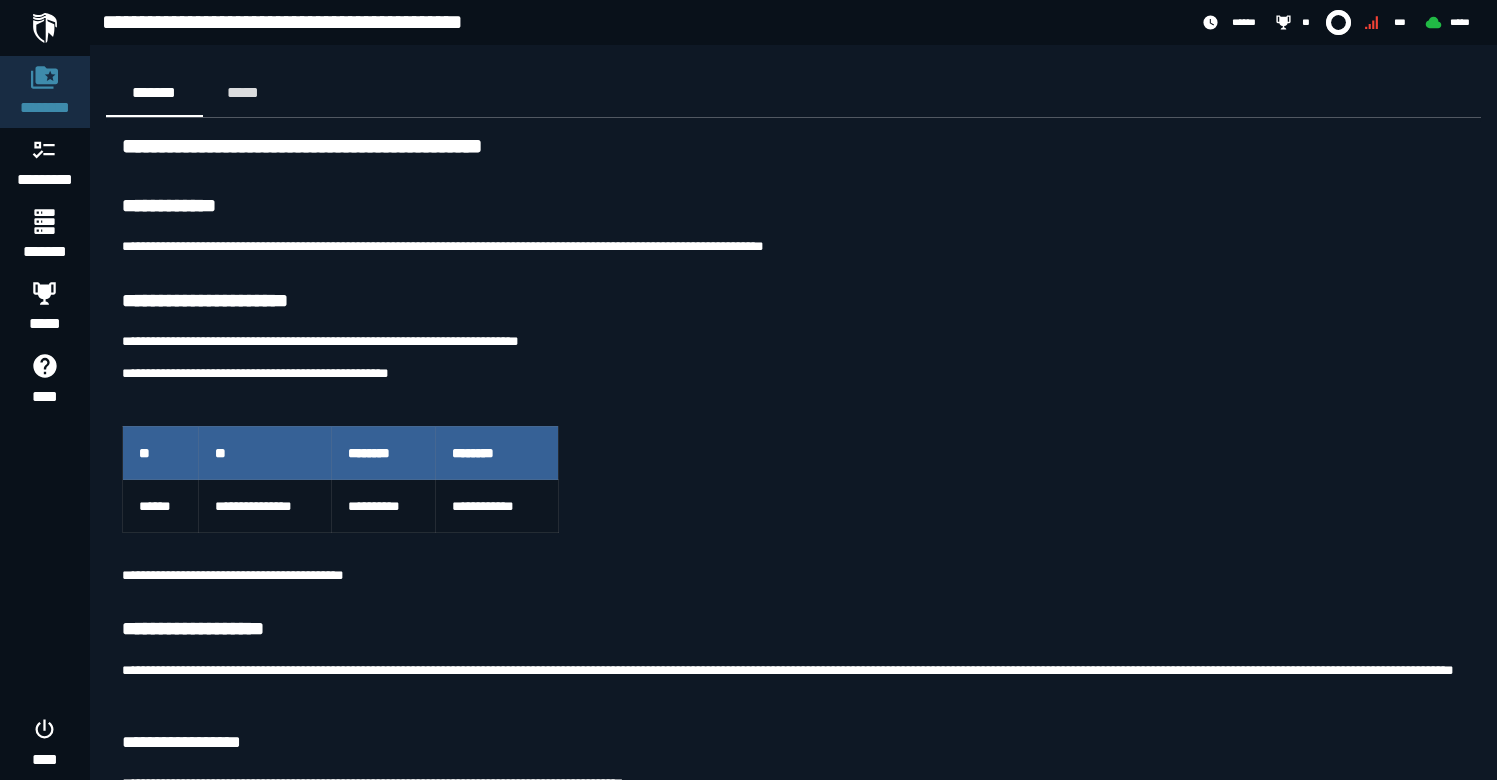 click at bounding box center (45, 28) 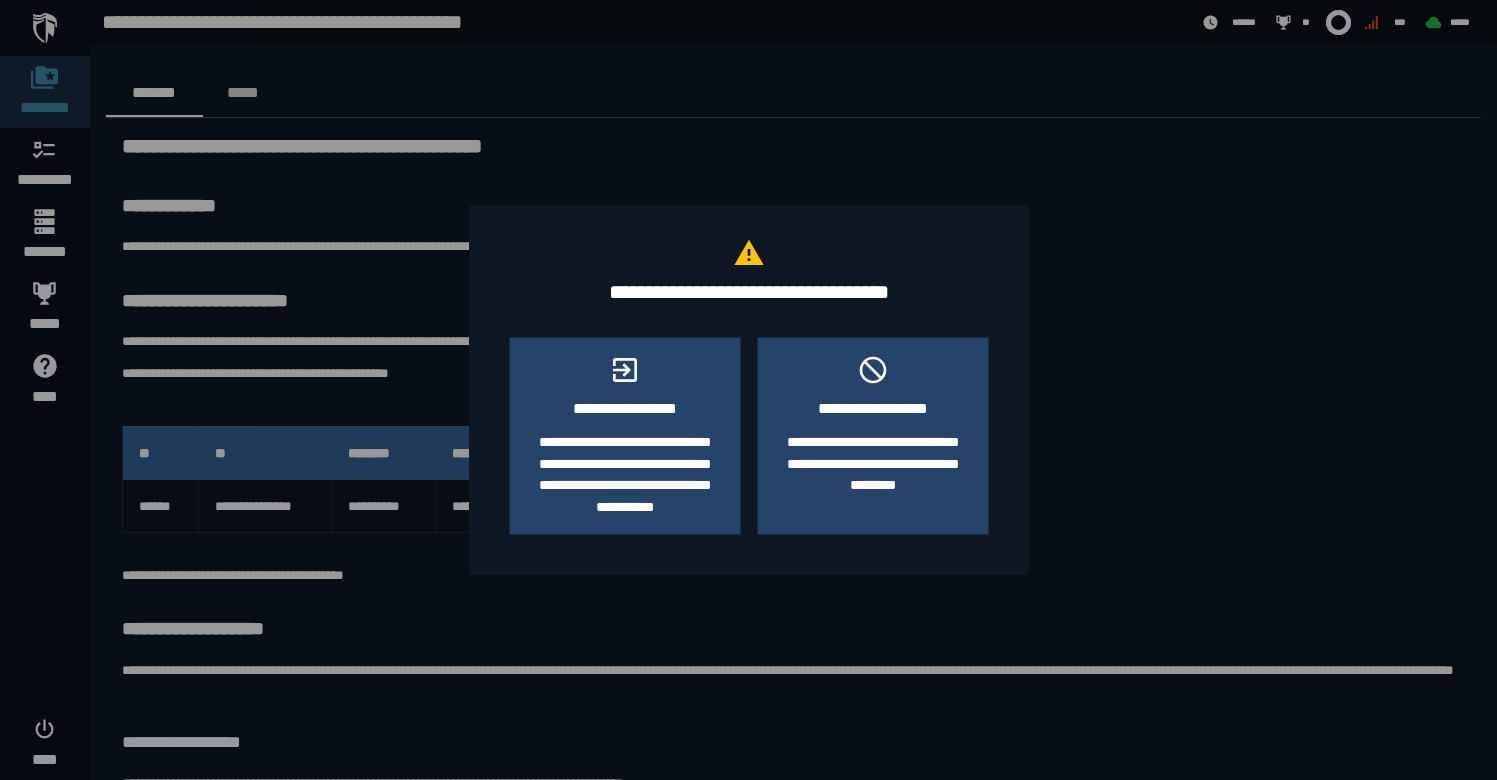 click at bounding box center [748, 390] 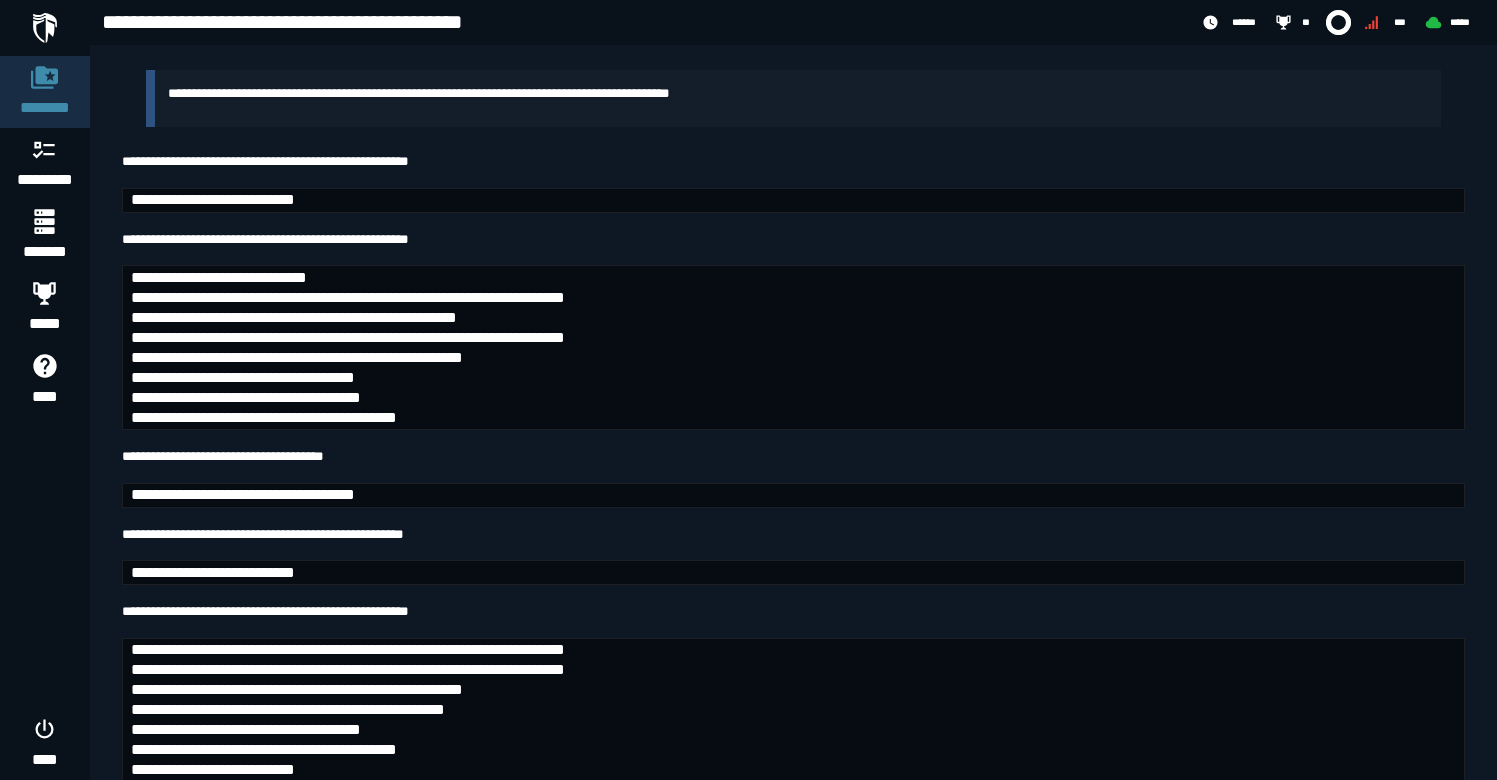 scroll, scrollTop: 1277, scrollLeft: 0, axis: vertical 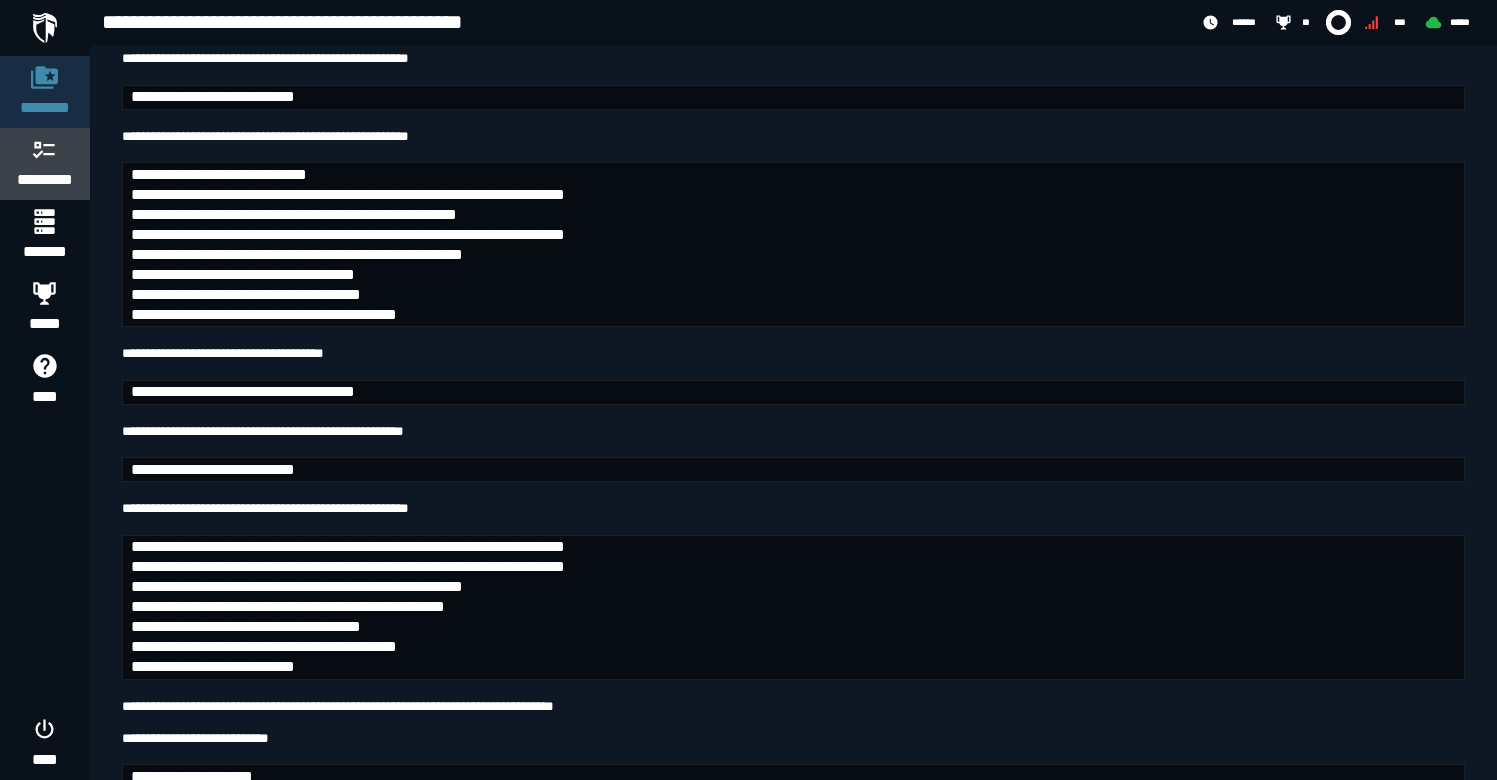 click on "*********" at bounding box center (45, 180) 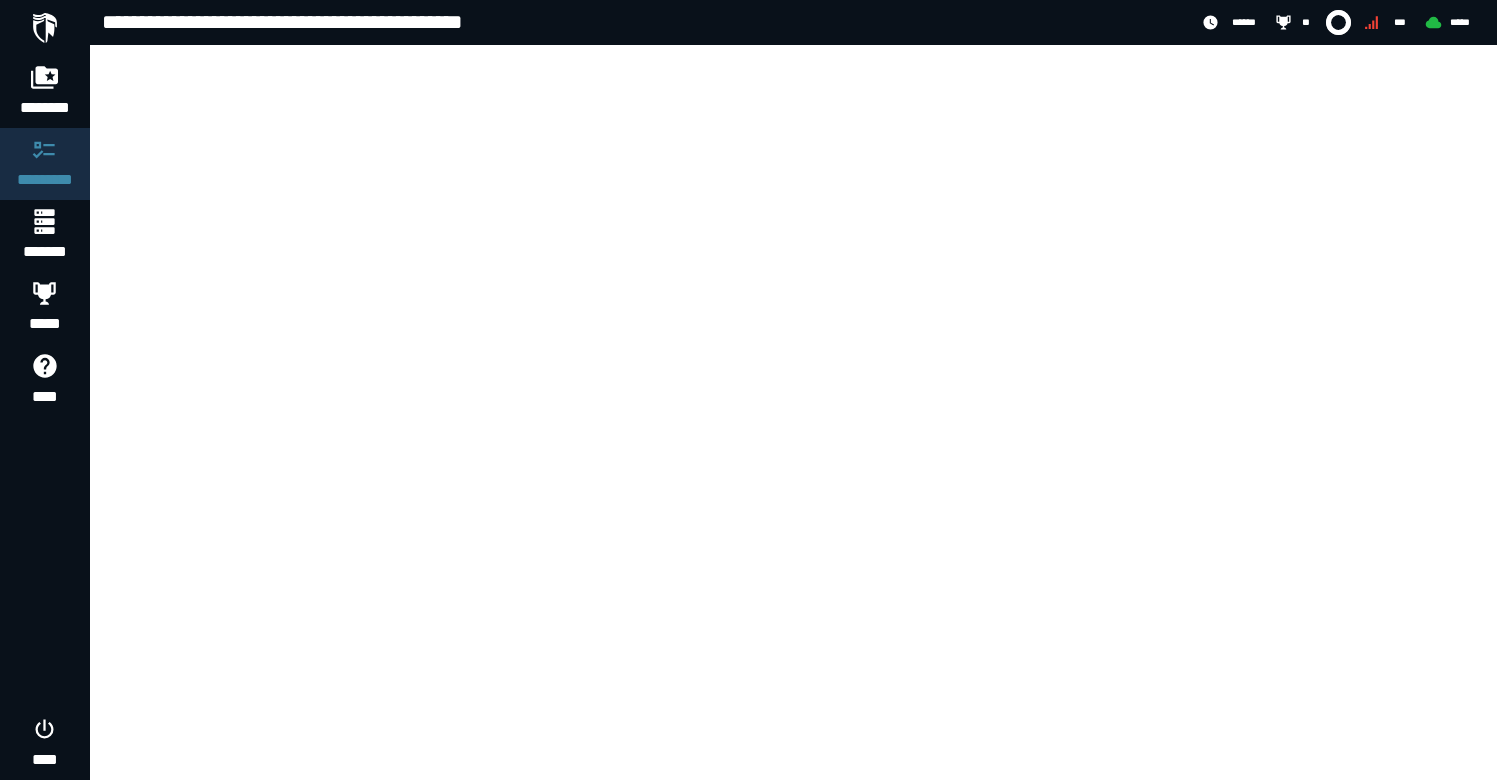 scroll, scrollTop: 0, scrollLeft: 0, axis: both 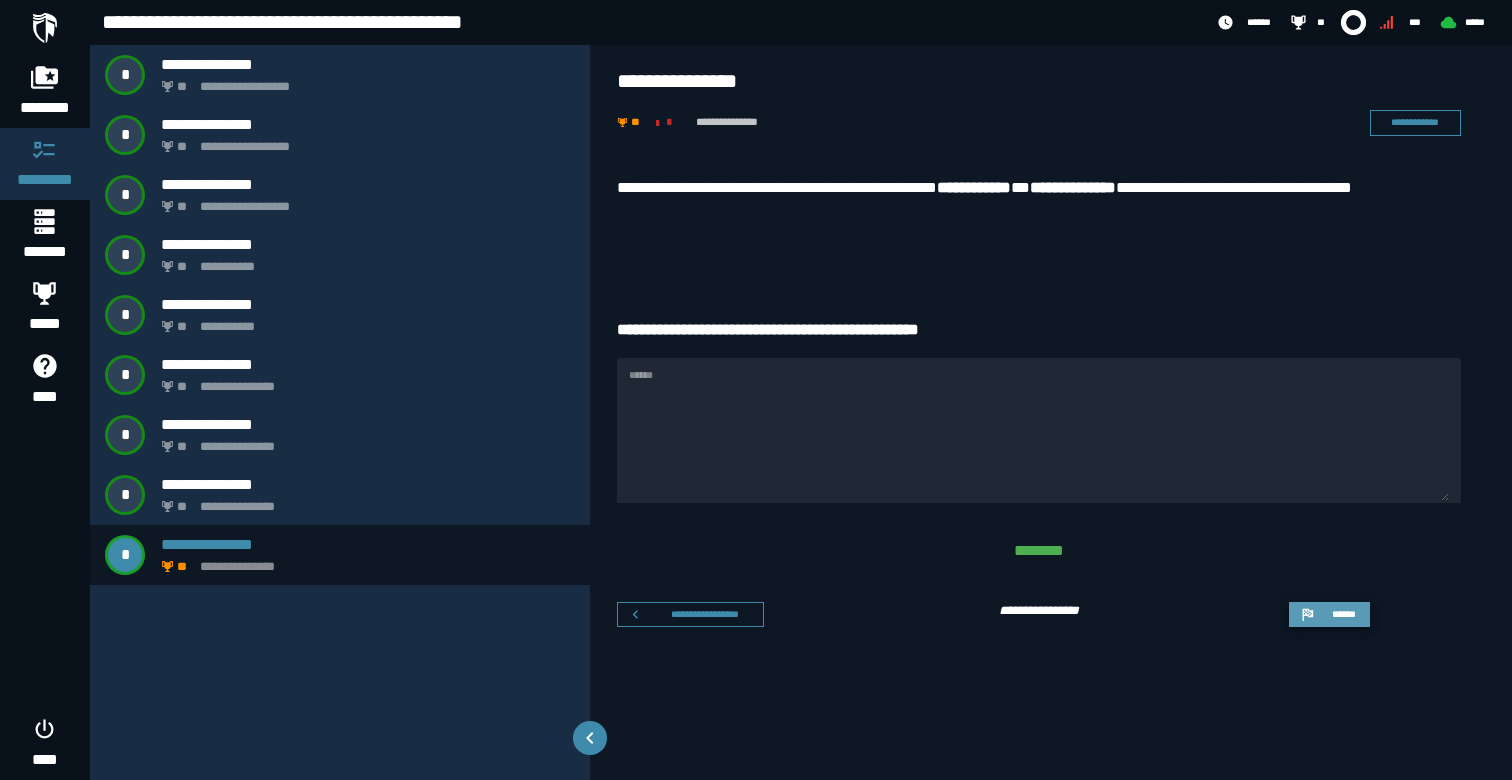 click 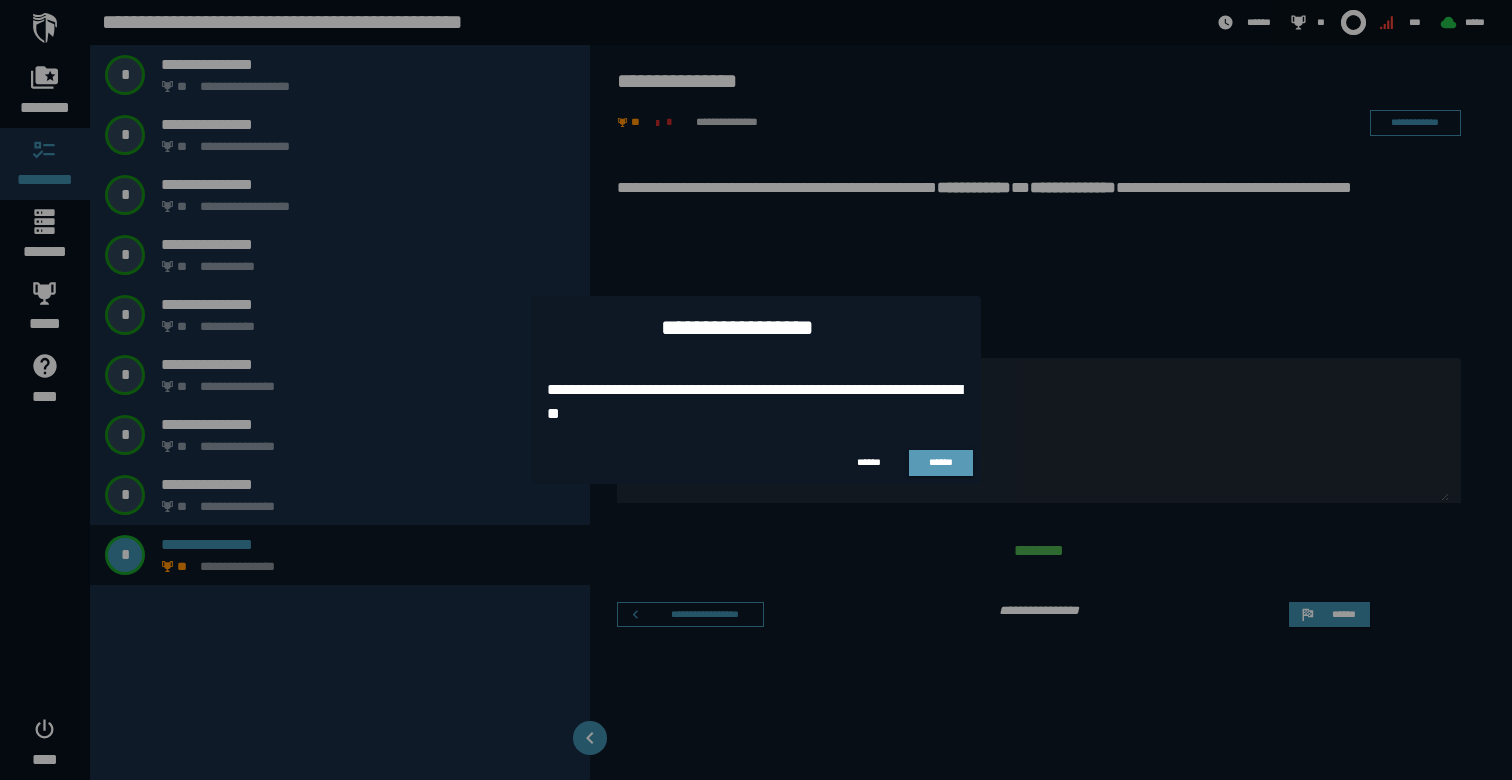 click on "******" at bounding box center (941, 462) 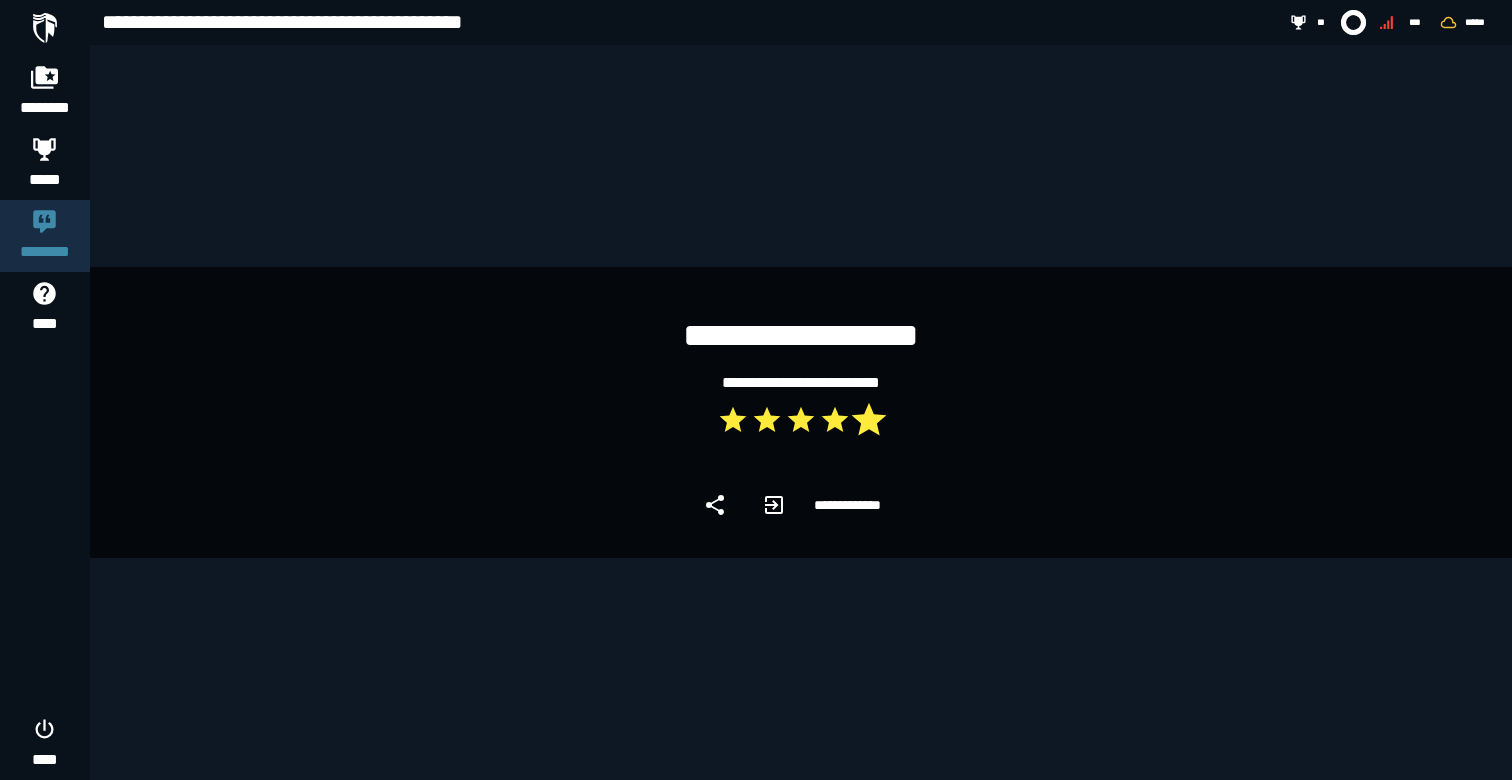 click 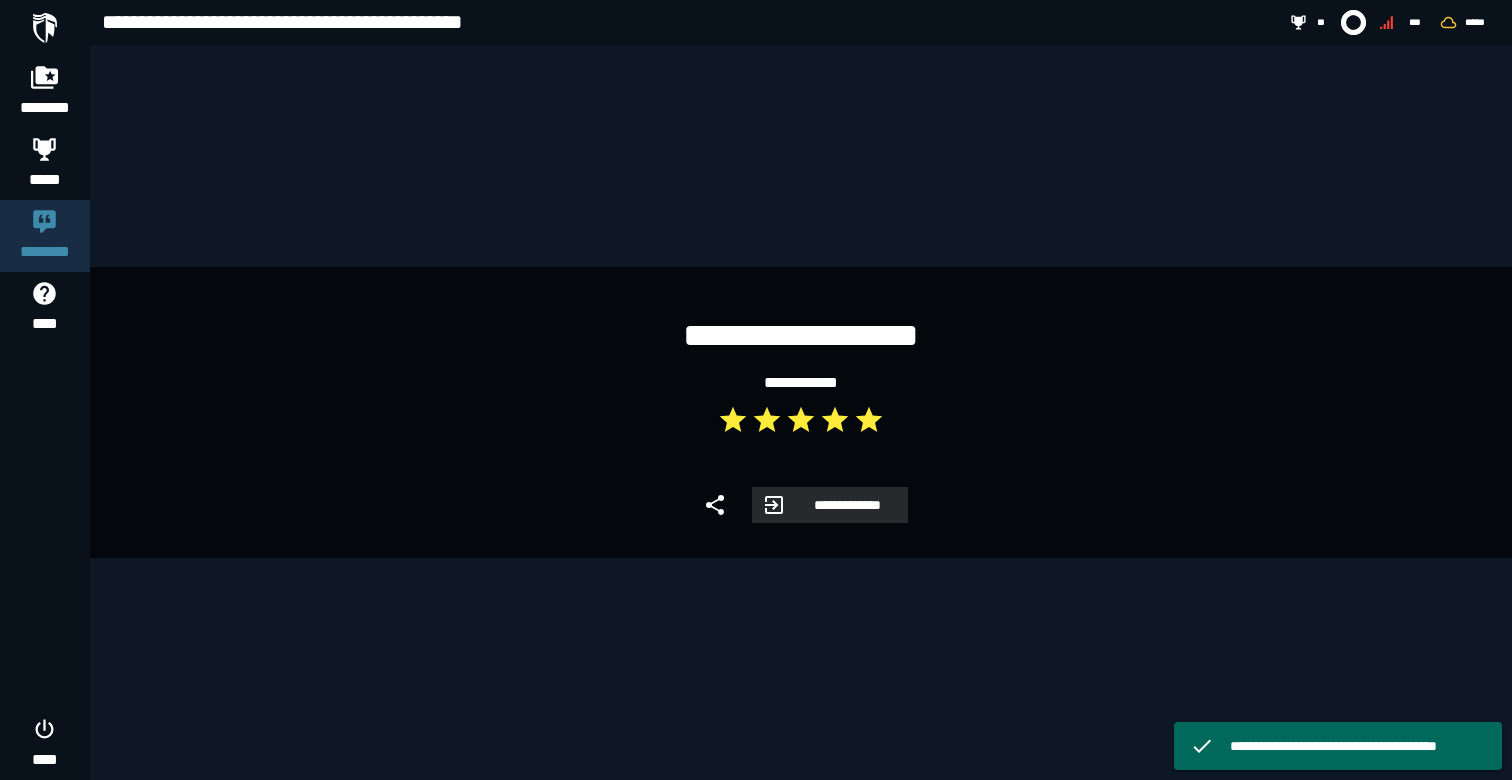 click on "**********" at bounding box center (847, 505) 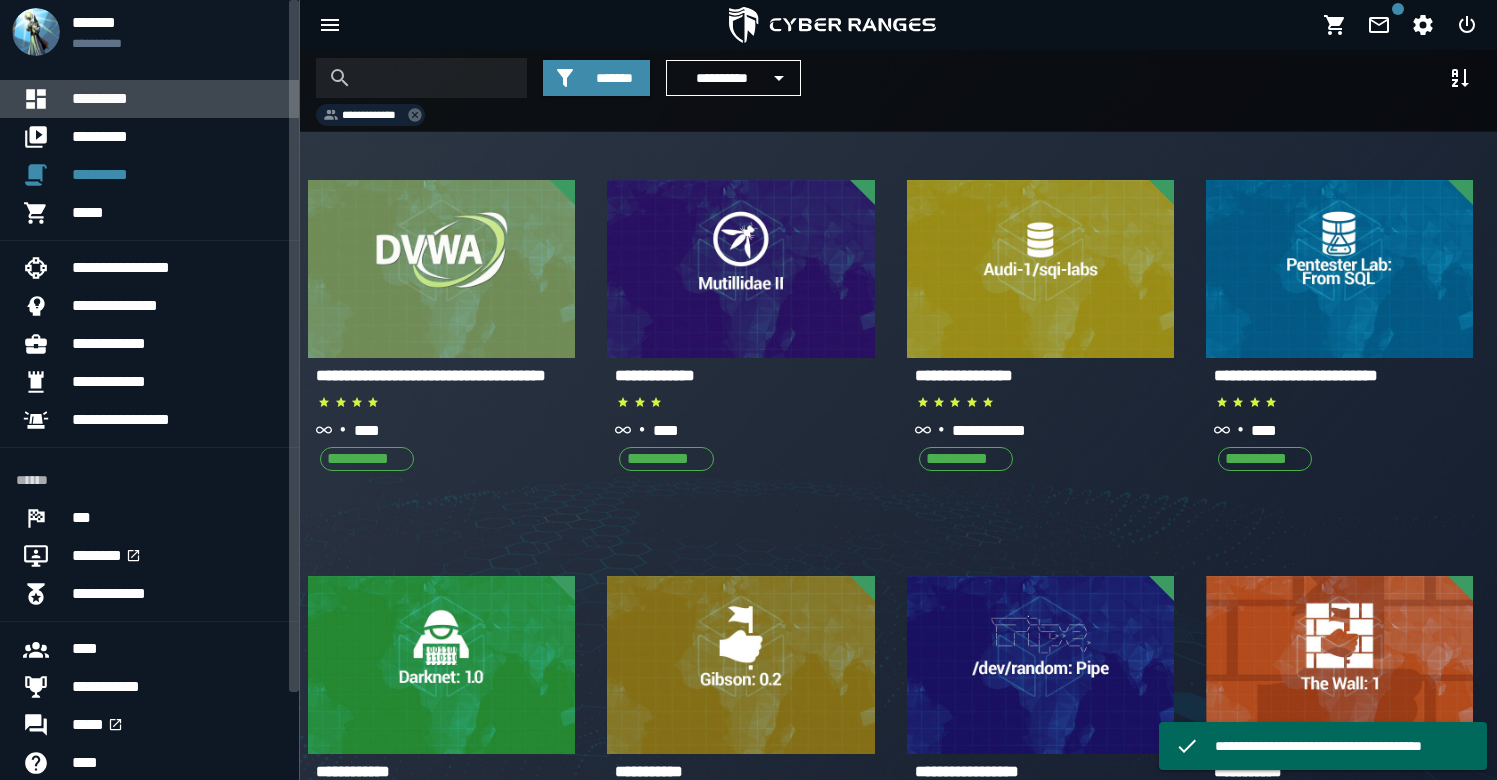 click on "*********" at bounding box center [177, 99] 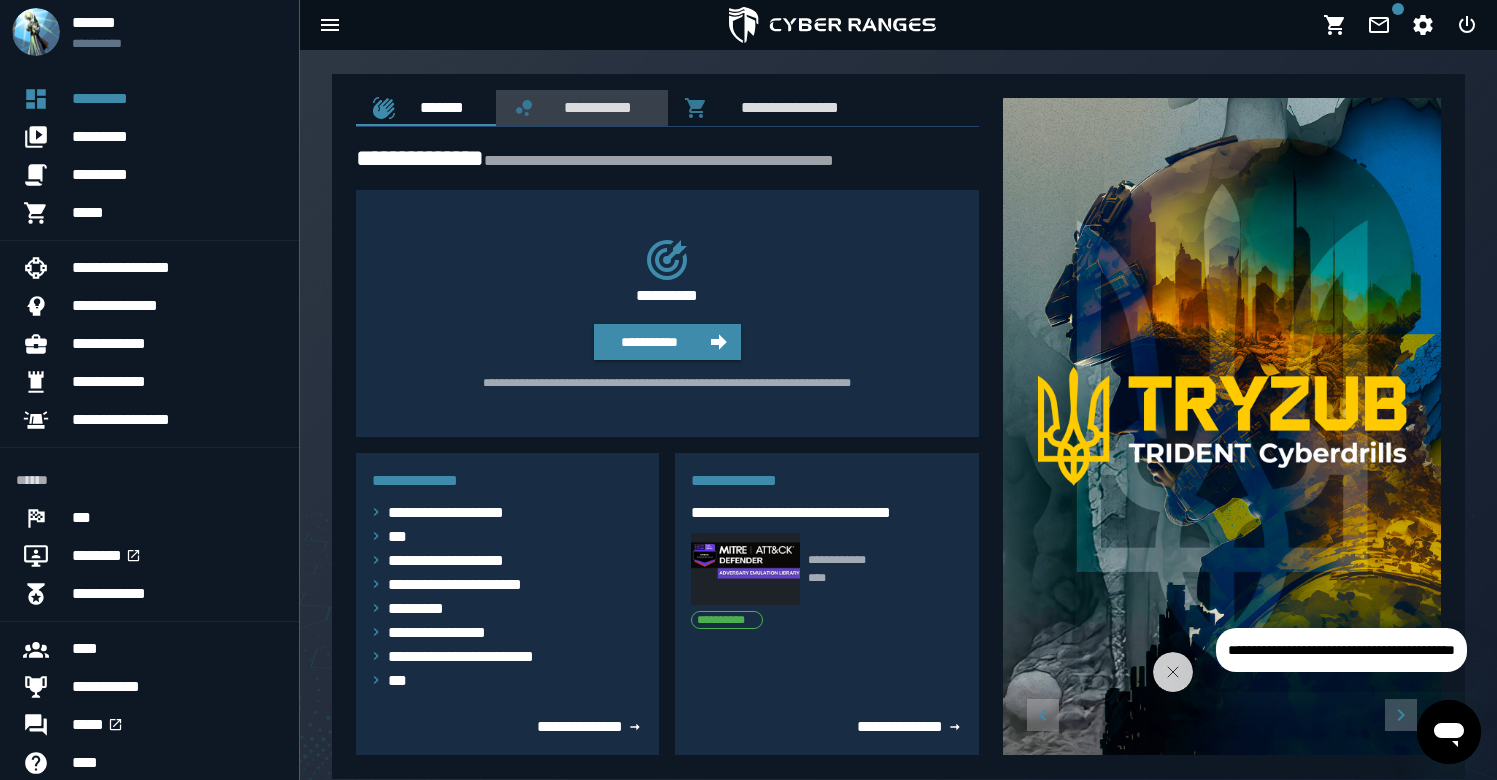 click on "**********" at bounding box center (594, 107) 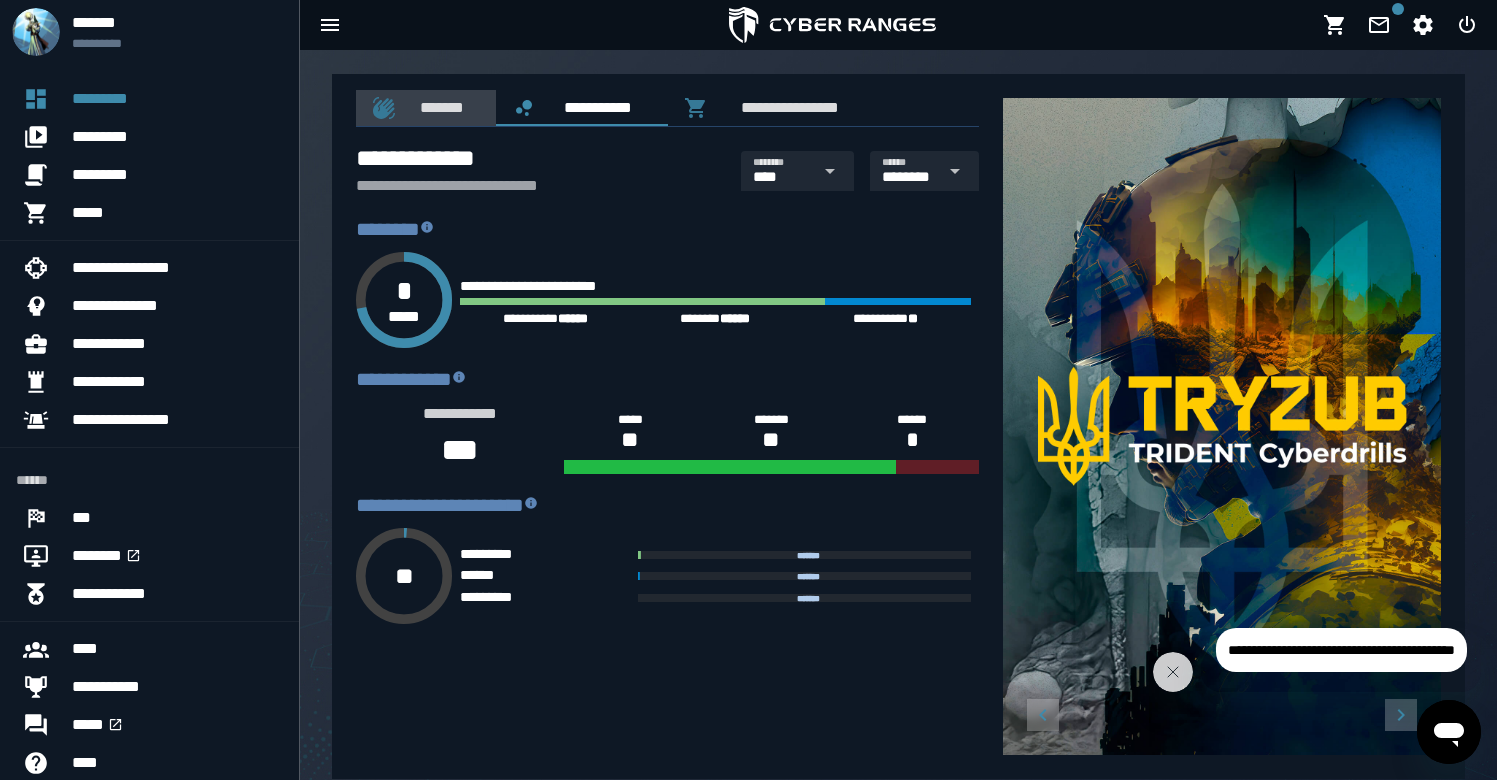click on "*******" at bounding box center [438, 107] 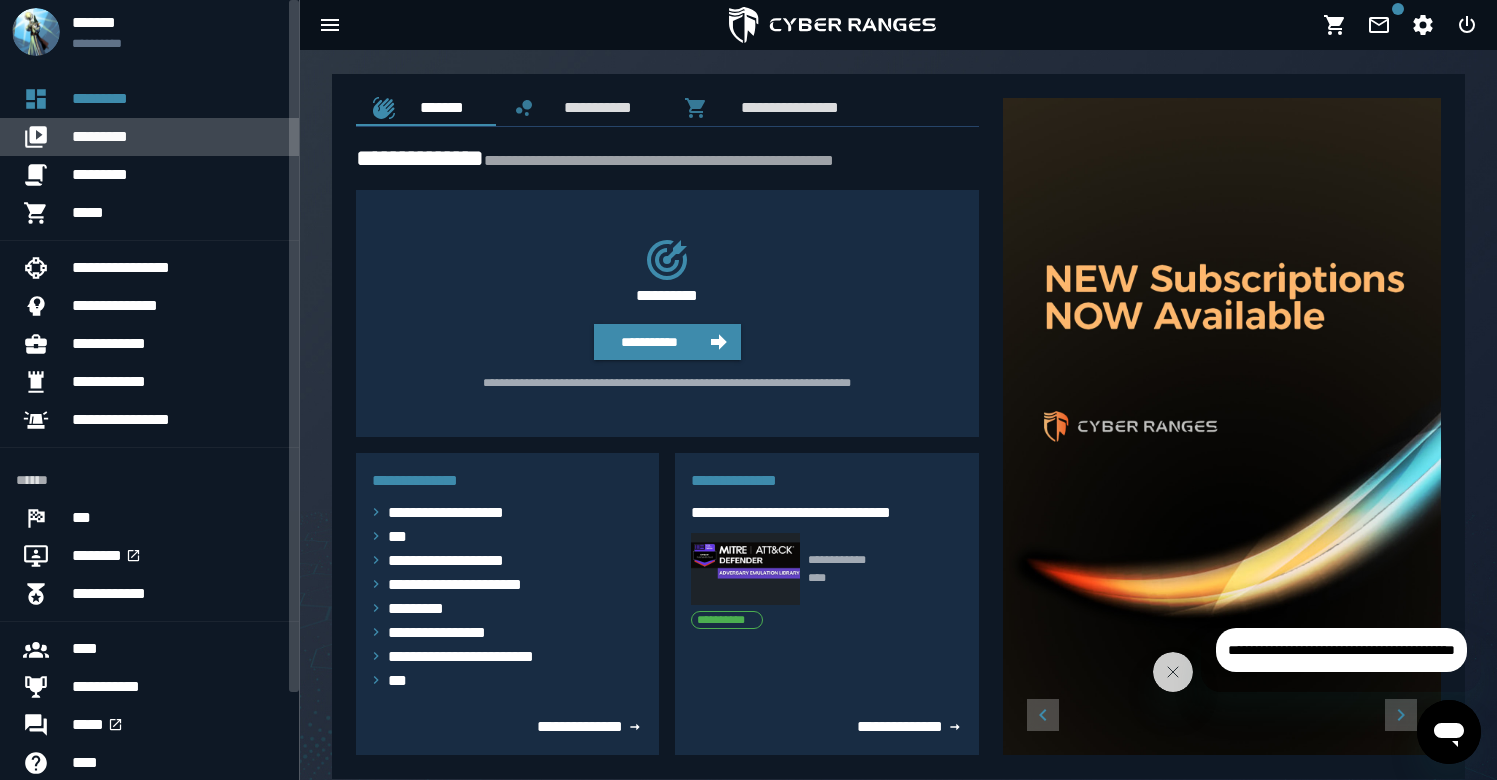 click on "*********" at bounding box center (177, 137) 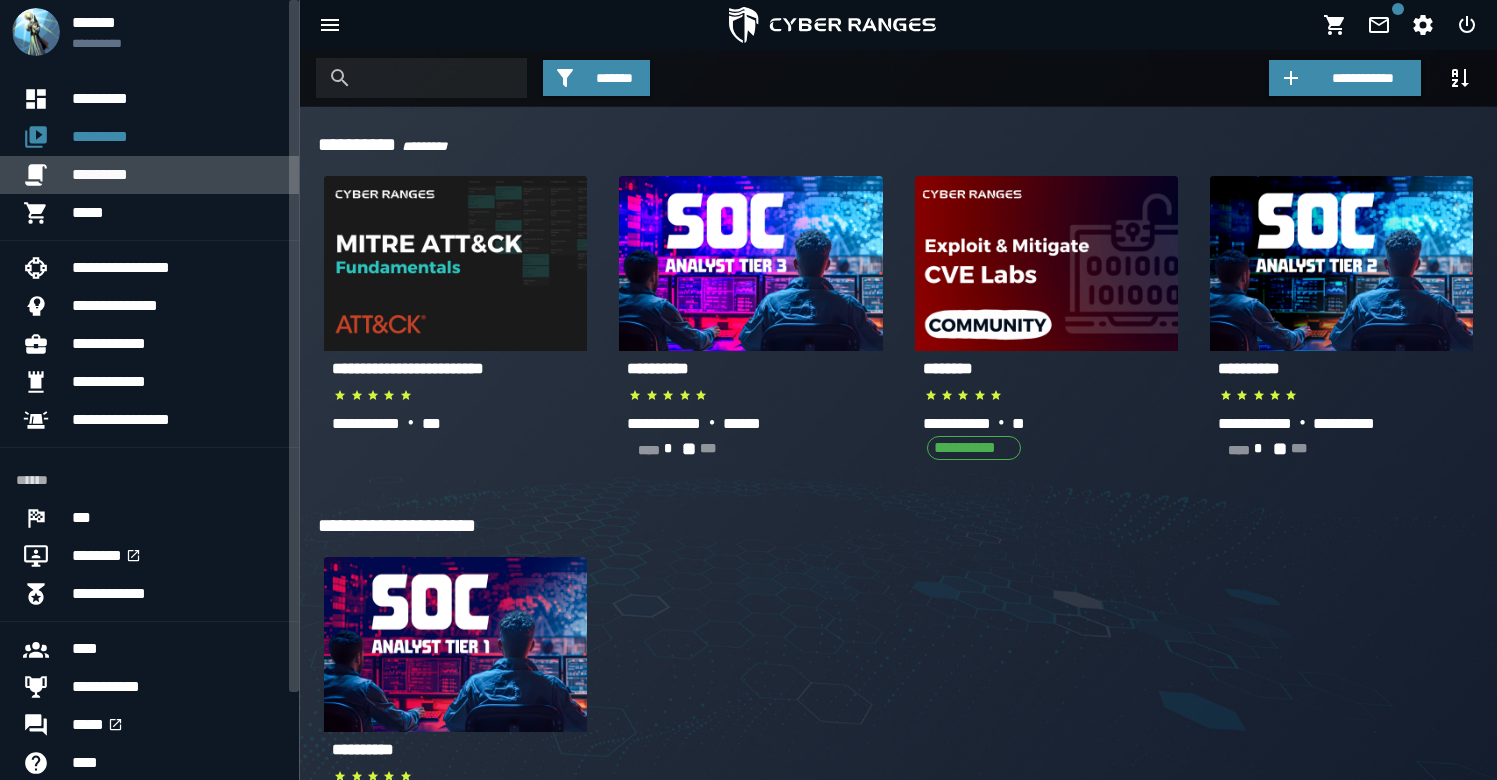 click on "*********" at bounding box center [177, 175] 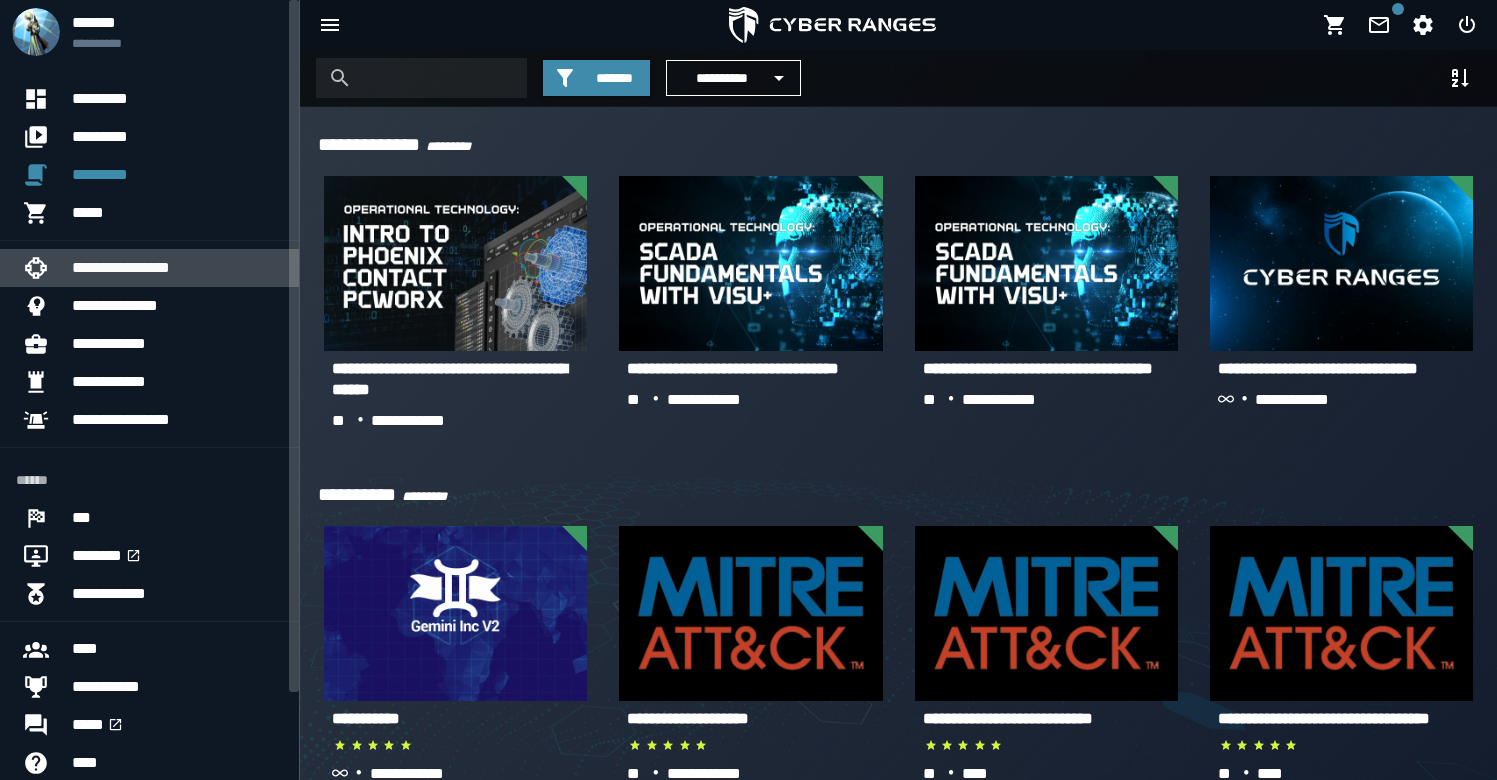 click on "**********" at bounding box center [177, 268] 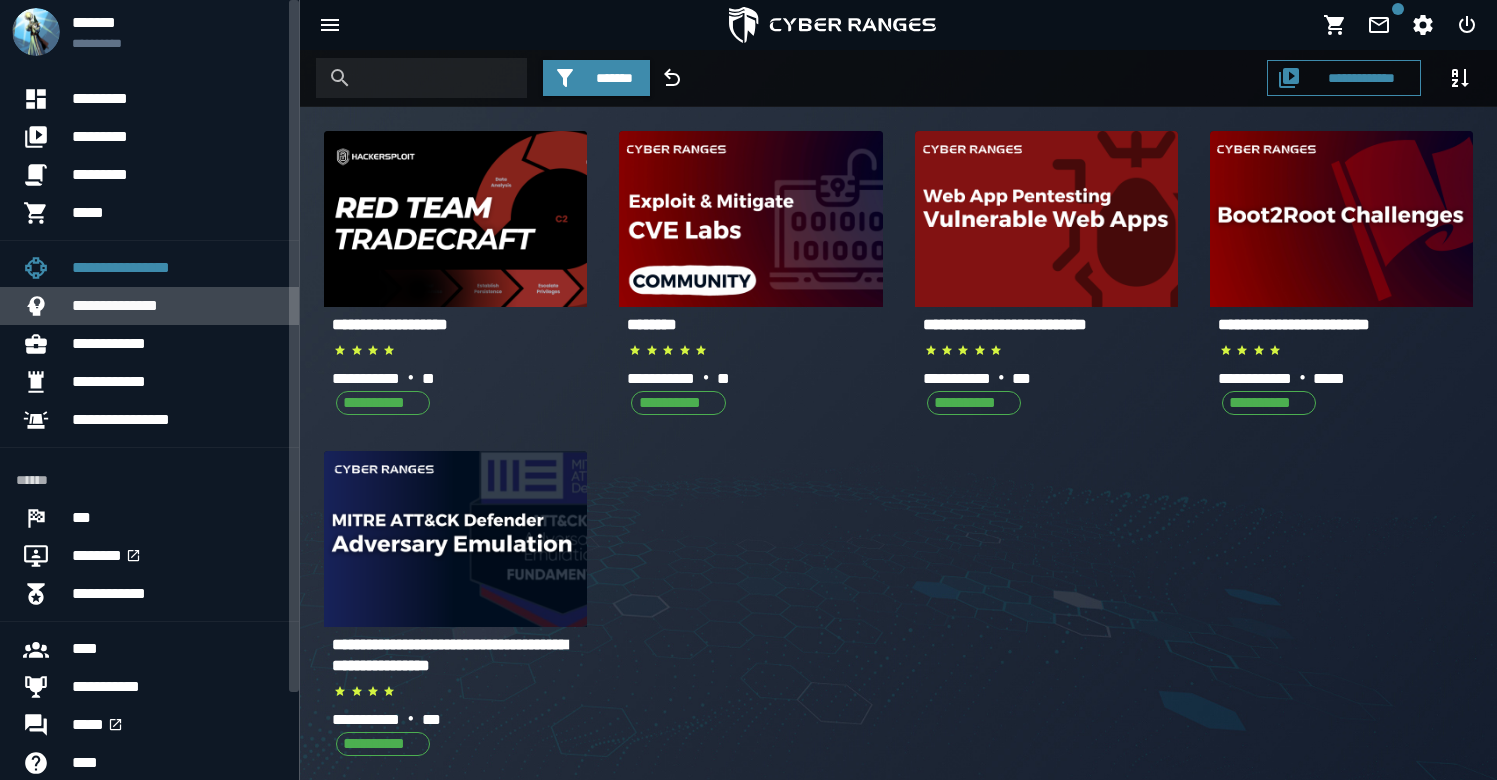 click on "**********" at bounding box center [177, 306] 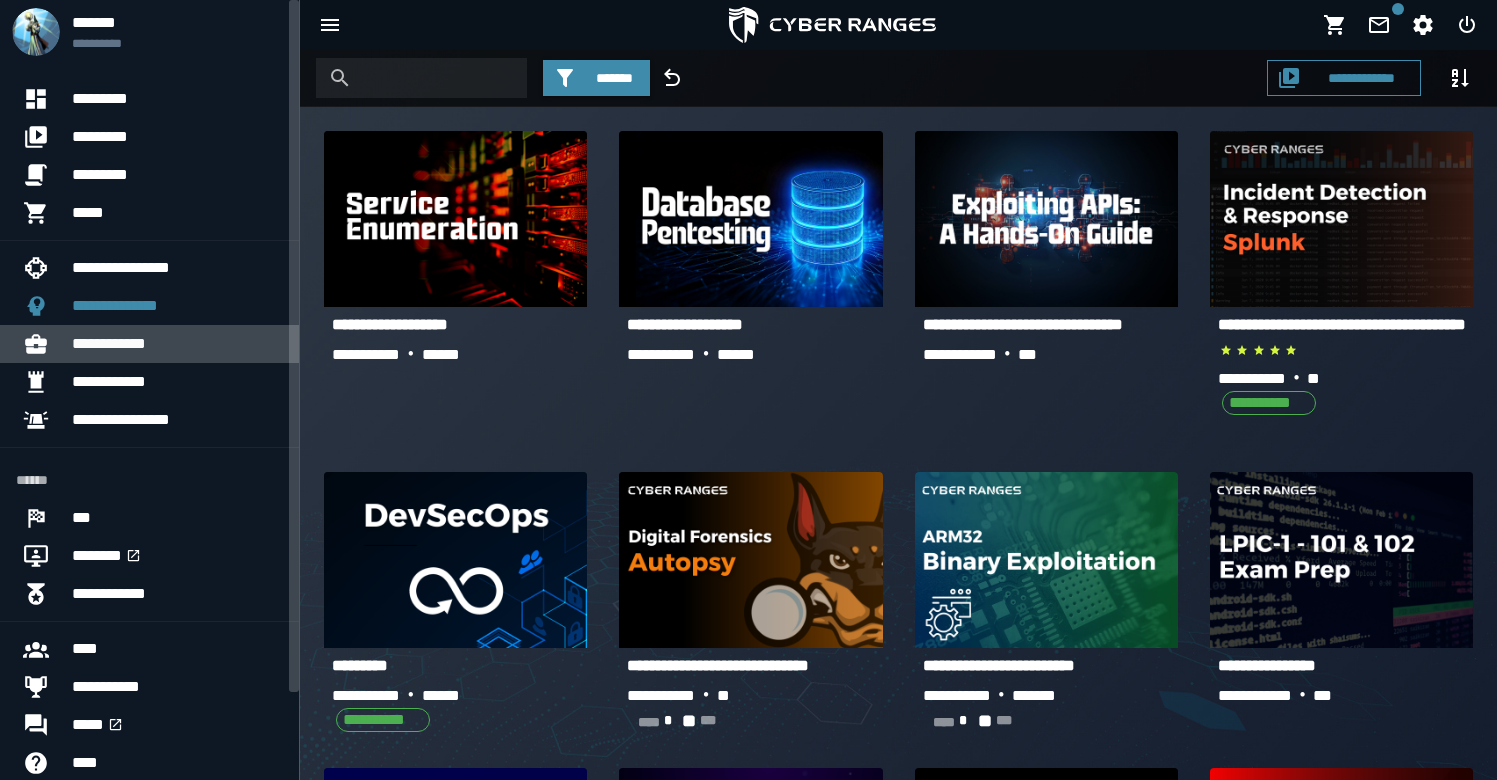 click on "**********" at bounding box center [177, 344] 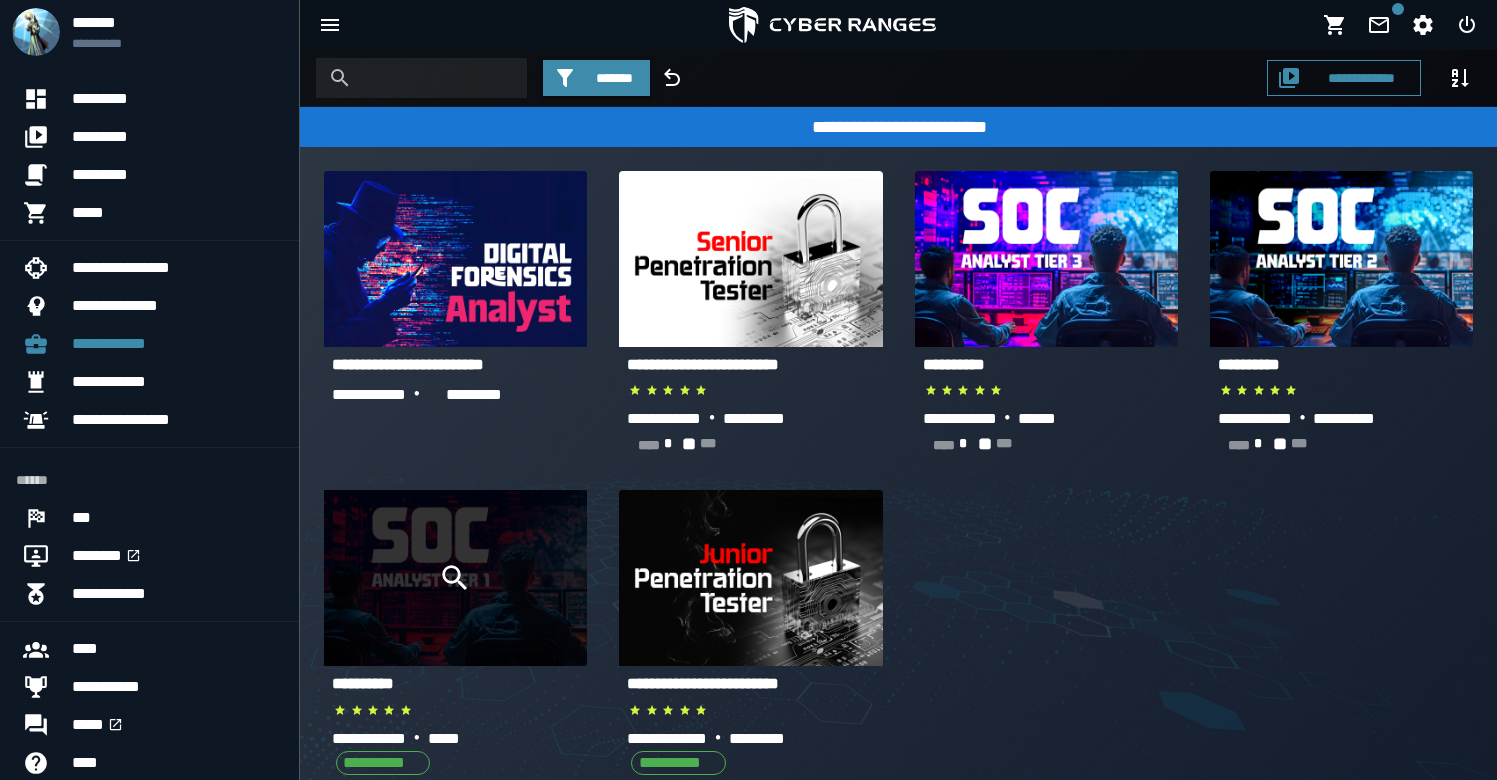click 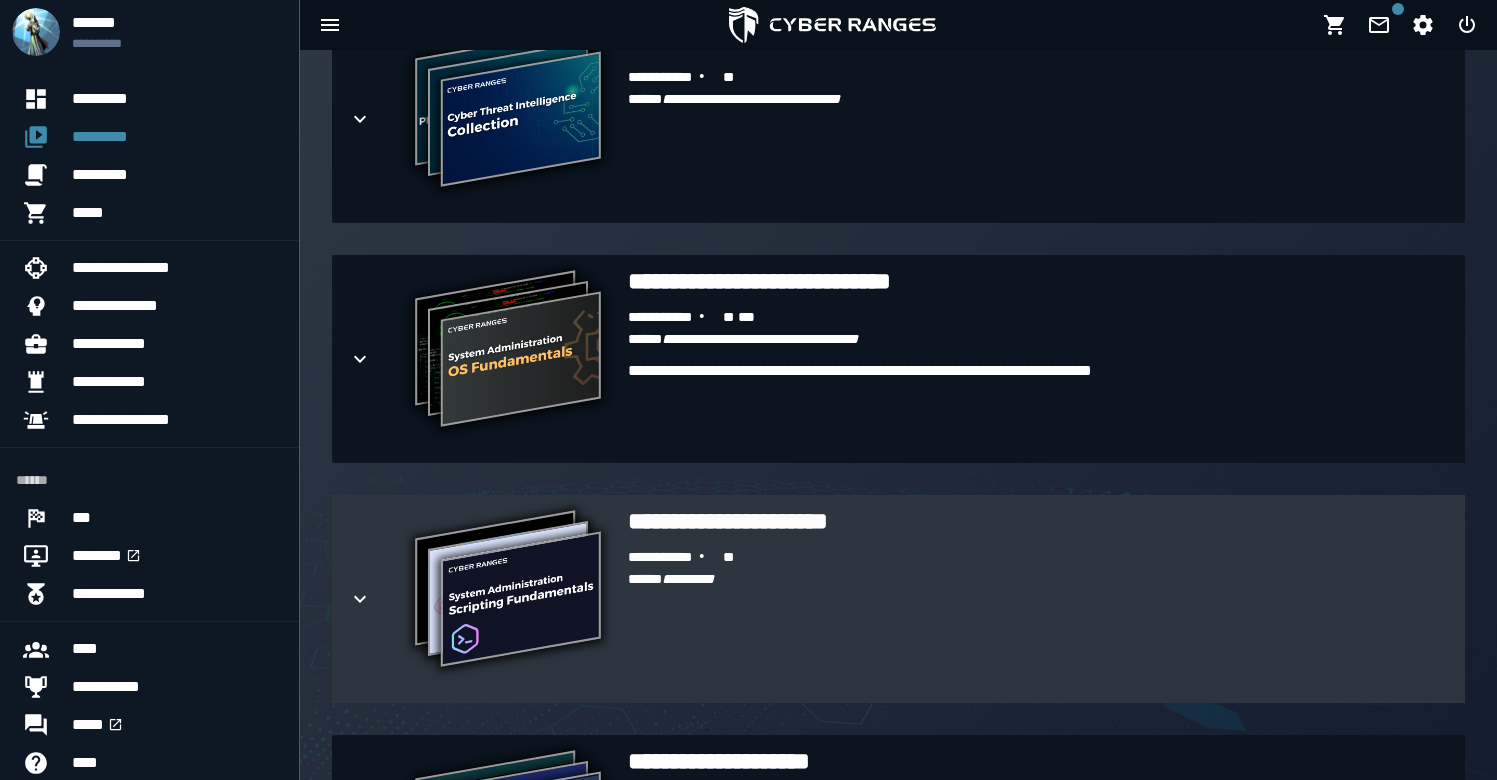 scroll, scrollTop: 457, scrollLeft: 0, axis: vertical 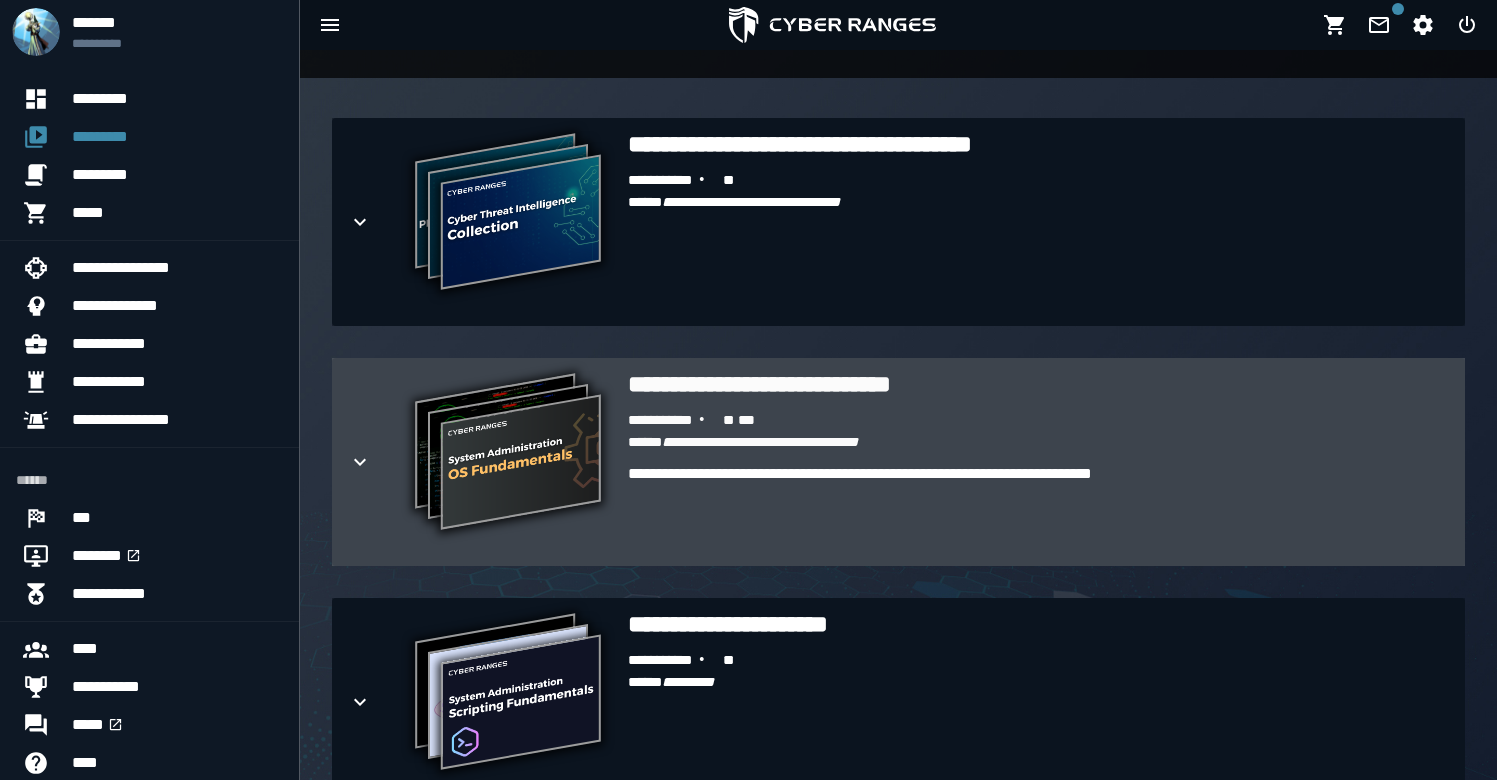 click on "**********" at bounding box center [508, 454] 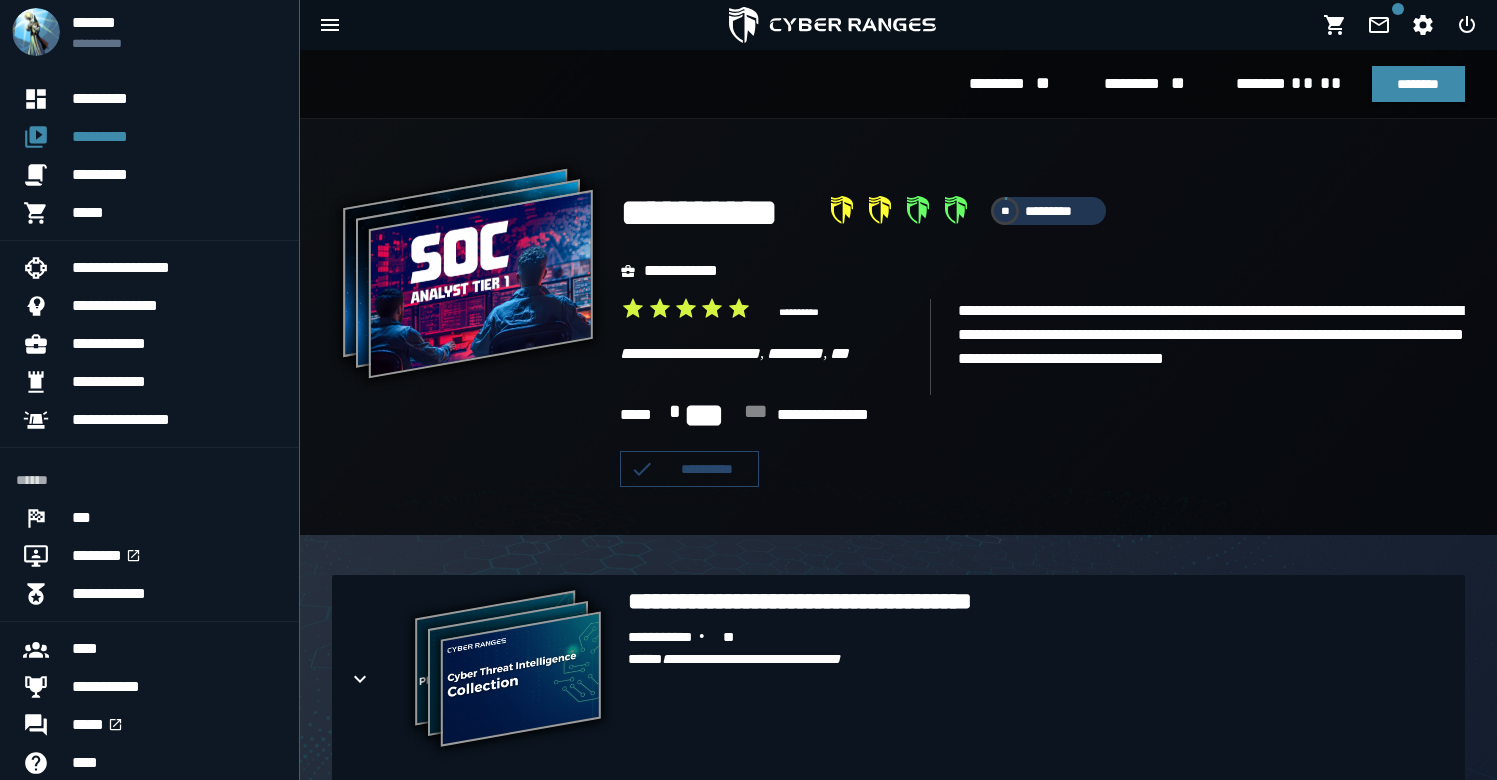 scroll, scrollTop: 732, scrollLeft: 0, axis: vertical 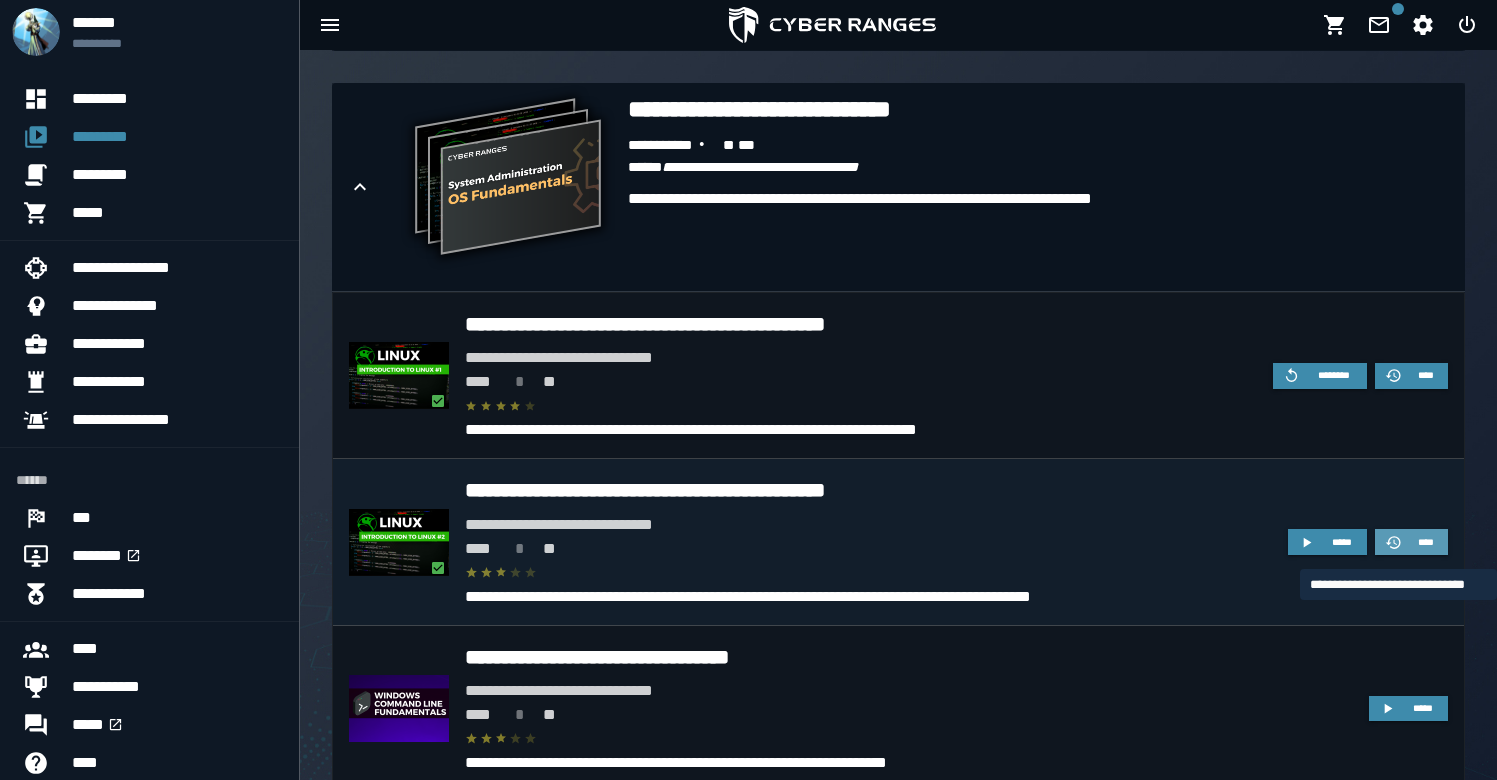 click on "****" at bounding box center (1426, 542) 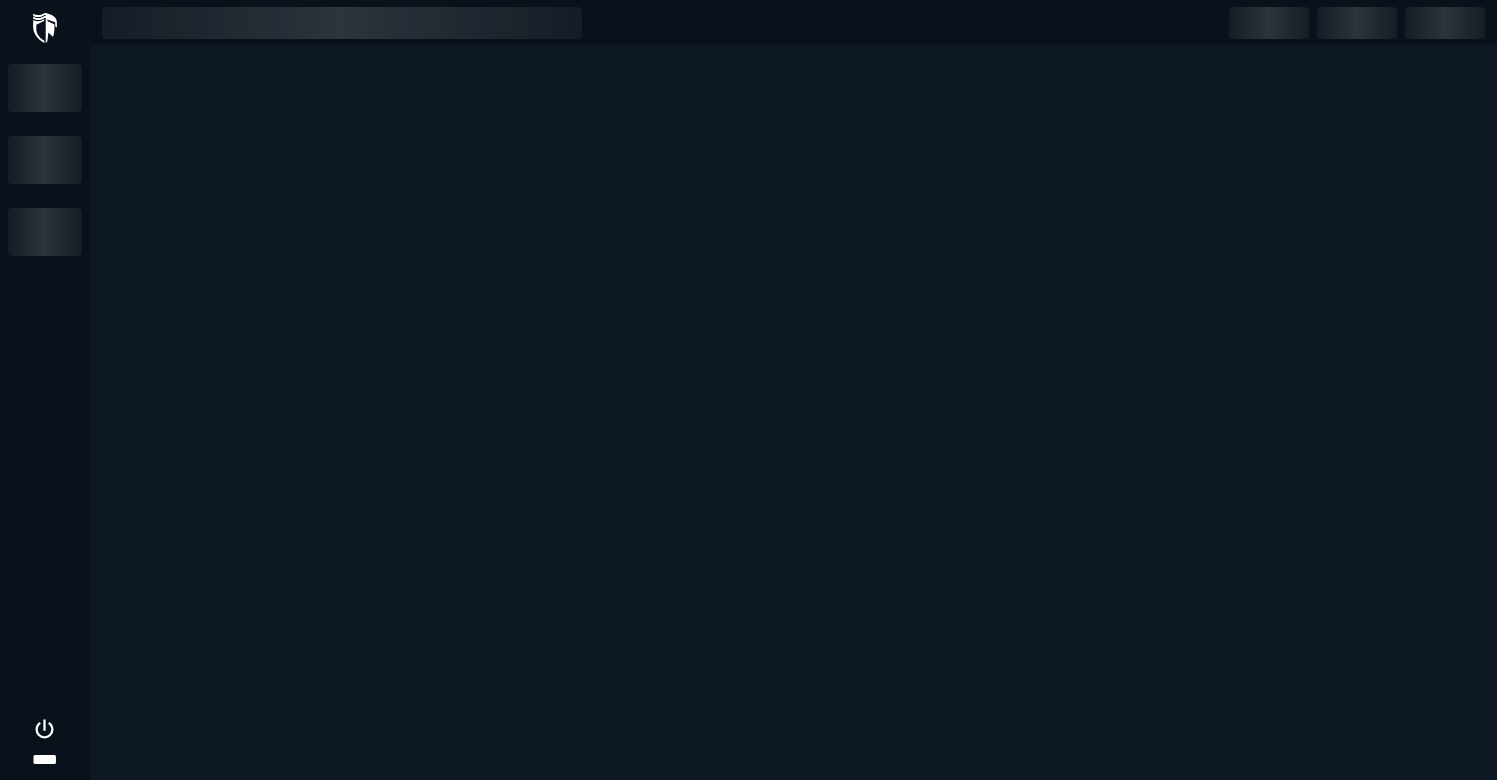 scroll, scrollTop: 0, scrollLeft: 0, axis: both 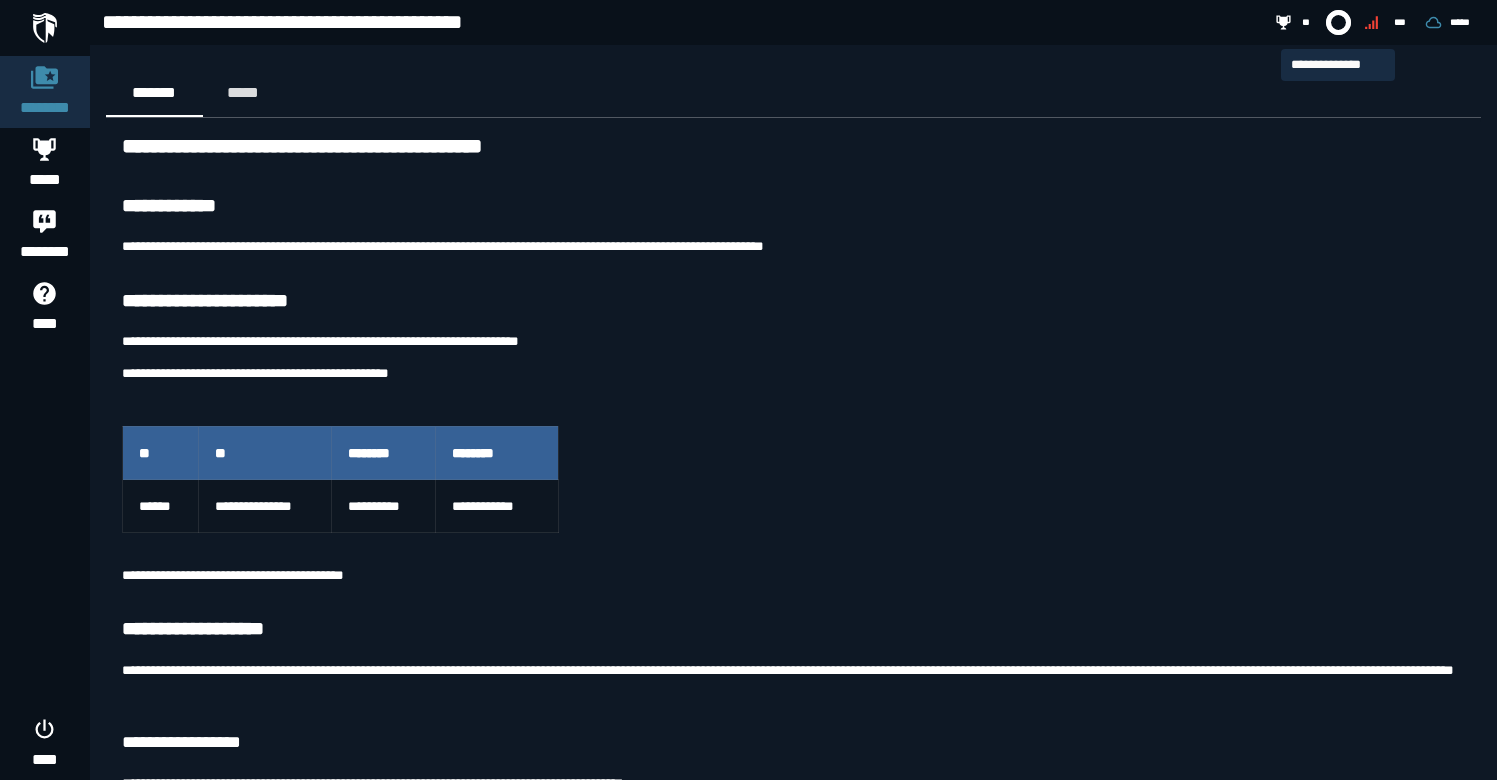 click at bounding box center (1338, 22) 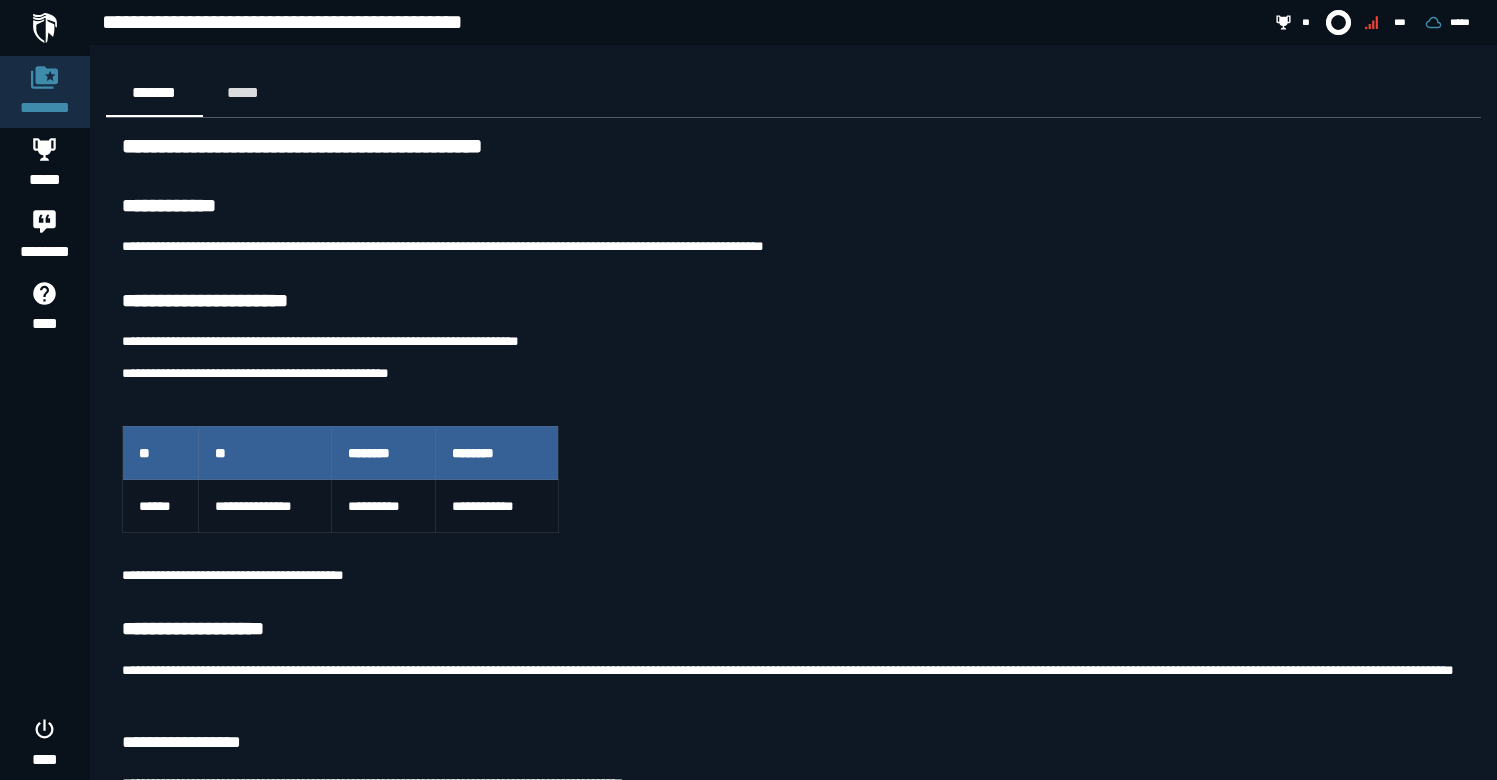 click at bounding box center [45, 28] 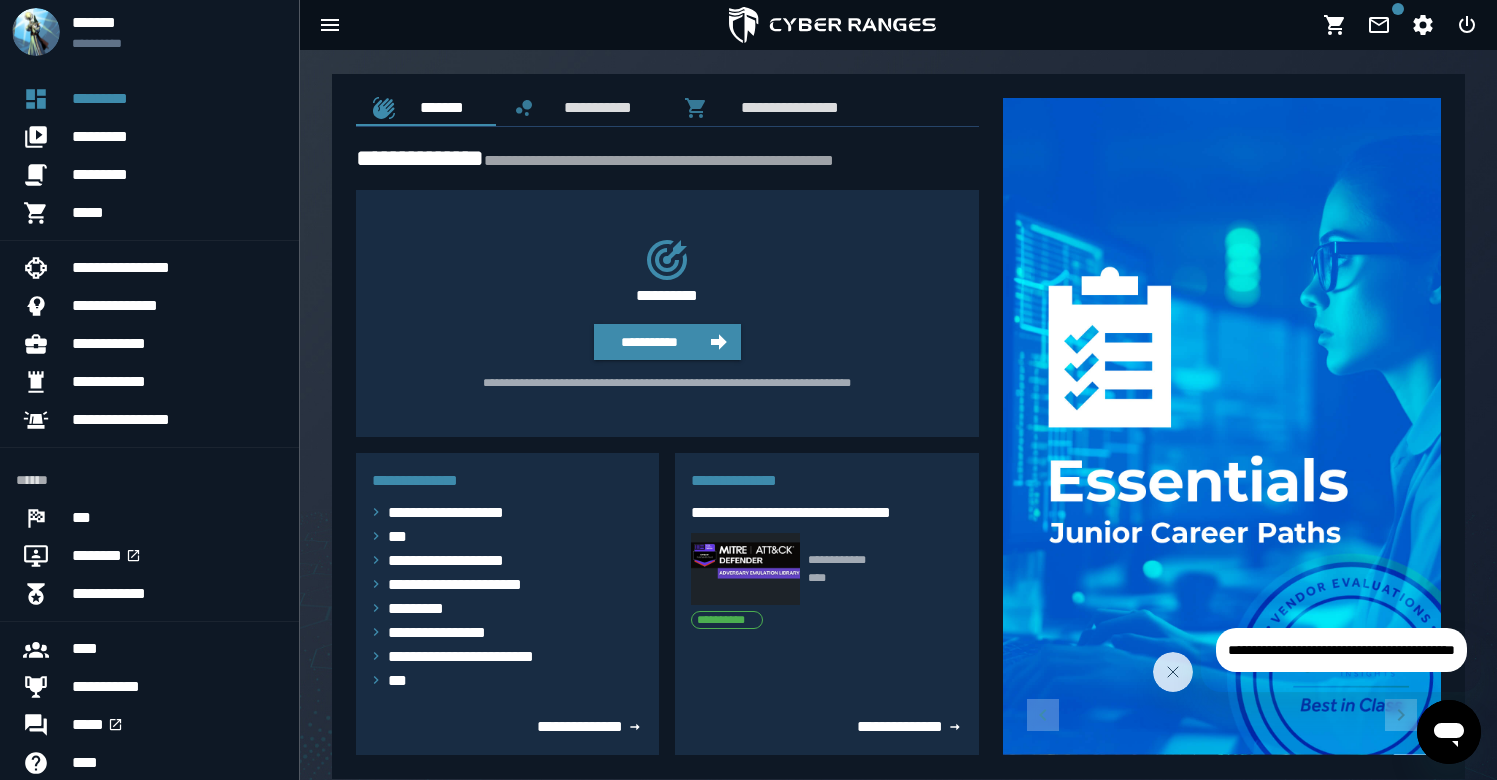 scroll, scrollTop: 423, scrollLeft: 0, axis: vertical 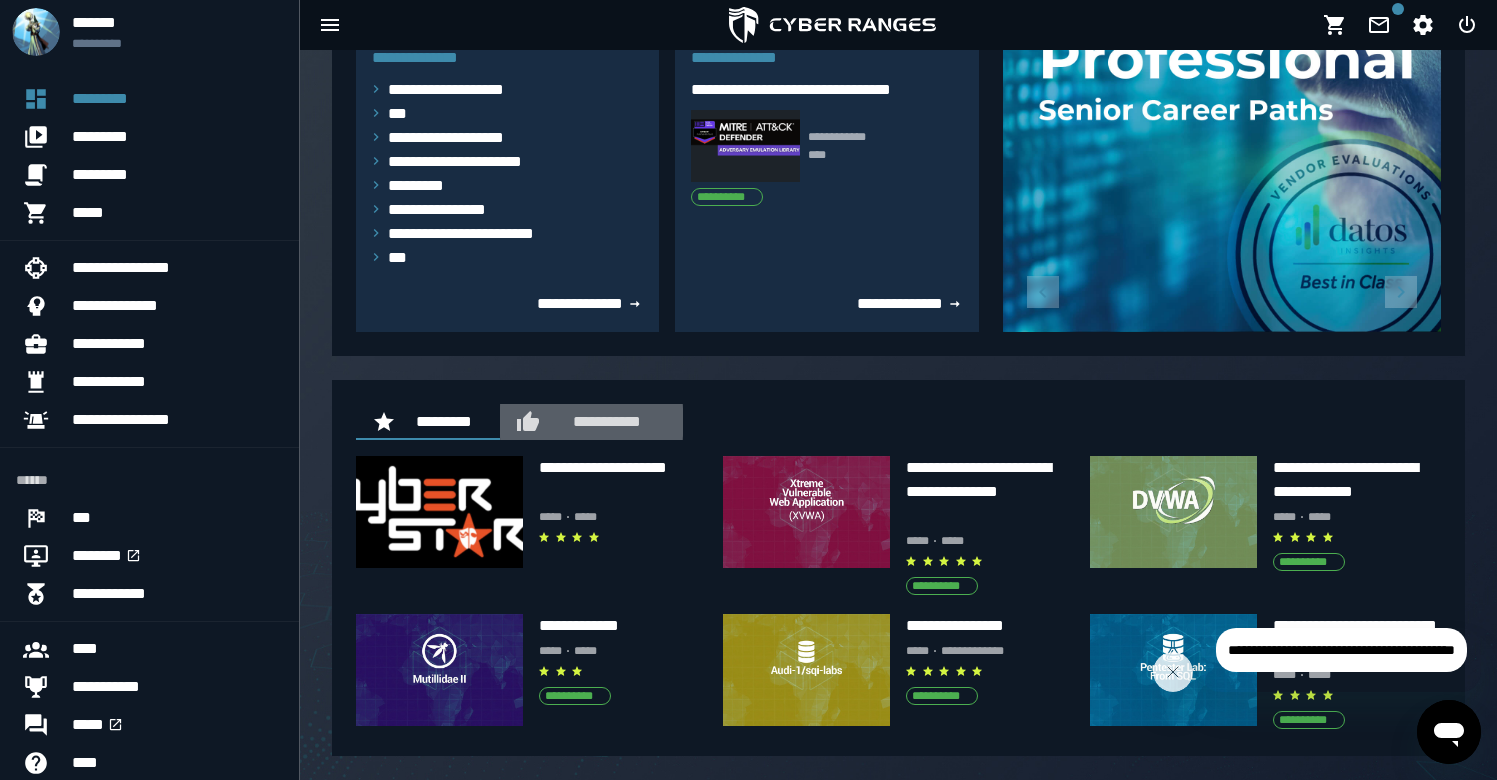 click on "**********" at bounding box center [603, 421] 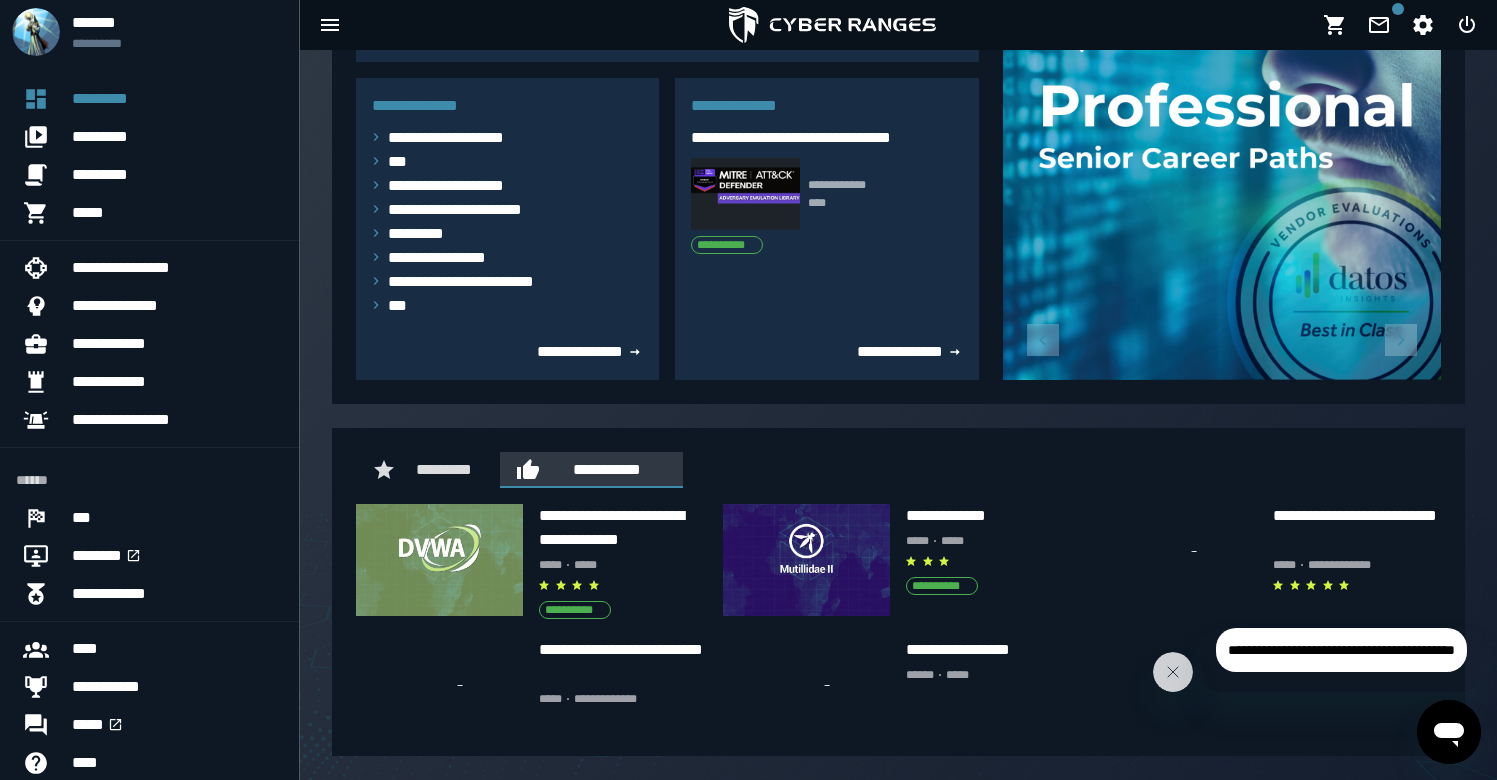 scroll, scrollTop: 393, scrollLeft: 0, axis: vertical 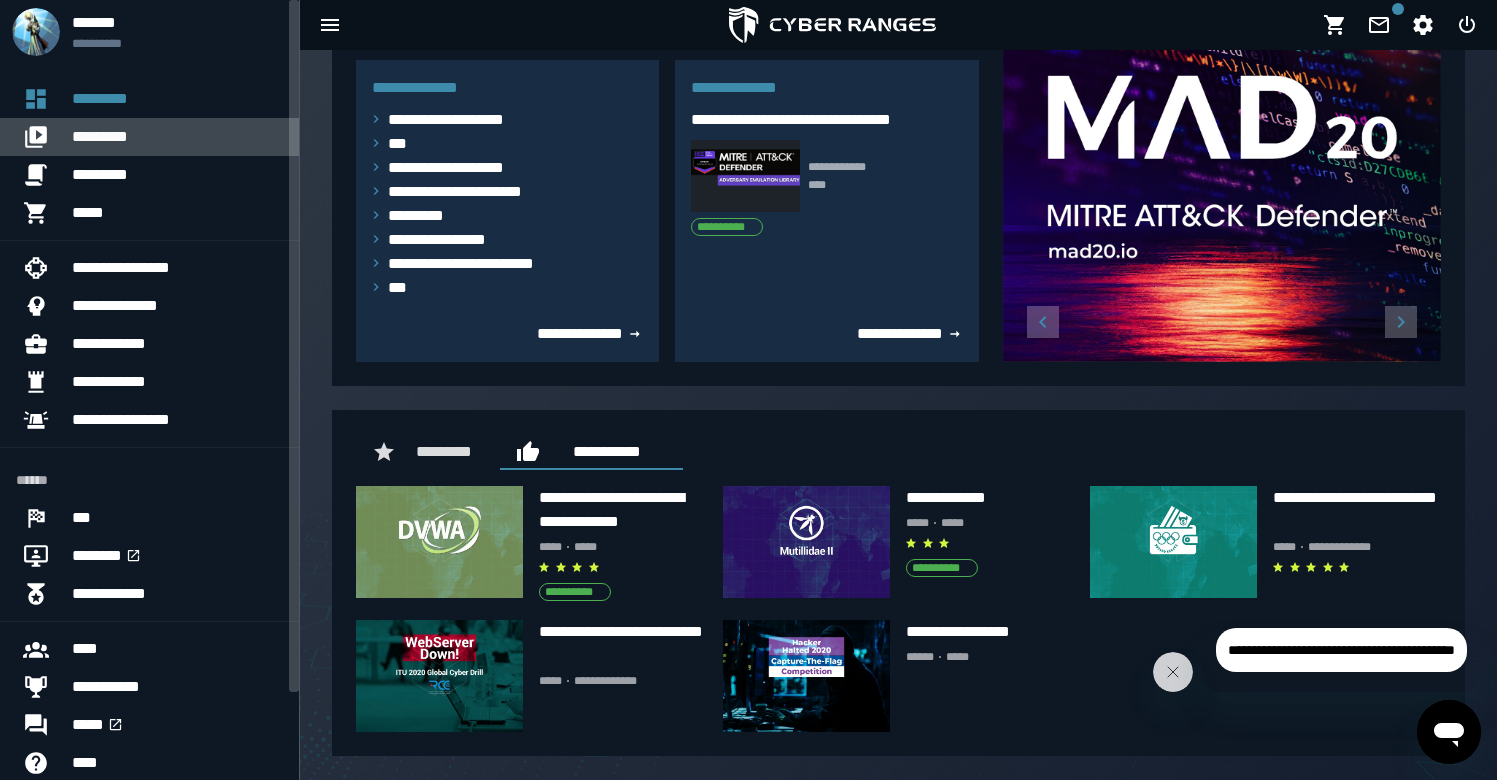 click on "*********" at bounding box center (177, 137) 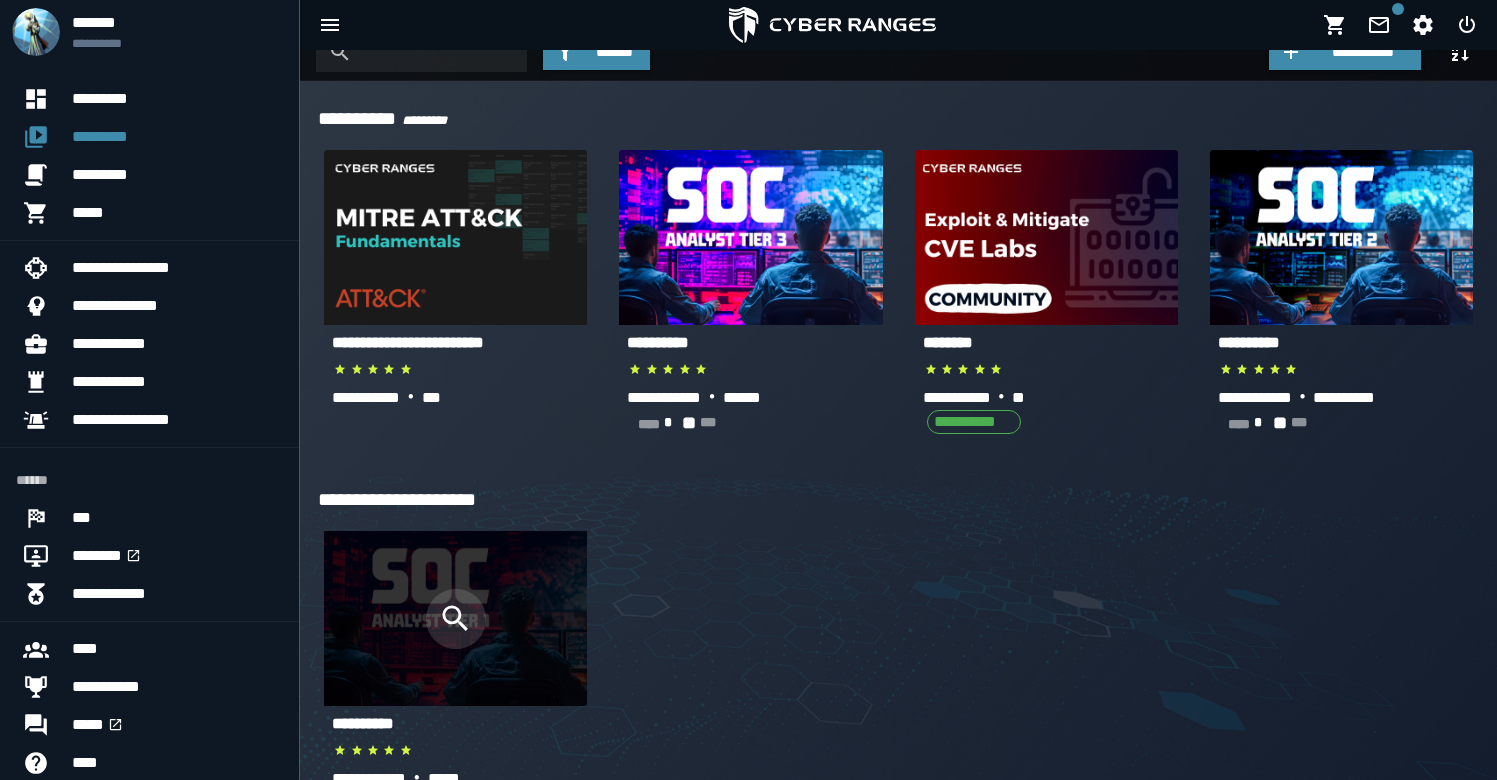 scroll, scrollTop: 70, scrollLeft: 0, axis: vertical 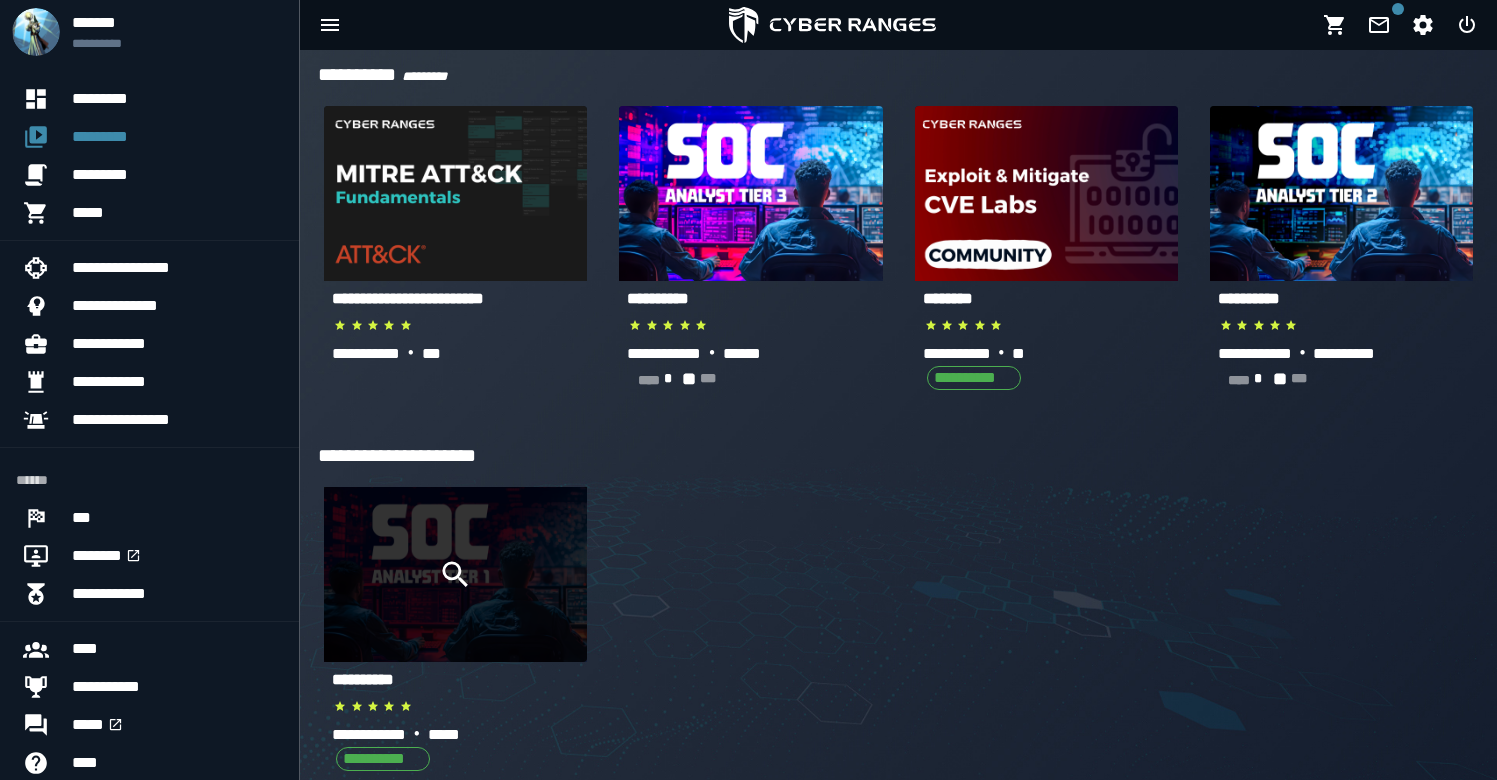 click 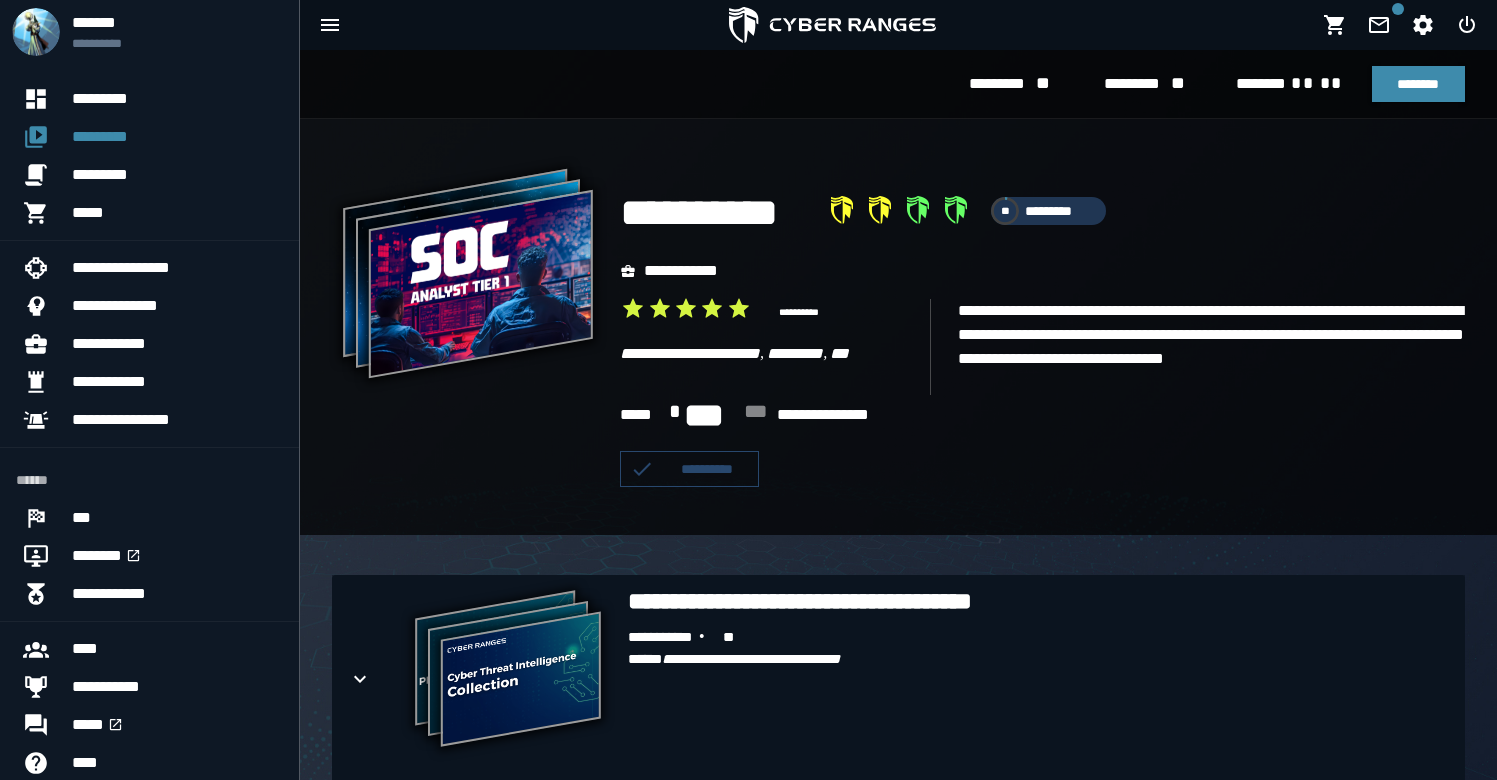 scroll, scrollTop: 494, scrollLeft: 0, axis: vertical 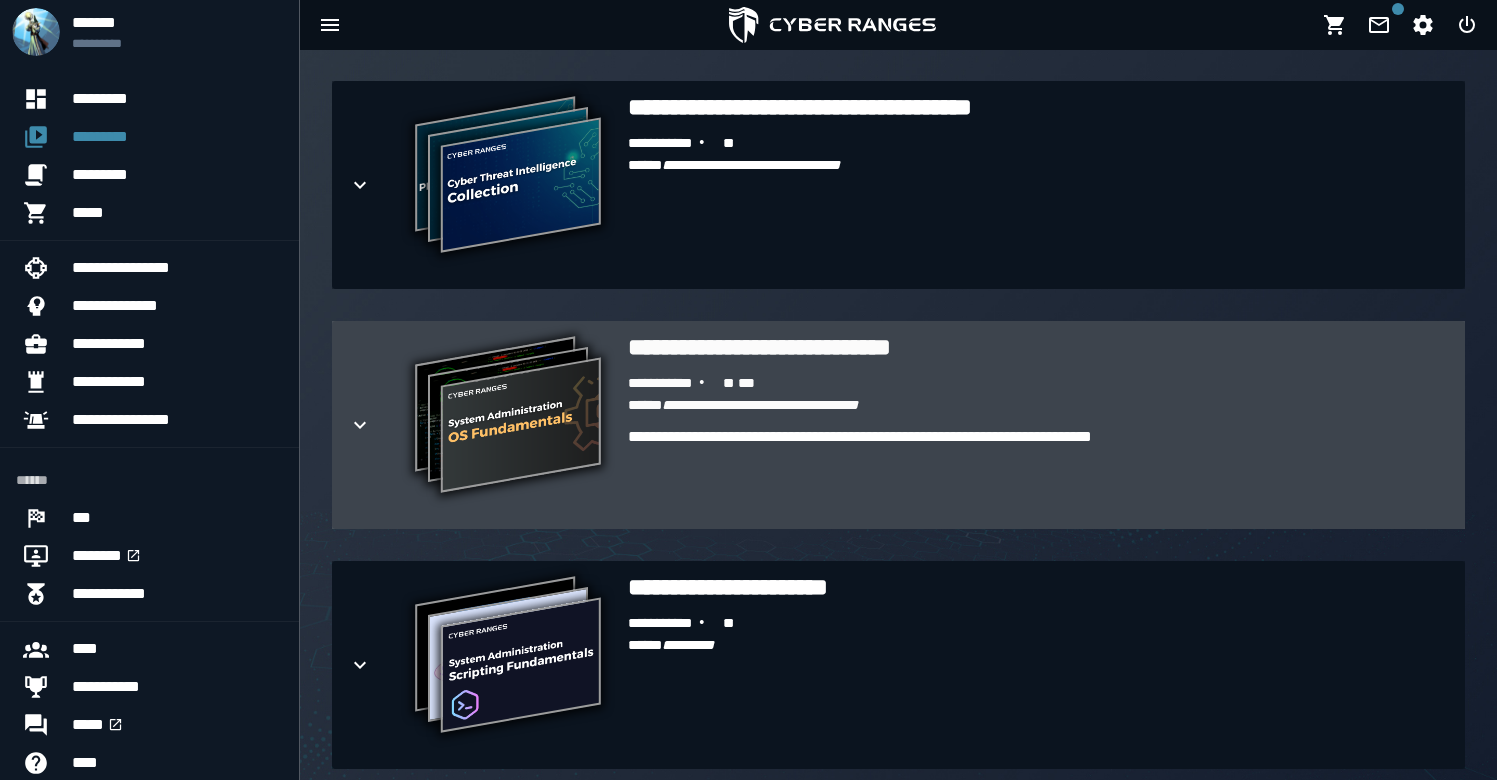 click 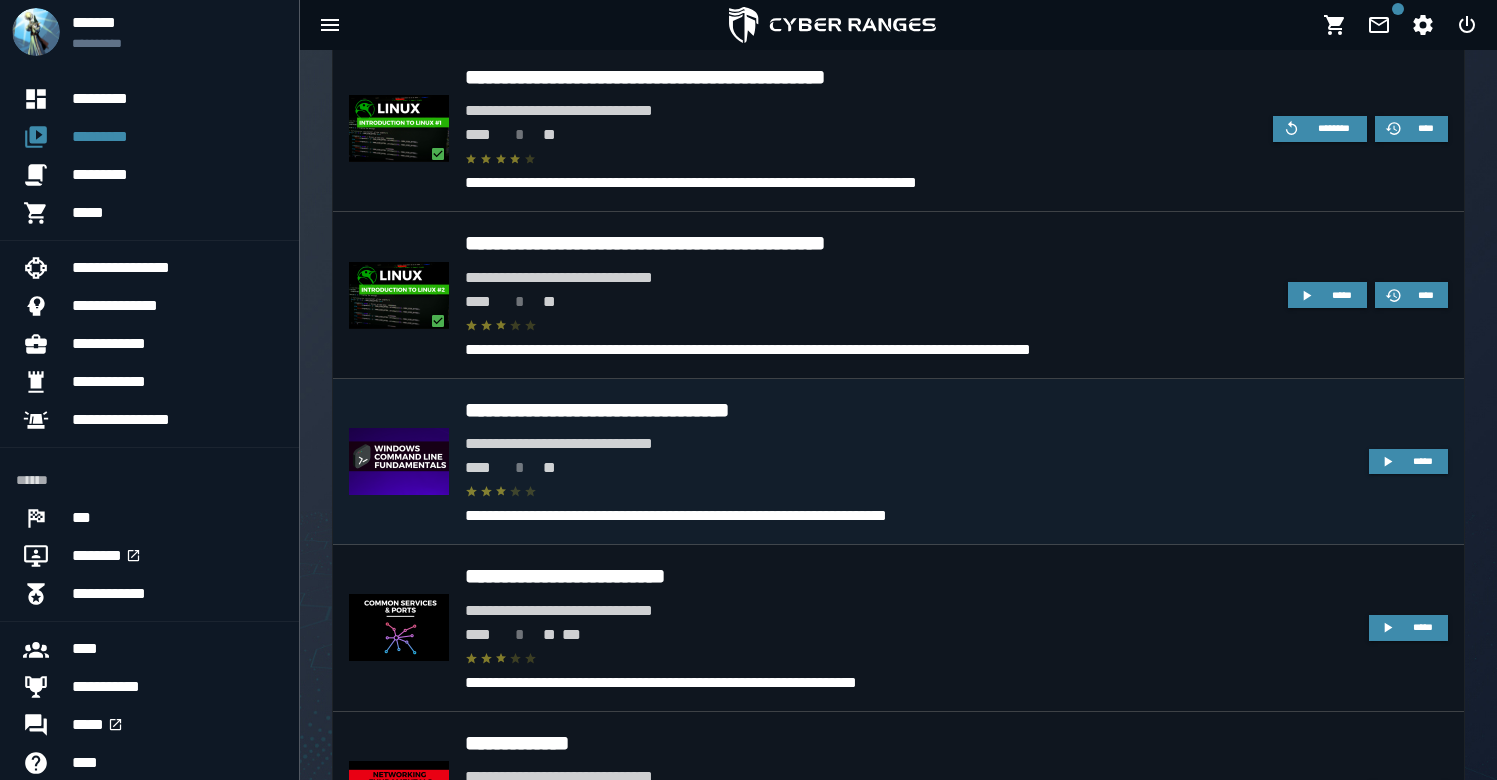 scroll, scrollTop: 992, scrollLeft: 0, axis: vertical 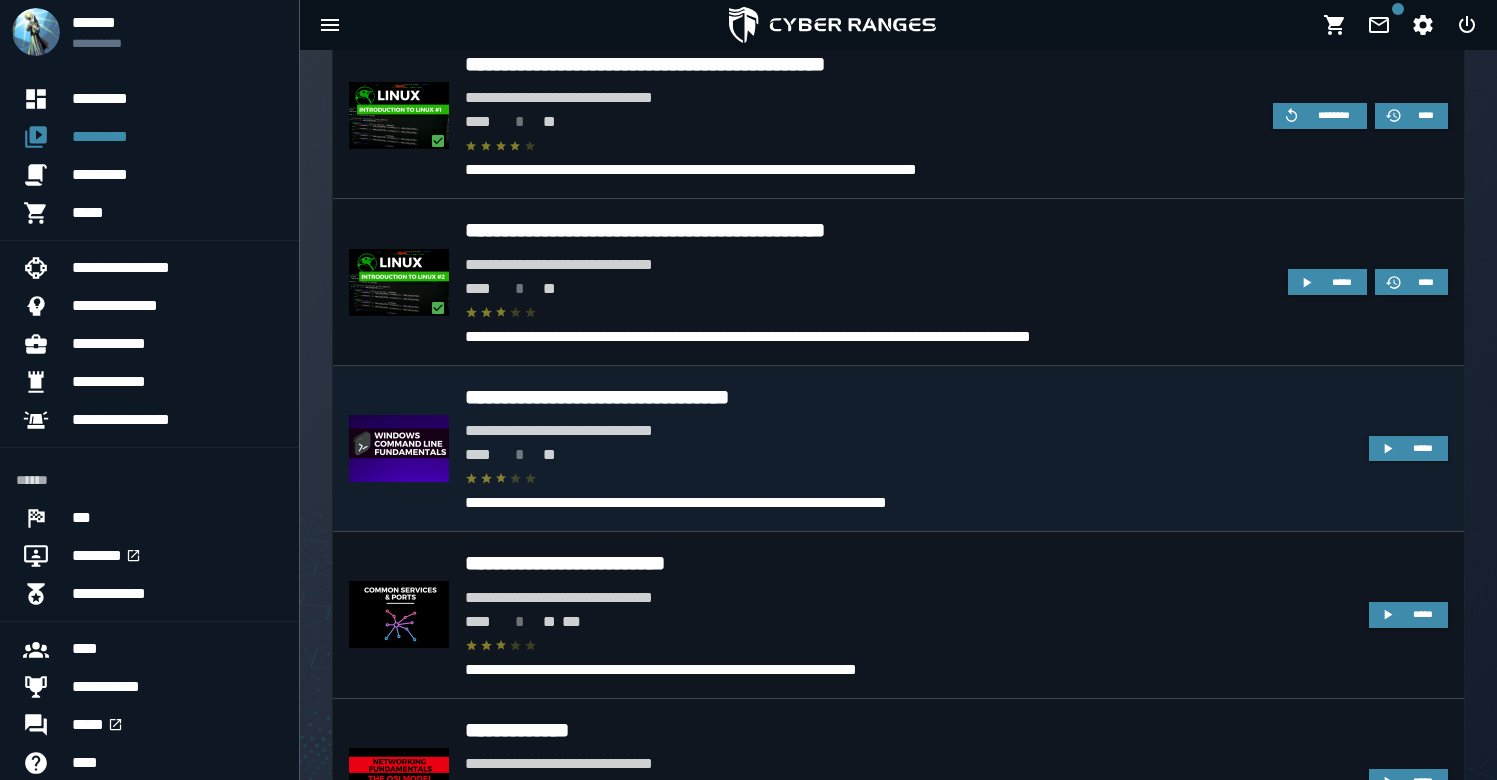 click on "**********" at bounding box center (909, 397) 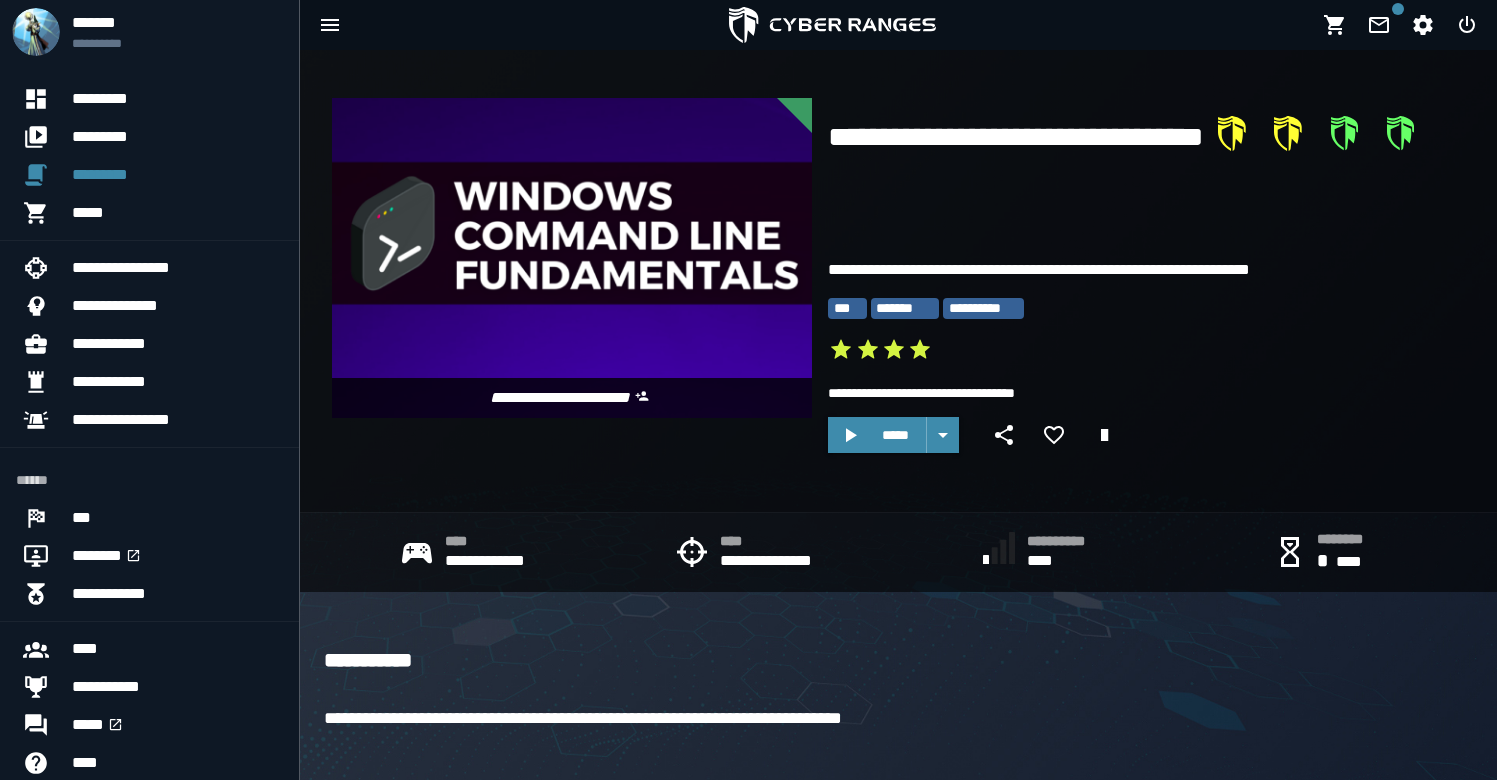 click at bounding box center (1004, 552) 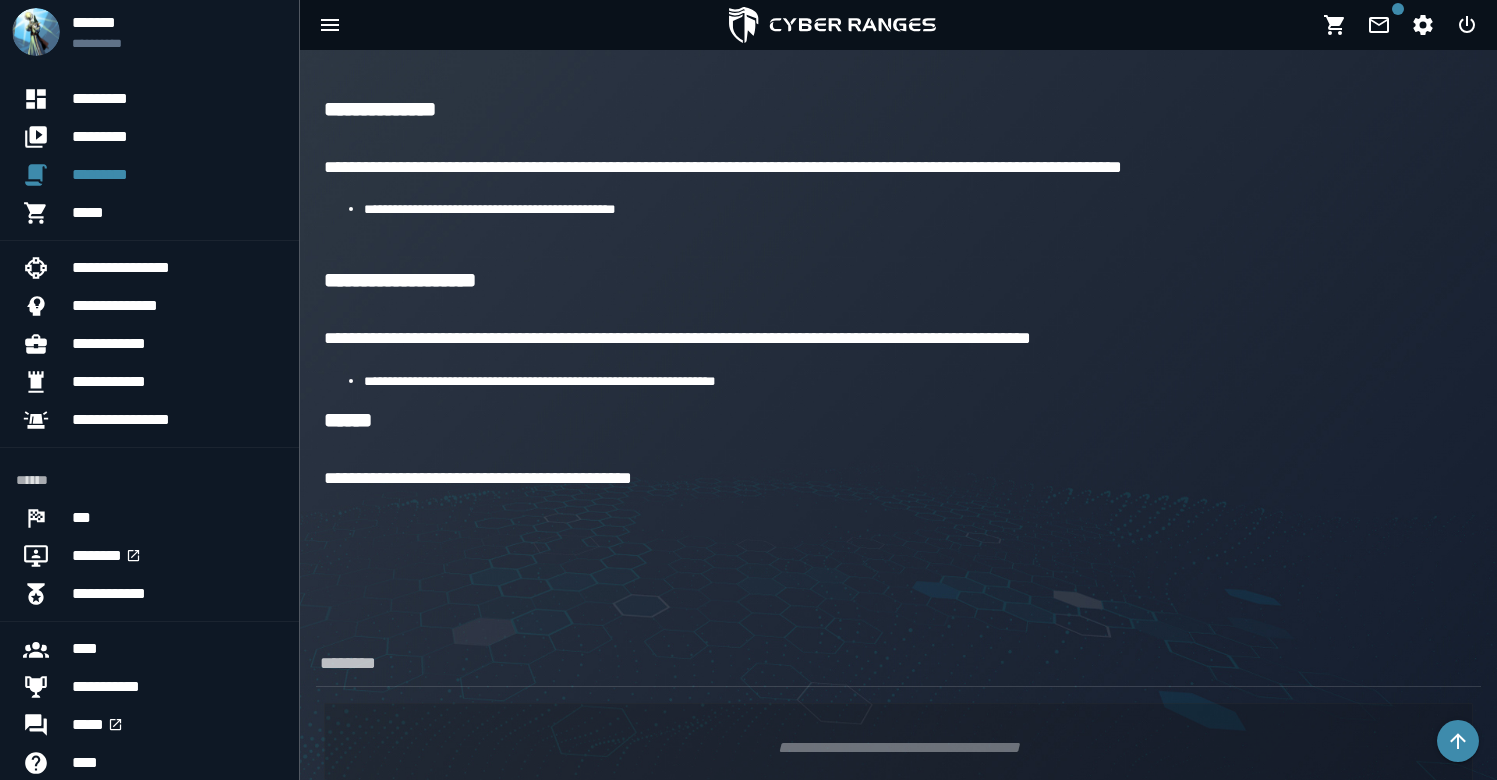 scroll, scrollTop: 1123, scrollLeft: 0, axis: vertical 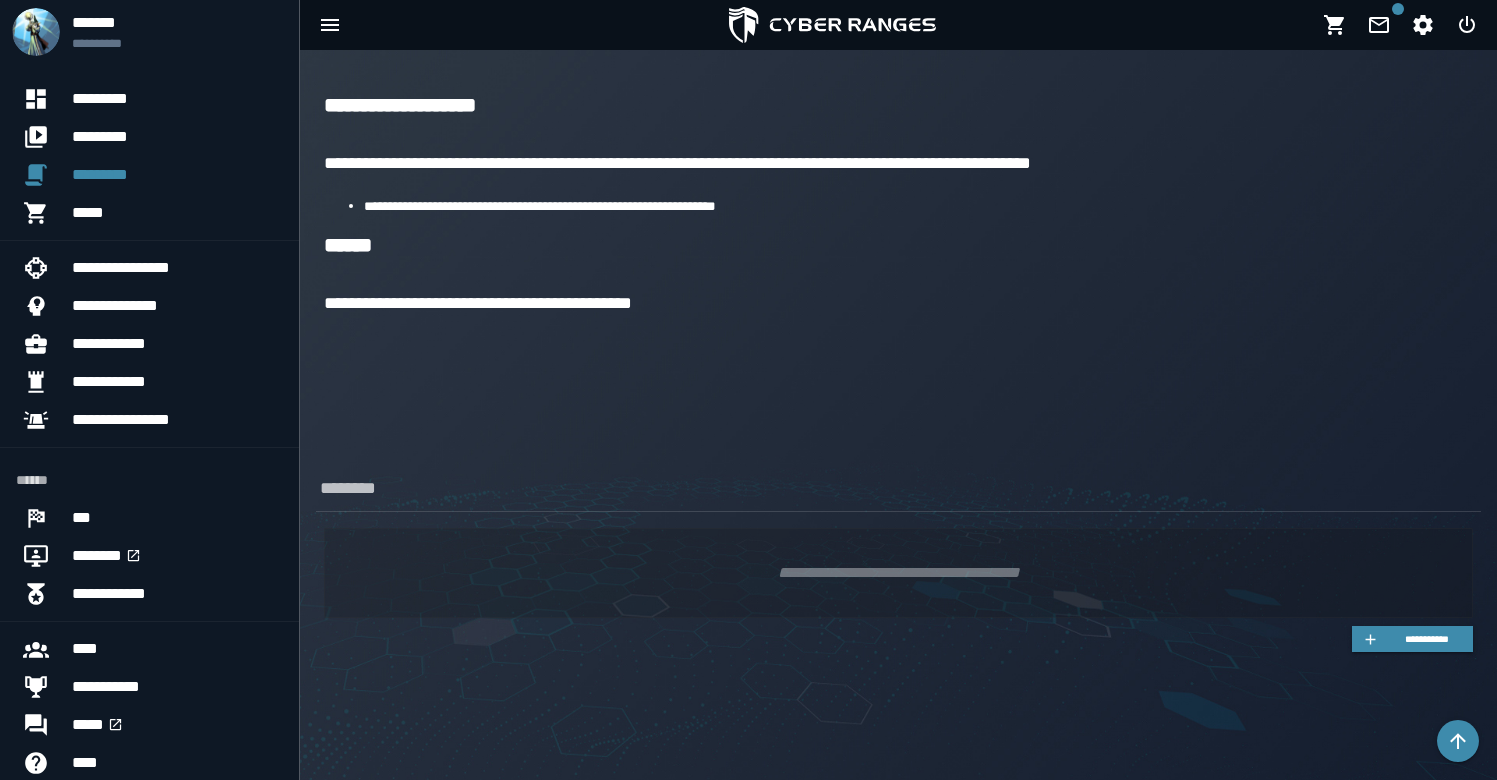 click on "**********" at bounding box center [918, 206] 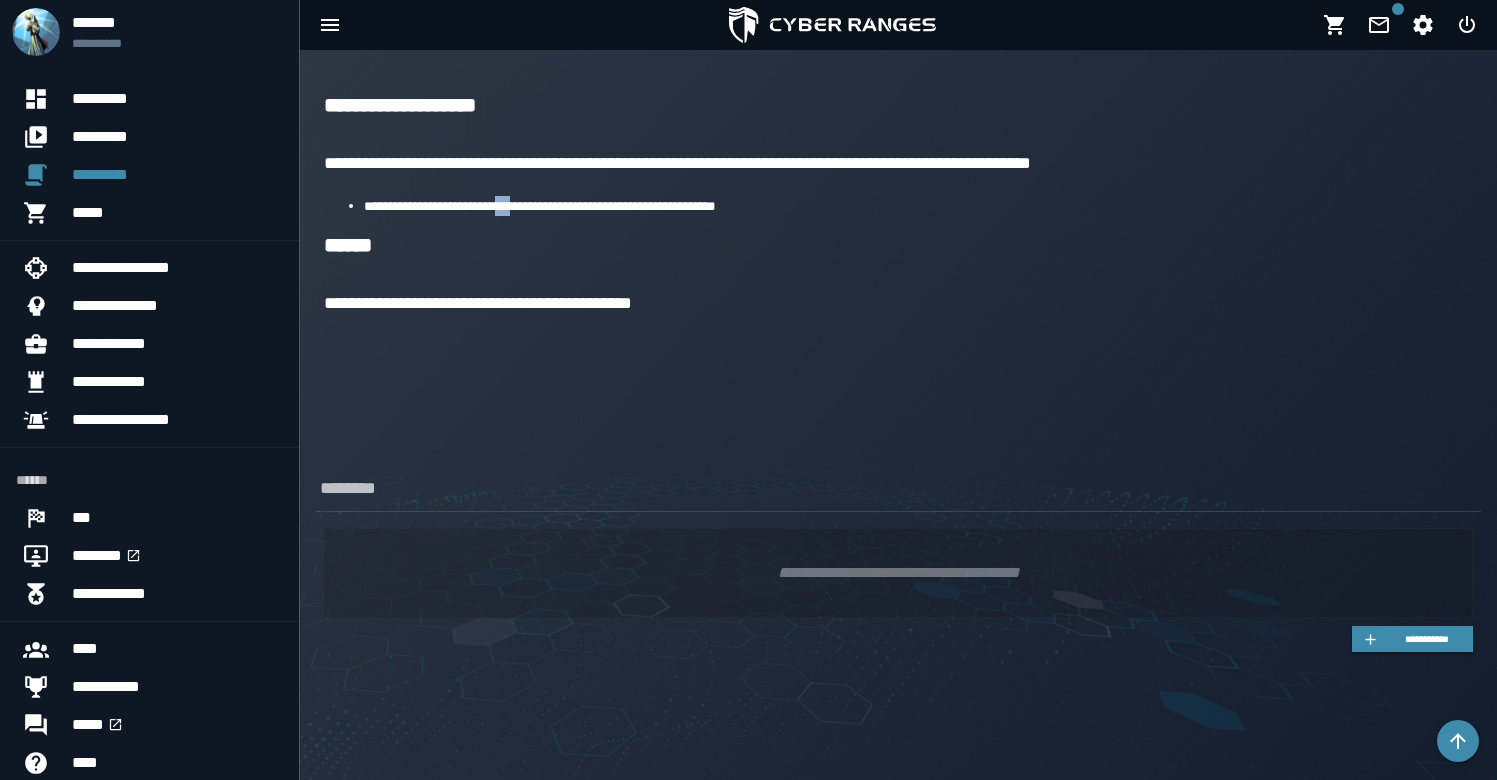 click on "**********" at bounding box center [918, 206] 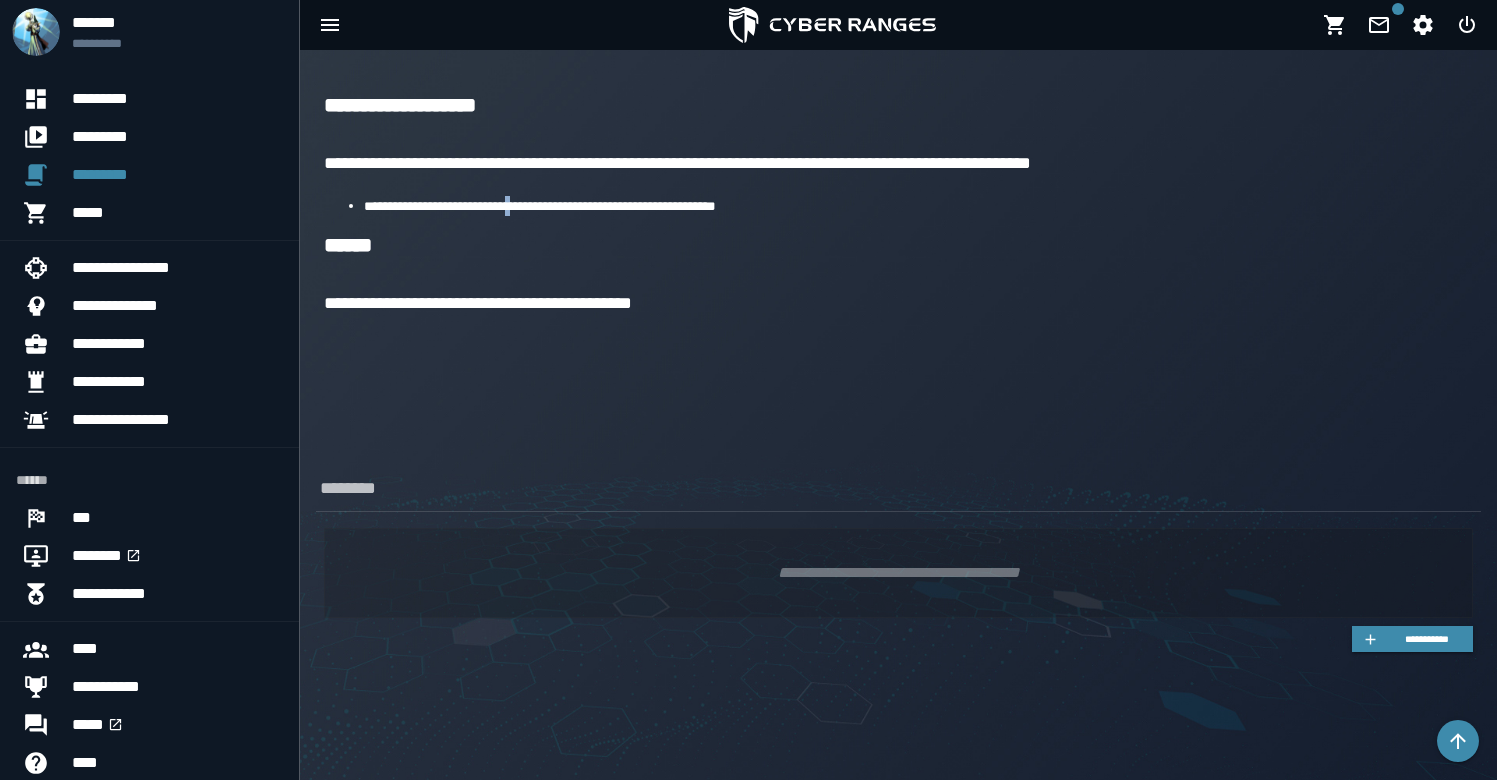click on "**********" at bounding box center [918, 206] 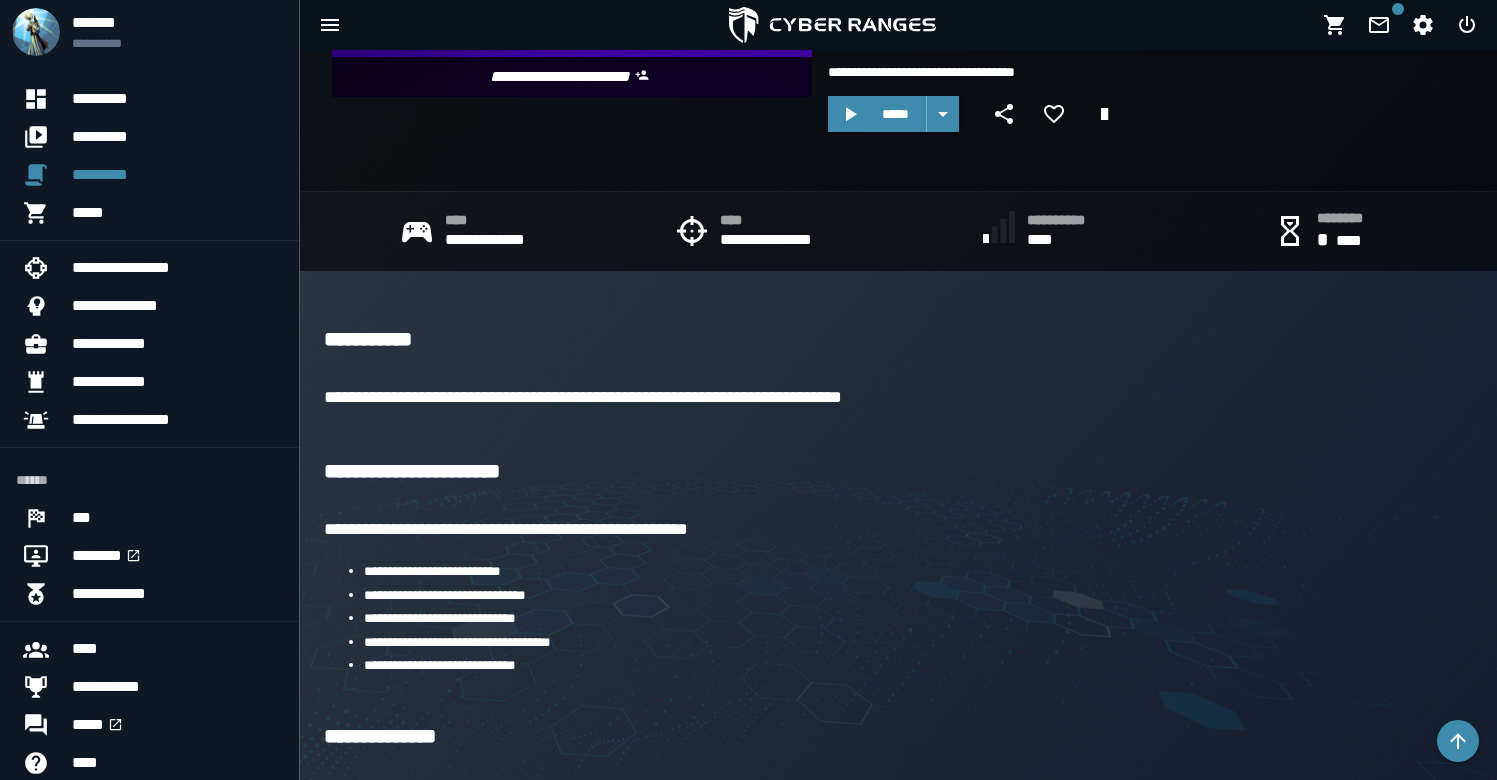 scroll, scrollTop: 0, scrollLeft: 0, axis: both 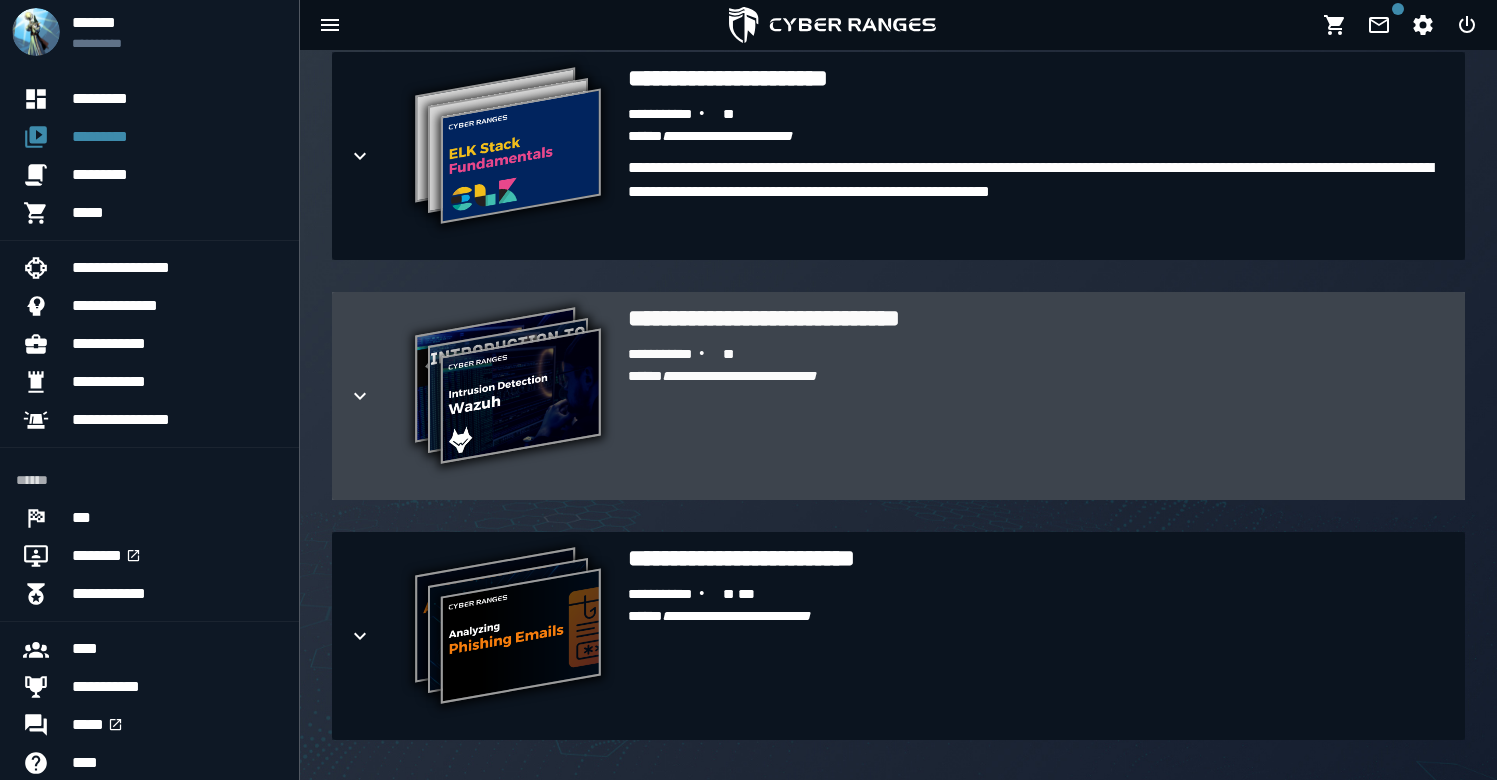 click on "**********" at bounding box center [1038, 414] 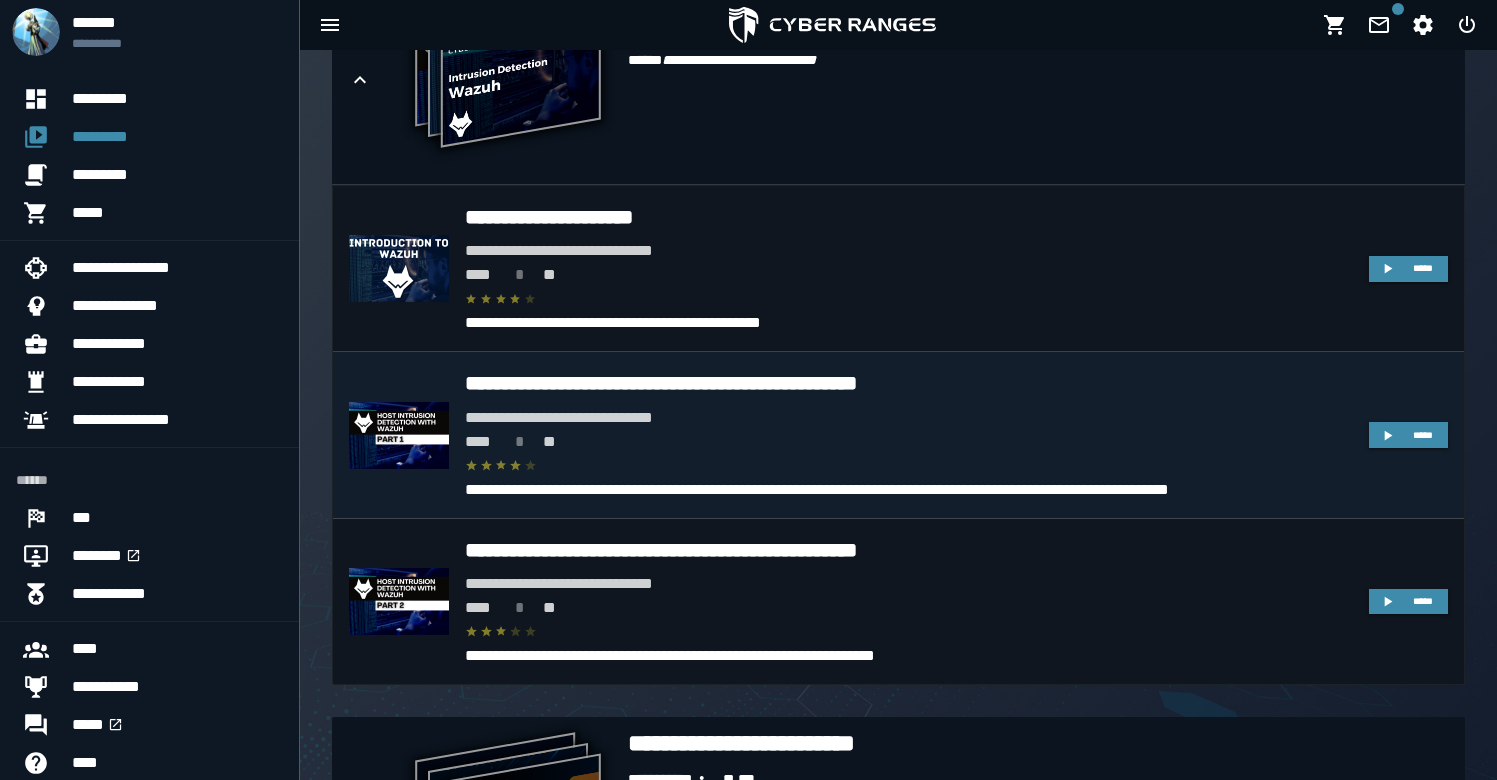 scroll, scrollTop: 2944, scrollLeft: 0, axis: vertical 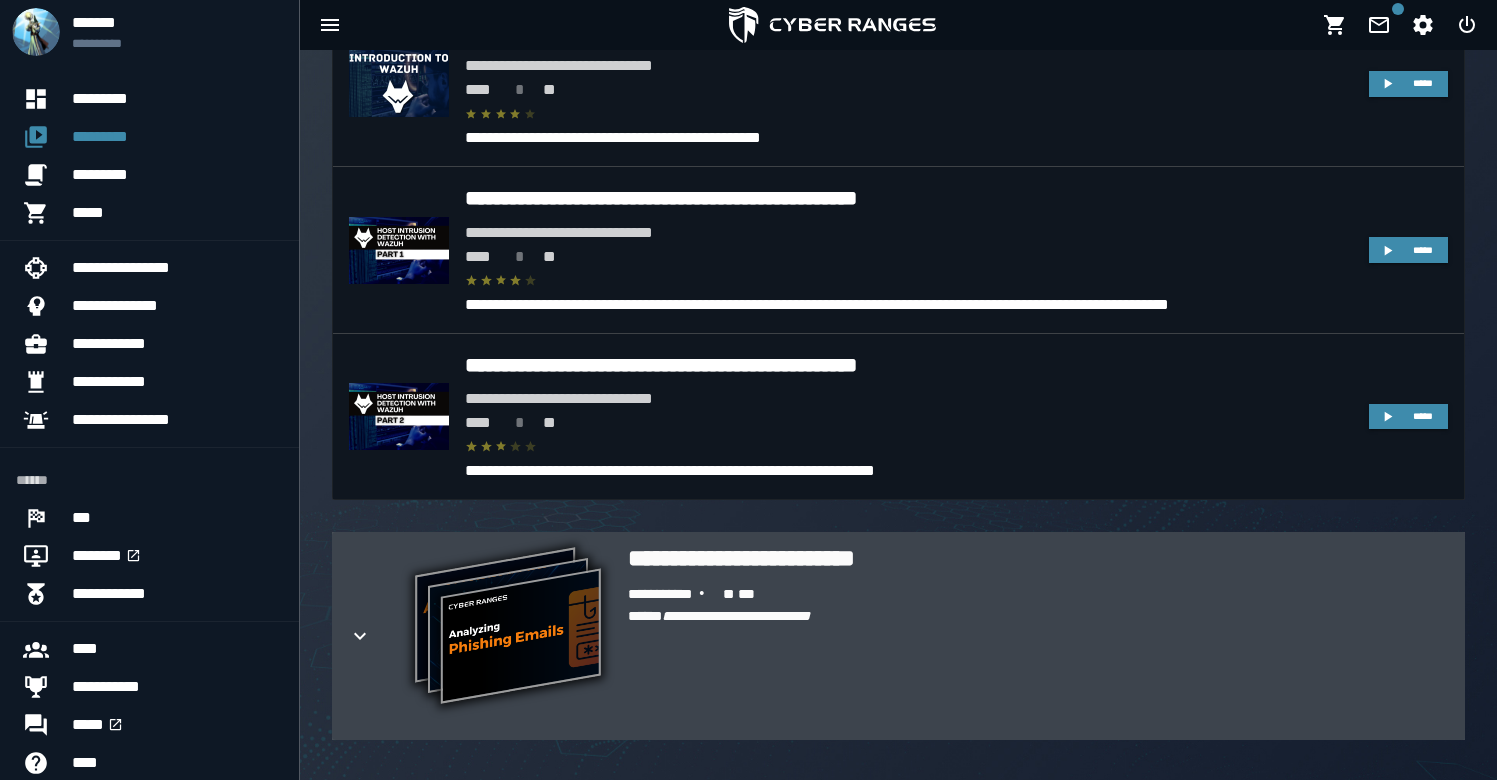 click on "**********" at bounding box center [1038, 558] 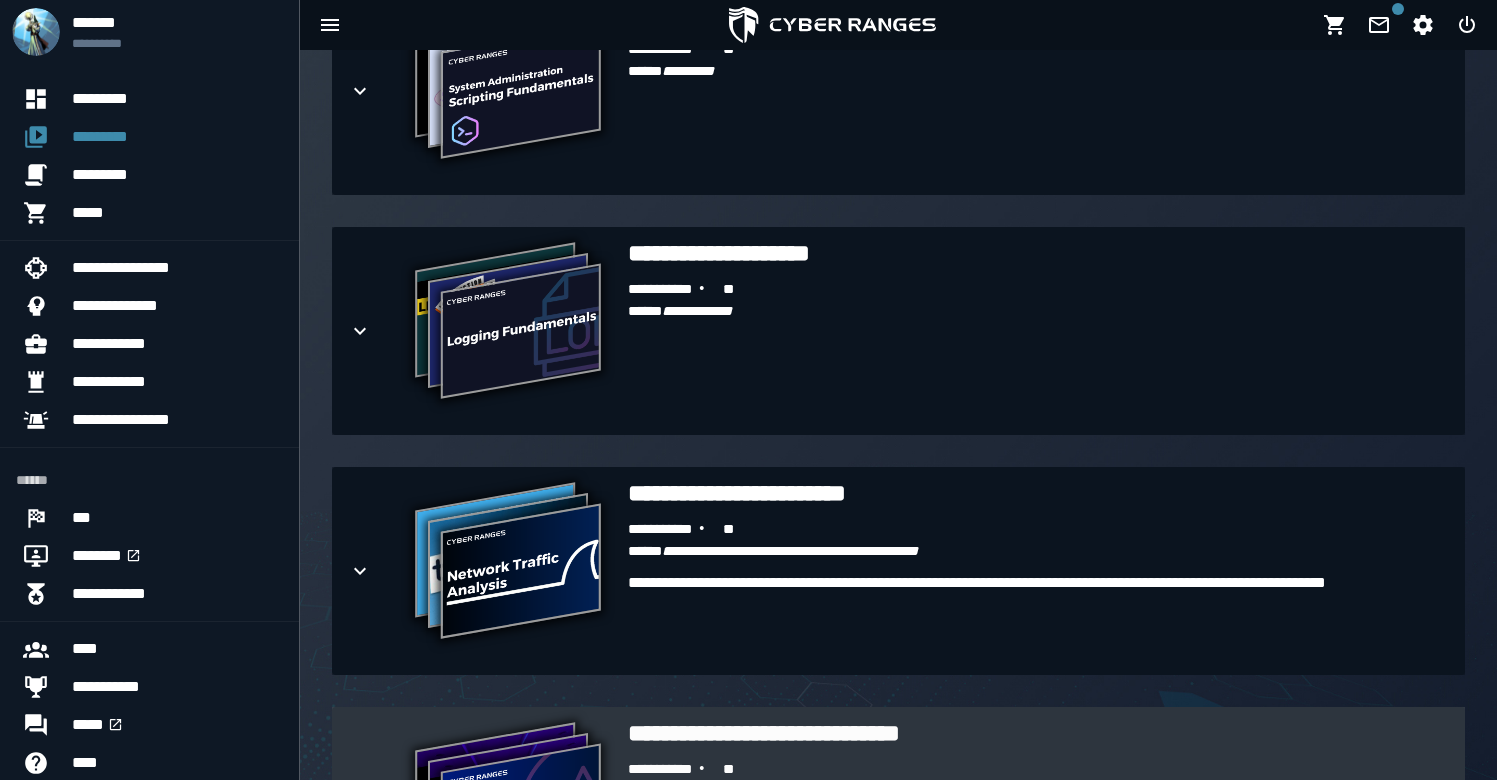 scroll, scrollTop: 862, scrollLeft: 0, axis: vertical 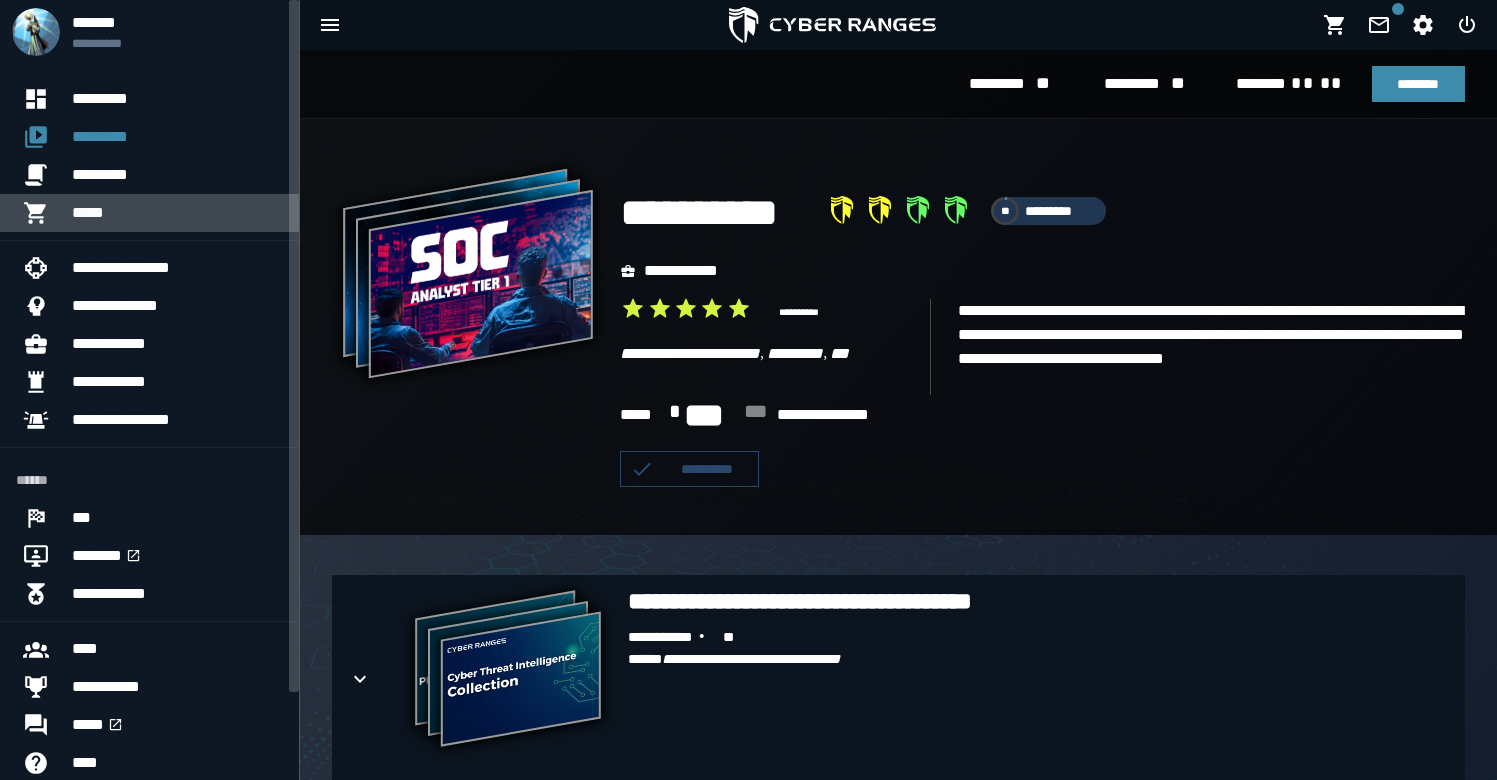 click on "*****" at bounding box center [177, 213] 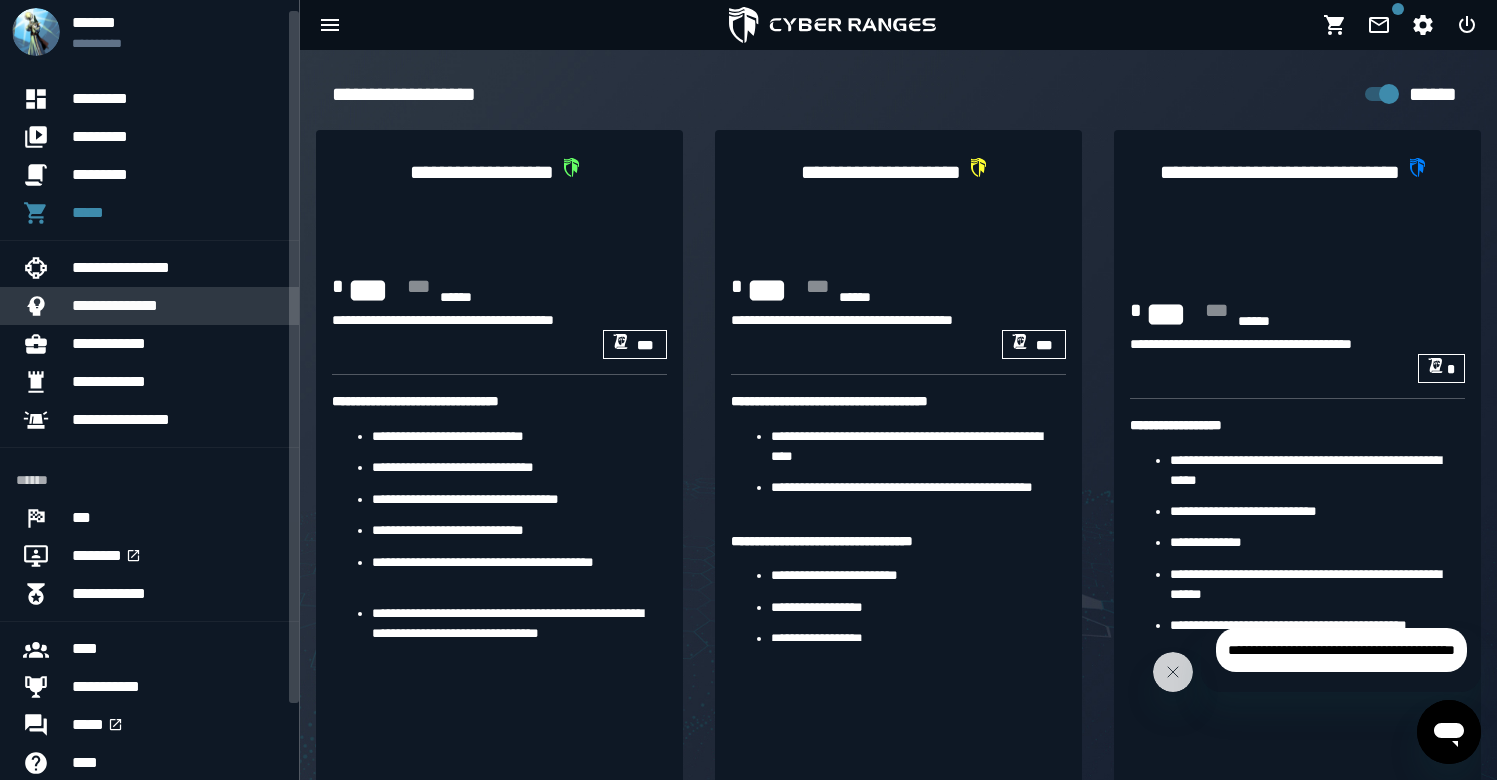scroll, scrollTop: 99, scrollLeft: 0, axis: vertical 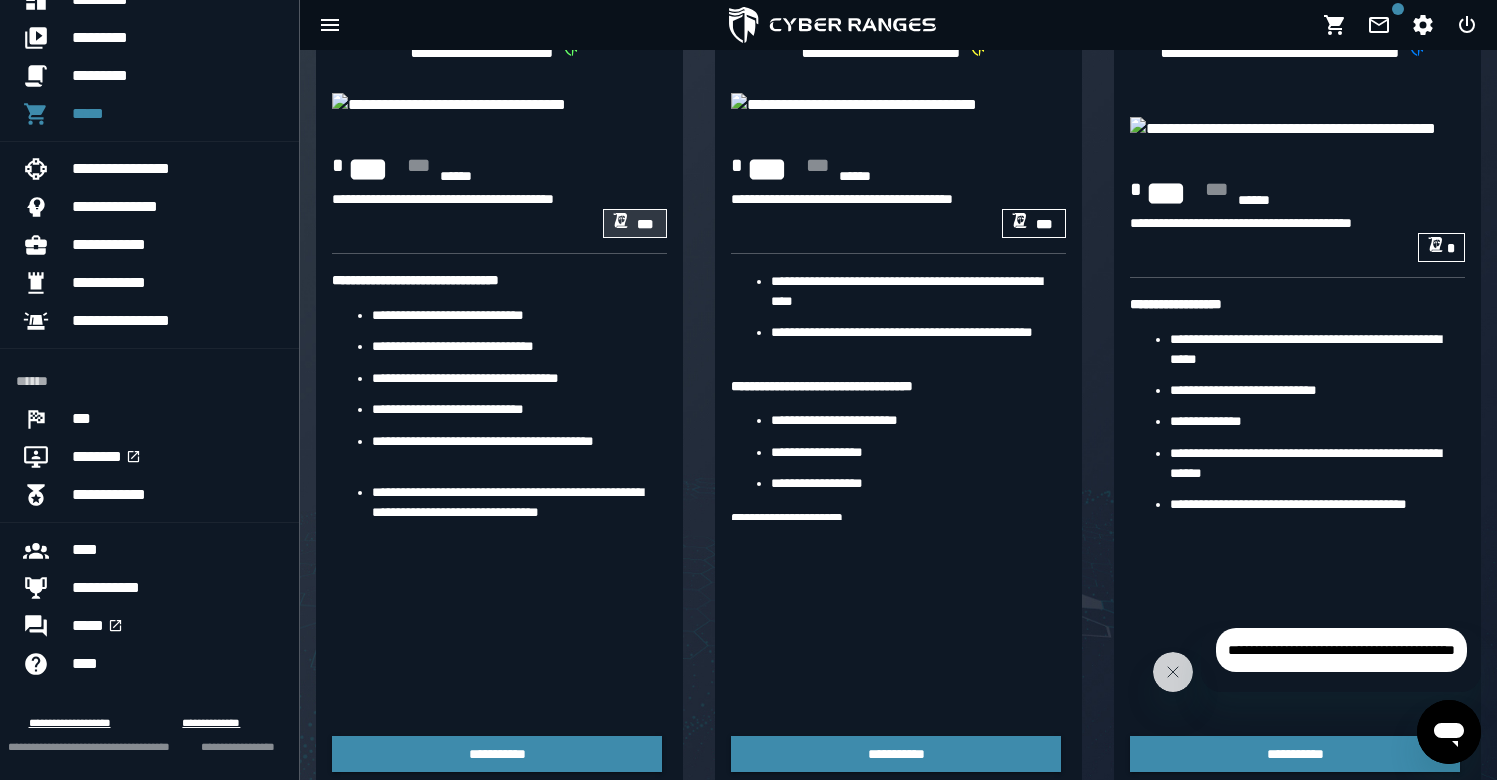 click 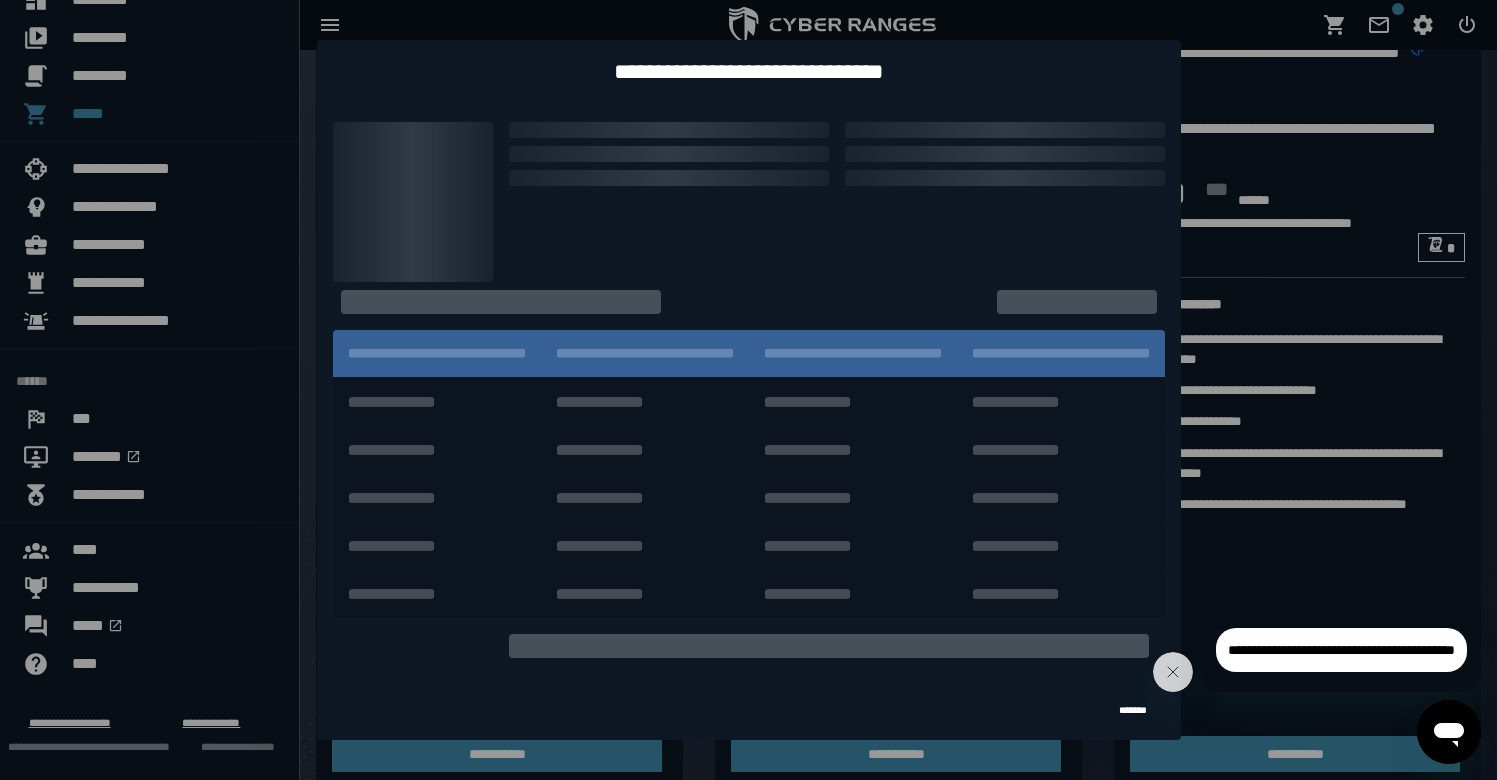scroll, scrollTop: 0, scrollLeft: 0, axis: both 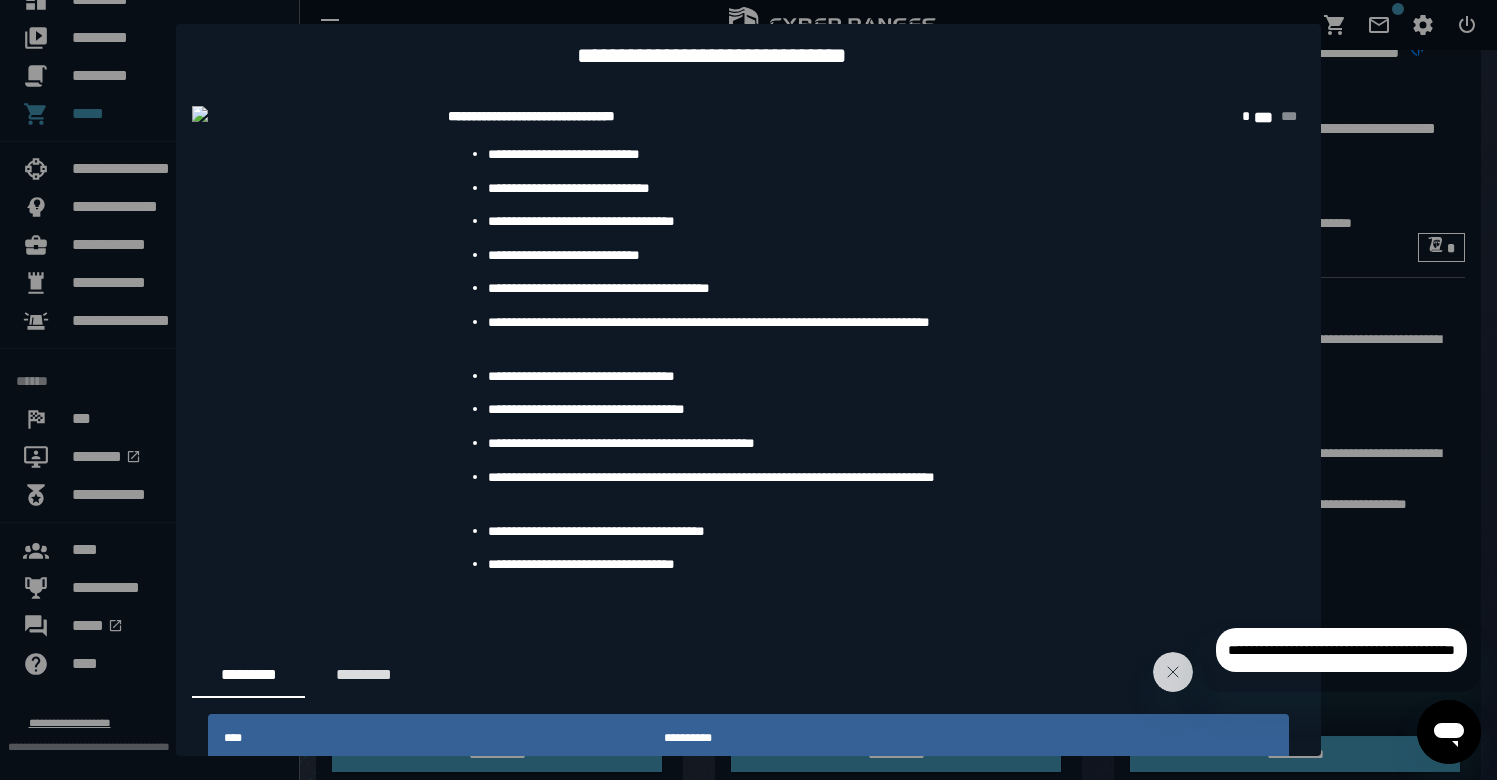 drag, startPoint x: 518, startPoint y: 187, endPoint x: 628, endPoint y: 207, distance: 111.8034 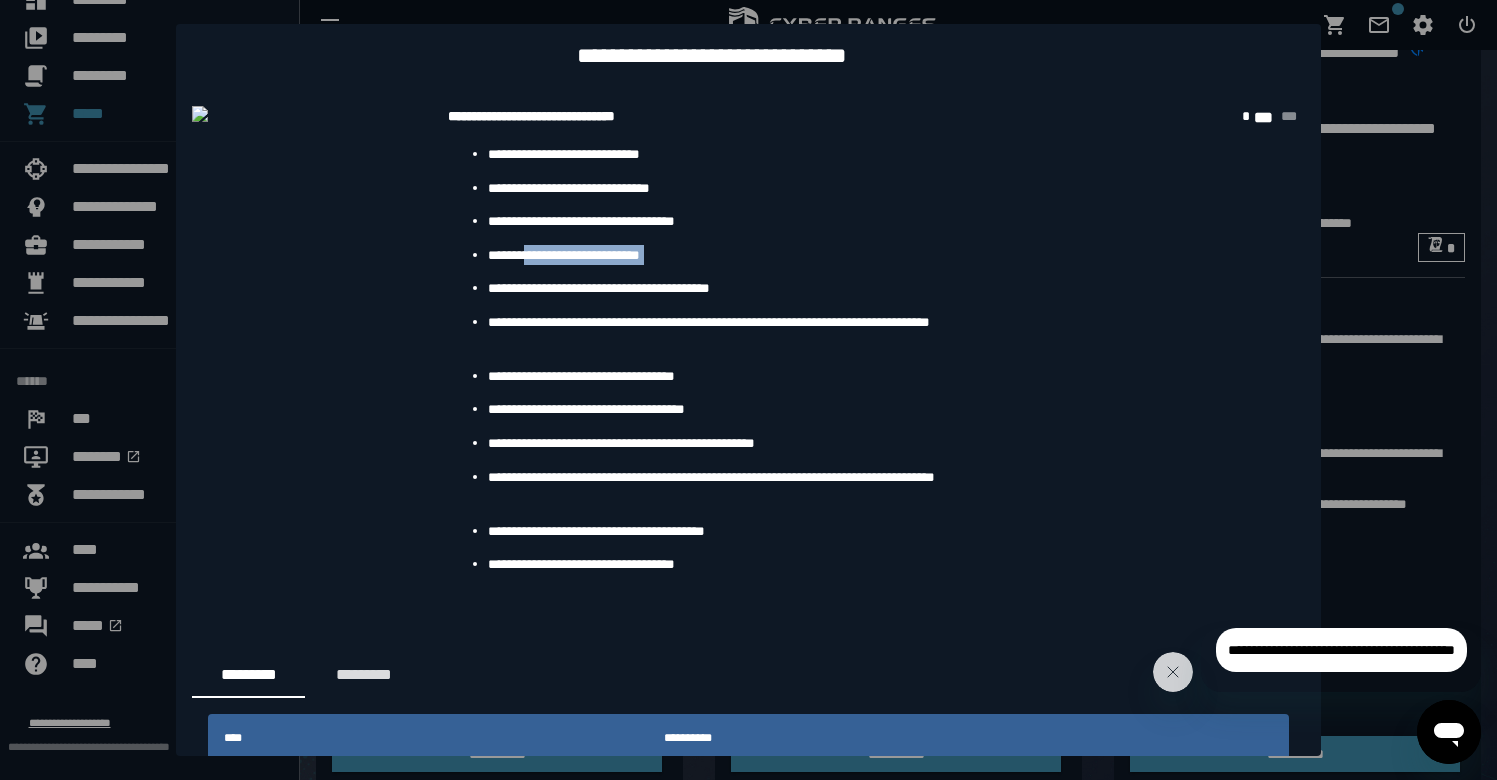 drag, startPoint x: 533, startPoint y: 263, endPoint x: 630, endPoint y: 297, distance: 102.78619 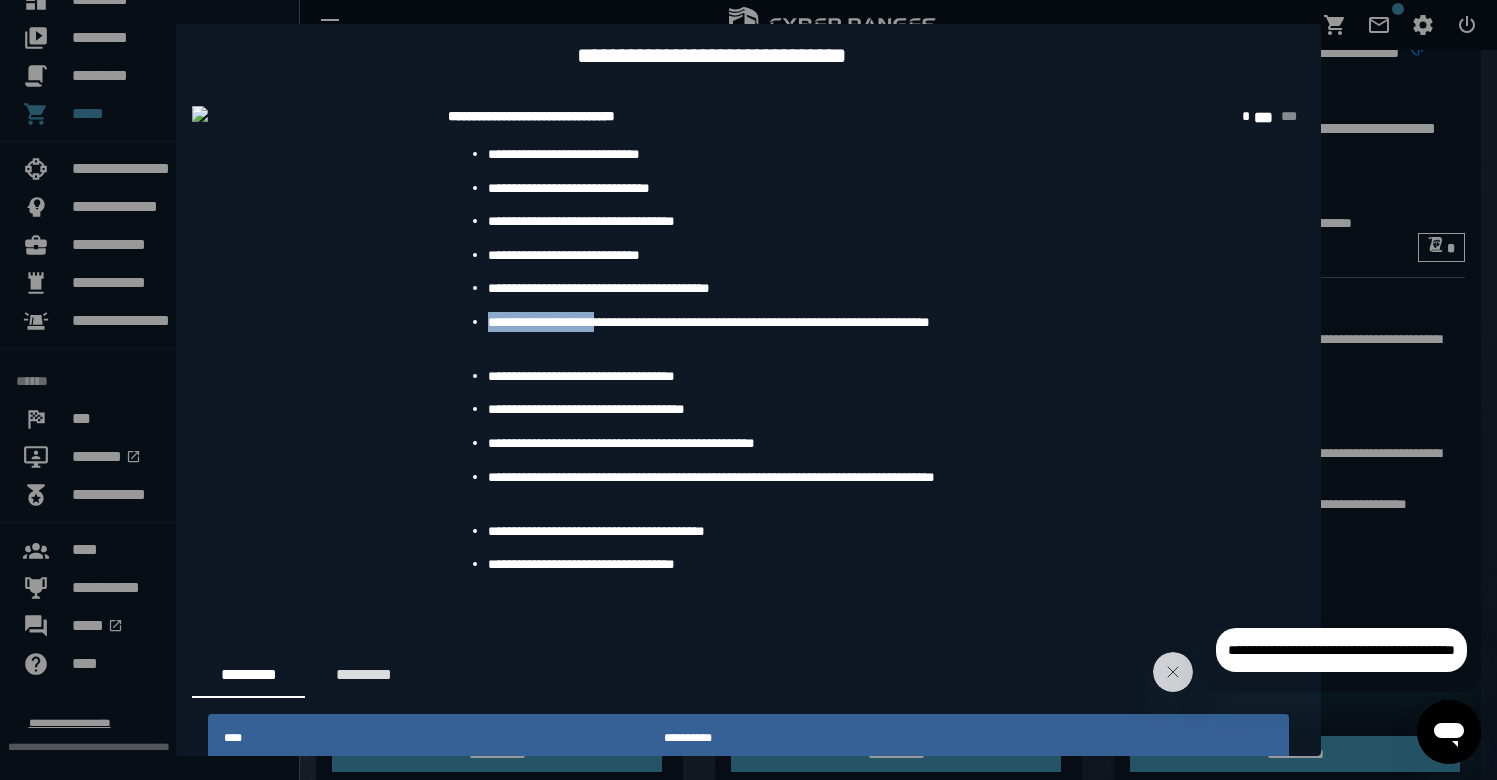 drag, startPoint x: 615, startPoint y: 312, endPoint x: 561, endPoint y: 338, distance: 59.933296 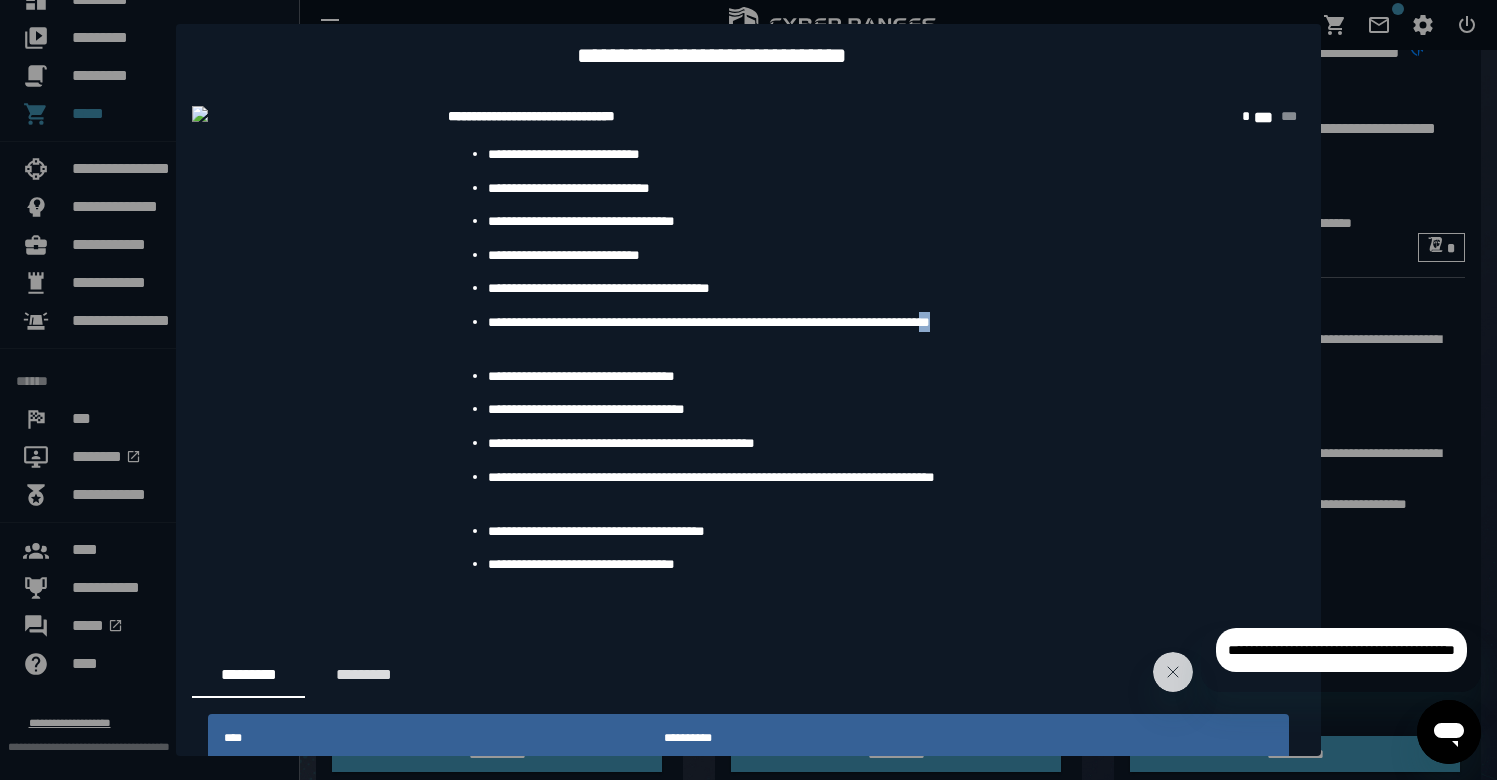 drag, startPoint x: 550, startPoint y: 339, endPoint x: 591, endPoint y: 382, distance: 59.413803 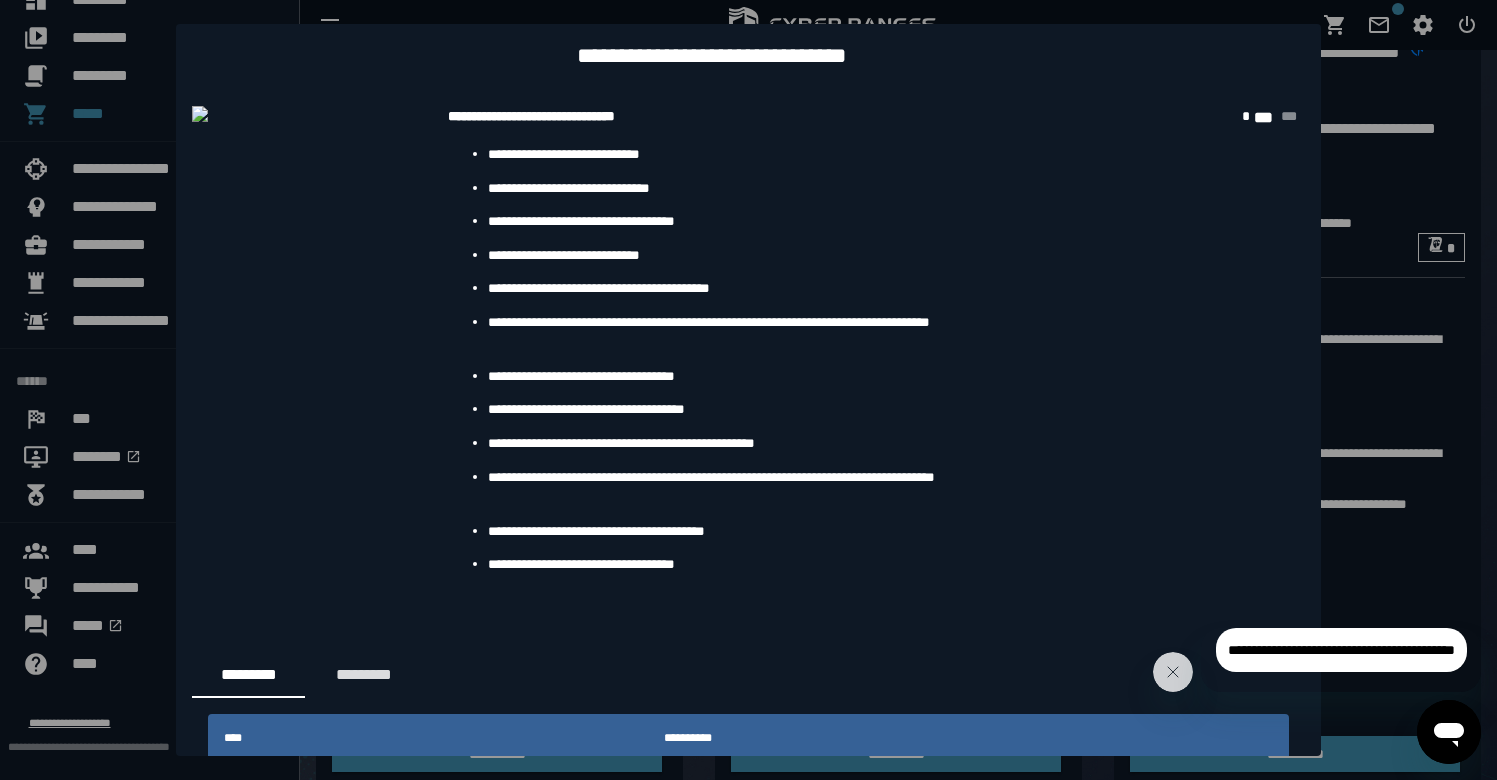 drag, startPoint x: 585, startPoint y: 385, endPoint x: 511, endPoint y: 392, distance: 74.330345 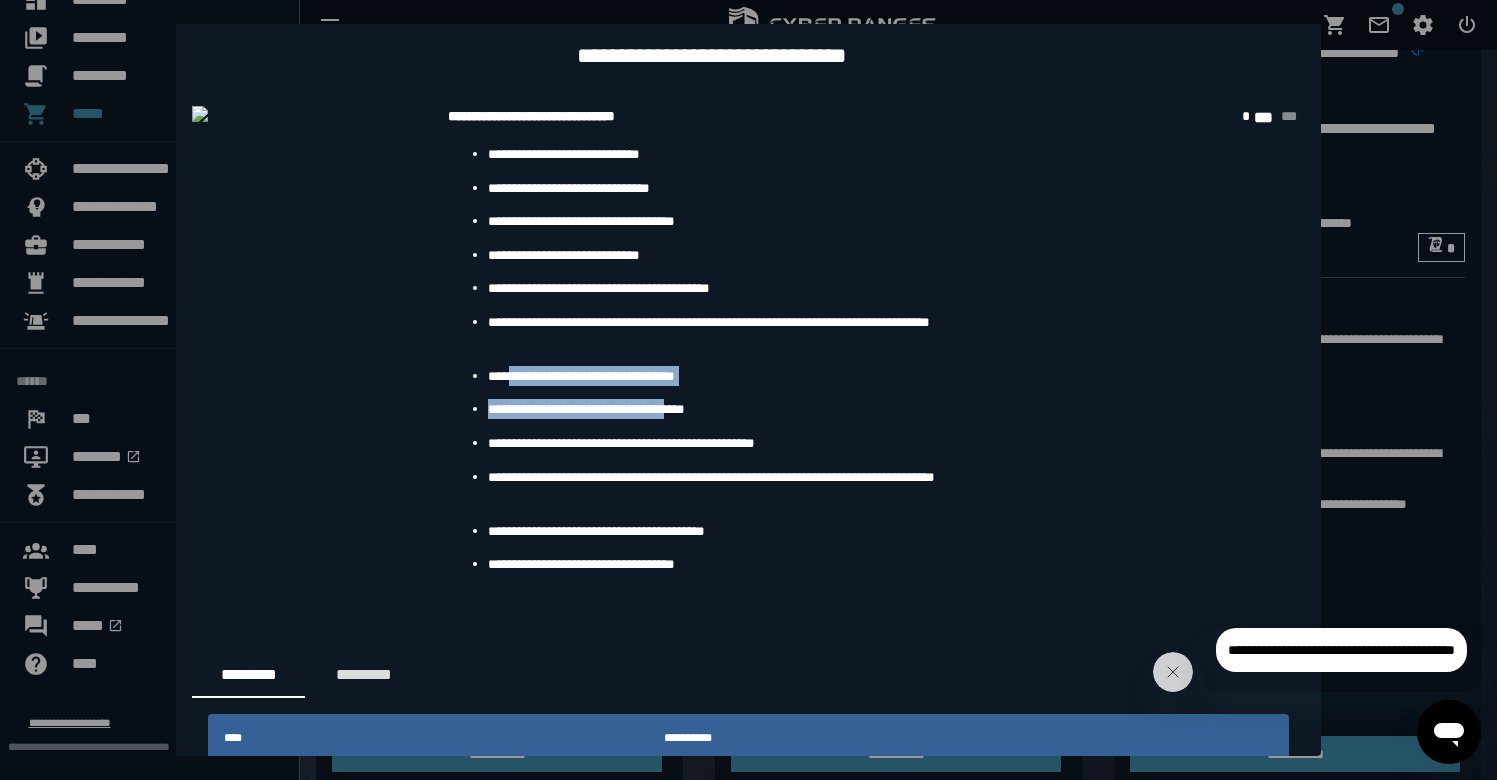 drag, startPoint x: 512, startPoint y: 388, endPoint x: 699, endPoint y: 412, distance: 188.53381 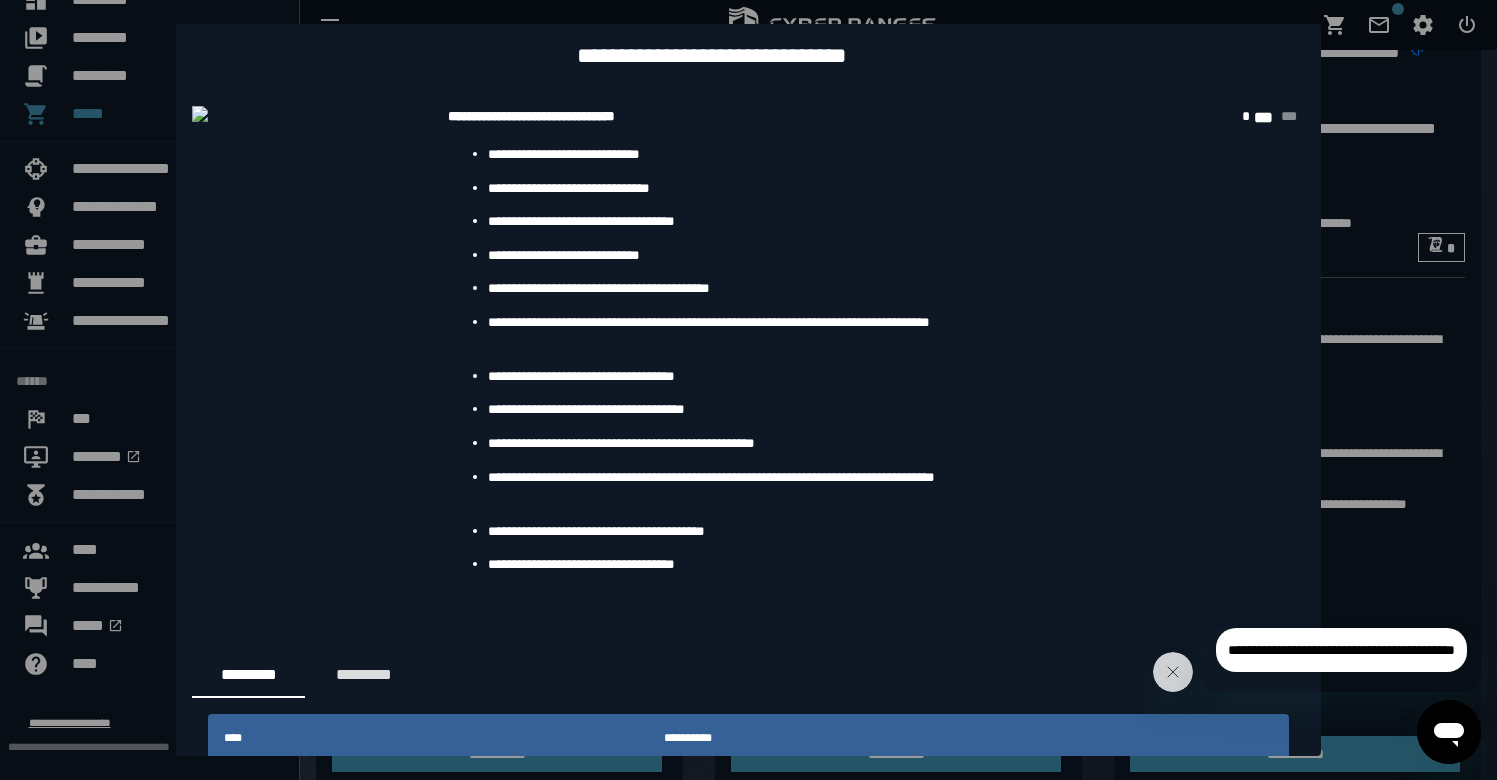 drag, startPoint x: 677, startPoint y: 445, endPoint x: 576, endPoint y: 444, distance: 101.00495 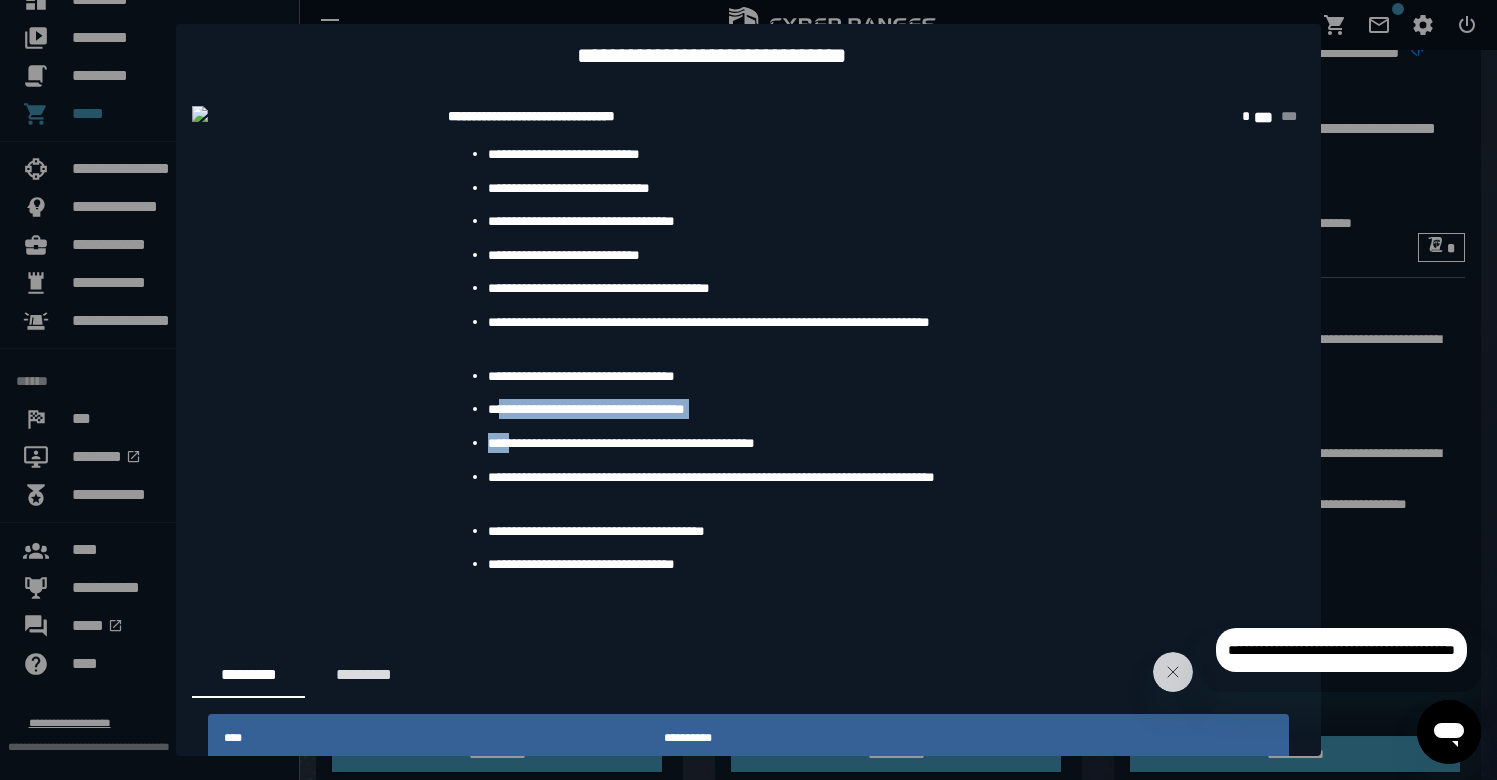 drag, startPoint x: 498, startPoint y: 422, endPoint x: 506, endPoint y: 458, distance: 36.878178 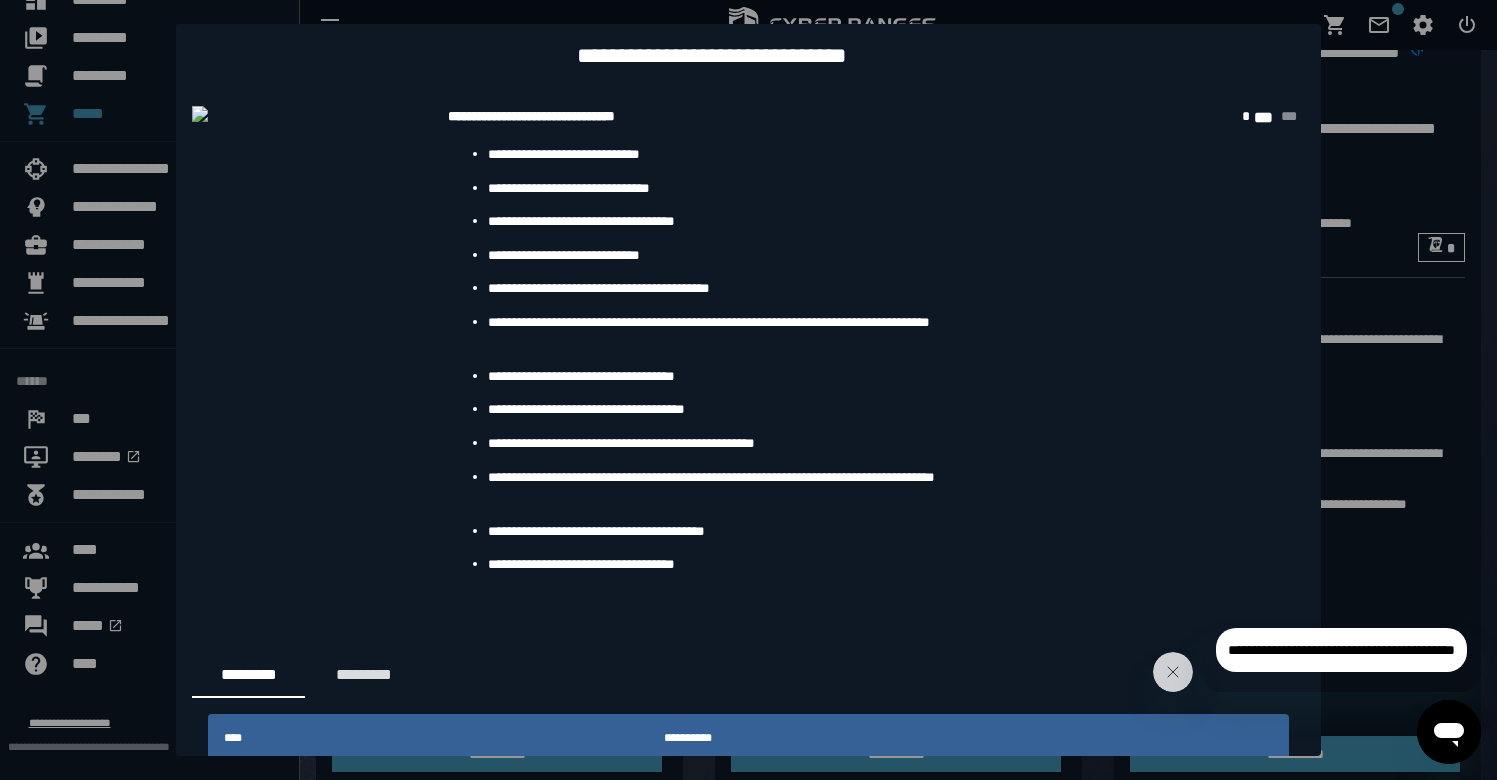 click on "**********" at bounding box center [728, 443] 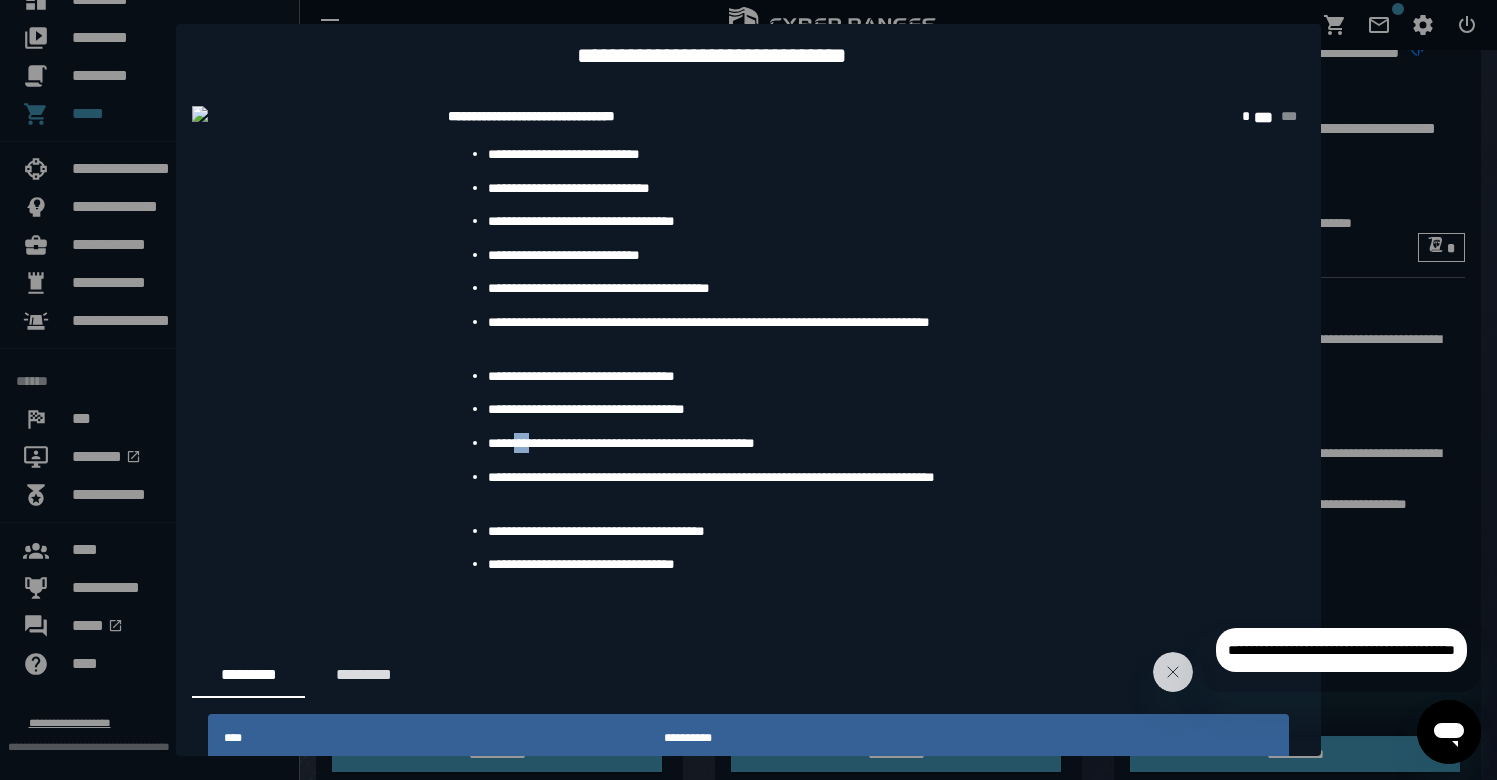 drag, startPoint x: 517, startPoint y: 460, endPoint x: 535, endPoint y: 456, distance: 18.439089 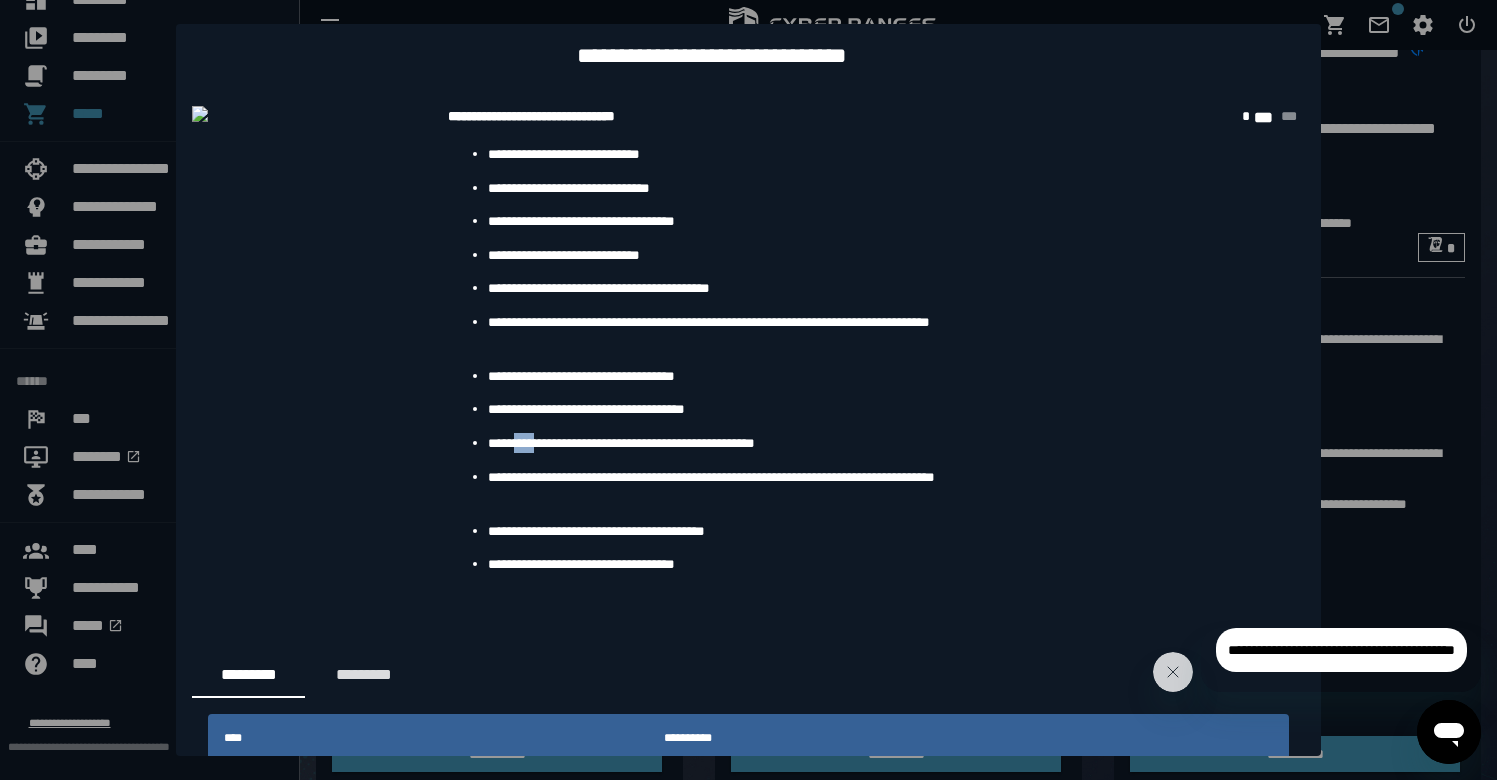 drag, startPoint x: 519, startPoint y: 456, endPoint x: 545, endPoint y: 460, distance: 26.305893 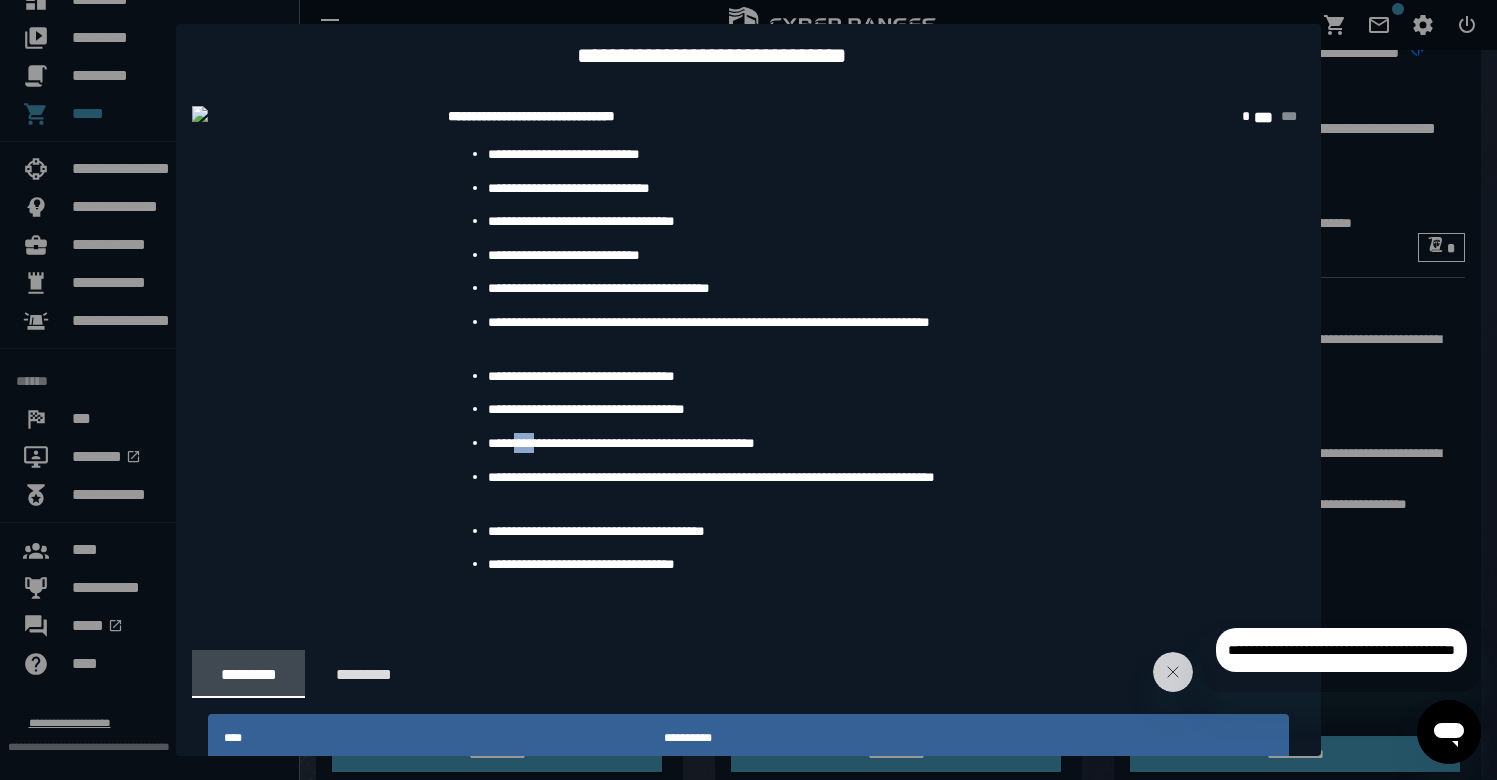 drag, startPoint x: 1374, startPoint y: 165, endPoint x: 1382, endPoint y: 175, distance: 12.806249 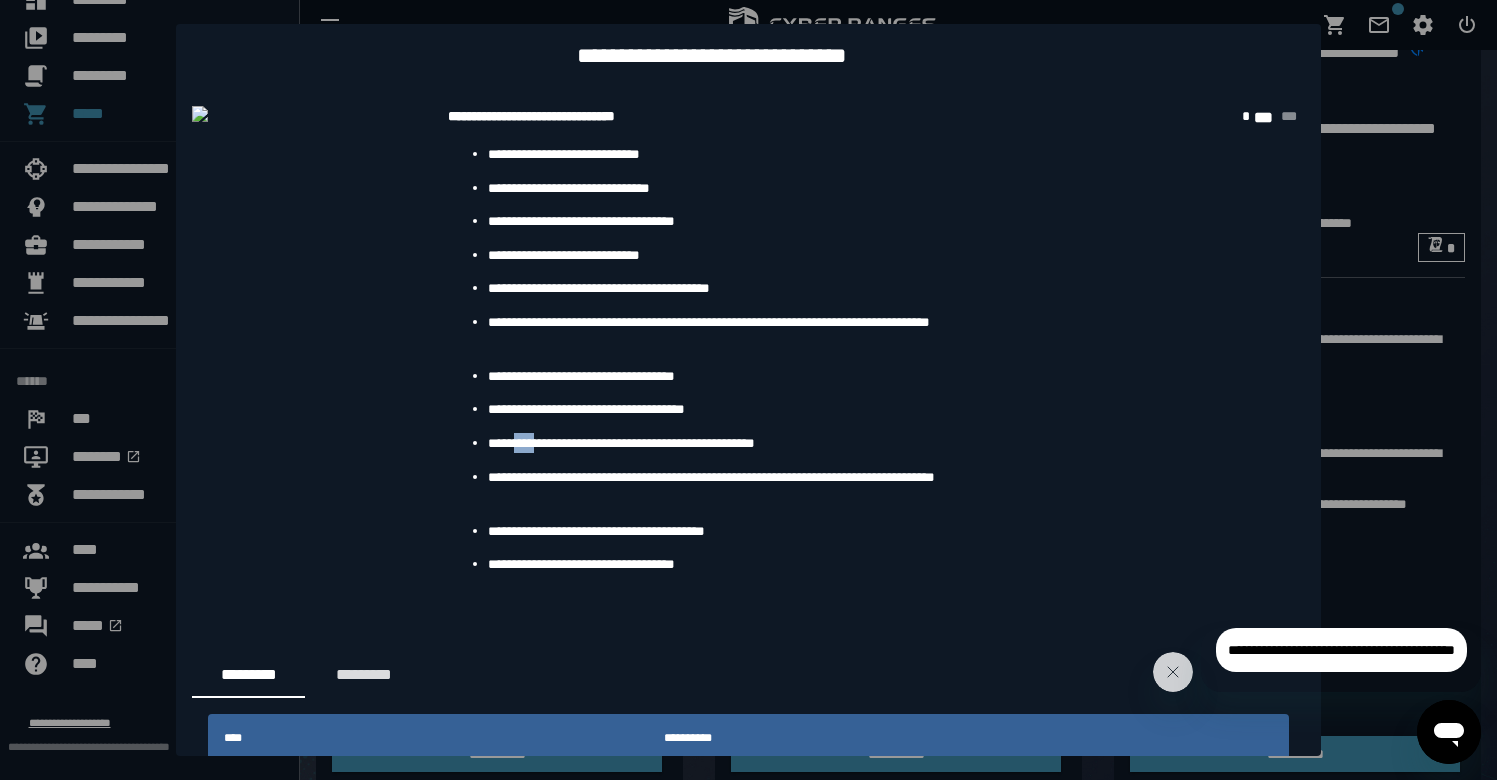 scroll, scrollTop: 121, scrollLeft: 0, axis: vertical 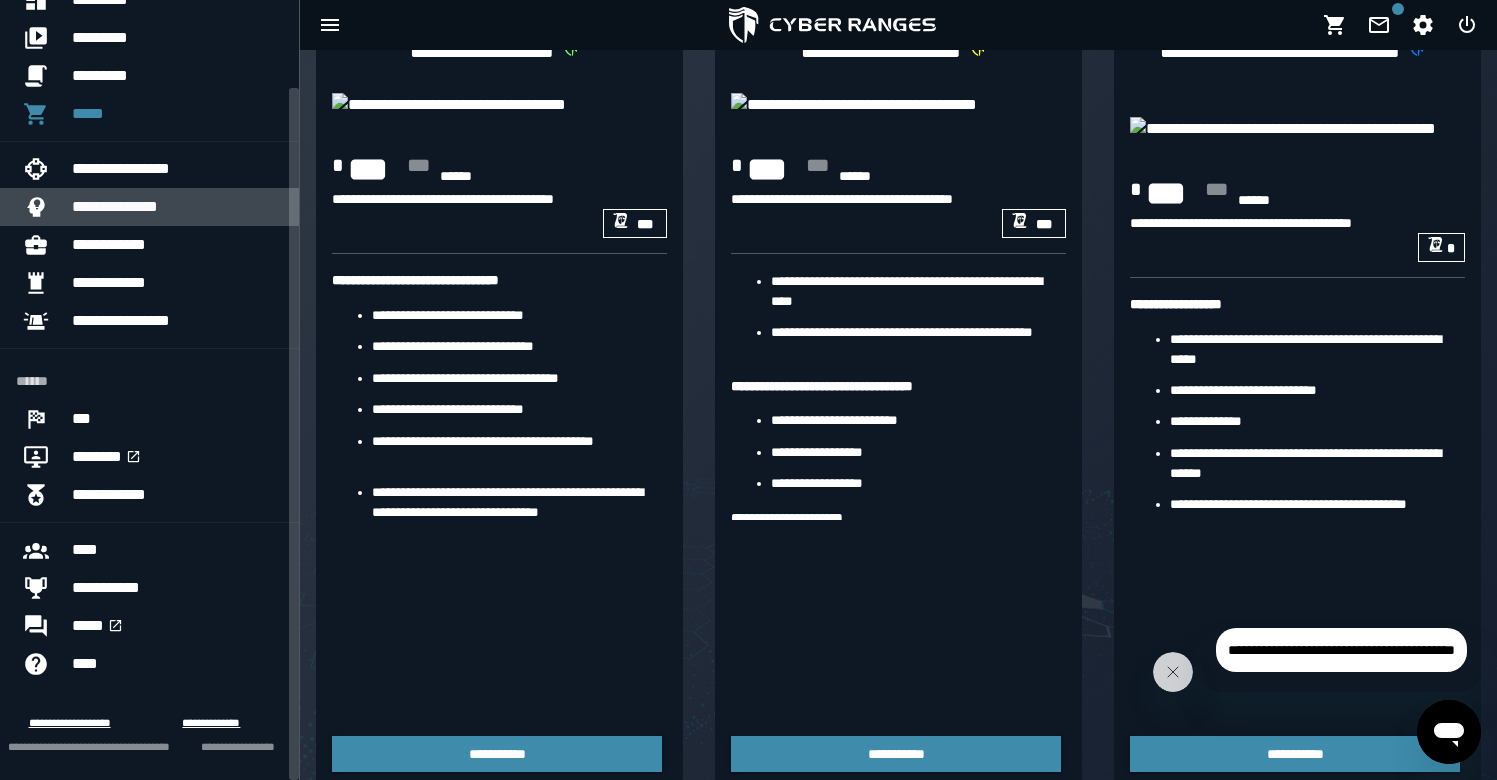 click on "**********" at bounding box center (177, 207) 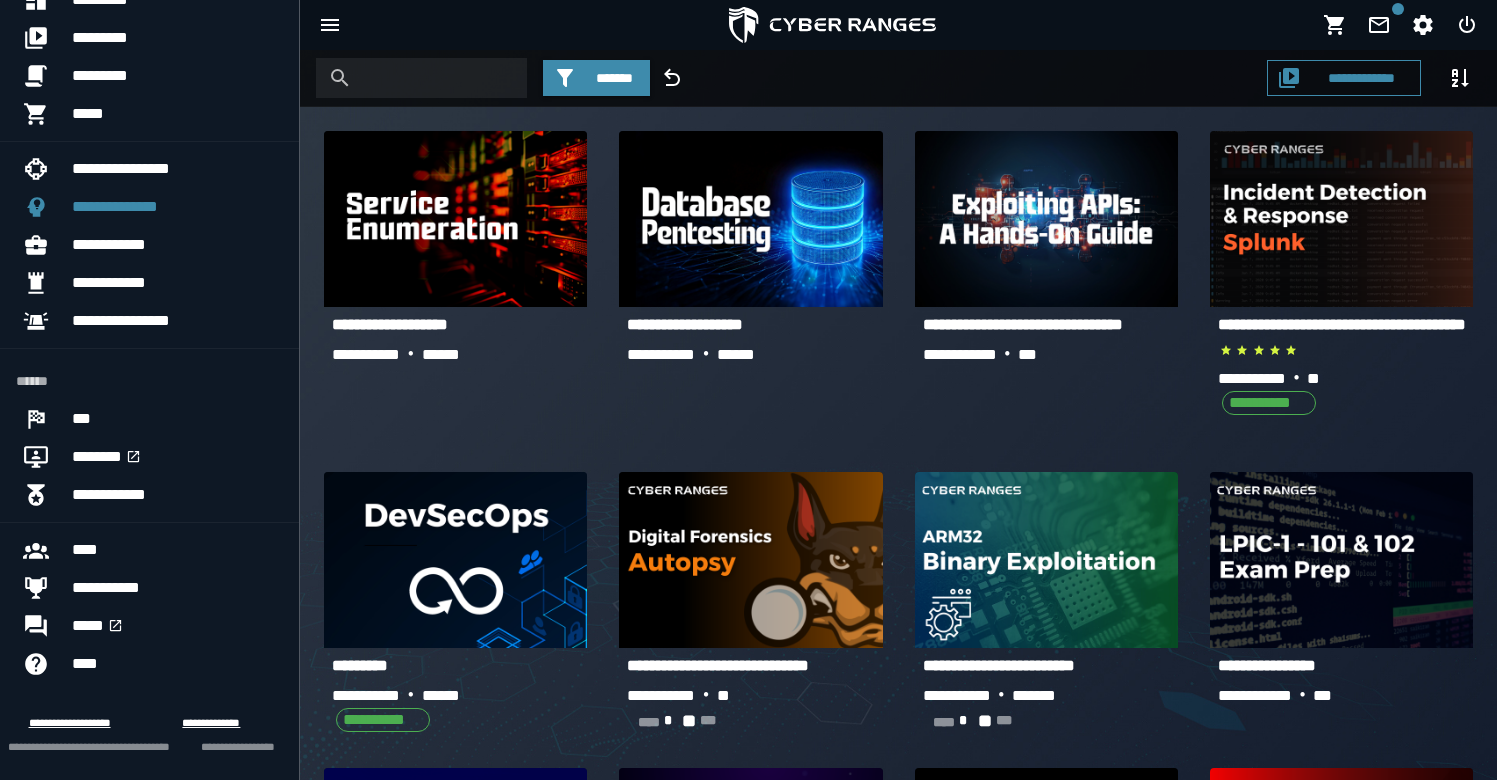 scroll, scrollTop: 423, scrollLeft: 0, axis: vertical 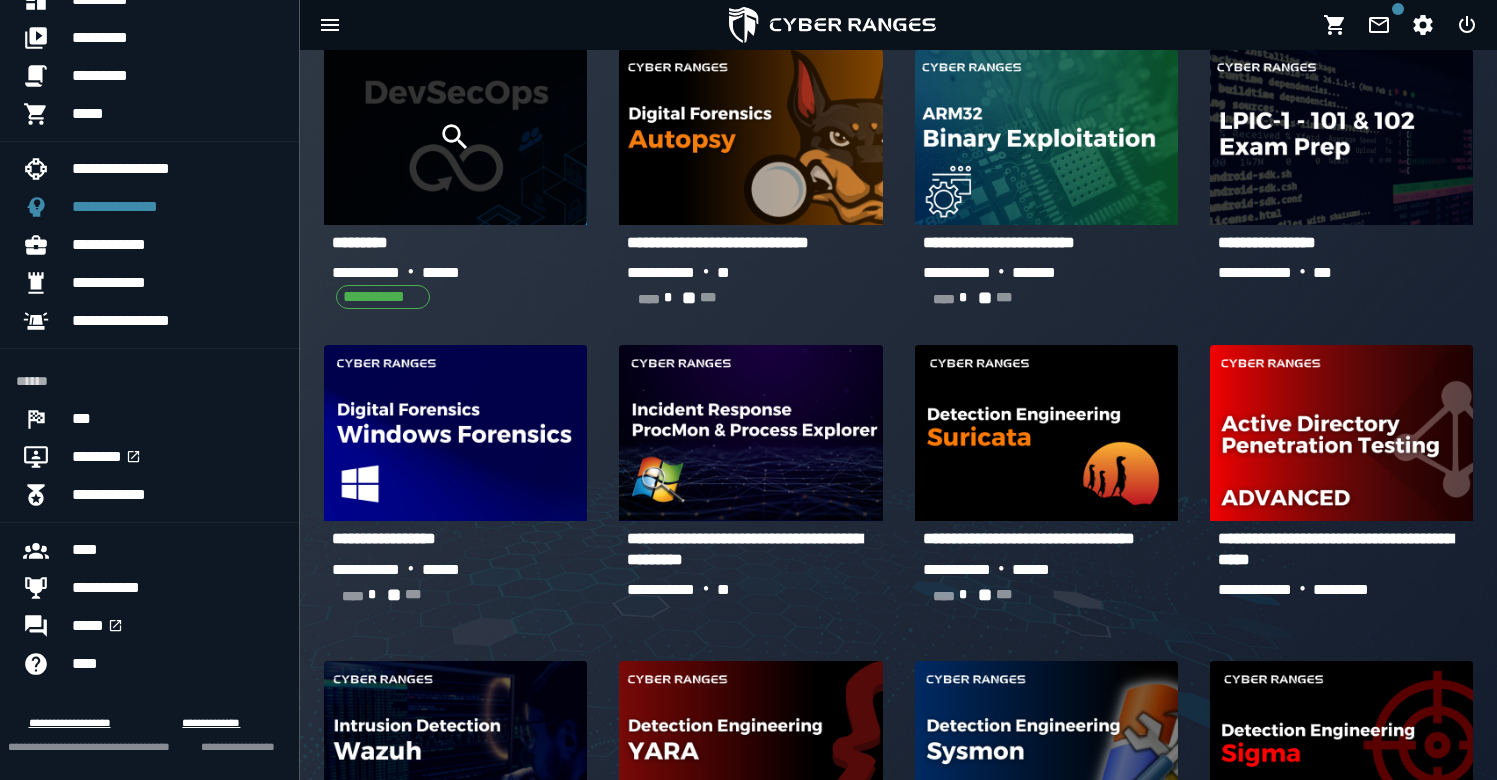 click 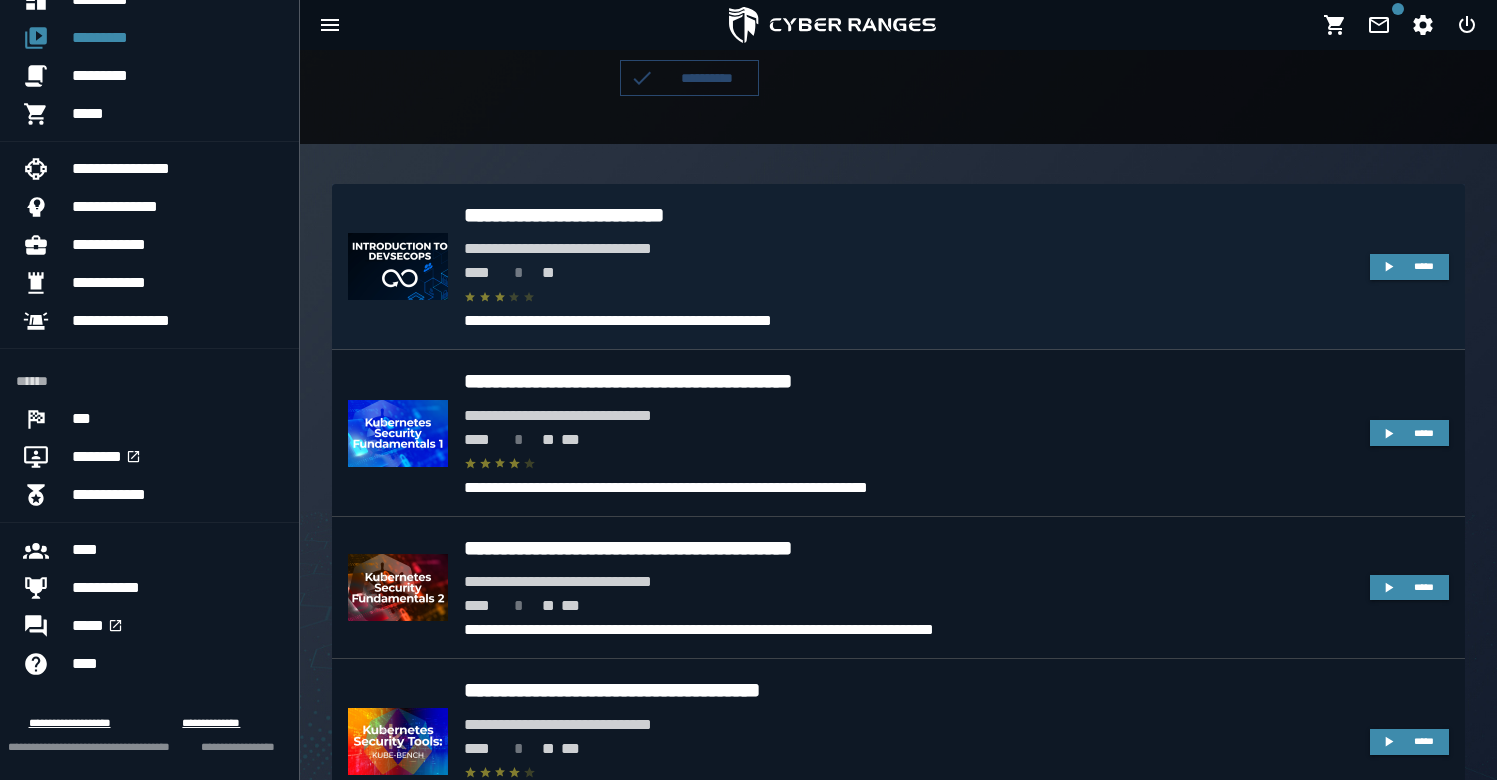 scroll, scrollTop: 578, scrollLeft: 0, axis: vertical 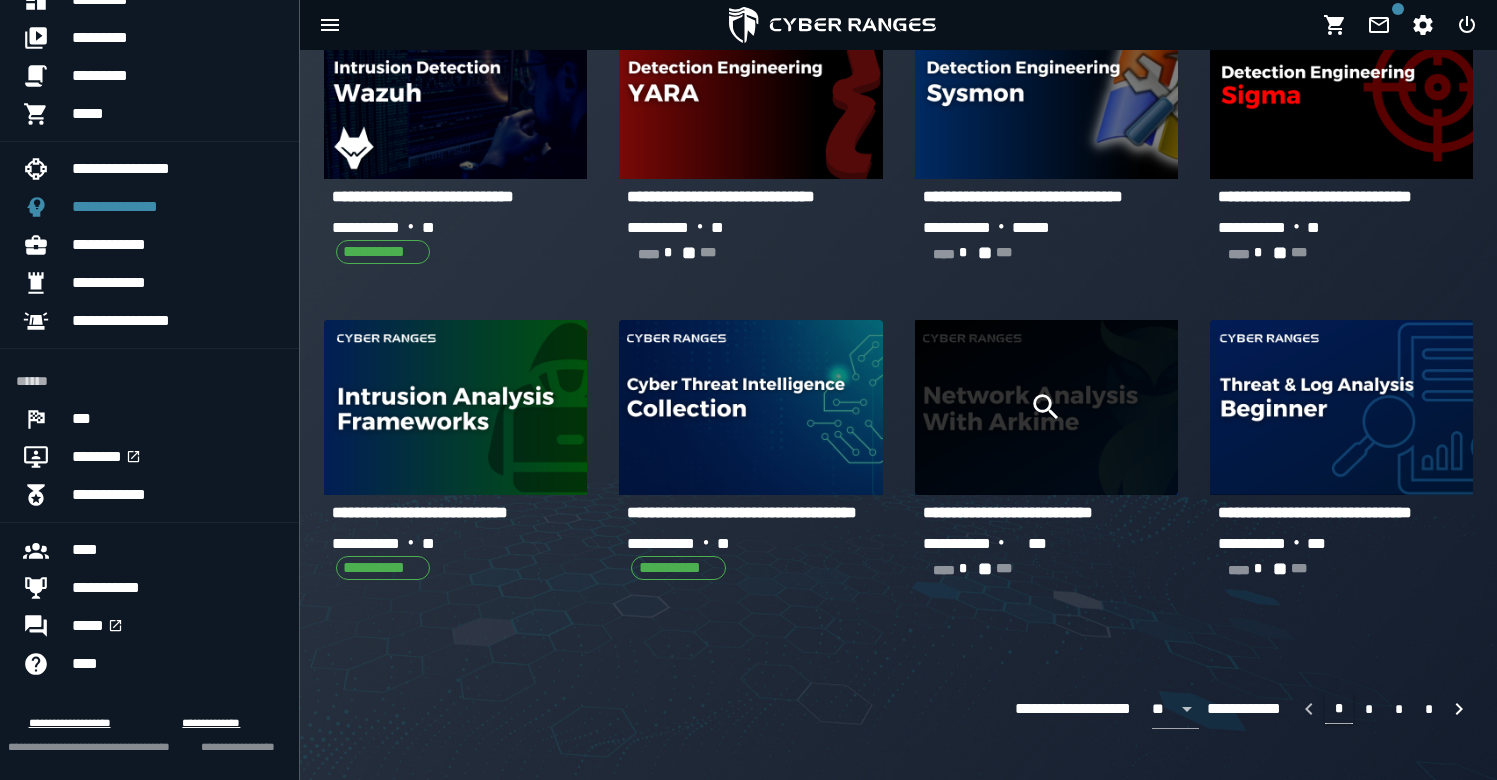 click 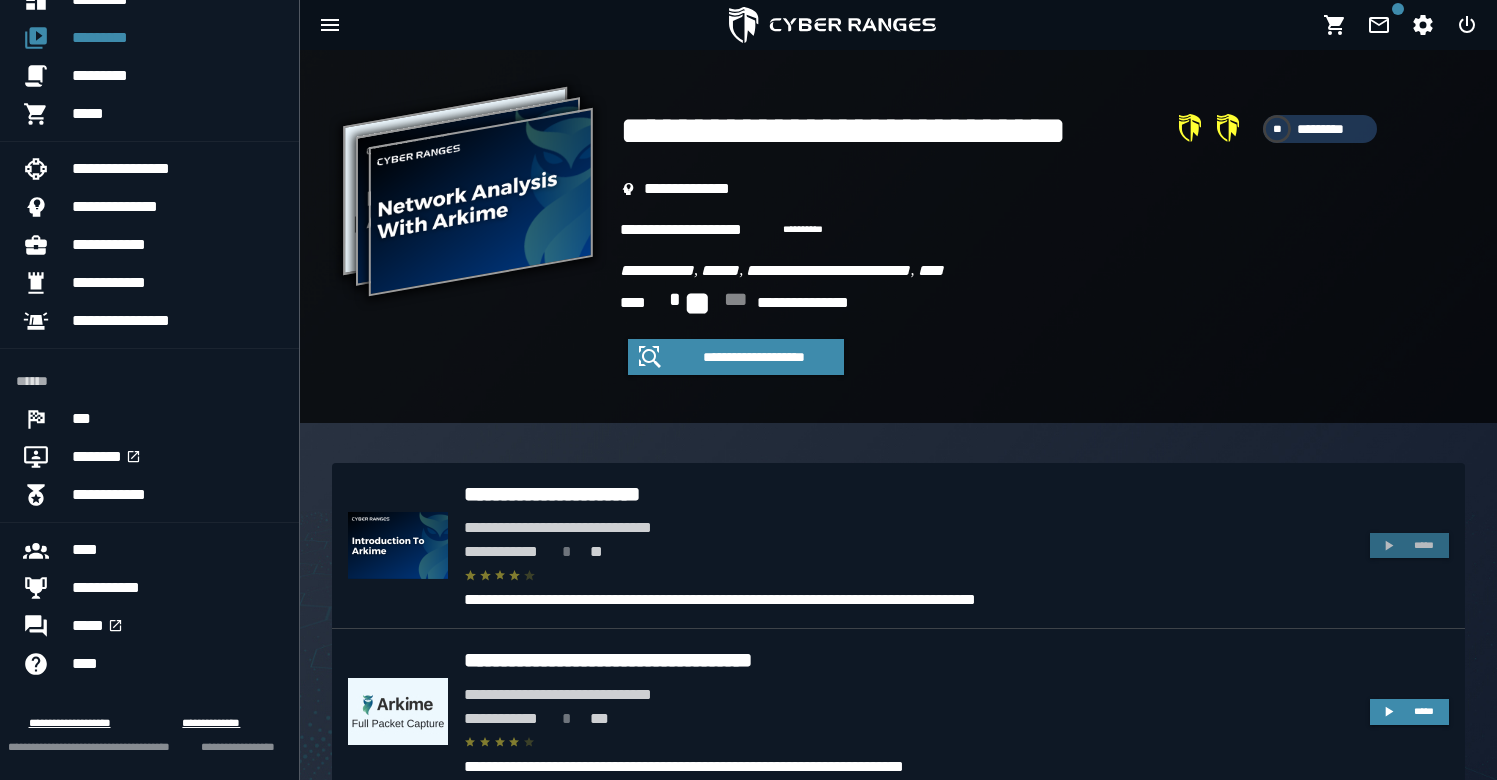 scroll, scrollTop: 0, scrollLeft: 0, axis: both 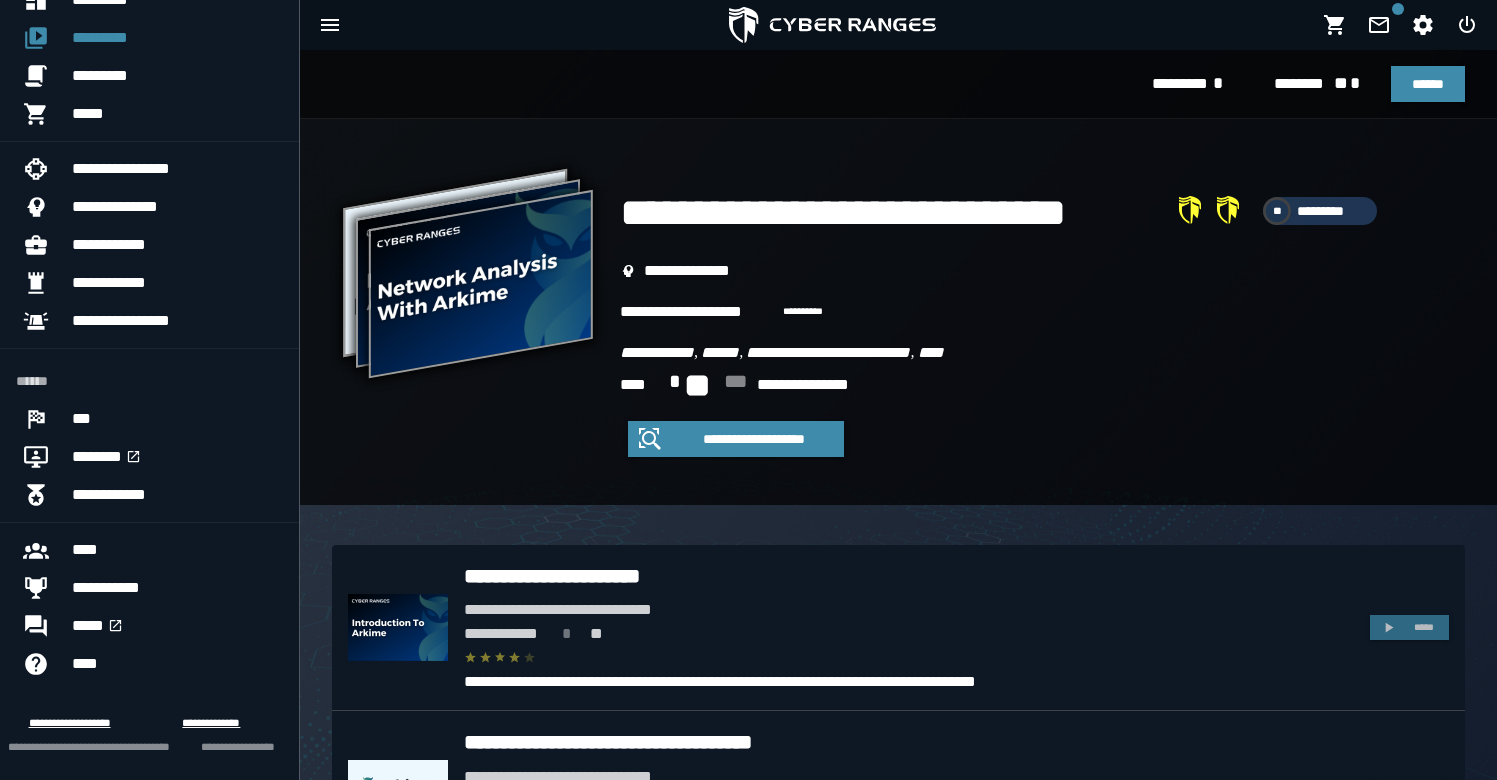 click on "**********" at bounding box center (887, 213) 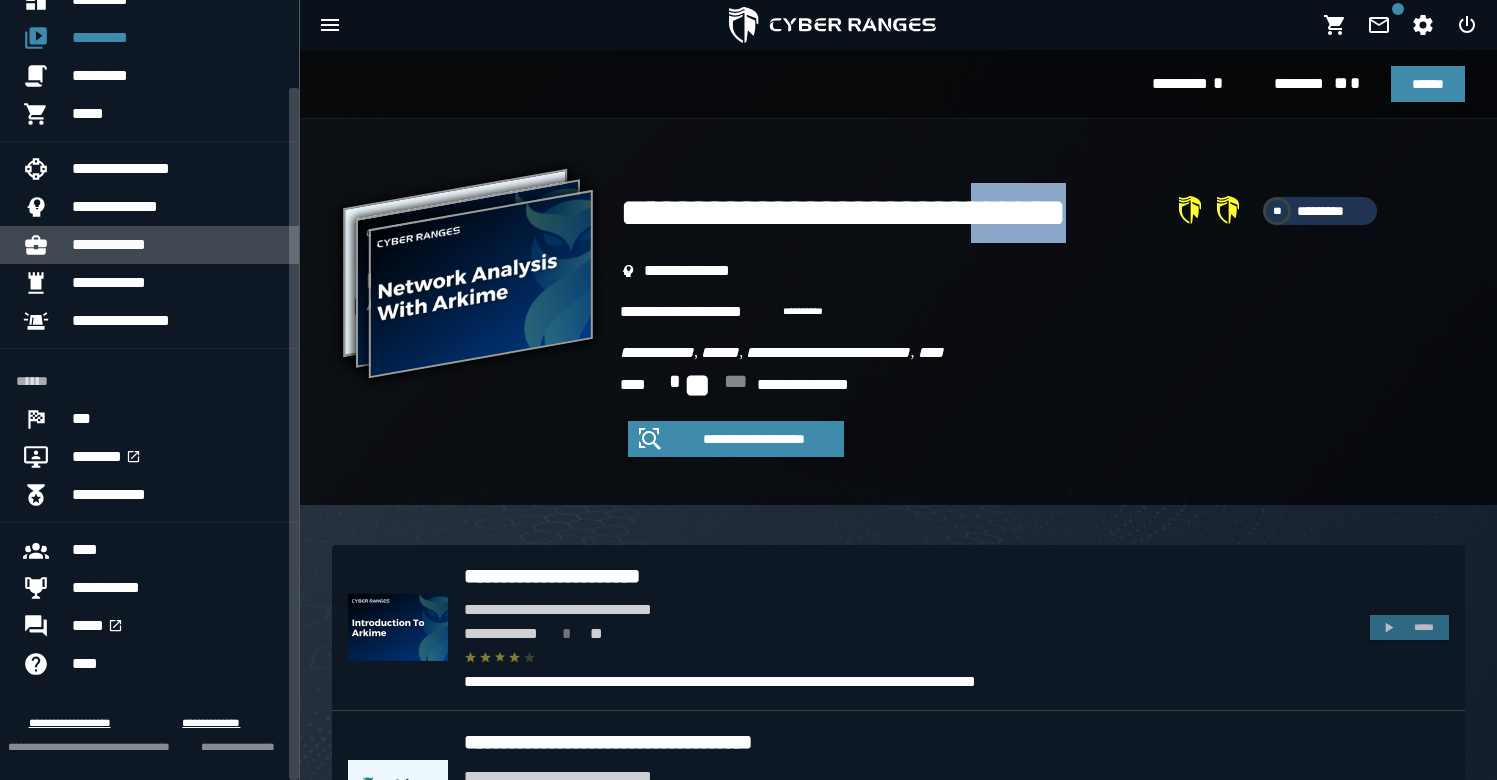 click on "**********" at bounding box center (177, 245) 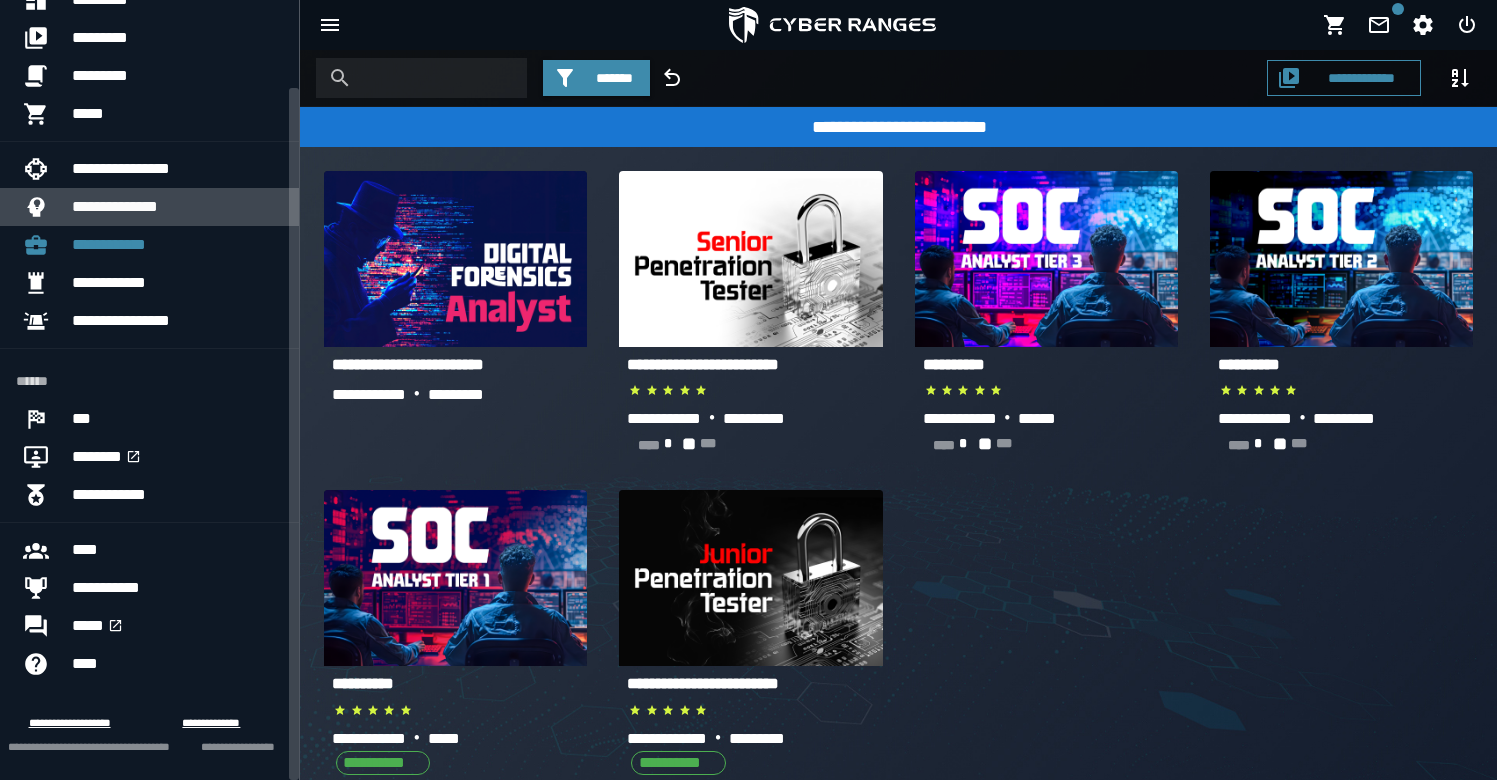 click on "**********" at bounding box center [177, 207] 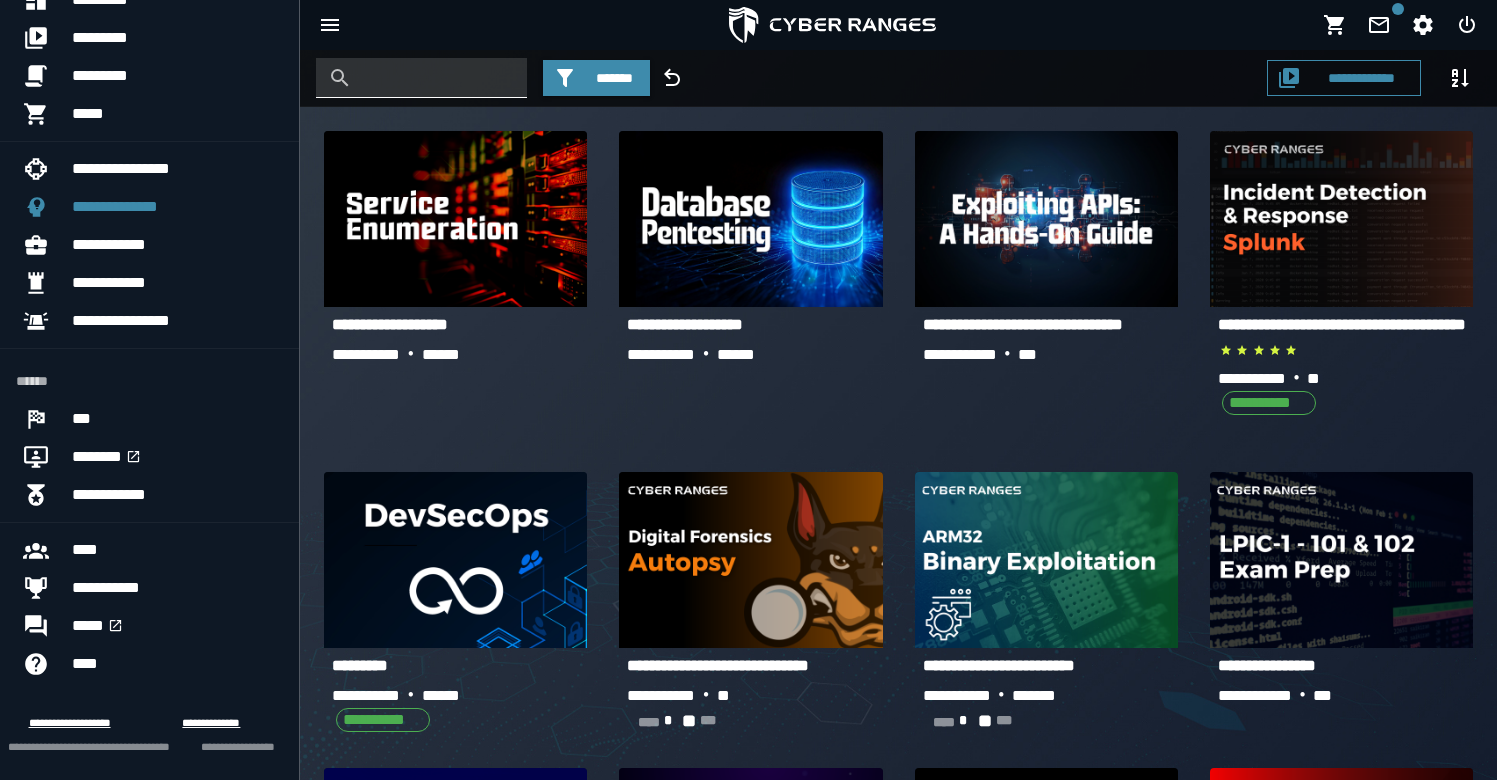 click at bounding box center [436, 78] 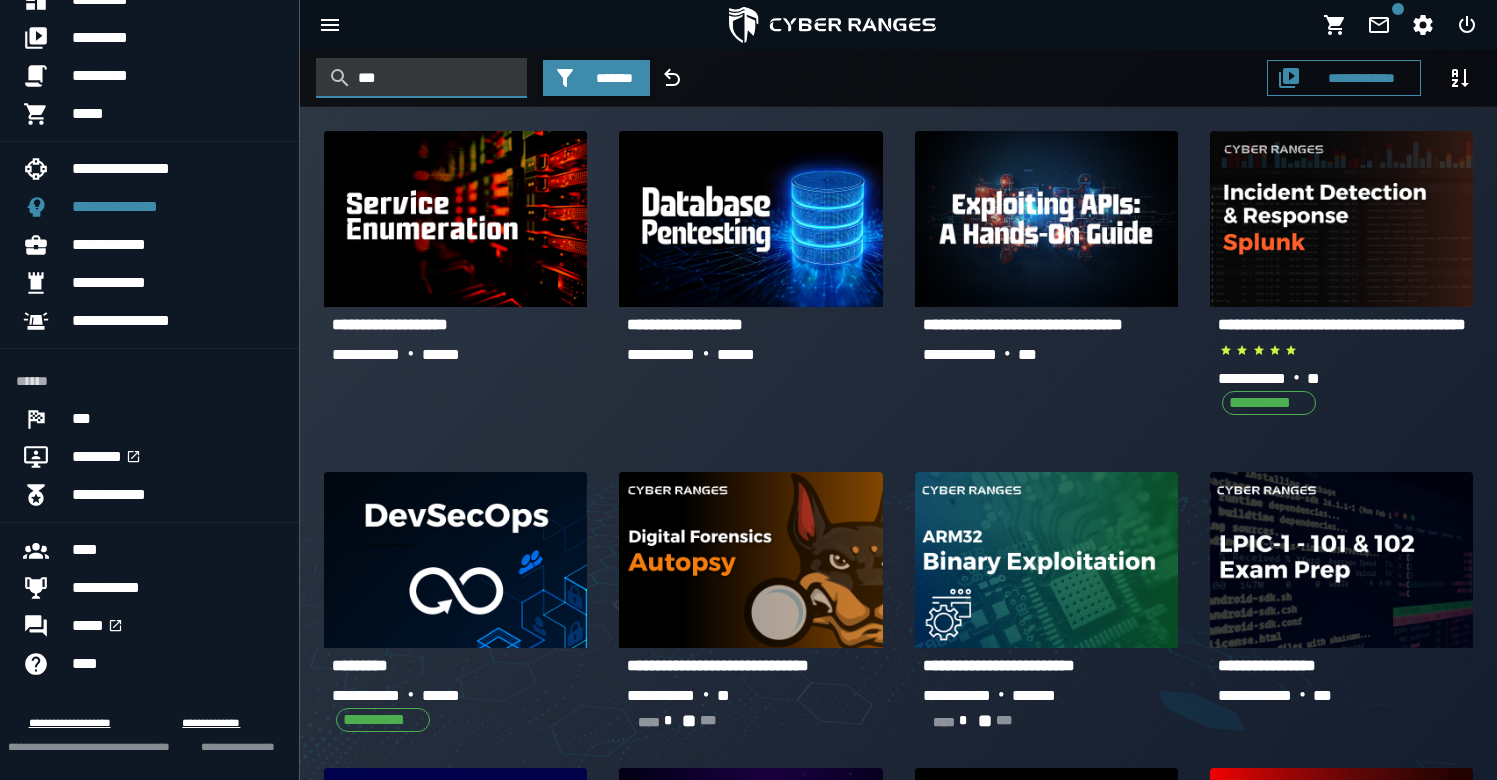 type on "***" 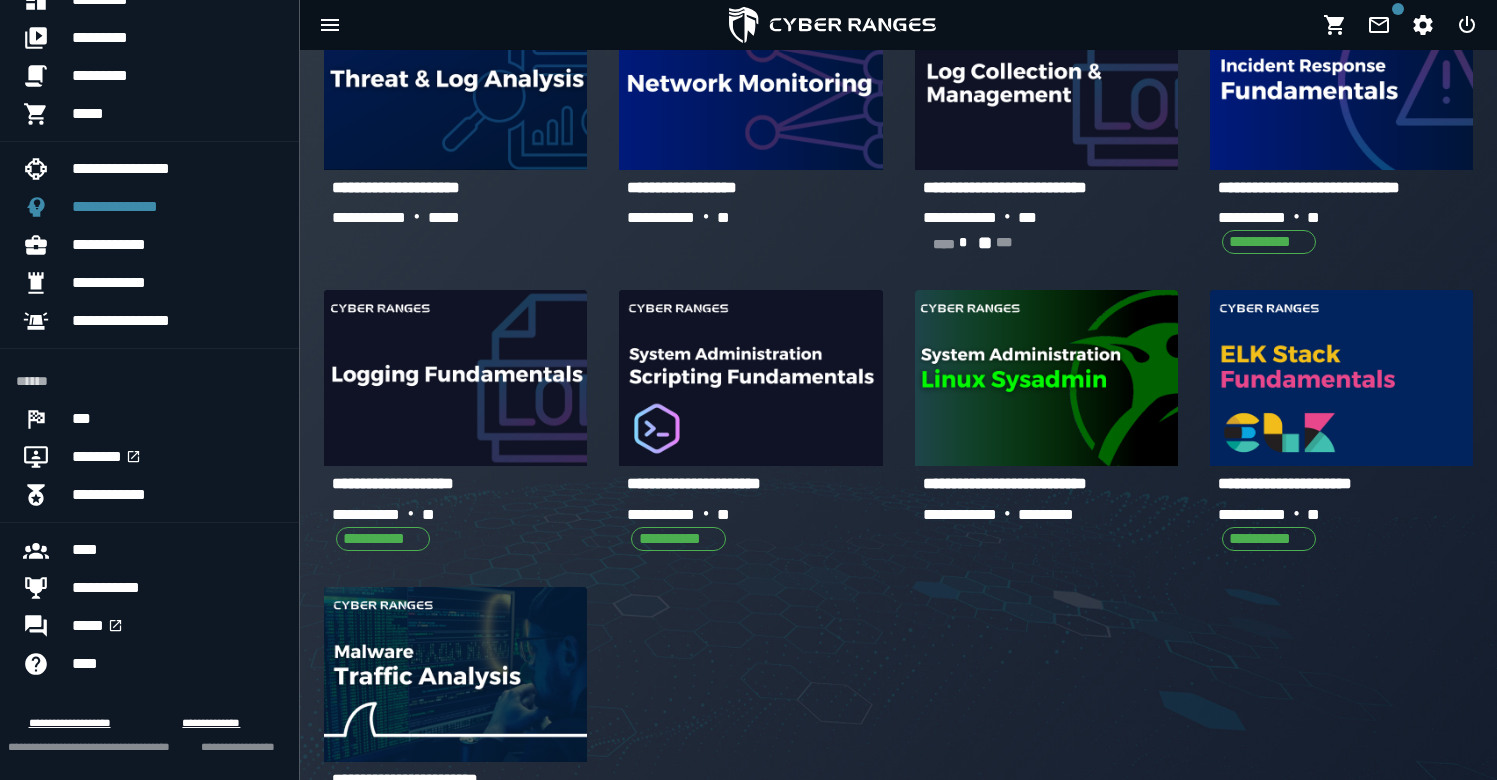 scroll, scrollTop: 724, scrollLeft: 0, axis: vertical 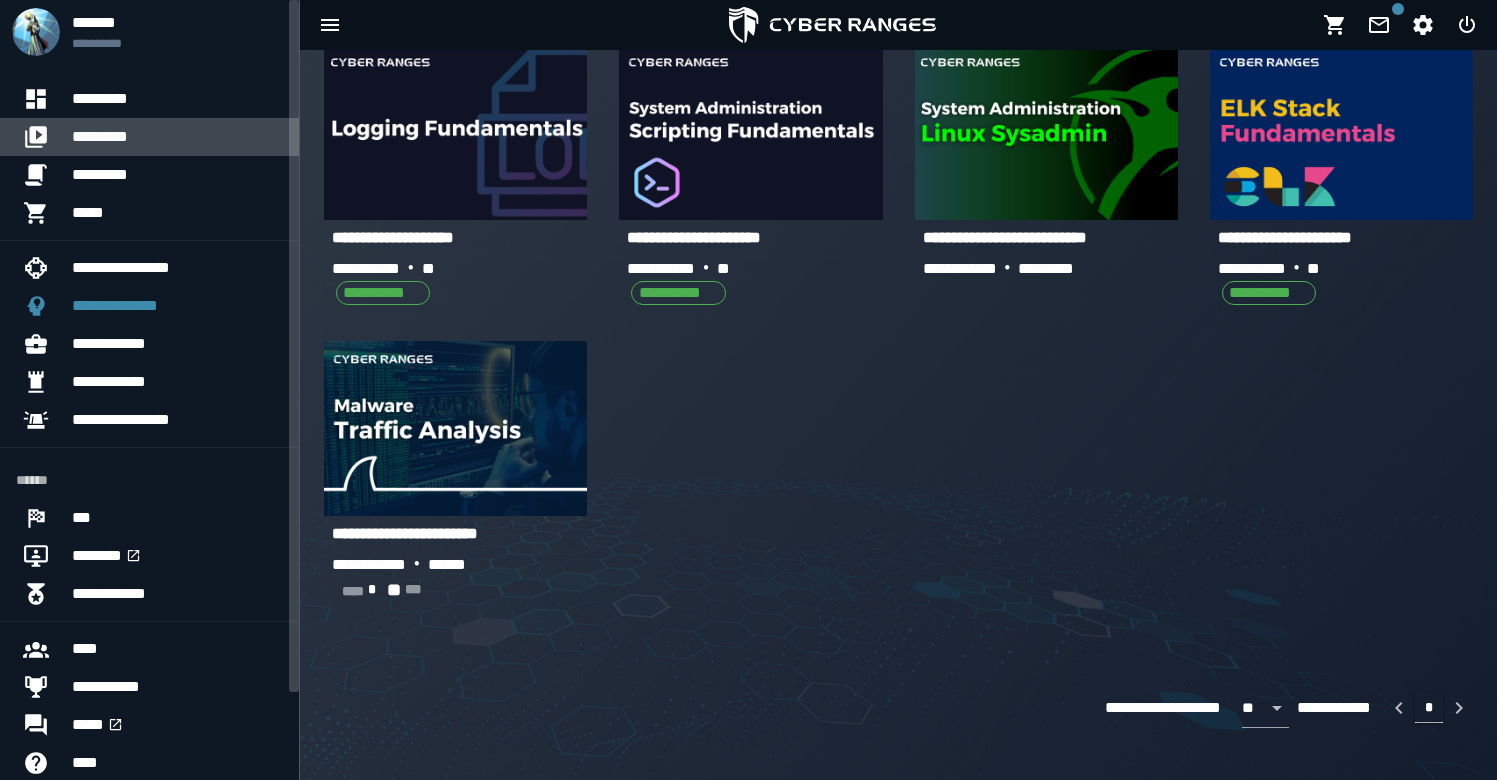 click on "*********" at bounding box center (177, 137) 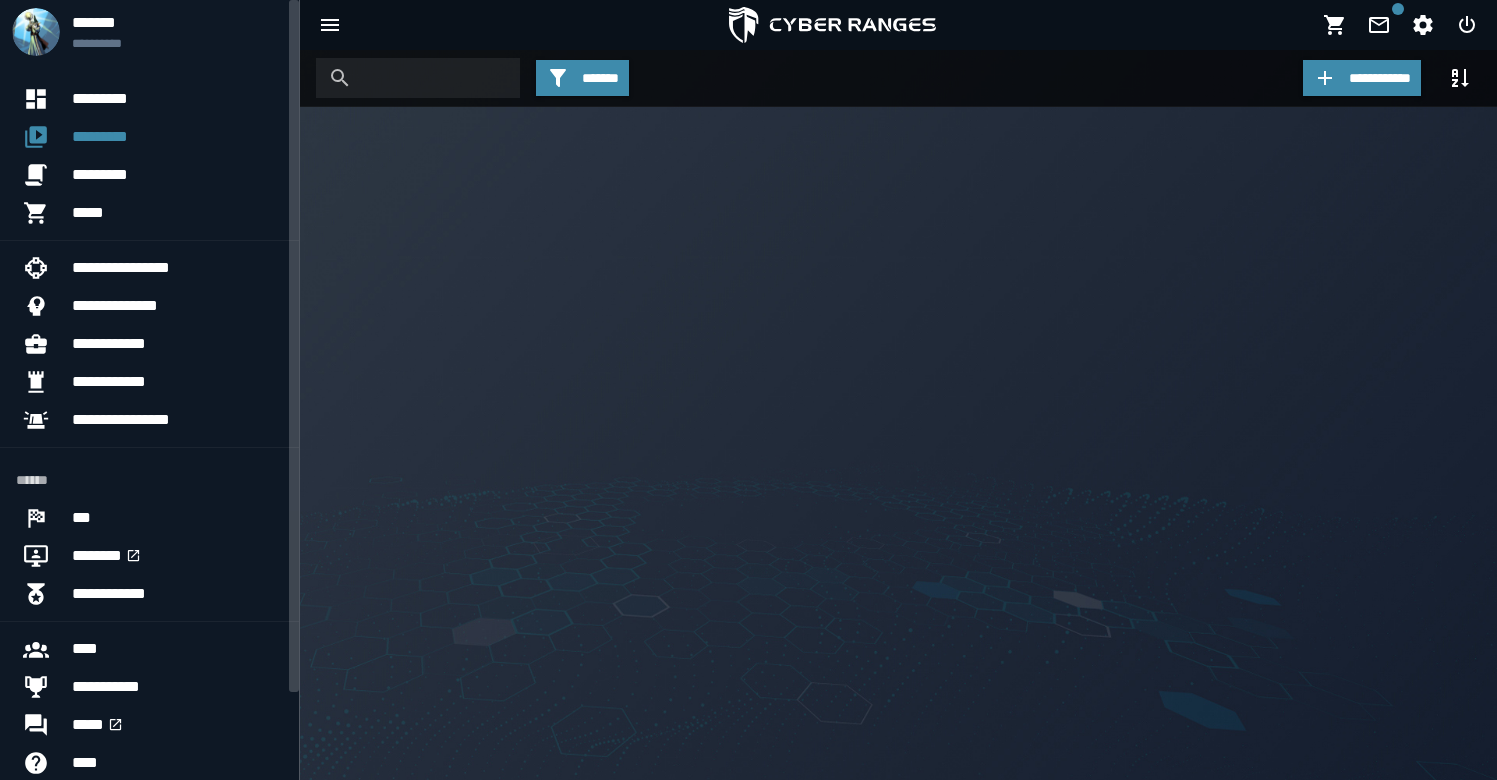scroll, scrollTop: 0, scrollLeft: 0, axis: both 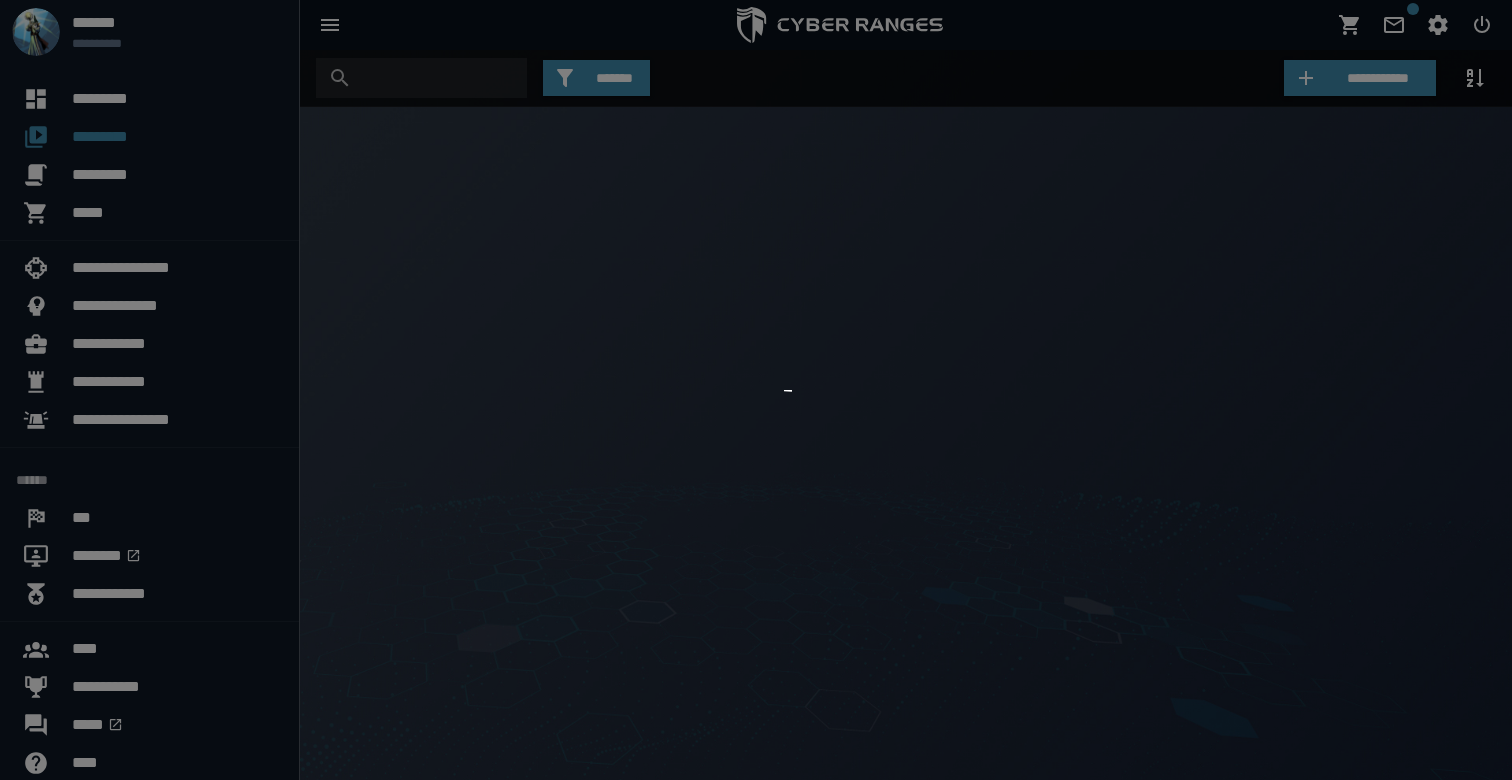 click at bounding box center (756, 390) 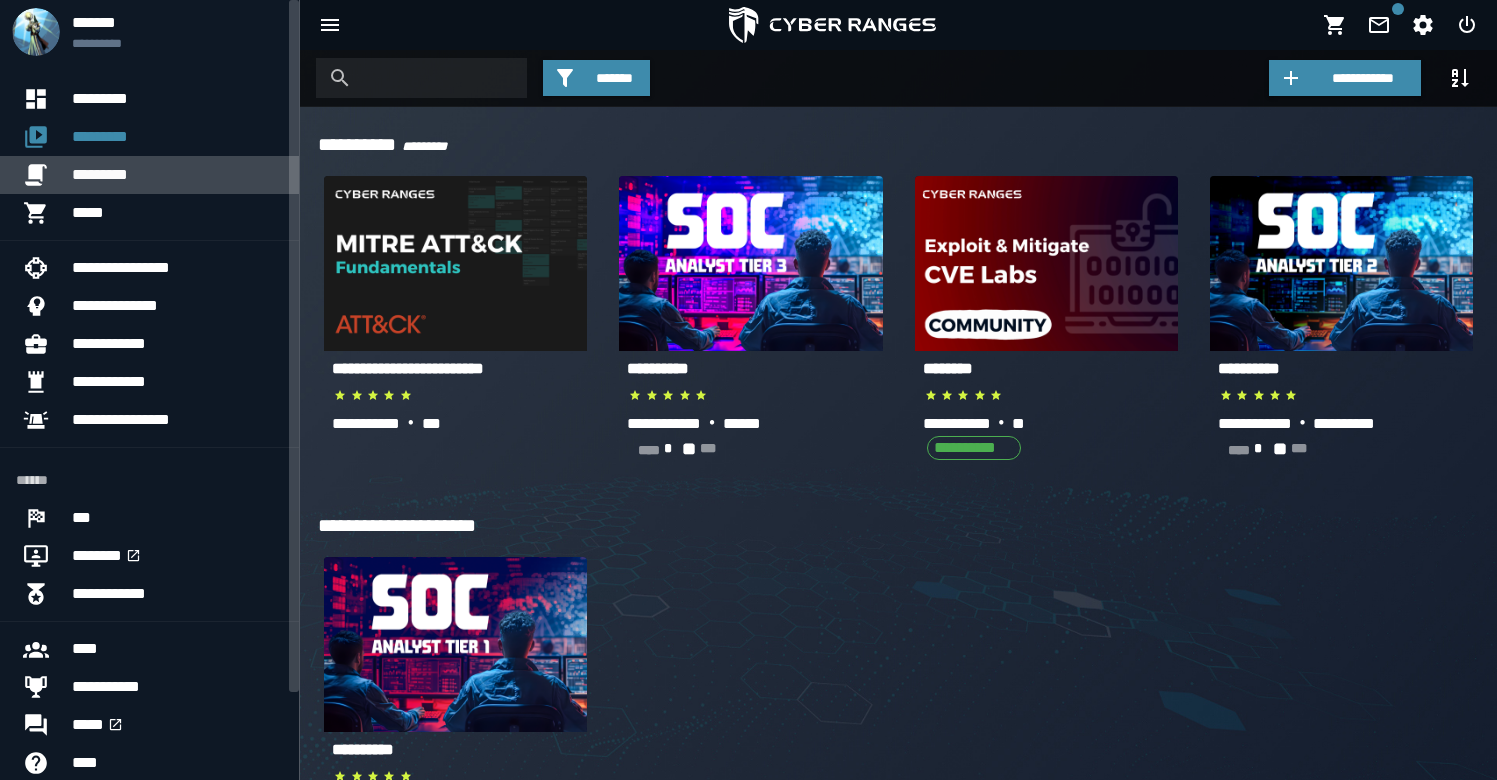 click on "*********" at bounding box center (177, 175) 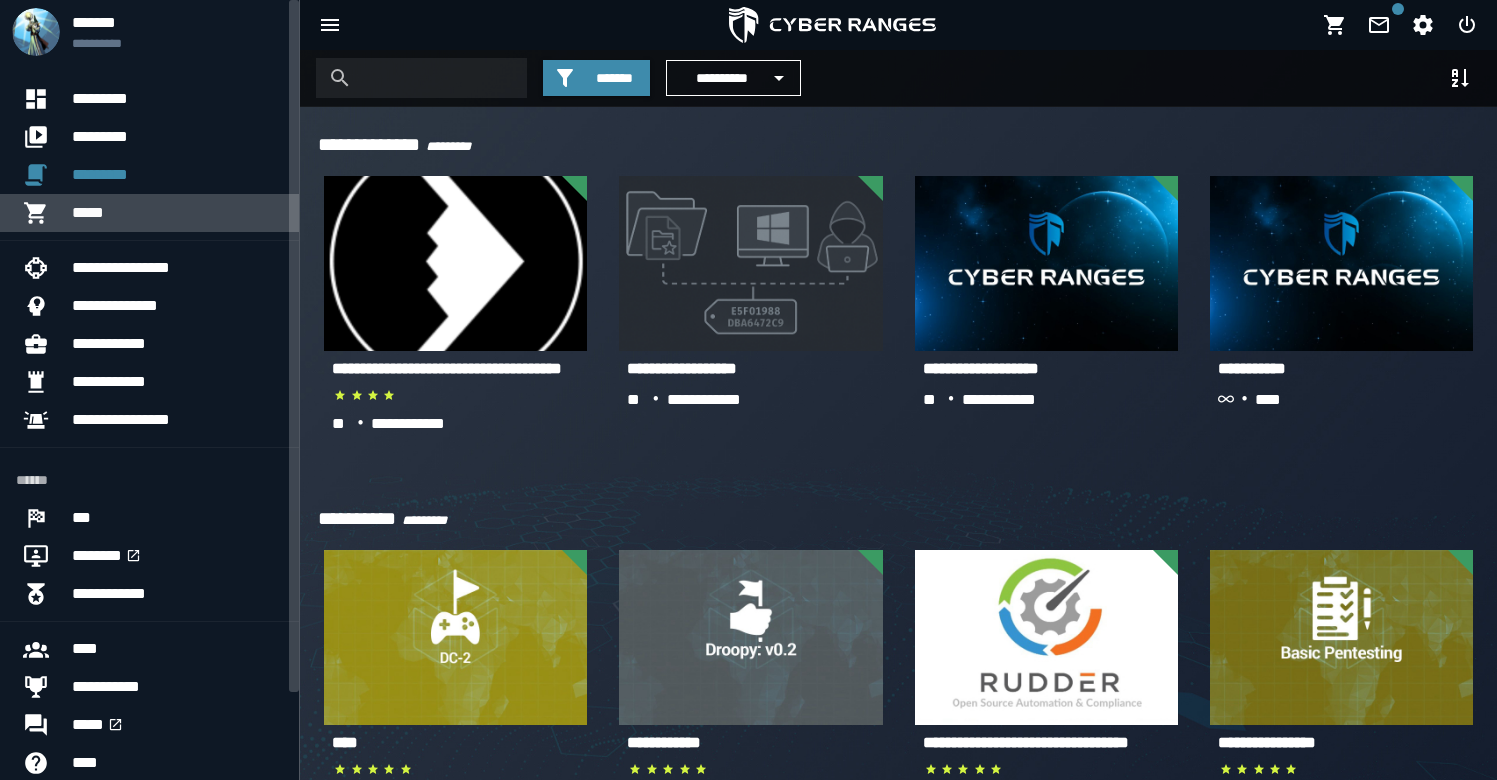 click on "*****" at bounding box center [177, 213] 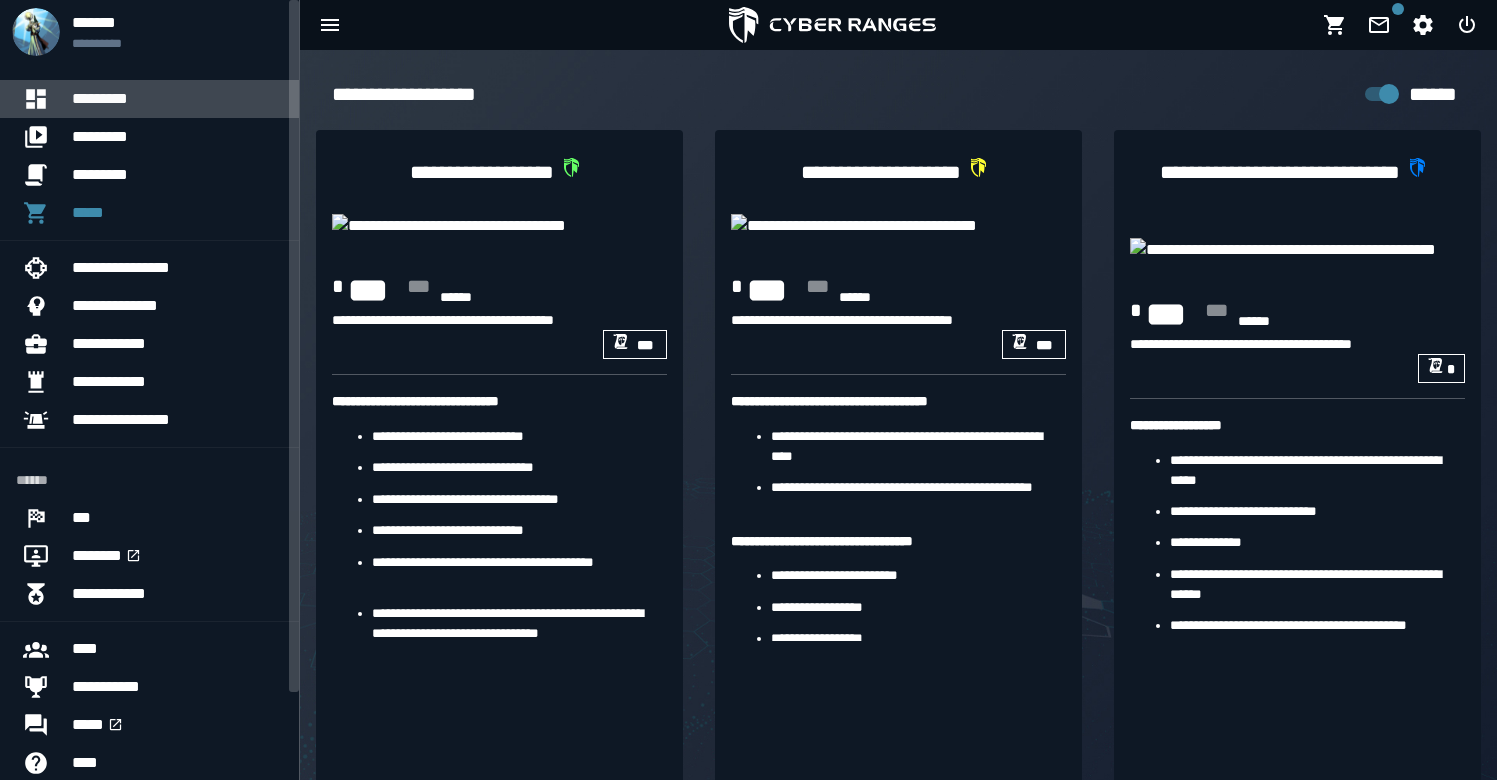 click on "*********" at bounding box center (177, 99) 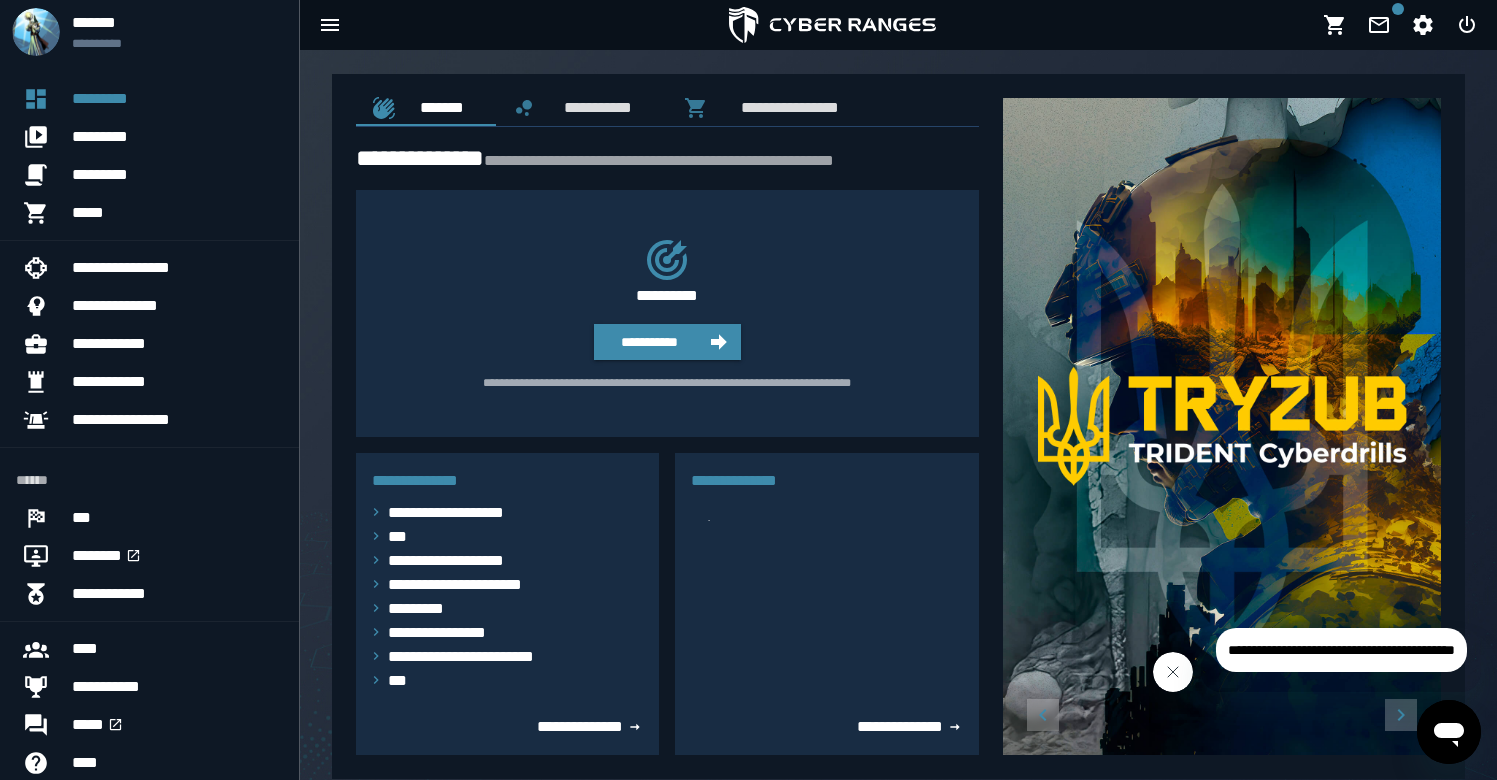 click 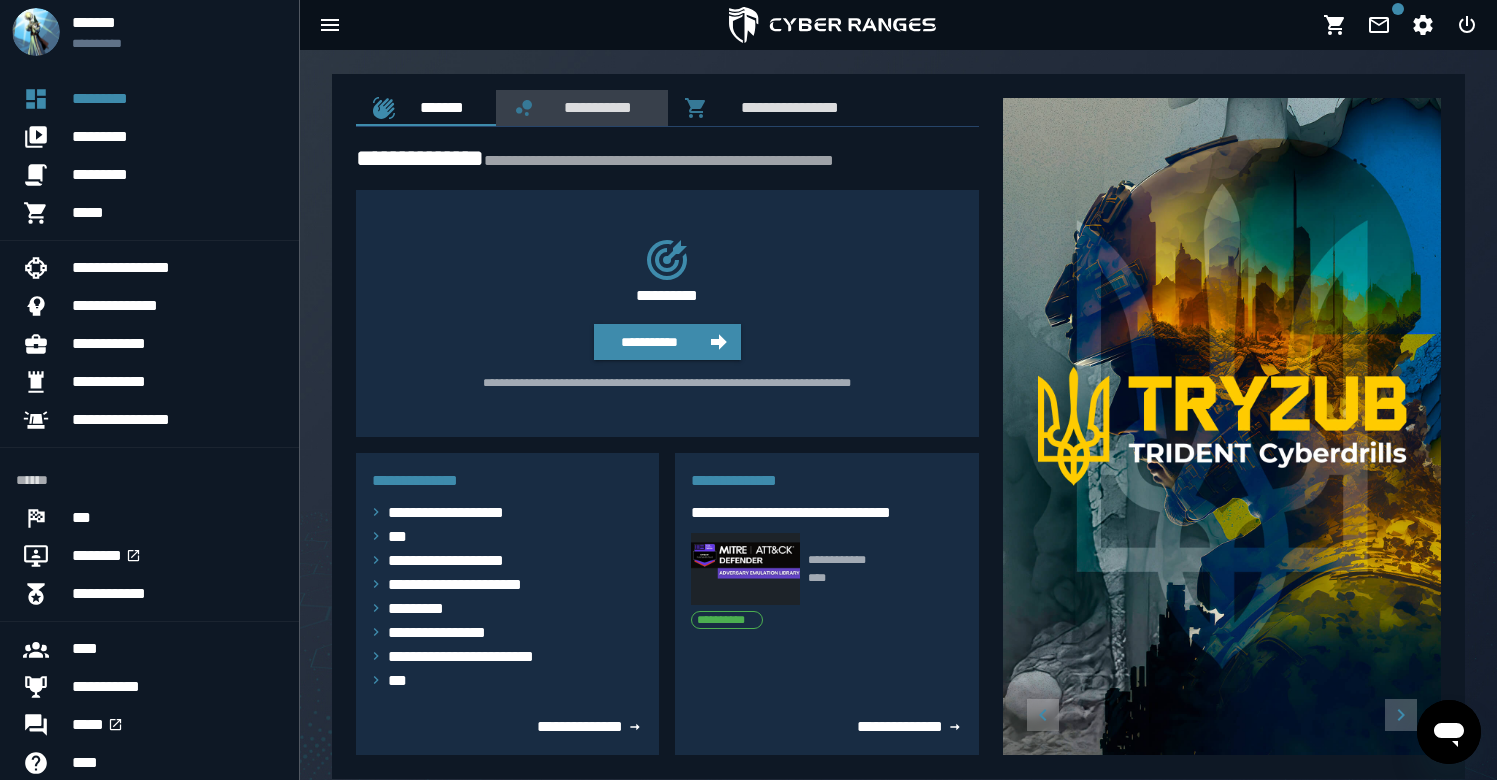 click on "**********" at bounding box center [582, 108] 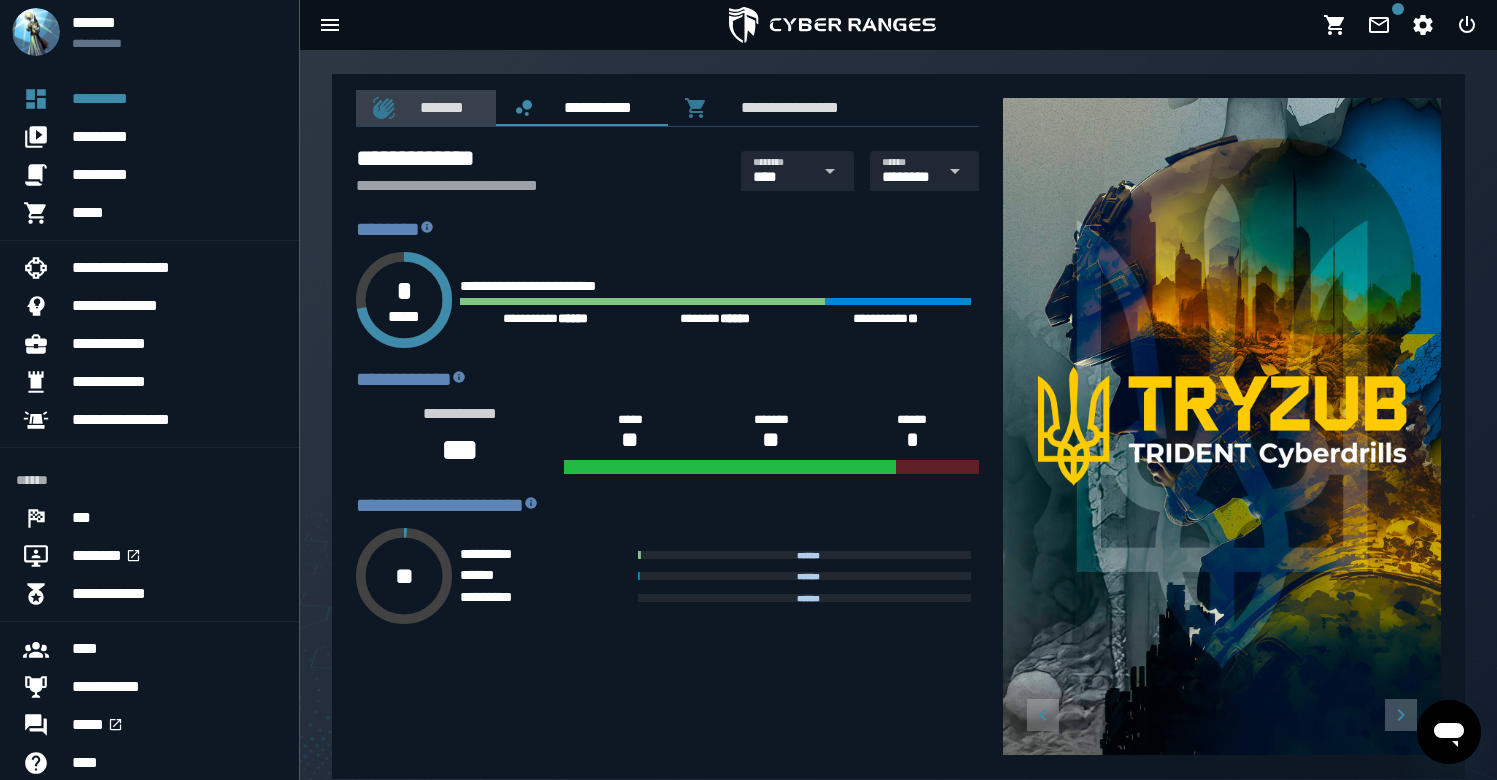 click on "*******" at bounding box center (438, 107) 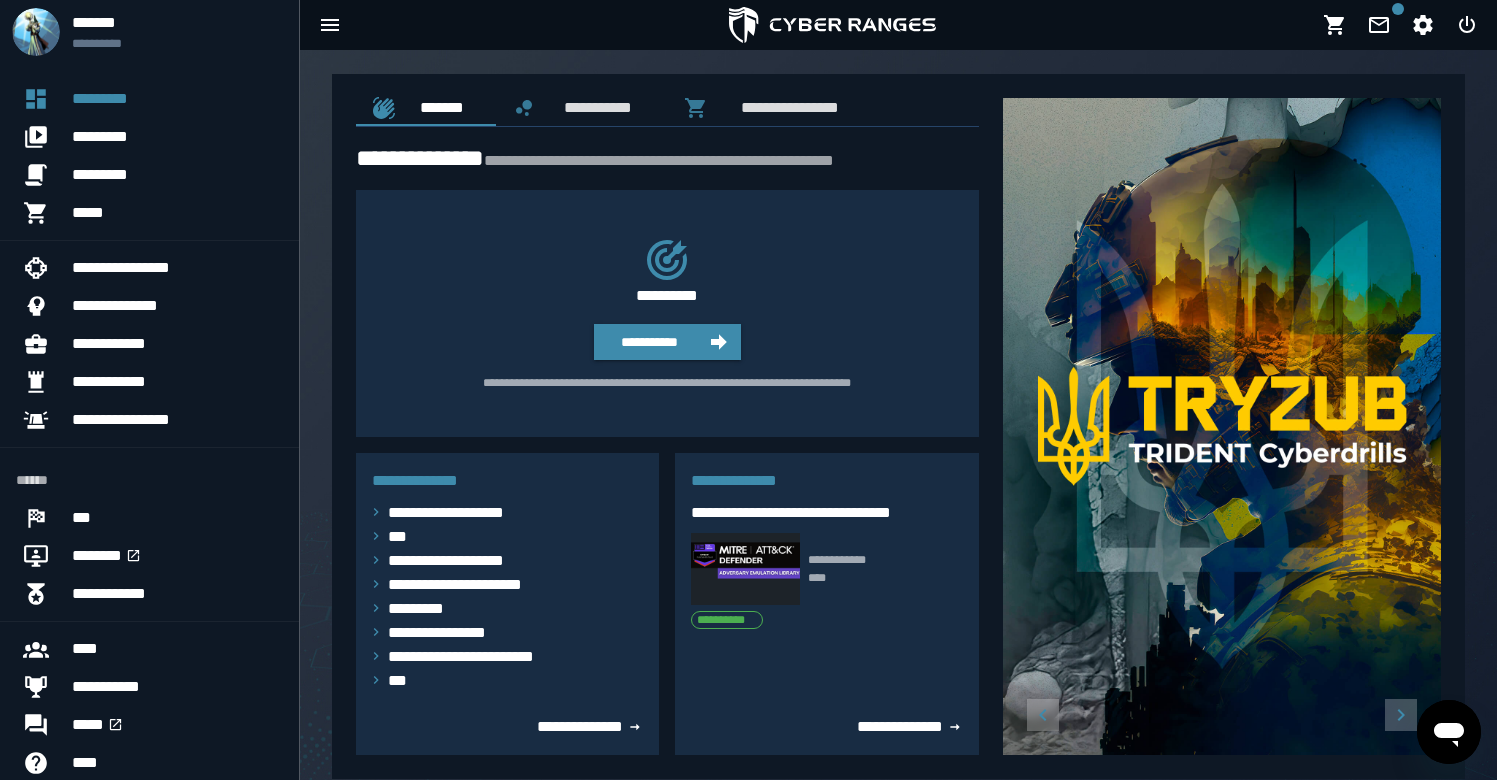 scroll, scrollTop: 423, scrollLeft: 0, axis: vertical 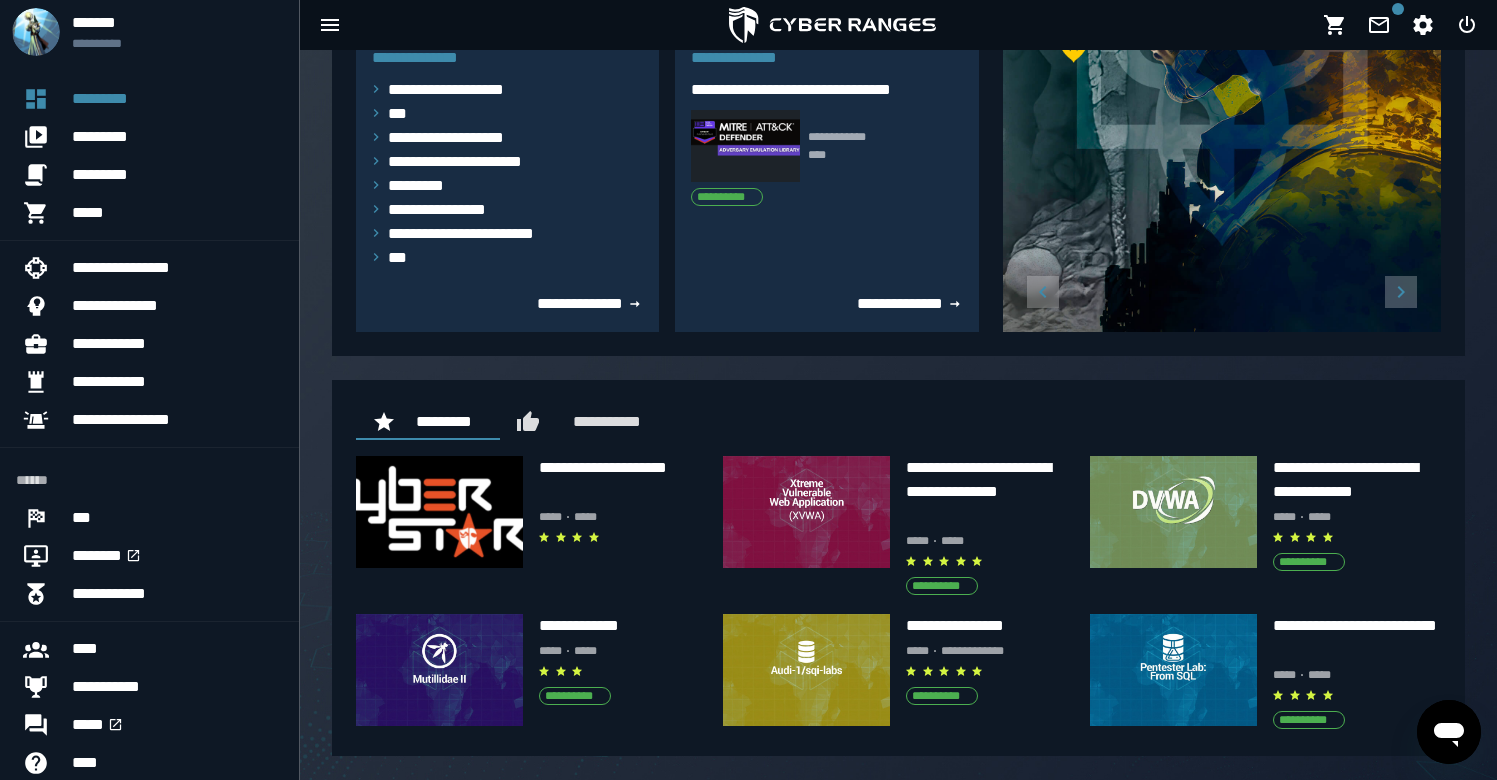 click on "**********" at bounding box center (614, 653) 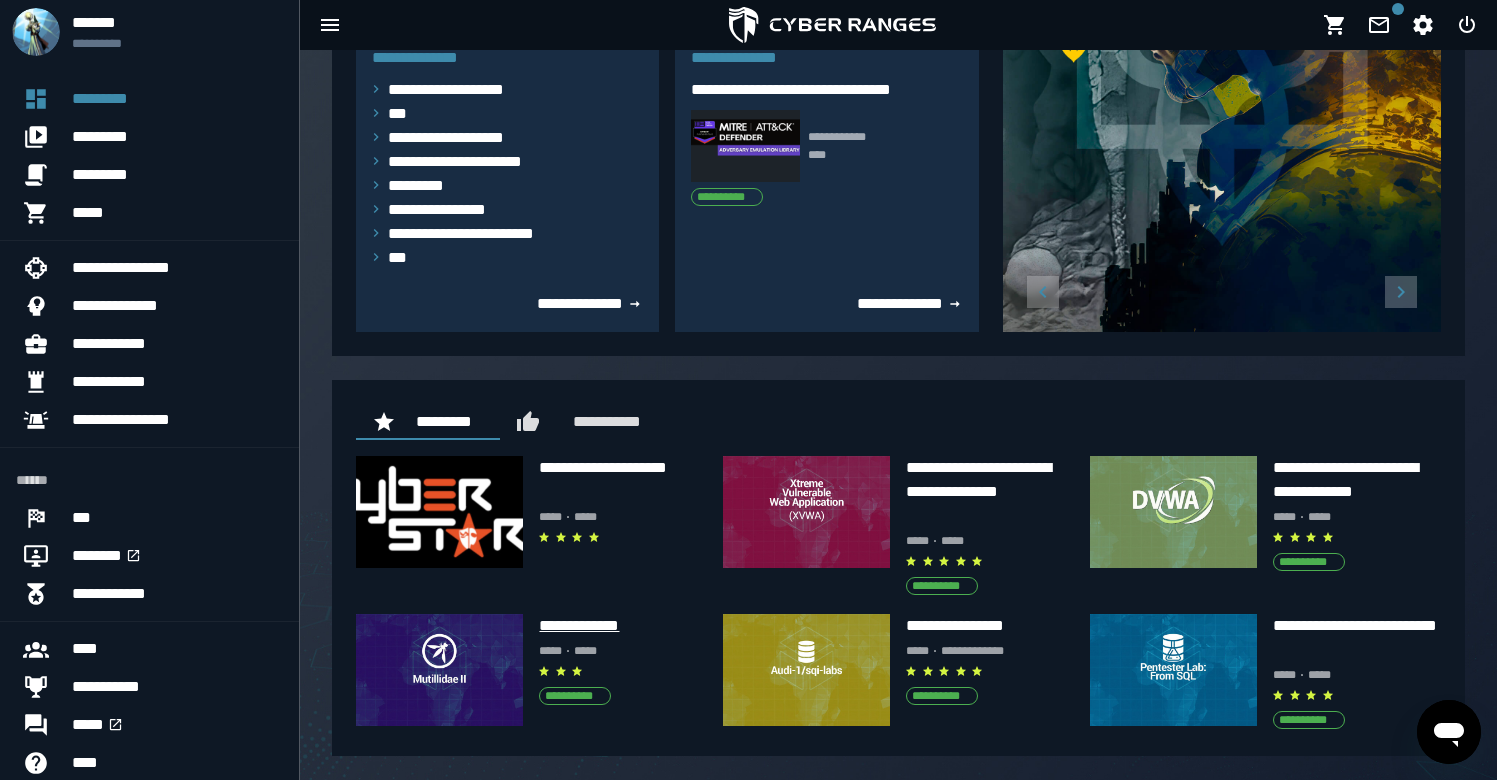 click on "**********" at bounding box center [622, 626] 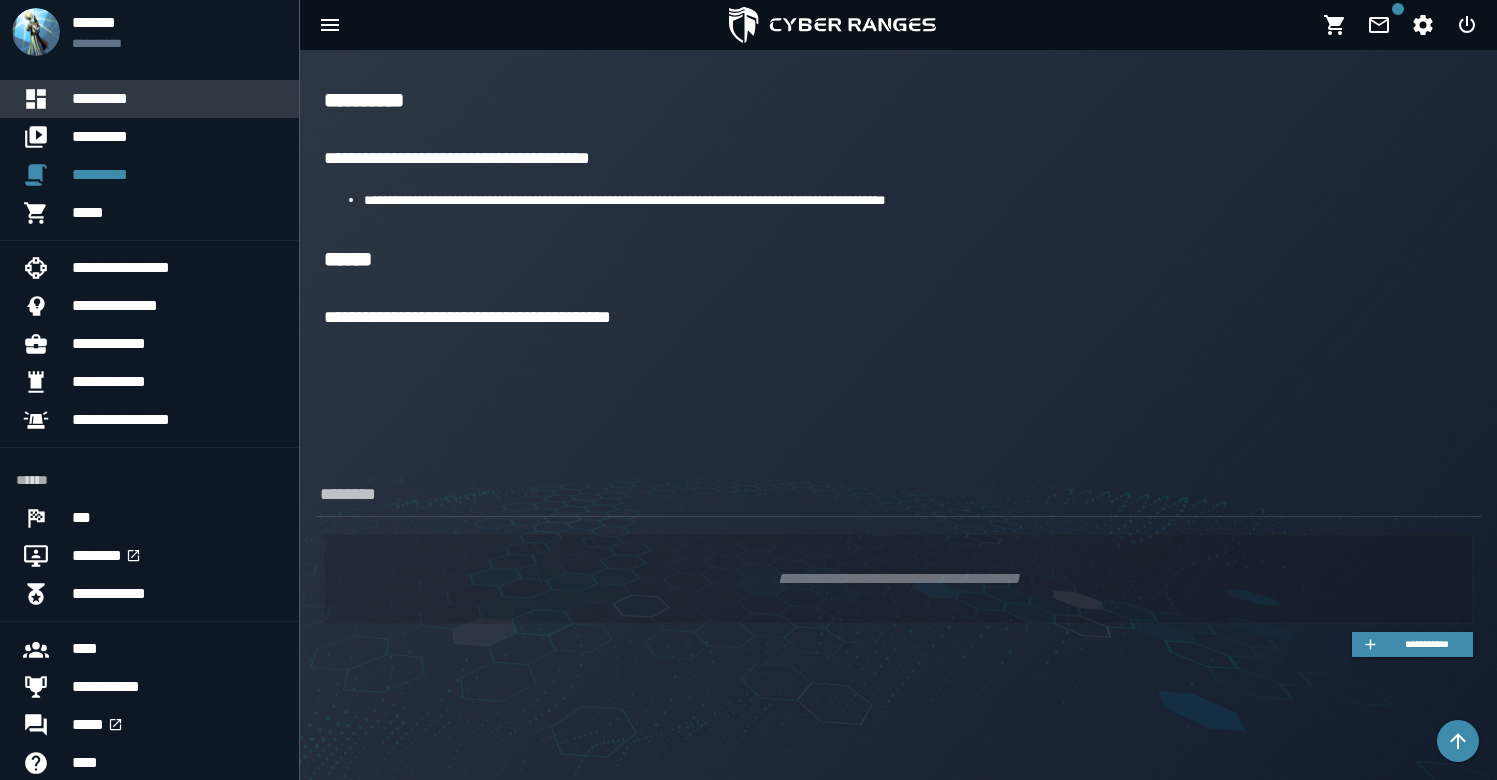 scroll, scrollTop: 700, scrollLeft: 0, axis: vertical 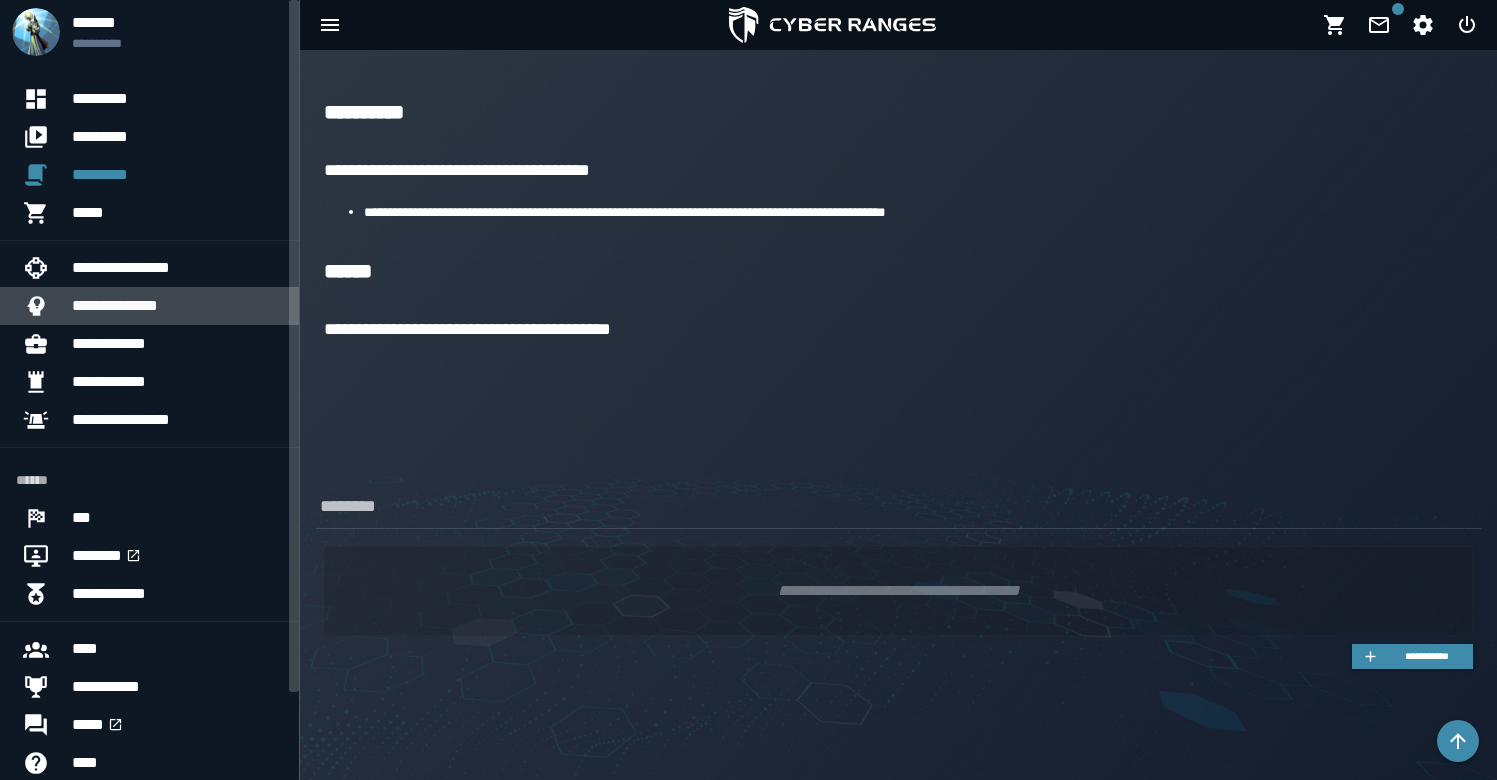 click on "**********" at bounding box center [177, 306] 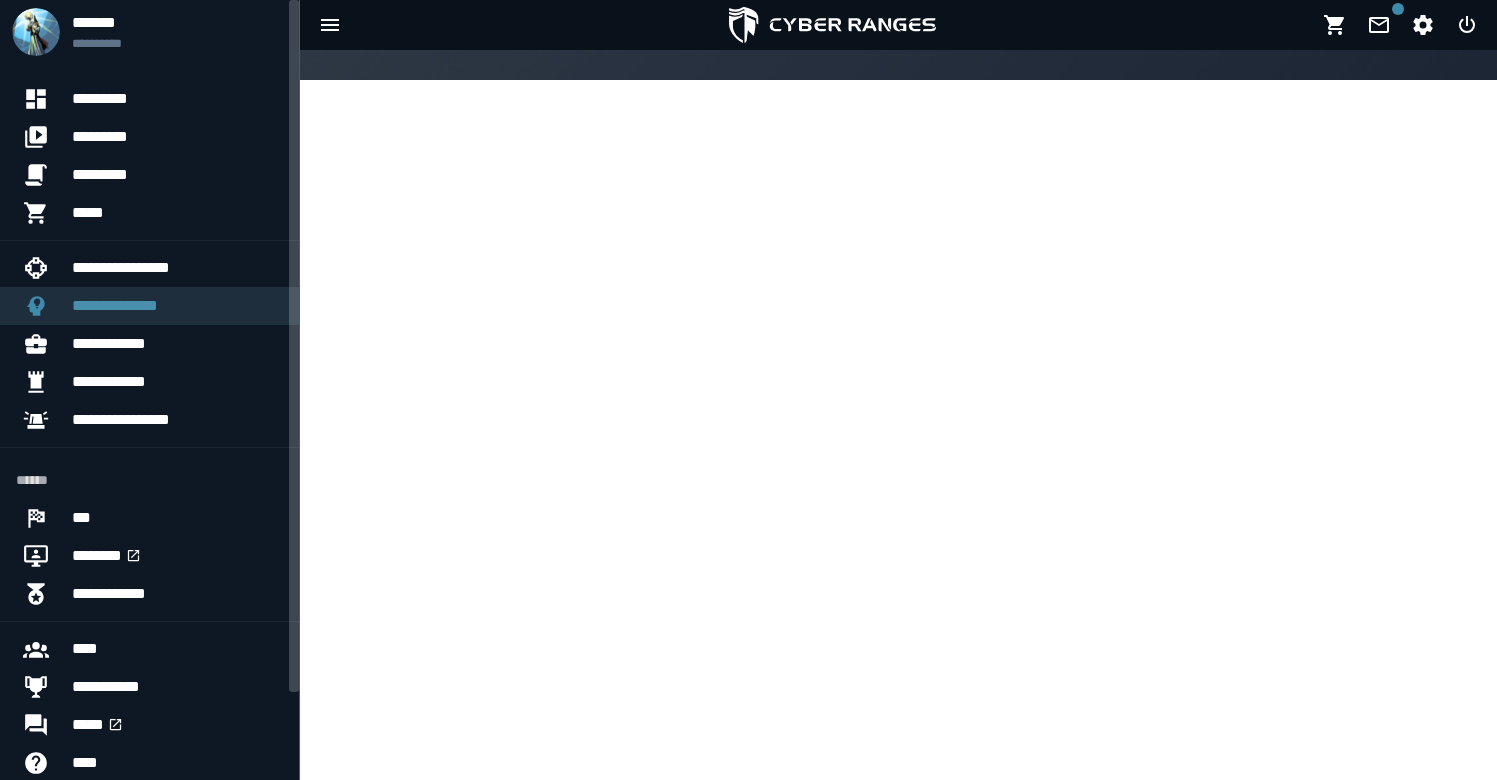 scroll, scrollTop: 0, scrollLeft: 0, axis: both 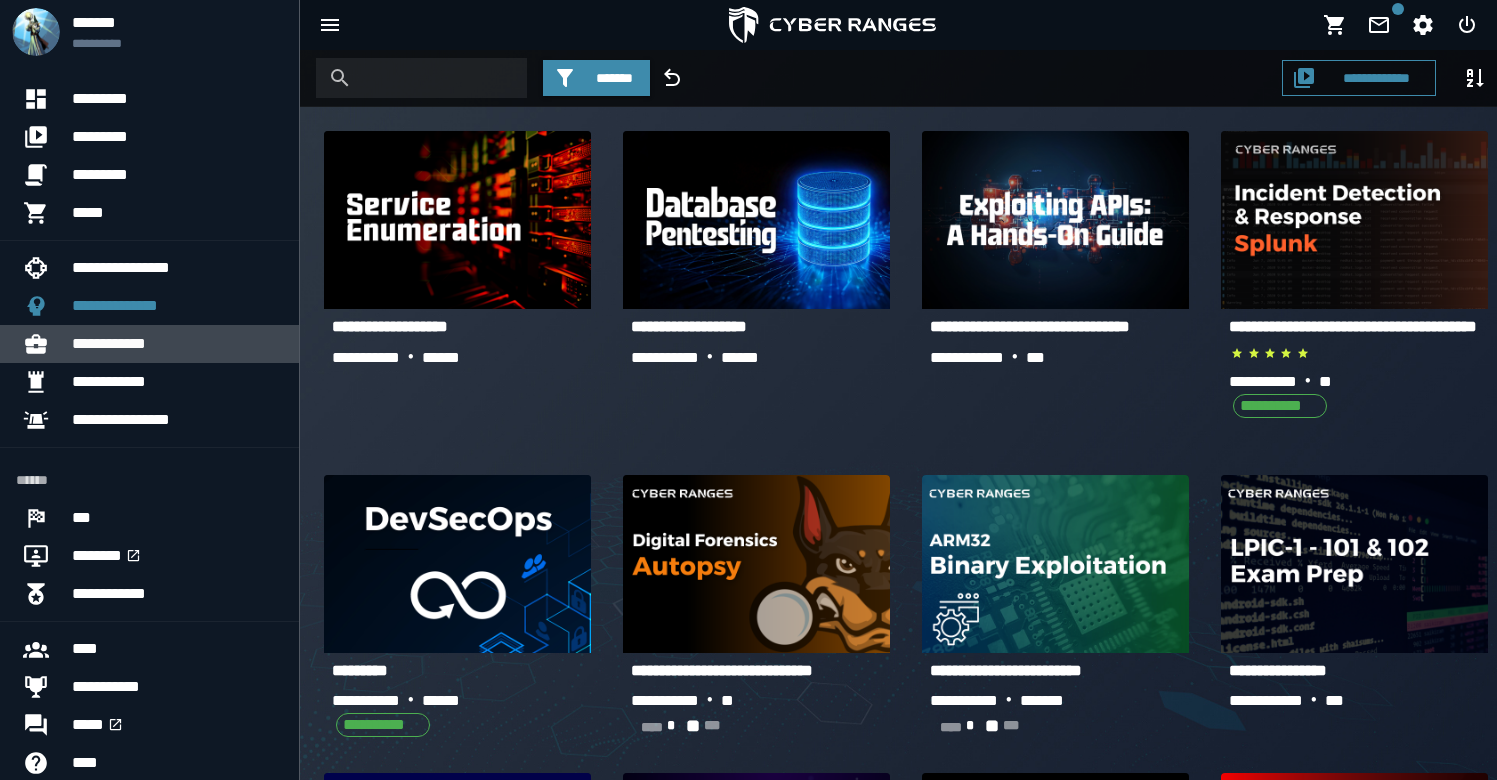 click on "**********" 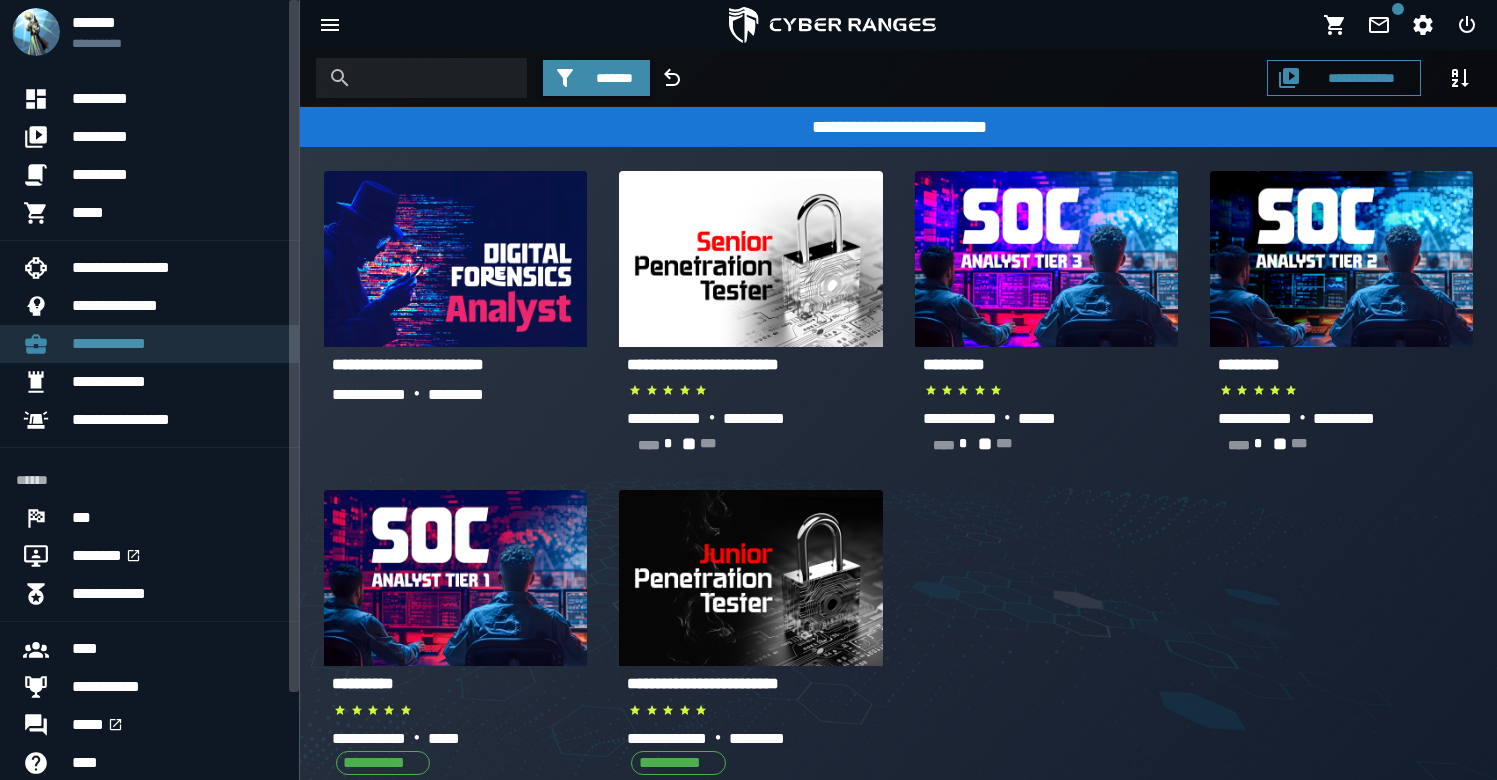 scroll, scrollTop: 99, scrollLeft: 0, axis: vertical 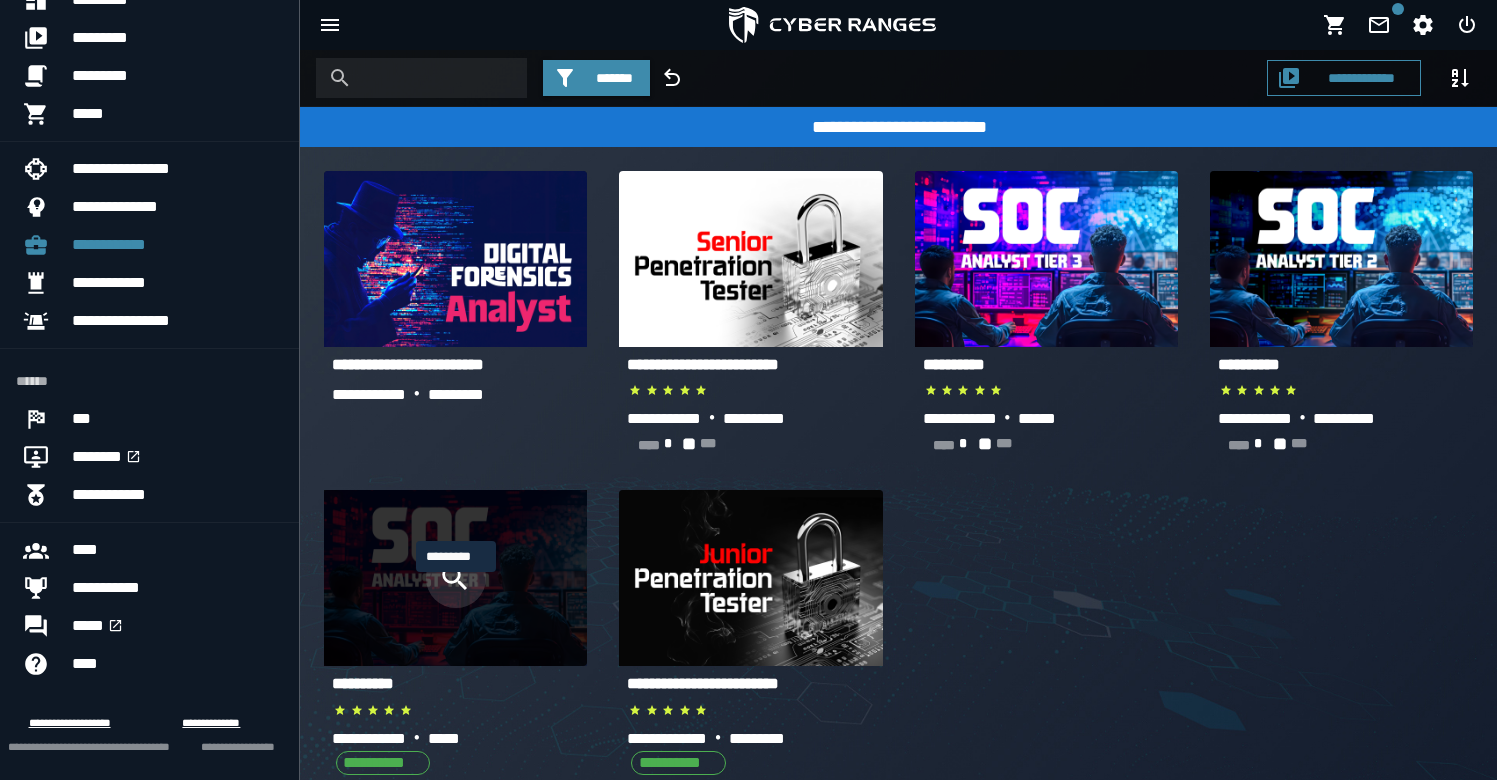 click 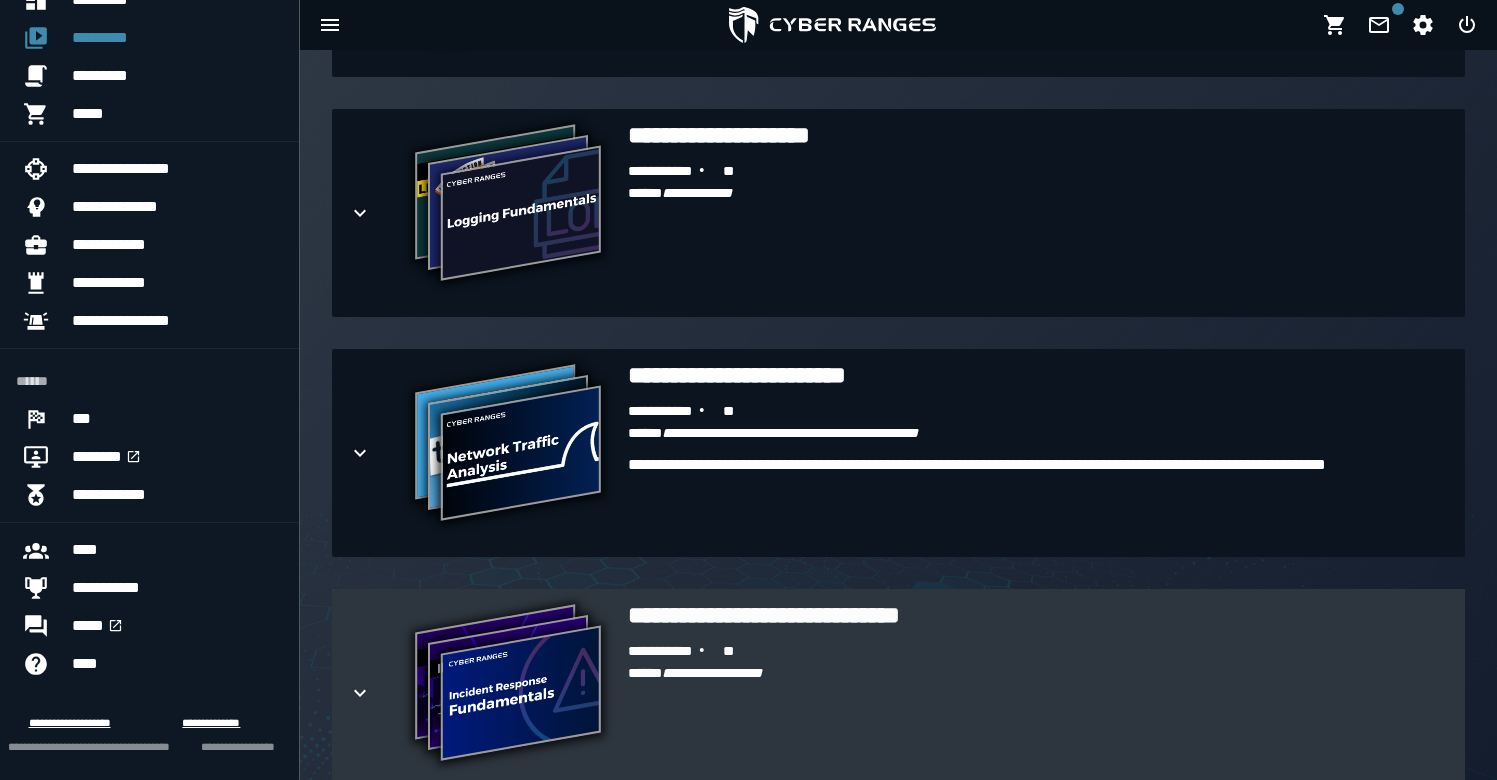 scroll, scrollTop: 1084, scrollLeft: 0, axis: vertical 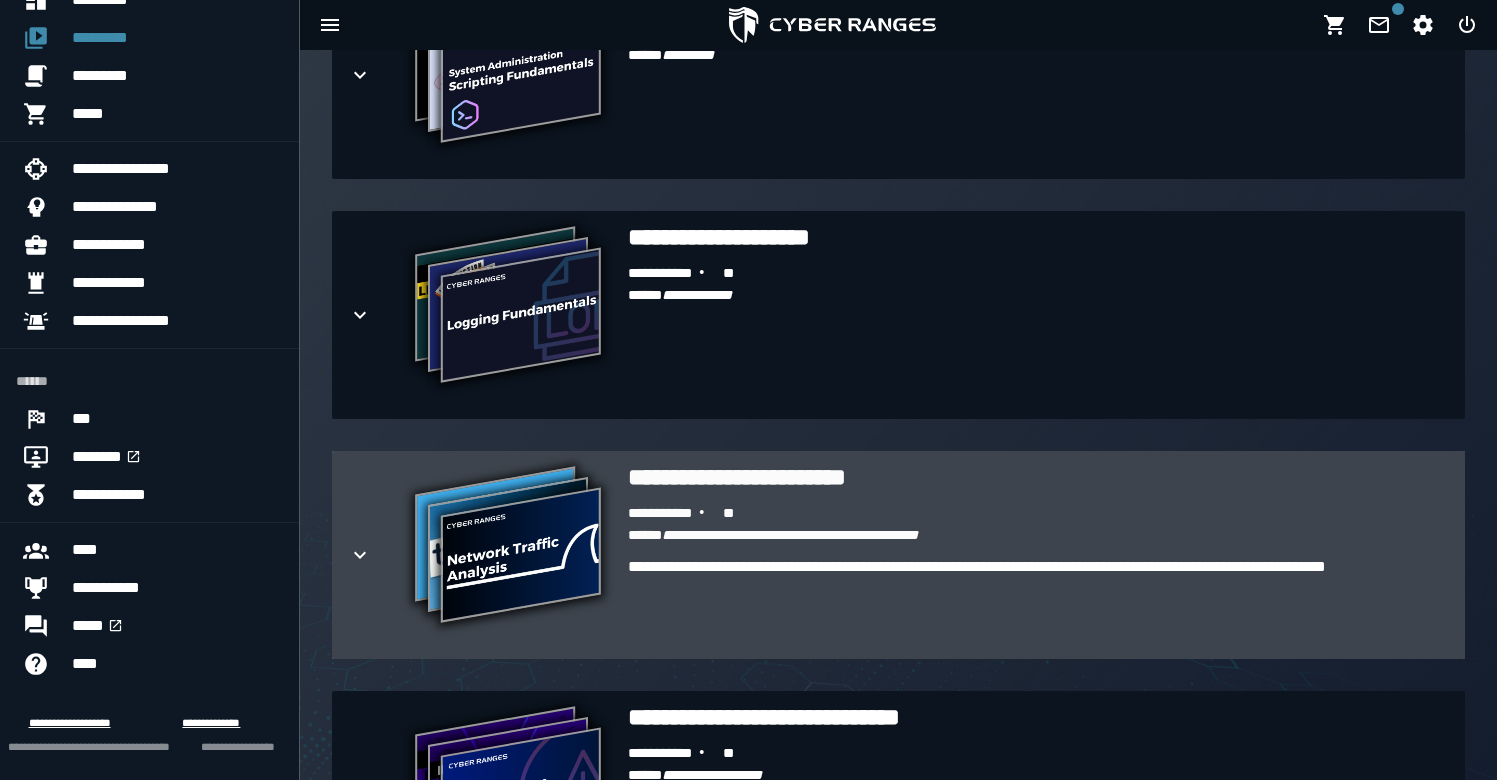 click on "**********" at bounding box center (508, 547) 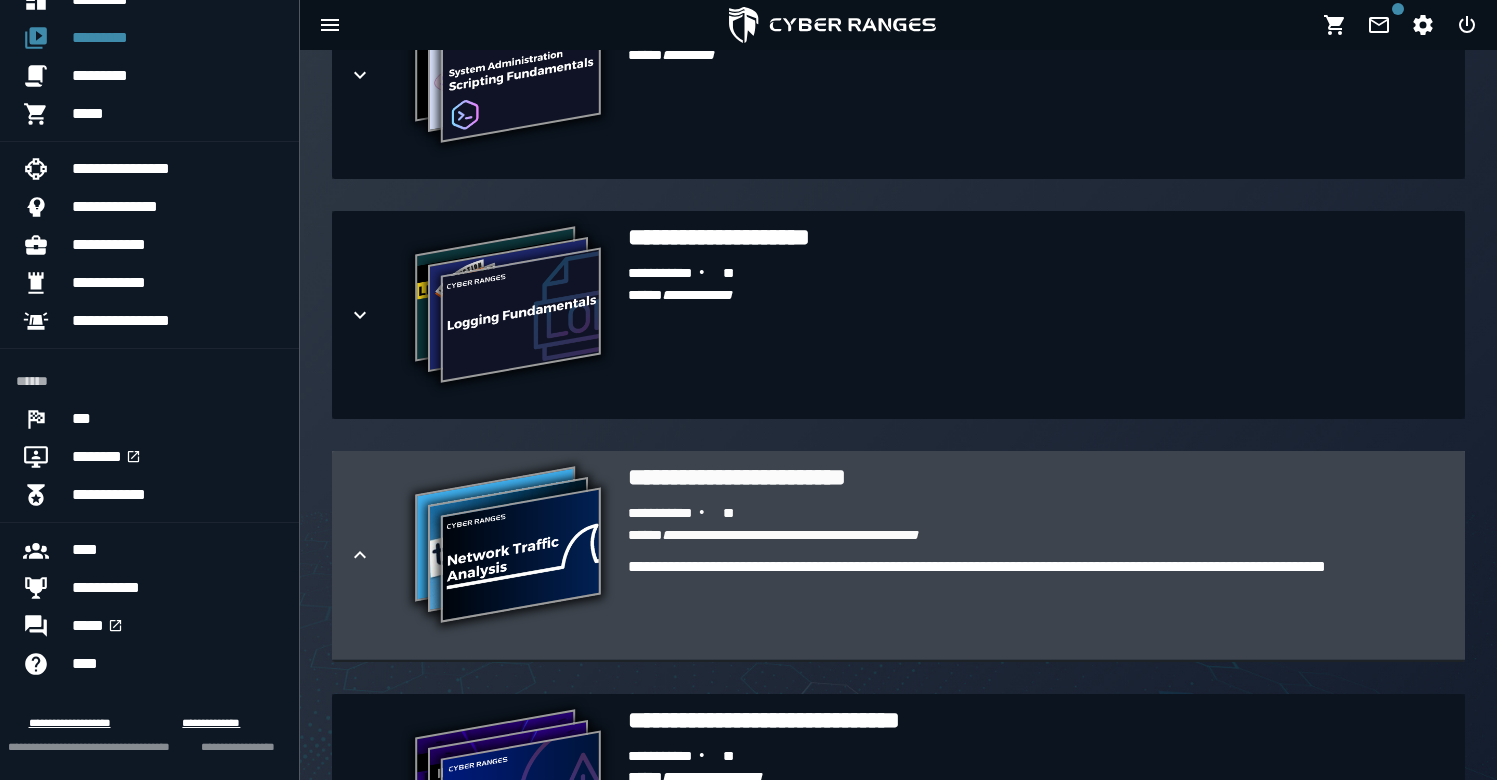 click on "**********" at bounding box center [1038, 477] 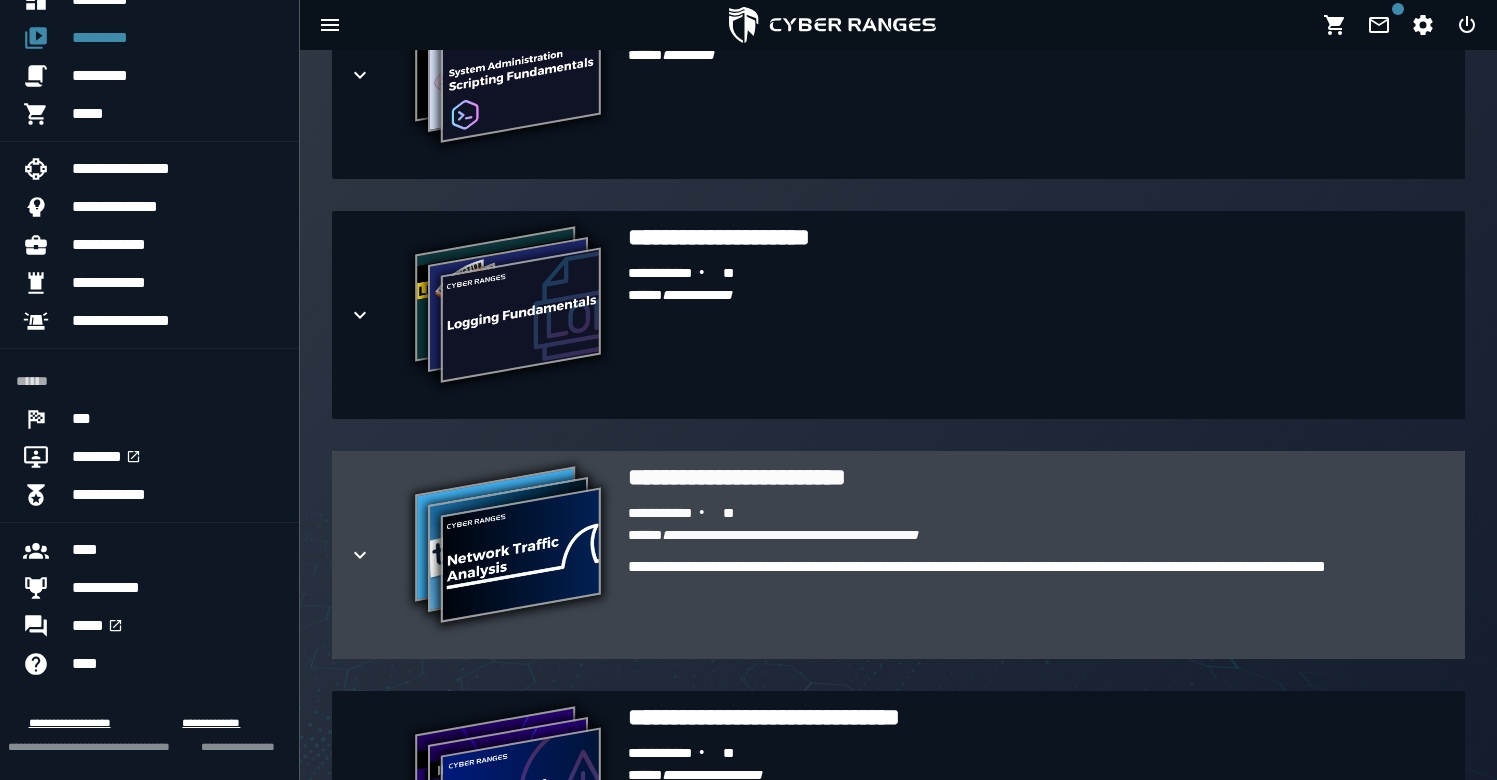 click 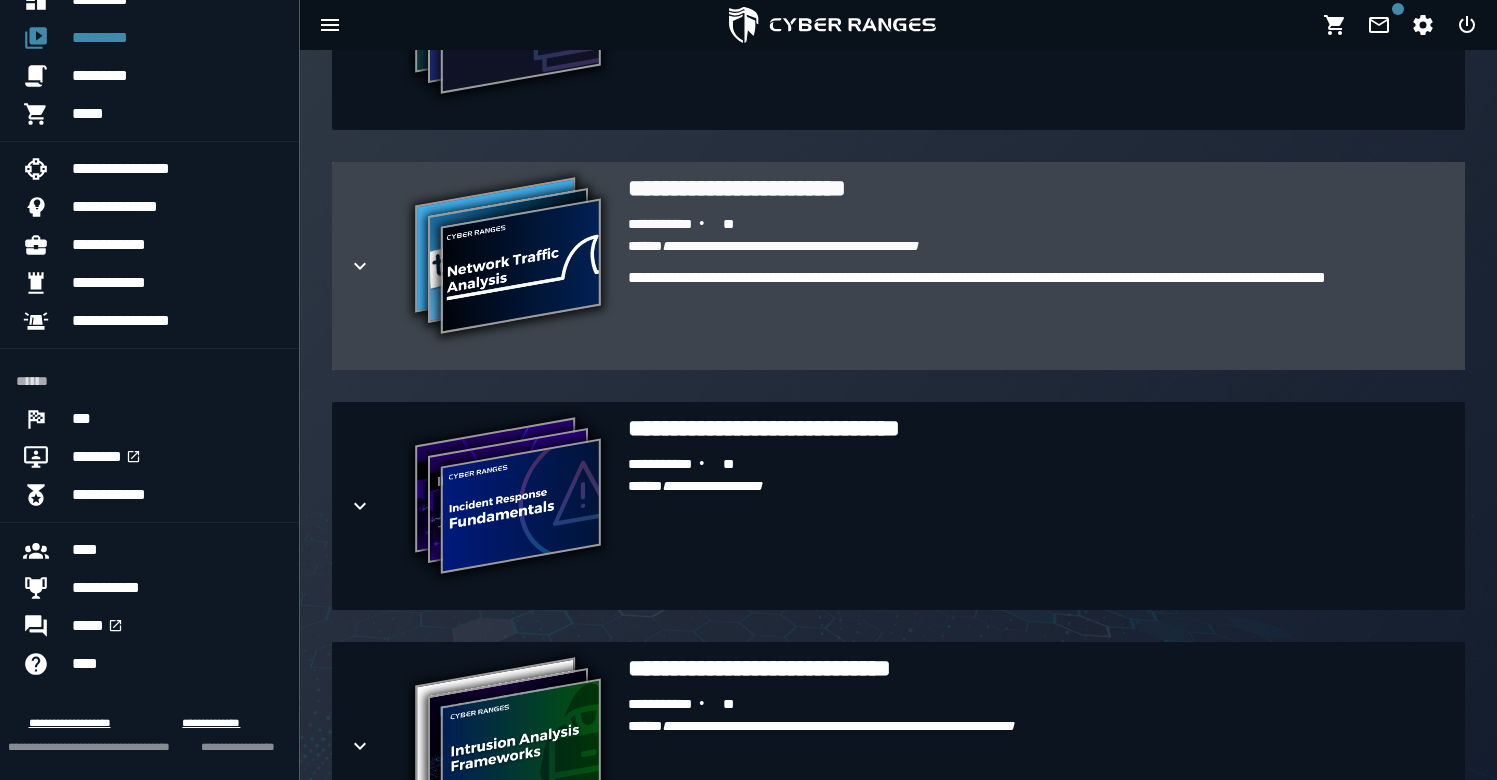 drag, startPoint x: 376, startPoint y: 272, endPoint x: 365, endPoint y: 266, distance: 12.529964 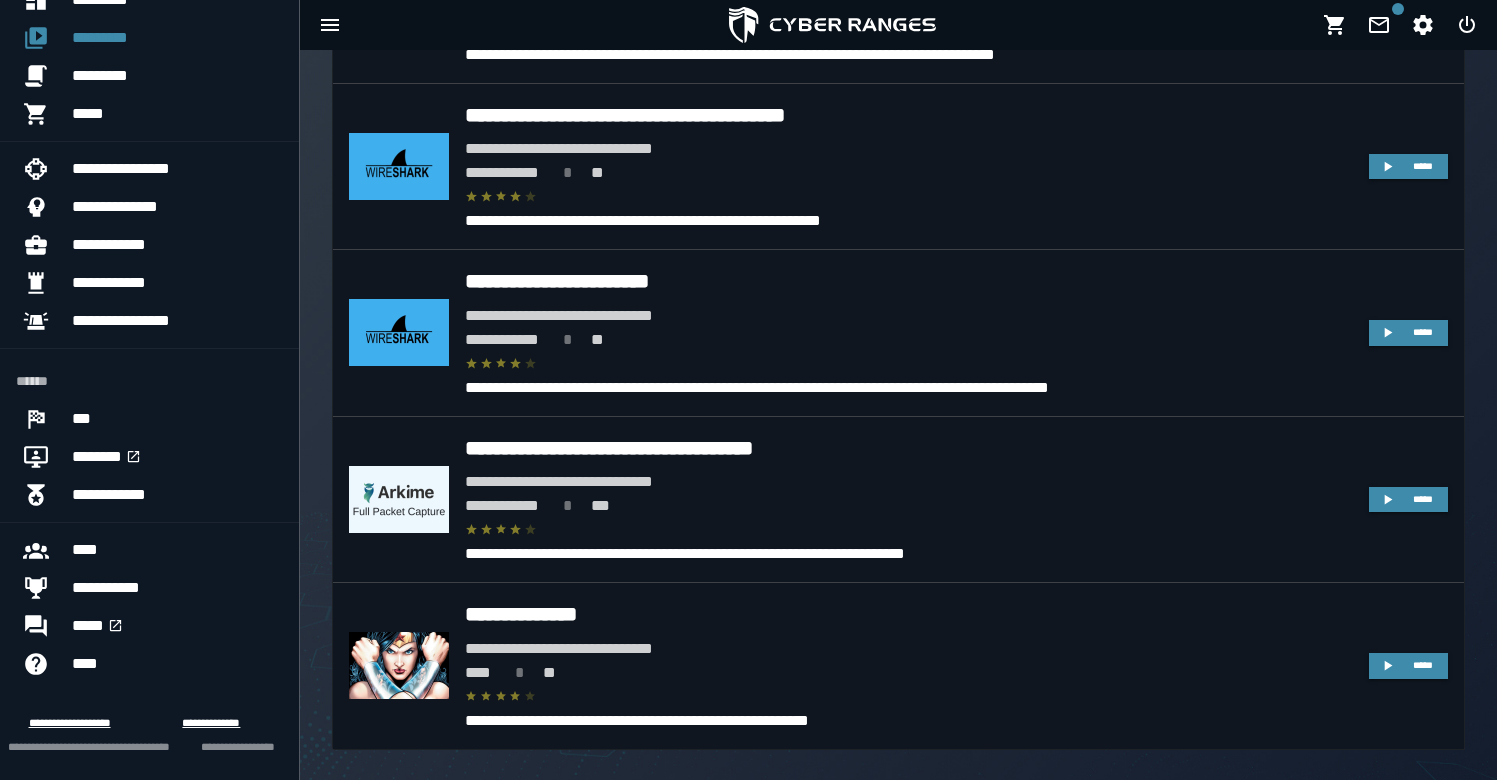 scroll, scrollTop: 2348, scrollLeft: 0, axis: vertical 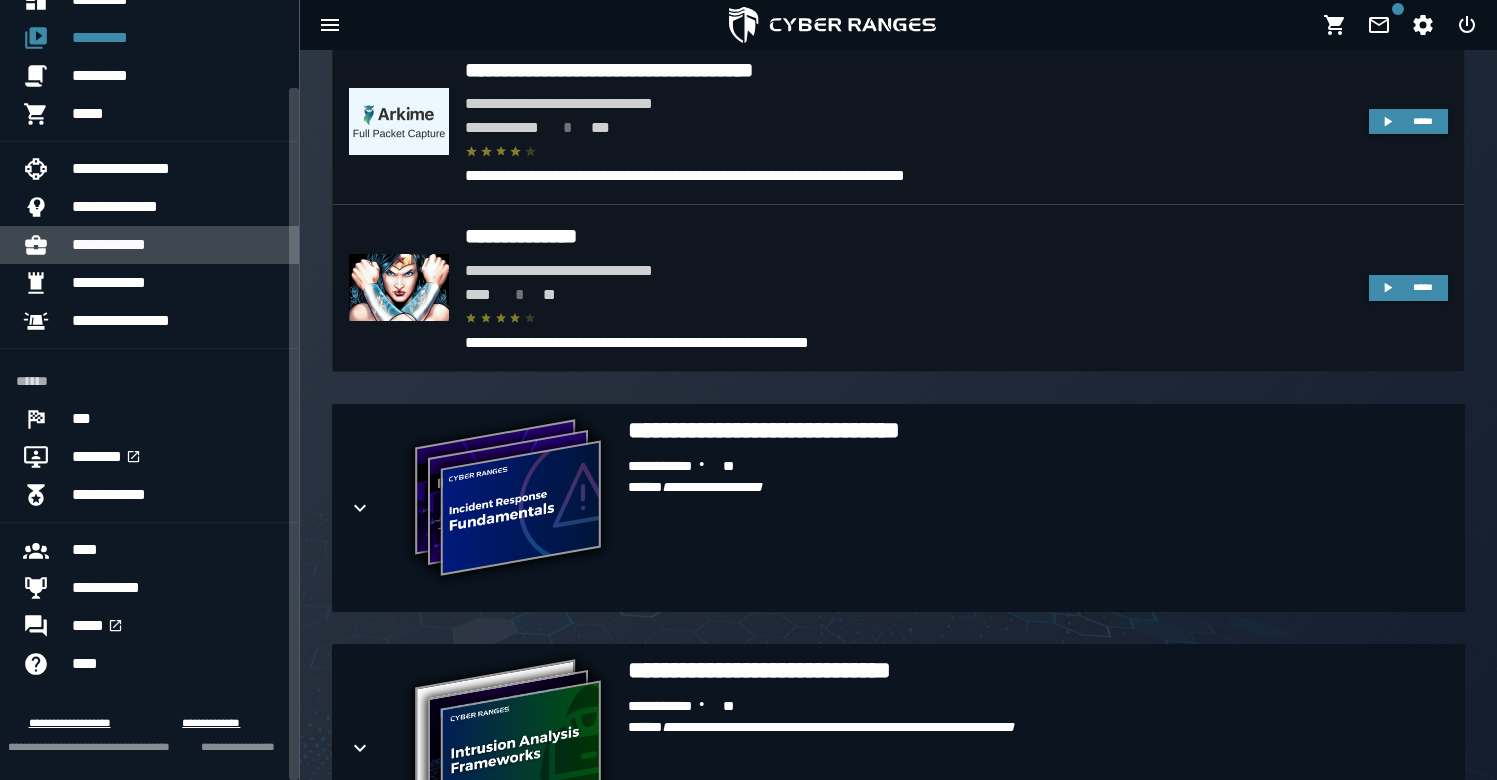 click on "**********" at bounding box center [177, 245] 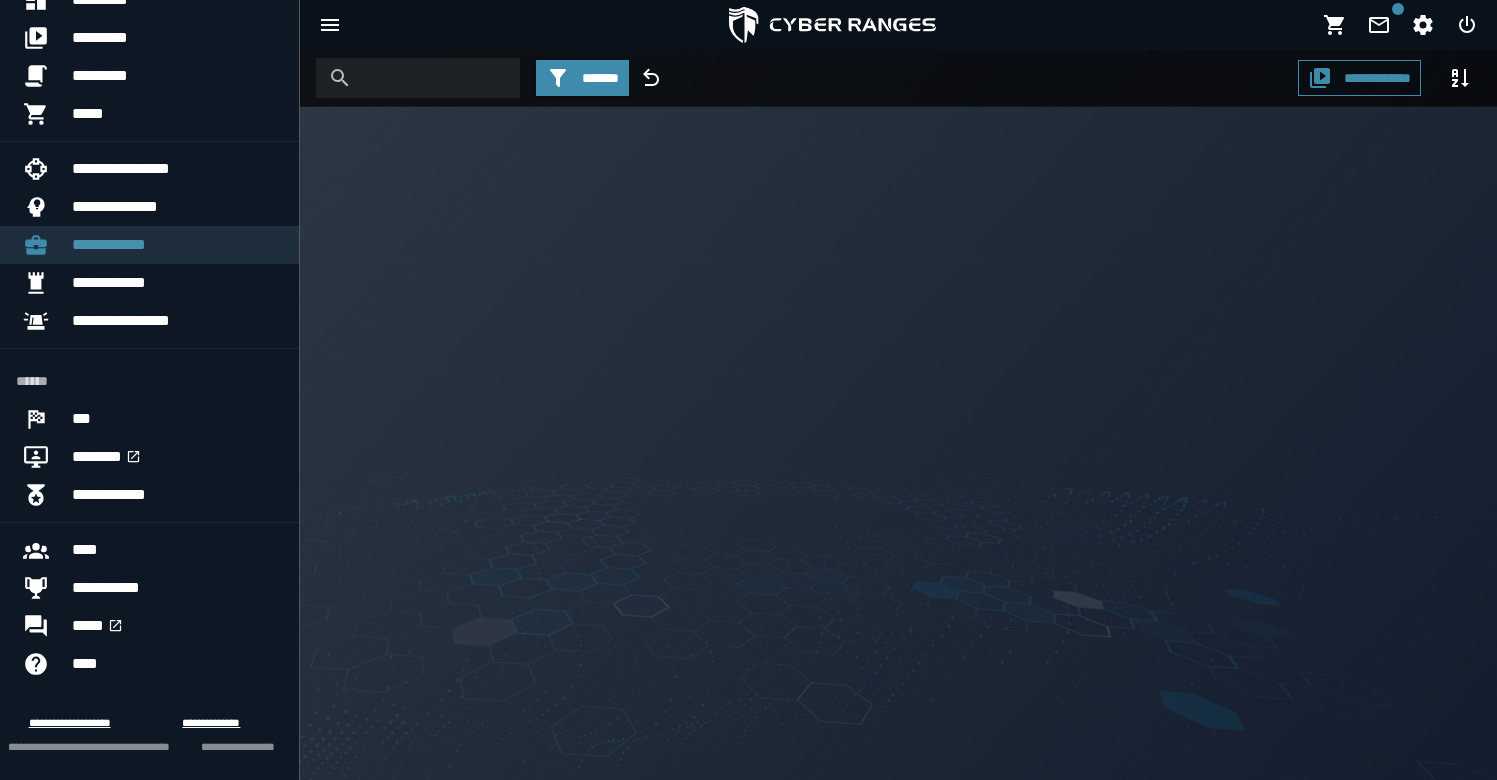 scroll, scrollTop: 0, scrollLeft: 0, axis: both 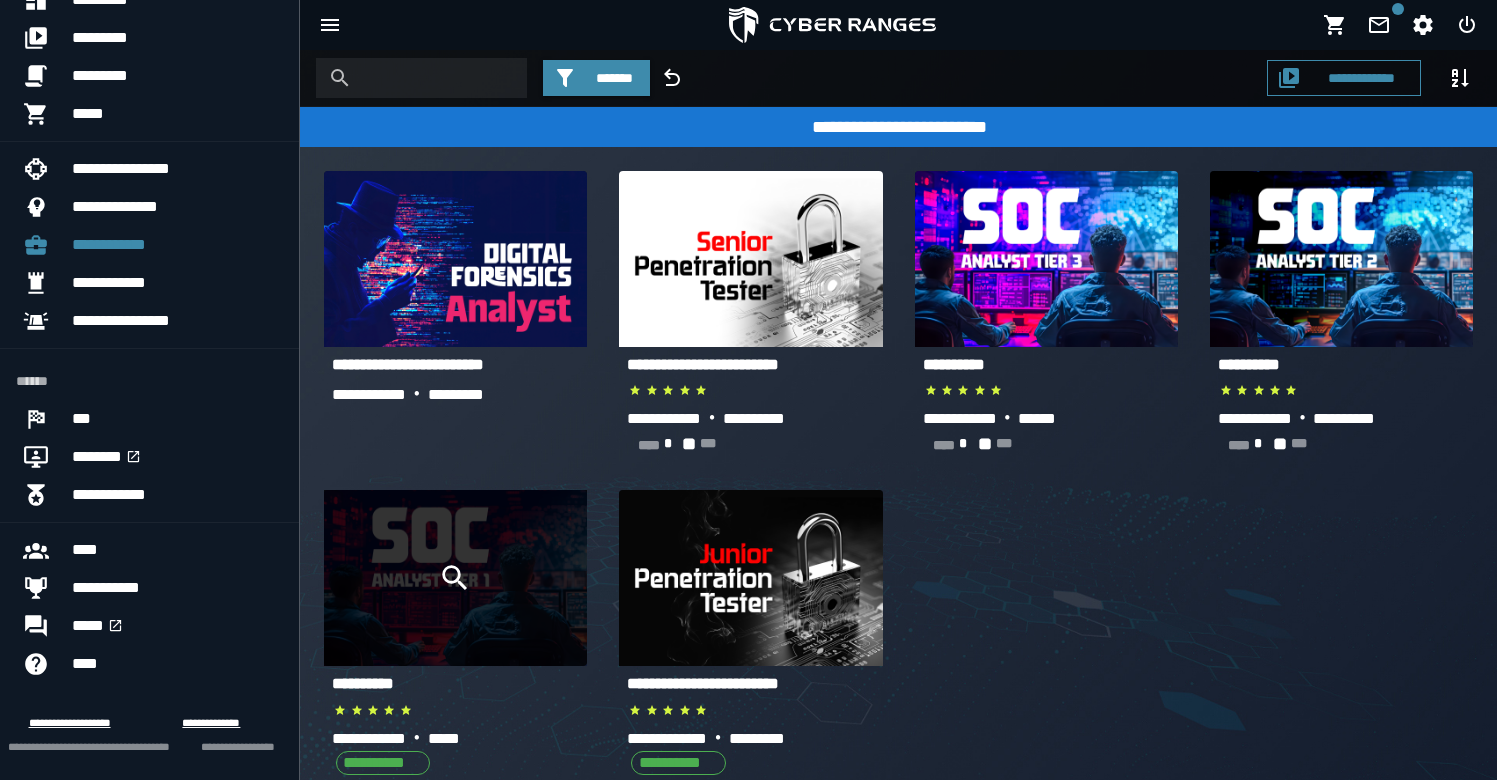 click 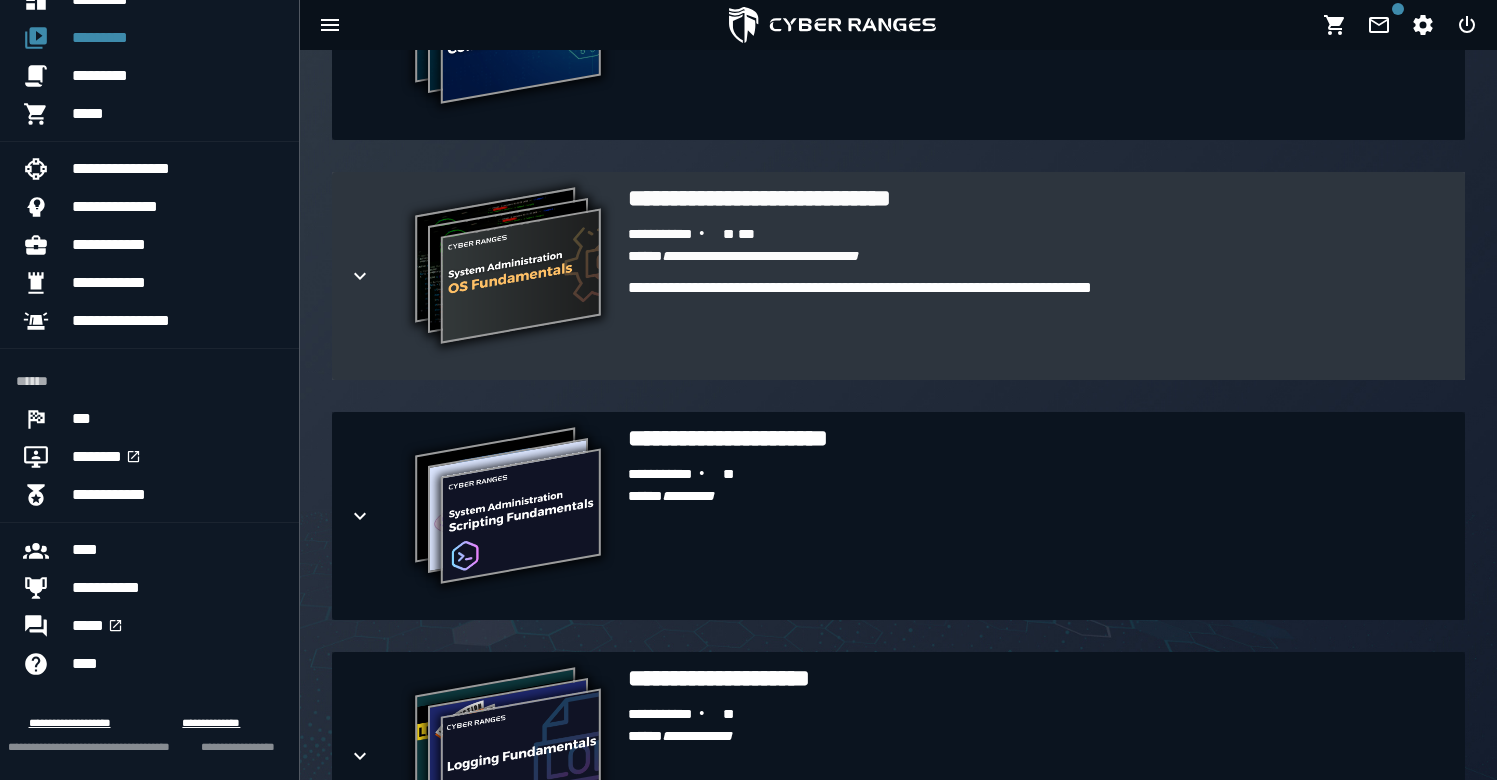 scroll, scrollTop: 575, scrollLeft: 0, axis: vertical 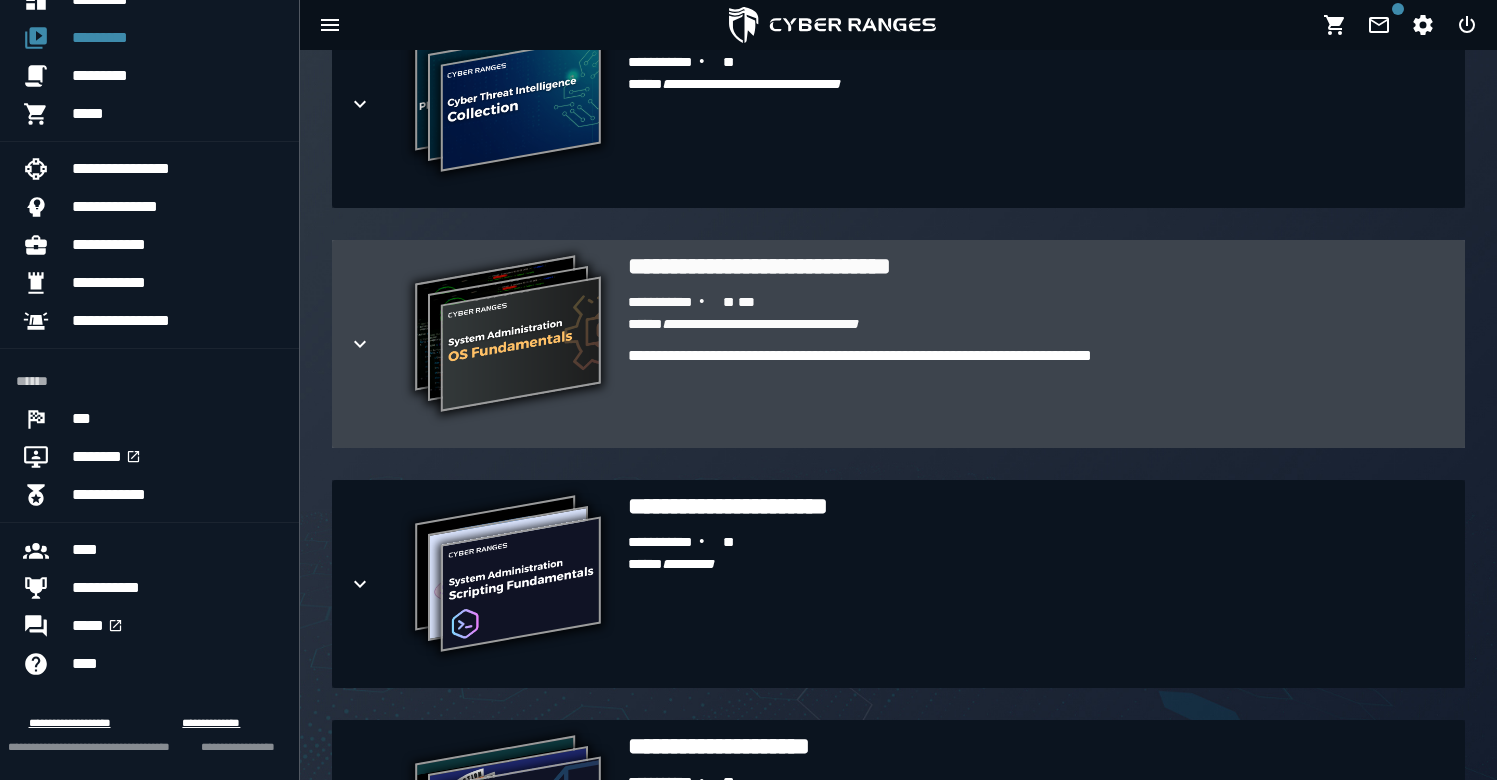 click on "**********" at bounding box center [1038, 266] 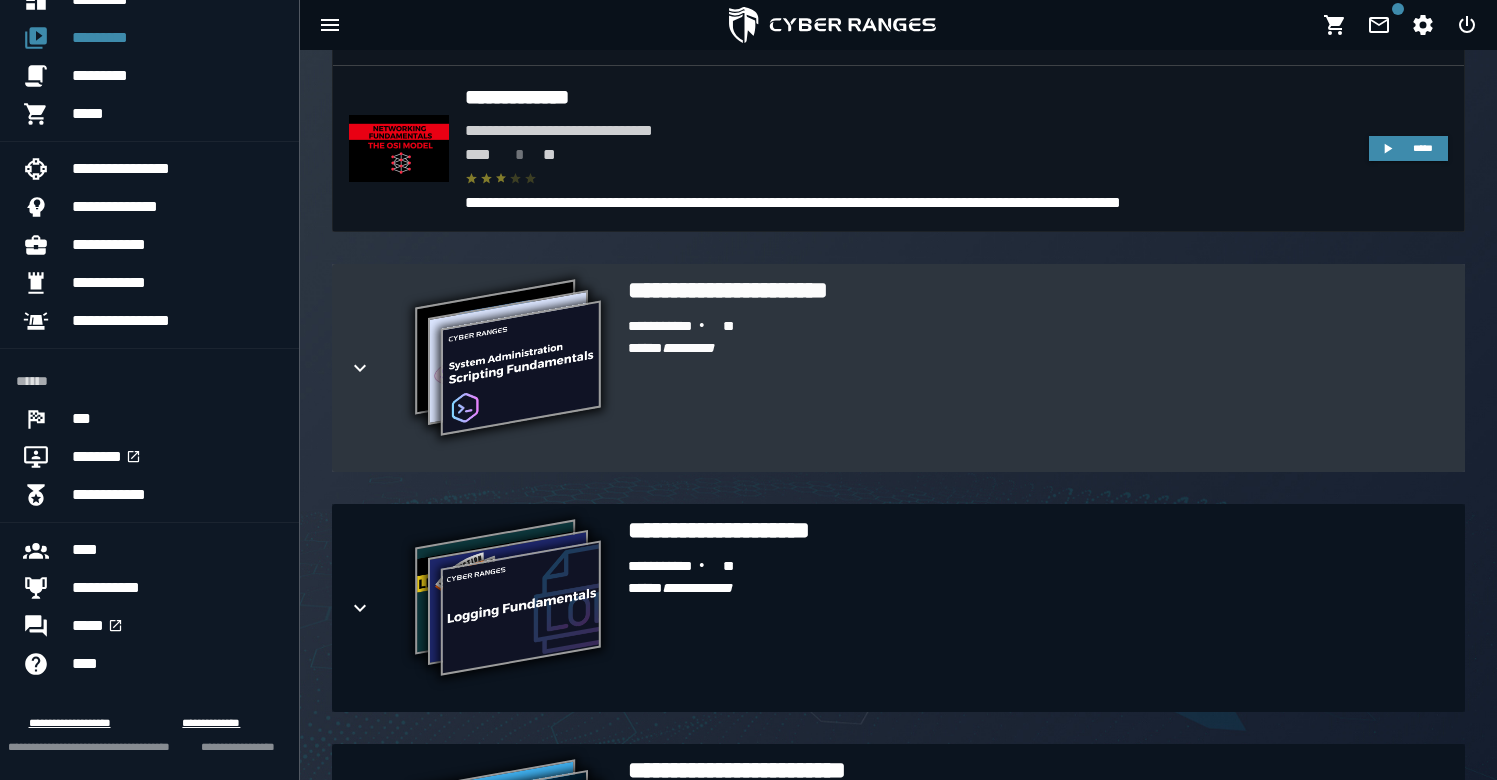 scroll, scrollTop: 1548, scrollLeft: 0, axis: vertical 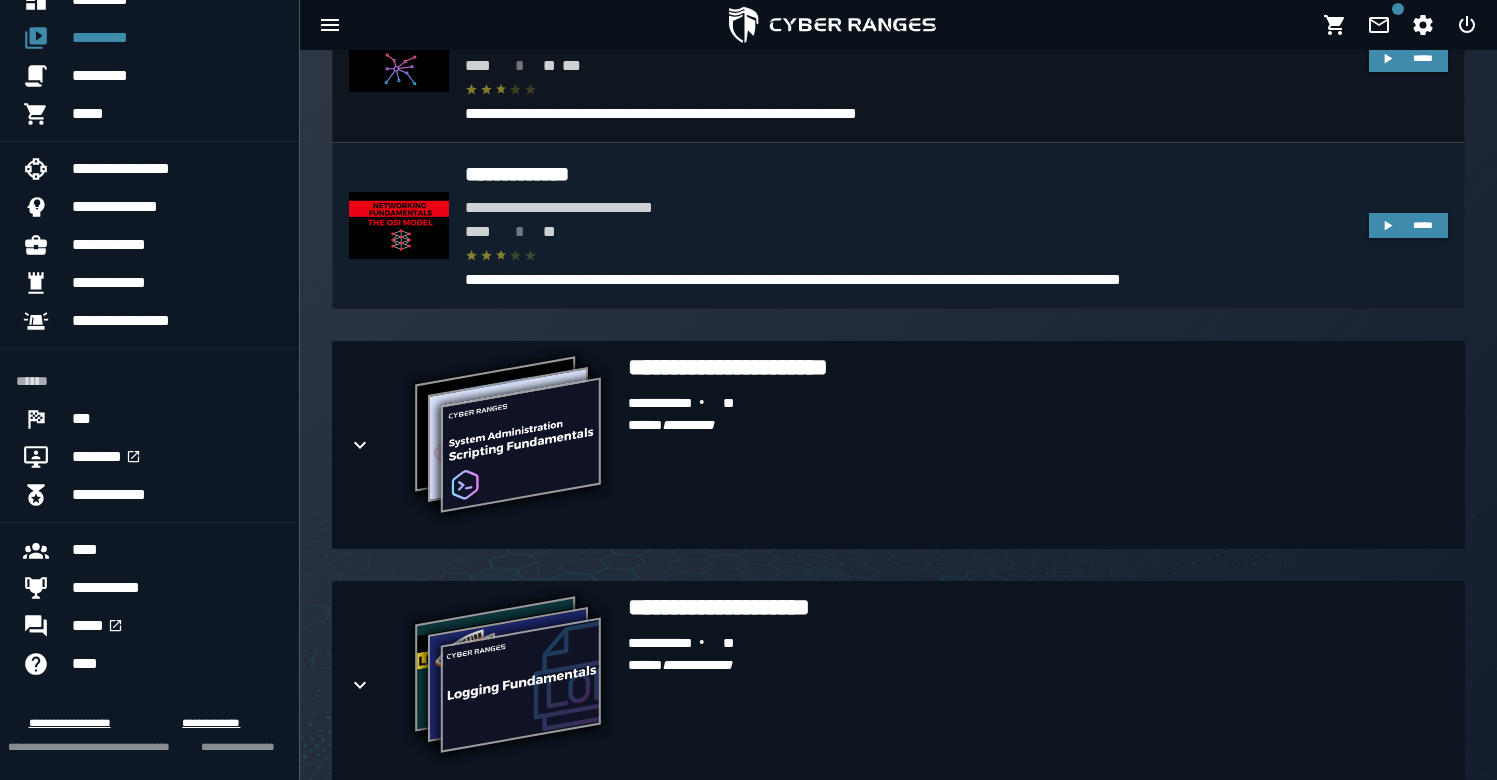 click on "**********" at bounding box center (909, 174) 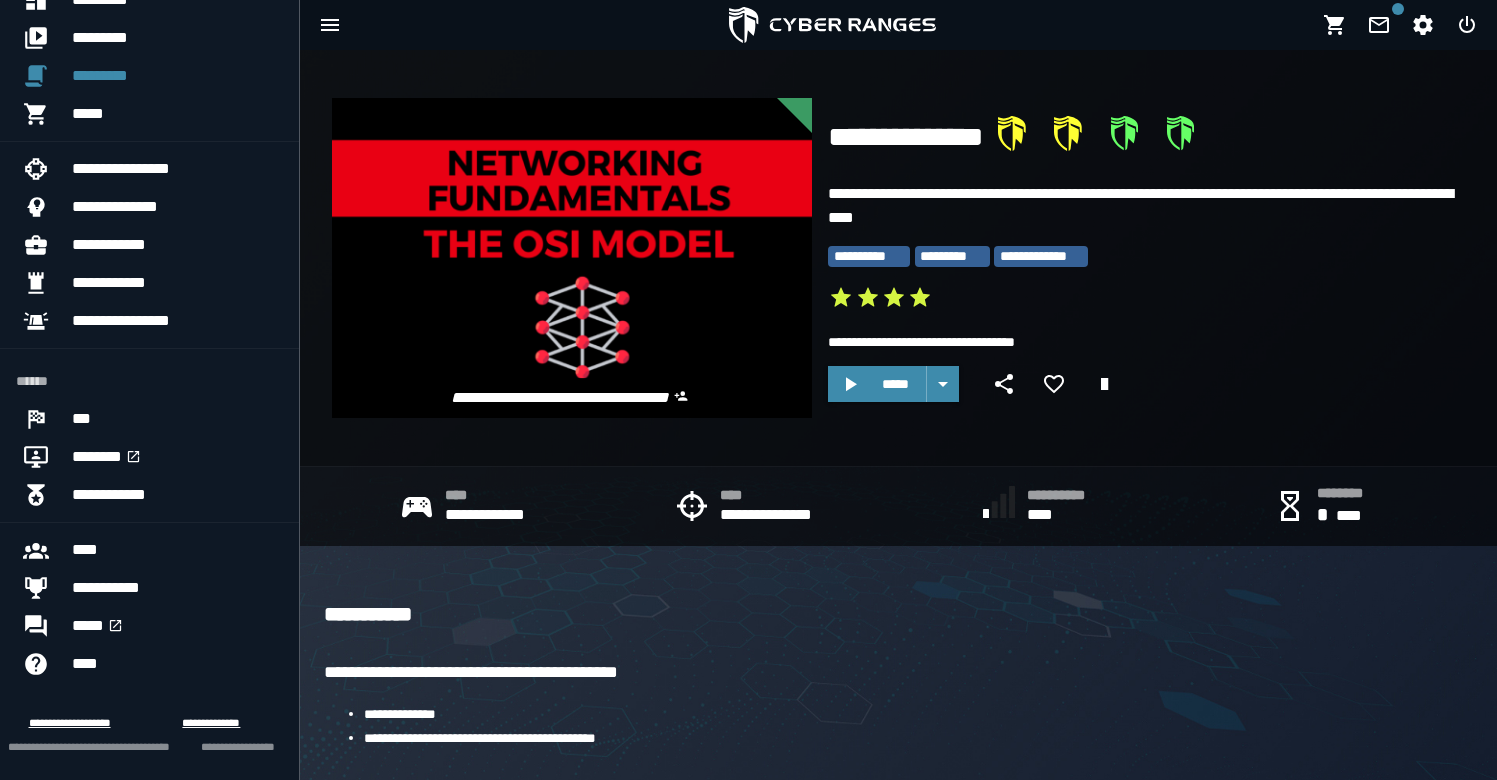 scroll, scrollTop: 1035, scrollLeft: 0, axis: vertical 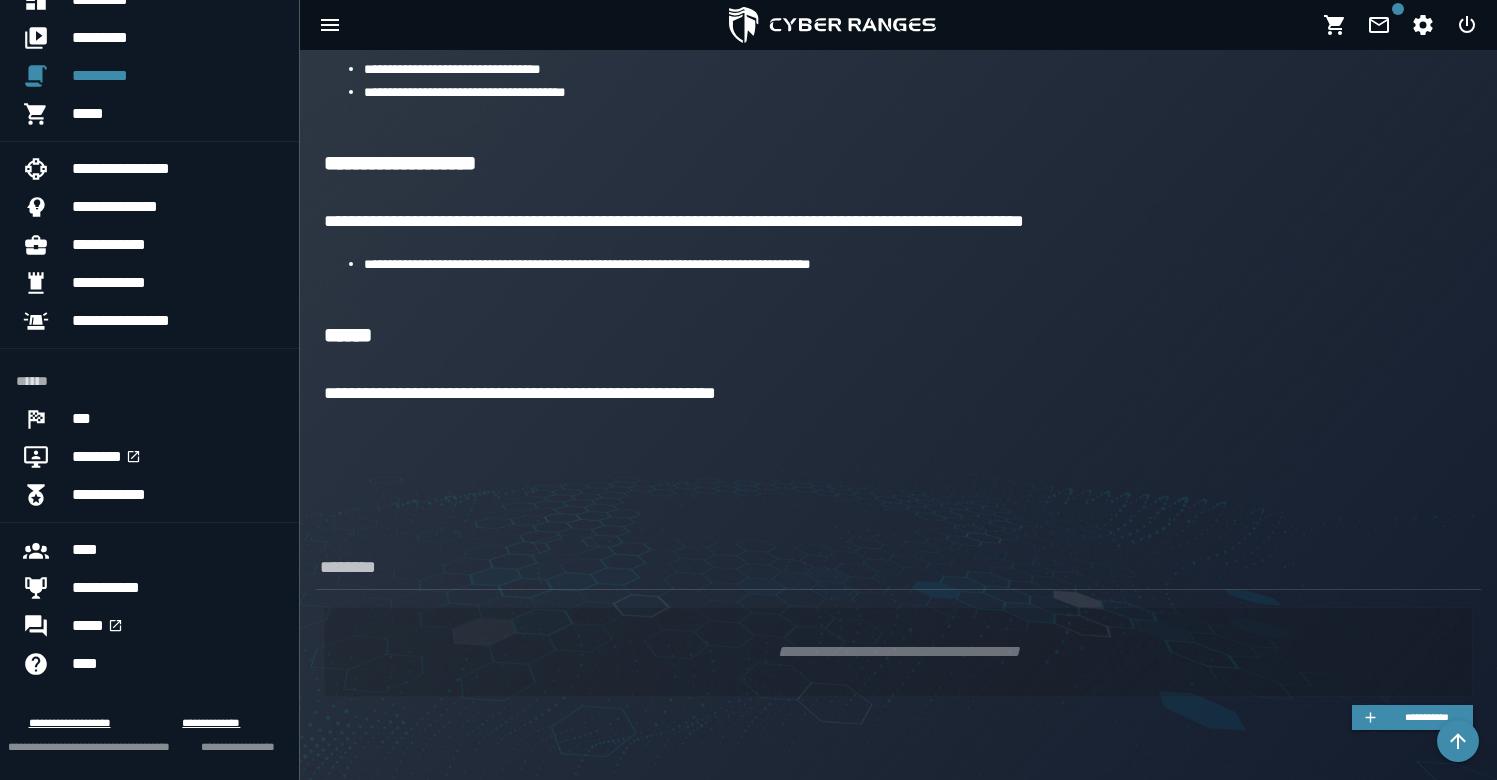click on "**********" at bounding box center [918, 264] 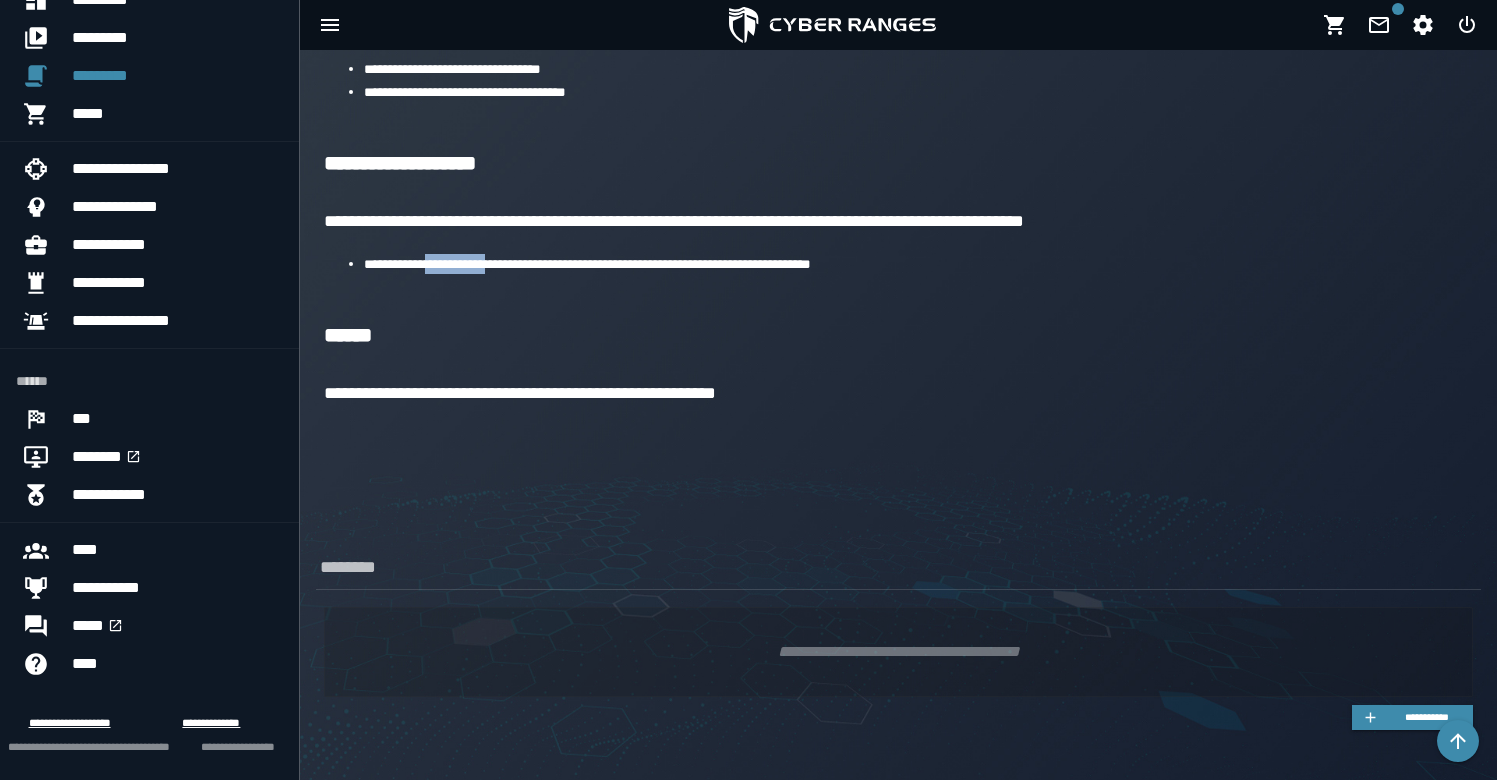 click on "**********" at bounding box center (918, 264) 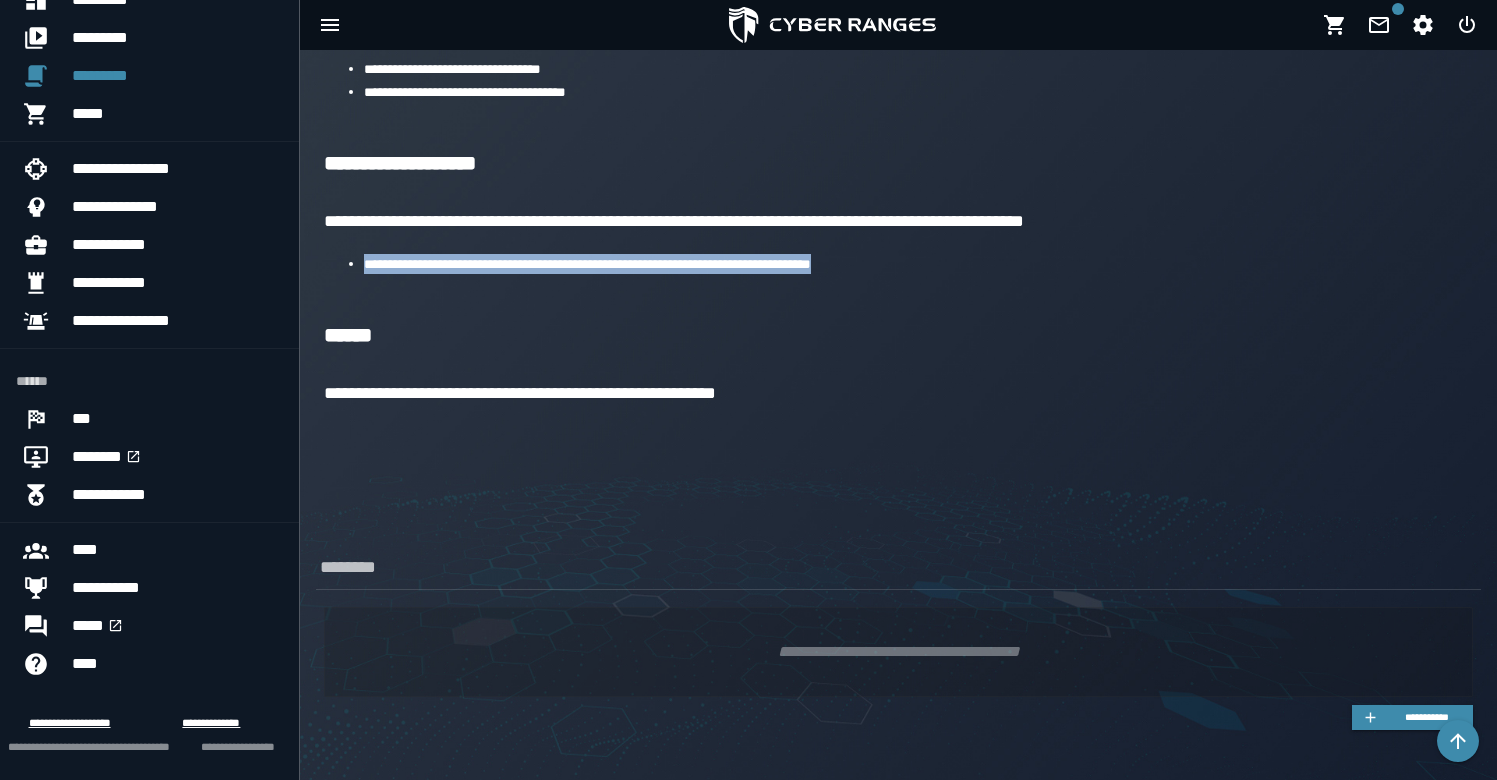 click on "**********" at bounding box center (918, 264) 